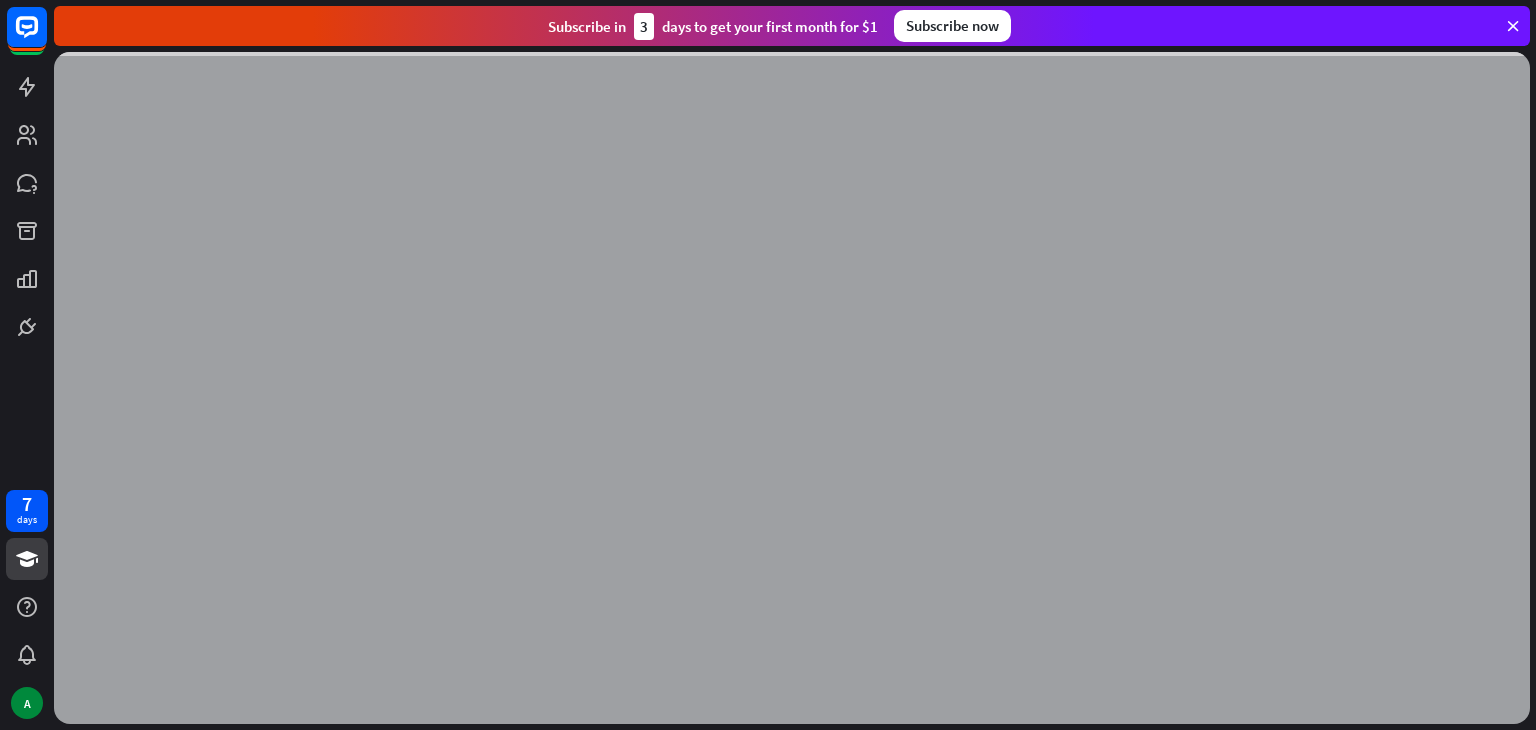 scroll, scrollTop: 0, scrollLeft: 0, axis: both 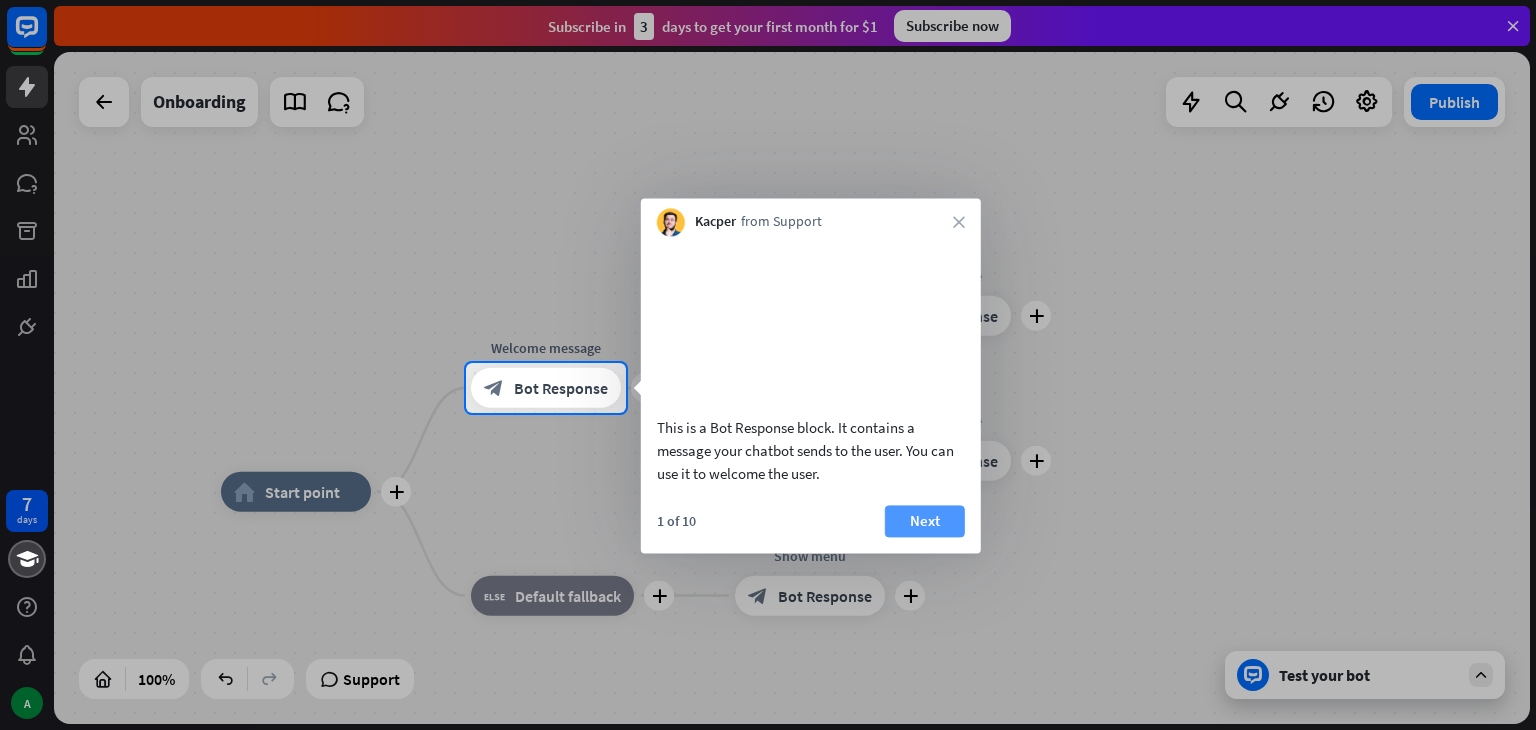 click on "Next" at bounding box center [925, 521] 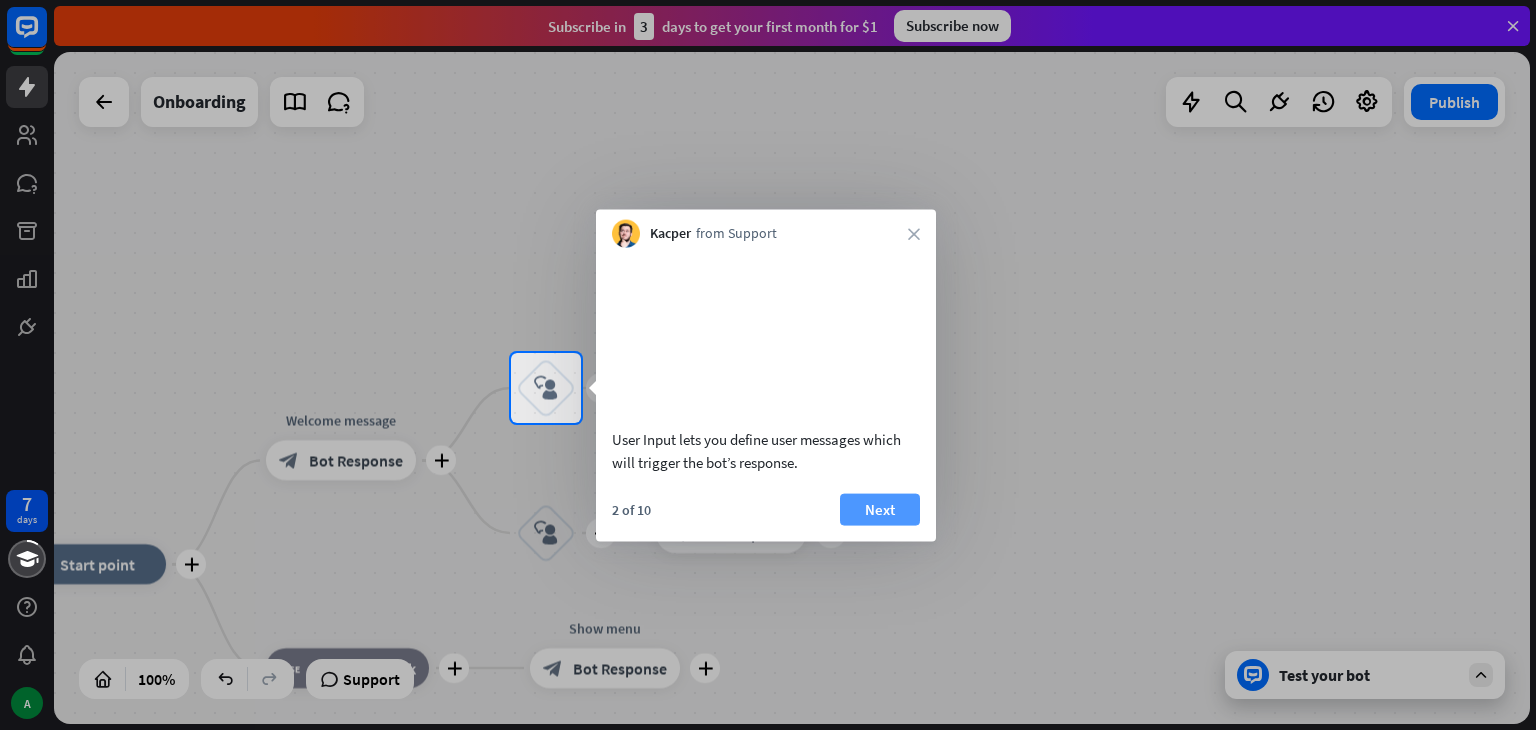click on "Next" at bounding box center (880, 509) 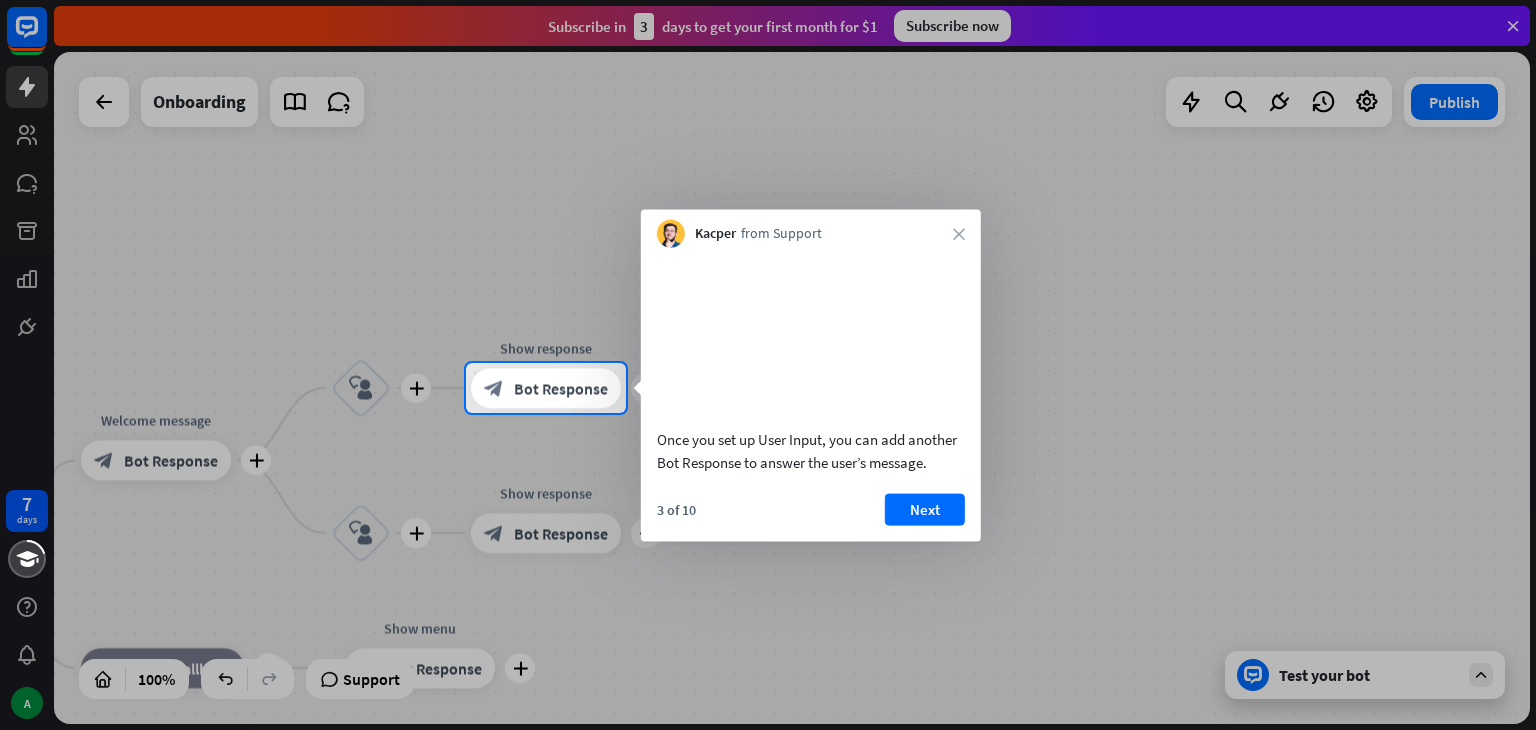 click on "Next" at bounding box center [925, 509] 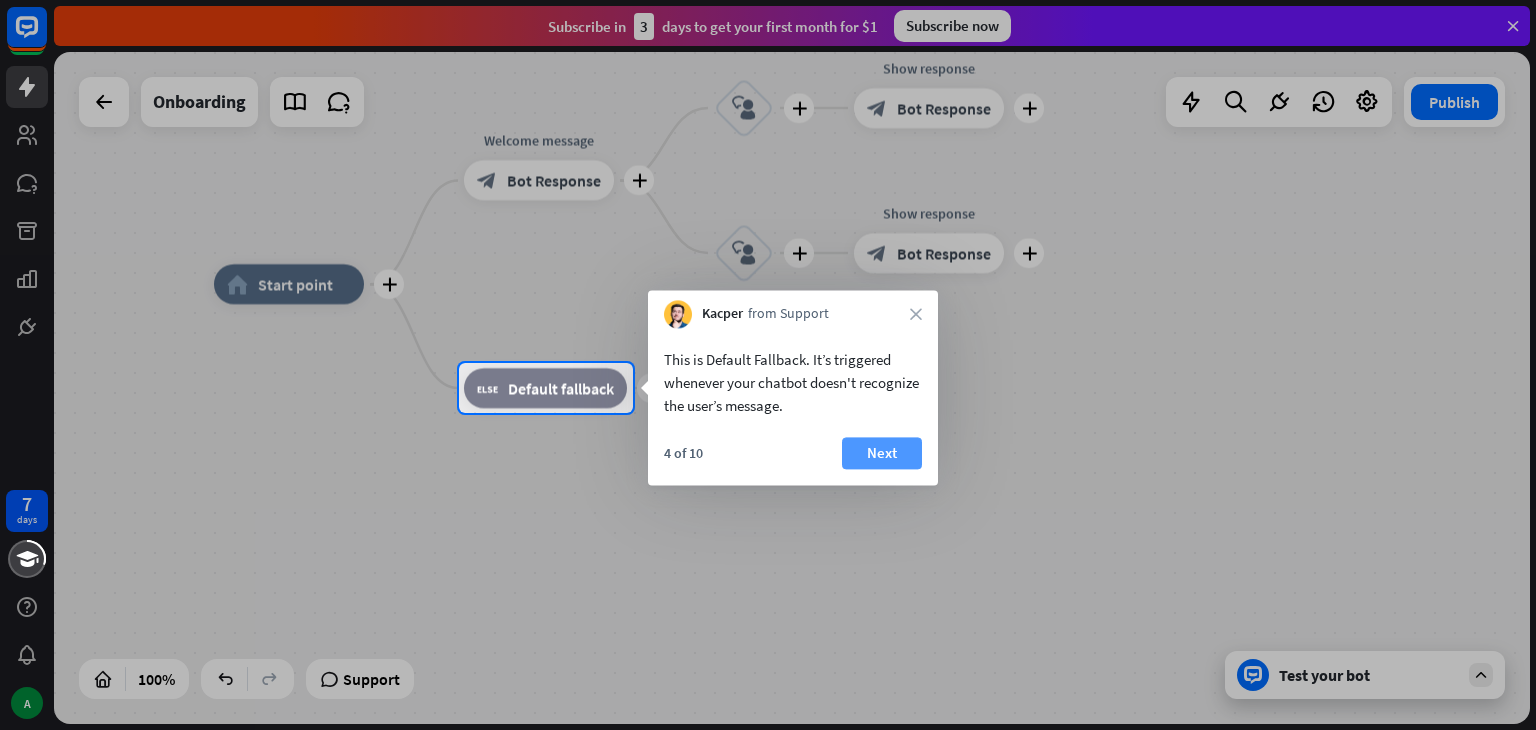click on "Next" at bounding box center [882, 453] 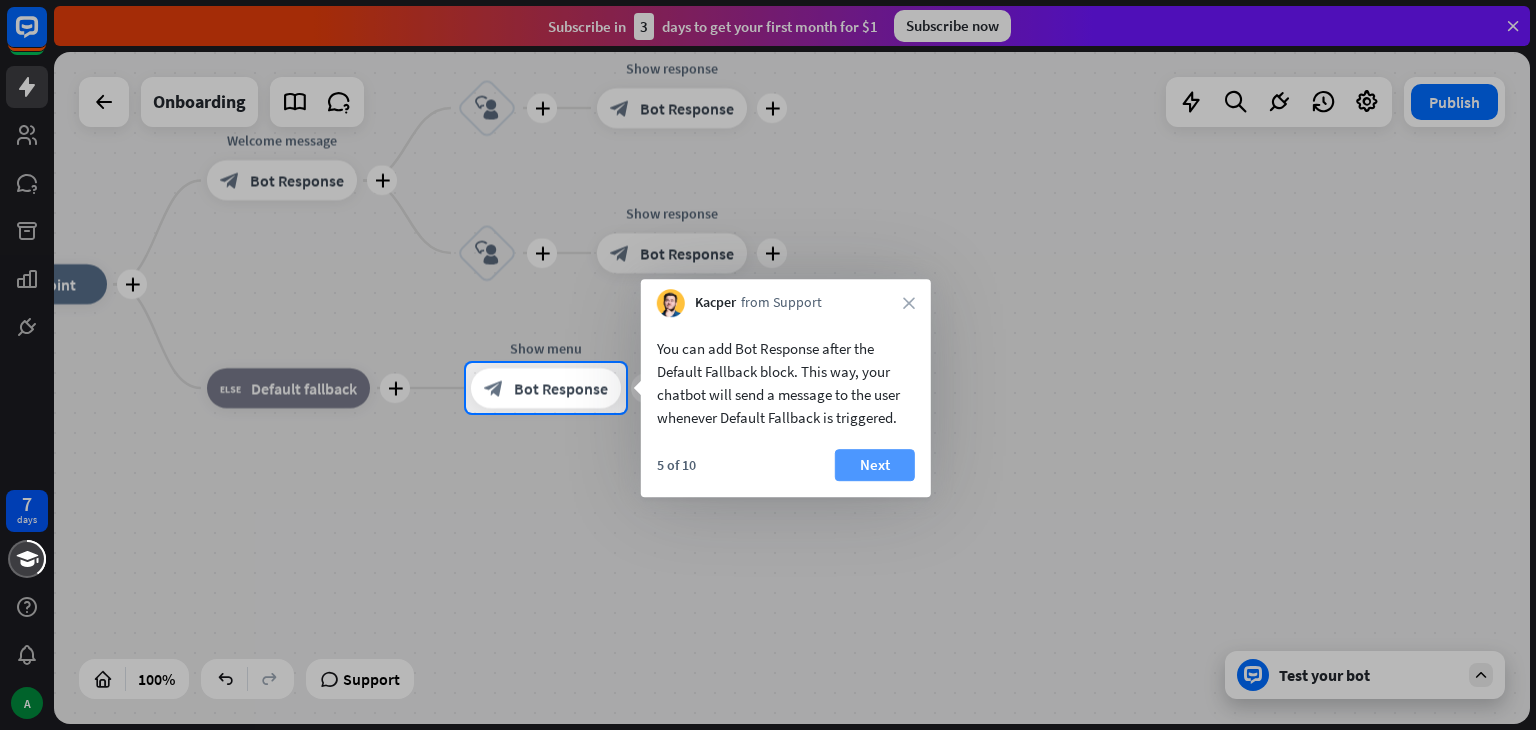 click on "Next" at bounding box center (875, 465) 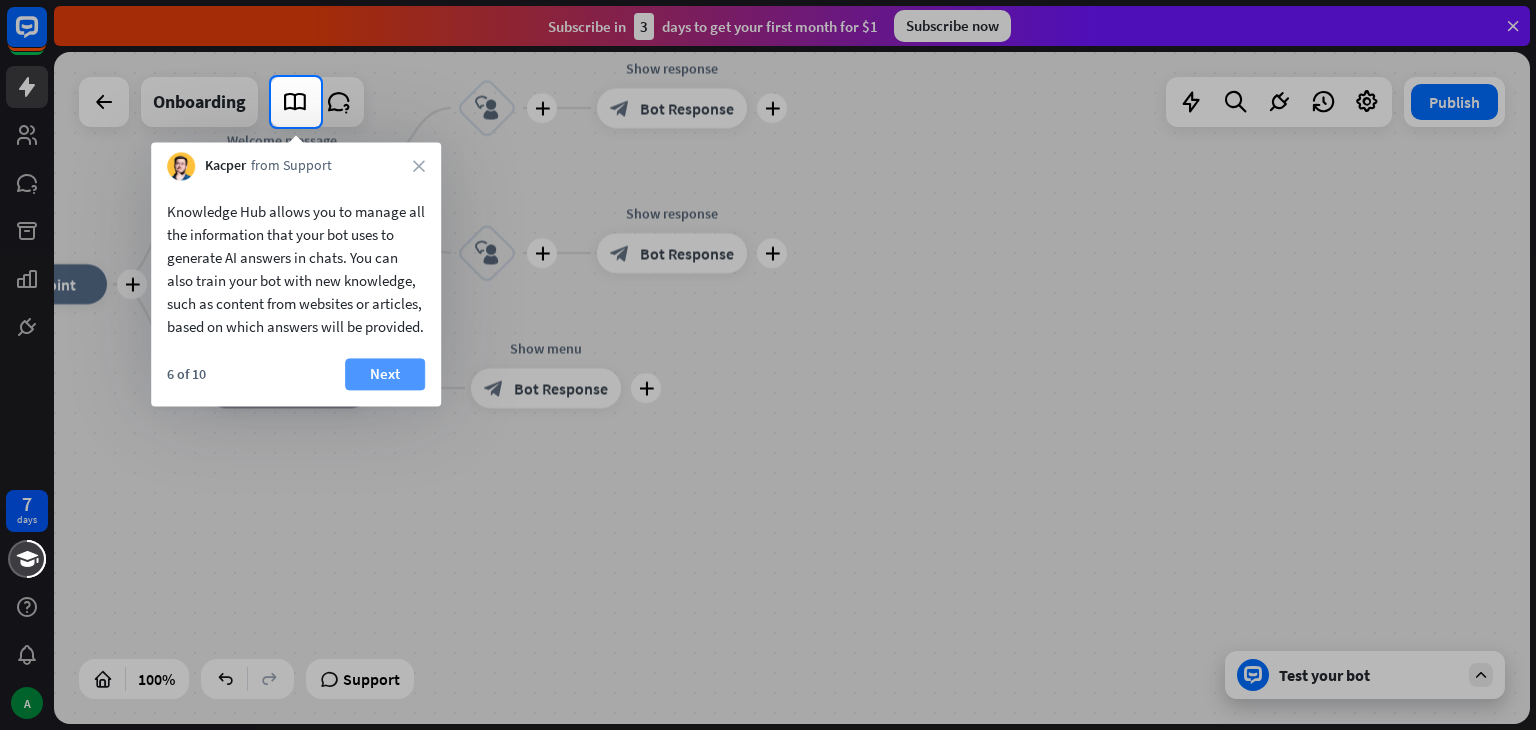 click on "Next" at bounding box center (385, 374) 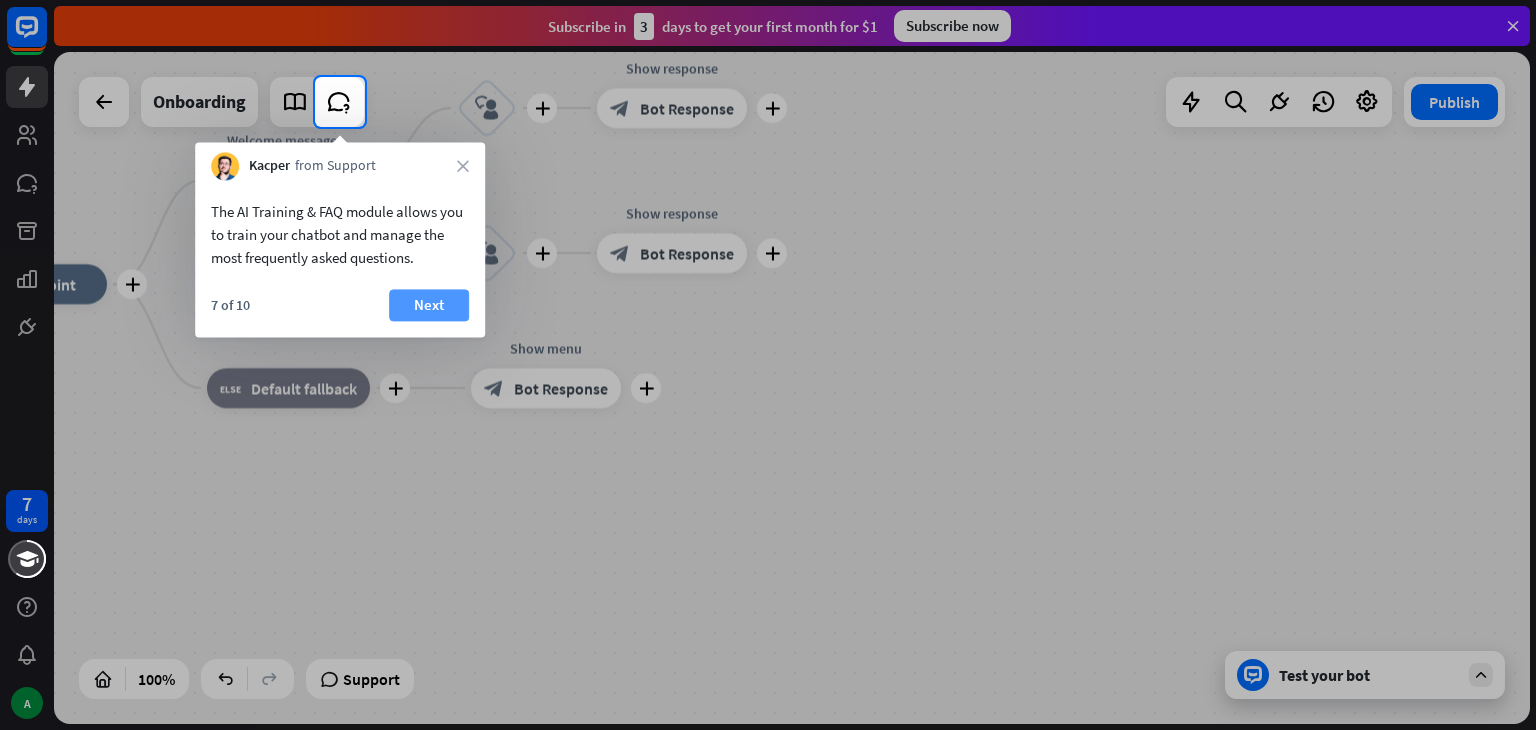 click on "Next" at bounding box center (429, 305) 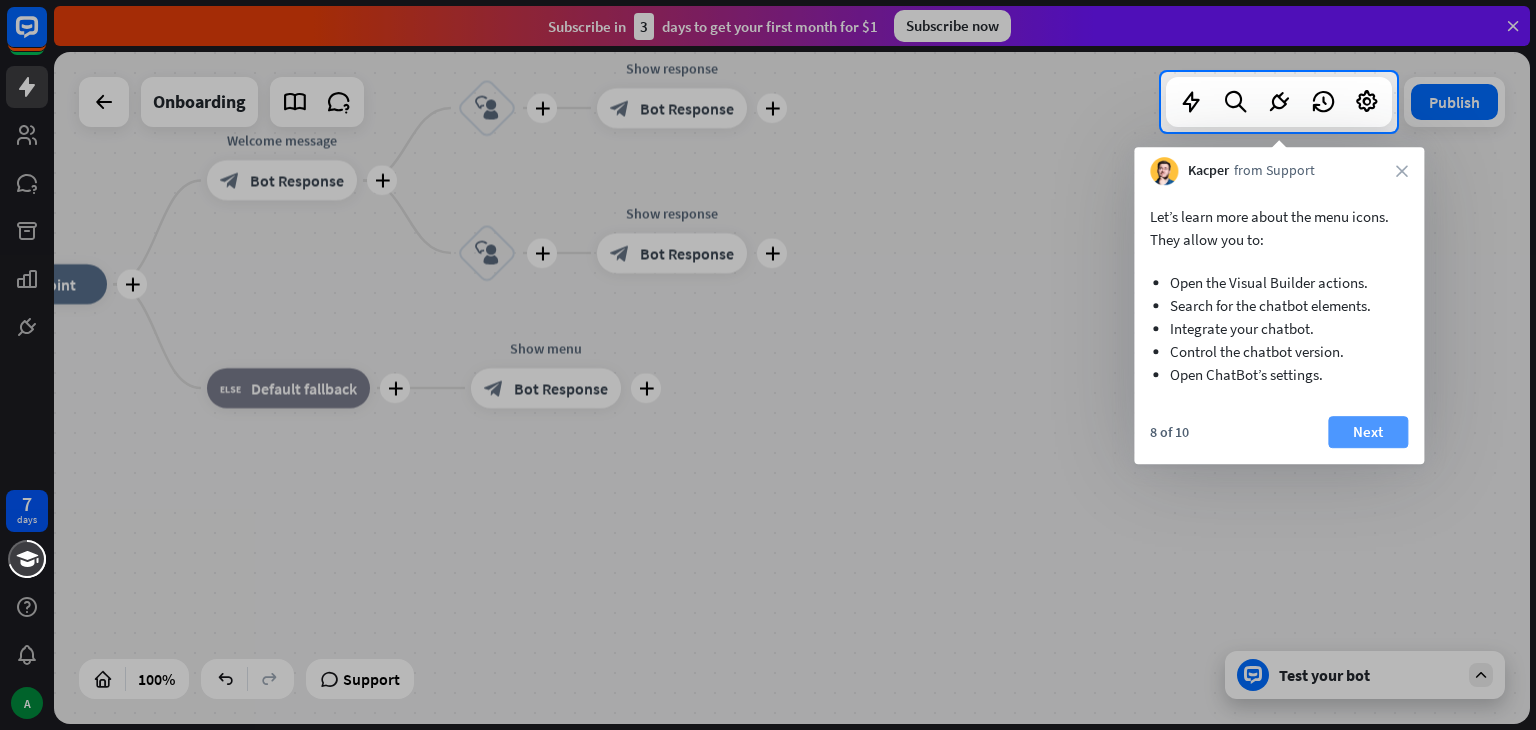 click on "Next" at bounding box center [1368, 432] 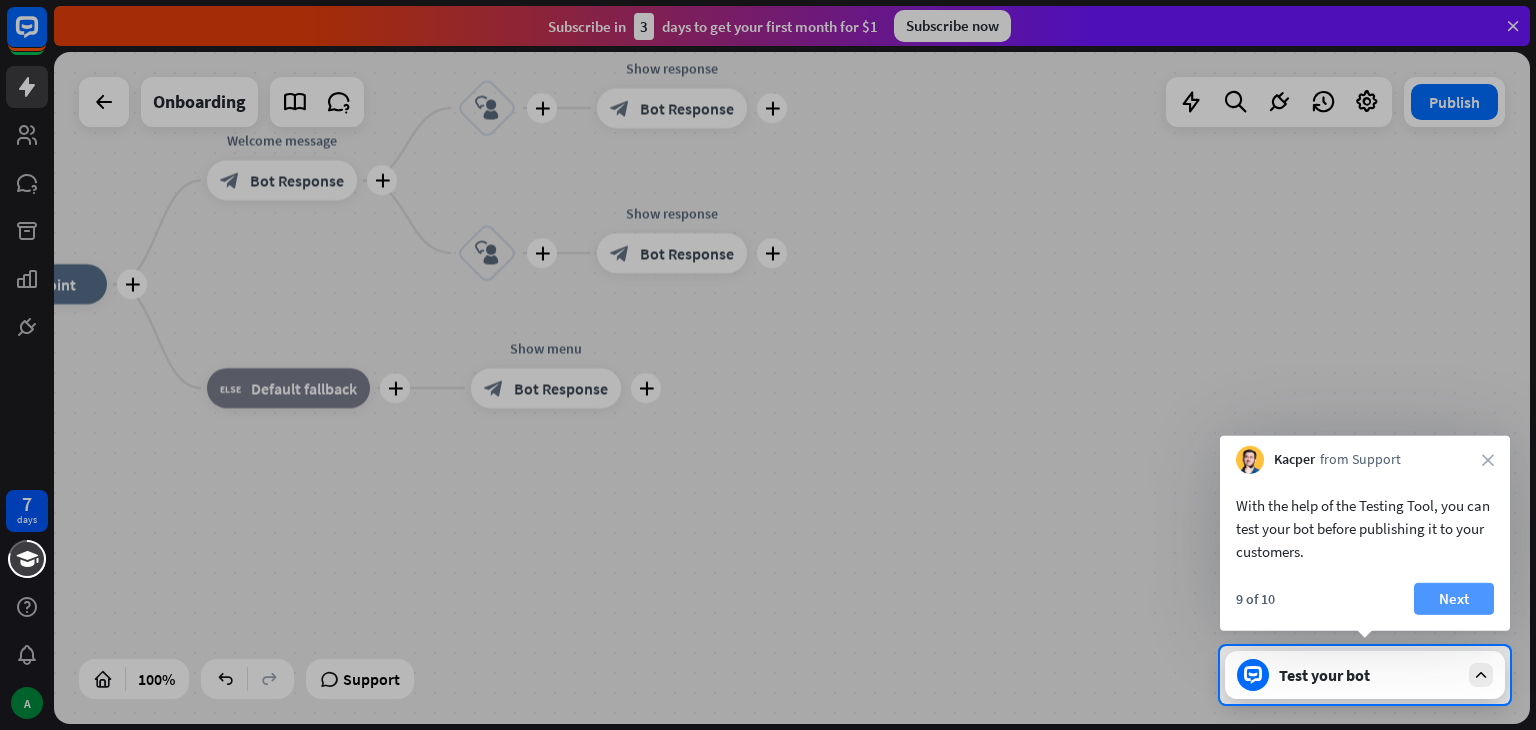 click on "Next" at bounding box center (1454, 599) 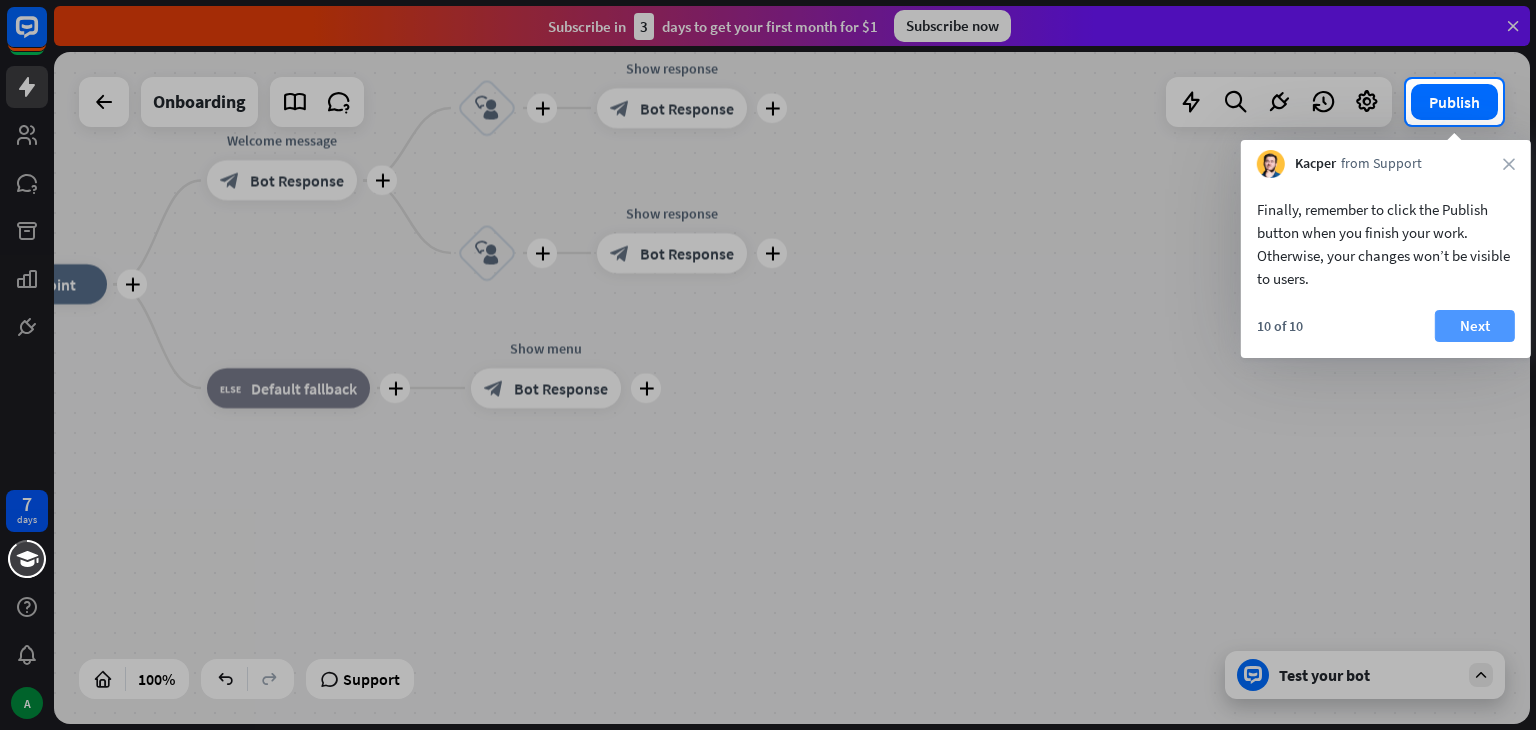 click on "Next" at bounding box center (1475, 326) 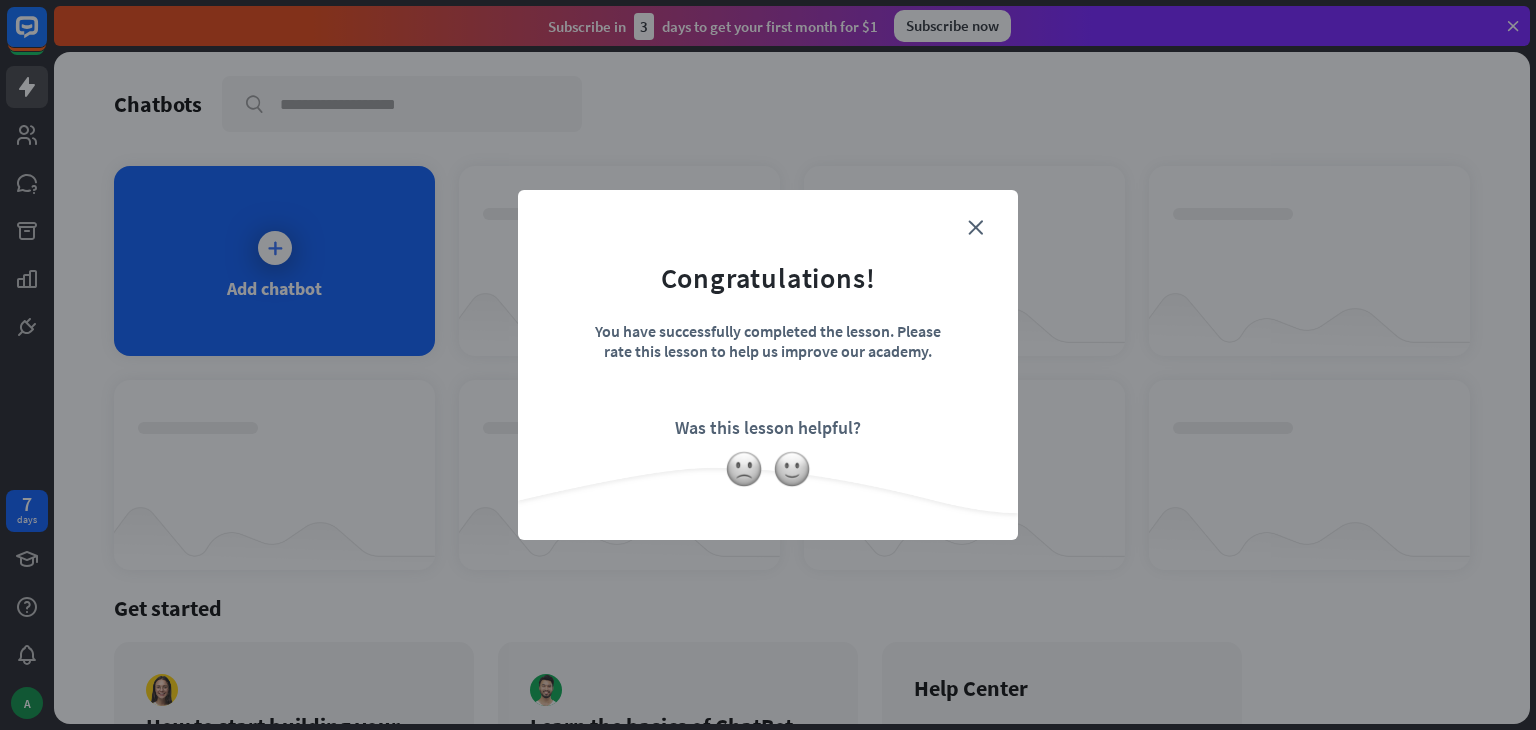click on "Congratulations!
You have successfully completed the lesson.
Please rate this lesson to help us improve our
academy.
Was this lesson helpful?" at bounding box center (768, 334) 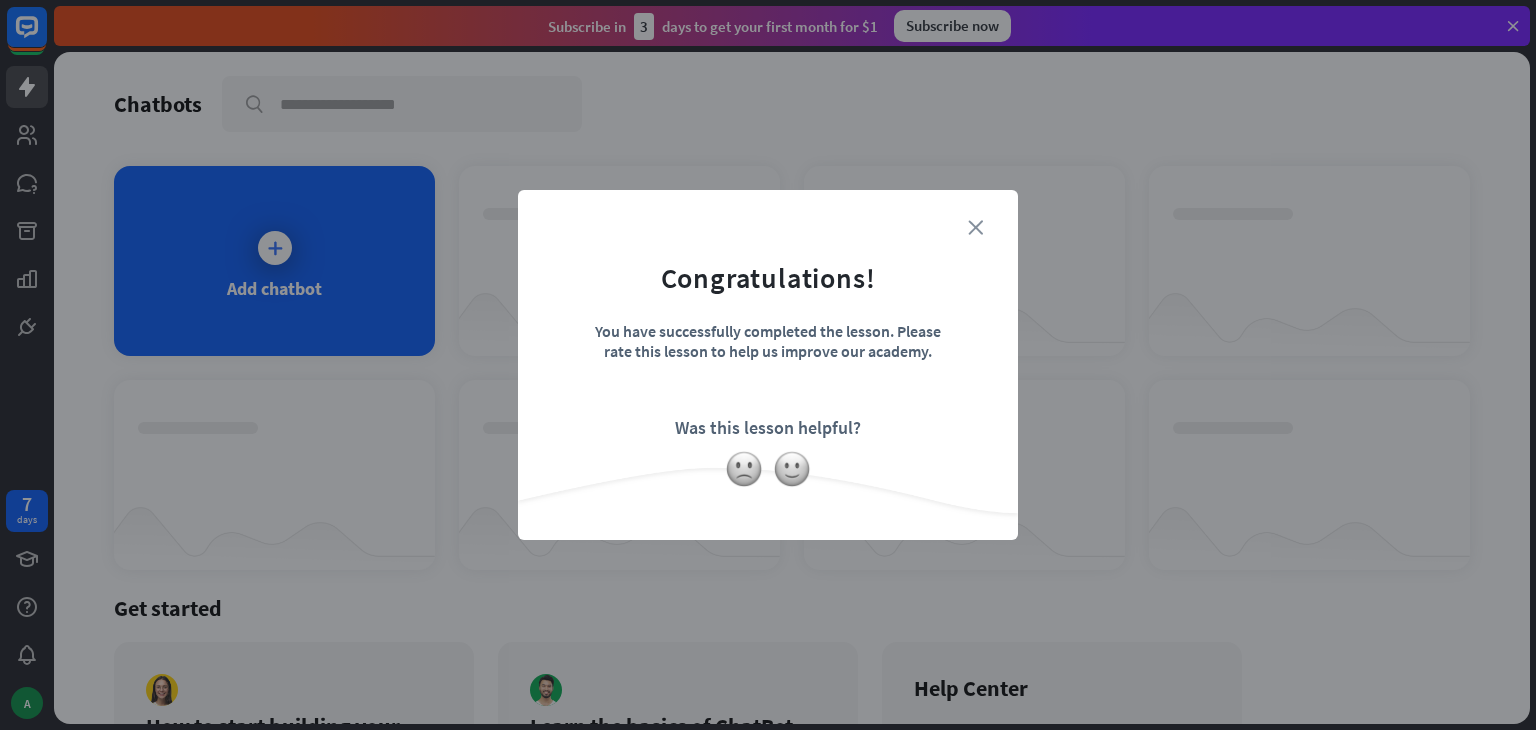 click on "close" at bounding box center [975, 227] 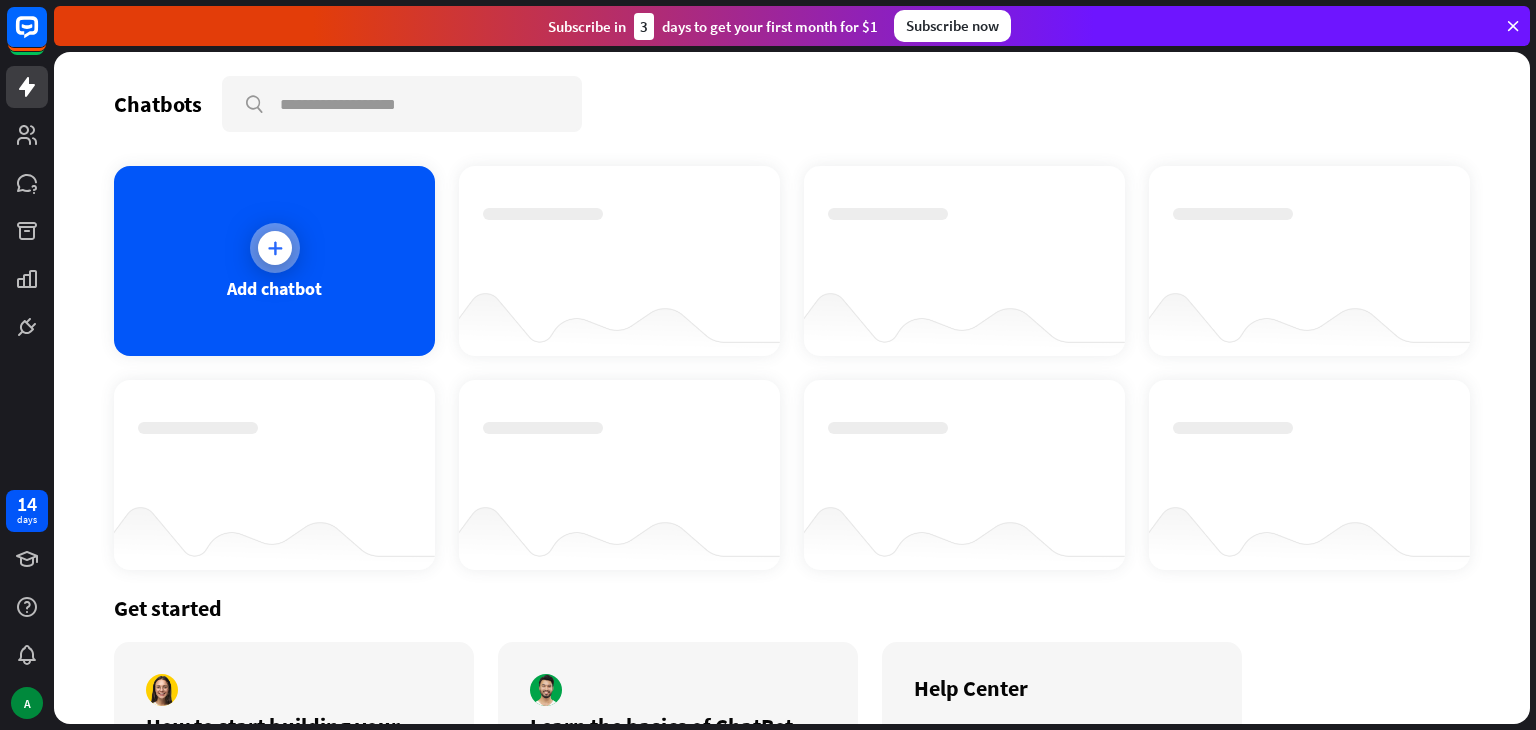 click on "Add chatbot" at bounding box center (274, 261) 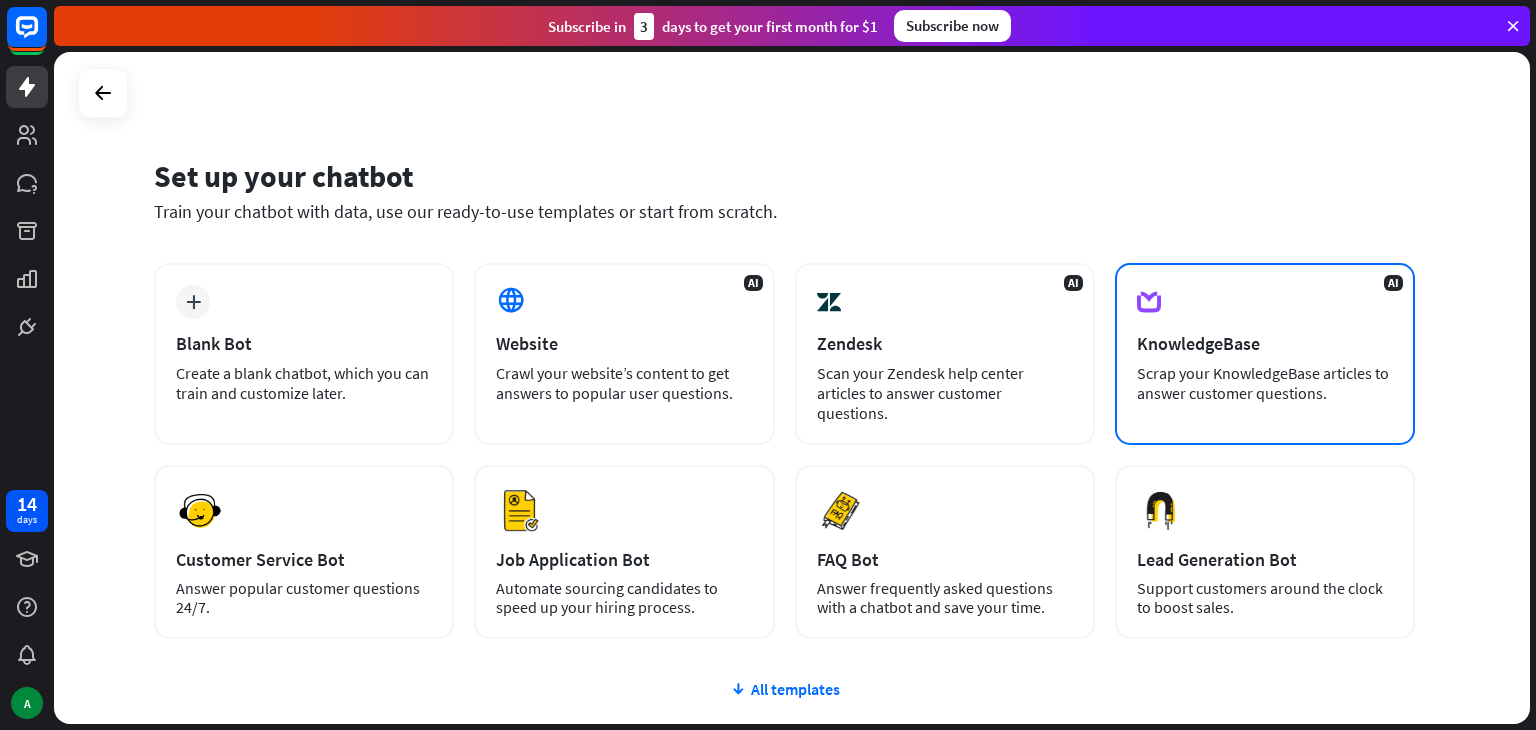 click on "AI         KnowledgeBase
Scrap your KnowledgeBase articles to answer customer
questions." at bounding box center [1265, 354] 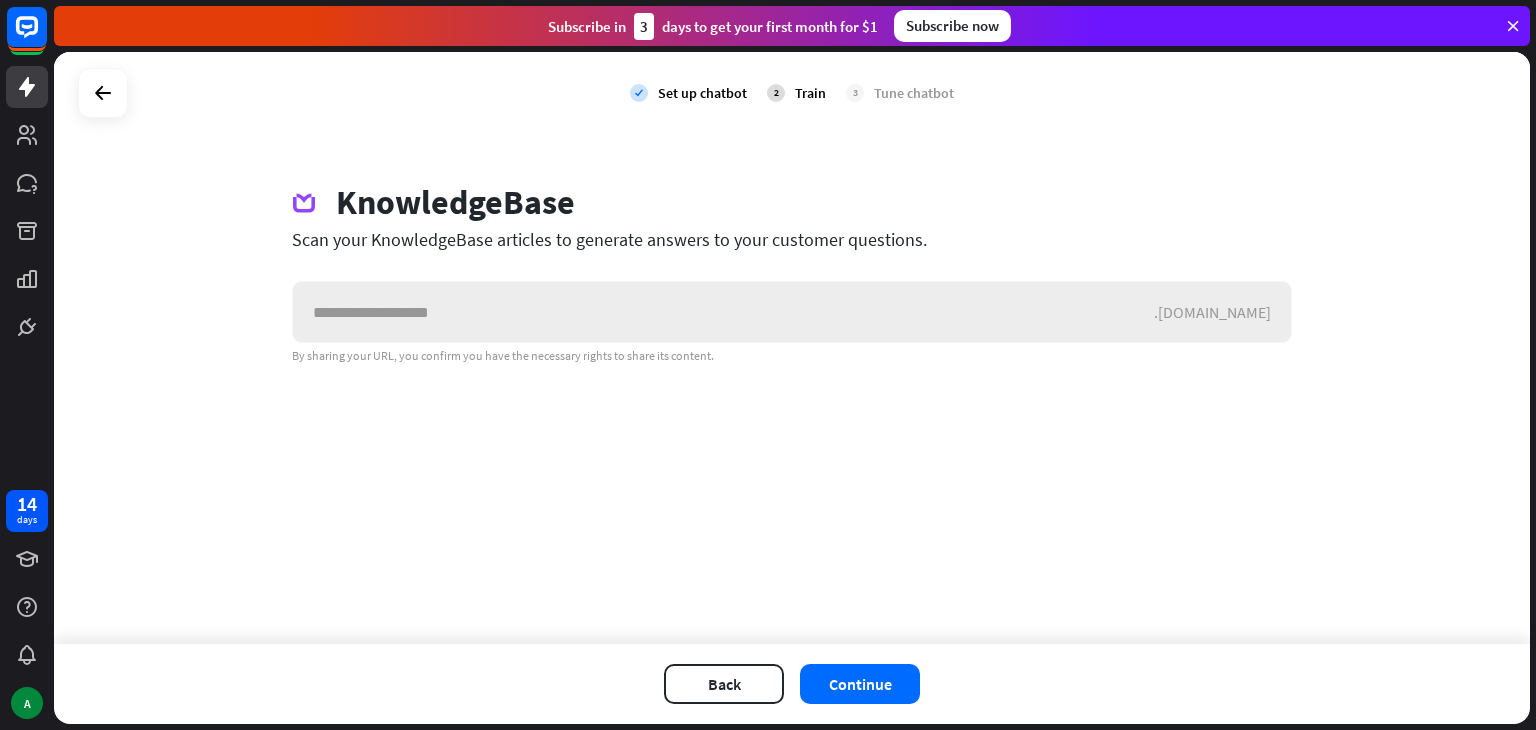 click at bounding box center [723, 312] 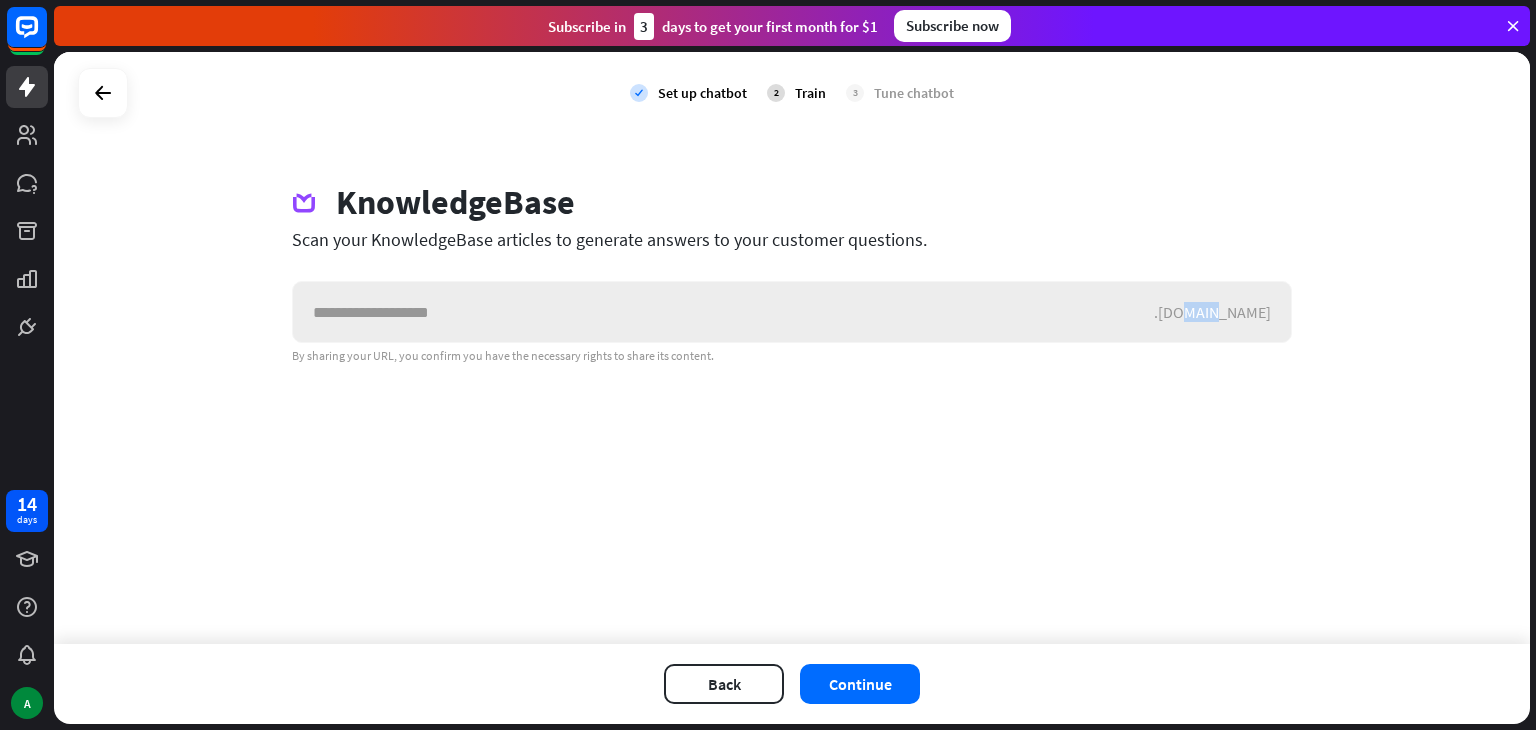 click on ".[DOMAIN_NAME]" at bounding box center (1222, 312) 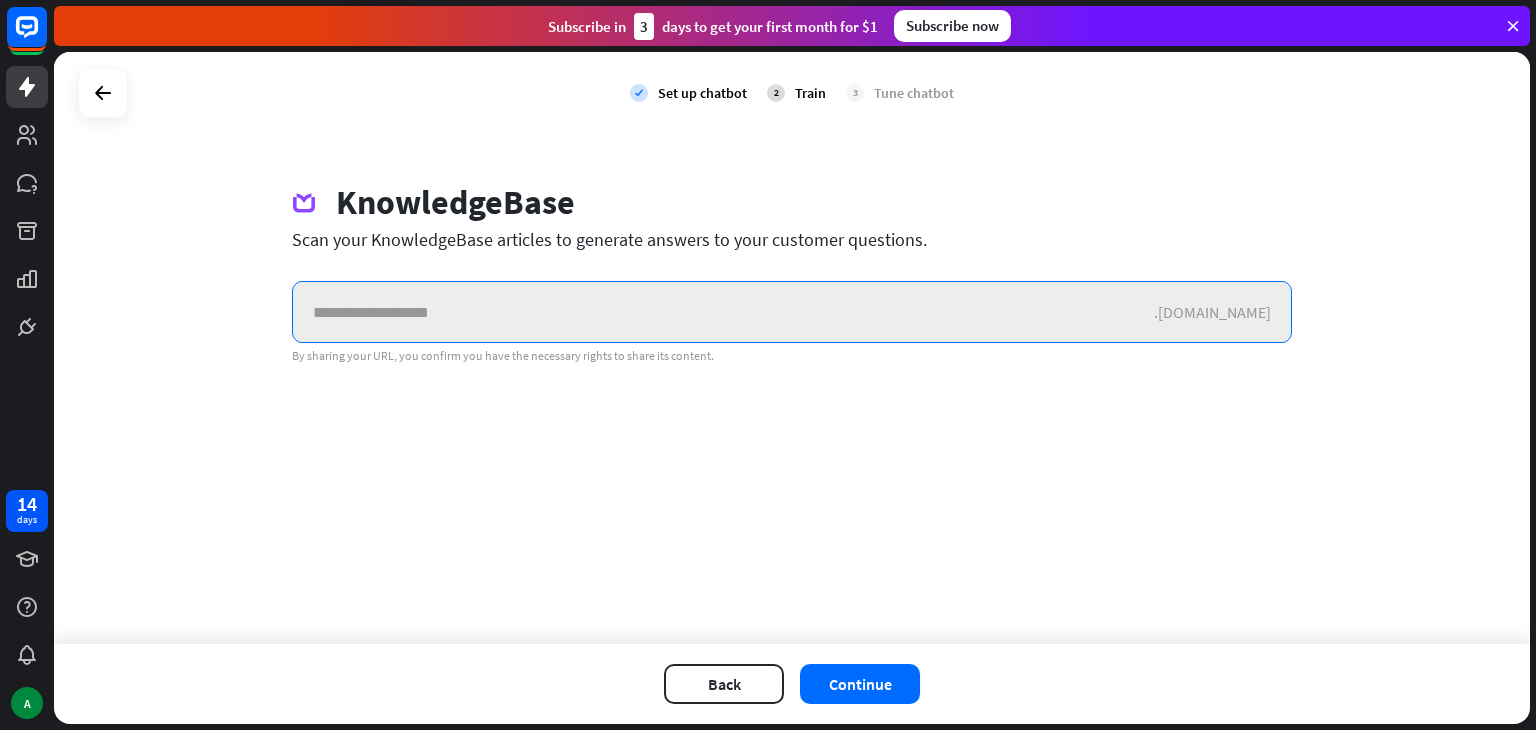 click at bounding box center (723, 312) 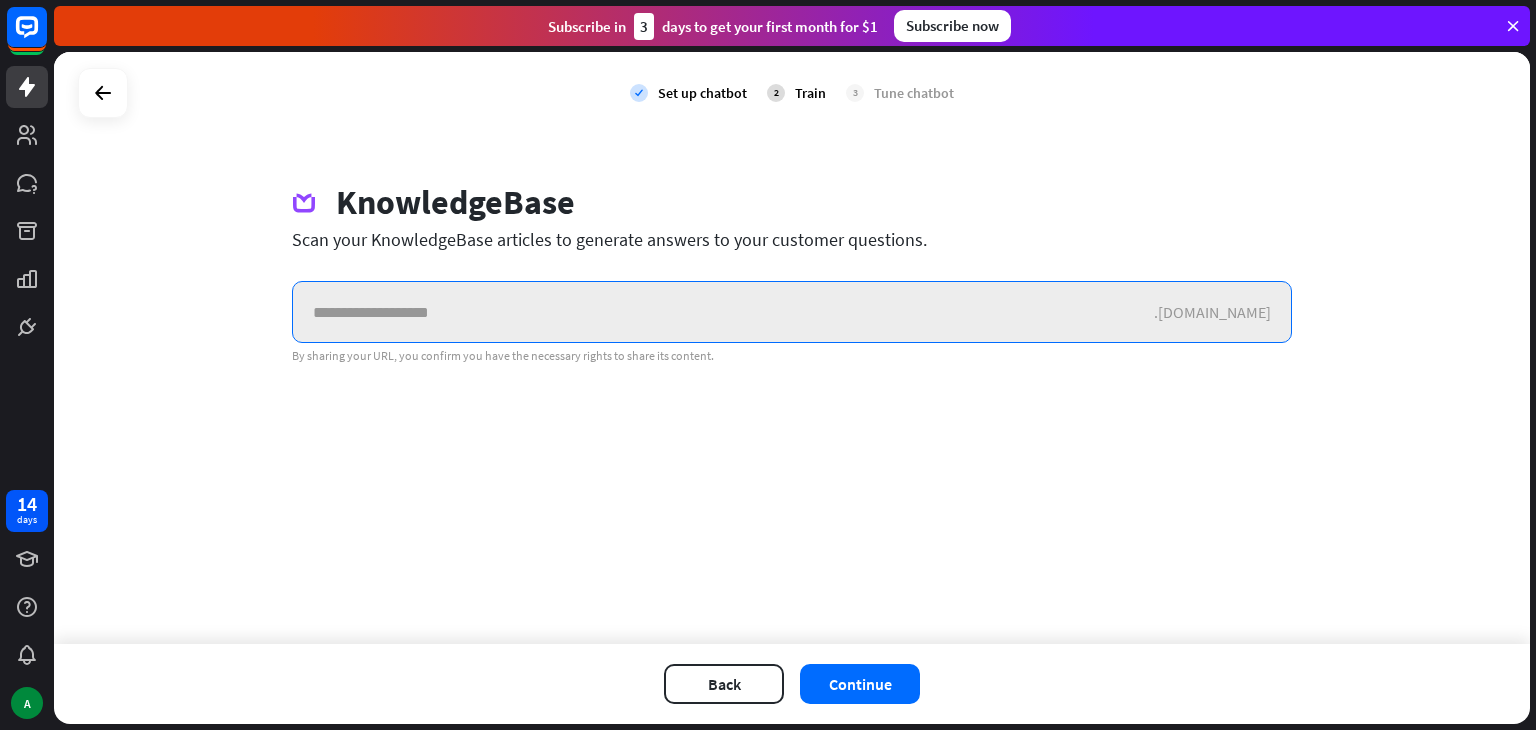 click at bounding box center (723, 312) 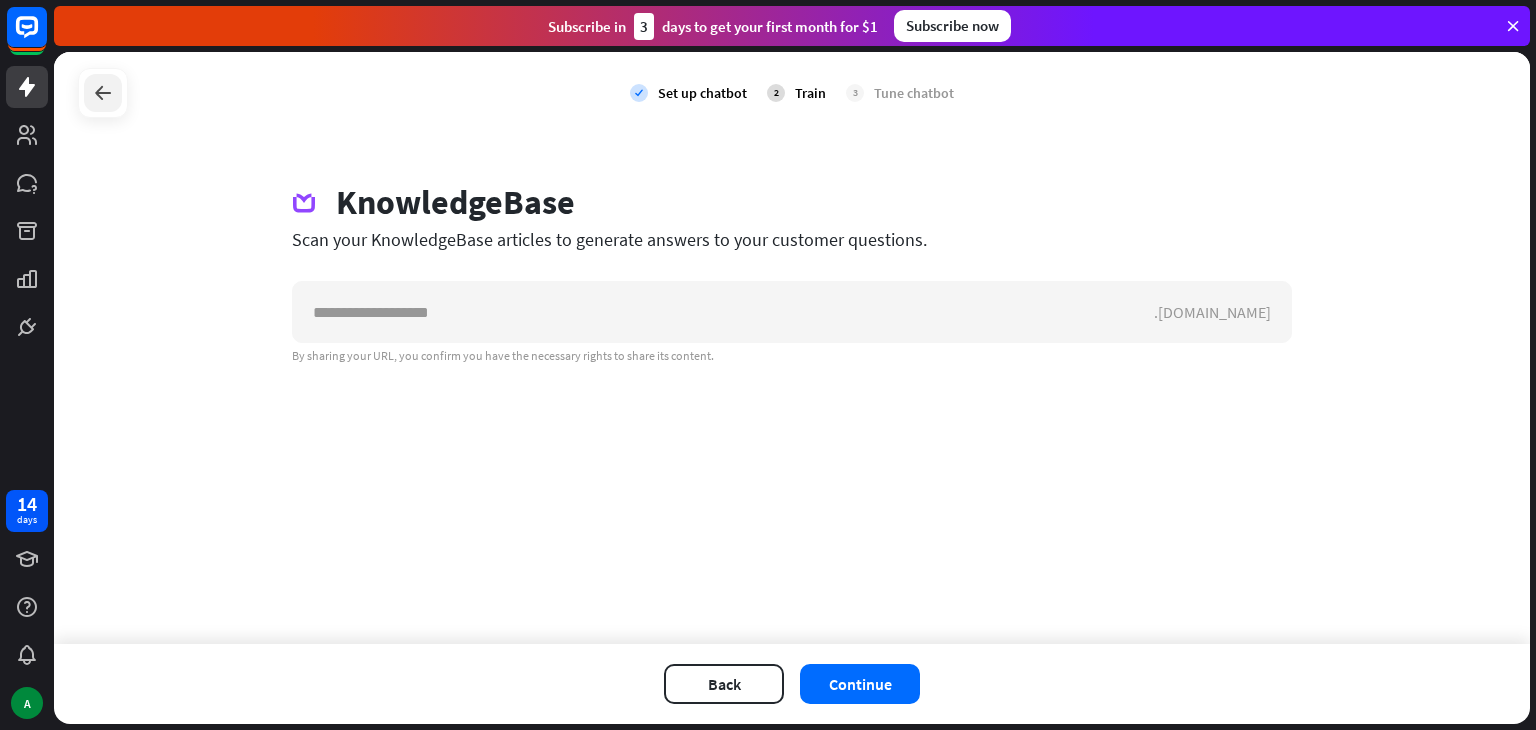 click at bounding box center [103, 93] 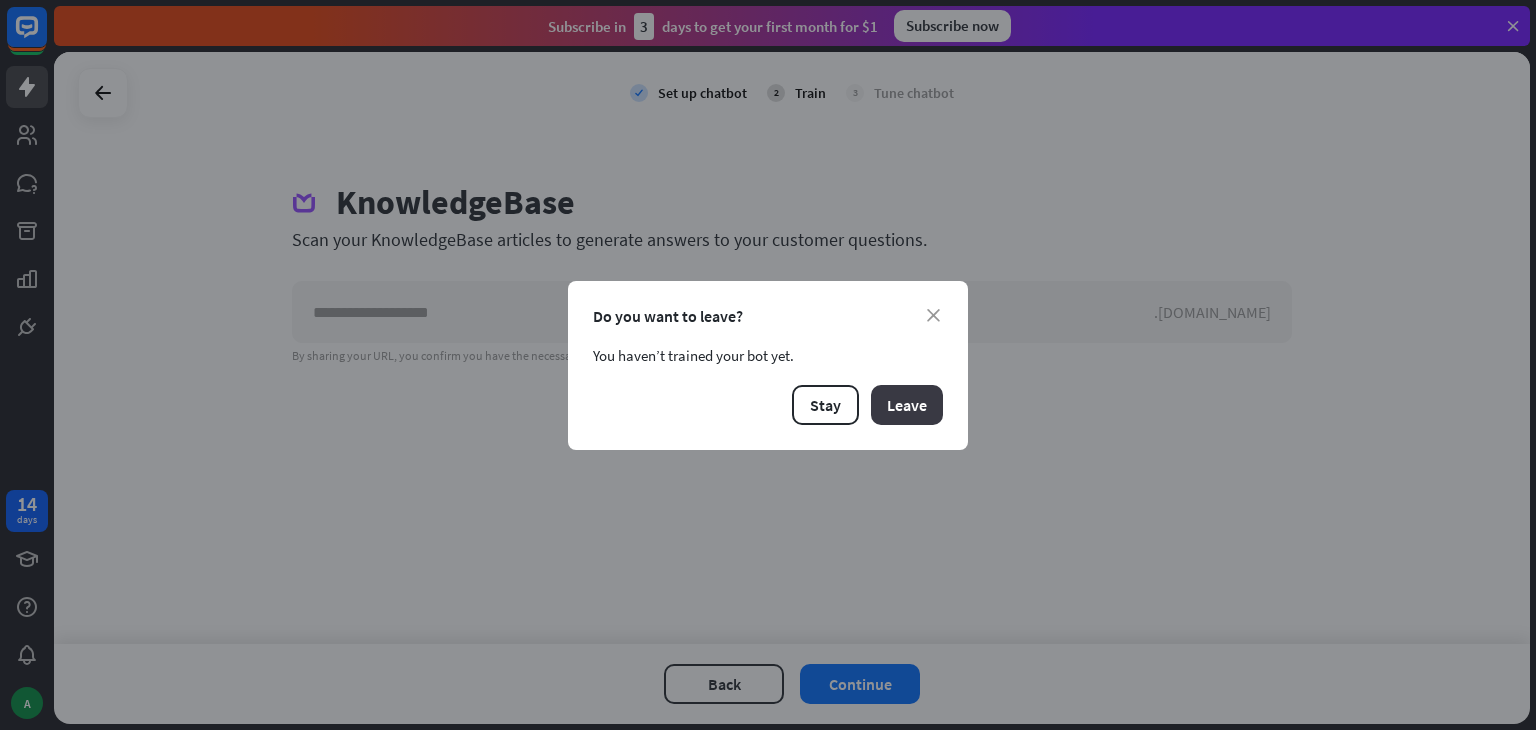 click on "Leave" at bounding box center (907, 405) 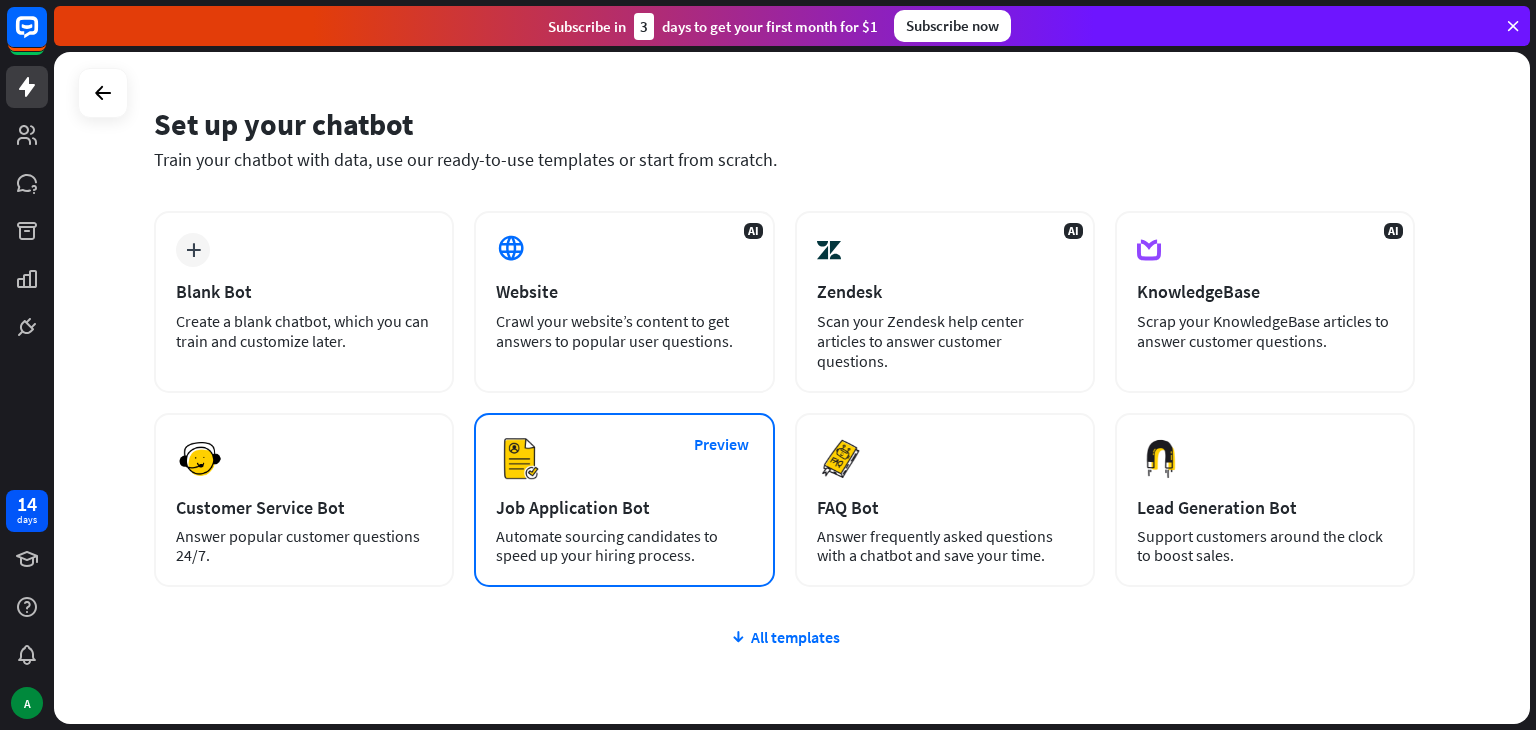 scroll, scrollTop: 56, scrollLeft: 0, axis: vertical 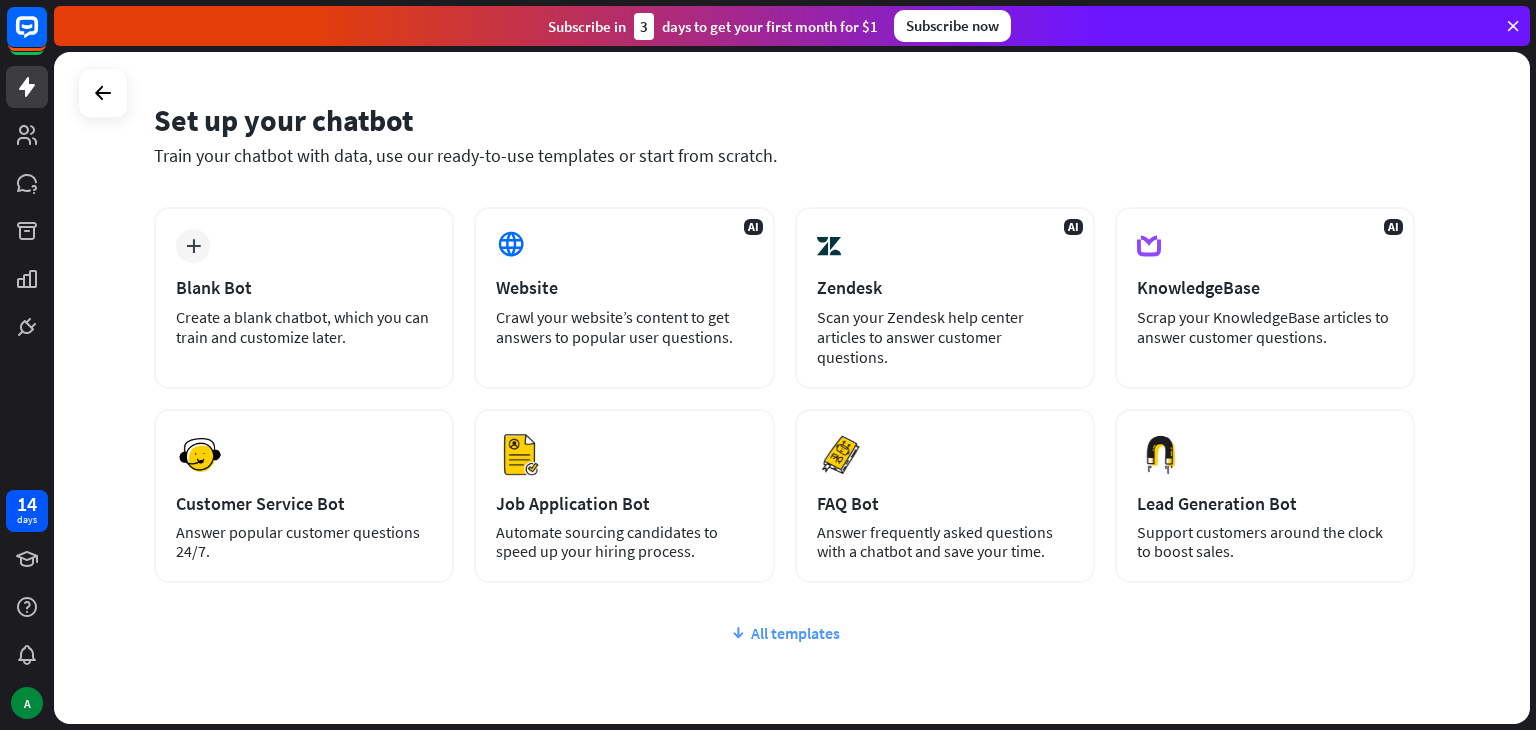 click on "All templates" at bounding box center [784, 633] 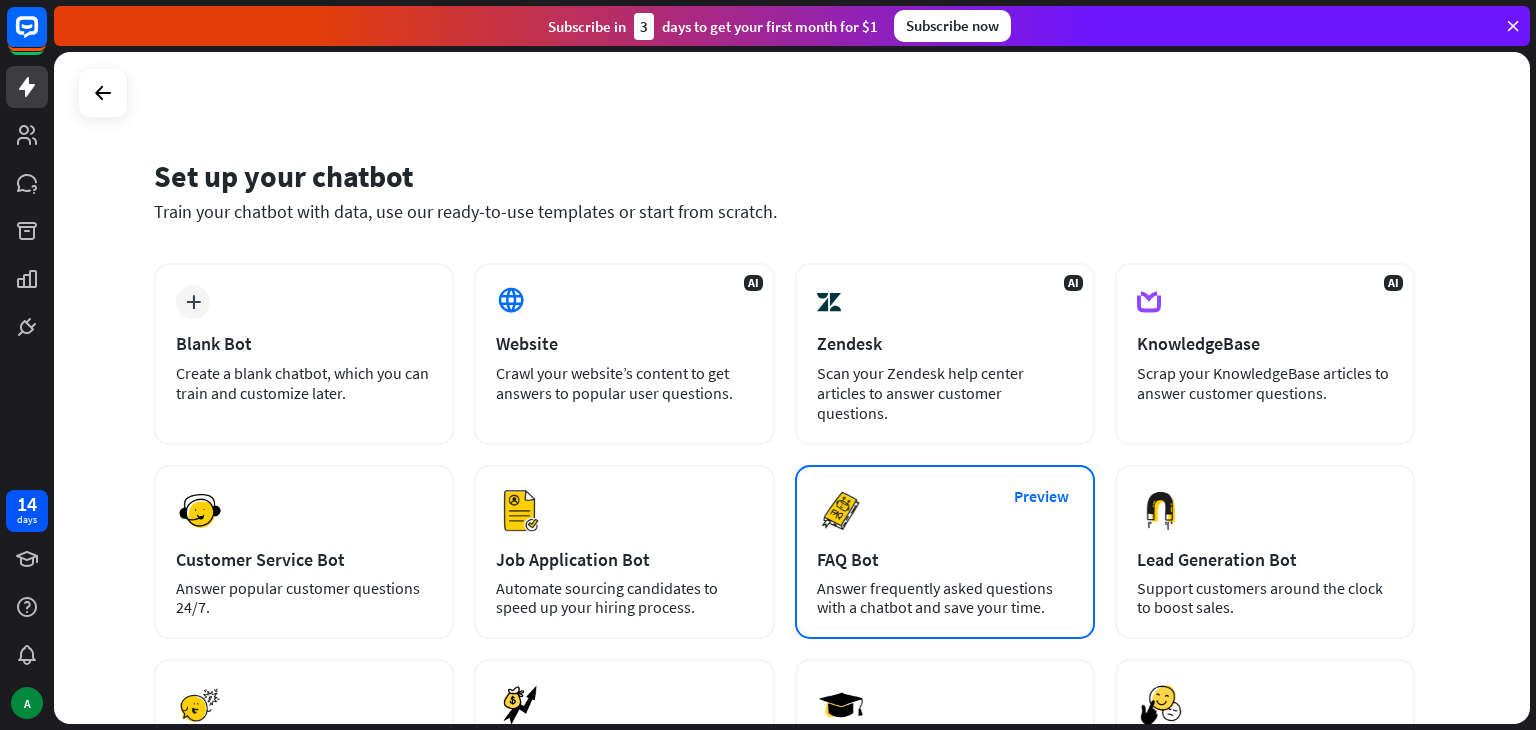 scroll, scrollTop: 0, scrollLeft: 0, axis: both 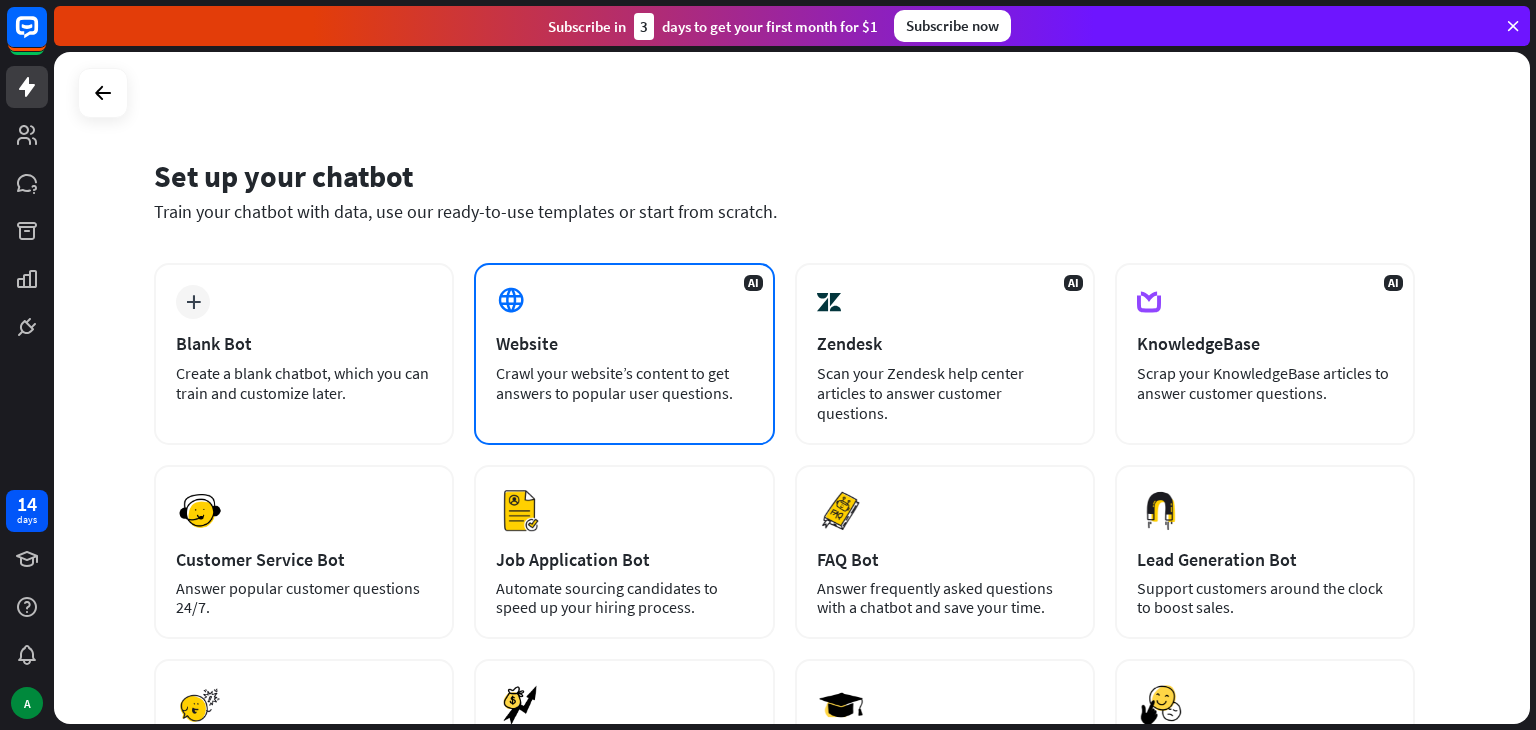 click on "AI     Website
Crawl your website’s content to get answers to
popular user questions." at bounding box center [624, 354] 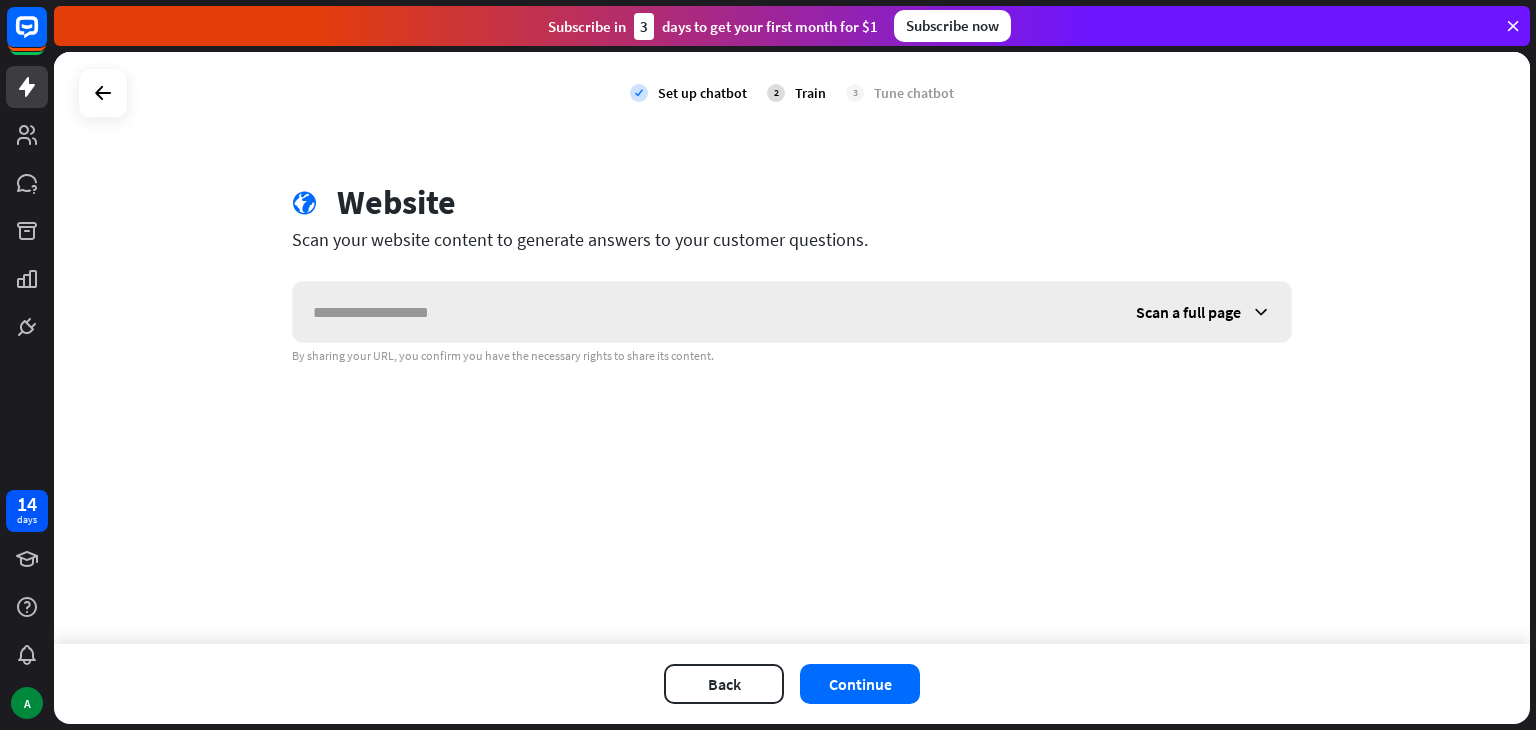 click at bounding box center [704, 312] 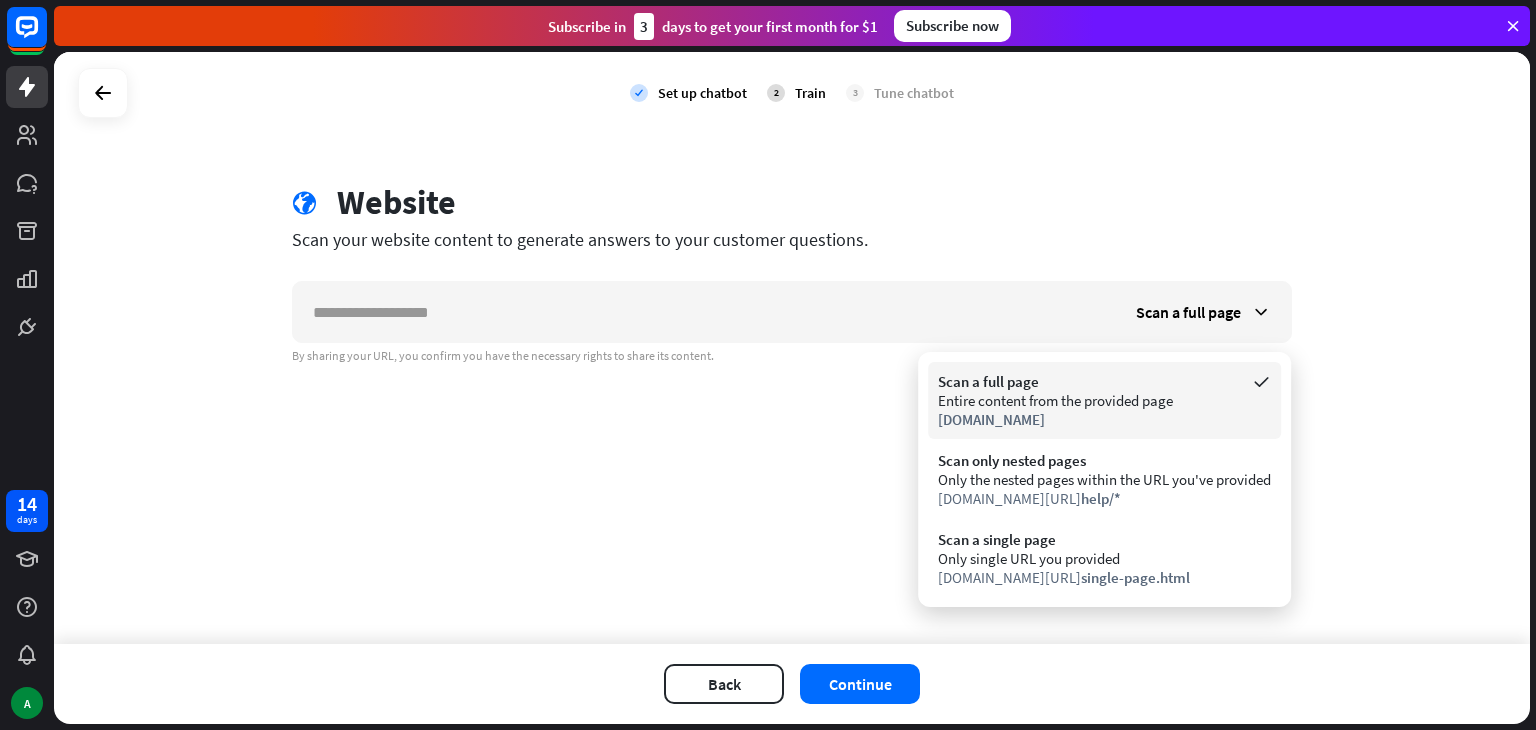 click on "Scan a full page" at bounding box center (1104, 381) 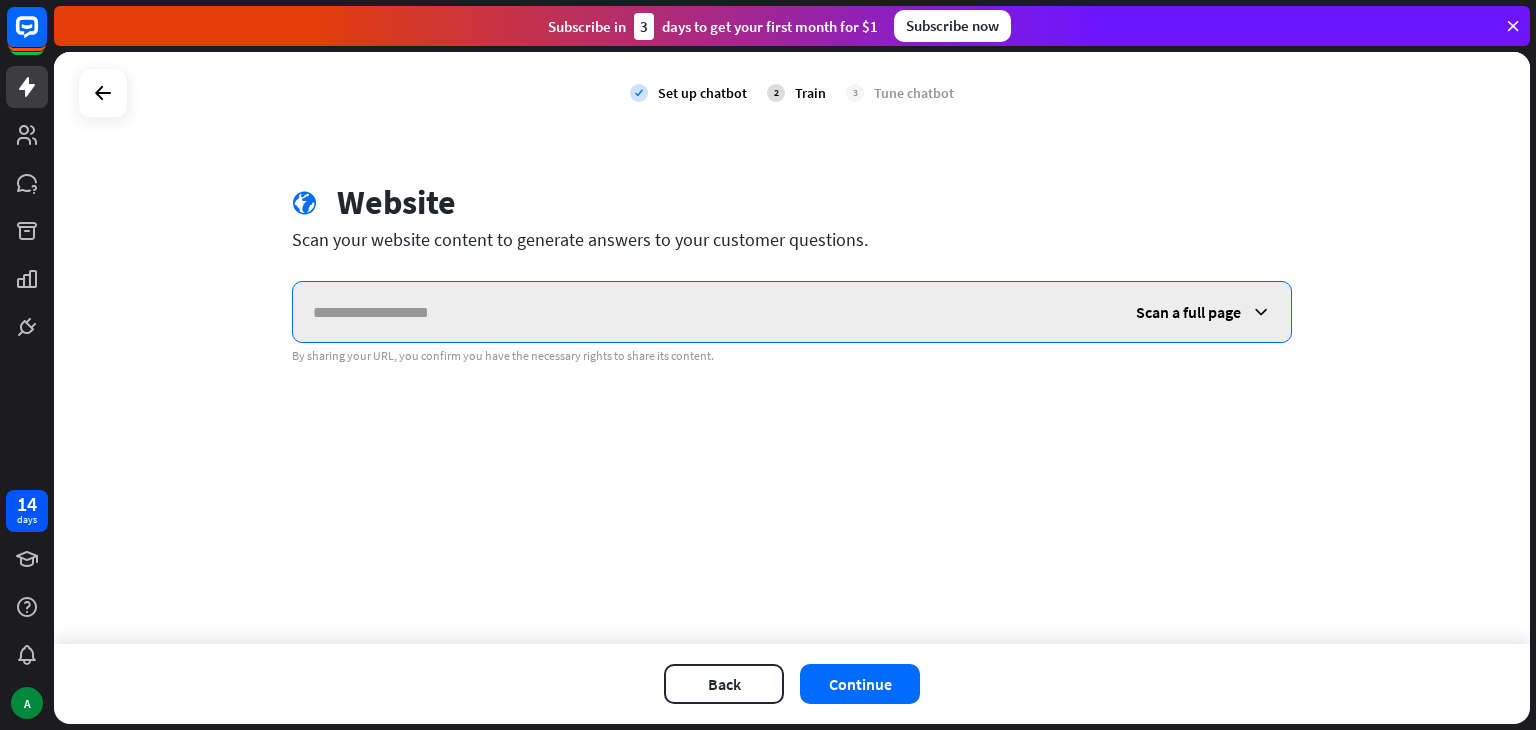 click at bounding box center (704, 312) 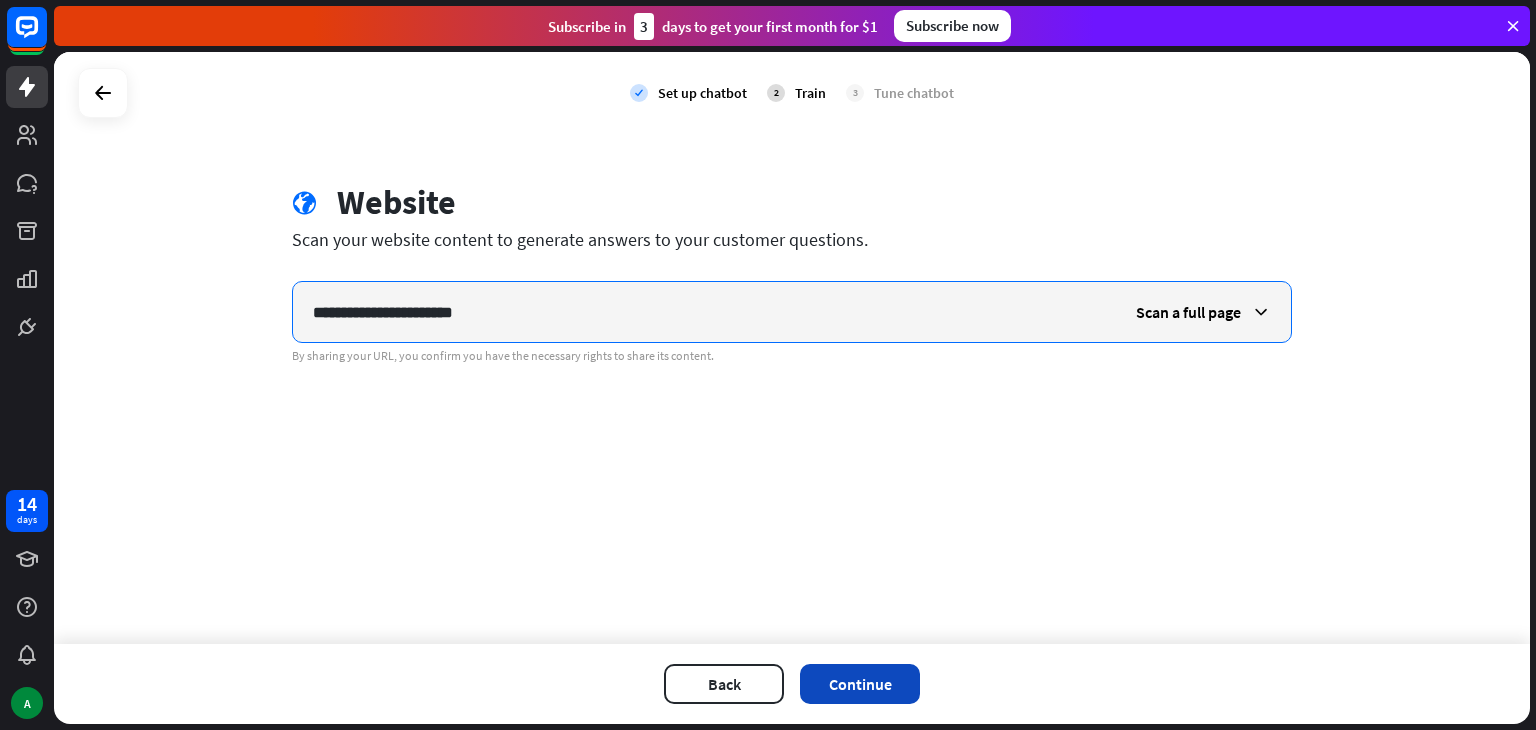type on "**********" 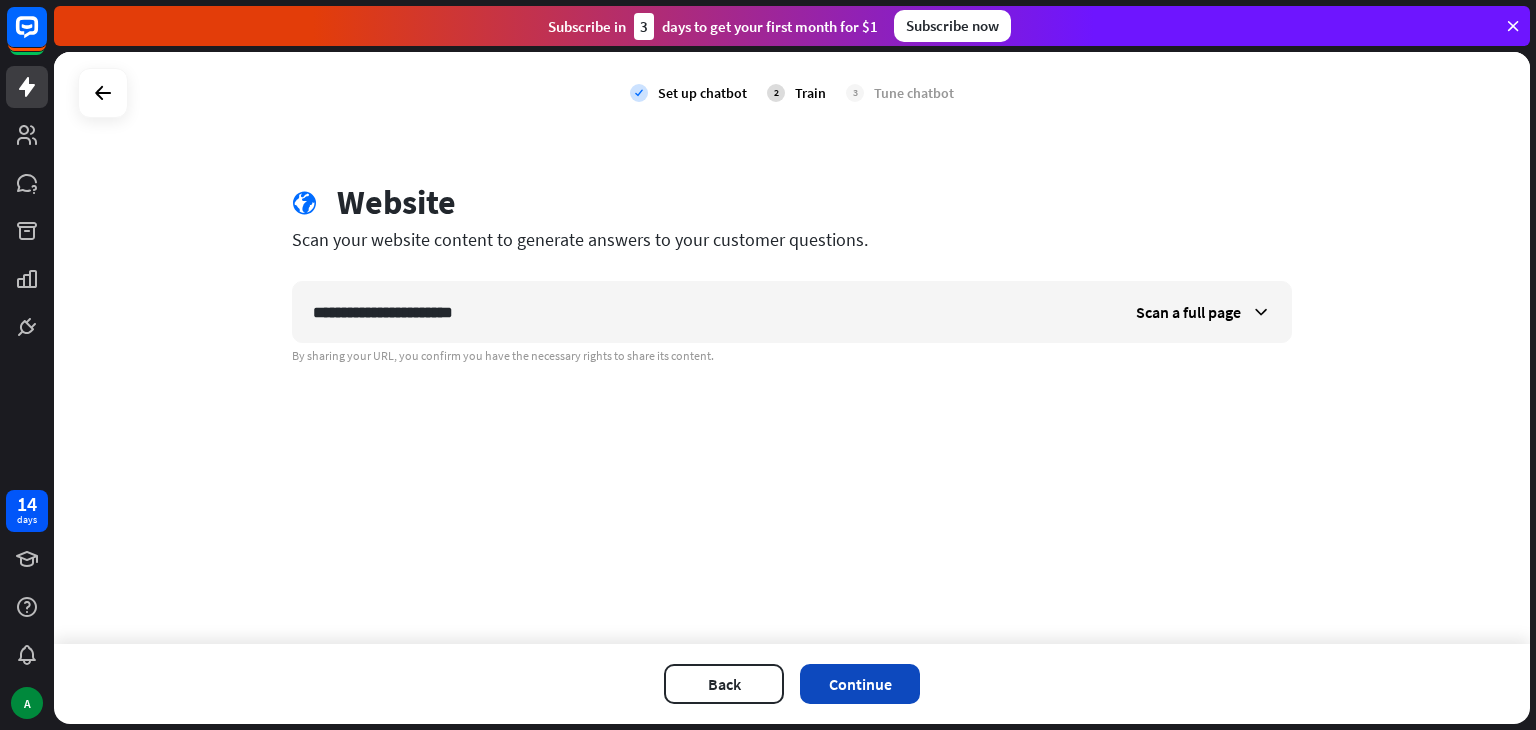 click on "Continue" at bounding box center [860, 684] 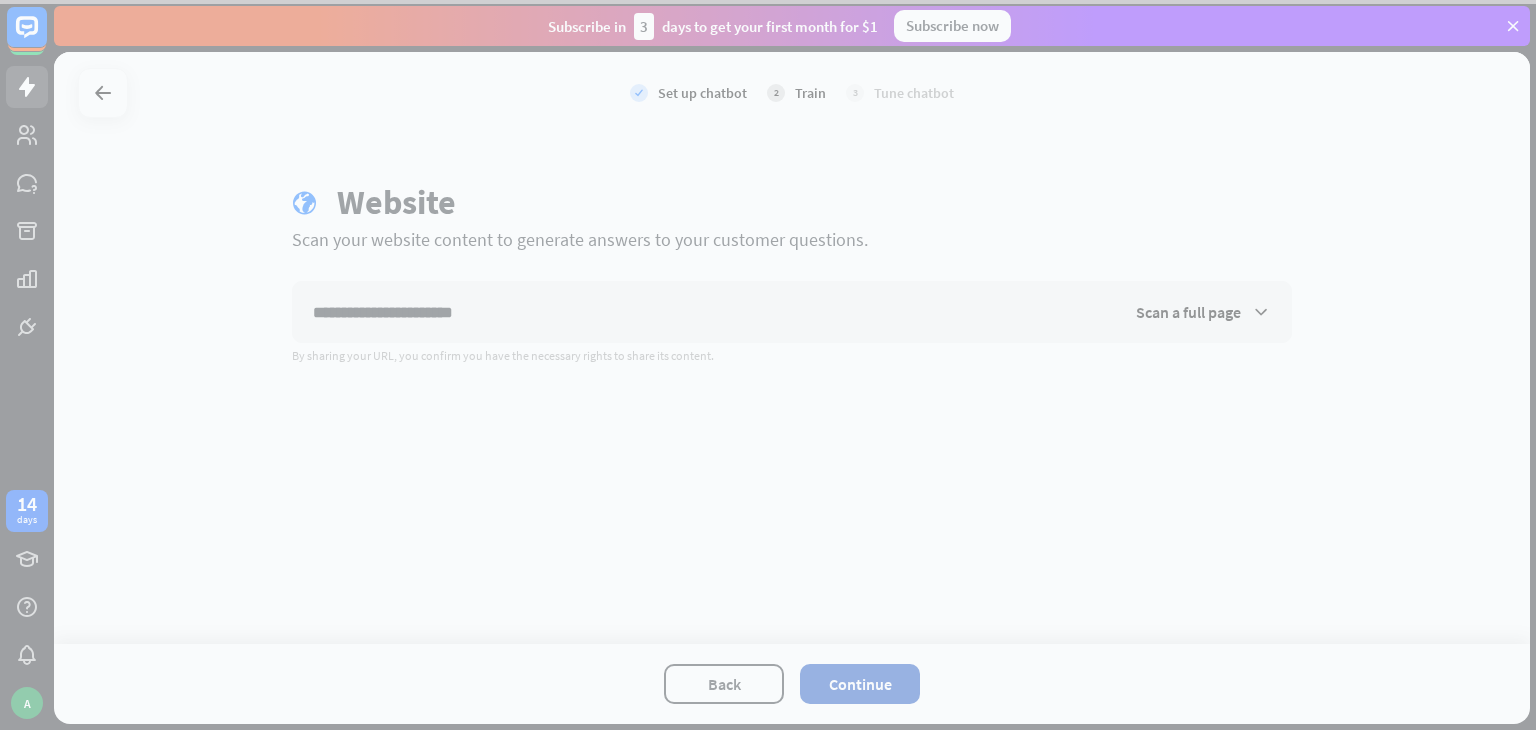click at bounding box center [768, 365] 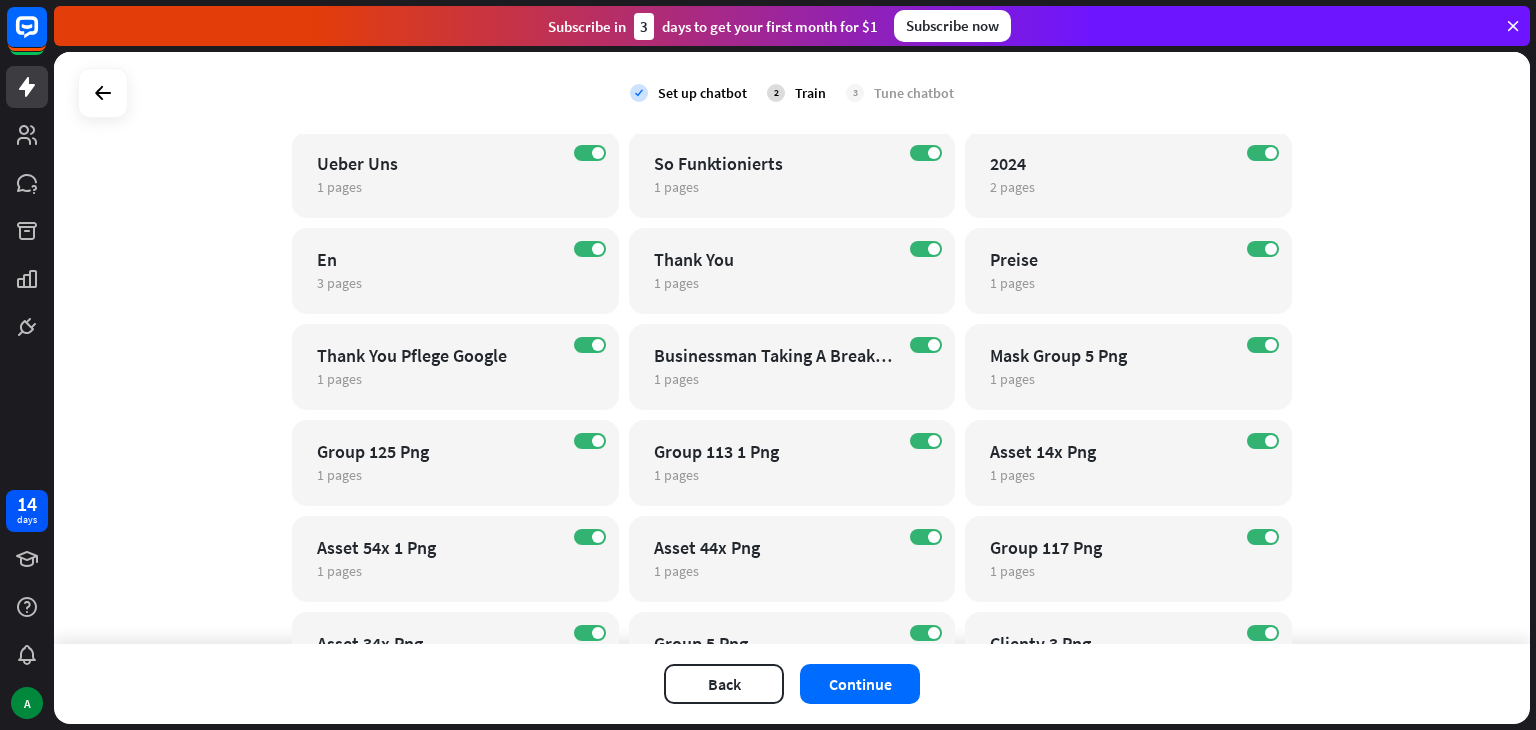 scroll, scrollTop: 206, scrollLeft: 0, axis: vertical 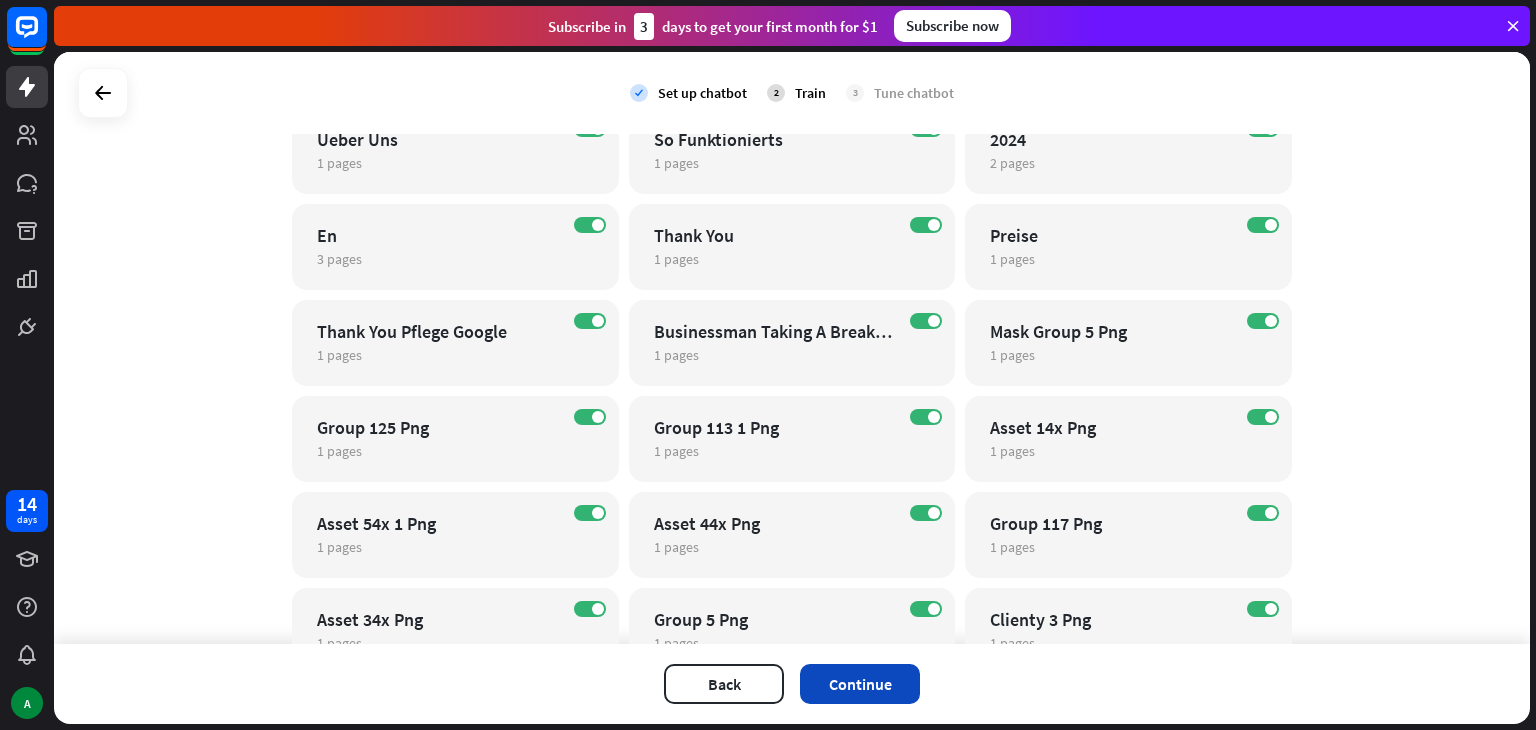 click on "Continue" at bounding box center (860, 684) 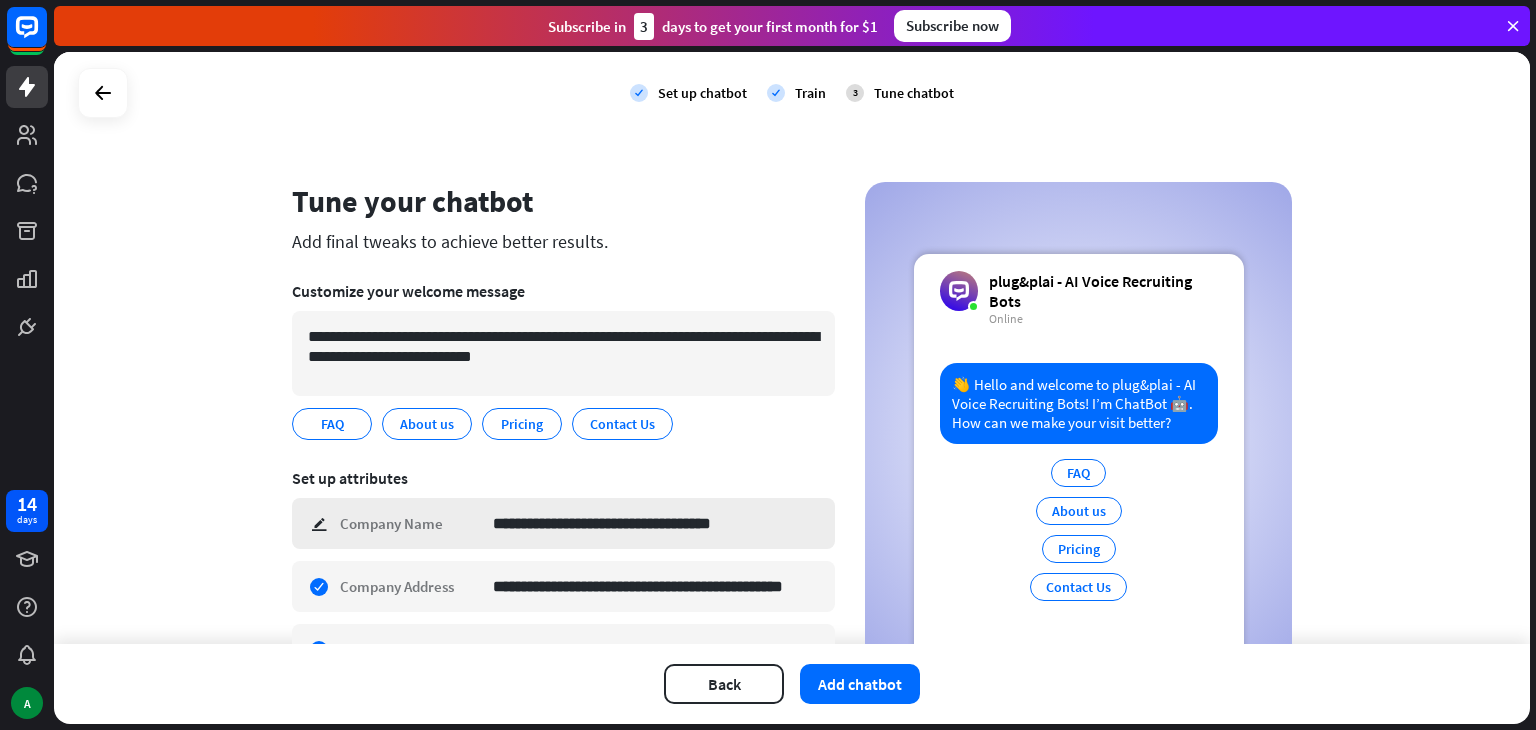 scroll, scrollTop: 94, scrollLeft: 0, axis: vertical 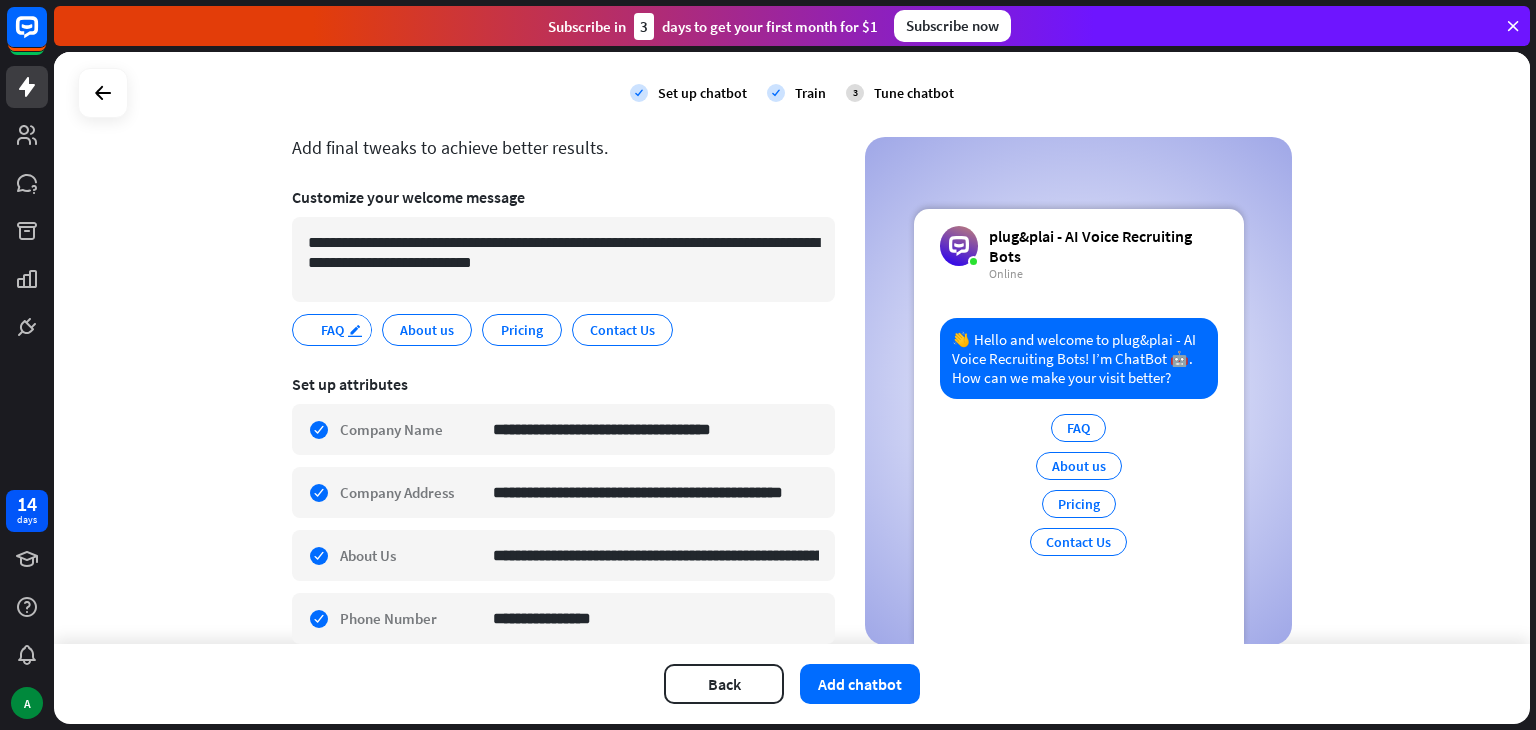 click on "edit" at bounding box center [355, 330] 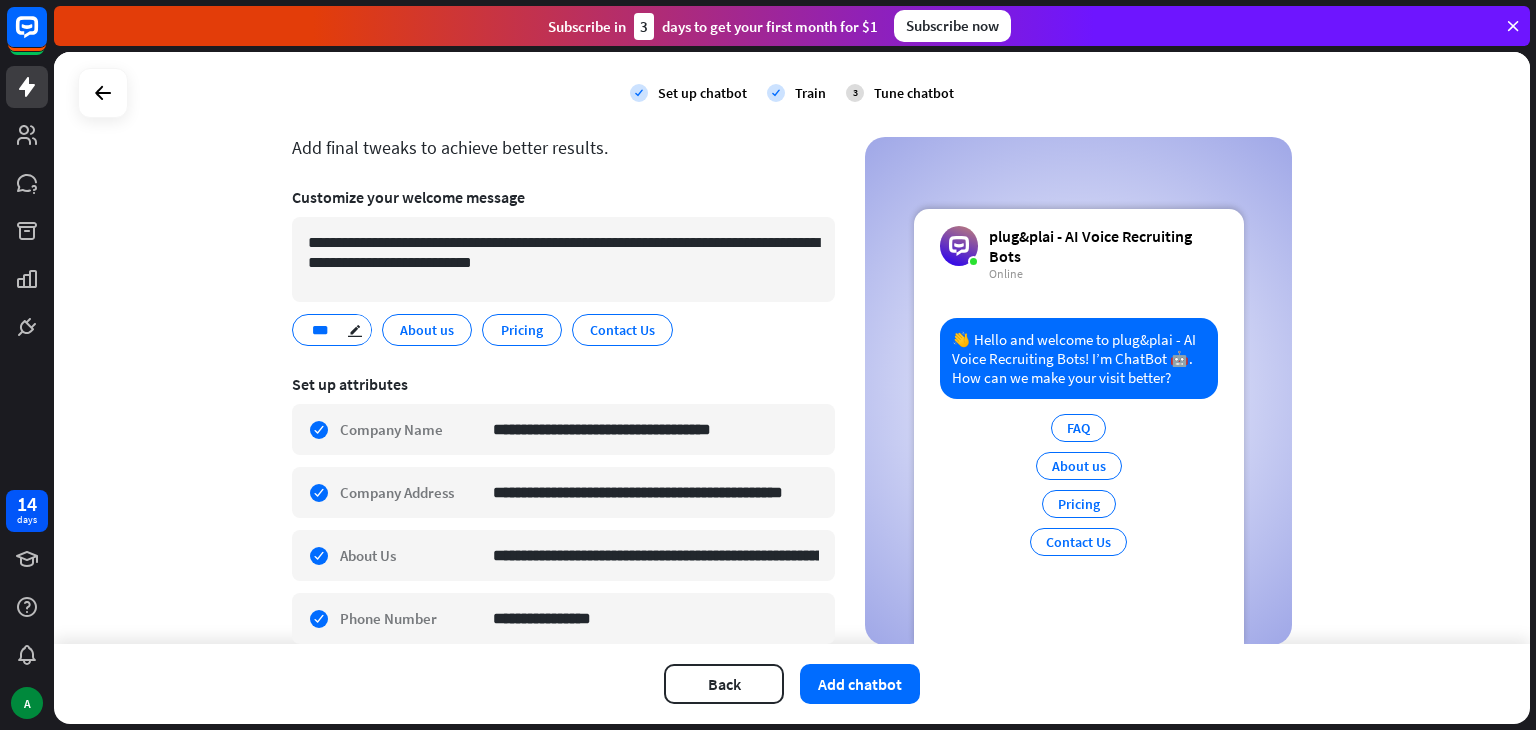 click on "***" at bounding box center [329, 330] 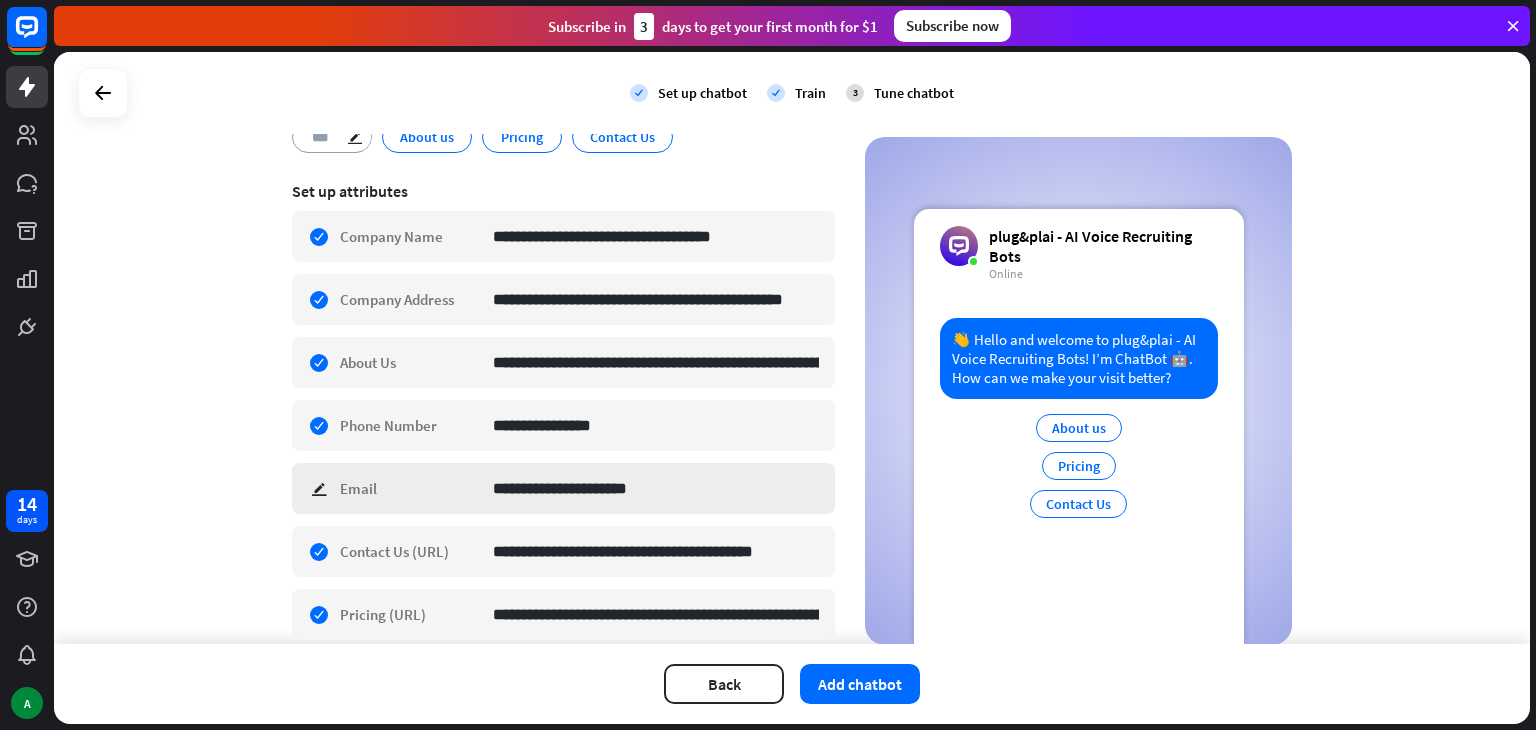 scroll, scrollTop: 366, scrollLeft: 0, axis: vertical 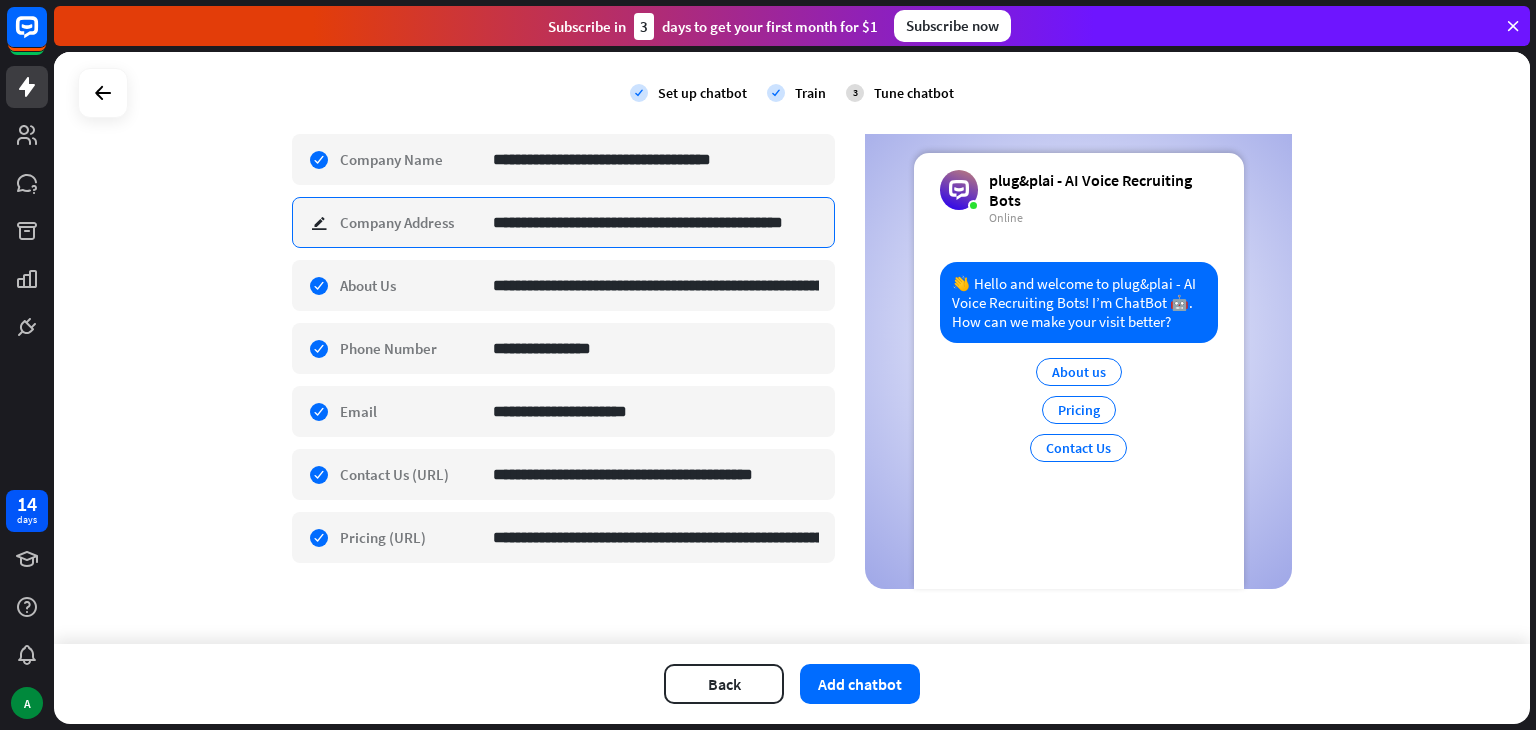 click on "**********" at bounding box center [656, 222] 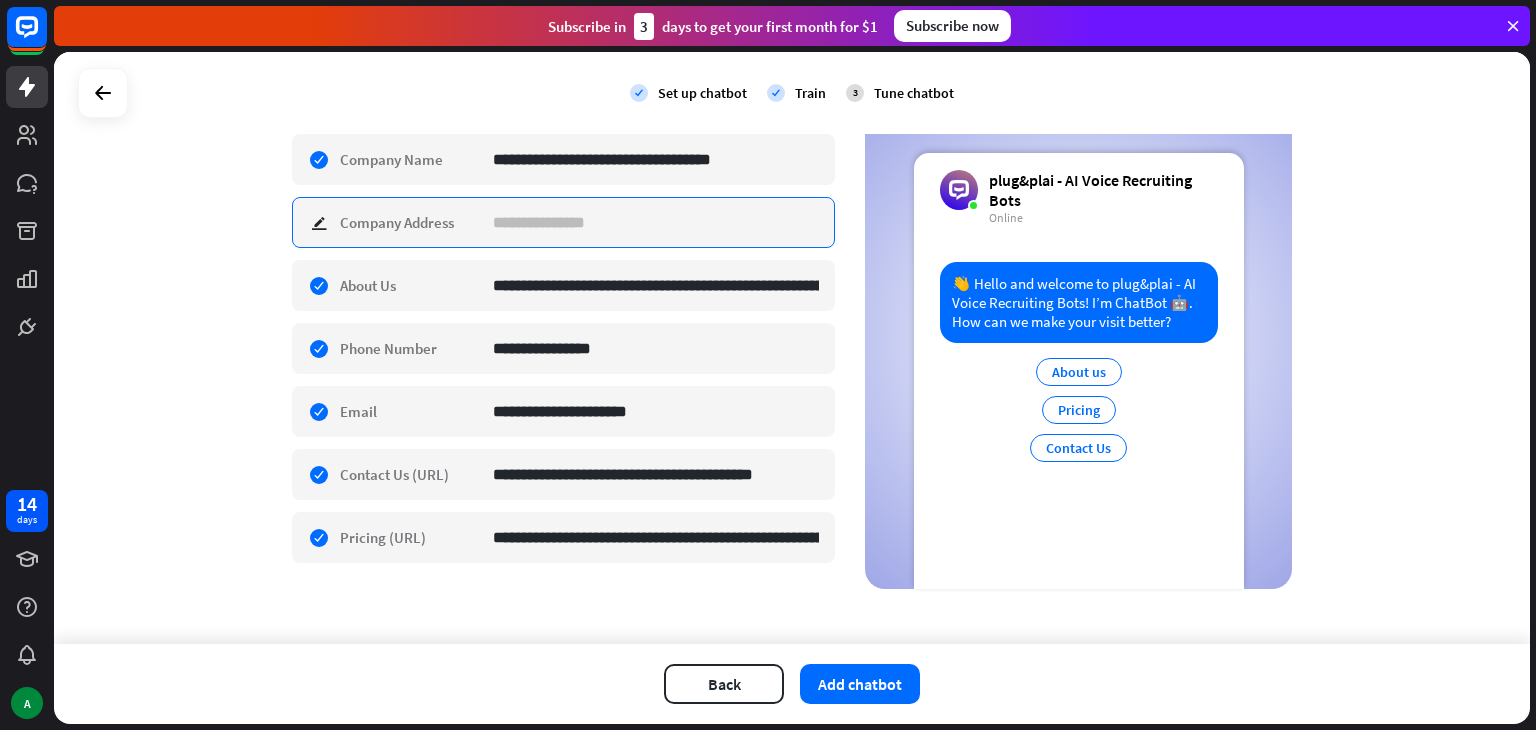 scroll, scrollTop: 0, scrollLeft: 0, axis: both 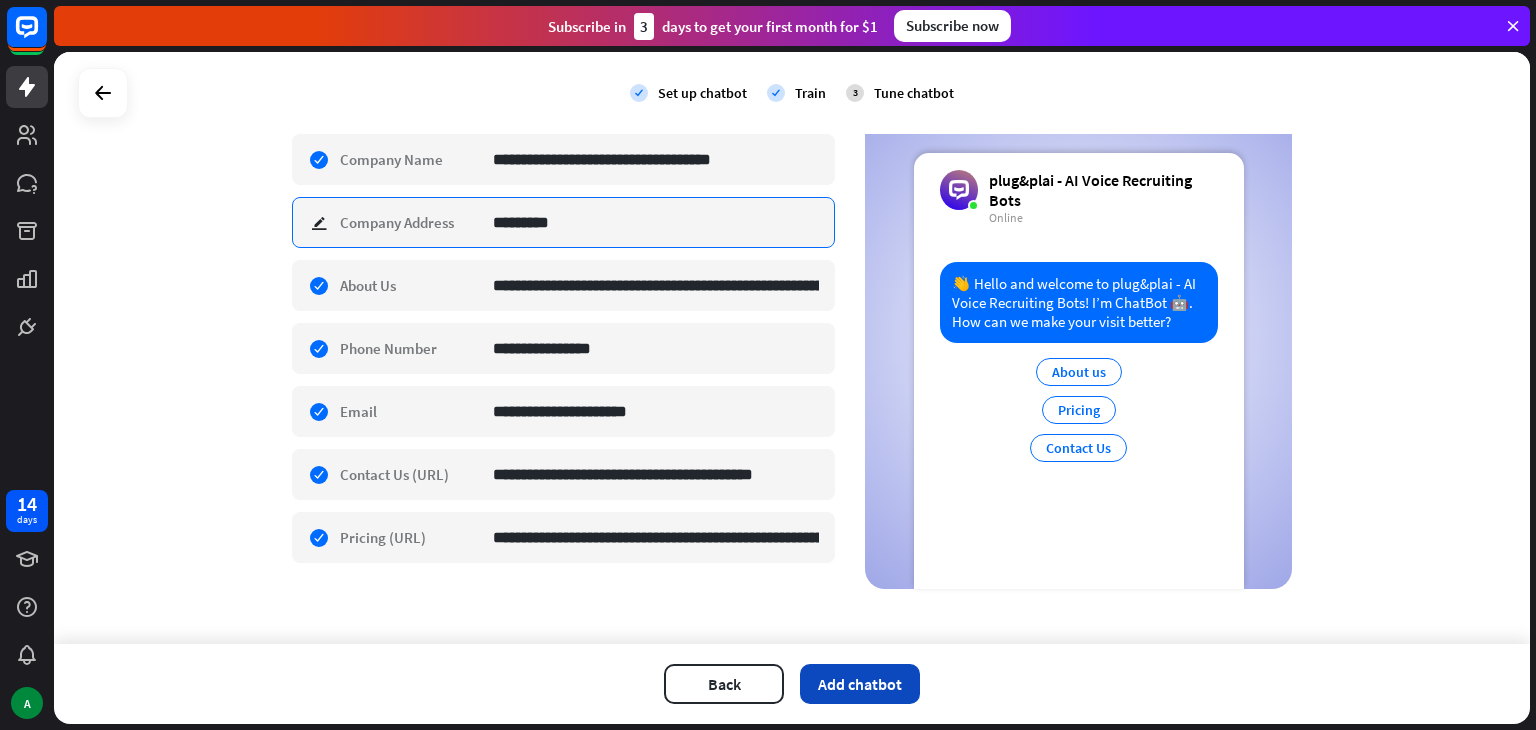 type on "*********" 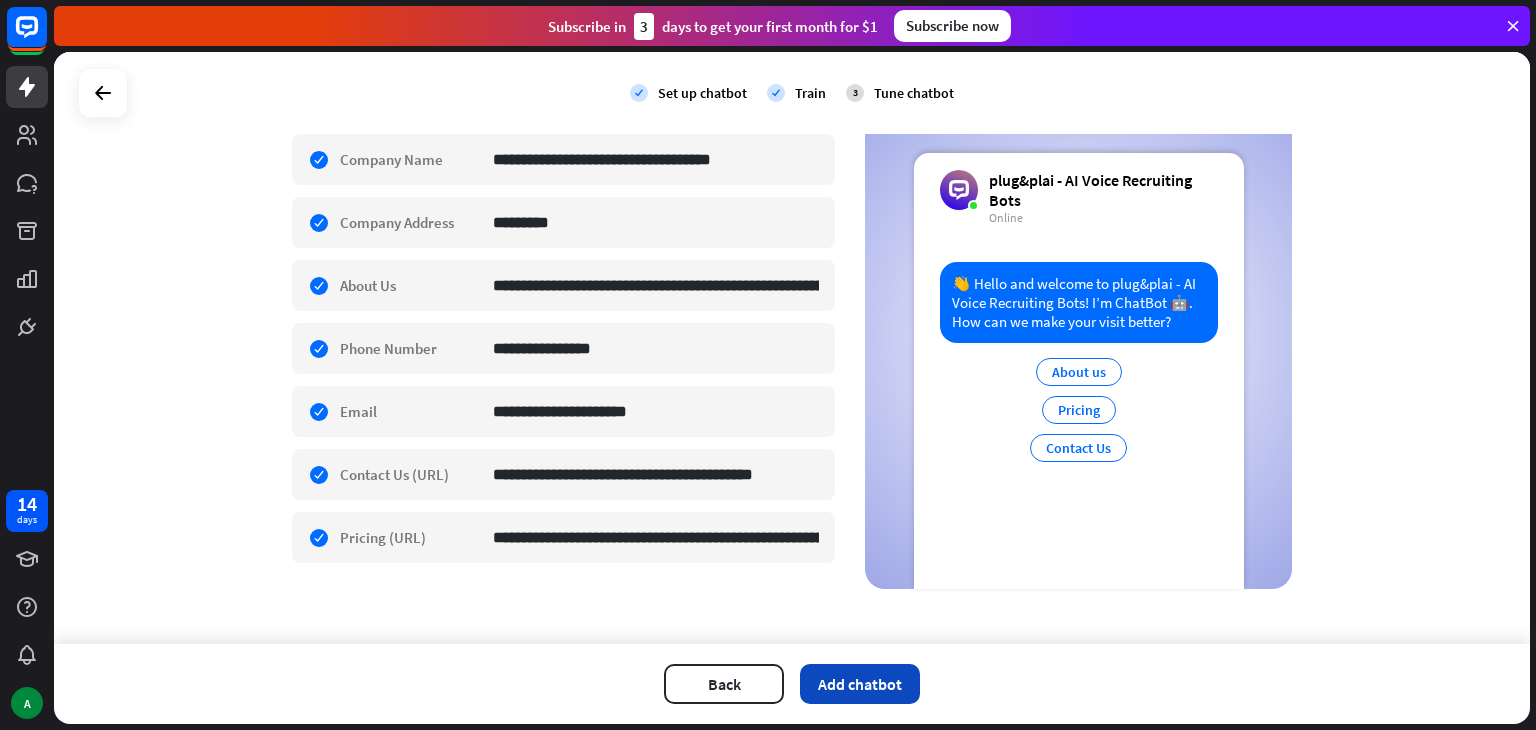 click on "Add chatbot" at bounding box center [860, 684] 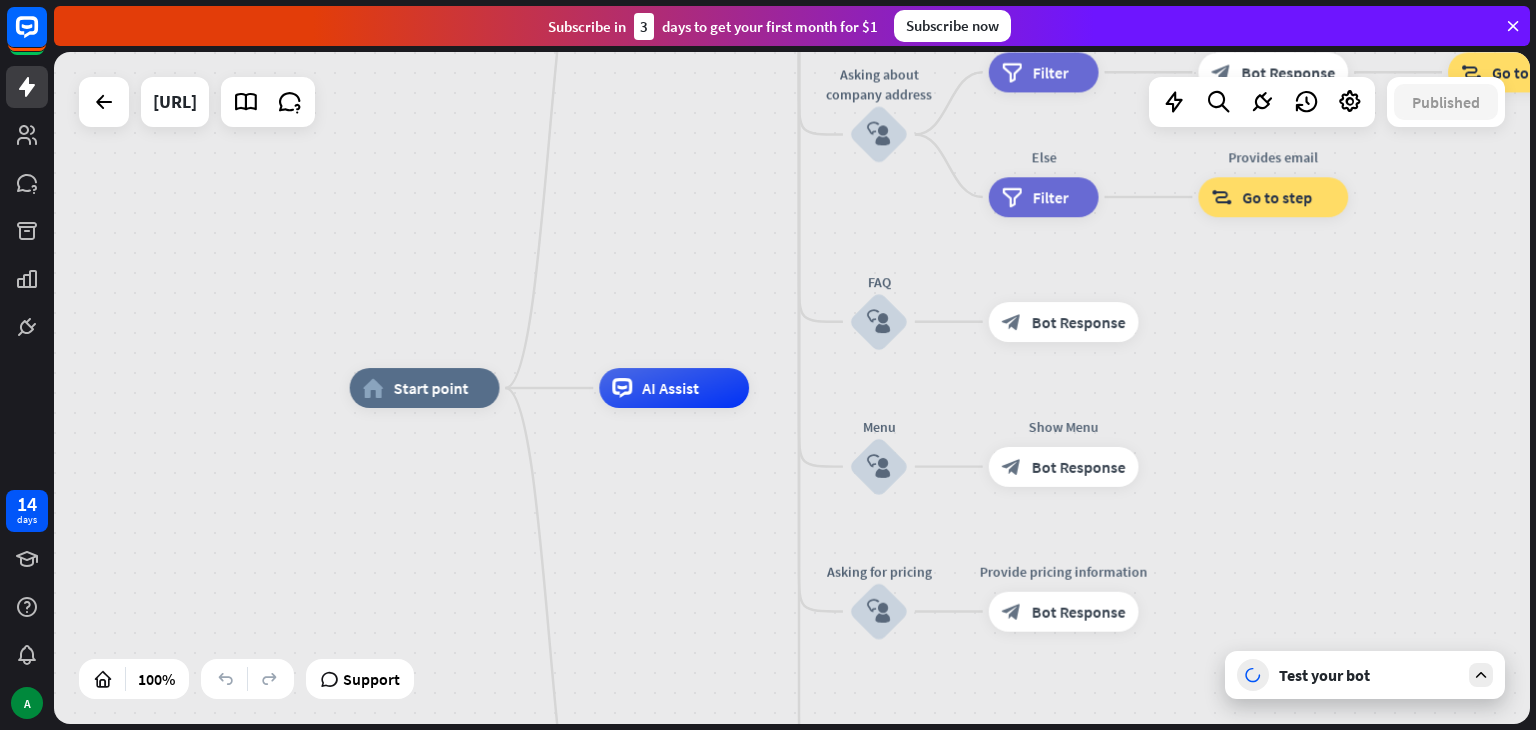drag, startPoint x: 1364, startPoint y: 425, endPoint x: 1236, endPoint y: 245, distance: 220.871 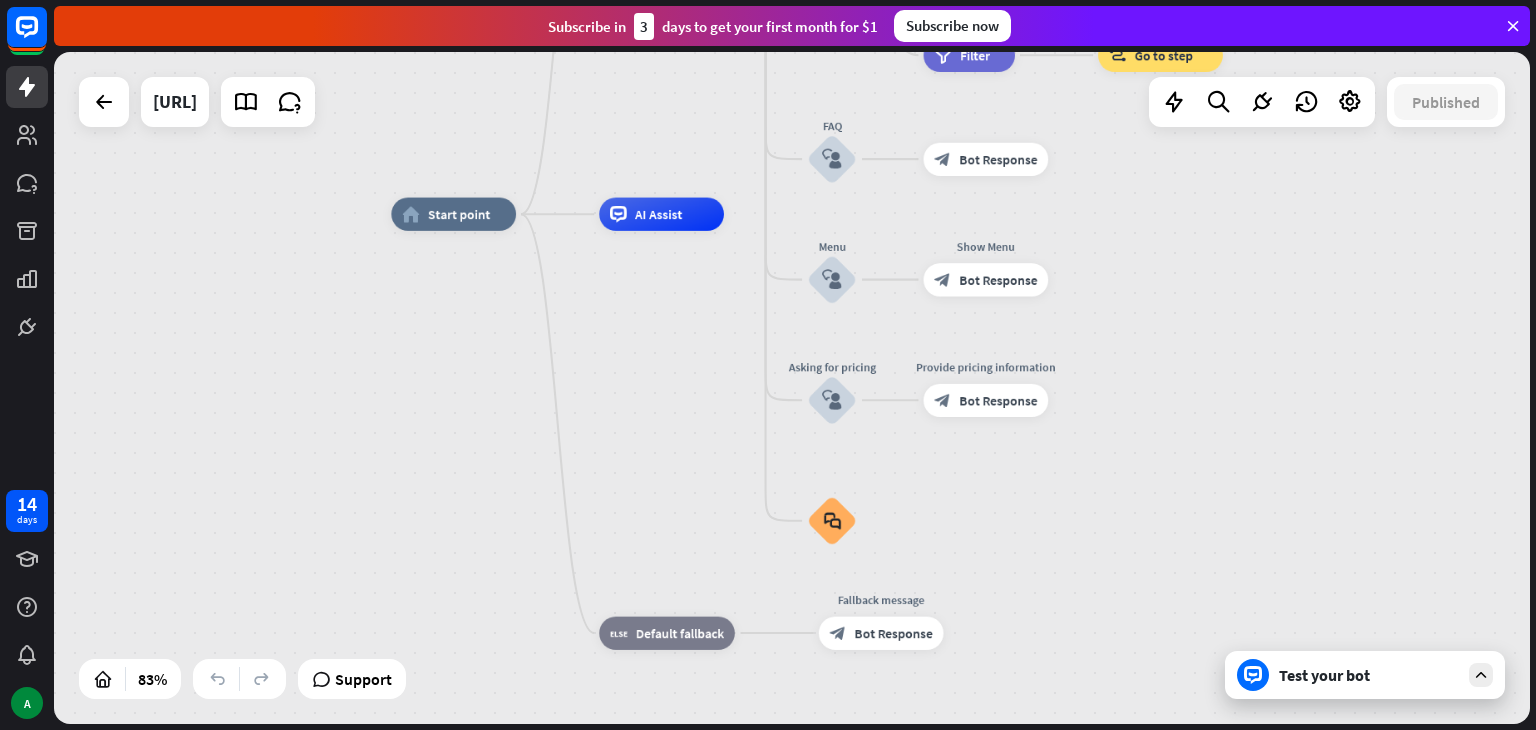 click on "Test your bot" at bounding box center [1369, 675] 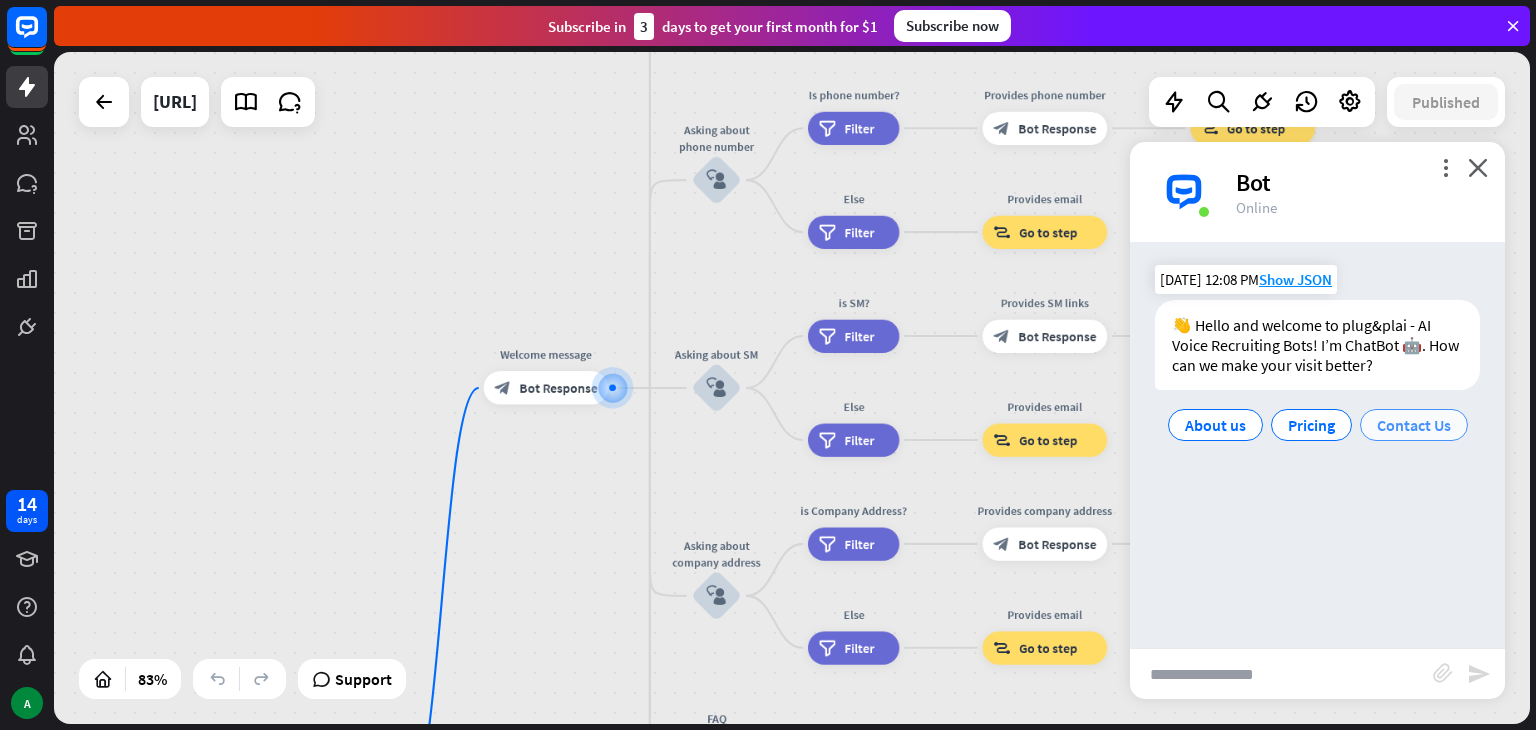 click on "Contact Us" at bounding box center (1414, 425) 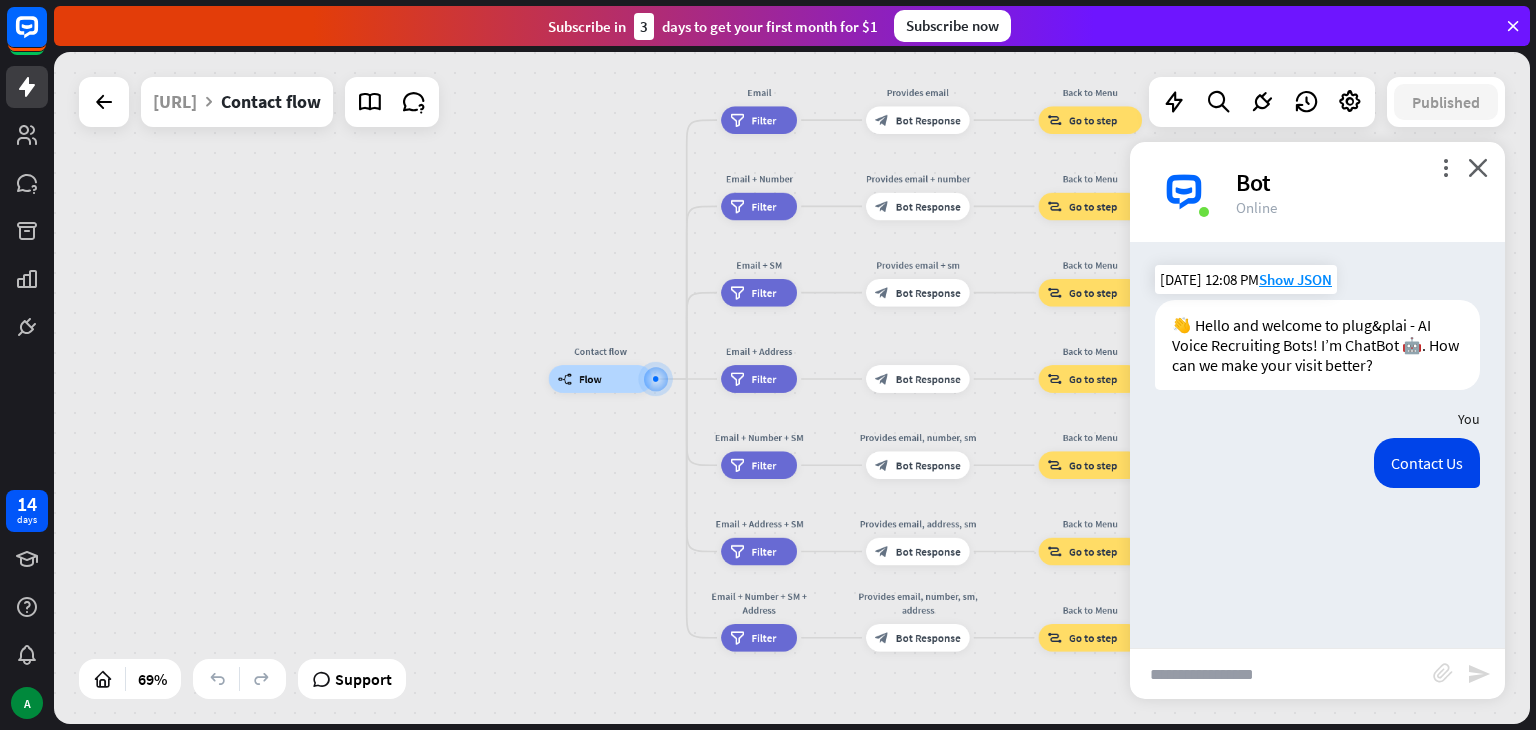 click at bounding box center [1281, 674] 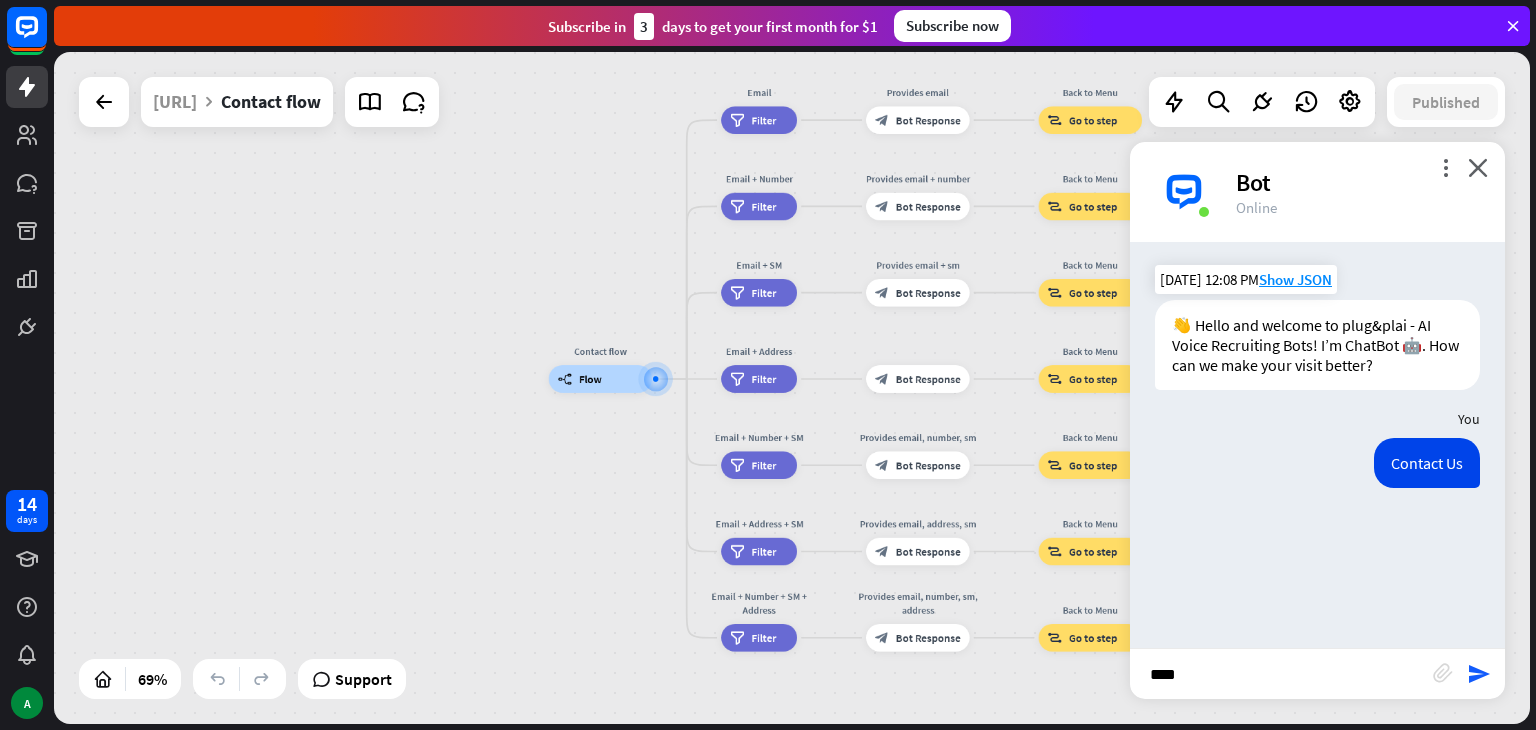 type on "*****" 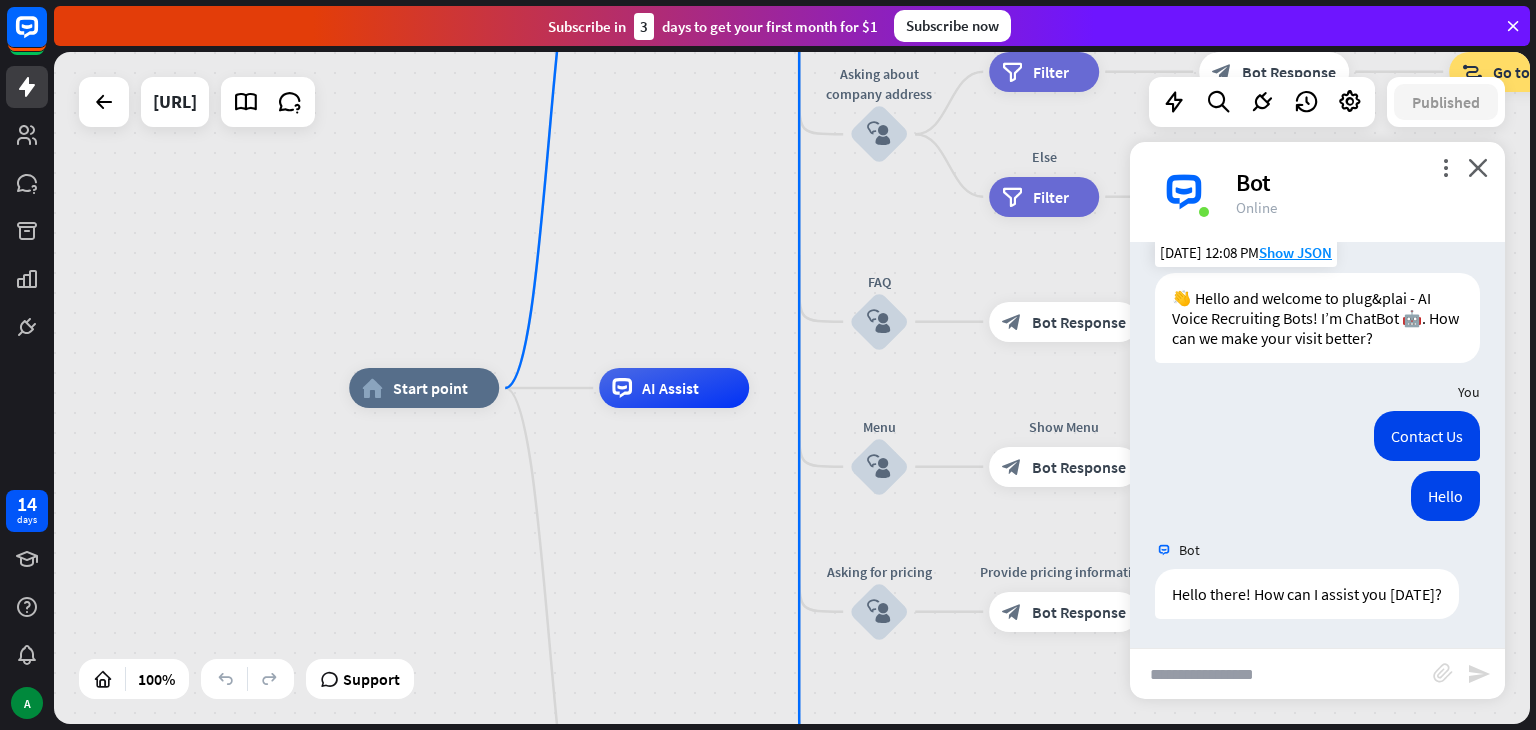 scroll, scrollTop: 28, scrollLeft: 0, axis: vertical 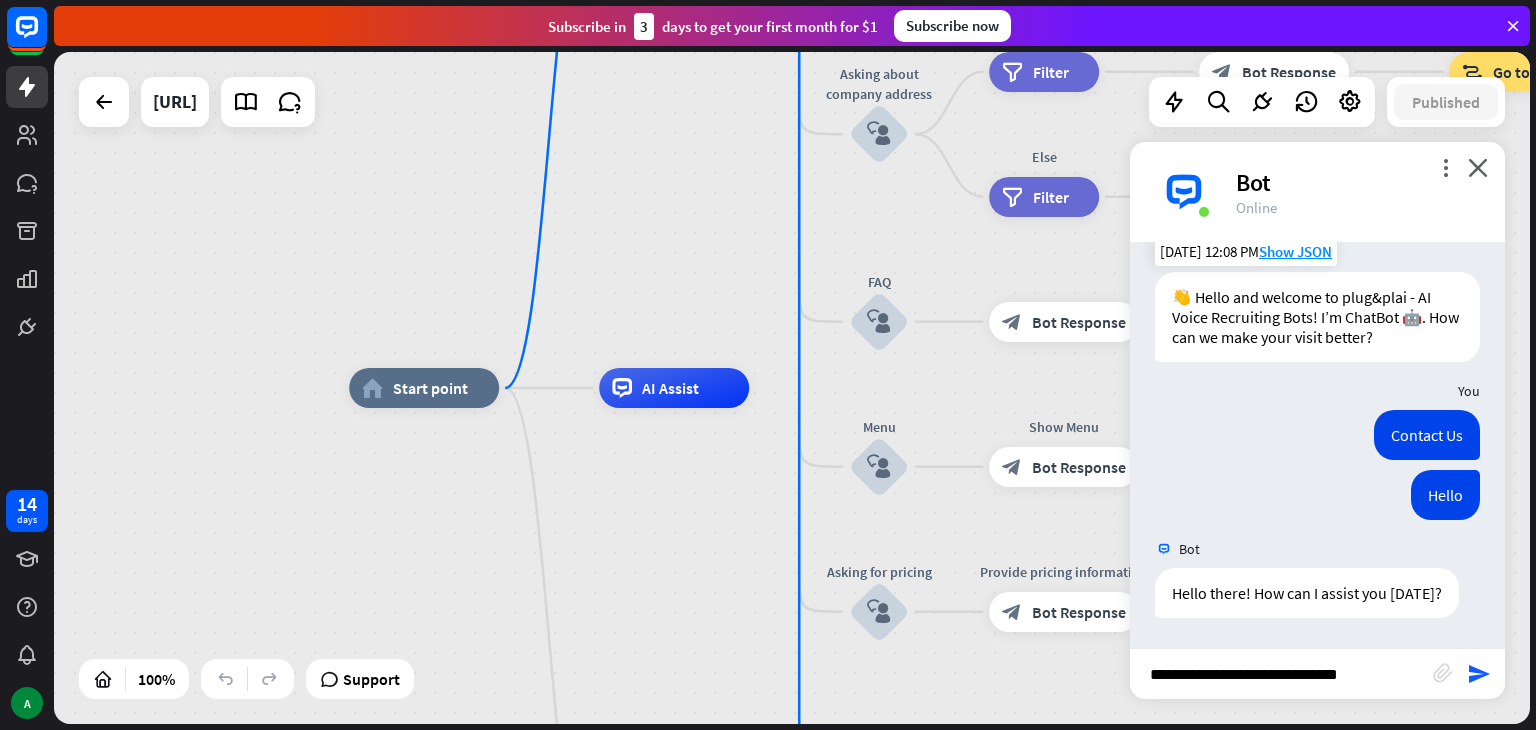 type on "**********" 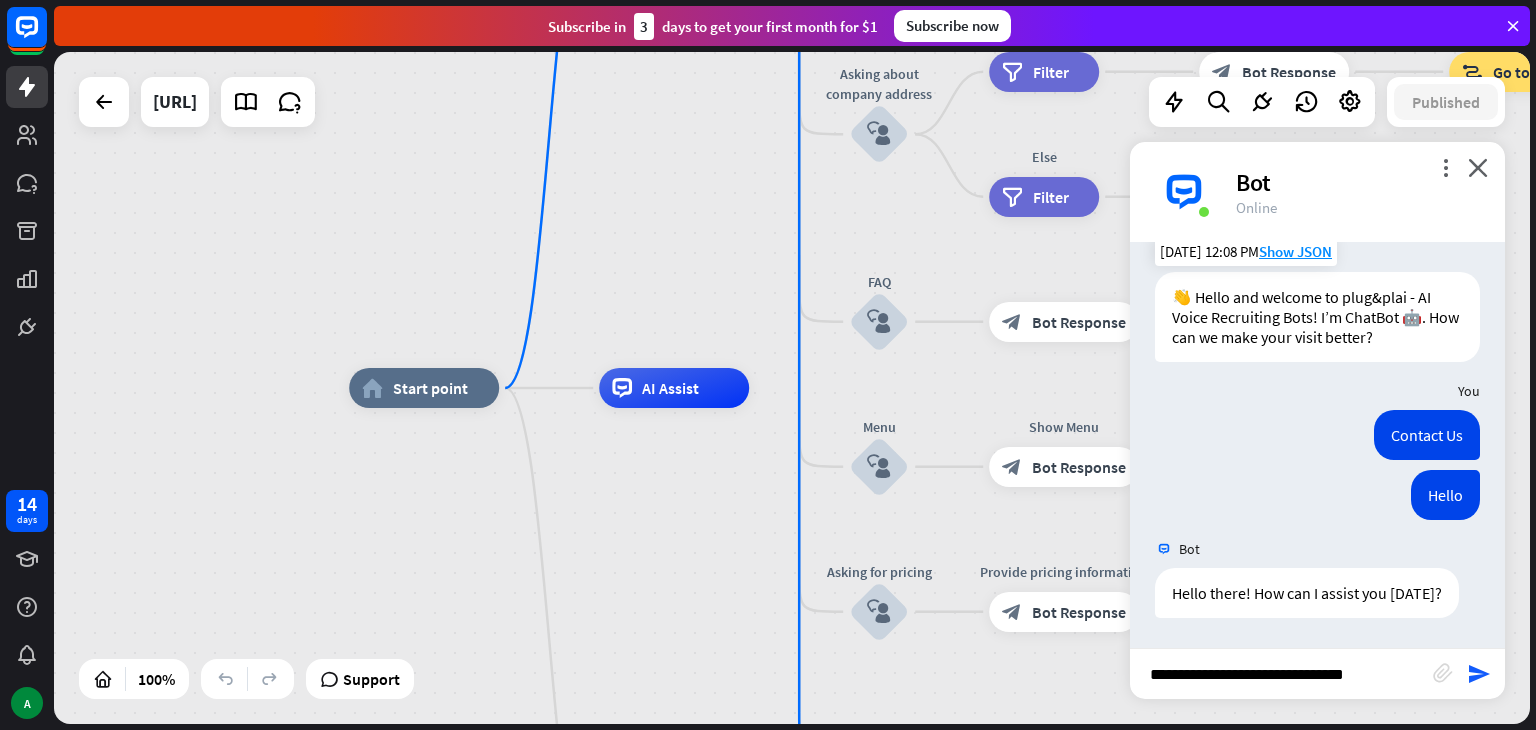type 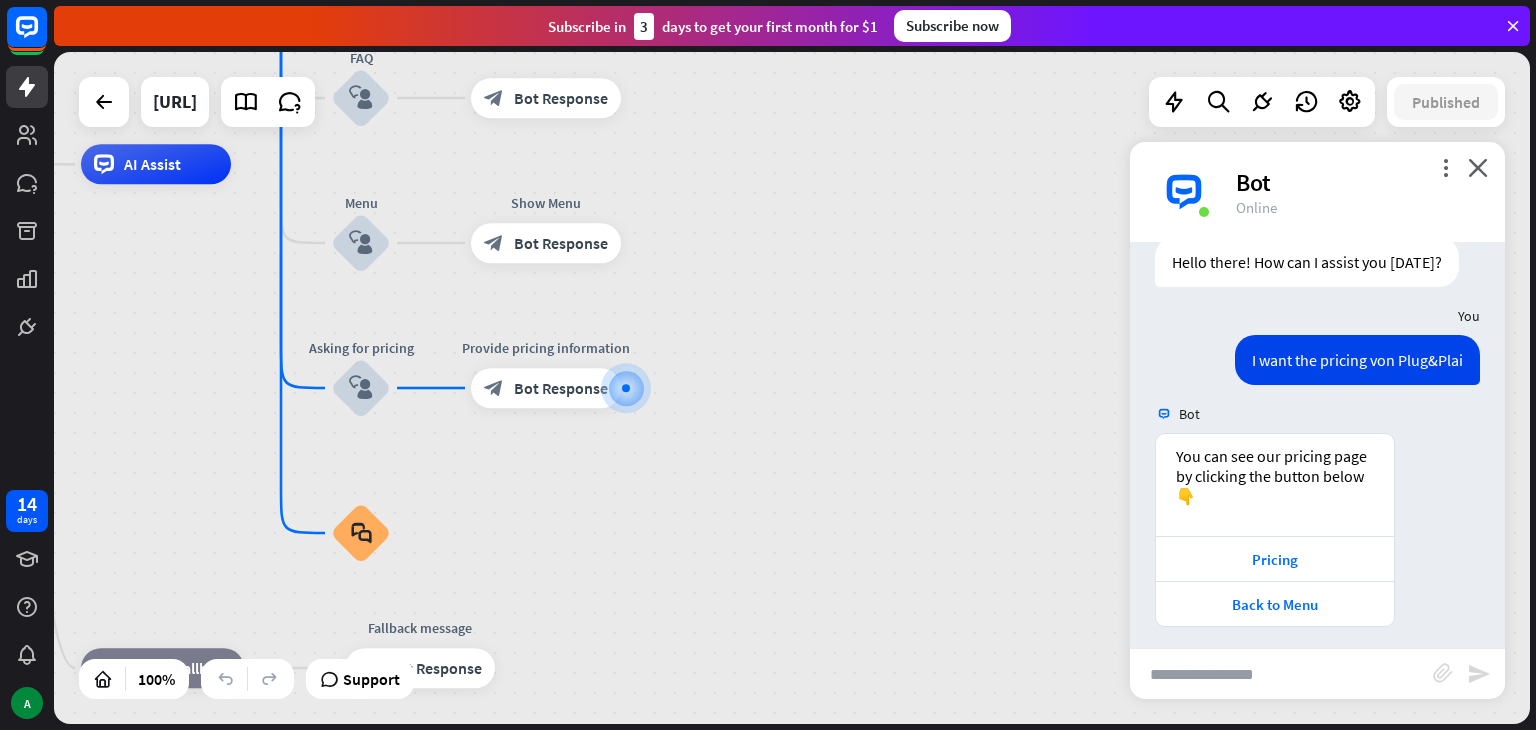 scroll, scrollTop: 368, scrollLeft: 0, axis: vertical 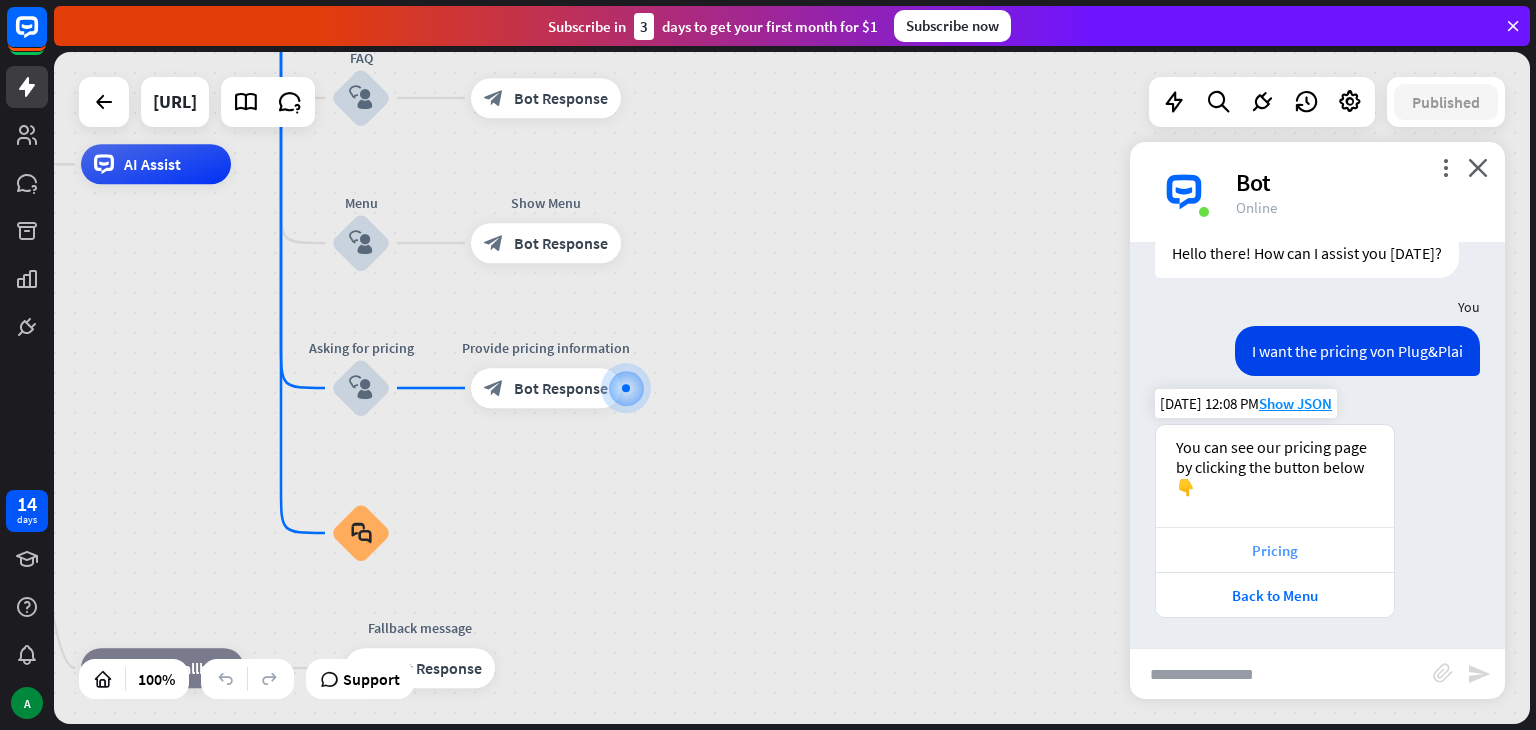 click on "Pricing" at bounding box center [1275, 550] 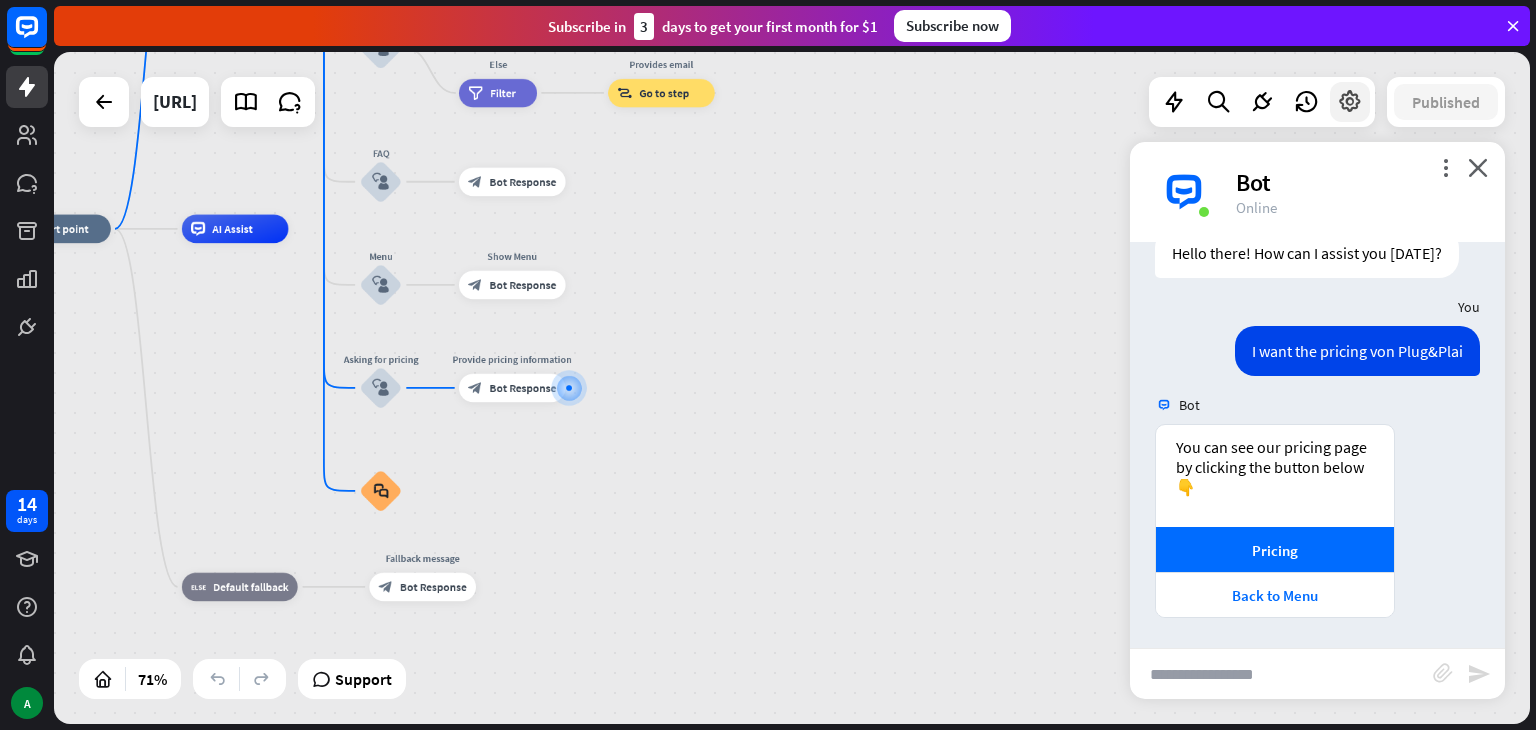 click at bounding box center (1350, 102) 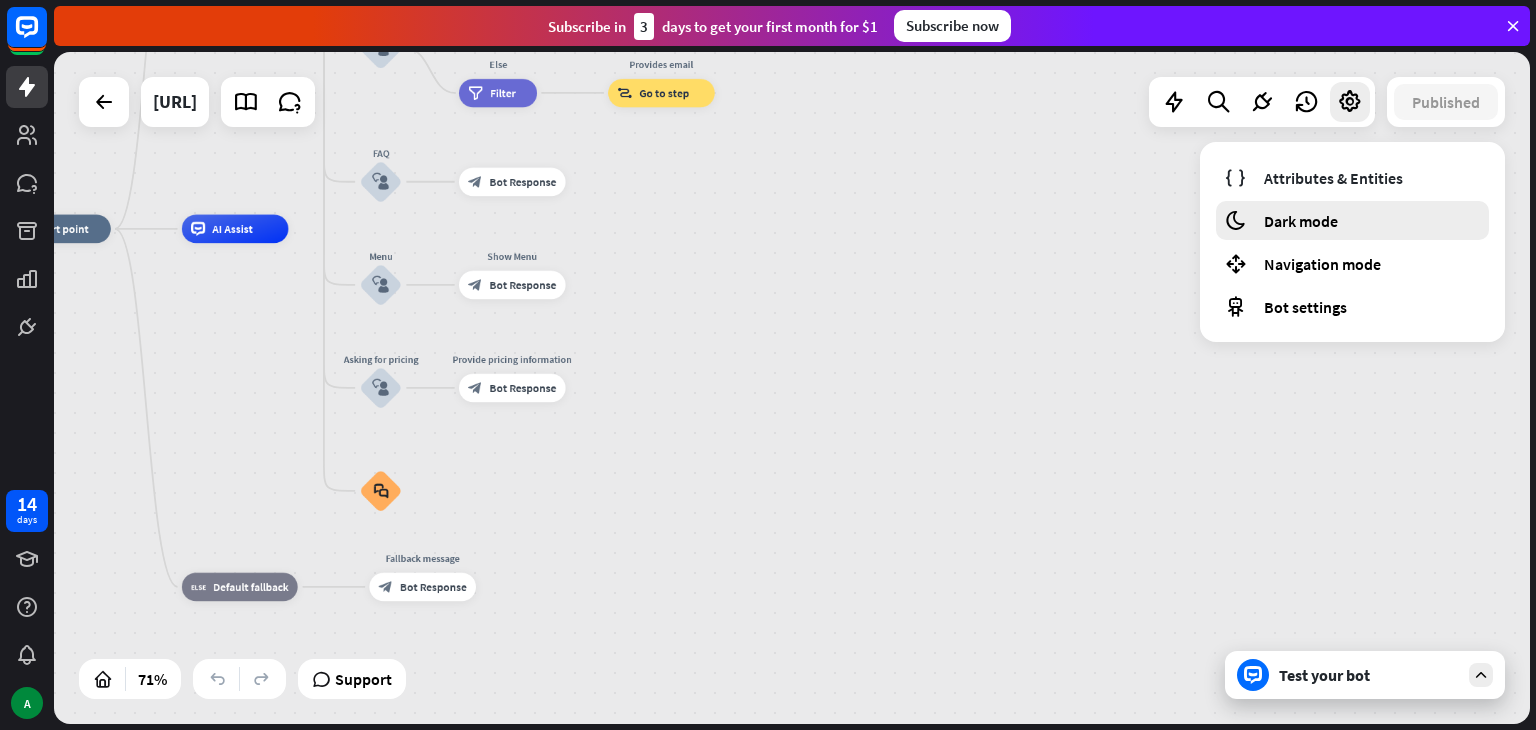 click on "Dark mode" at bounding box center (1301, 221) 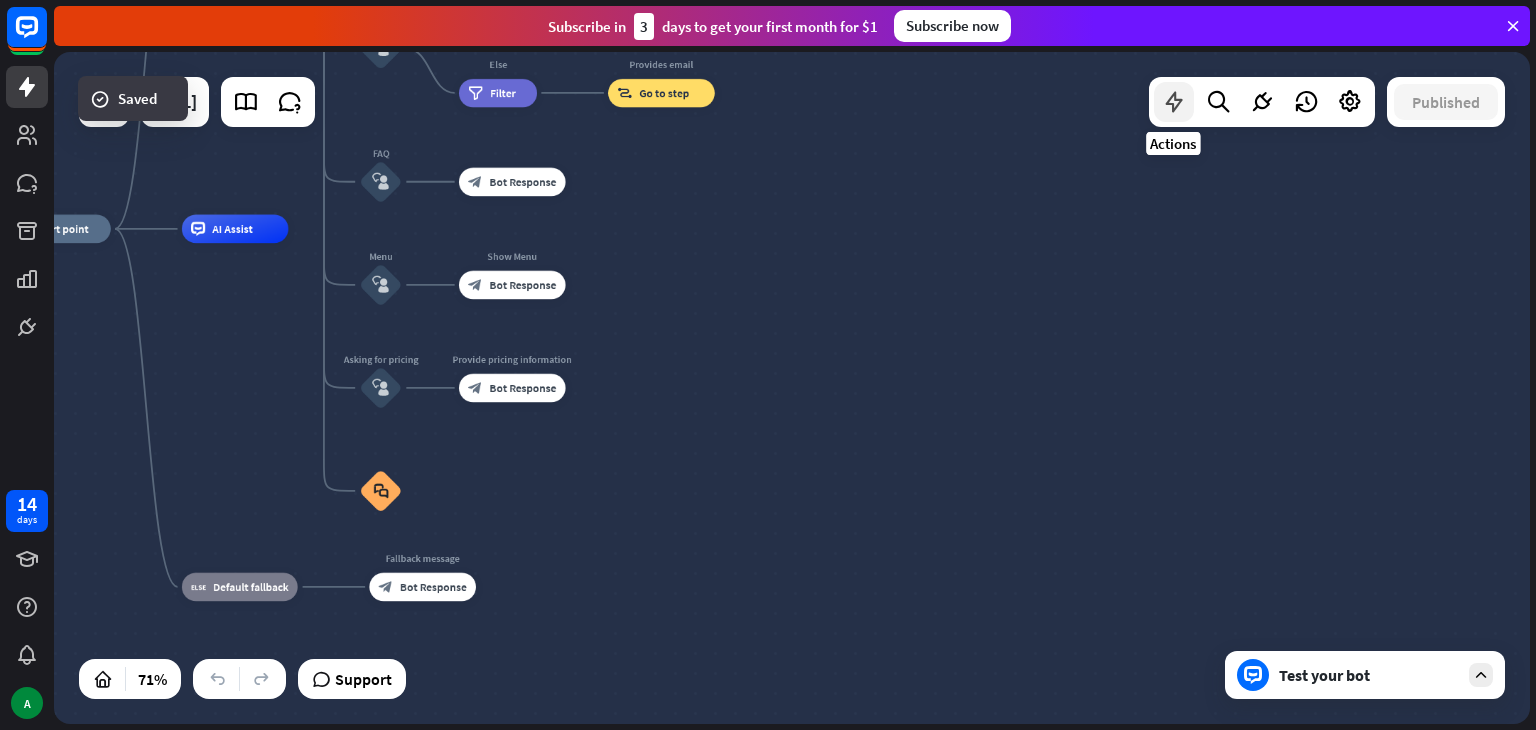 click at bounding box center (1174, 102) 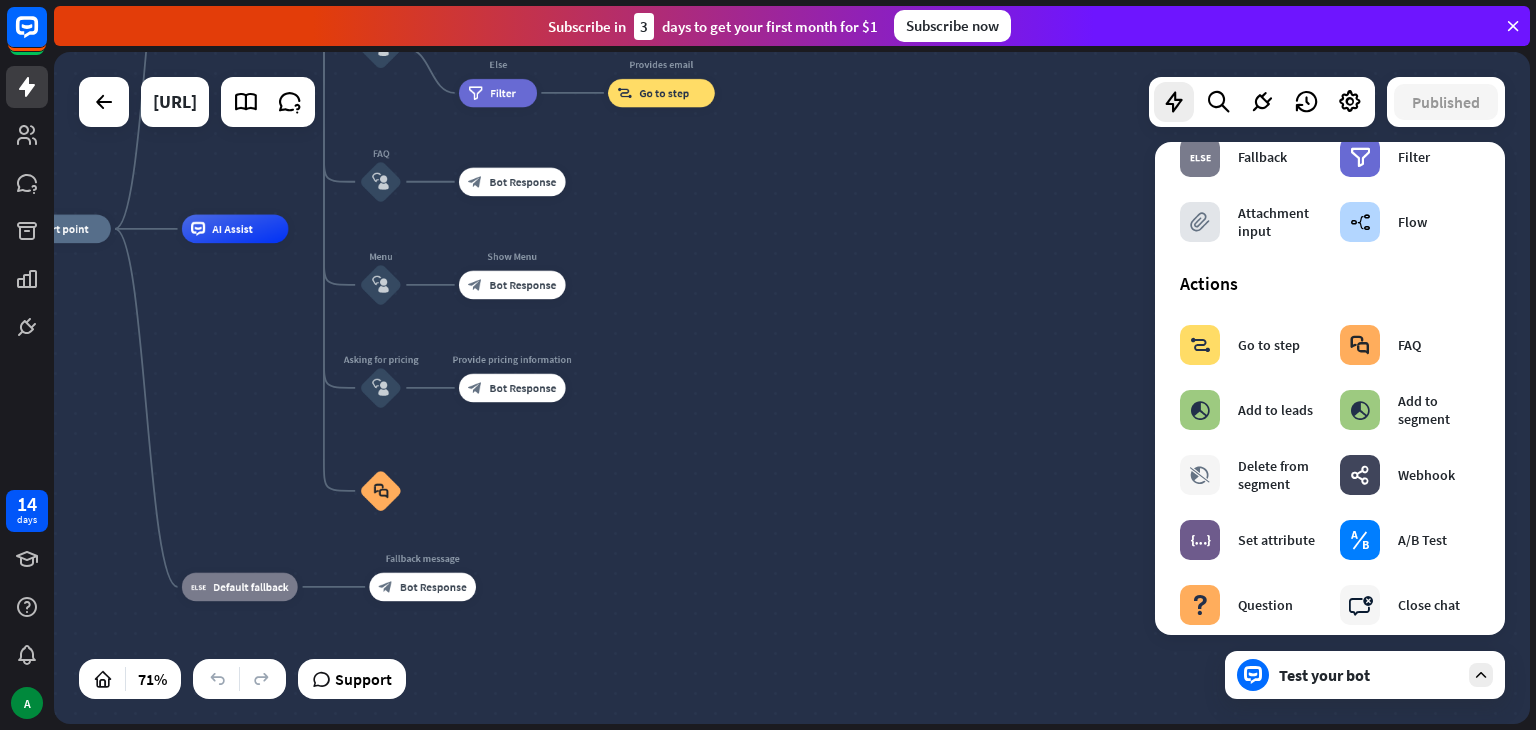 scroll, scrollTop: 150, scrollLeft: 0, axis: vertical 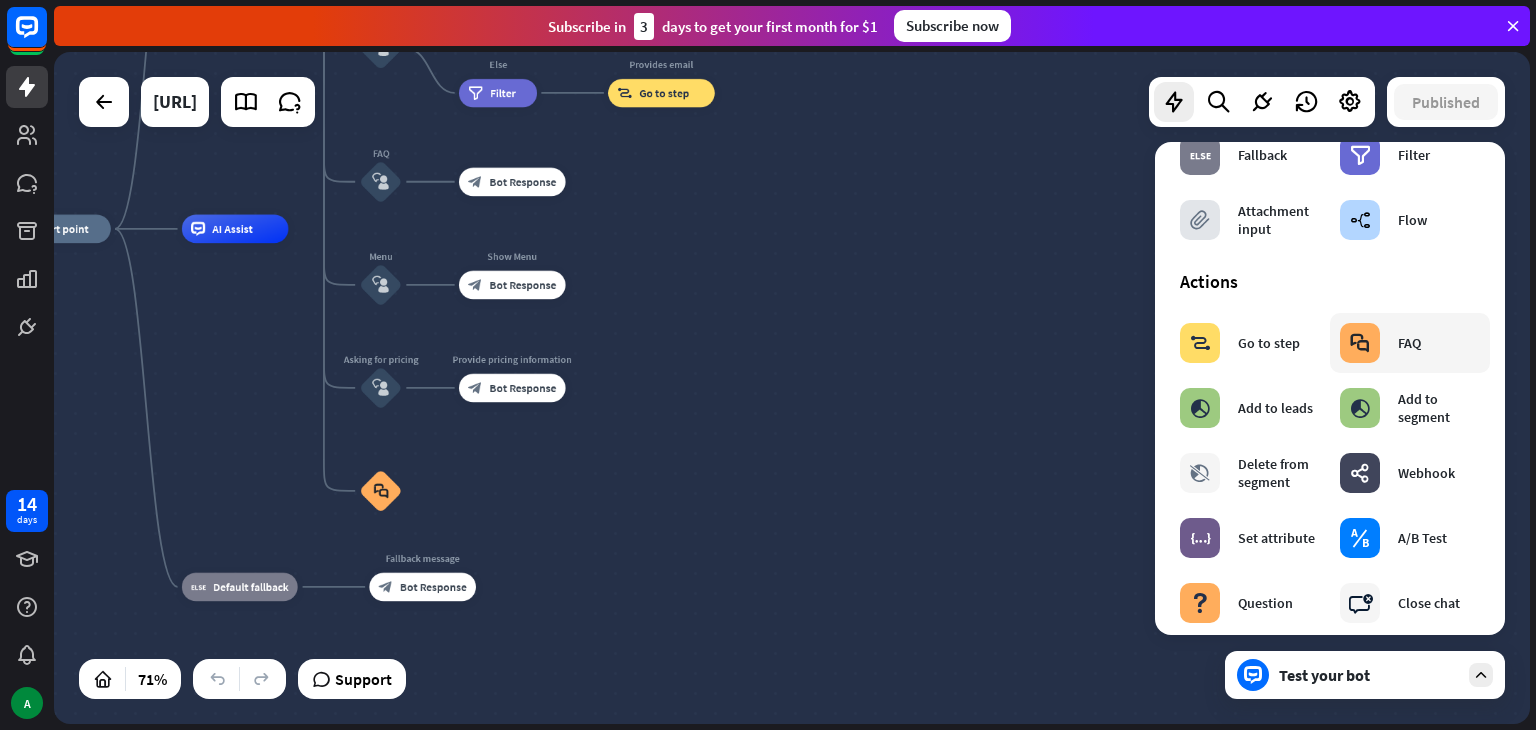 click on "block_faq" at bounding box center [1360, 343] 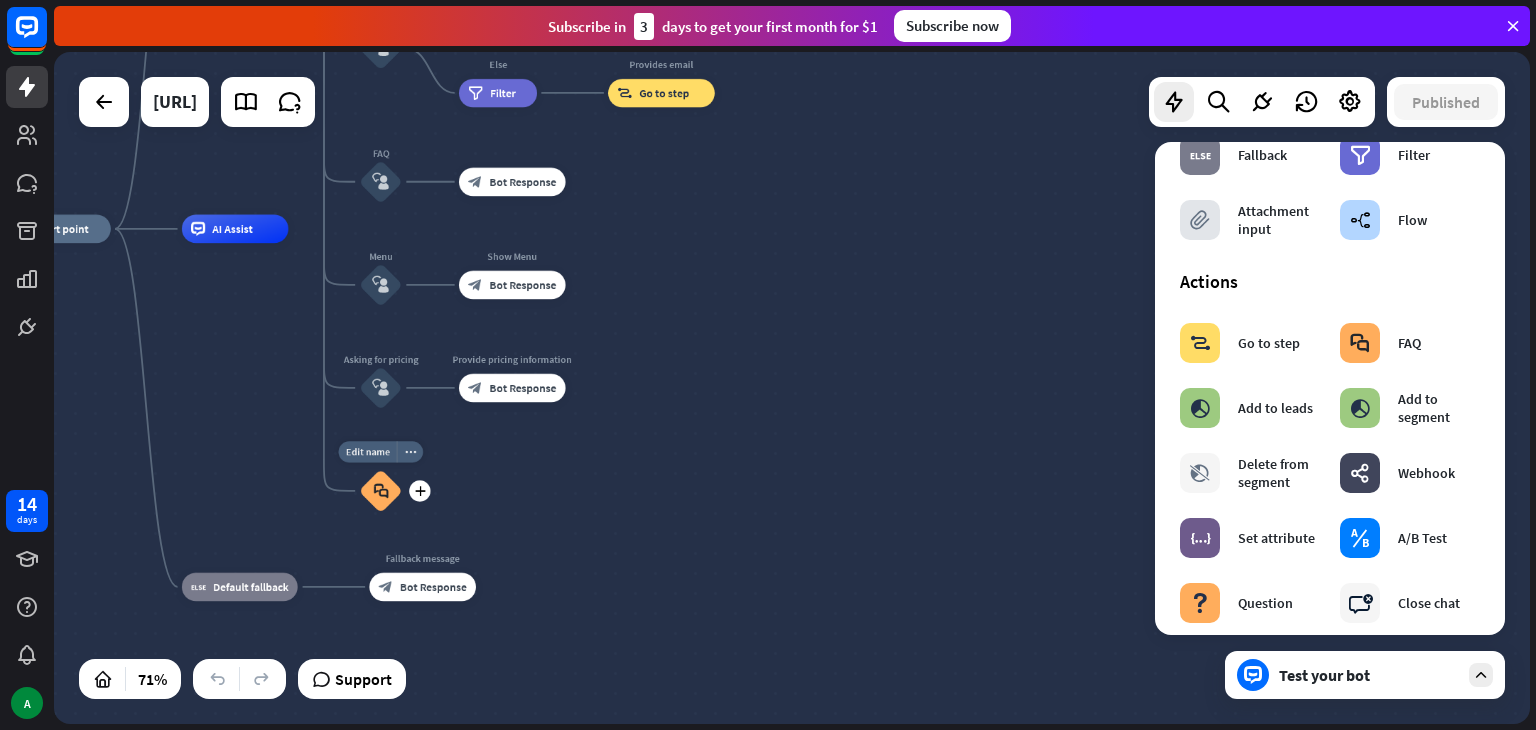 click on "block_faq" at bounding box center (380, 491) 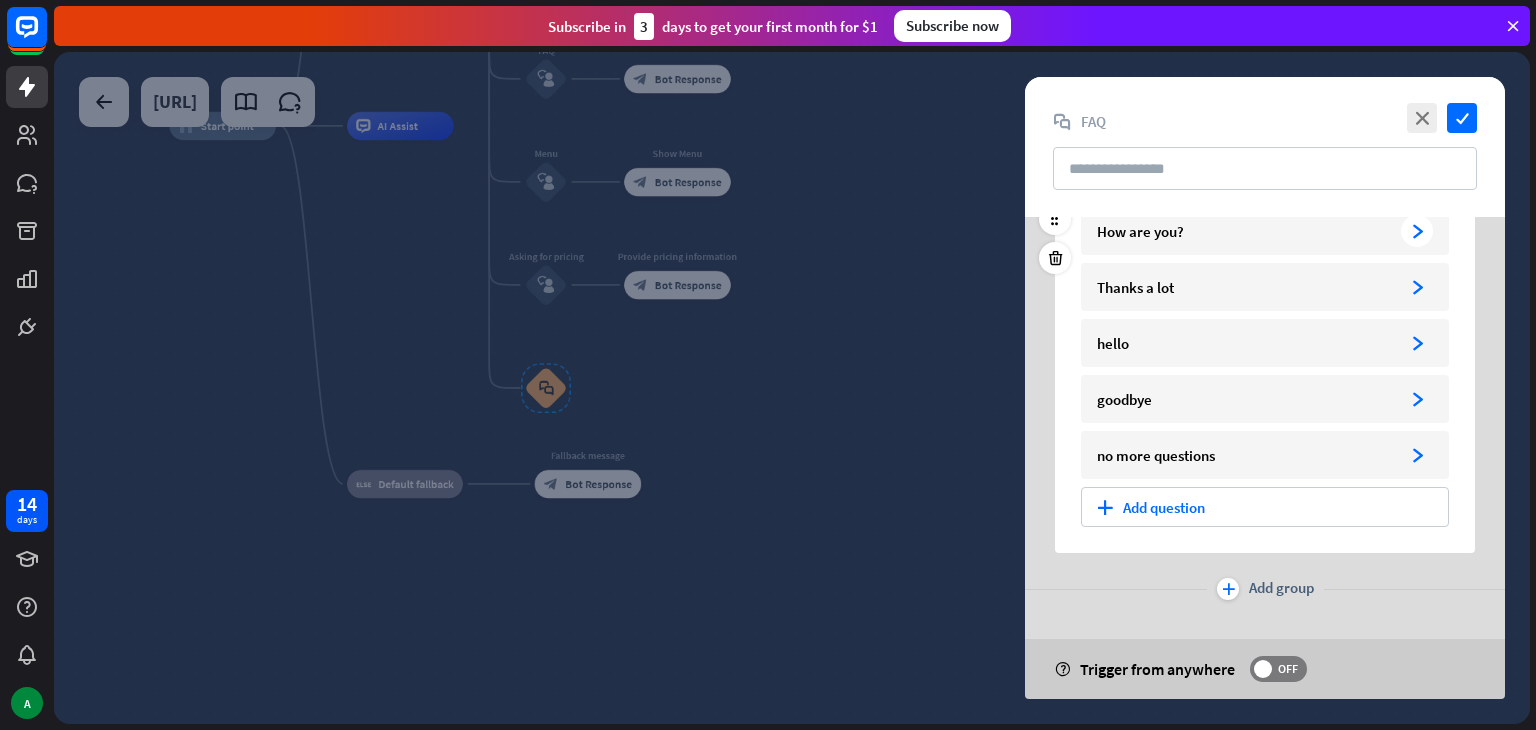 scroll, scrollTop: 0, scrollLeft: 0, axis: both 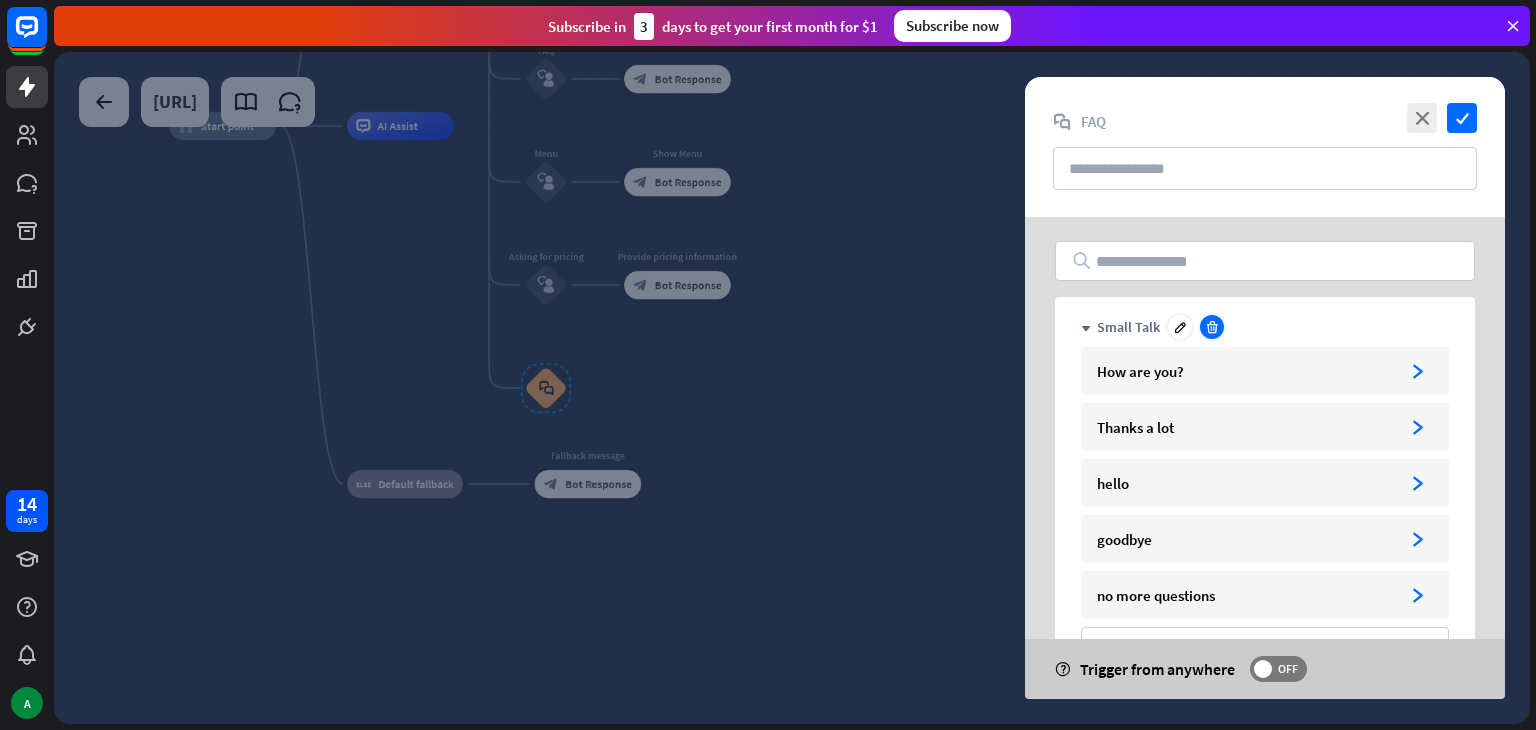 click at bounding box center (1212, 327) 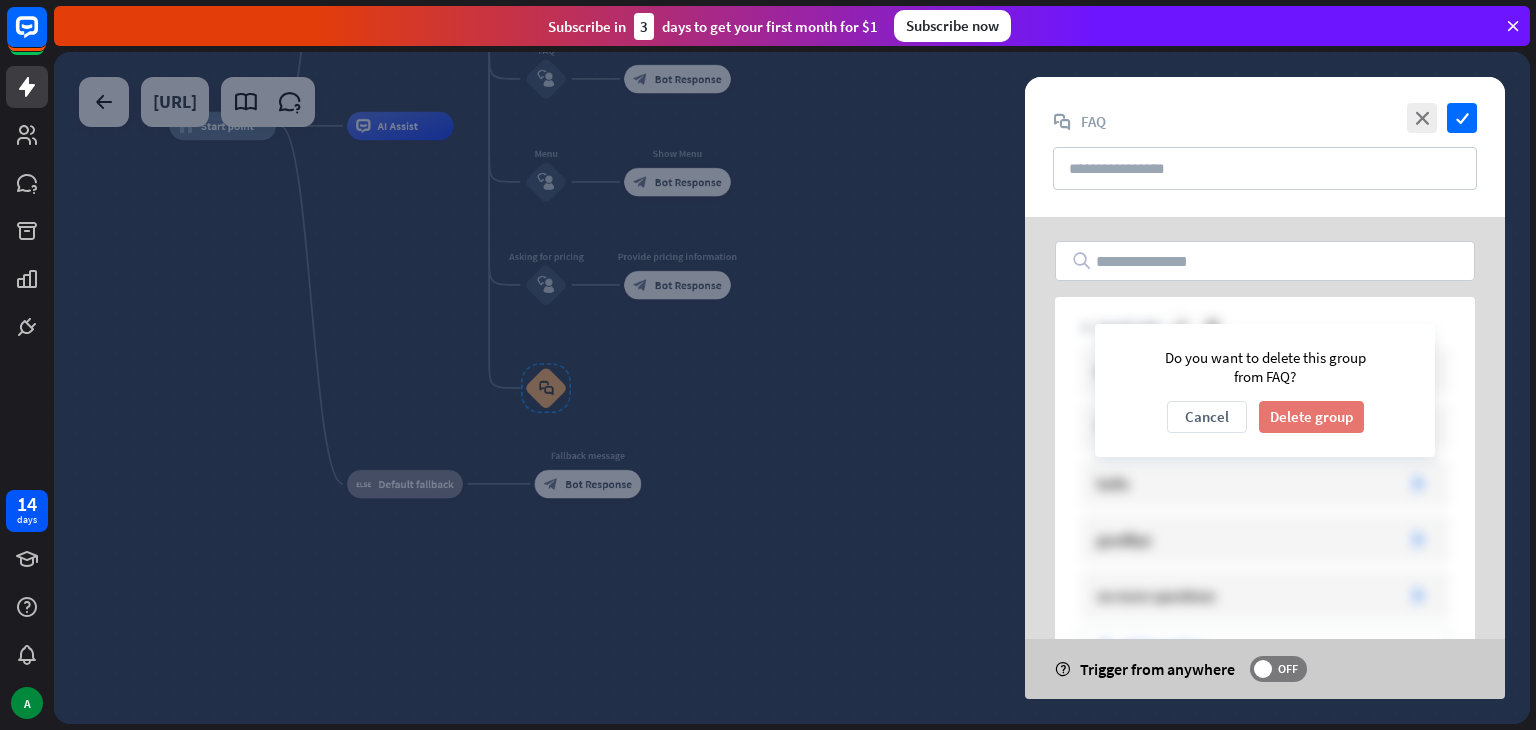 click on "Delete group" at bounding box center [1311, 417] 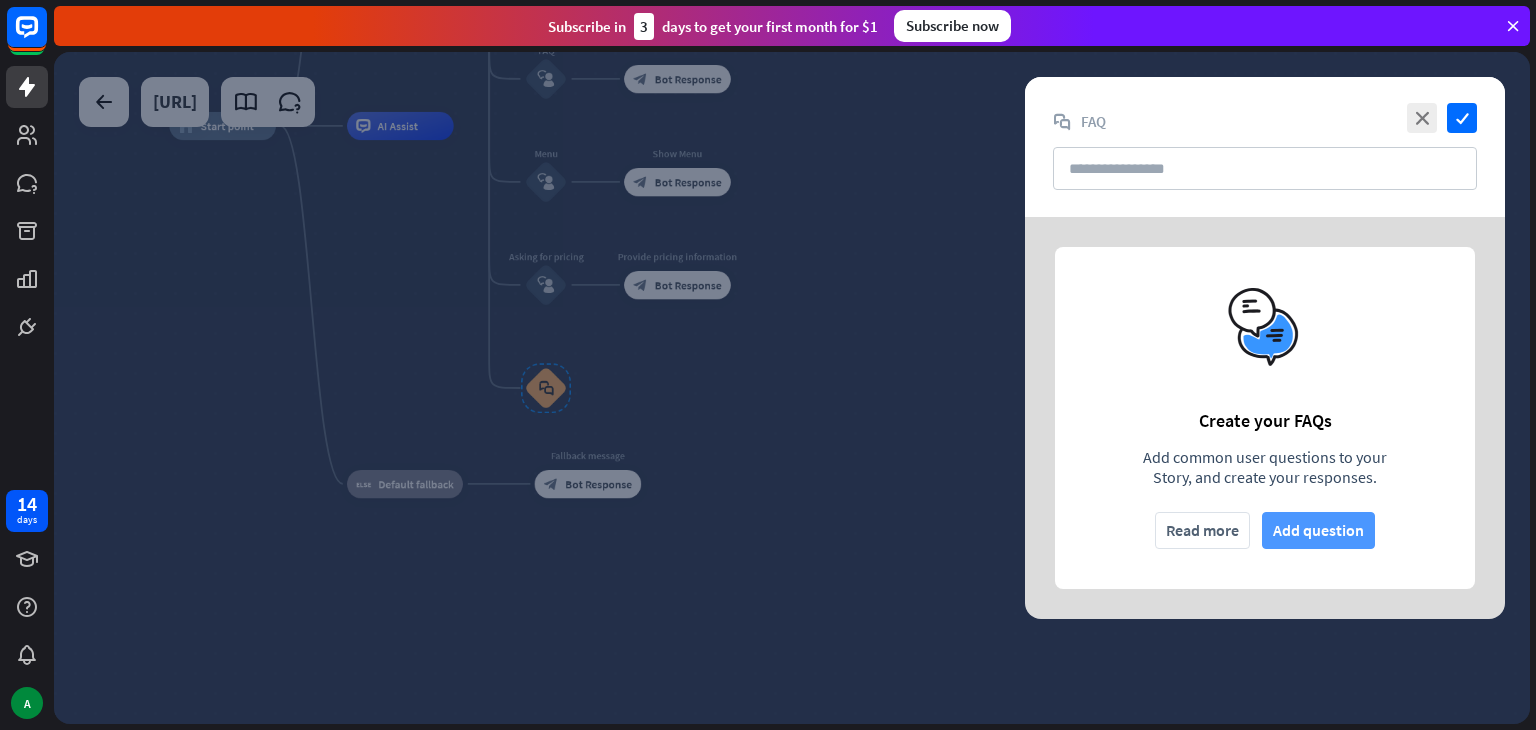 click on "Add question" at bounding box center (1318, 530) 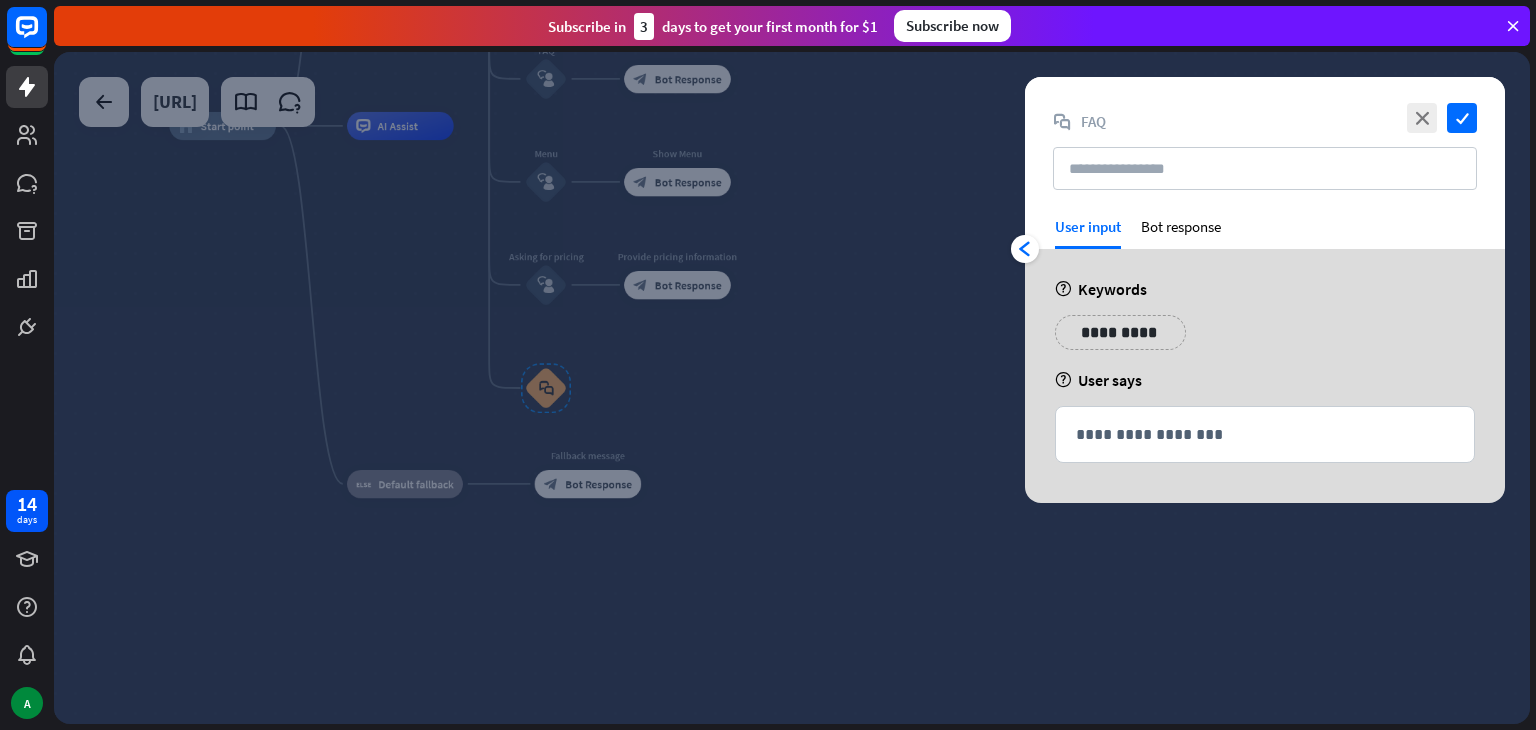 click on "**********" at bounding box center (1120, 332) 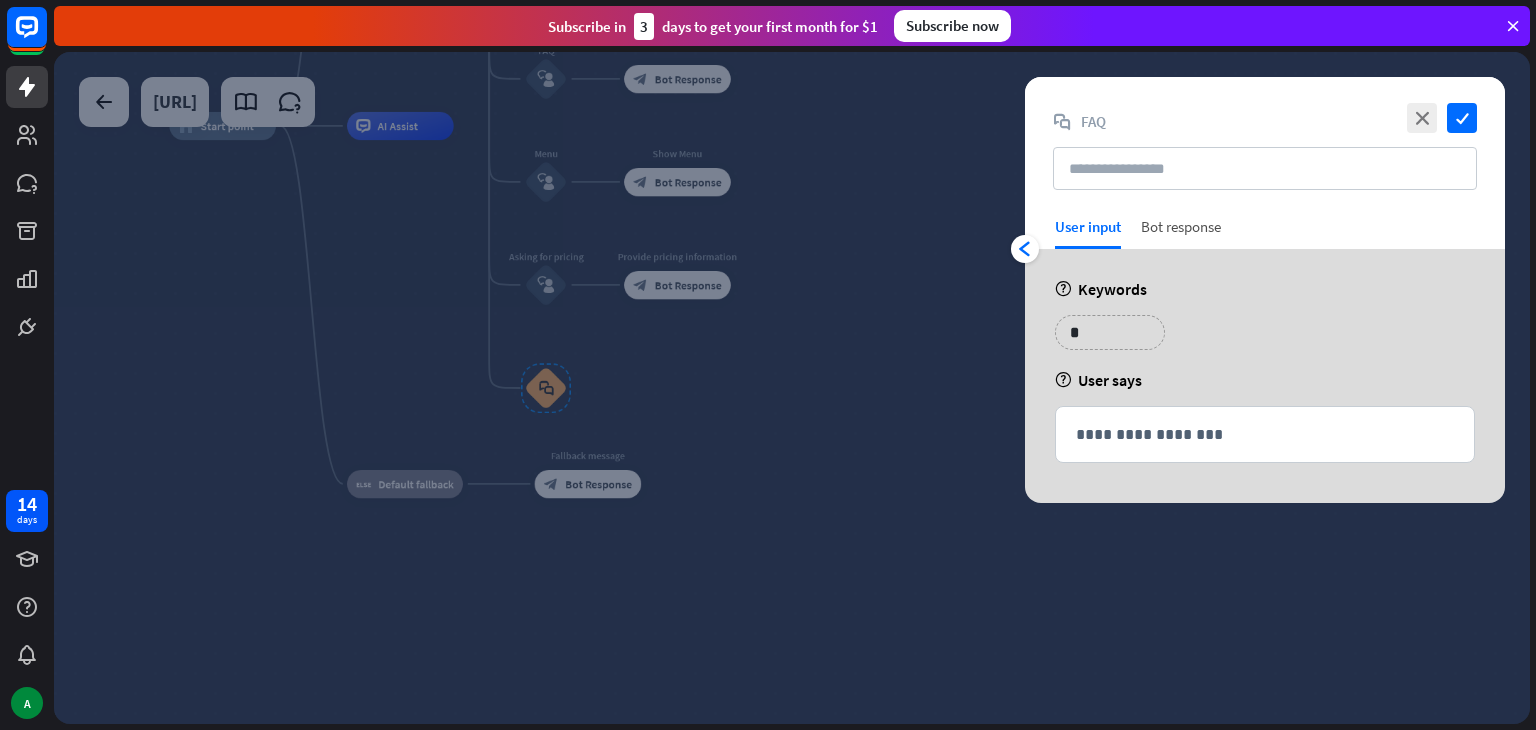 click on "Bot response" at bounding box center (1181, 233) 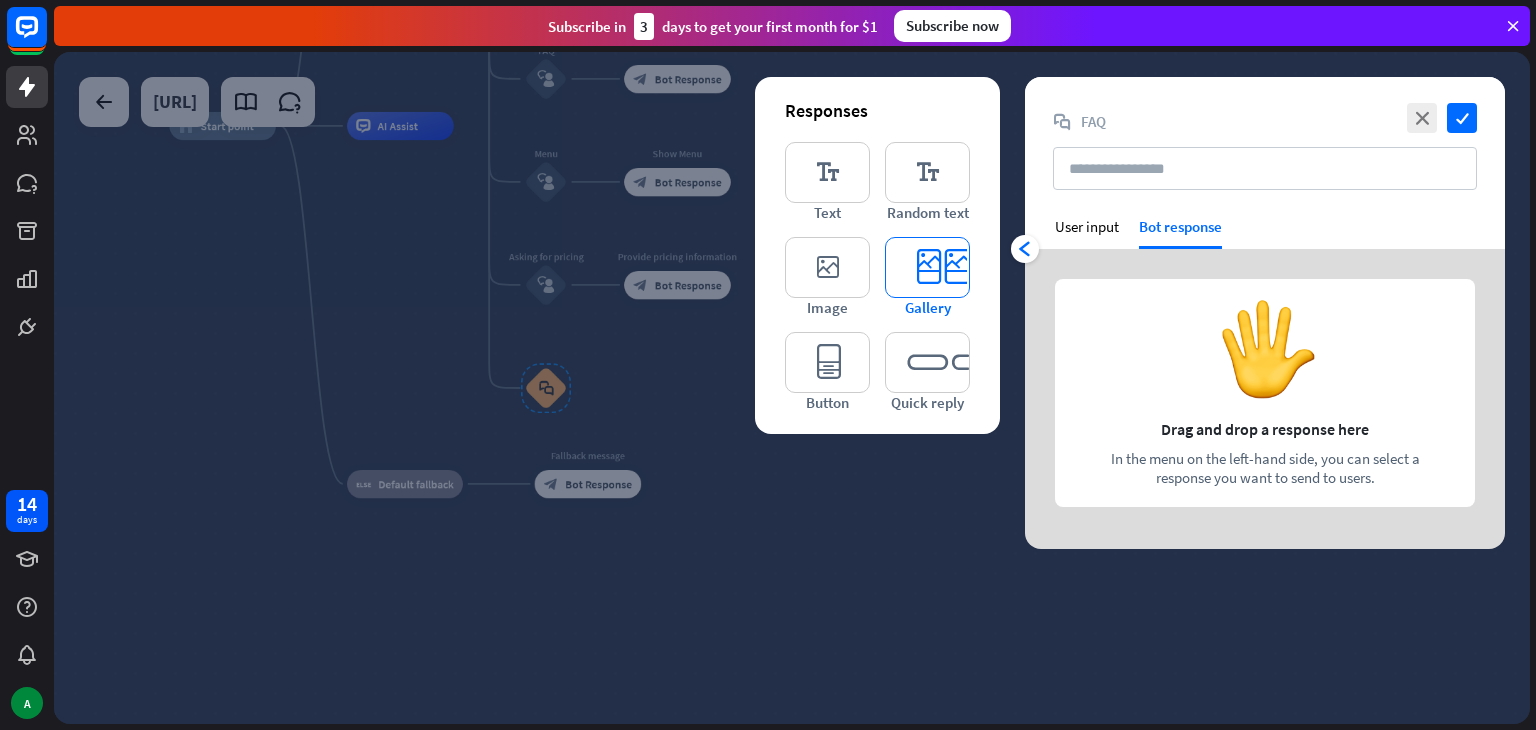 click on "editor_card" at bounding box center [927, 267] 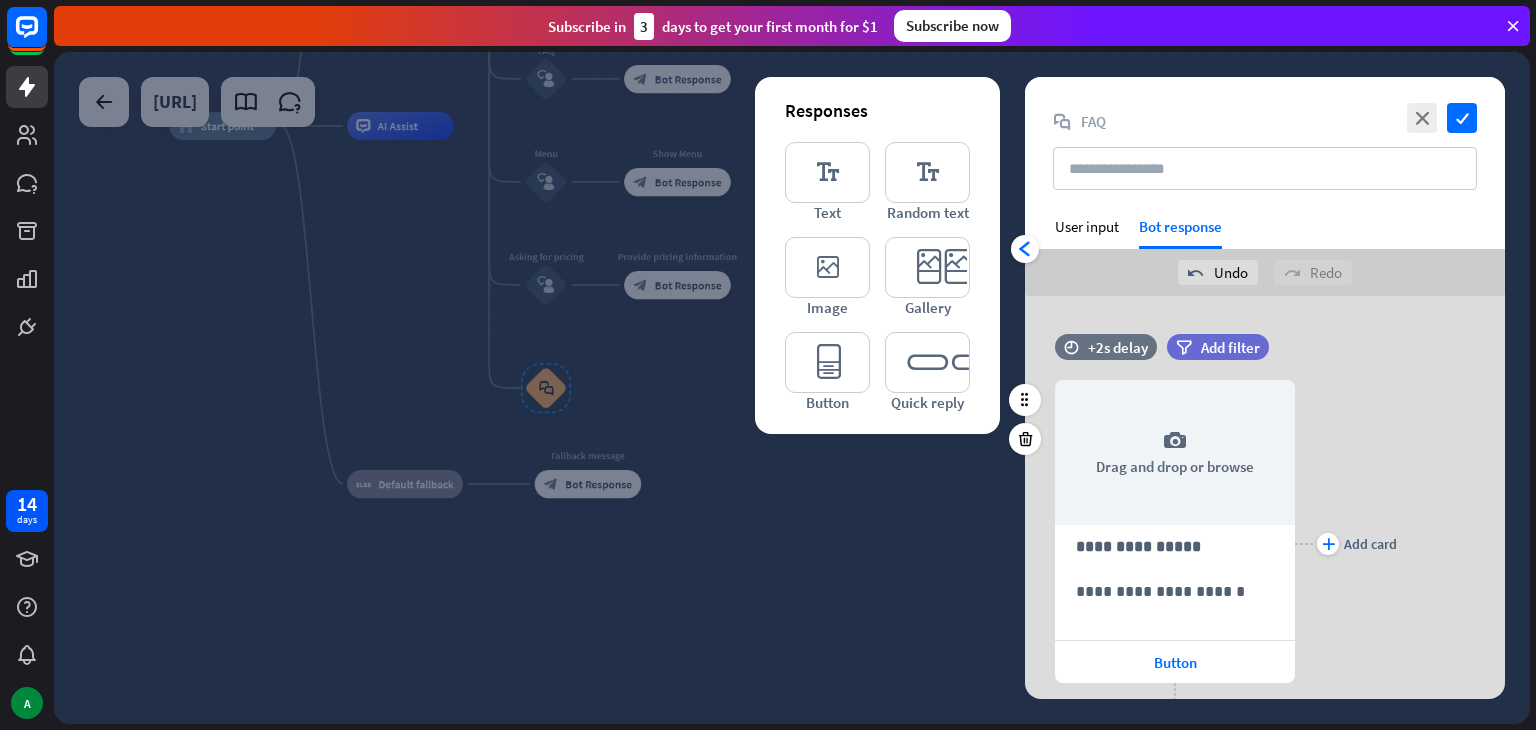 drag, startPoint x: 925, startPoint y: 266, endPoint x: 1168, endPoint y: 372, distance: 265.1132 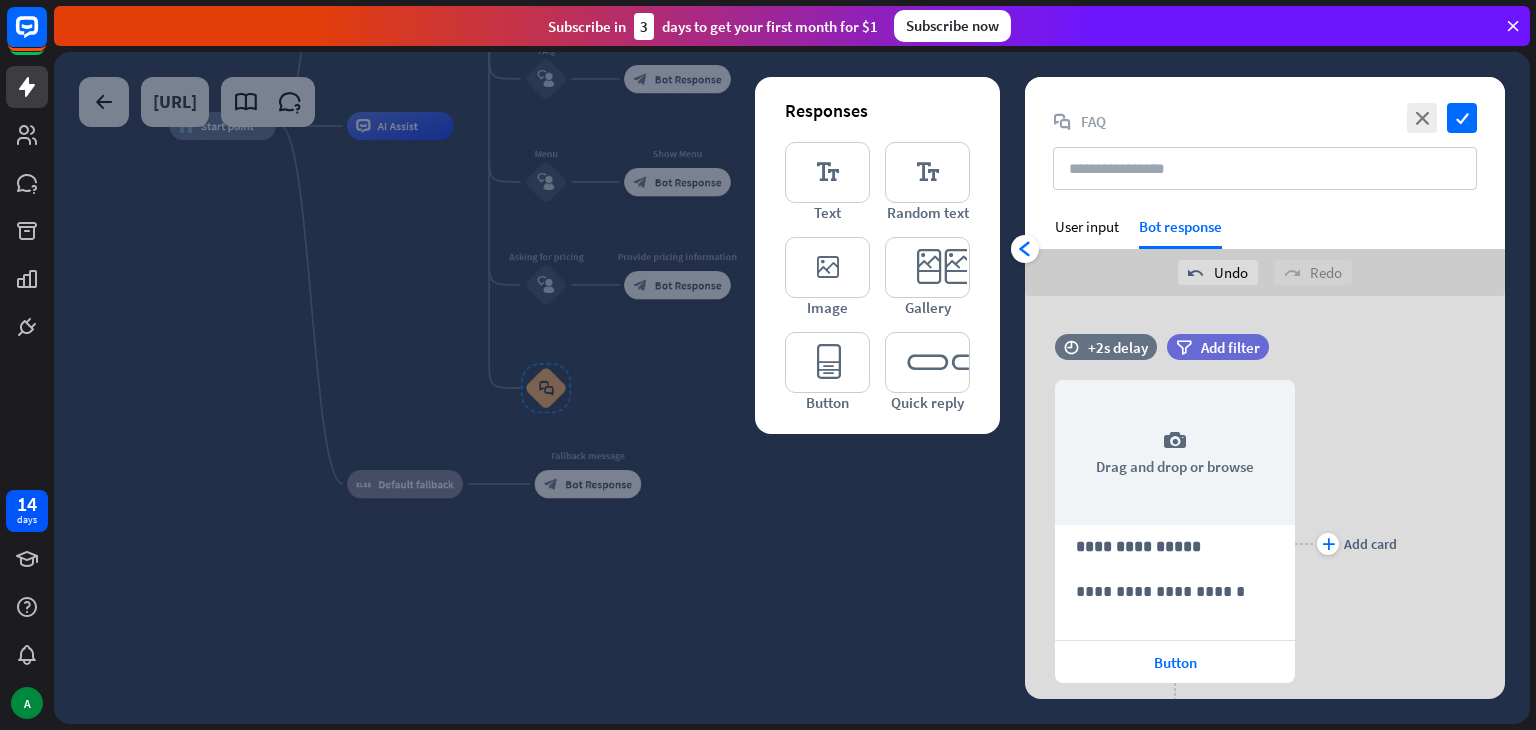 click on "**********" at bounding box center [1265, 552] 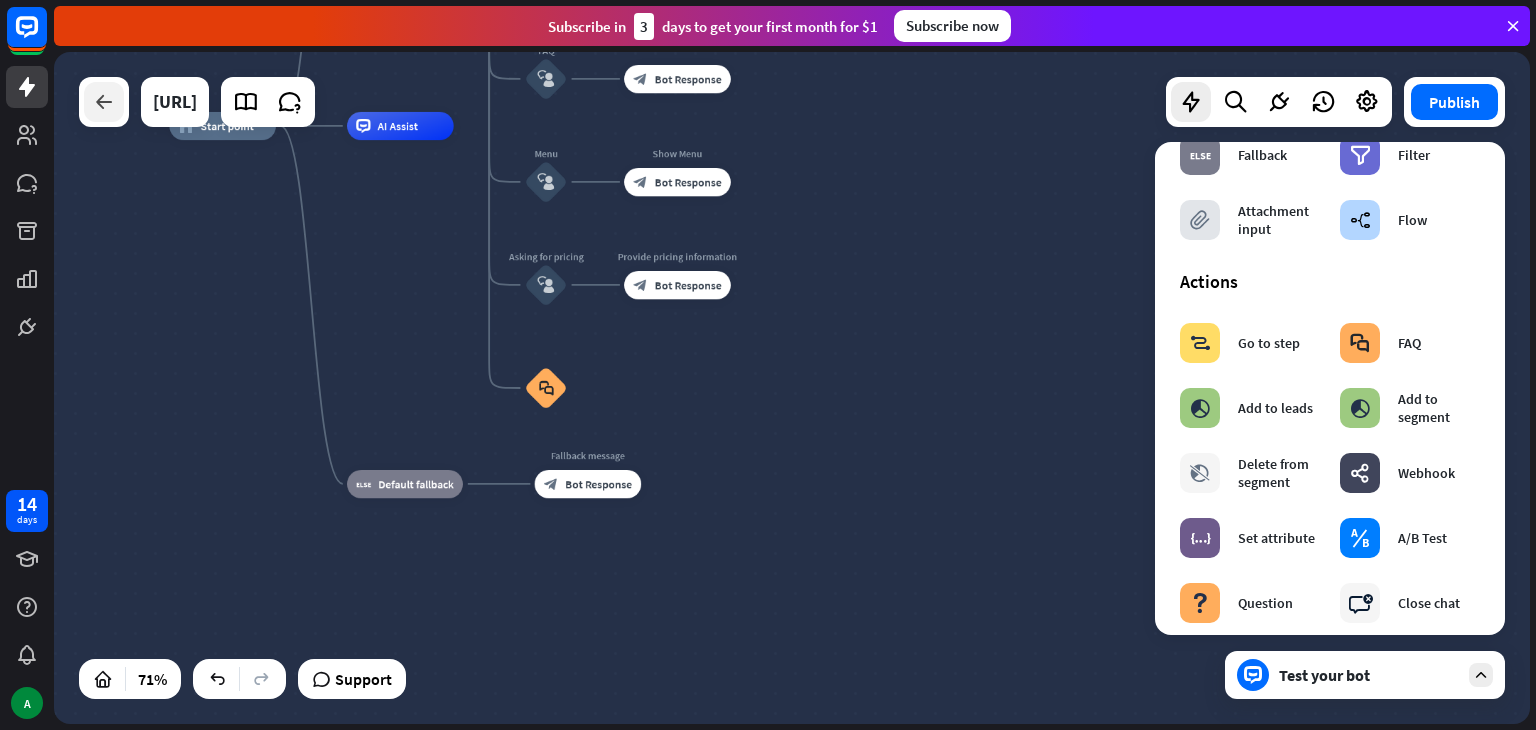 click at bounding box center (104, 102) 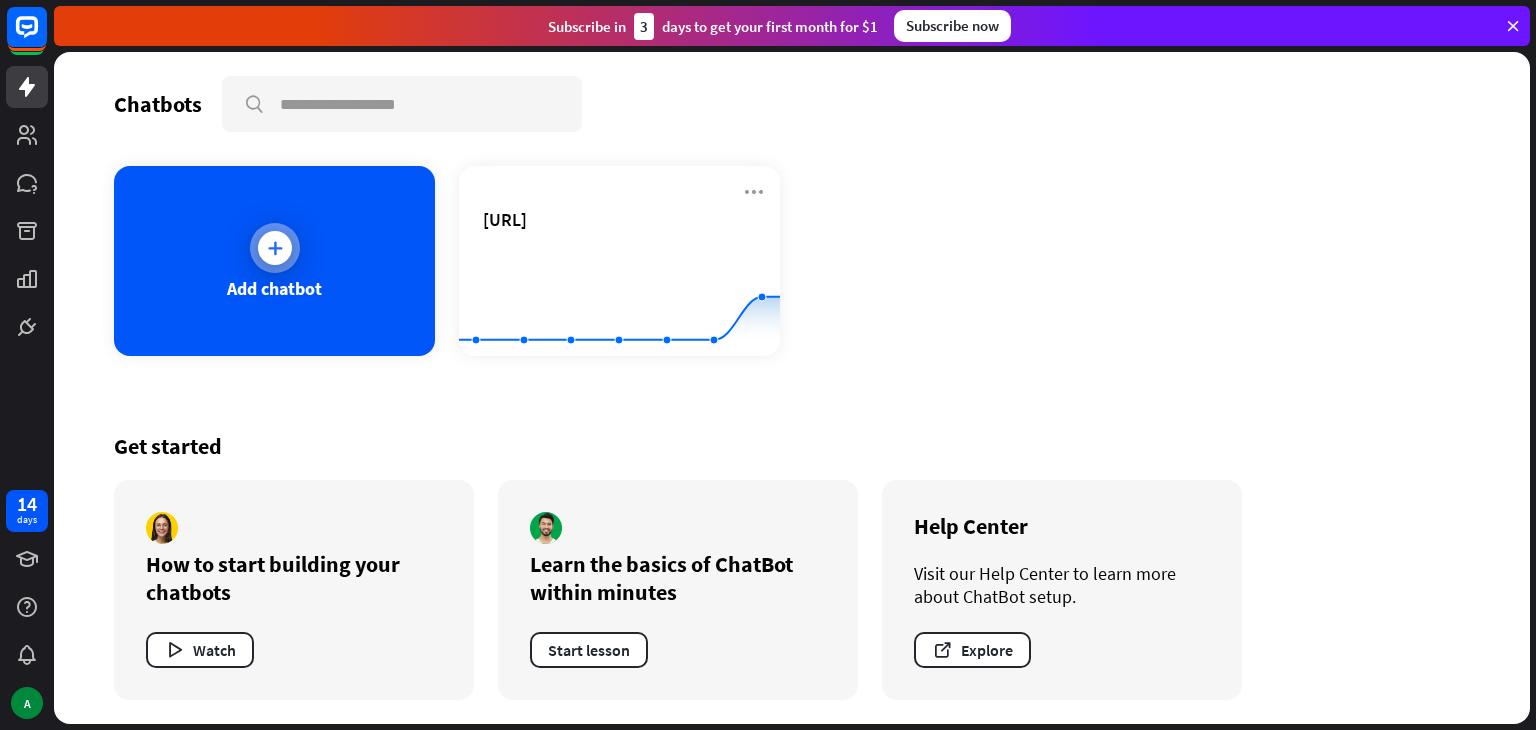 click on "Add chatbot" at bounding box center [274, 261] 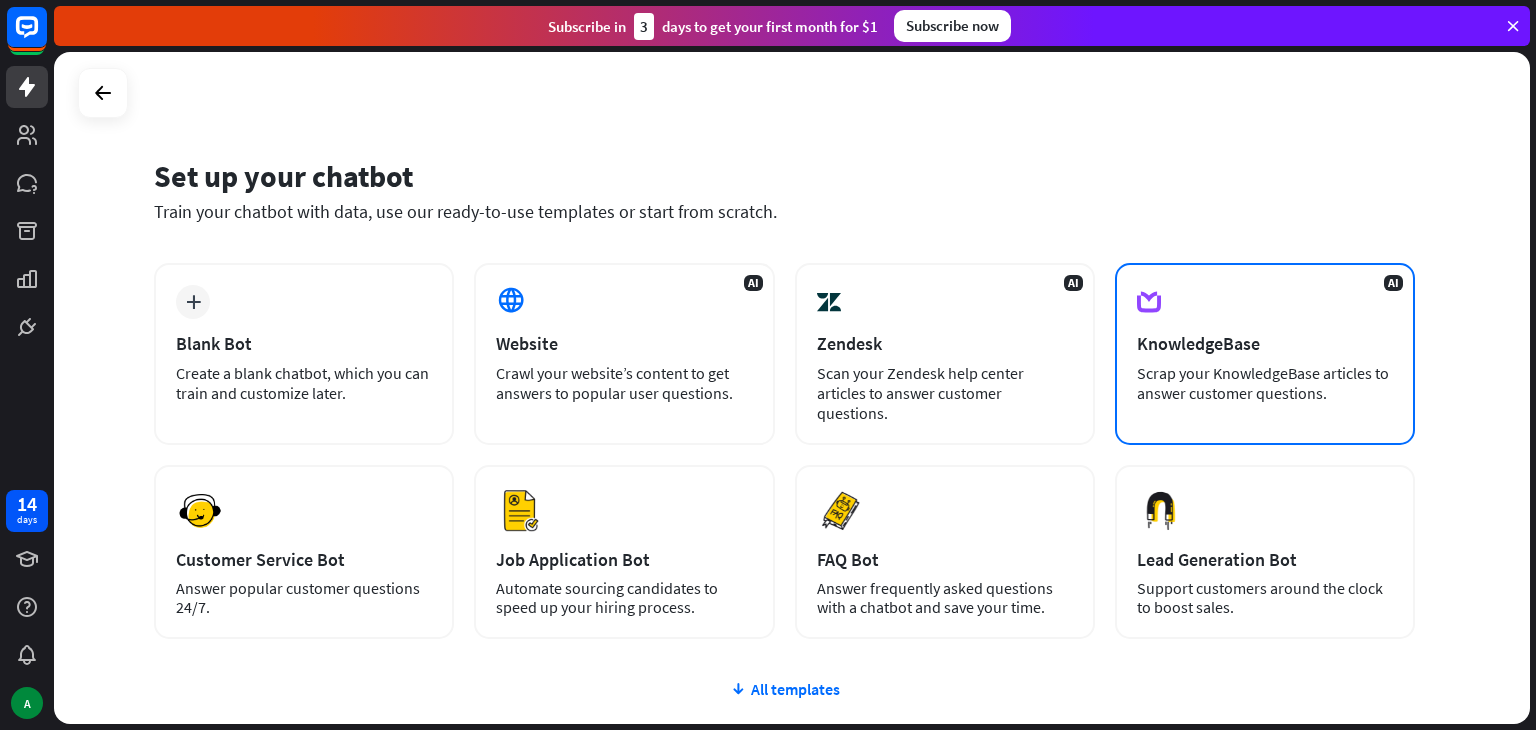 click on "AI         KnowledgeBase
Scrap your KnowledgeBase articles to answer customer
questions." at bounding box center [1265, 354] 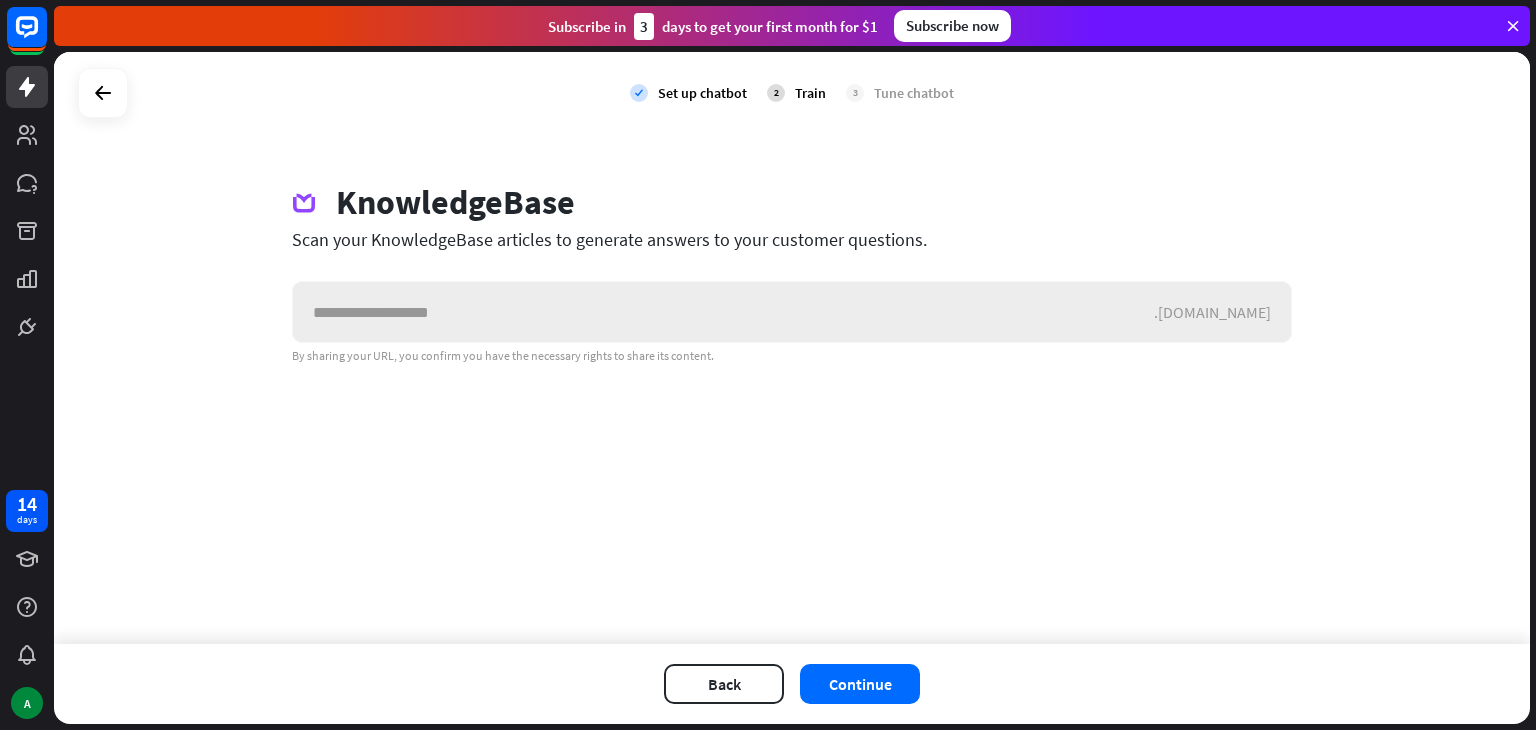 click at bounding box center (723, 312) 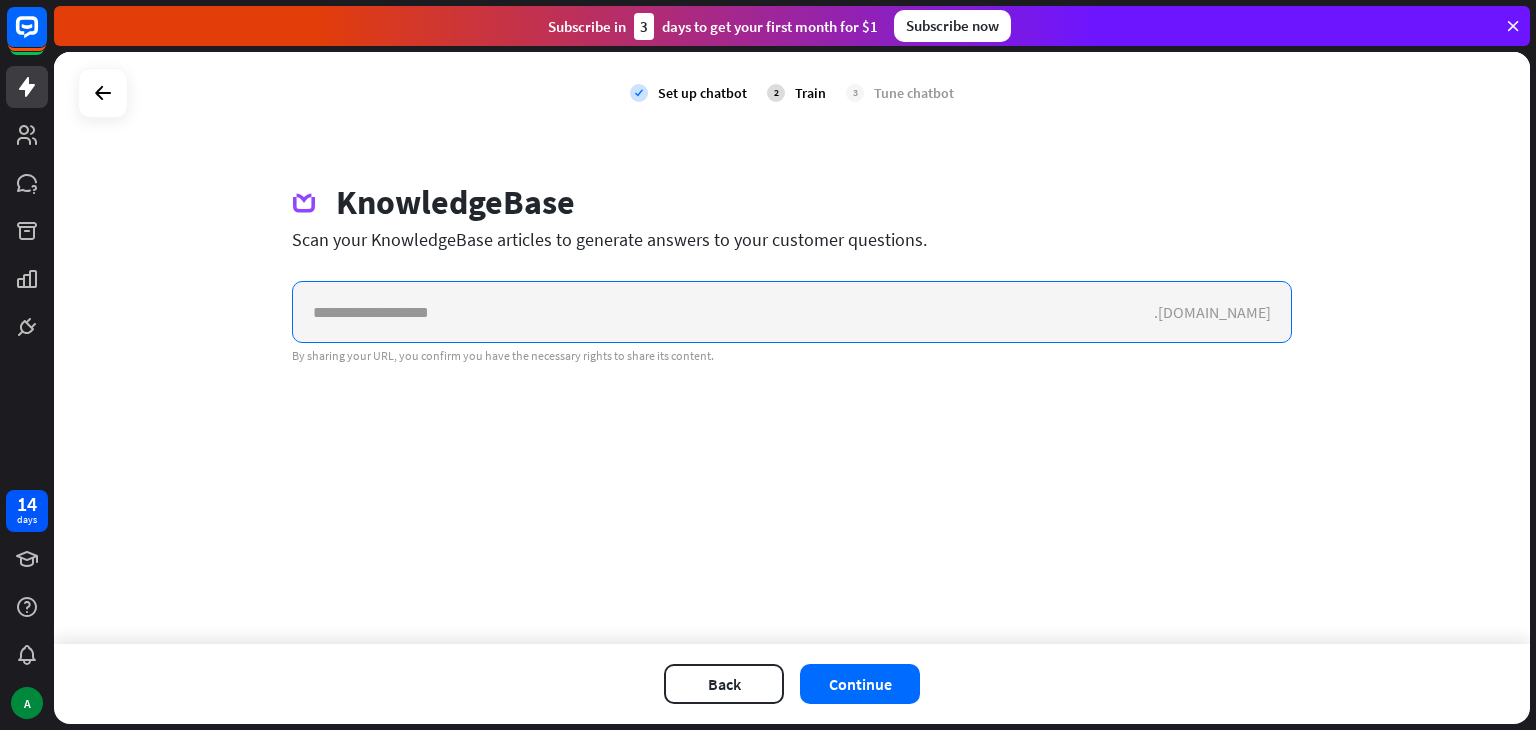 paste on "**********" 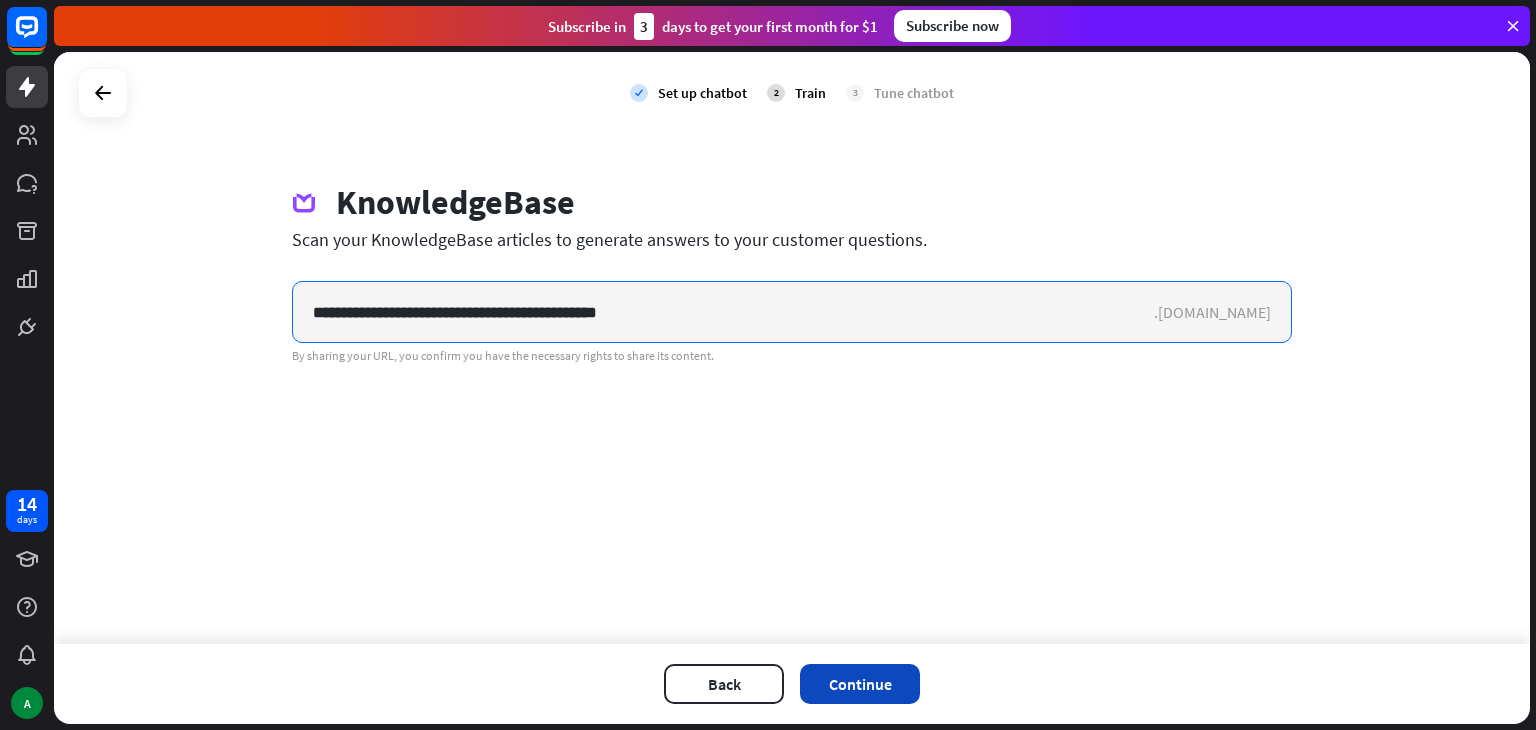 type on "**********" 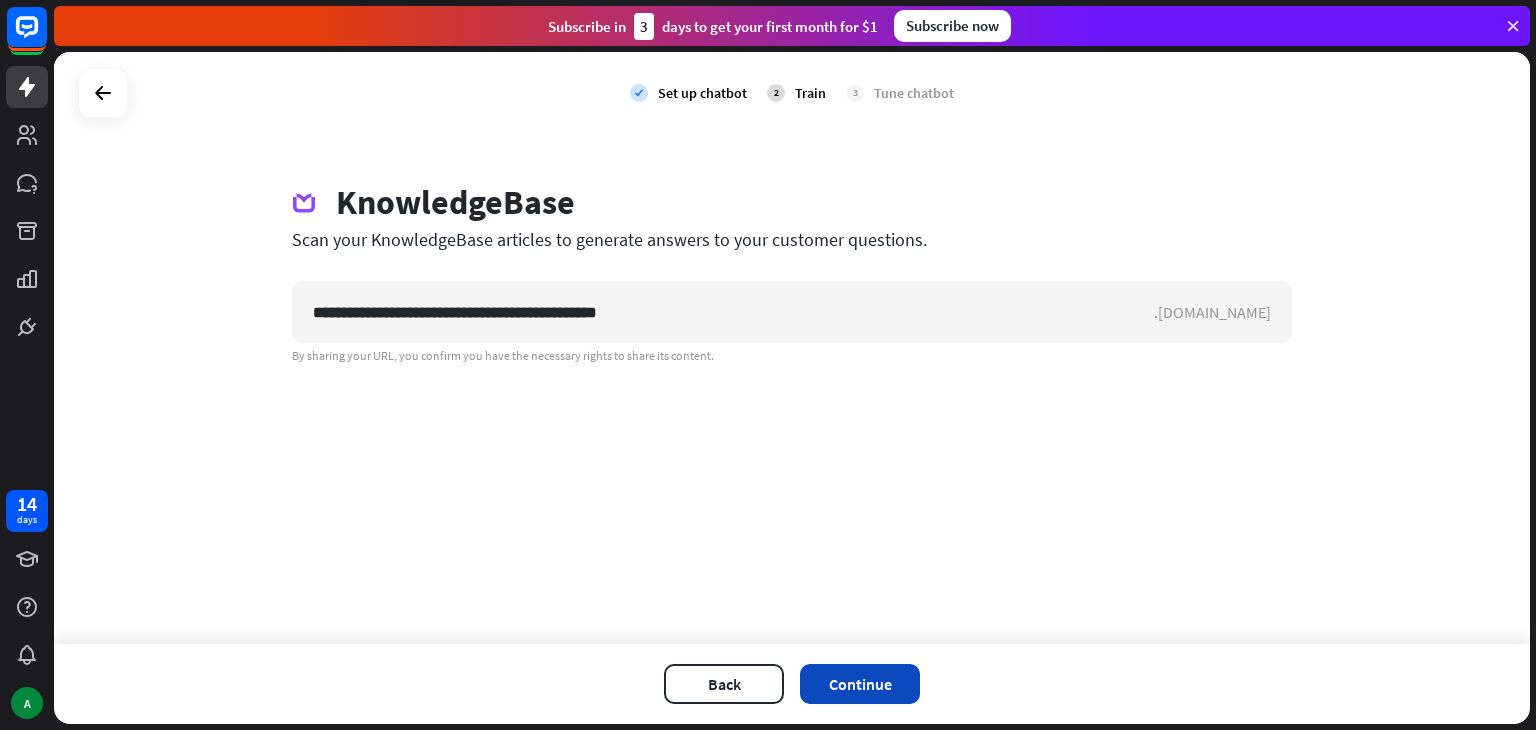 click on "Continue" at bounding box center (860, 684) 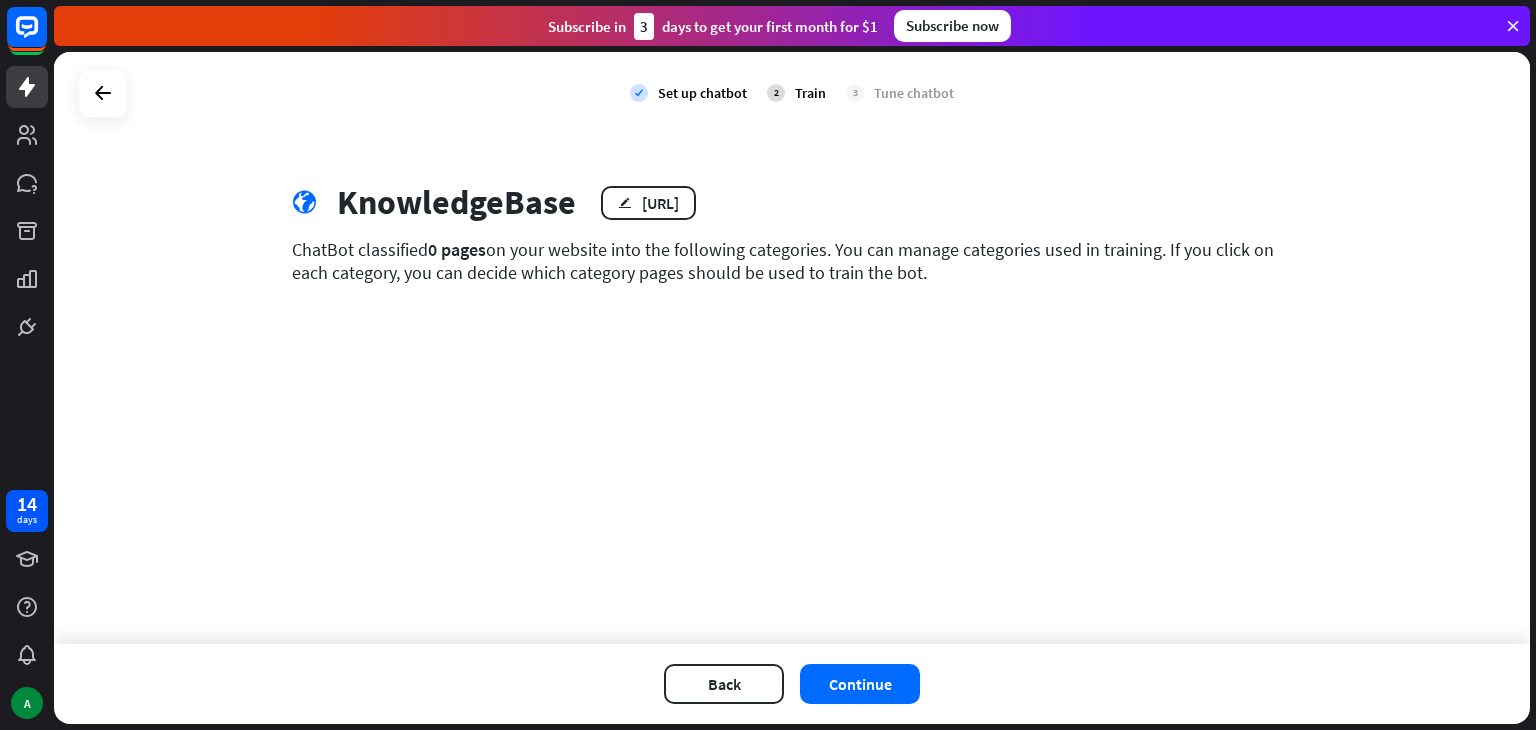 click on "globe
KnowledgeBase
edit   [URL]
ChatBot classified
0 pages
on your website into the following categories. You can
manage categories used in training. If you click on each
category, you can decide which category pages should be used
to train the bot." at bounding box center [792, 248] 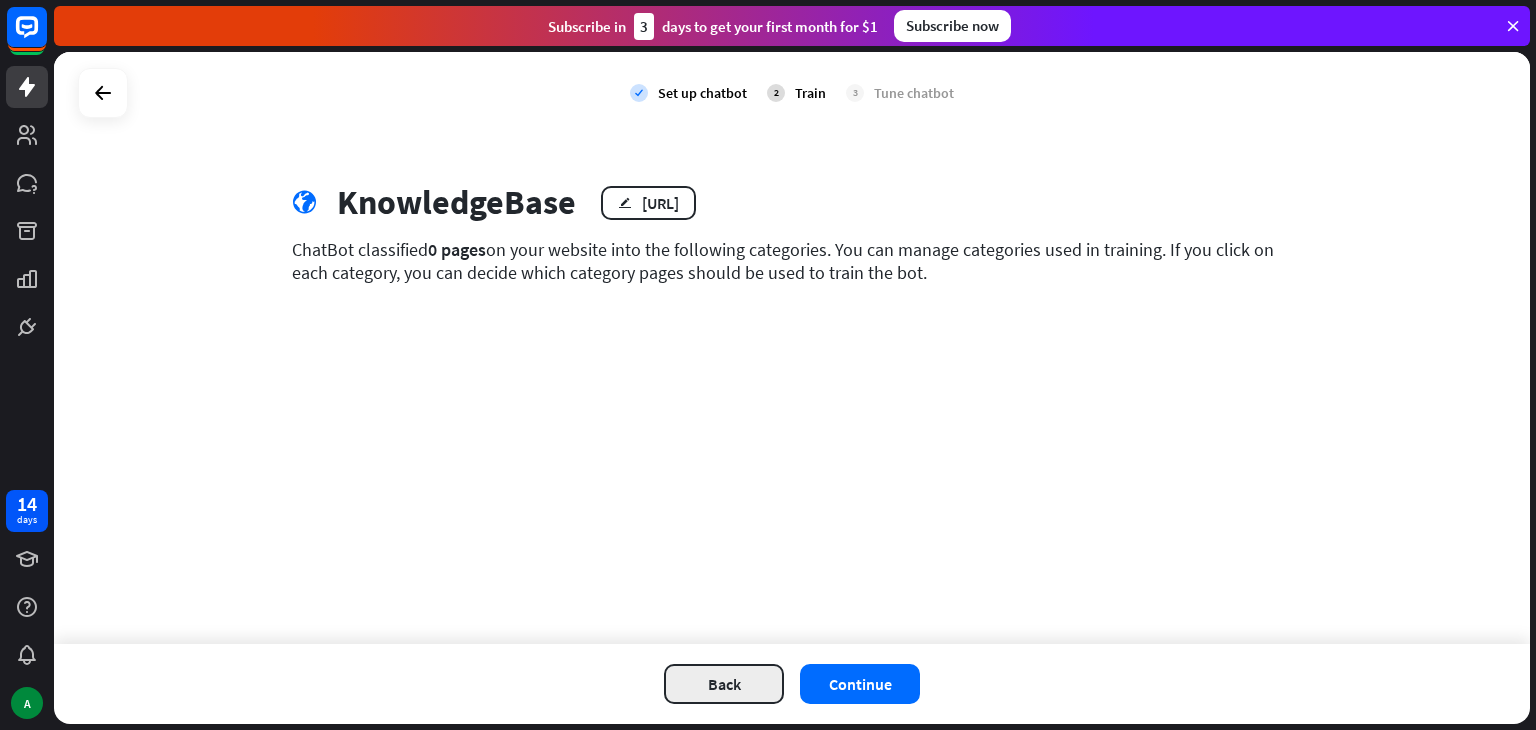drag, startPoint x: 863, startPoint y: 690, endPoint x: 723, endPoint y: 684, distance: 140.12851 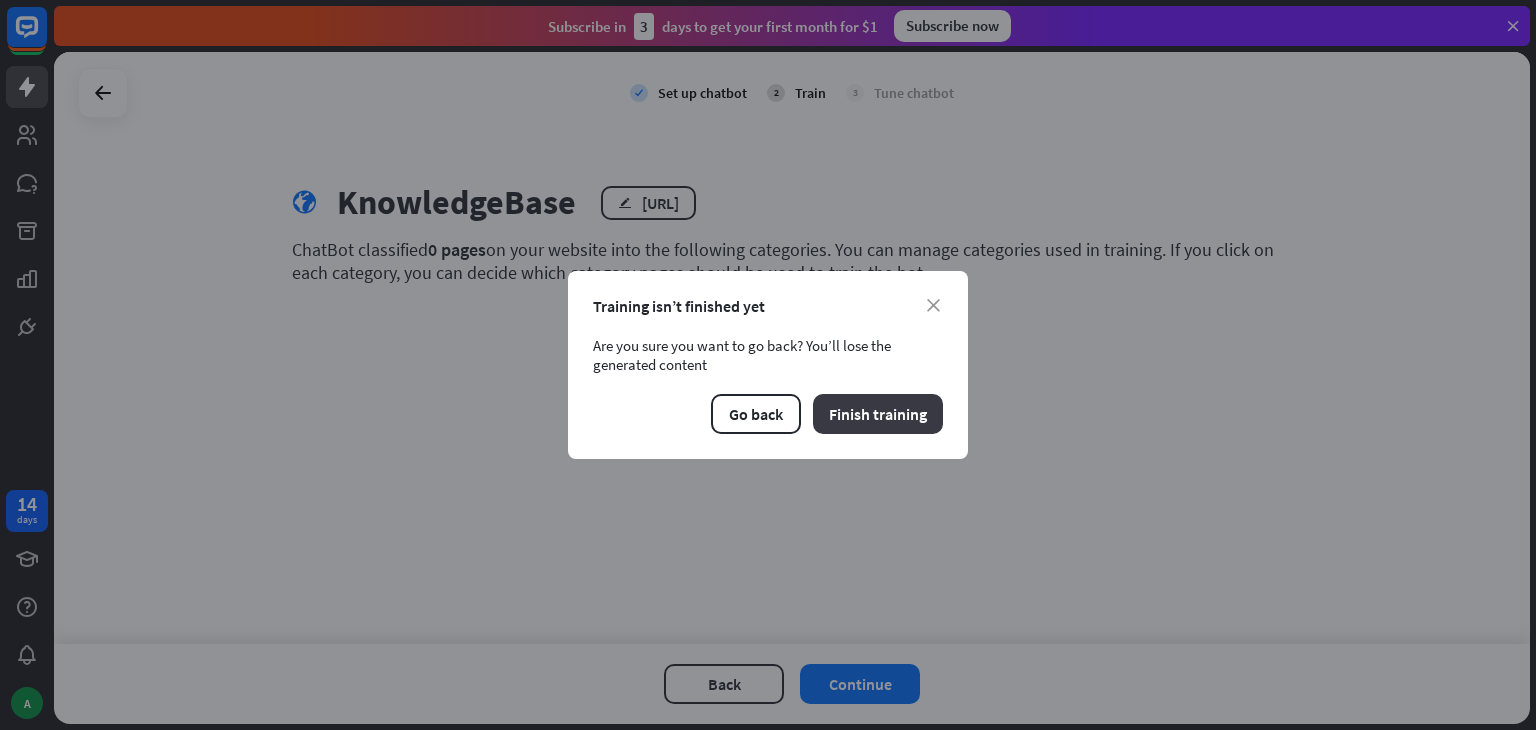 click on "Finish training" at bounding box center [878, 414] 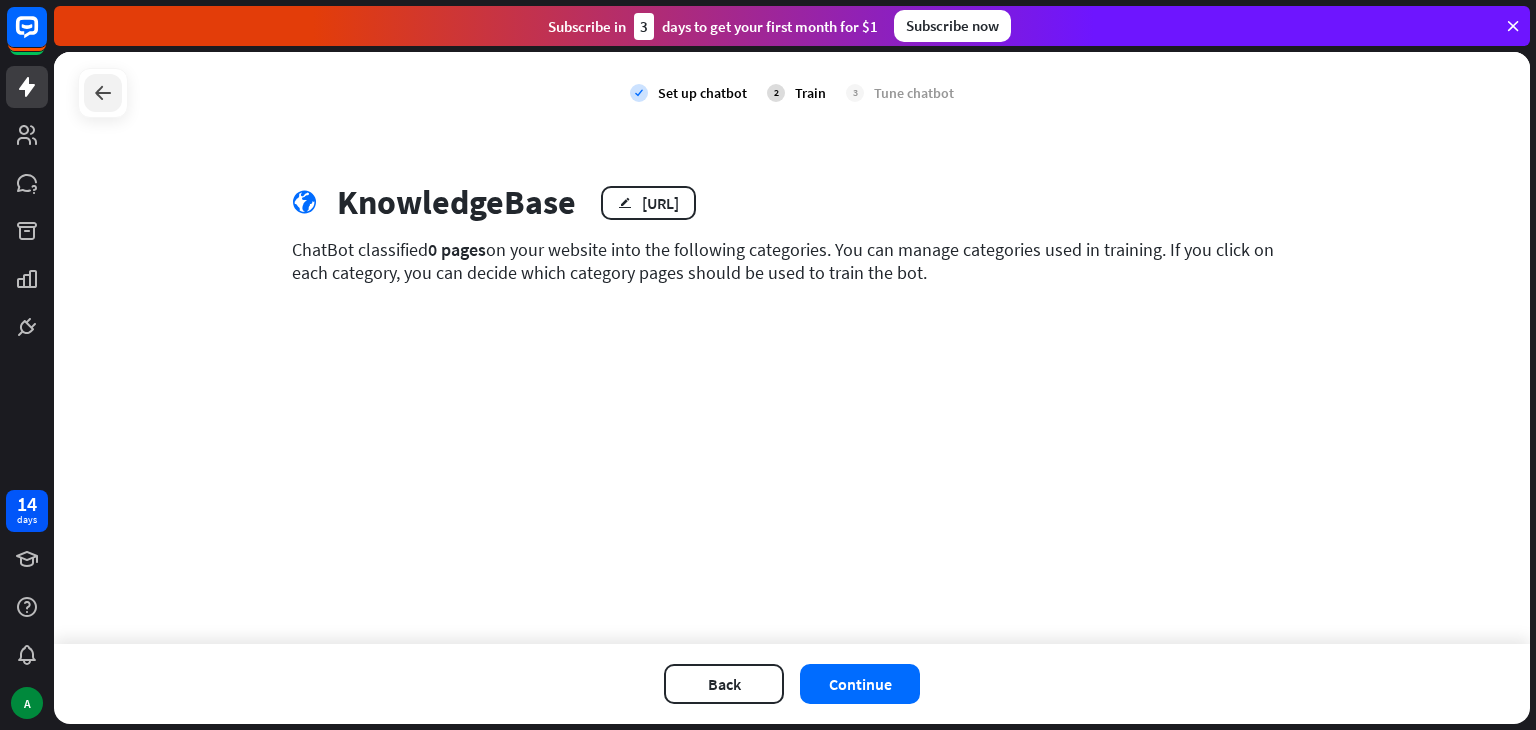 click at bounding box center [103, 93] 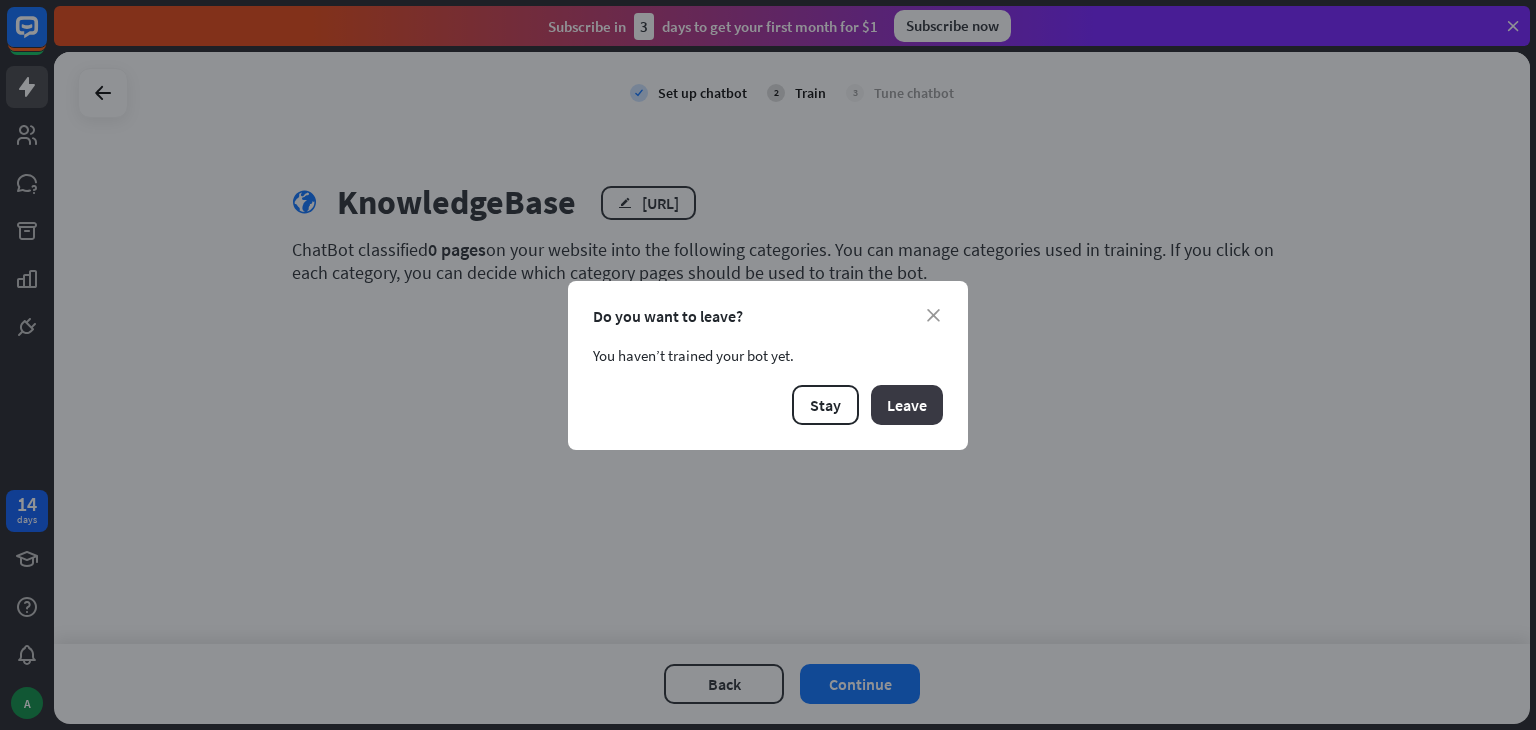 click on "Leave" at bounding box center (907, 405) 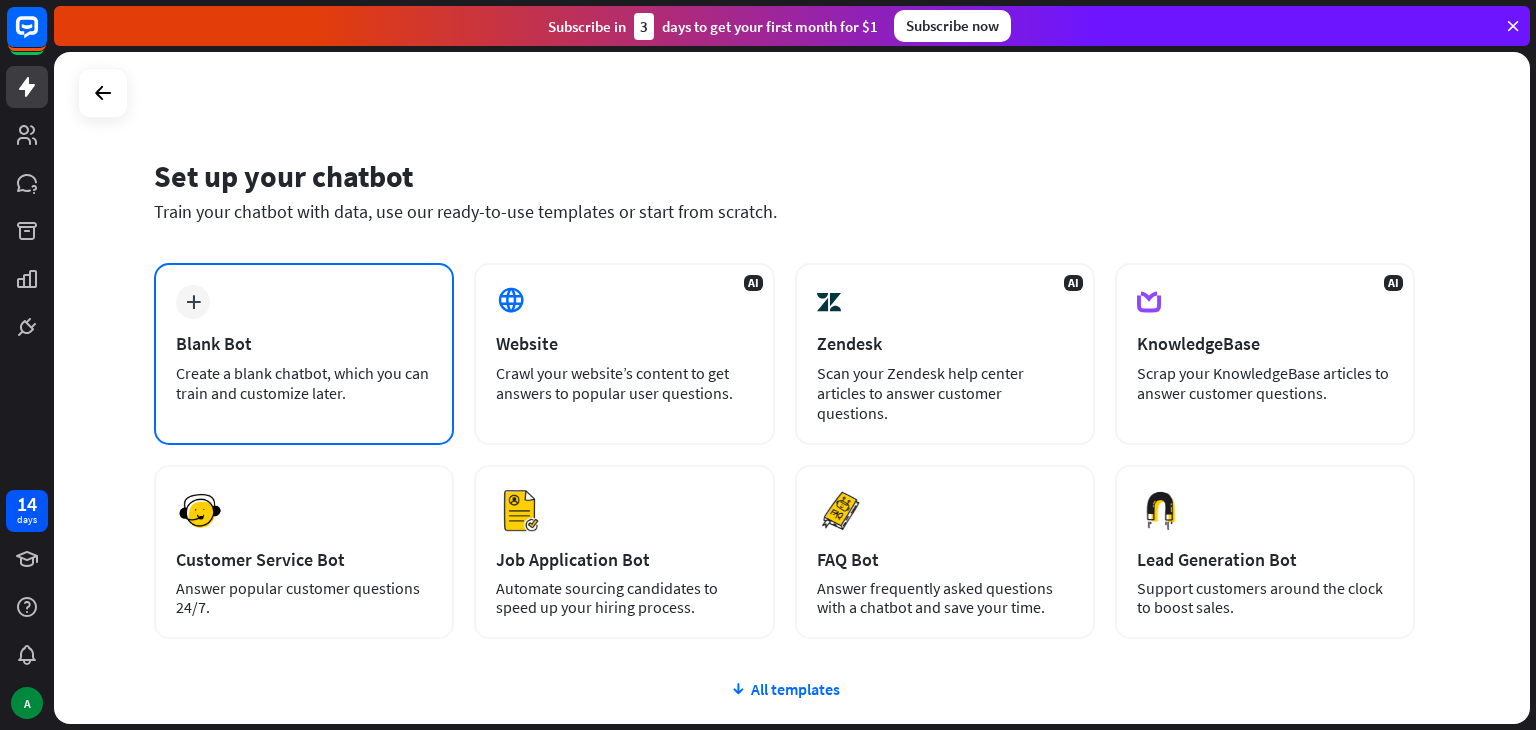 scroll, scrollTop: 133, scrollLeft: 0, axis: vertical 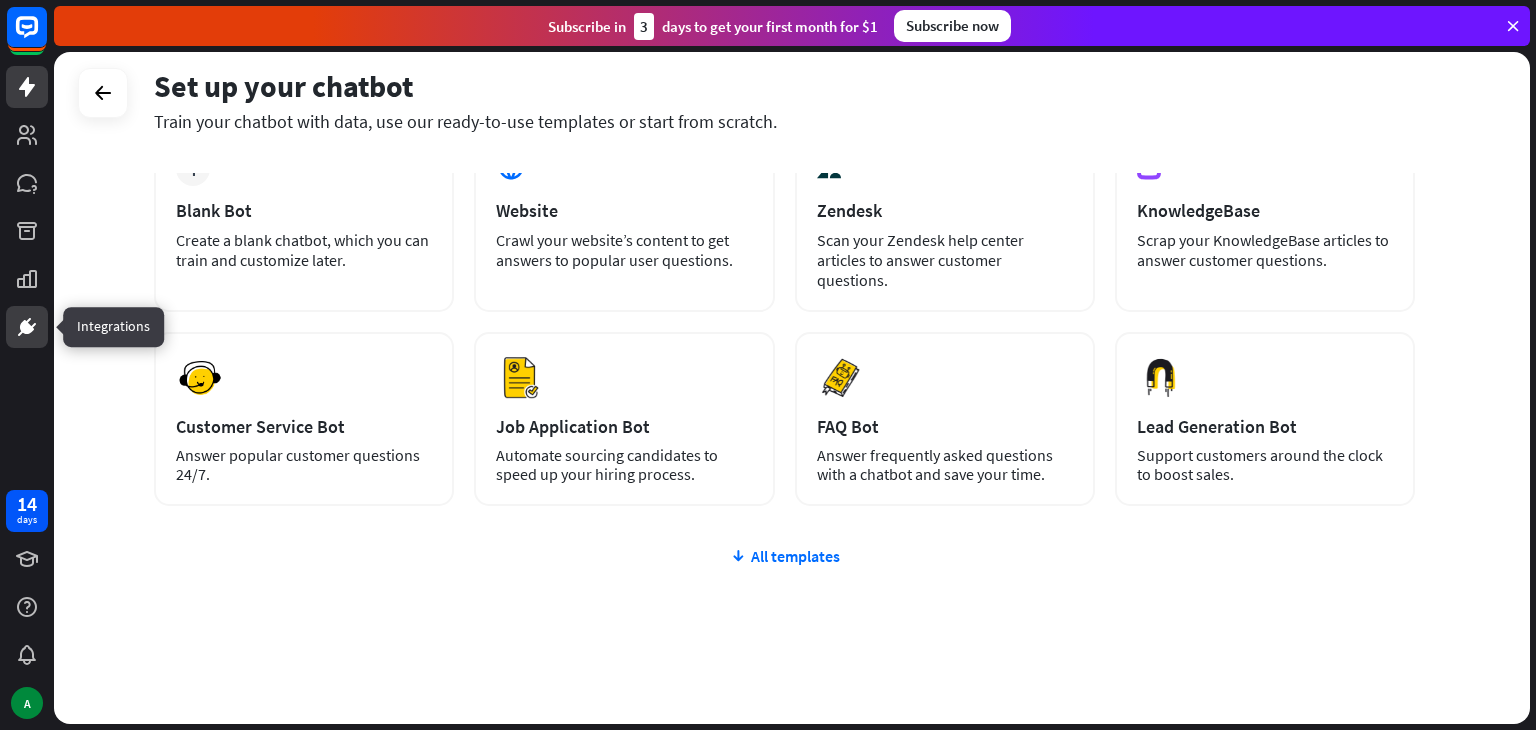 click 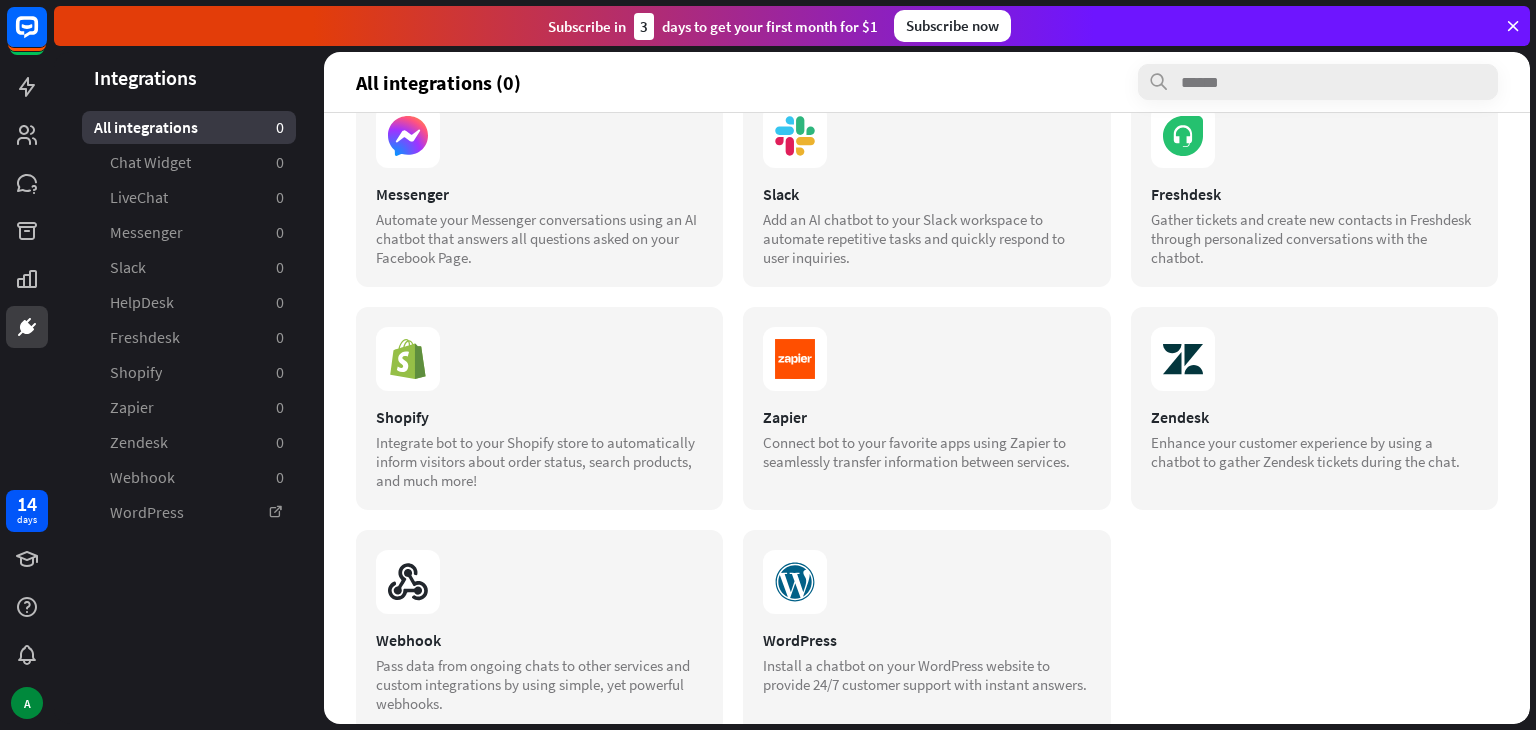 scroll, scrollTop: 324, scrollLeft: 0, axis: vertical 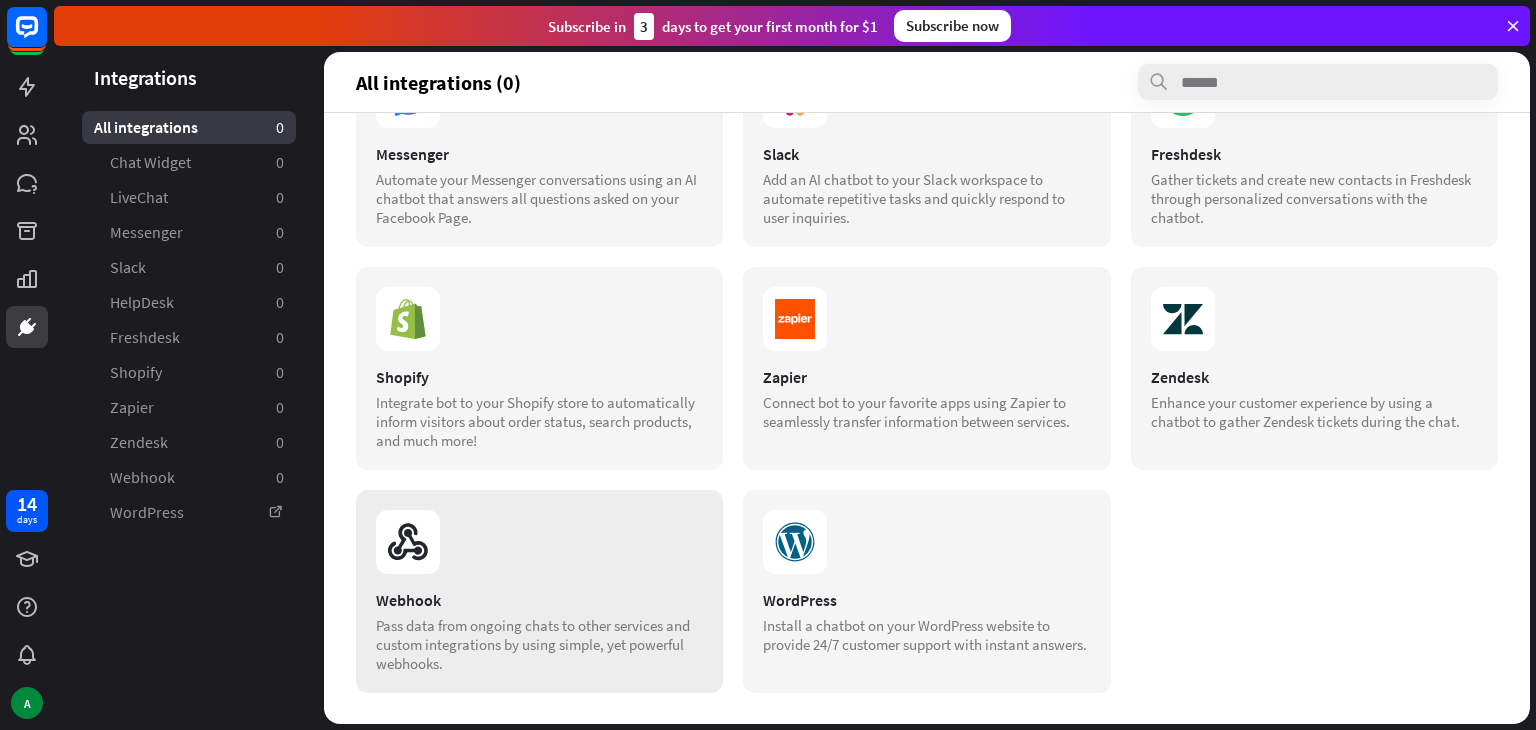 click at bounding box center (539, 542) 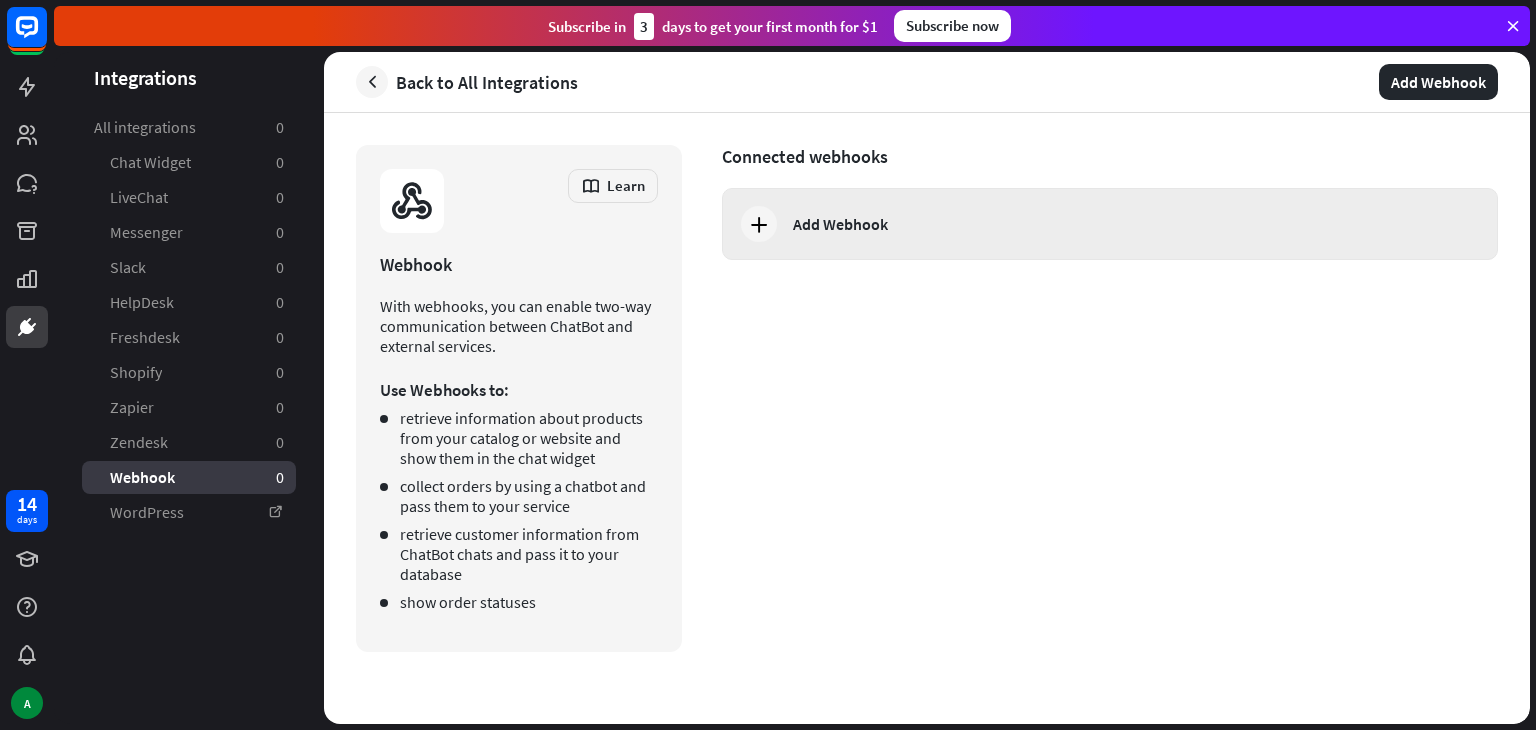 click on "Add Webhook" at bounding box center (840, 224) 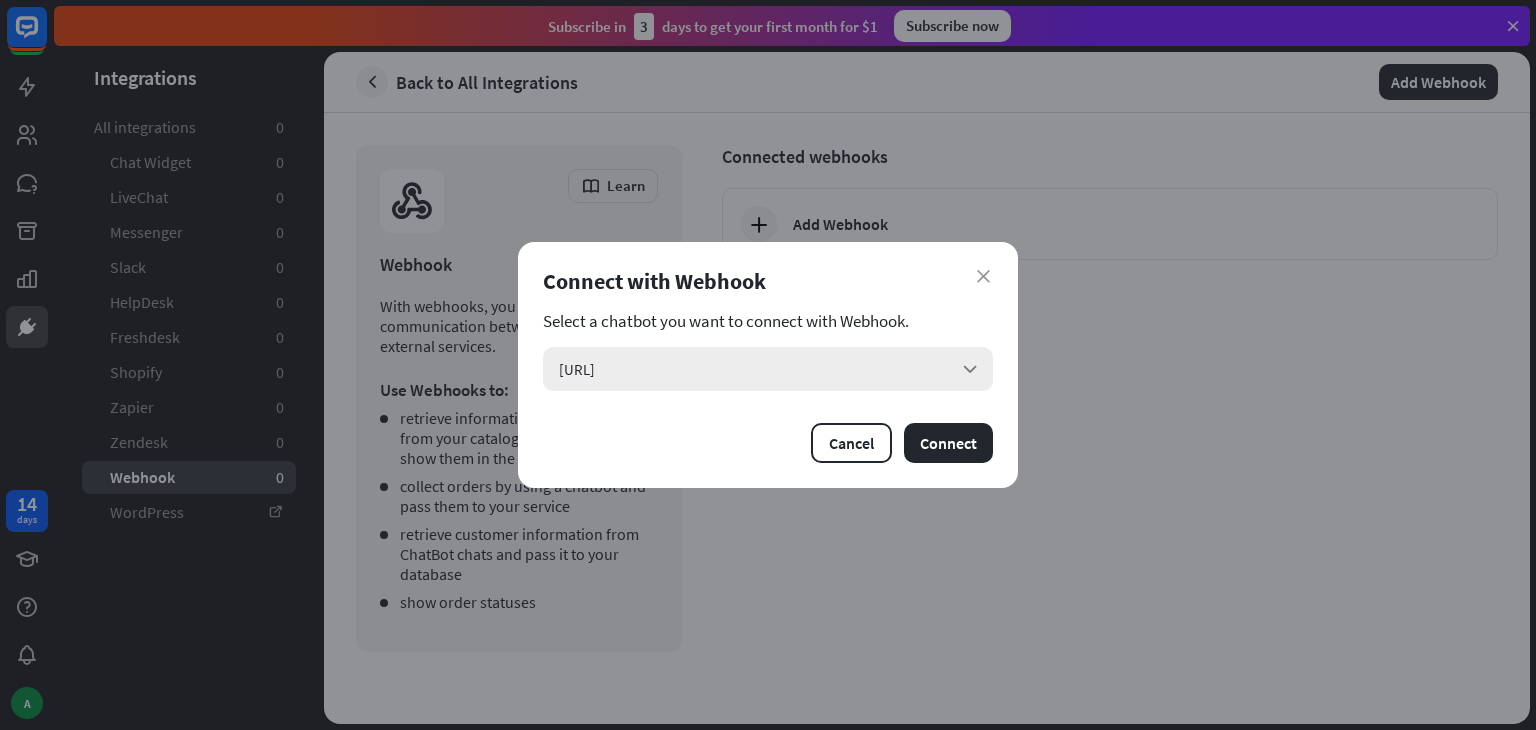 click on "[URL]
arrow_down" at bounding box center [768, 369] 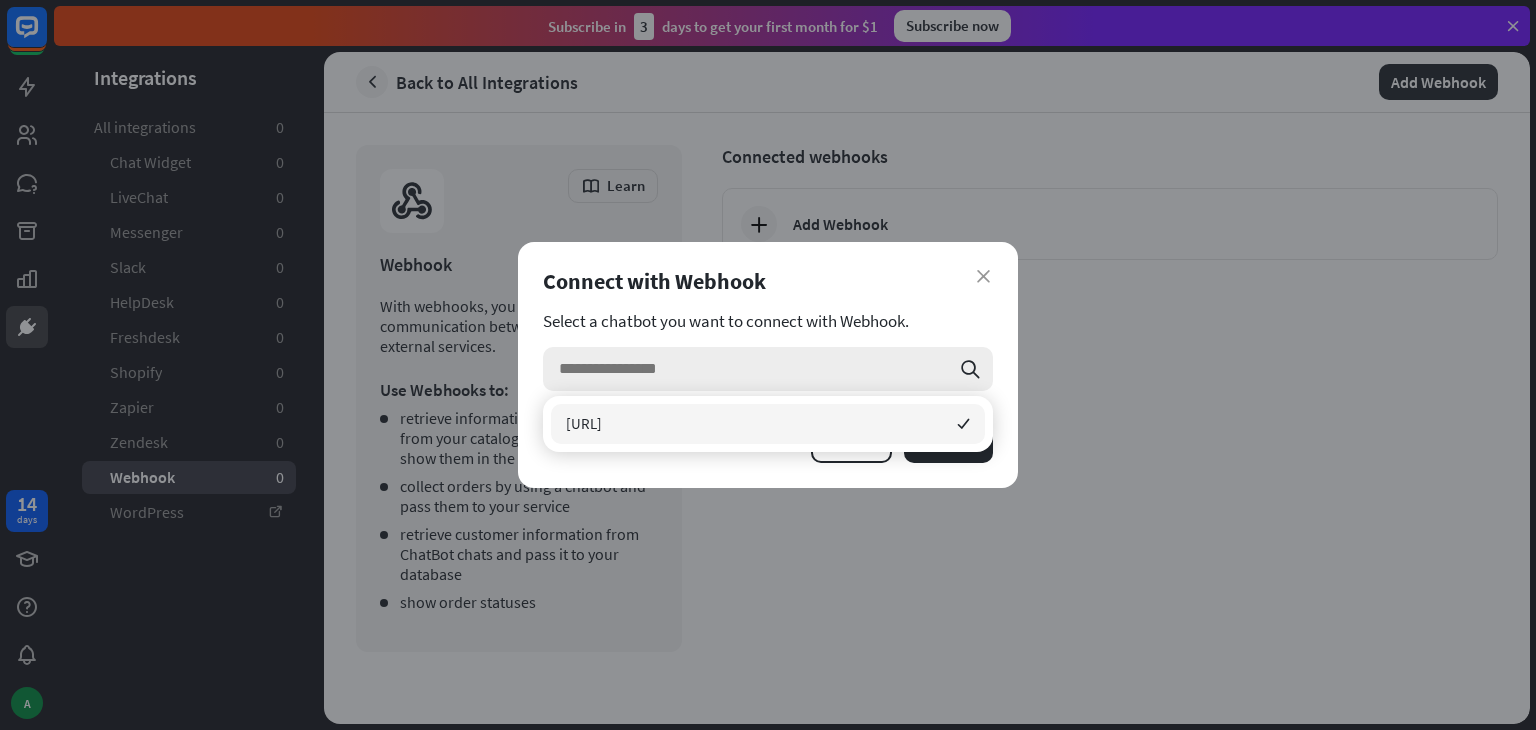 click at bounding box center [754, 369] 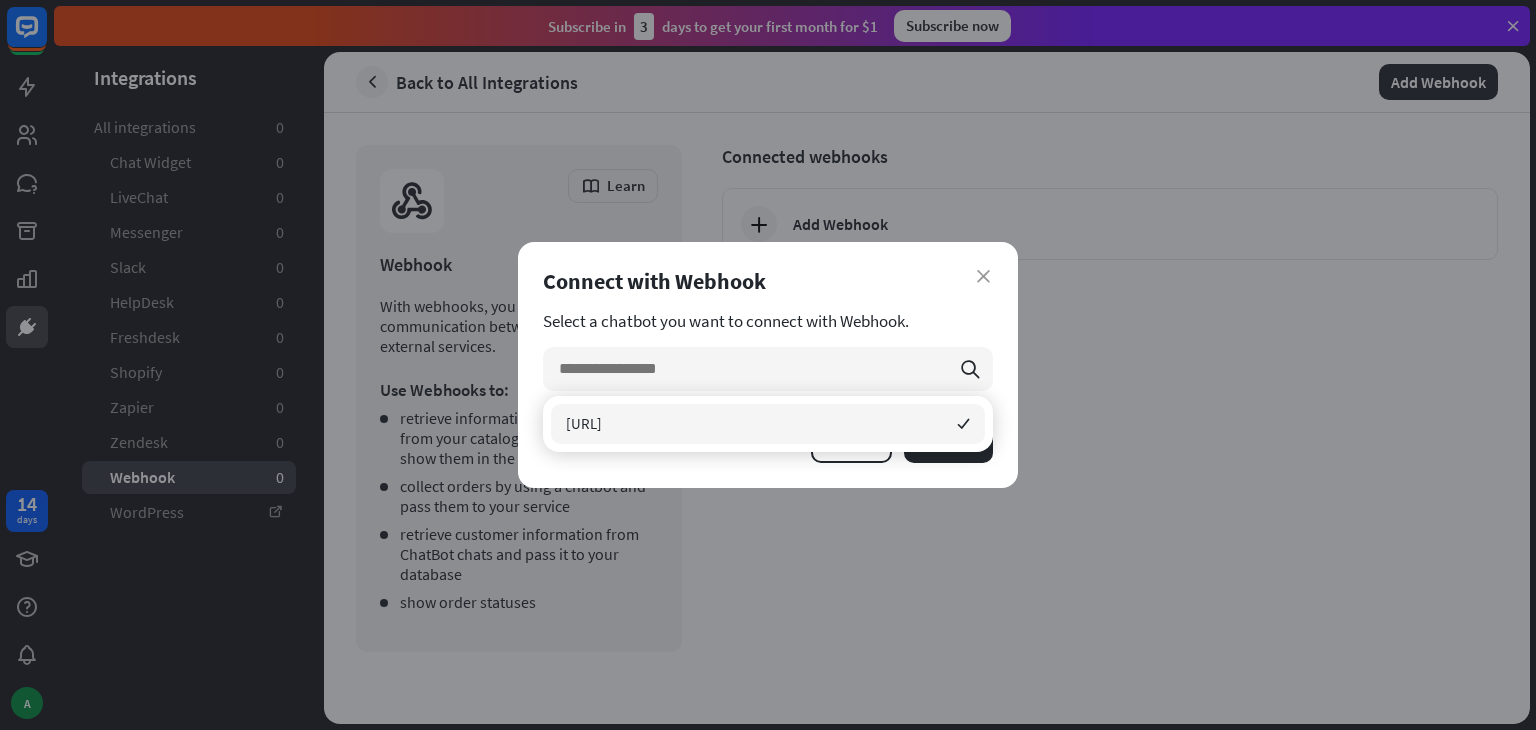 click on "Select a chatbot you want to connect with
Webhook." at bounding box center [768, 321] 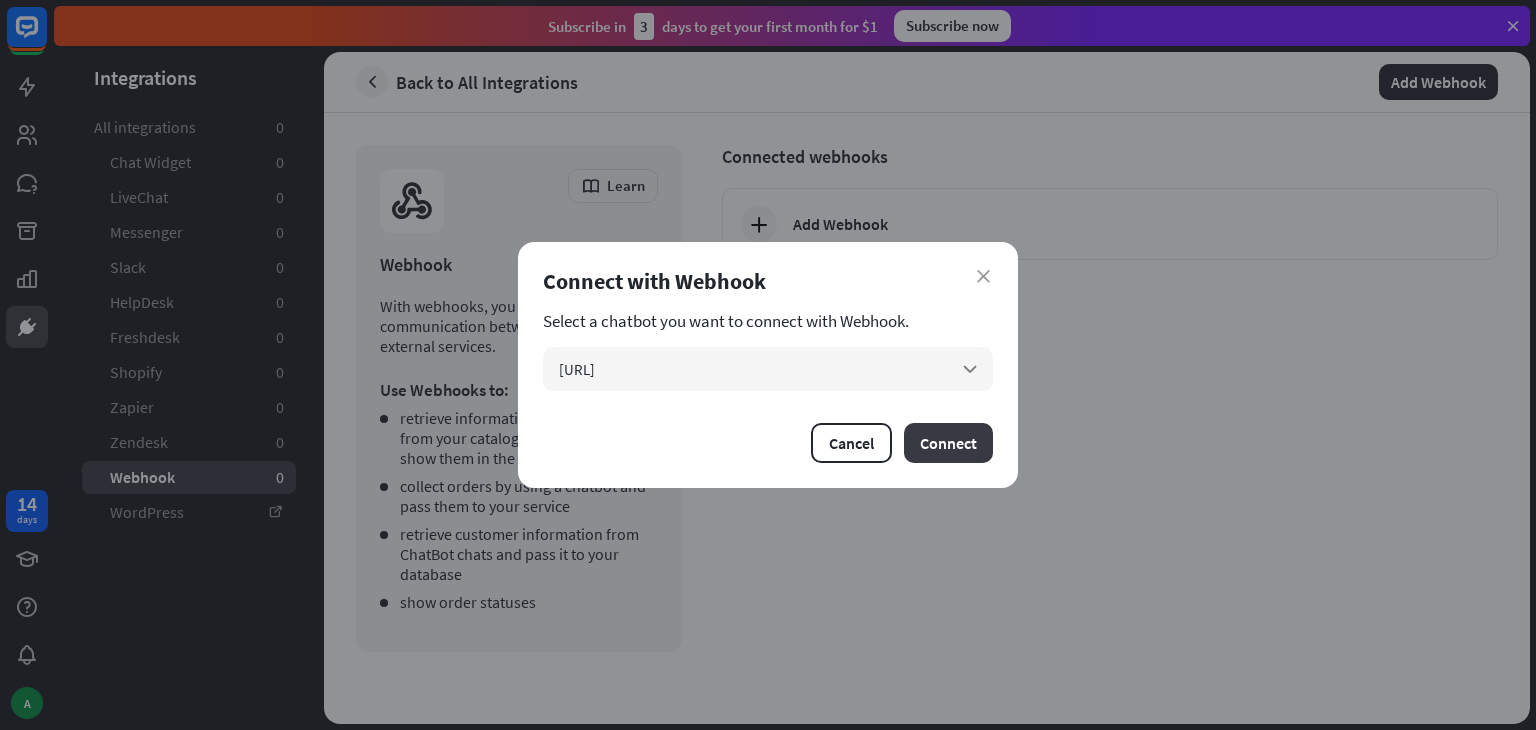 click on "Connect" at bounding box center (948, 443) 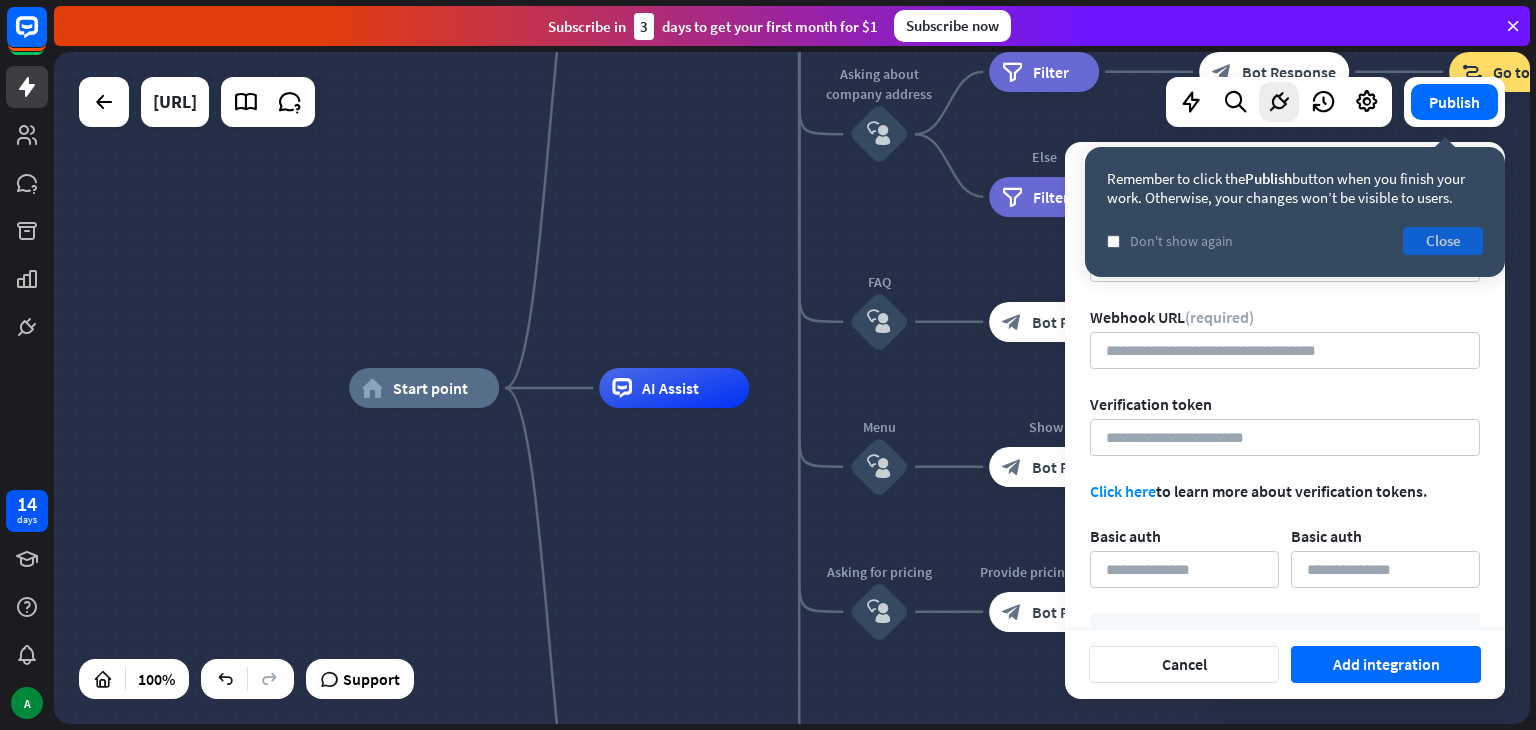click on "Close" at bounding box center (1443, 241) 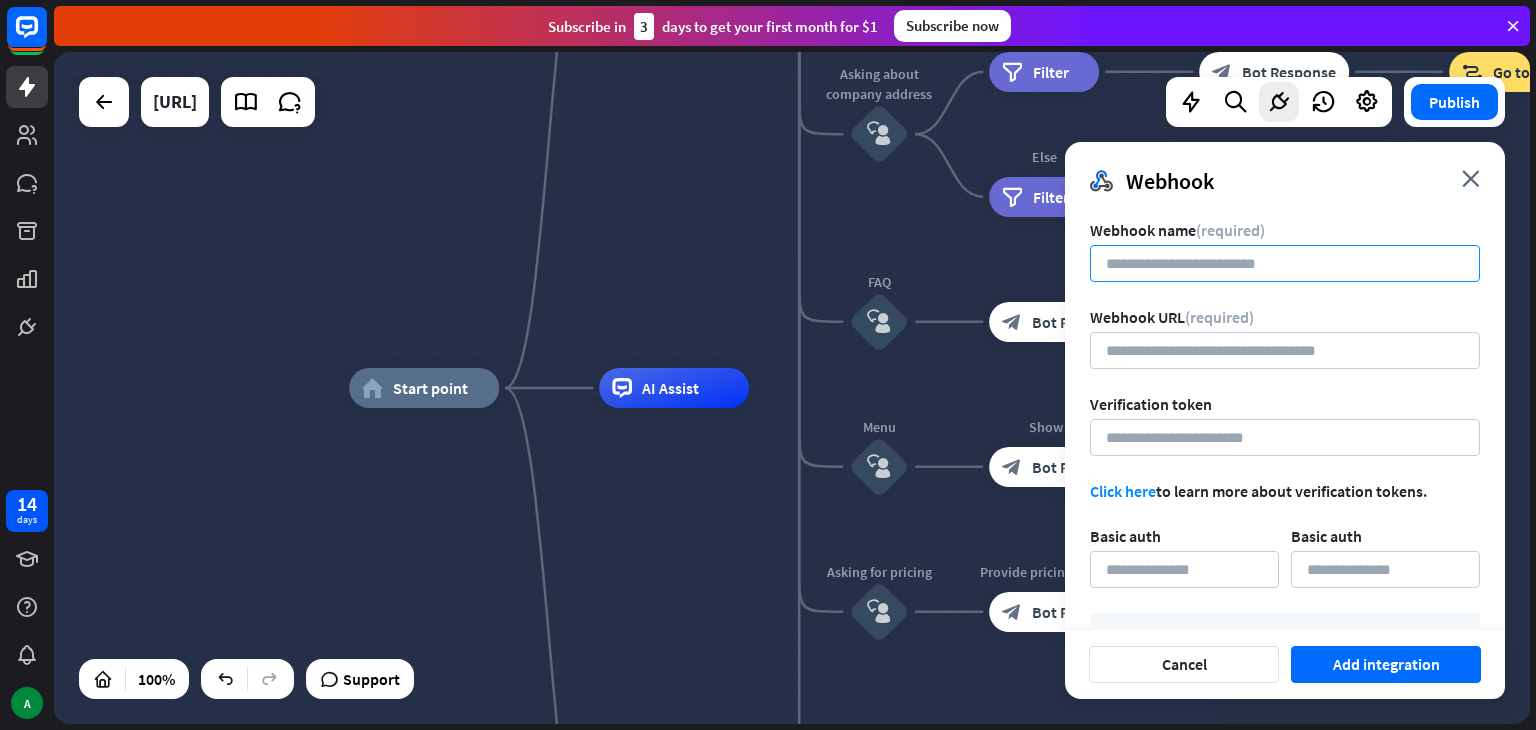 click at bounding box center [1285, 263] 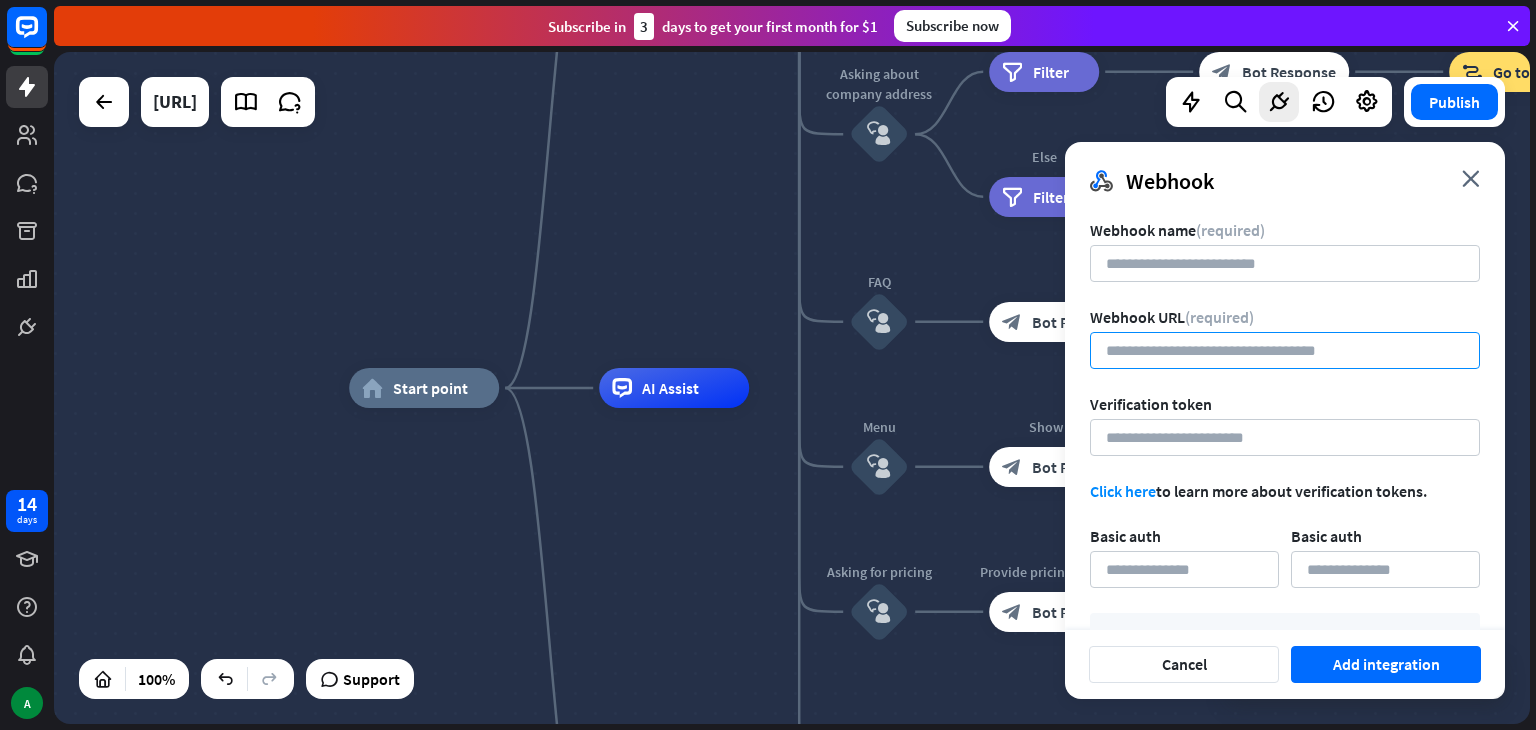 click at bounding box center [1285, 350] 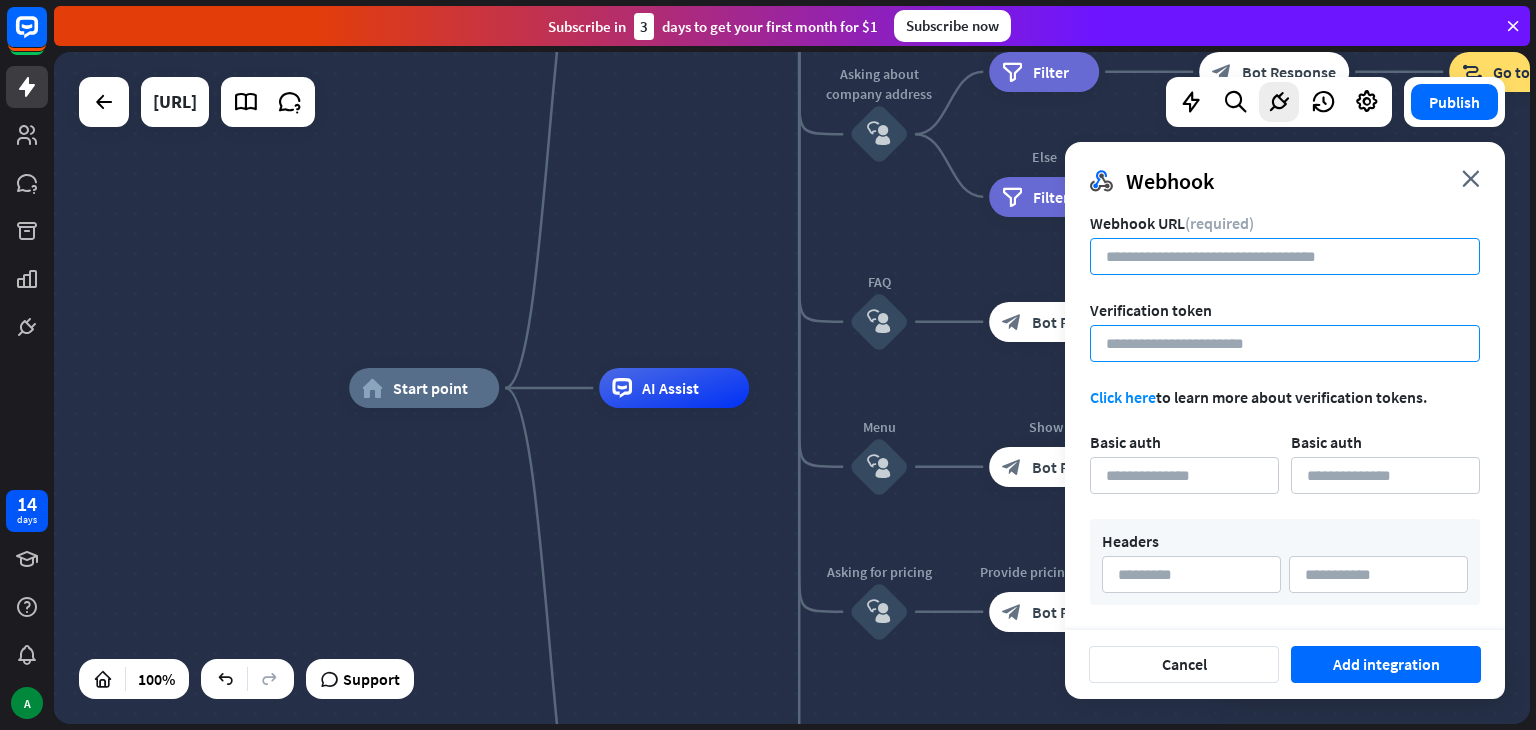 click at bounding box center (1285, 343) 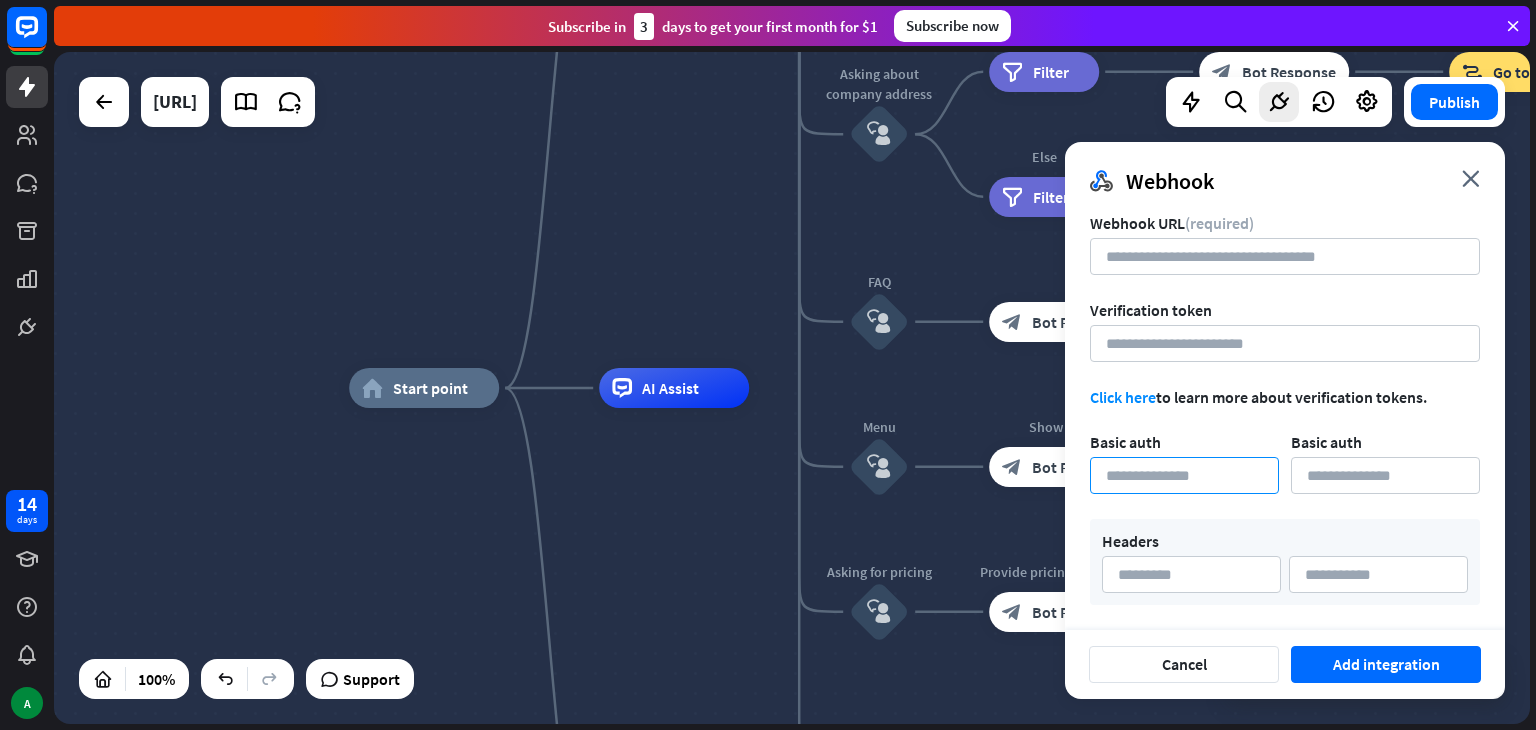 click at bounding box center [1184, 475] 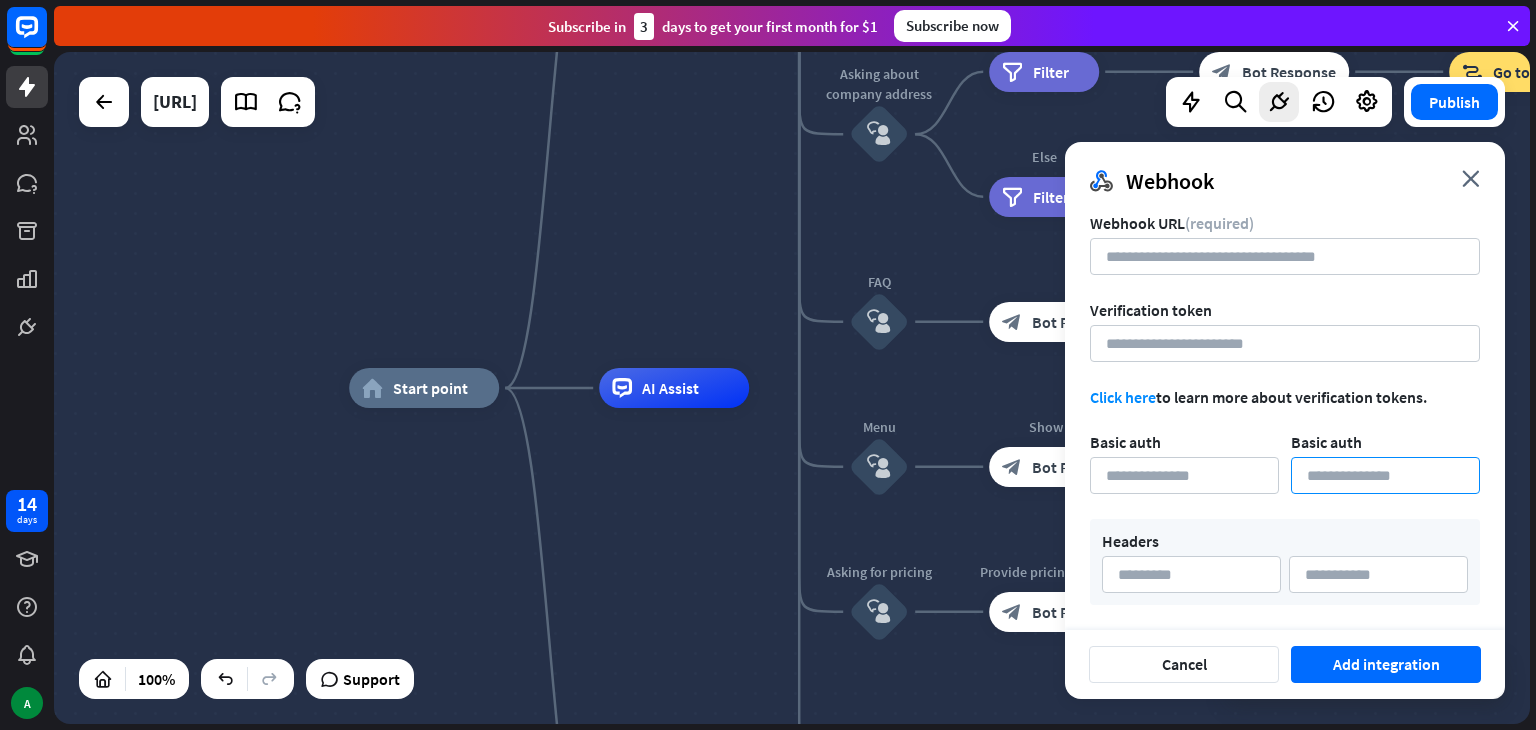 click at bounding box center (1385, 475) 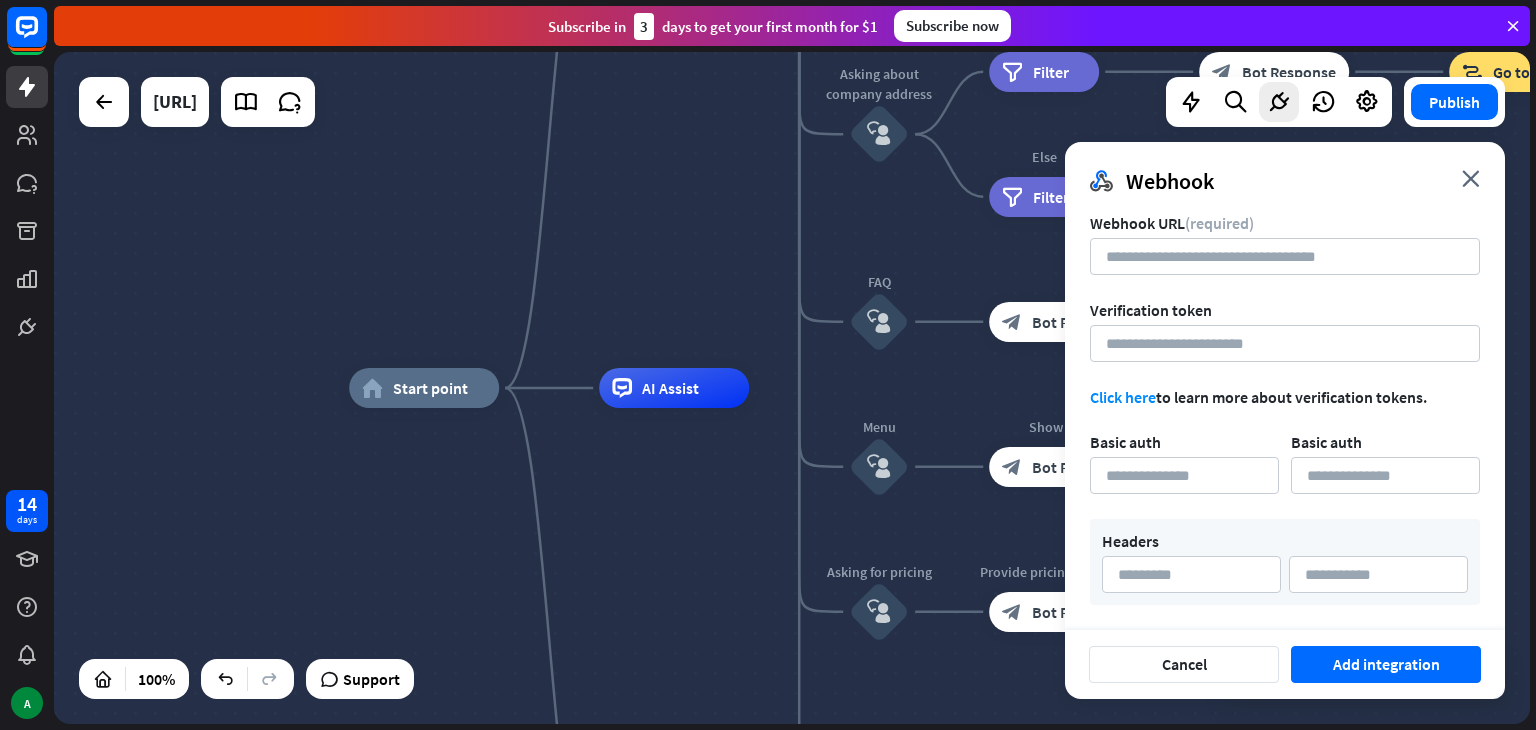 click on "Click here" at bounding box center (1123, 397) 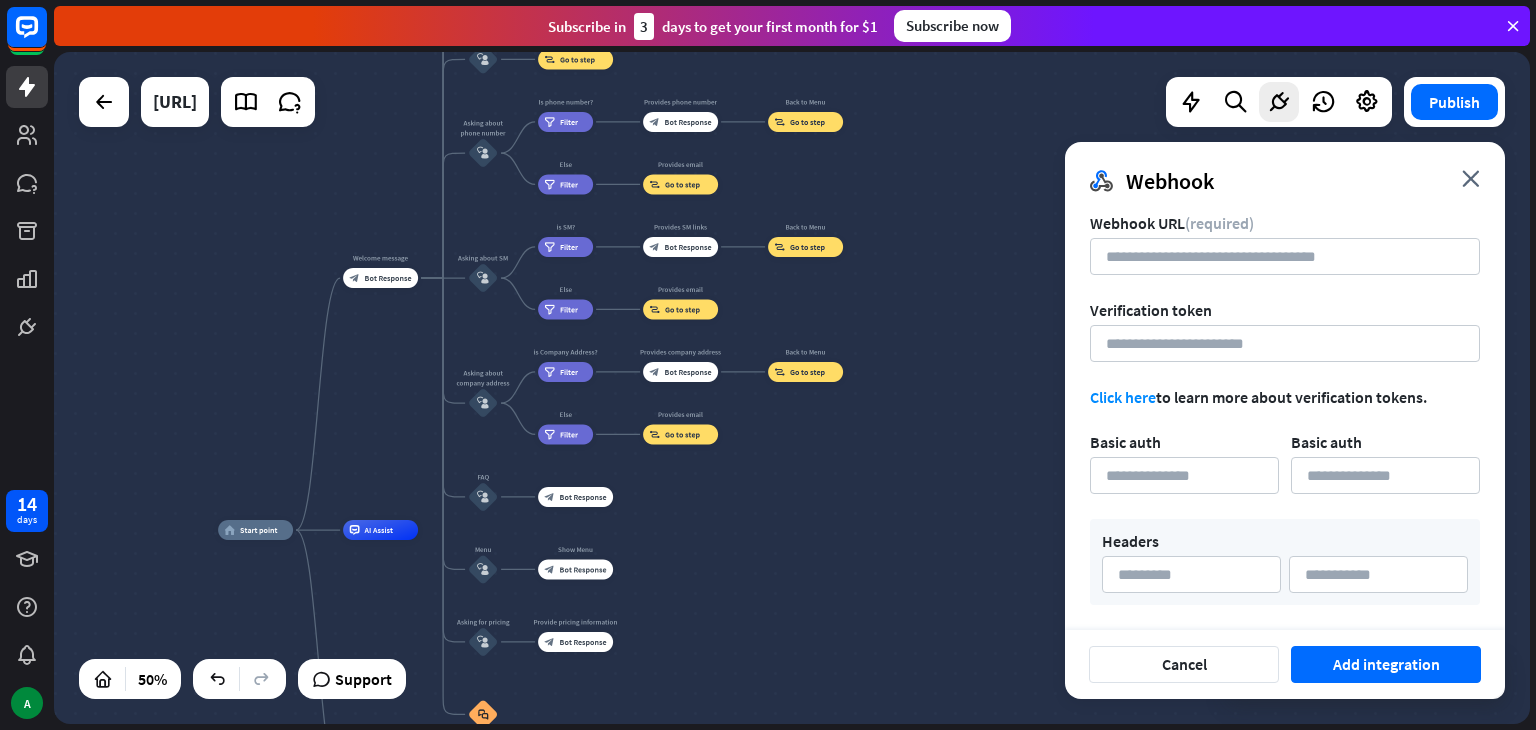drag, startPoint x: 628, startPoint y: 224, endPoint x: 200, endPoint y: 544, distance: 534.4006 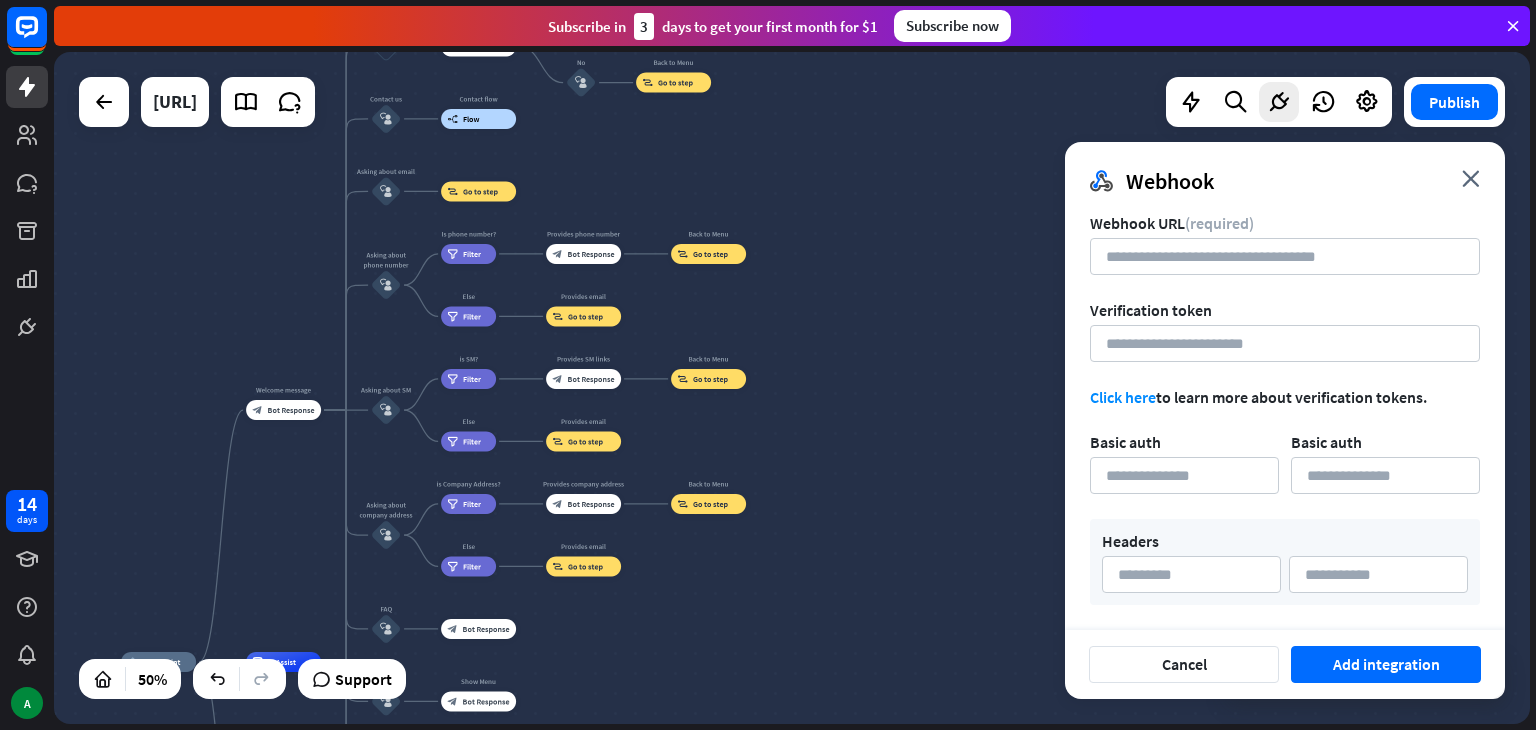 click on "Subscribe now" at bounding box center [952, 26] 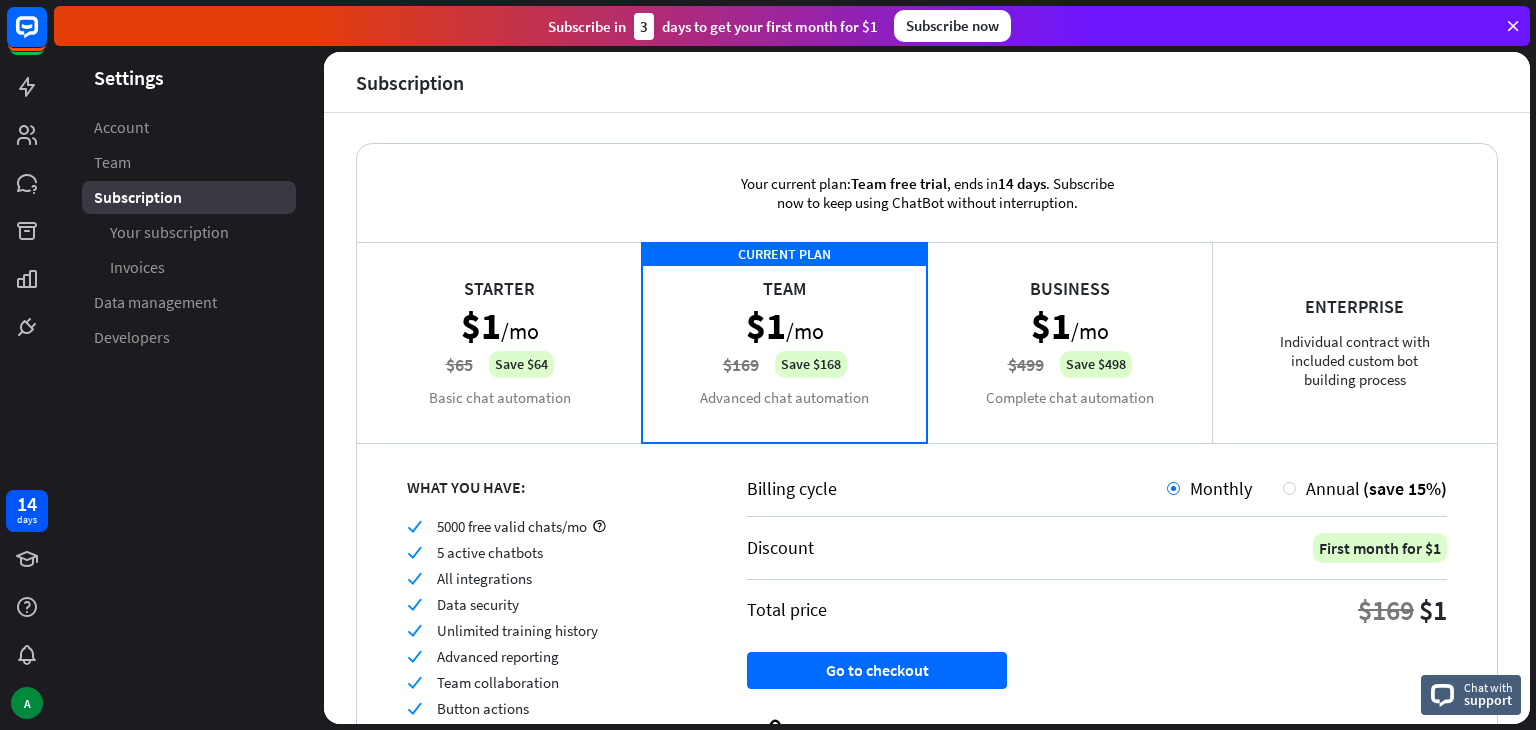 scroll, scrollTop: 0, scrollLeft: 0, axis: both 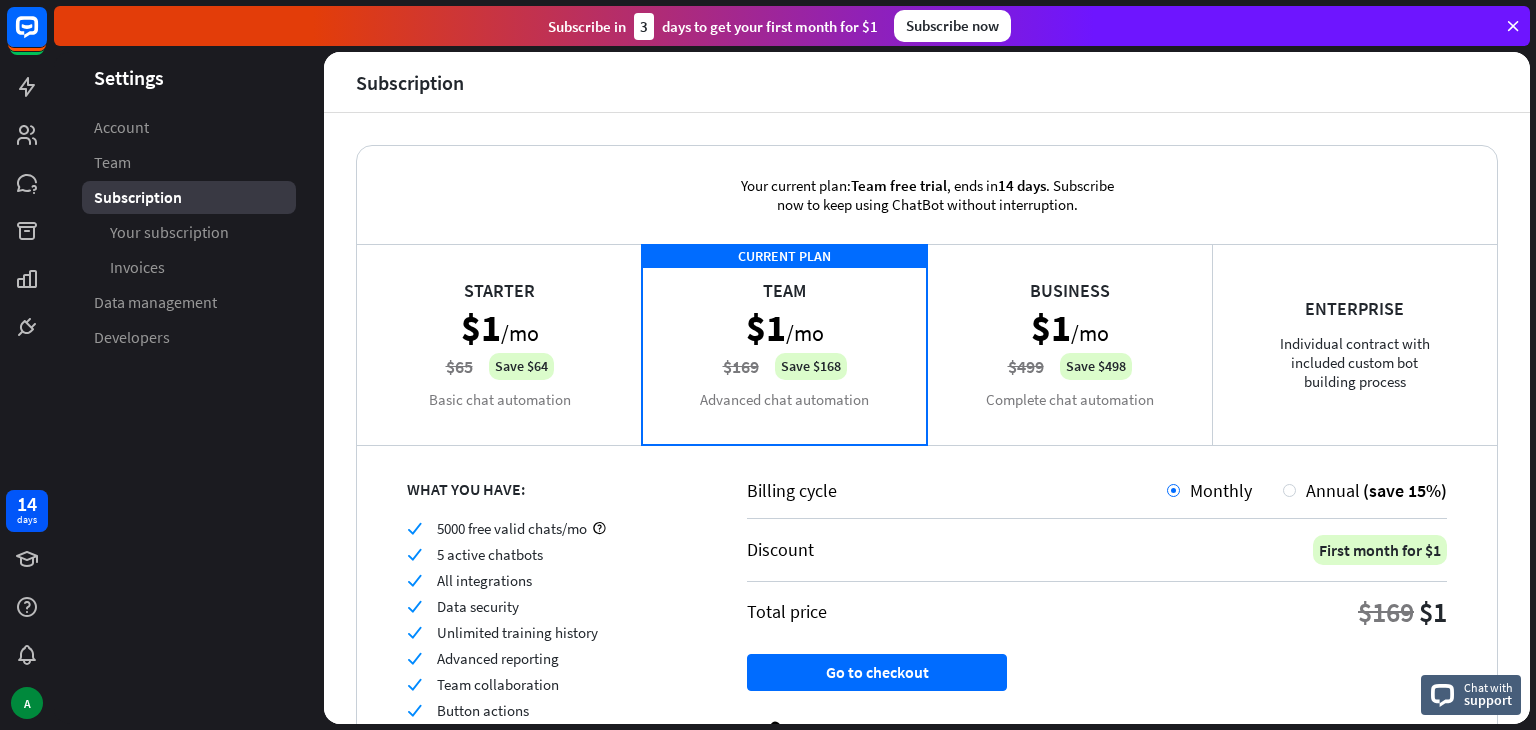 click on "Subscription" at bounding box center (189, 197) 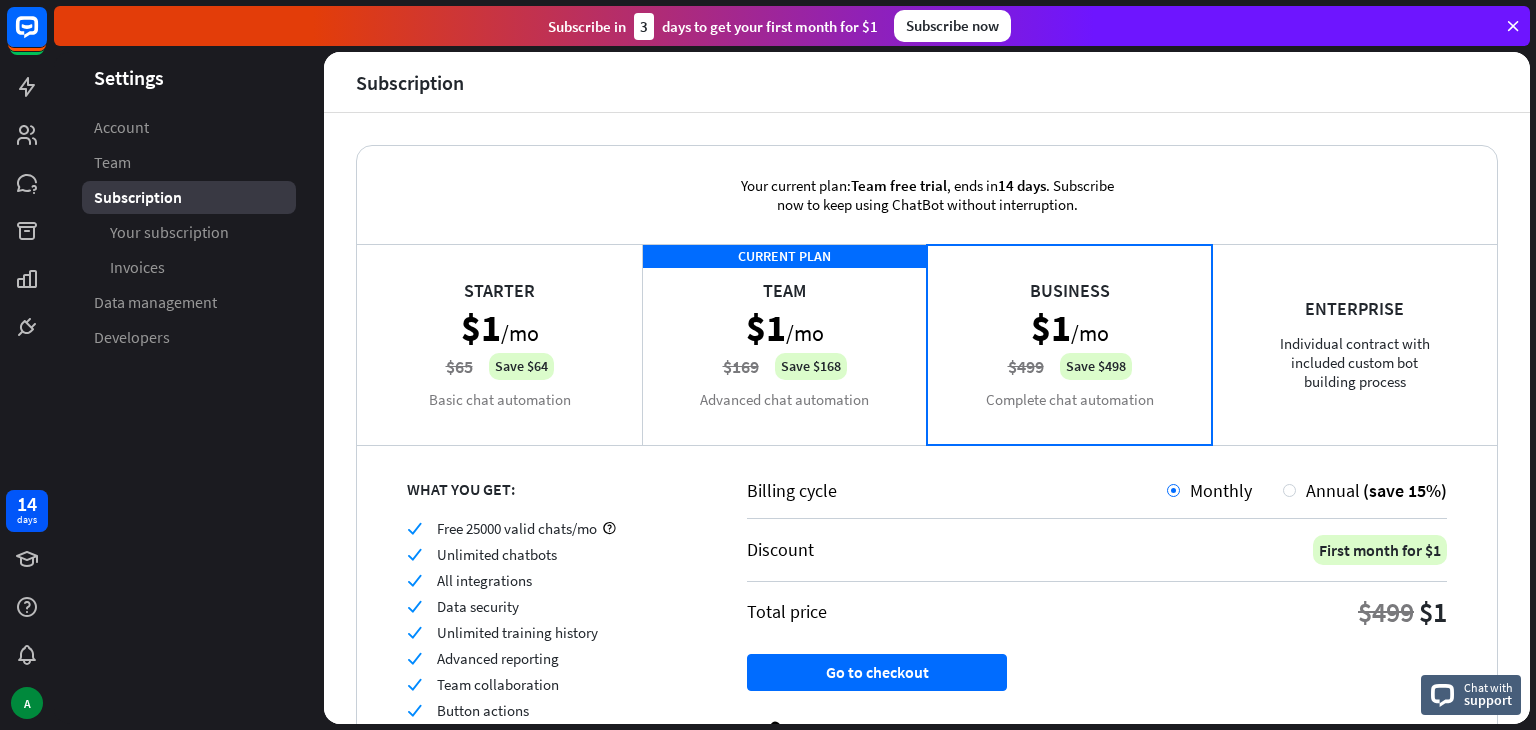 click on "Enterprise
Individual contract with included custom bot building process" at bounding box center (1354, 344) 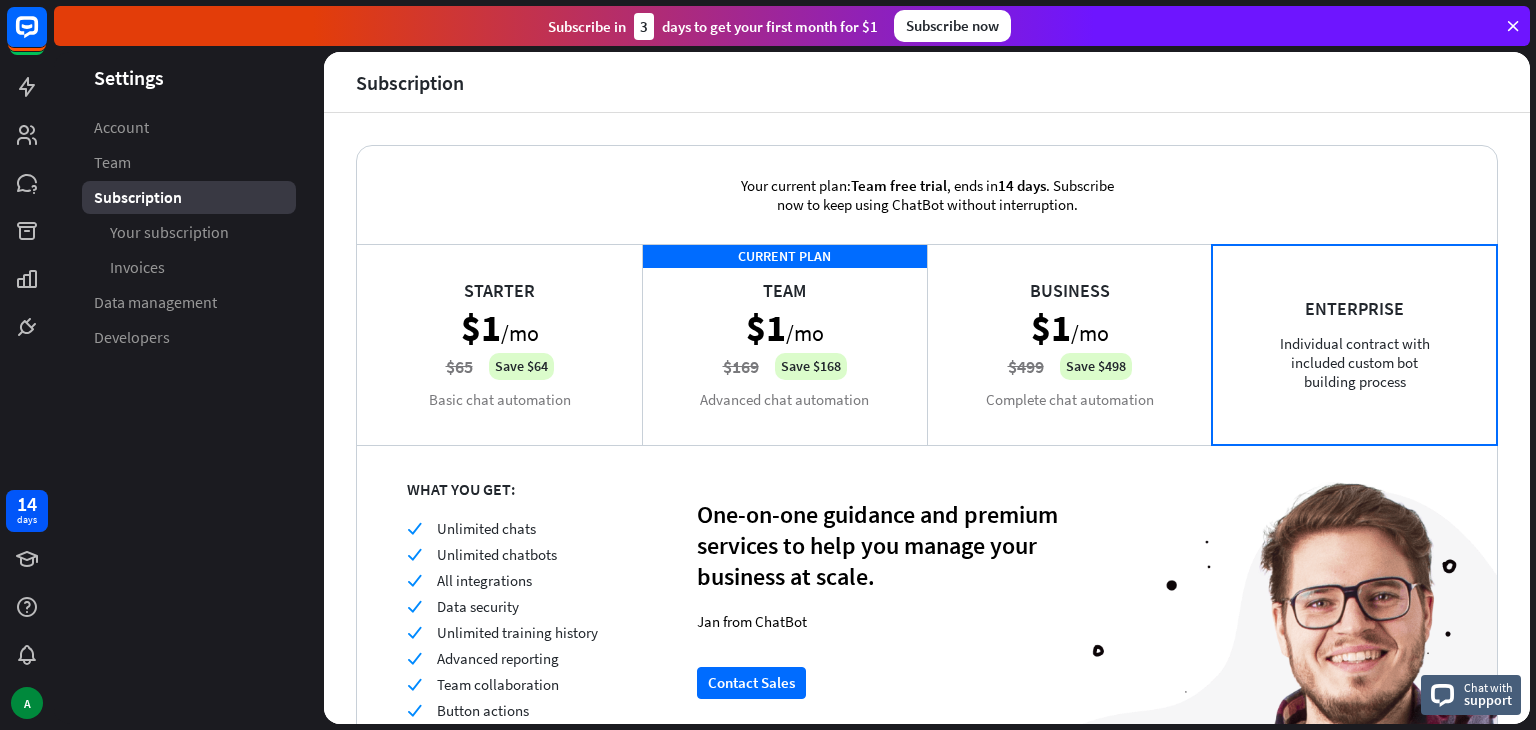 click on "Enterprise
Individual contract with included custom bot building process" at bounding box center (1354, 344) 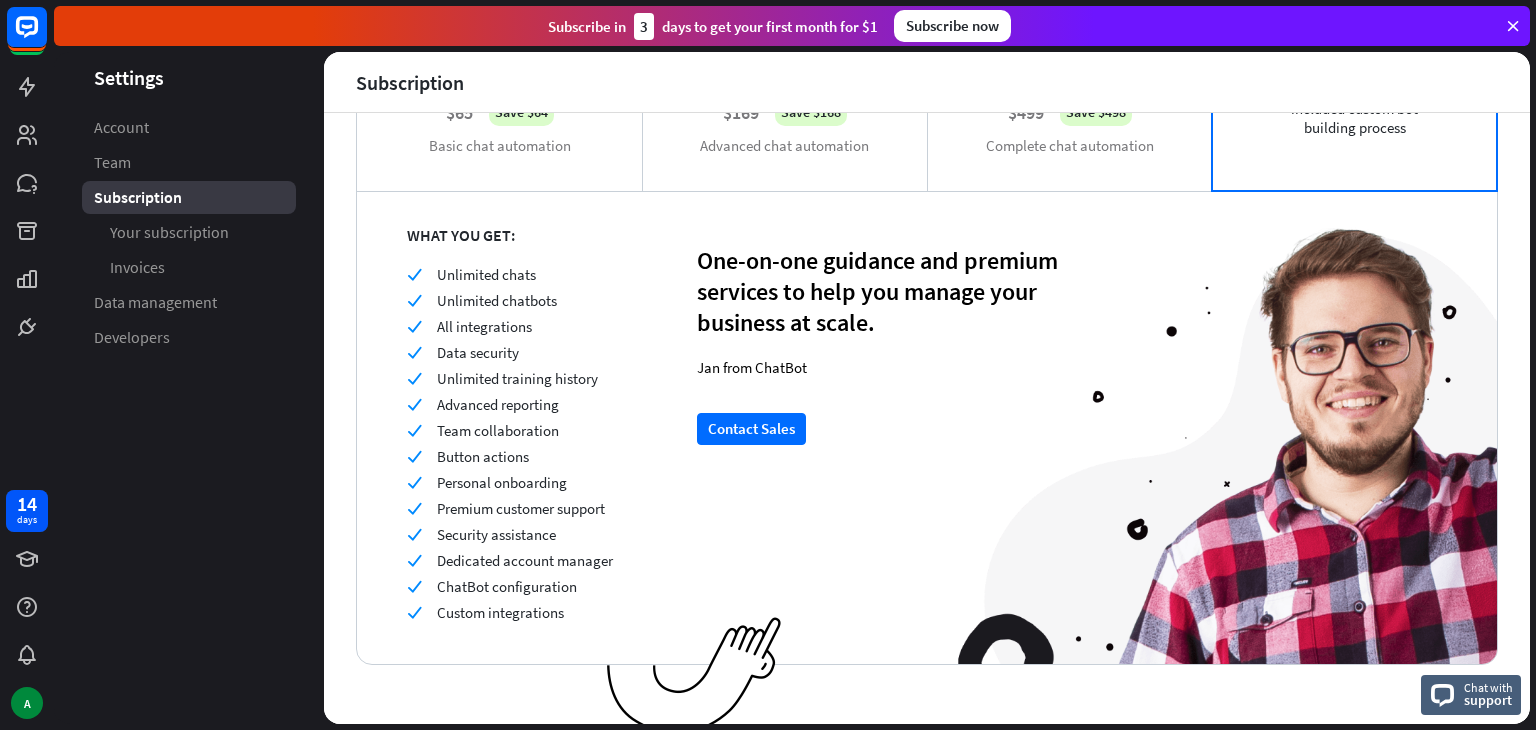 scroll, scrollTop: 264, scrollLeft: 0, axis: vertical 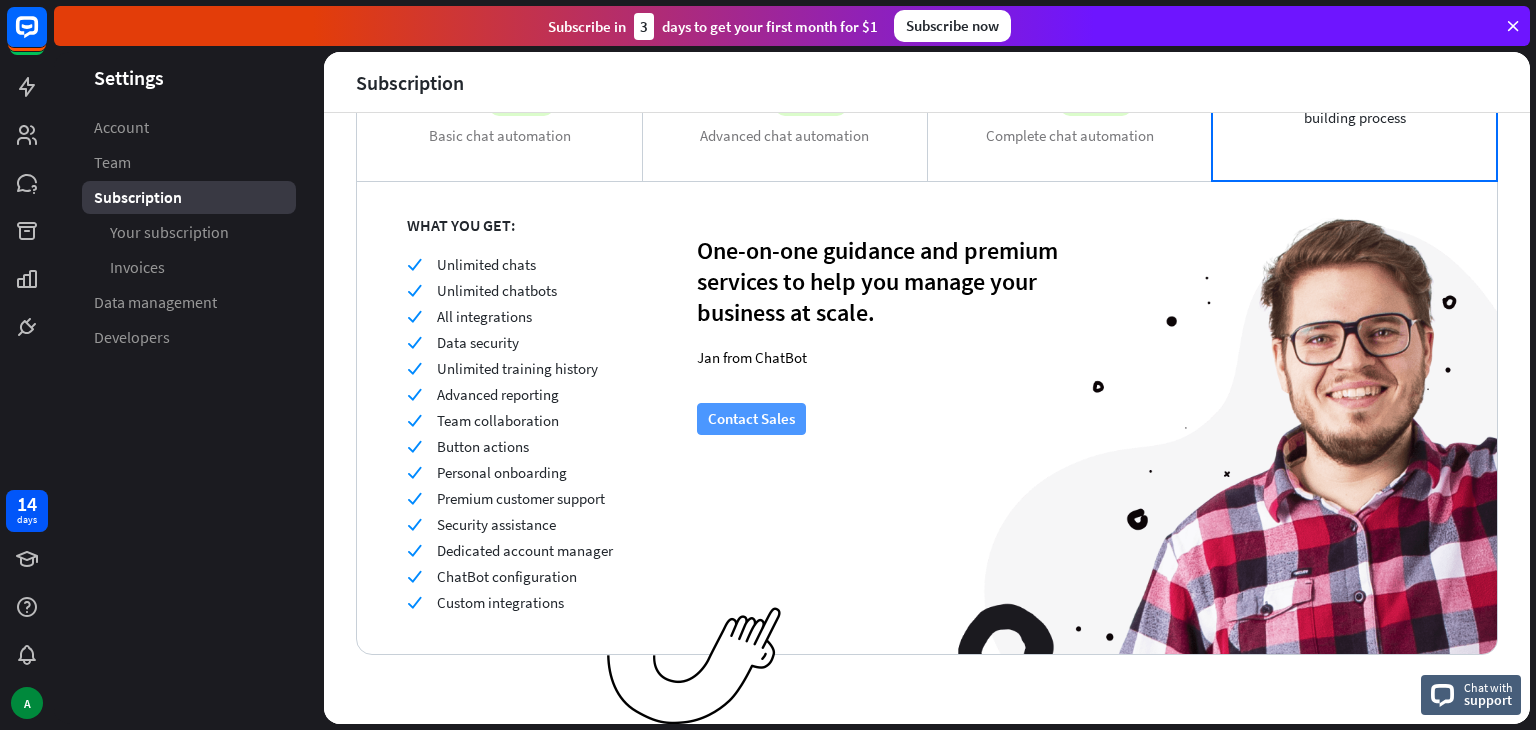 click on "Contact Sales" at bounding box center [751, 419] 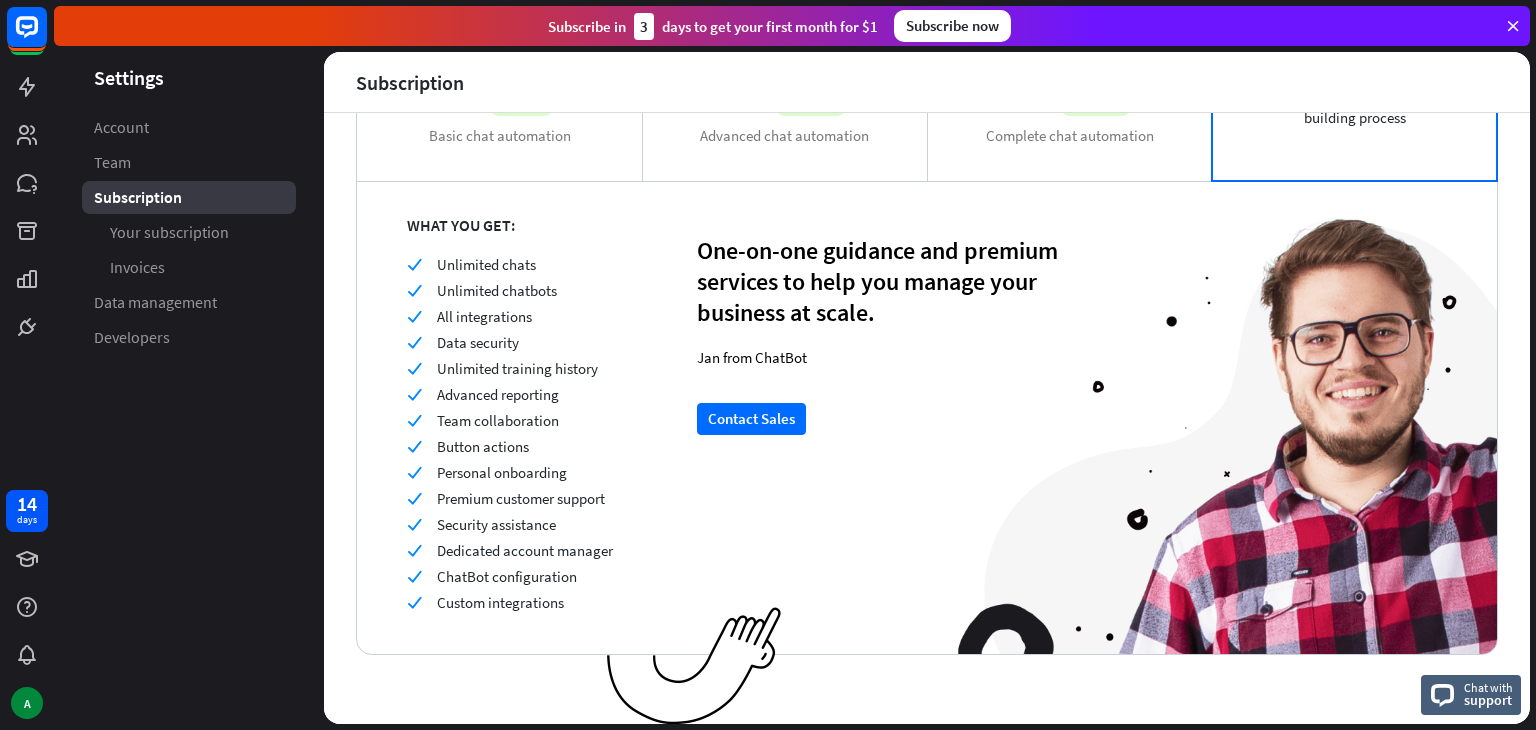 scroll, scrollTop: 0, scrollLeft: 0, axis: both 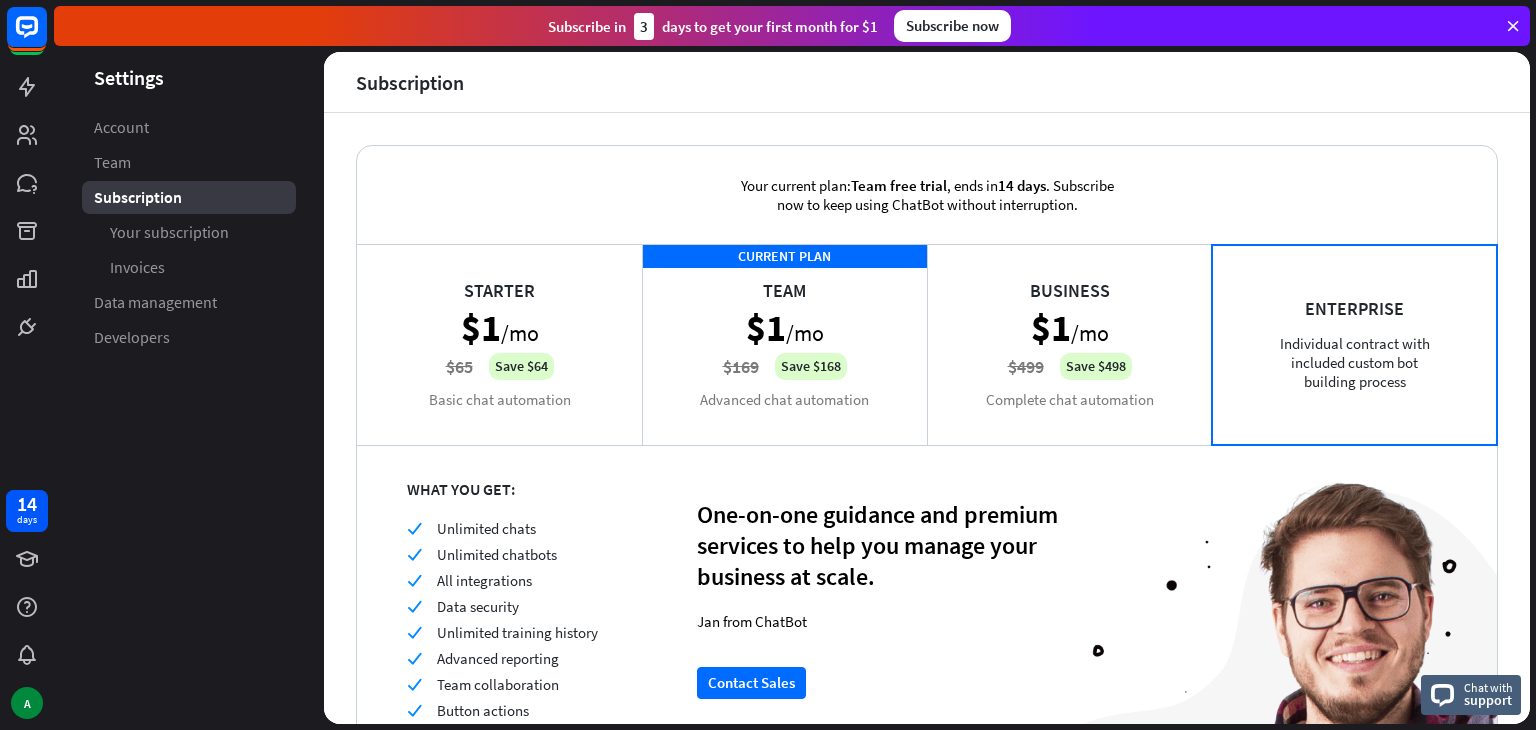 click on "Business
$1   /mo   $499   Save $498
Complete chat automation" at bounding box center [1069, 344] 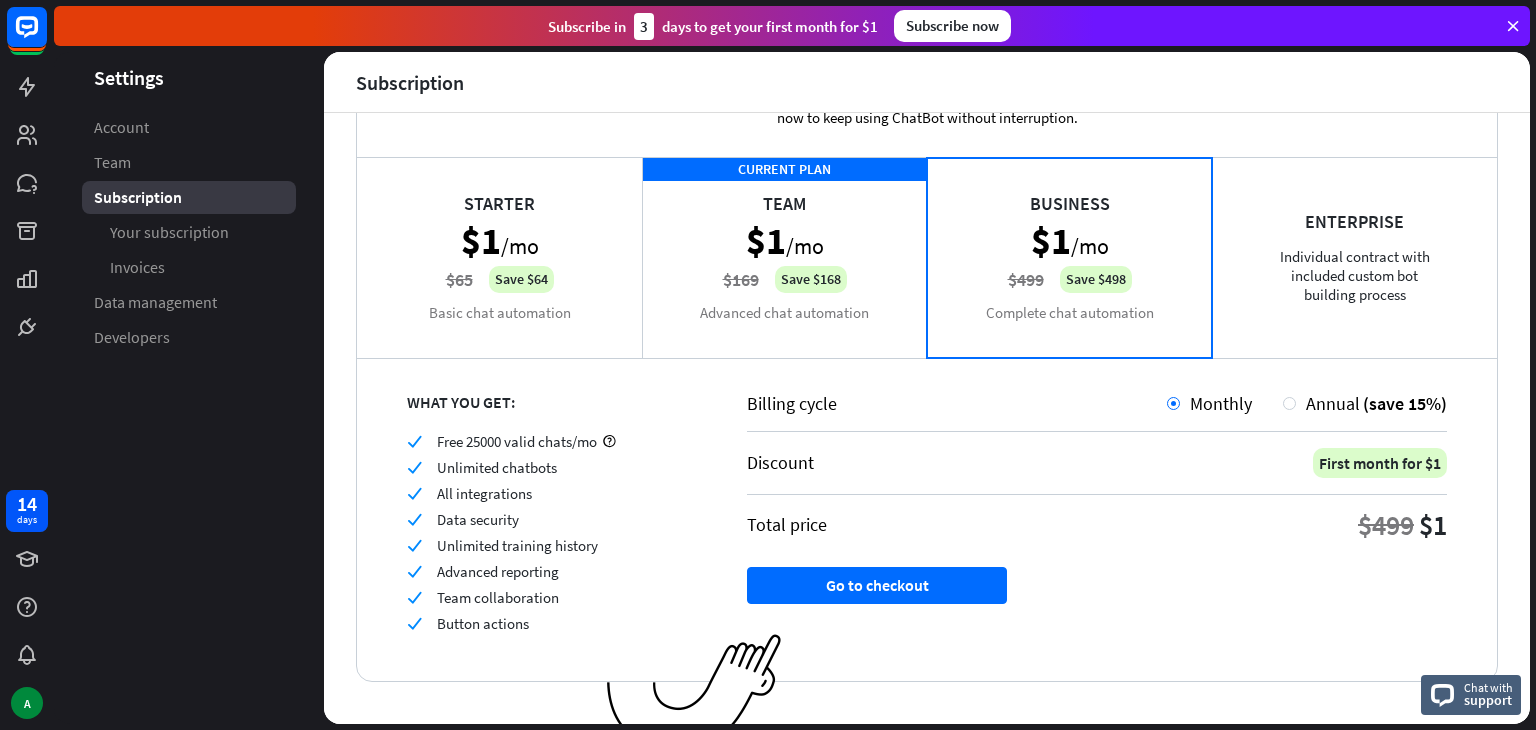 scroll, scrollTop: 0, scrollLeft: 0, axis: both 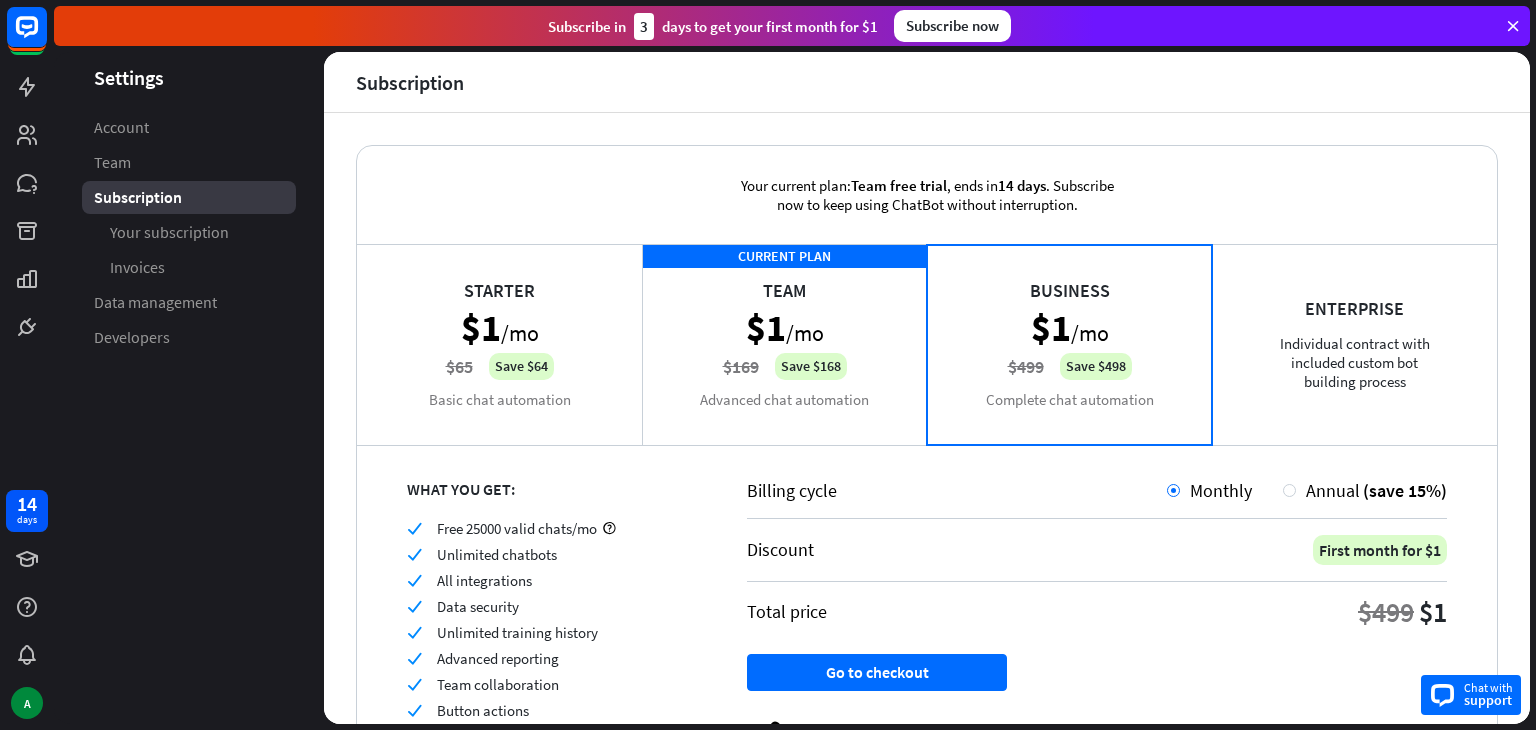 click on "Chat with   support" at bounding box center (1471, 695) 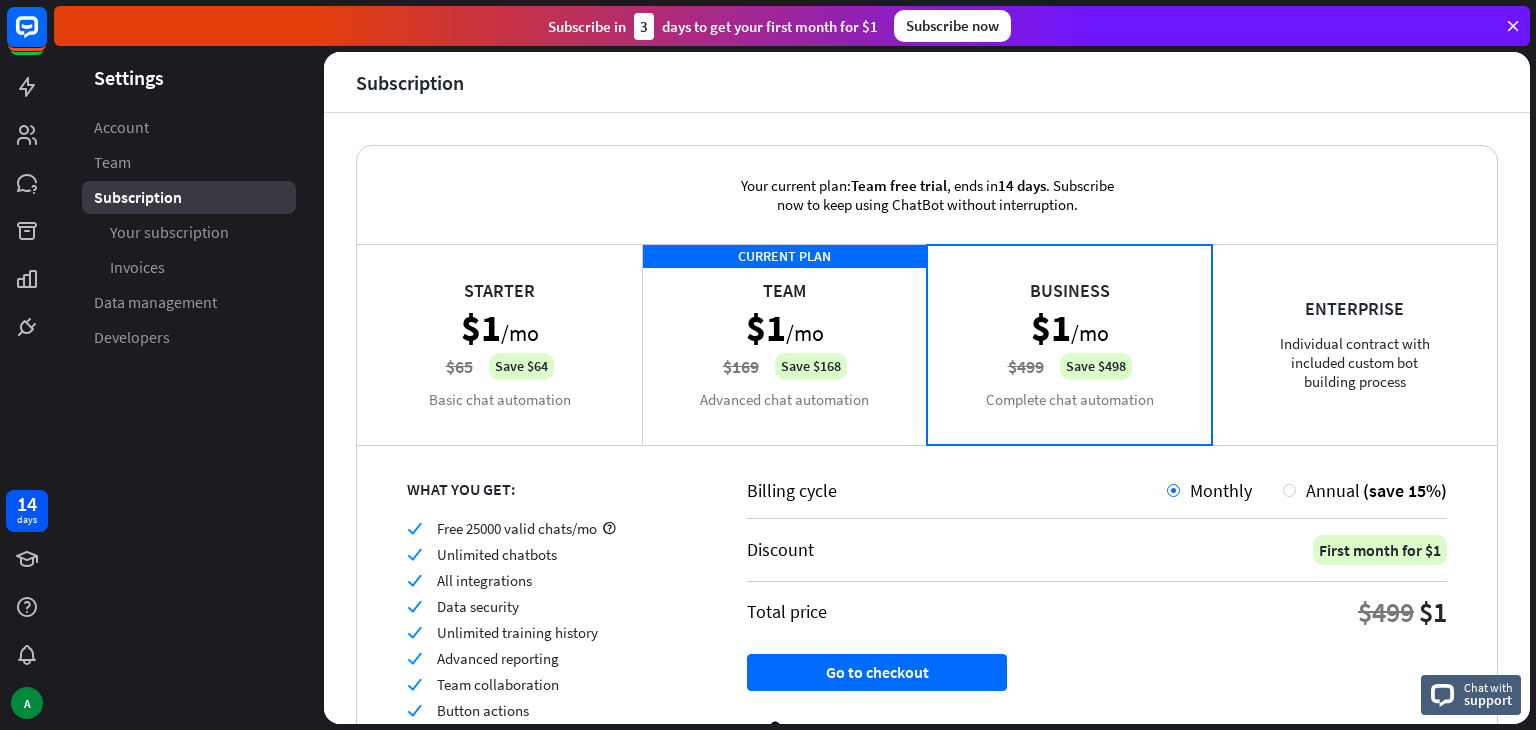 scroll, scrollTop: 114, scrollLeft: 0, axis: vertical 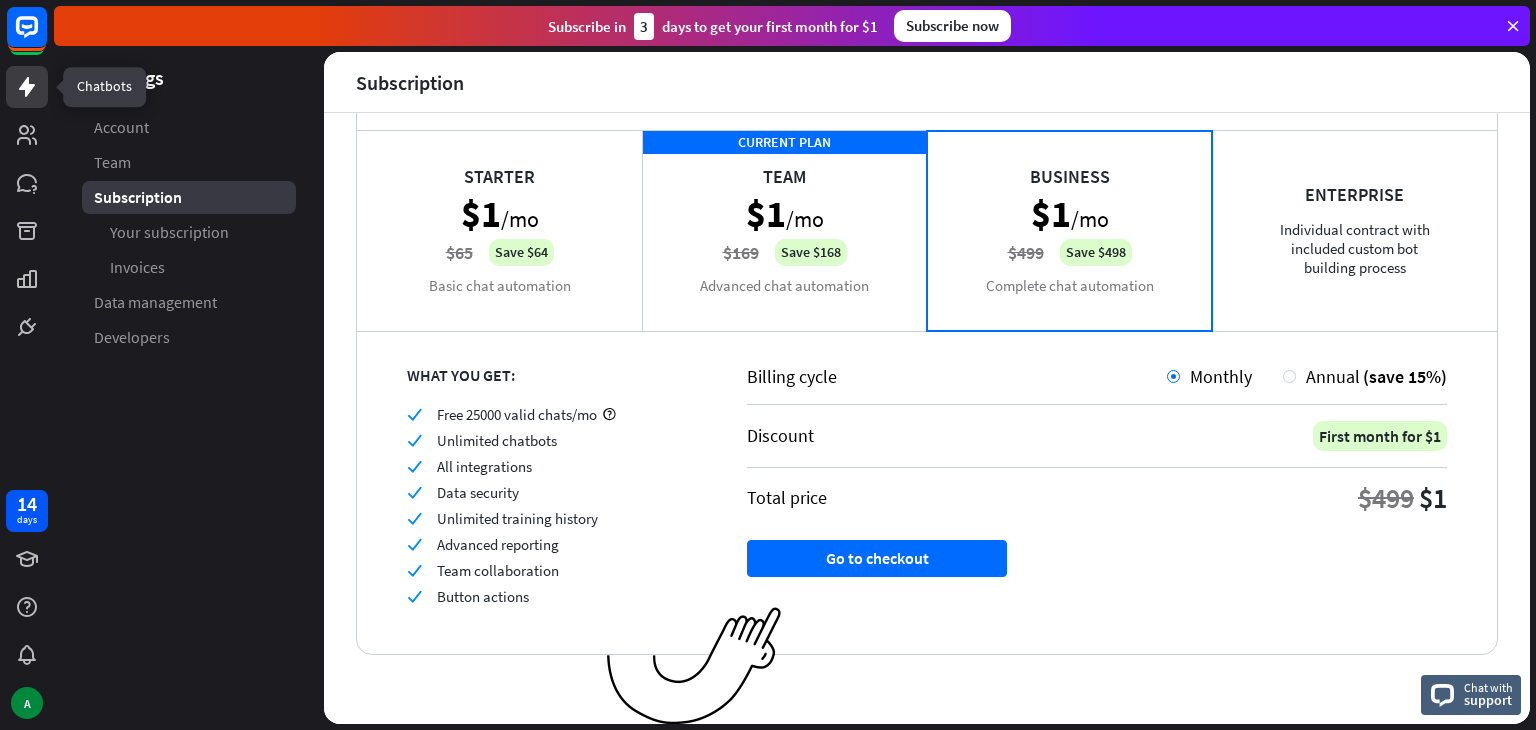 click 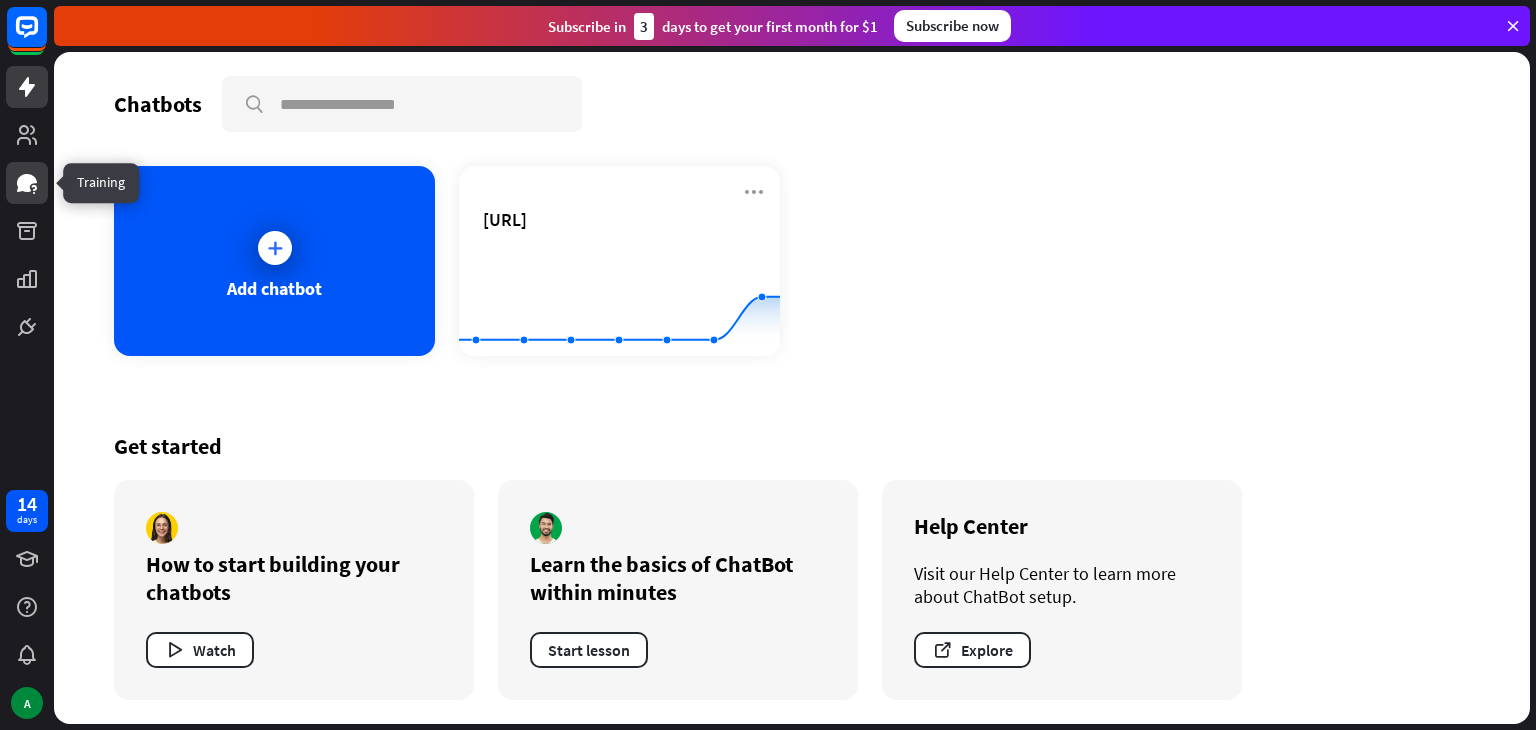 click at bounding box center (27, 183) 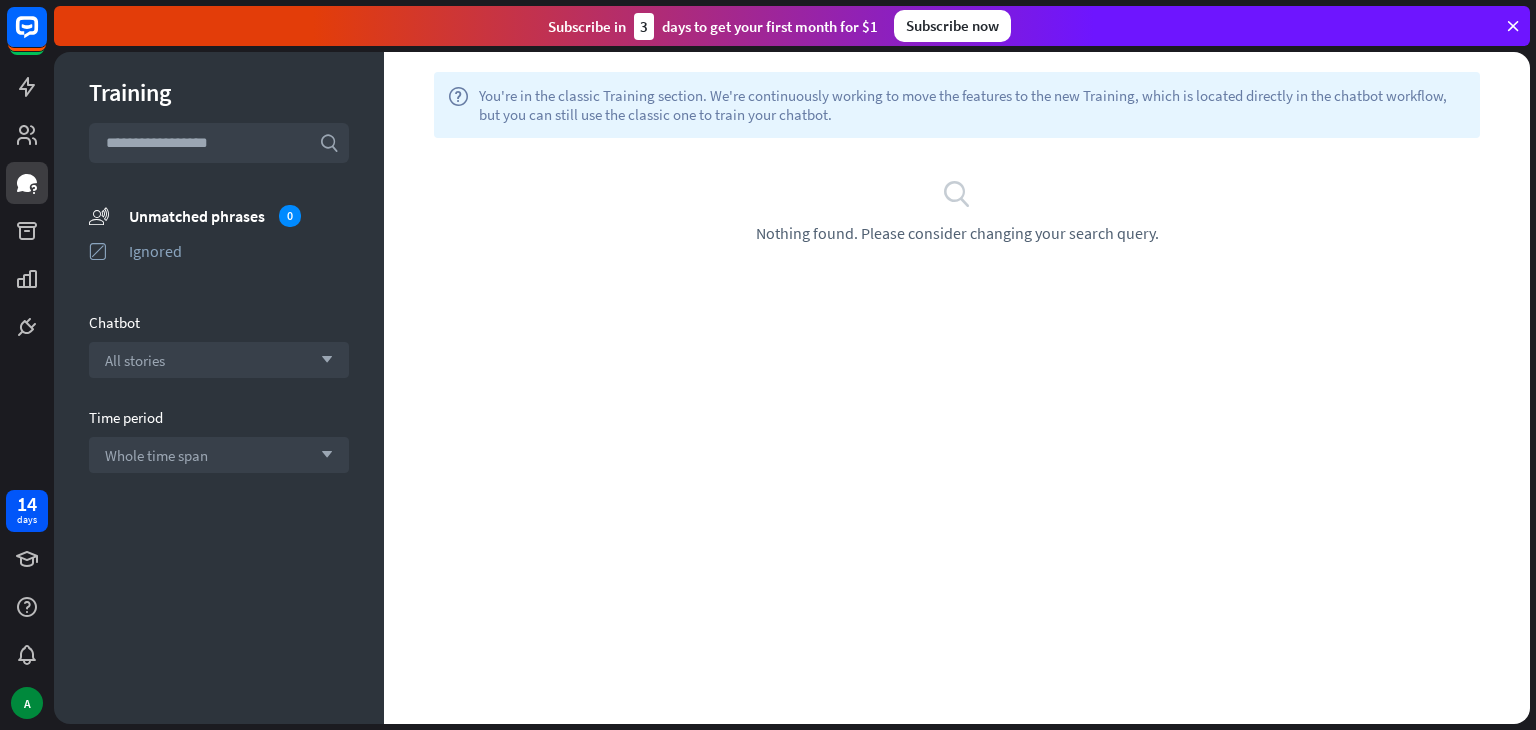 click on "help
You're in the classic Training section. We're continuously working to
move the features to the new Training, which is located directly in the
chatbot workflow, but you can still use the classic one to train your
chatbot.
plus
Filters
search
Nothing found. Please consider changing your search query." at bounding box center [957, 388] 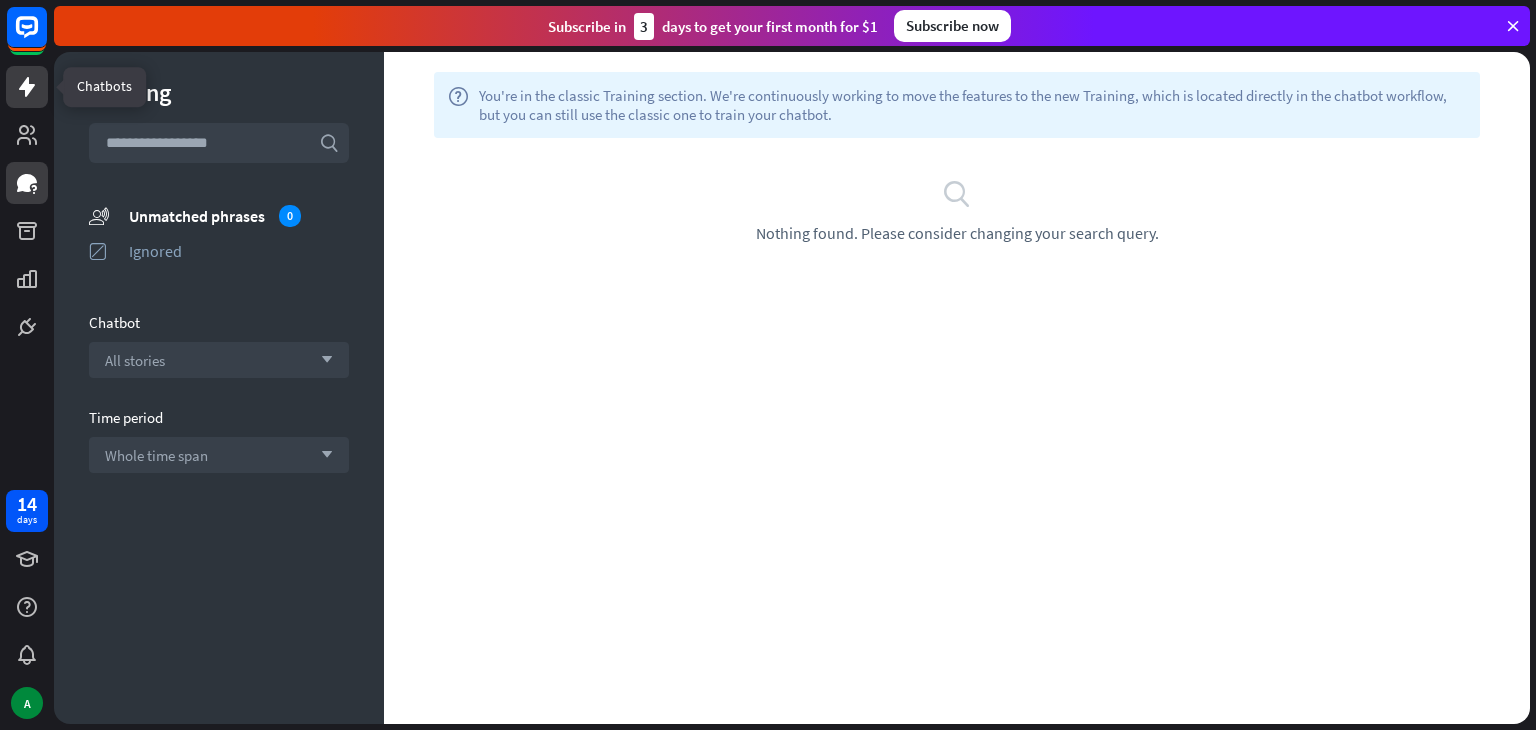 click at bounding box center (27, 87) 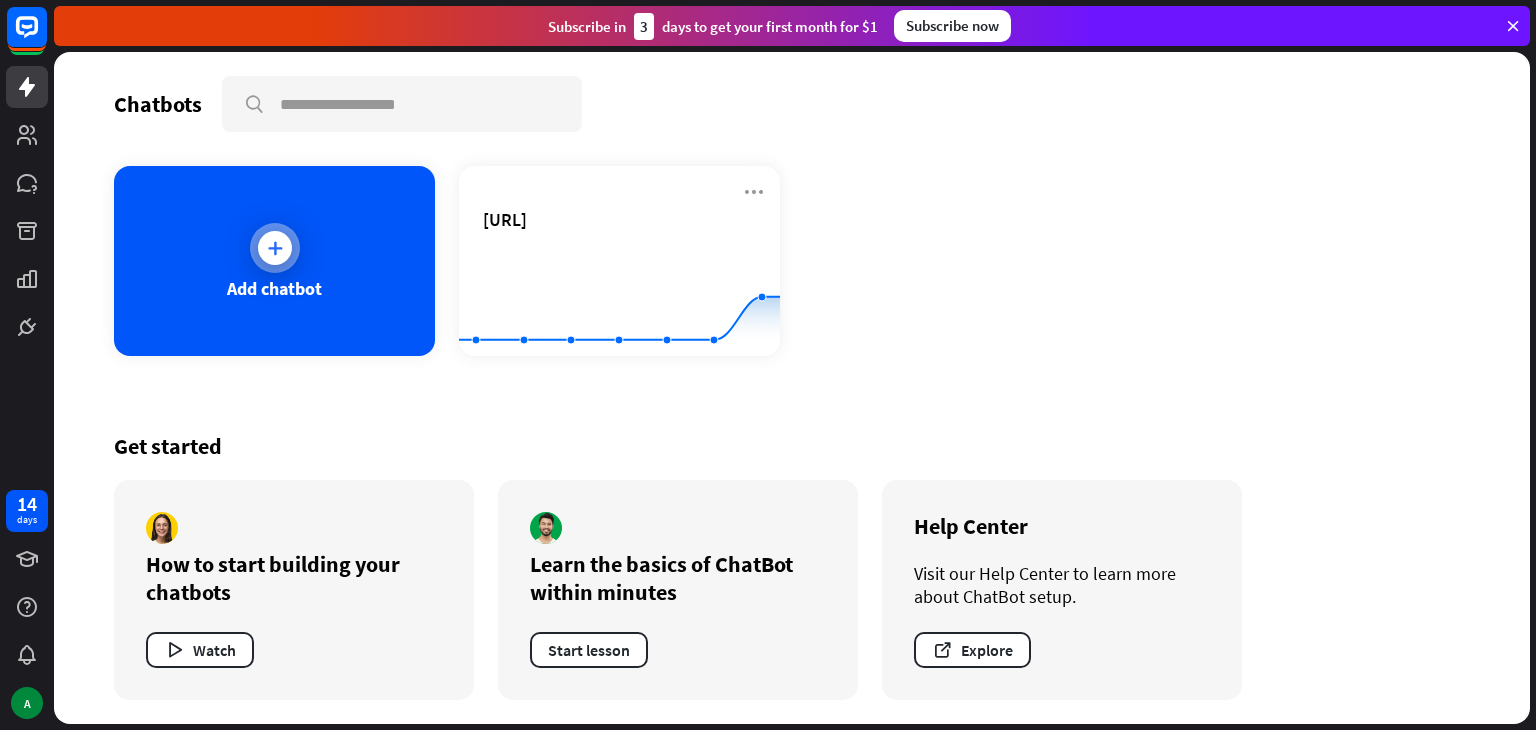 click on "Add chatbot" at bounding box center [274, 261] 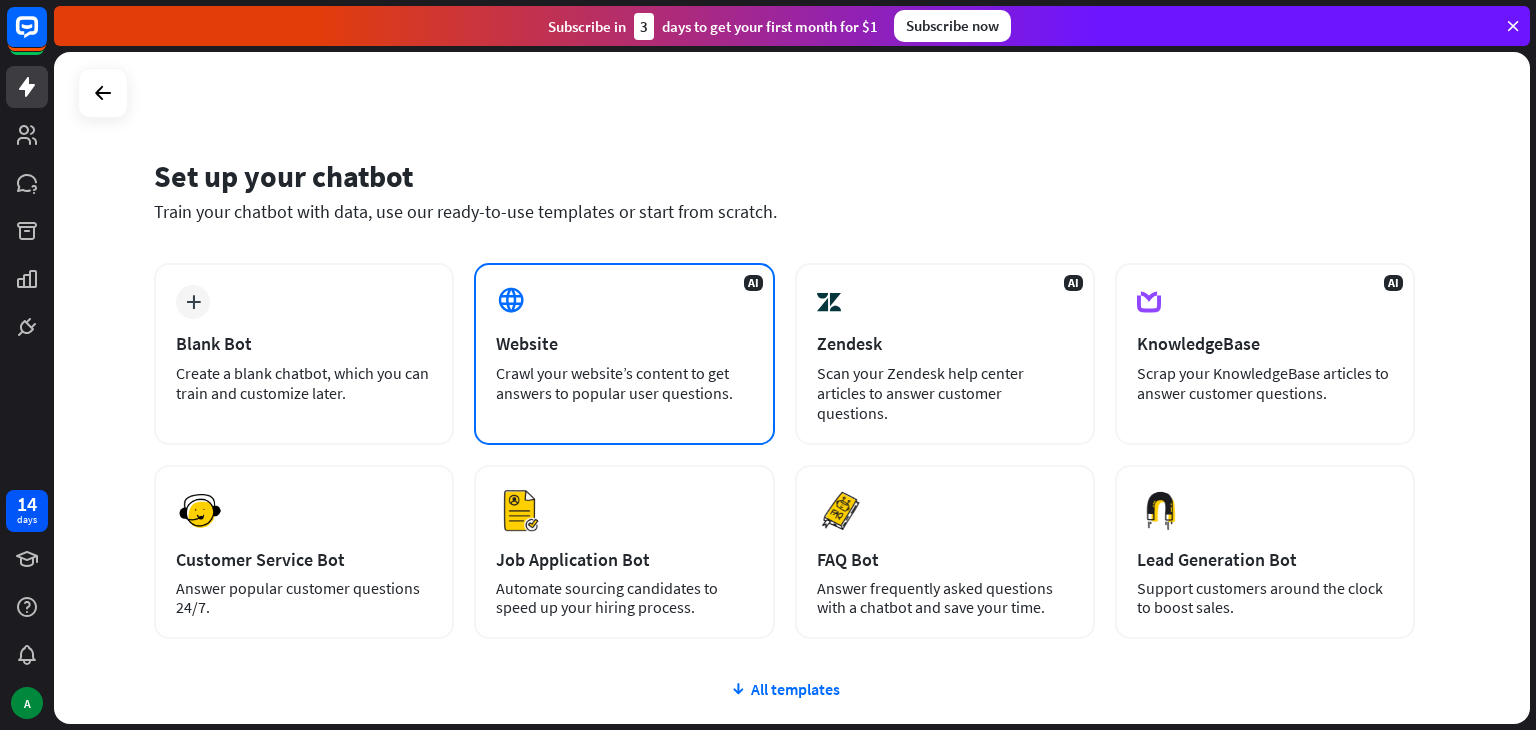 click on "Website" at bounding box center (624, 343) 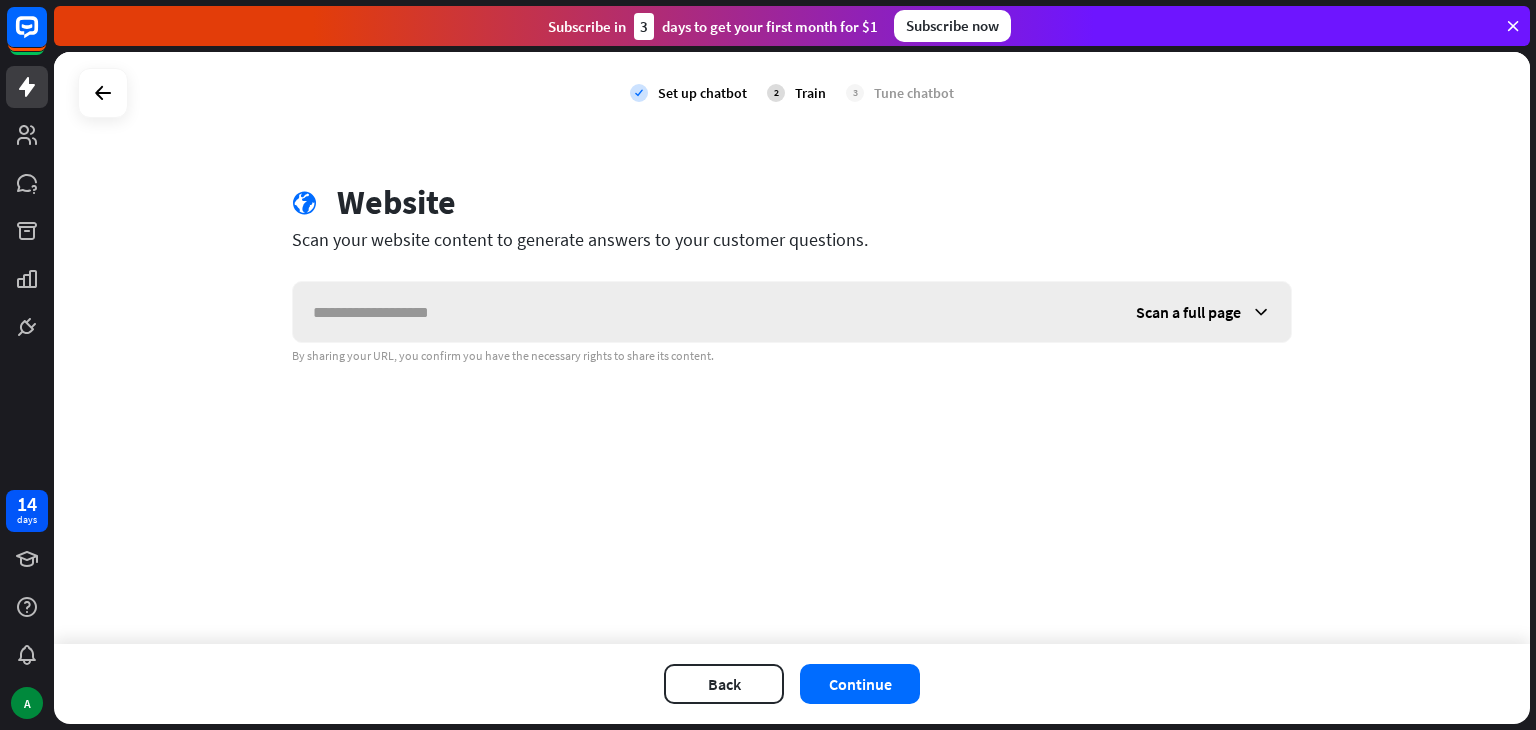 click at bounding box center (704, 312) 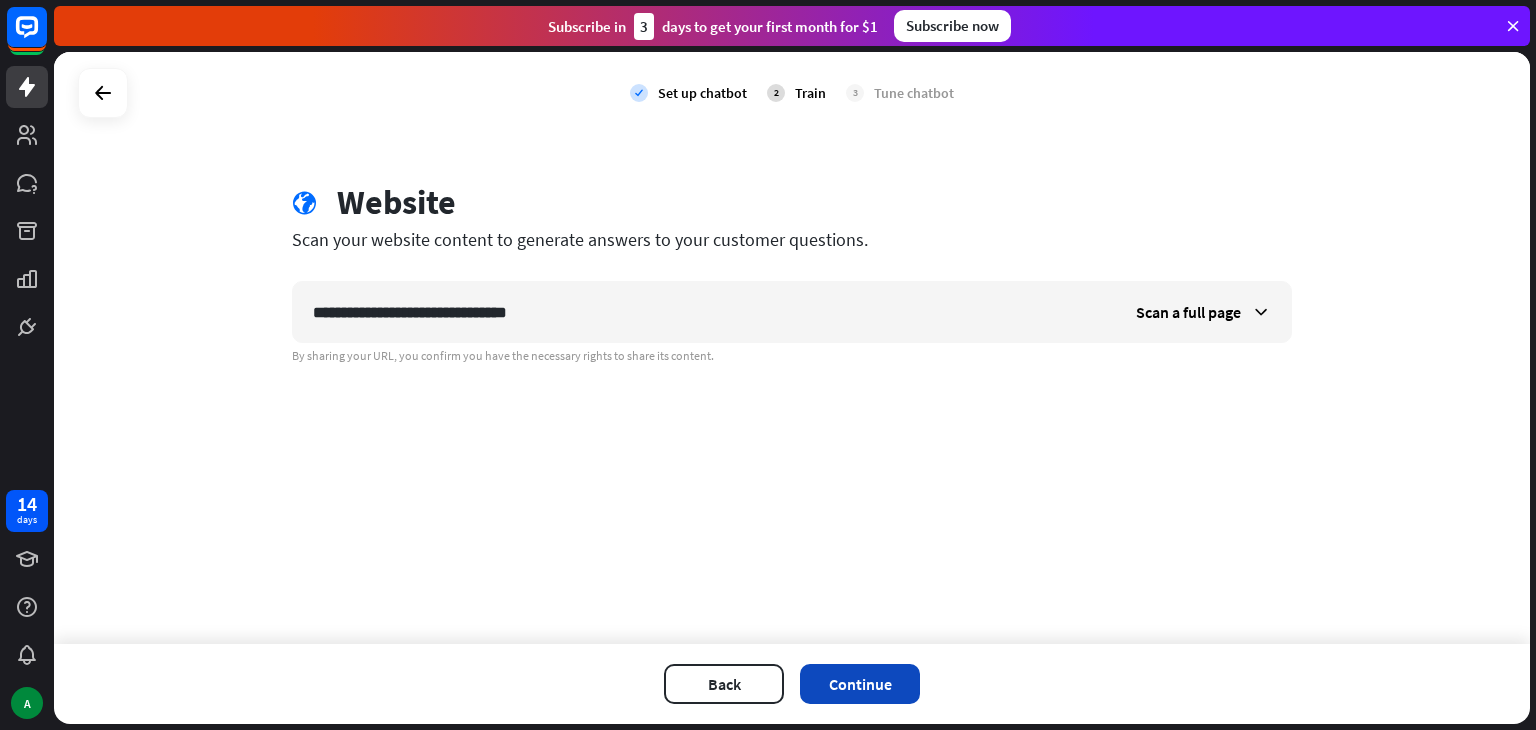type on "**********" 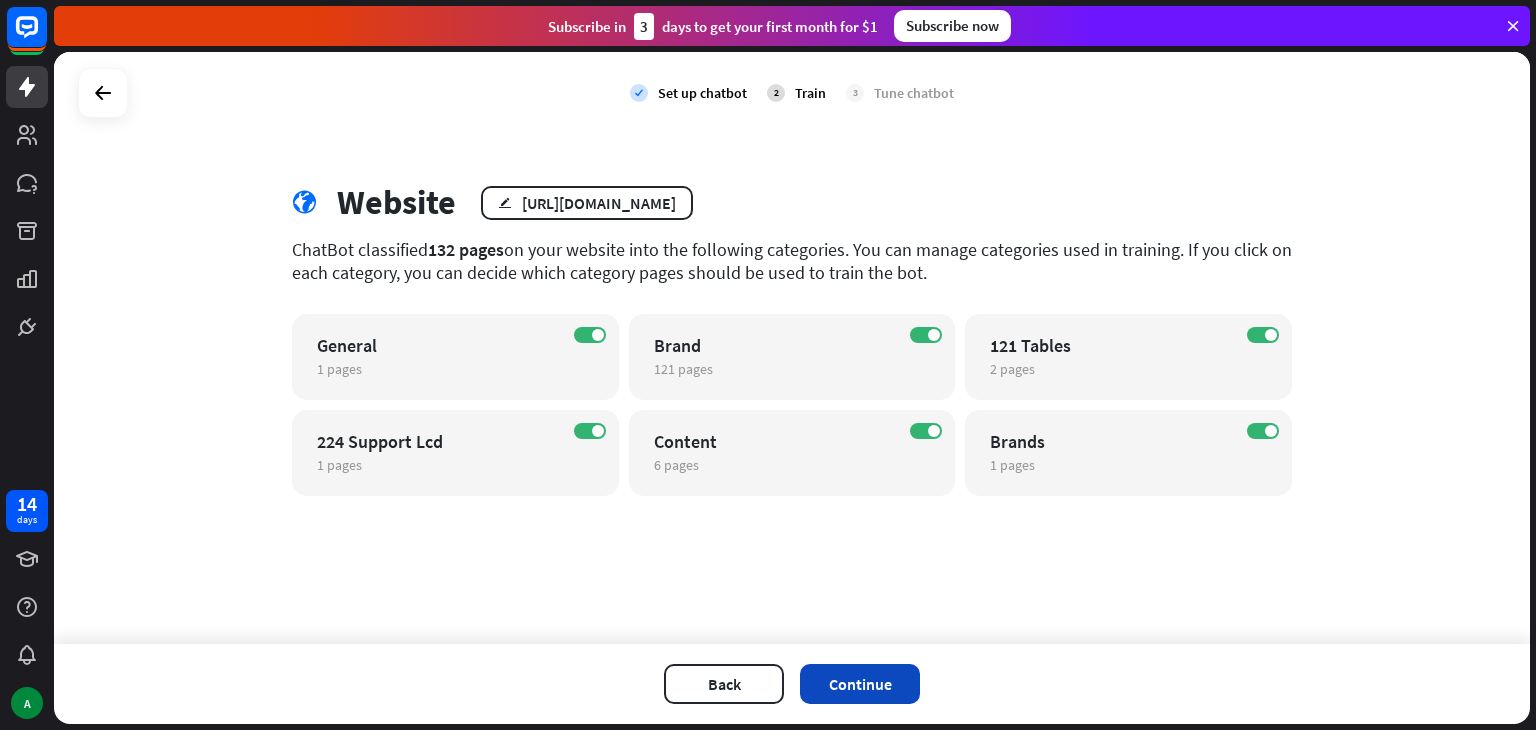 click on "Continue" at bounding box center (860, 684) 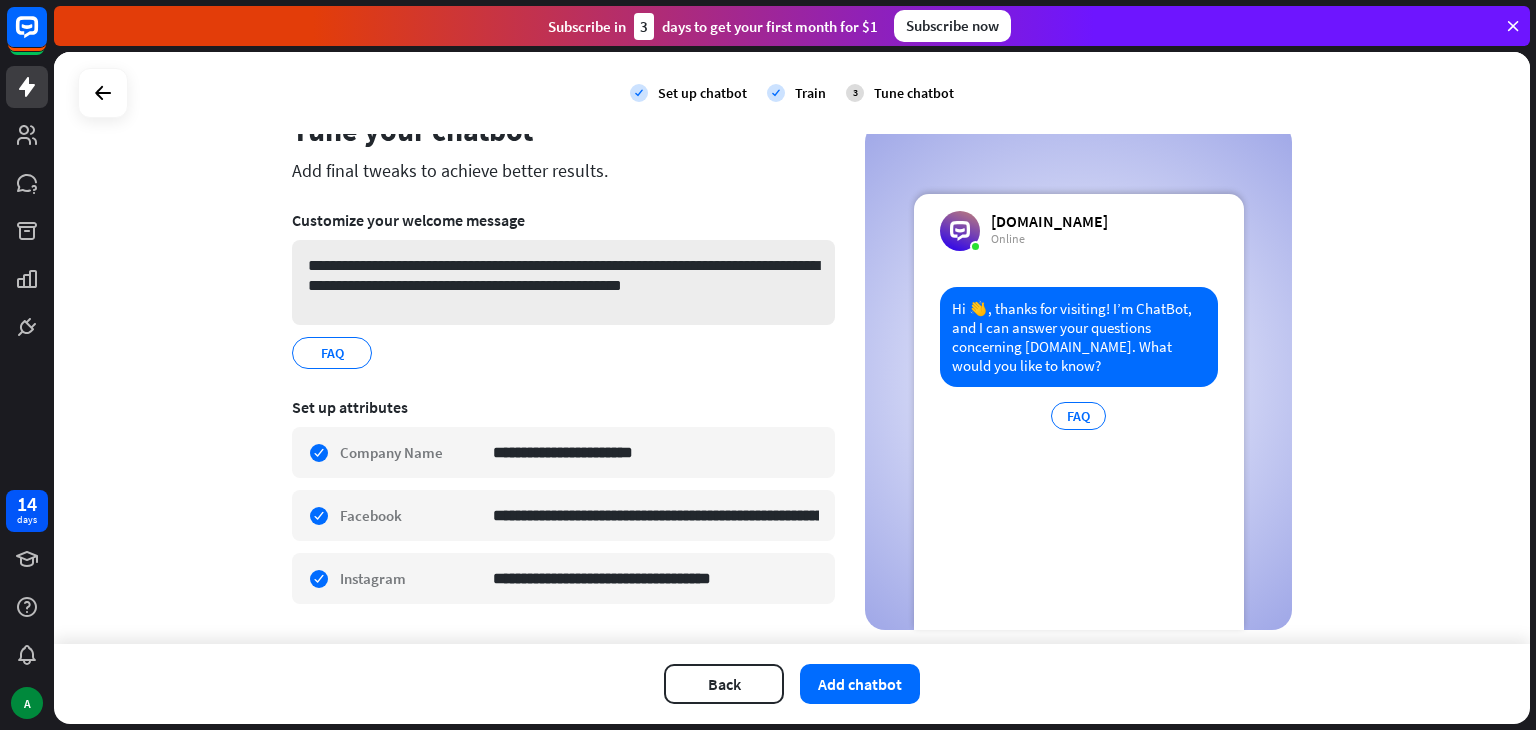 scroll, scrollTop: 72, scrollLeft: 0, axis: vertical 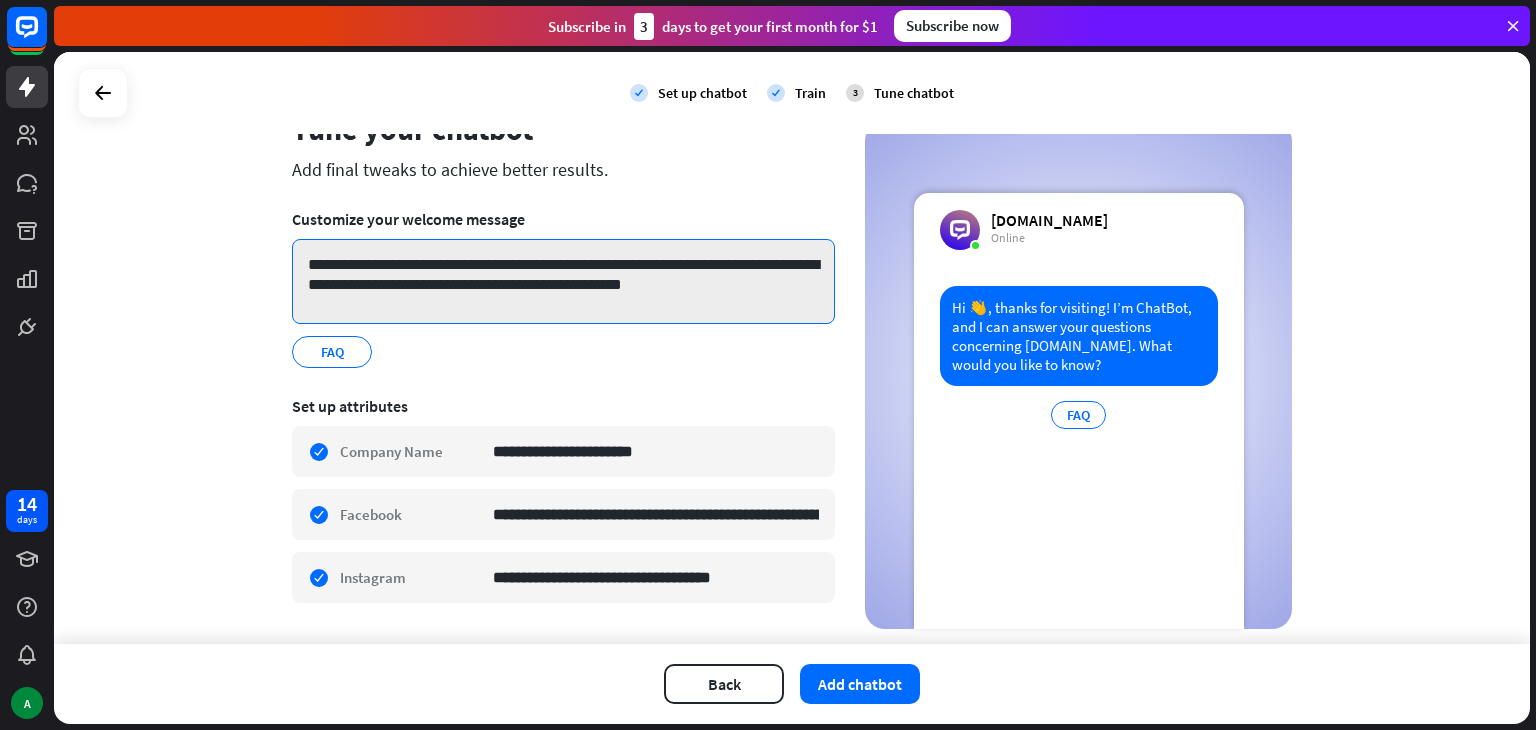 click on "**********" at bounding box center [563, 281] 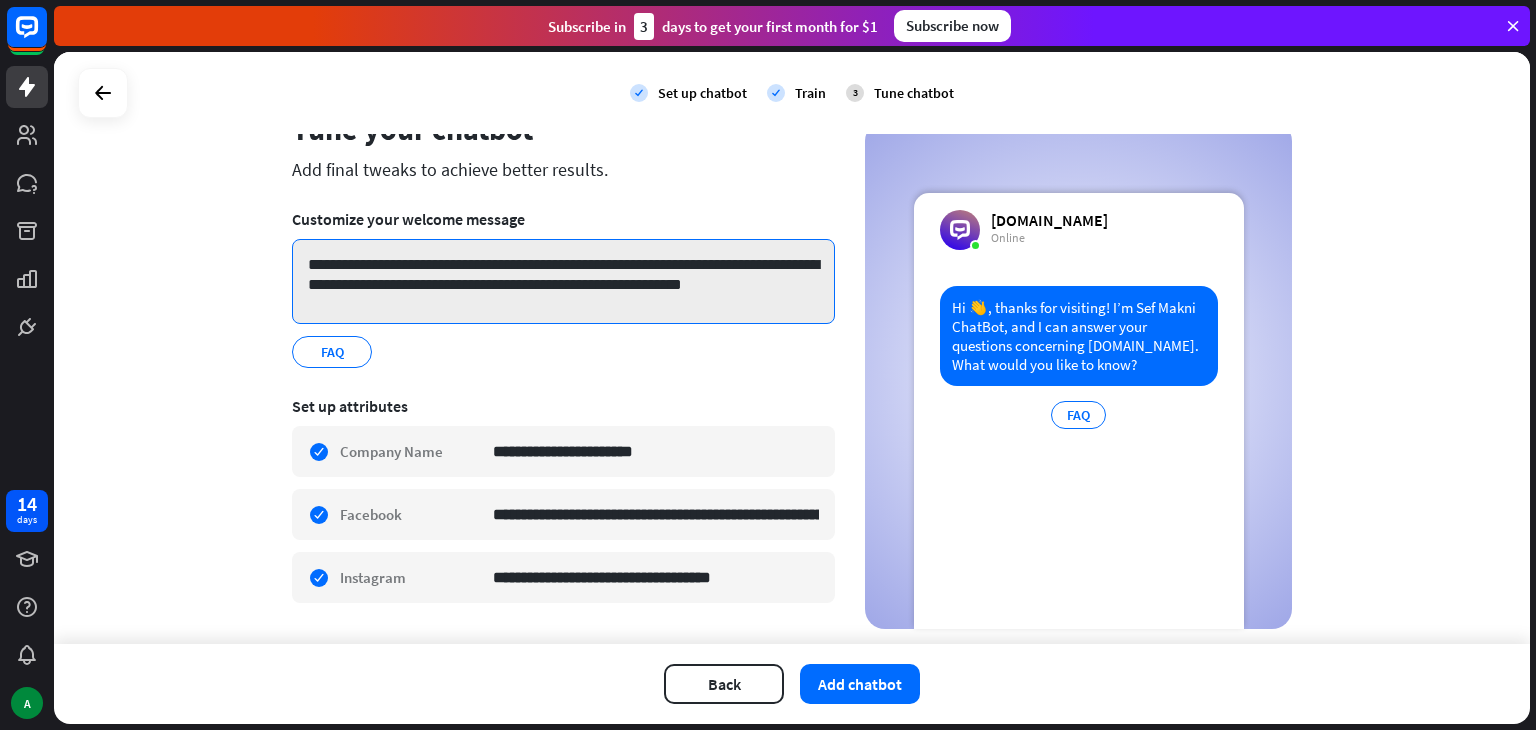 click on "**********" at bounding box center [563, 281] 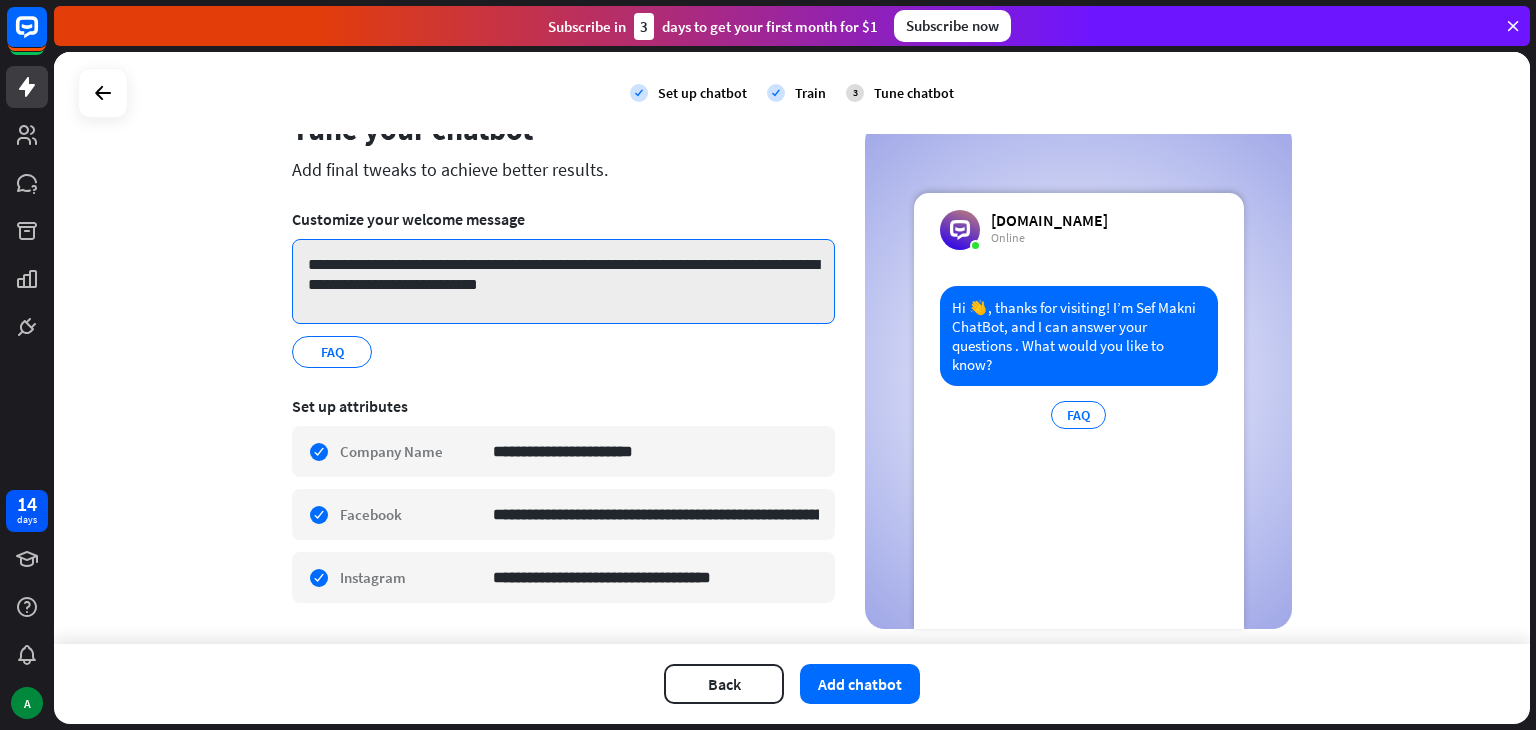 scroll, scrollTop: 118, scrollLeft: 0, axis: vertical 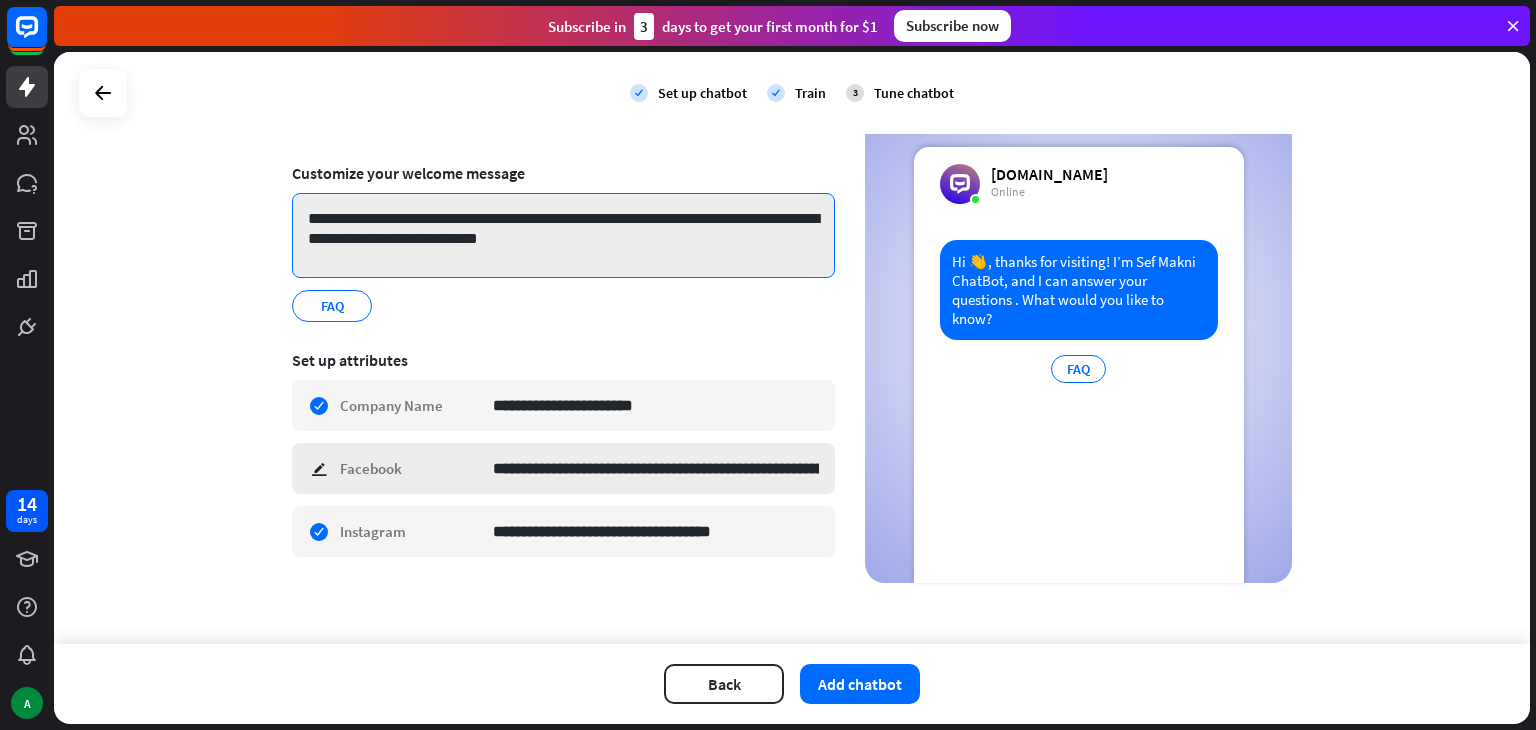 type on "**********" 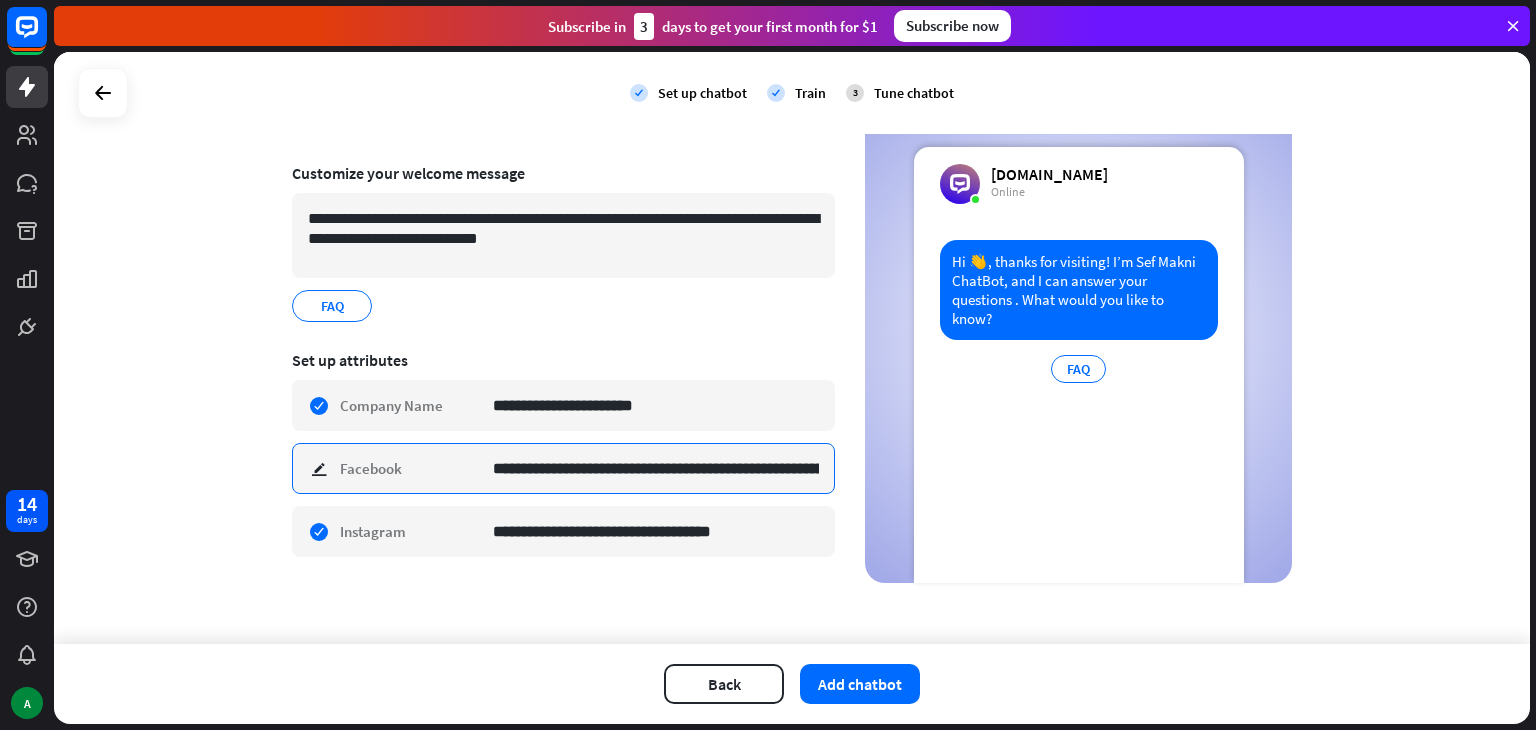 click on "**********" at bounding box center [656, 468] 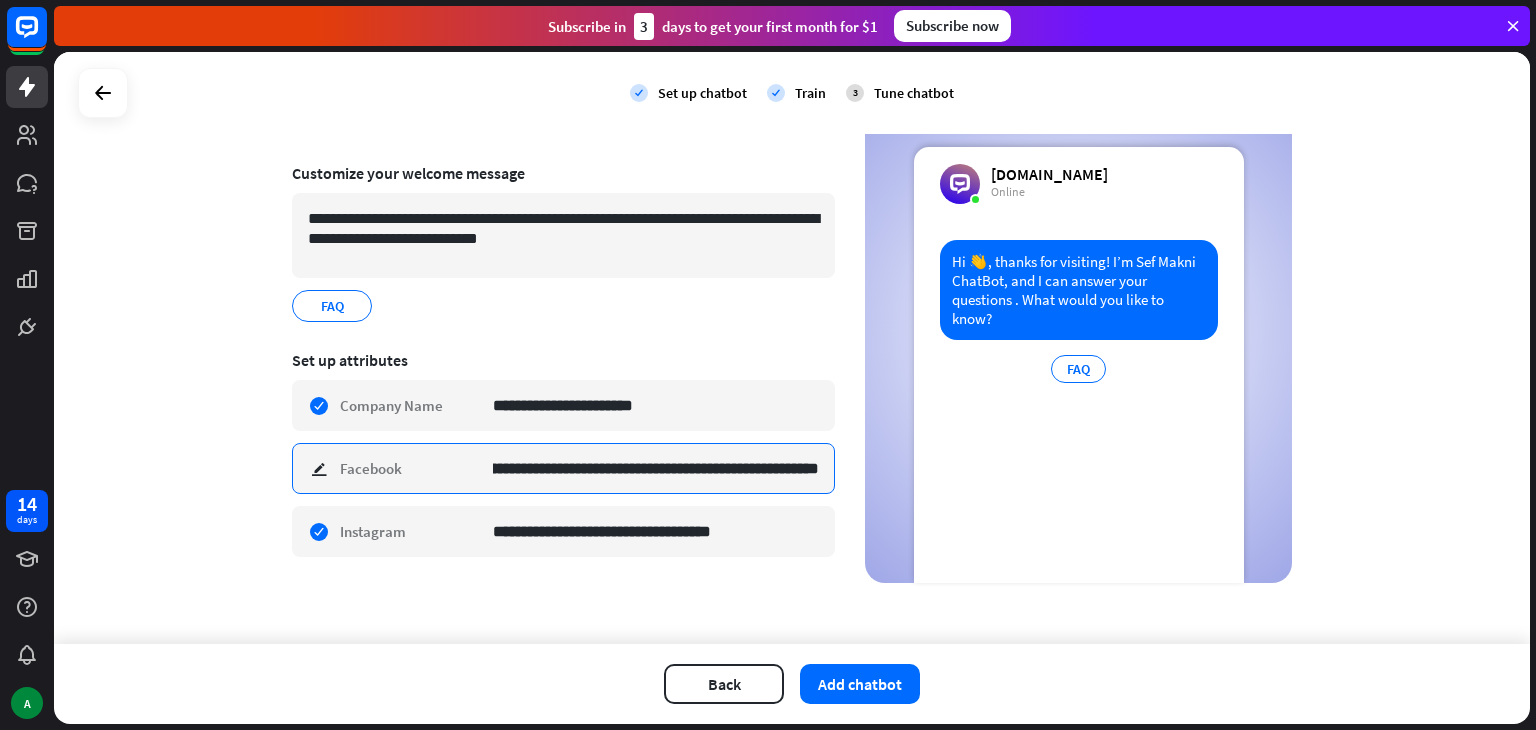 scroll, scrollTop: 0, scrollLeft: 216, axis: horizontal 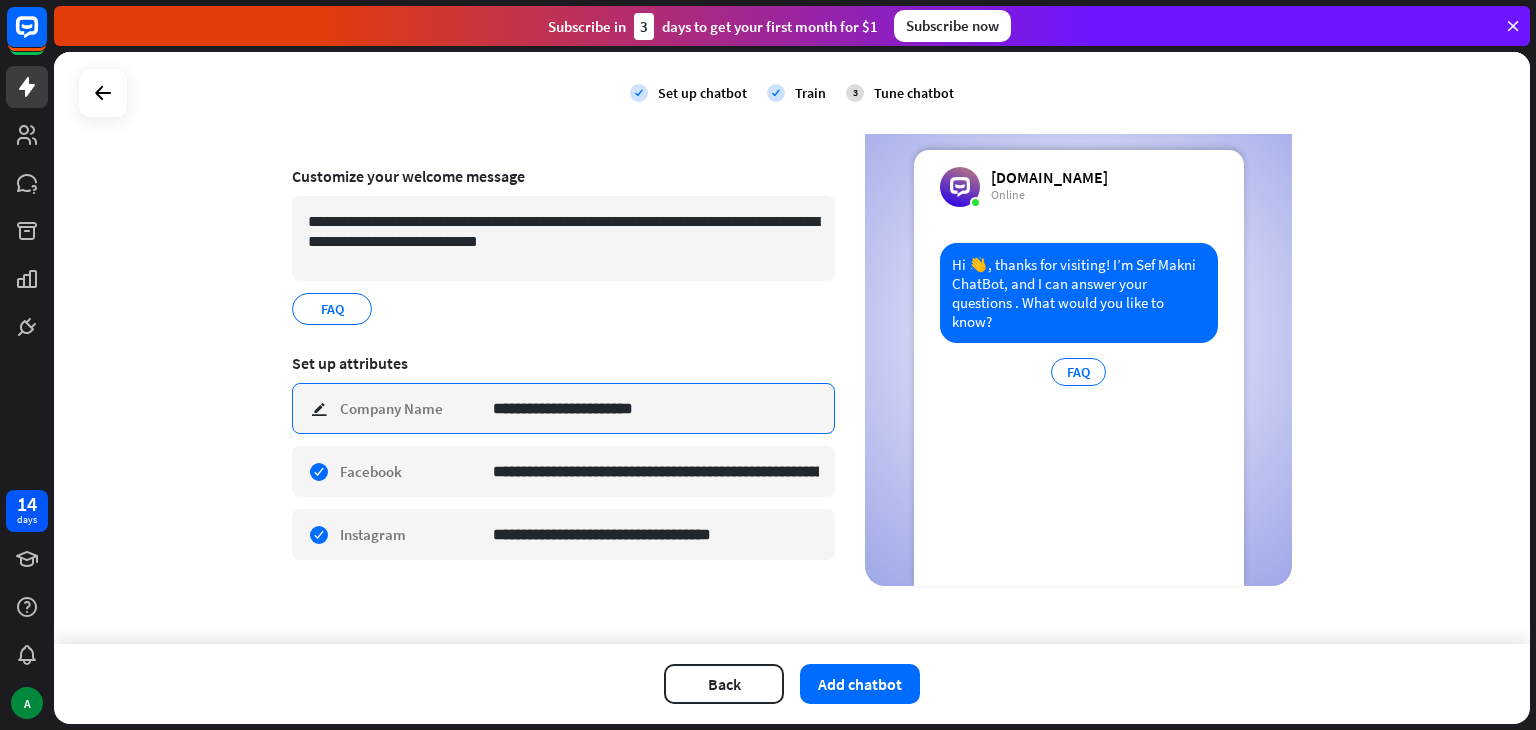 click on "**********" at bounding box center [656, 408] 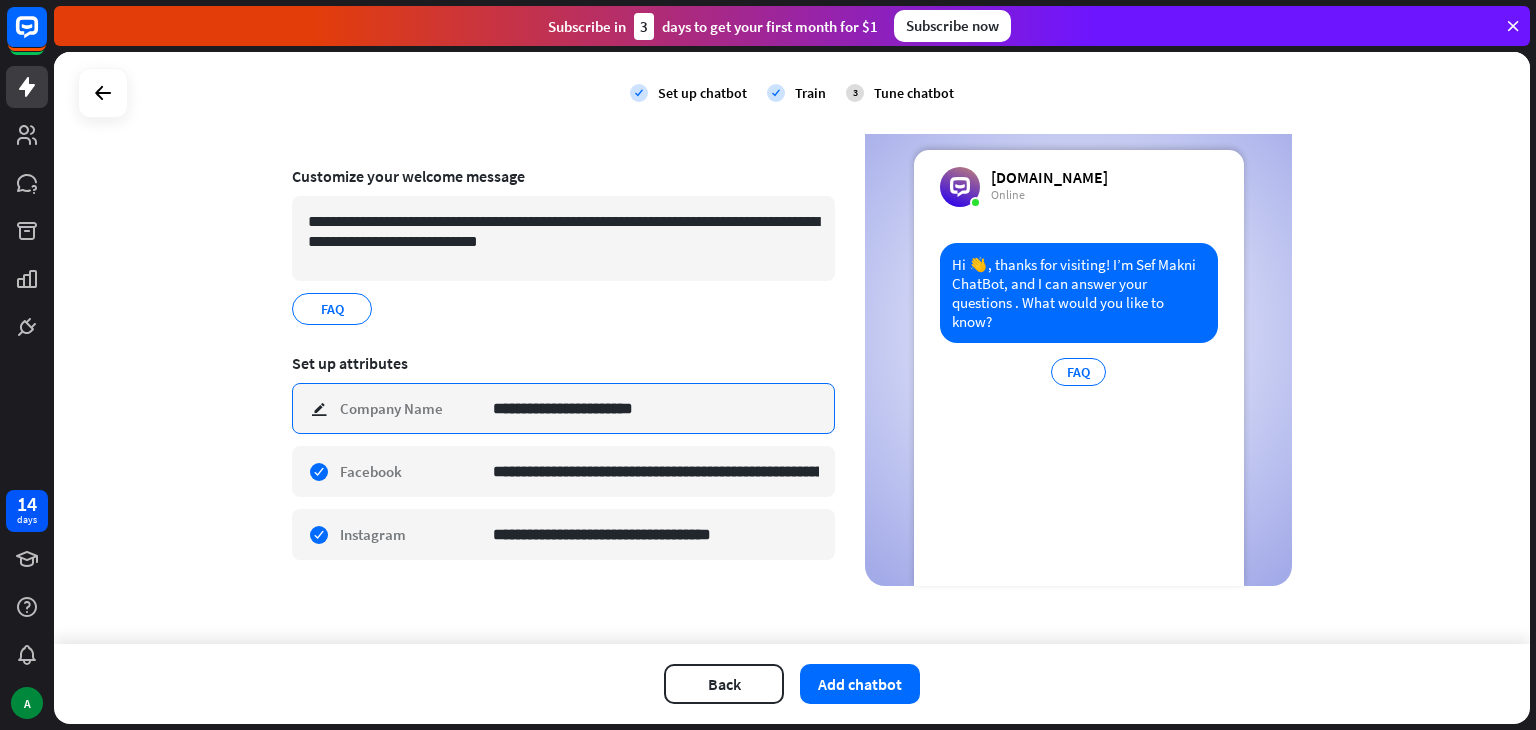 click on "**********" at bounding box center [656, 408] 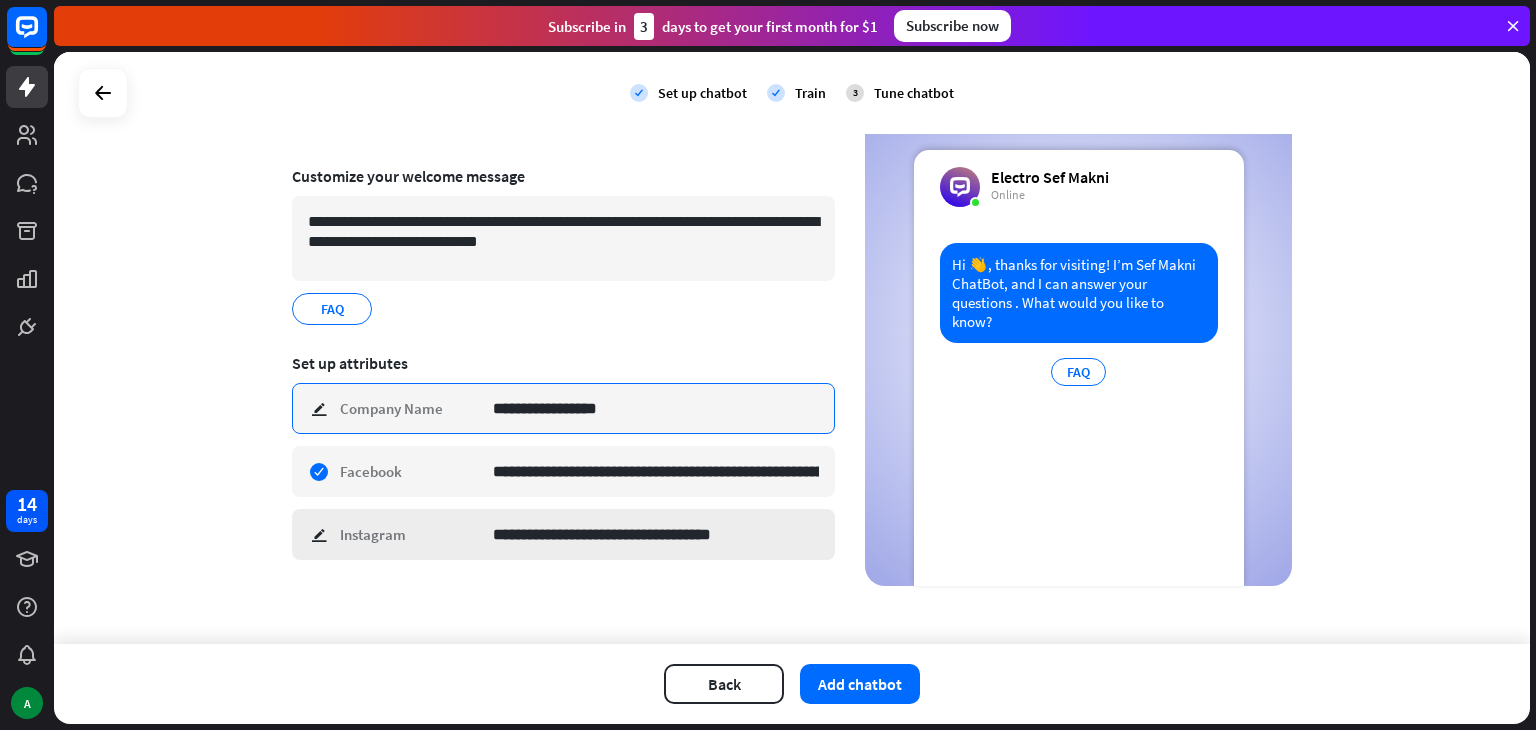 scroll, scrollTop: 118, scrollLeft: 0, axis: vertical 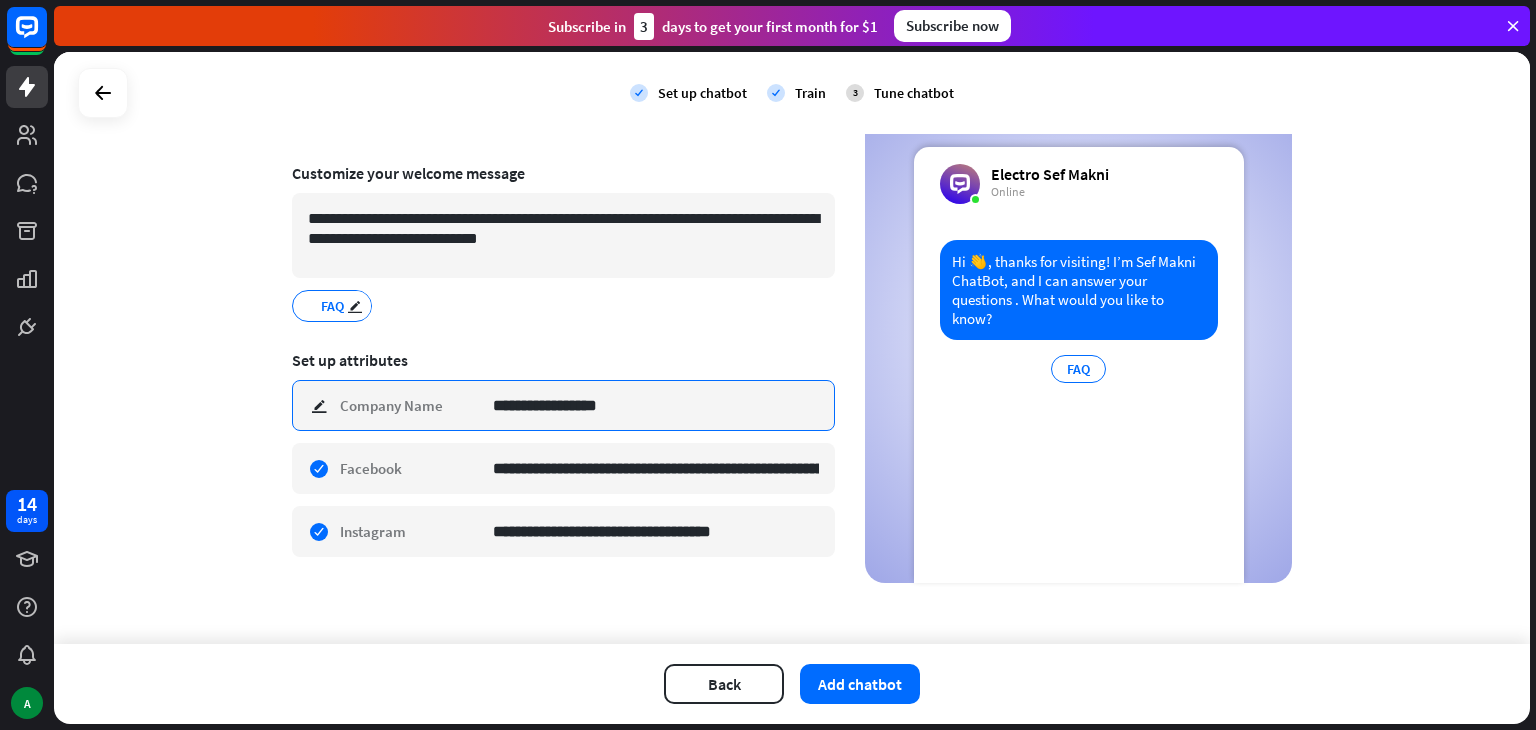 type on "**********" 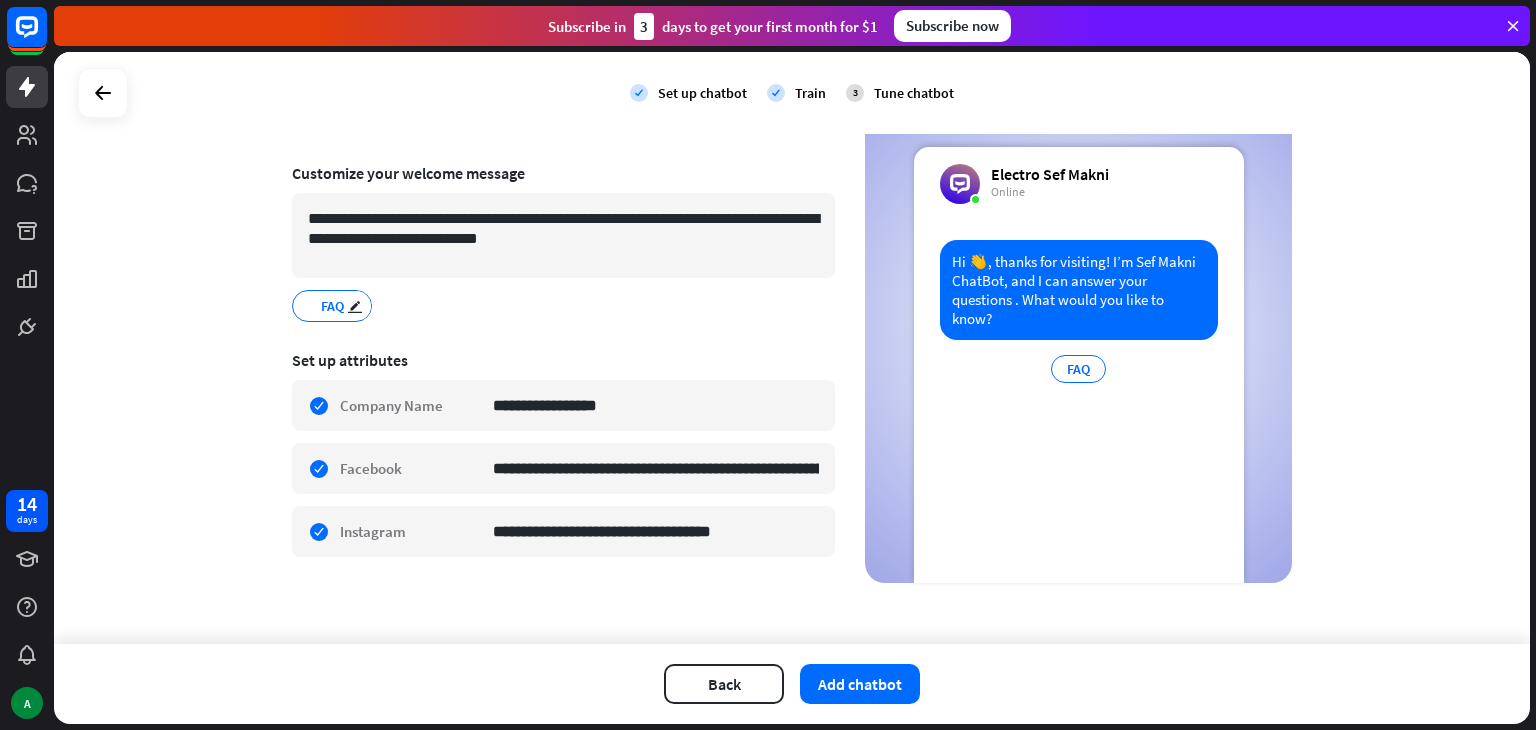 click on "FAQ" at bounding box center (332, 306) 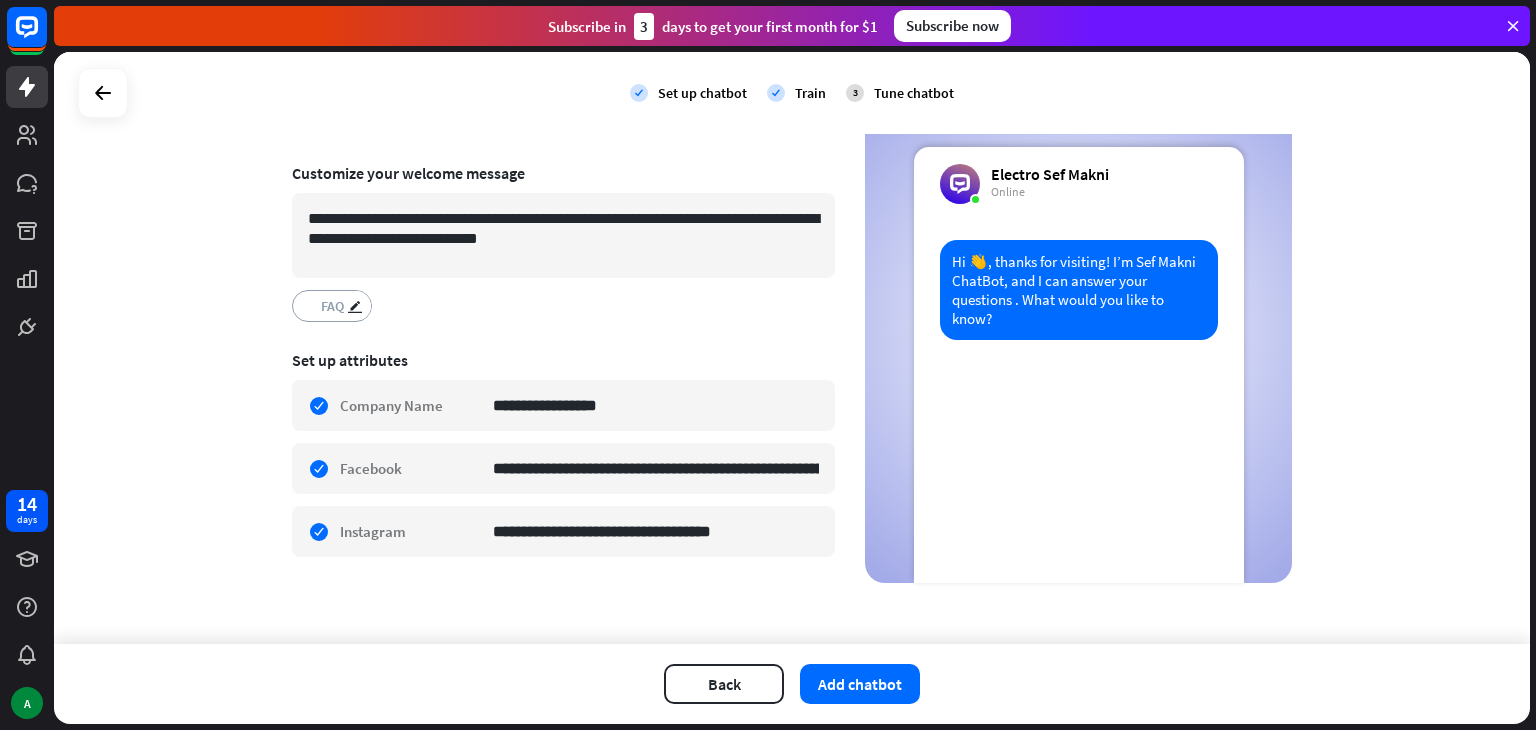 click on "FAQ" at bounding box center (332, 306) 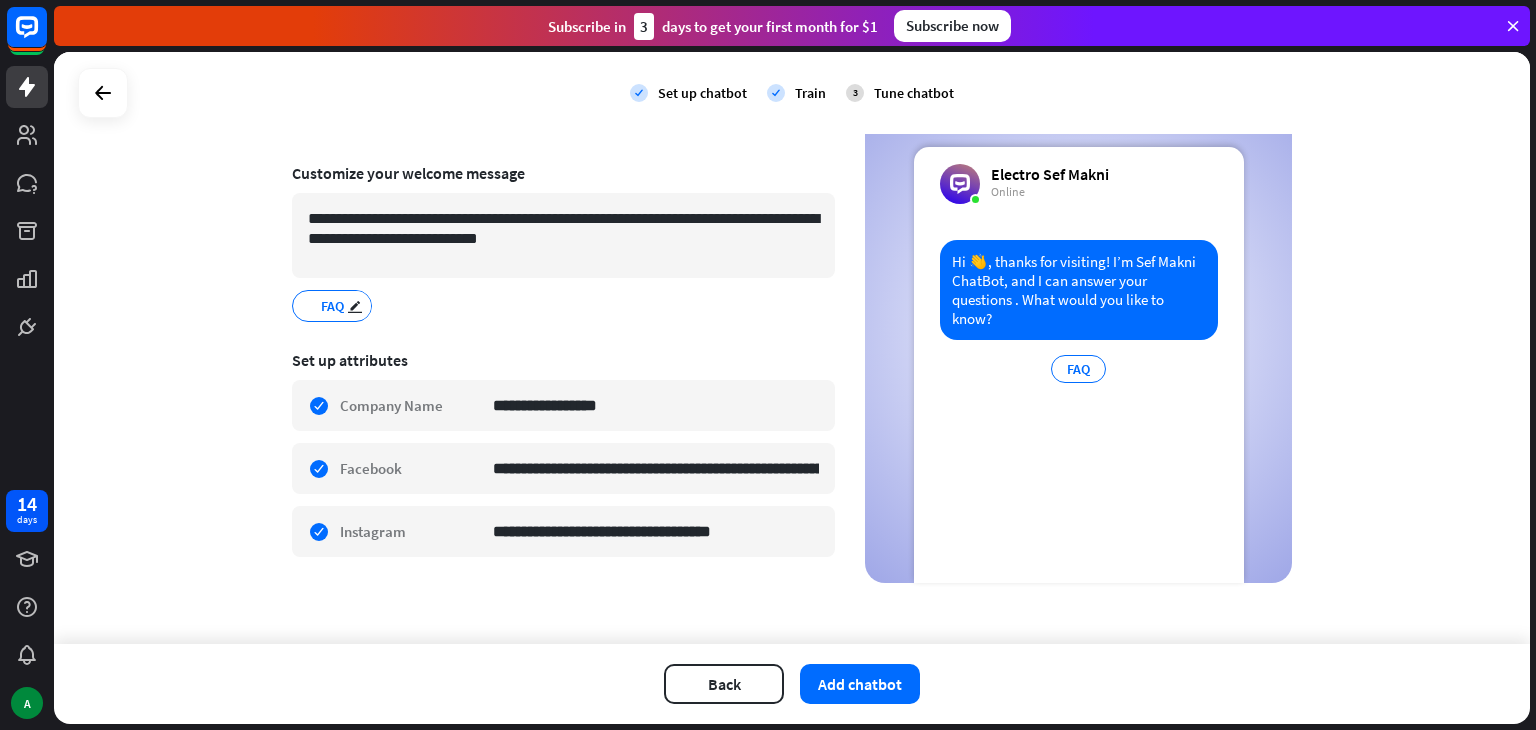 click on "FAQ" at bounding box center (332, 306) 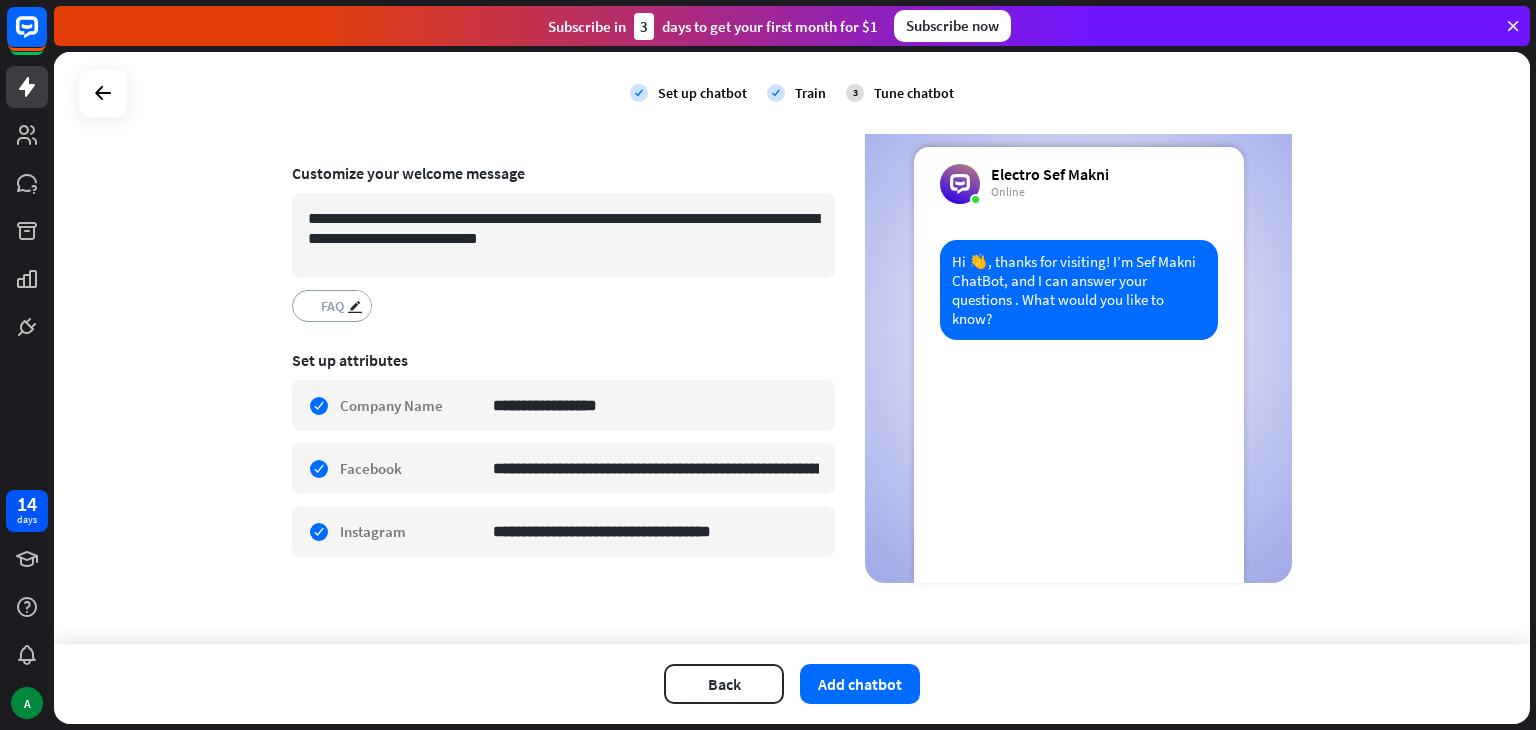 click on "FAQ" at bounding box center [332, 306] 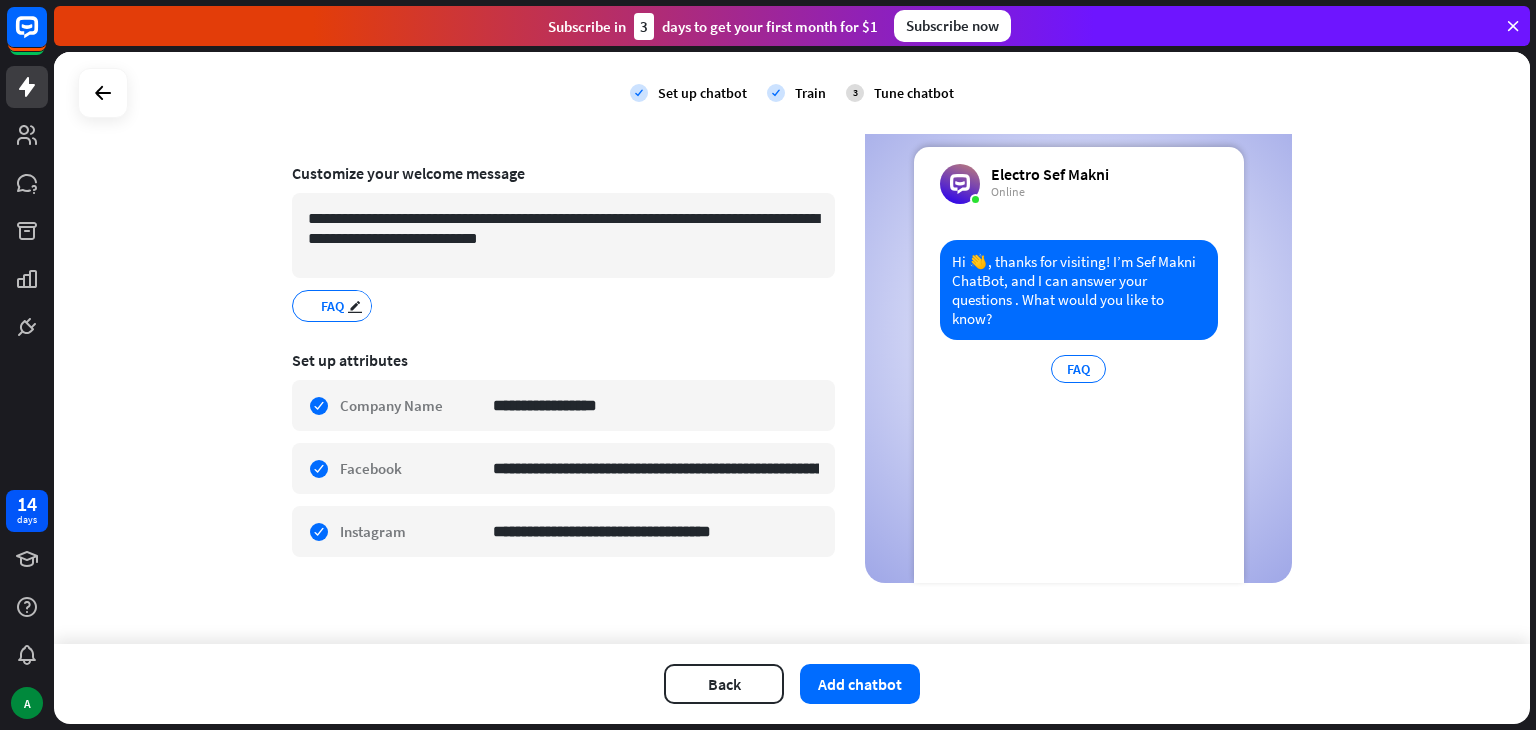click on "FAQ" at bounding box center (332, 306) 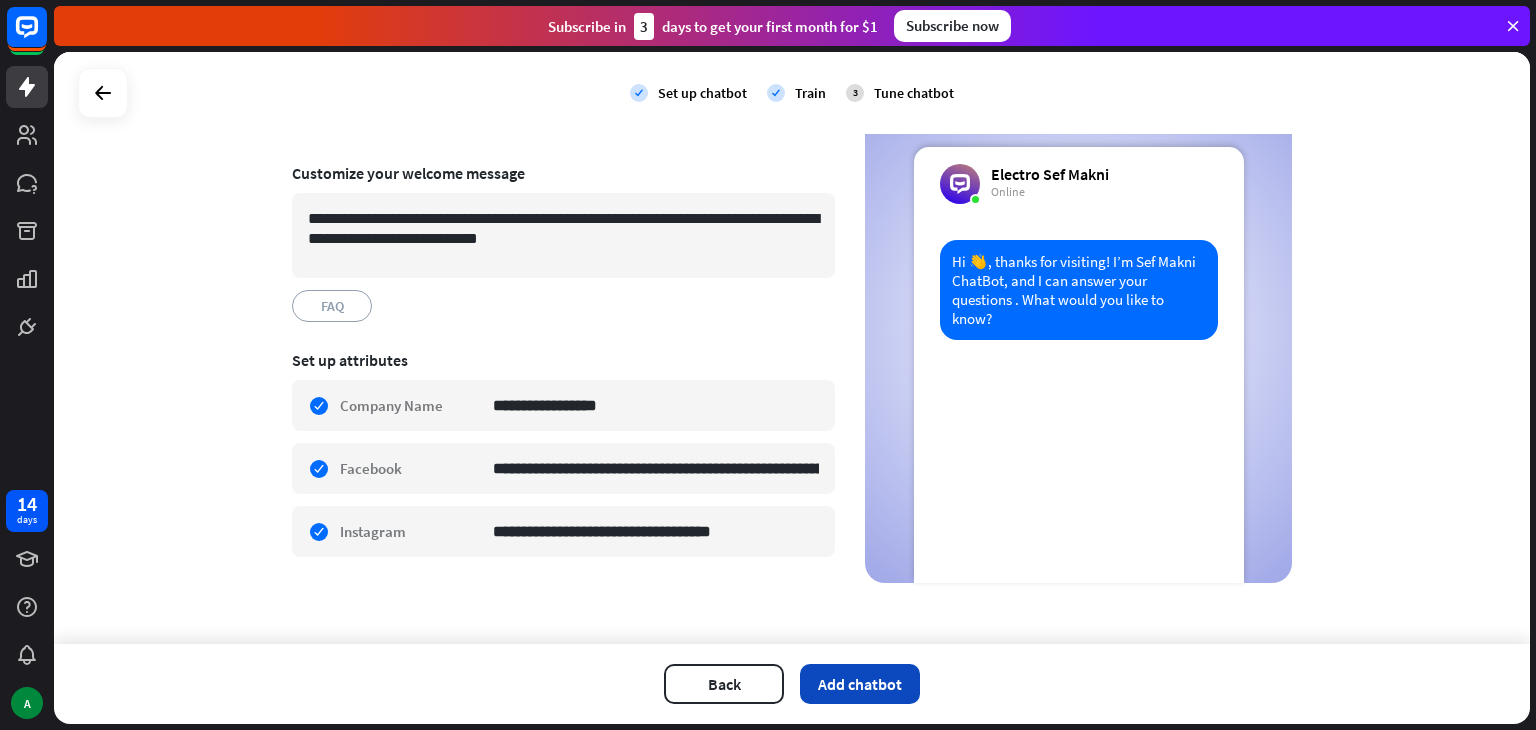 click on "Add chatbot" at bounding box center [860, 684] 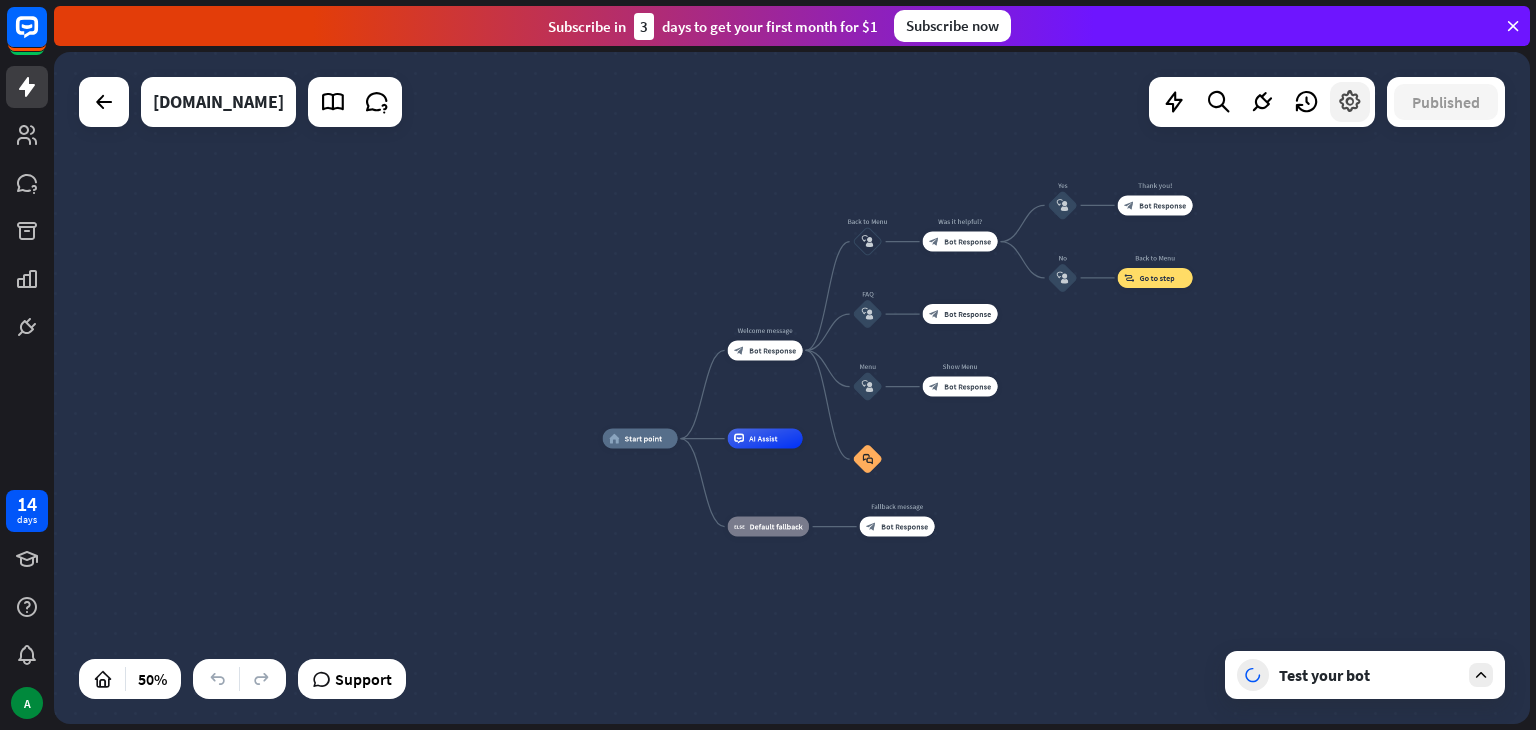 click at bounding box center [1350, 102] 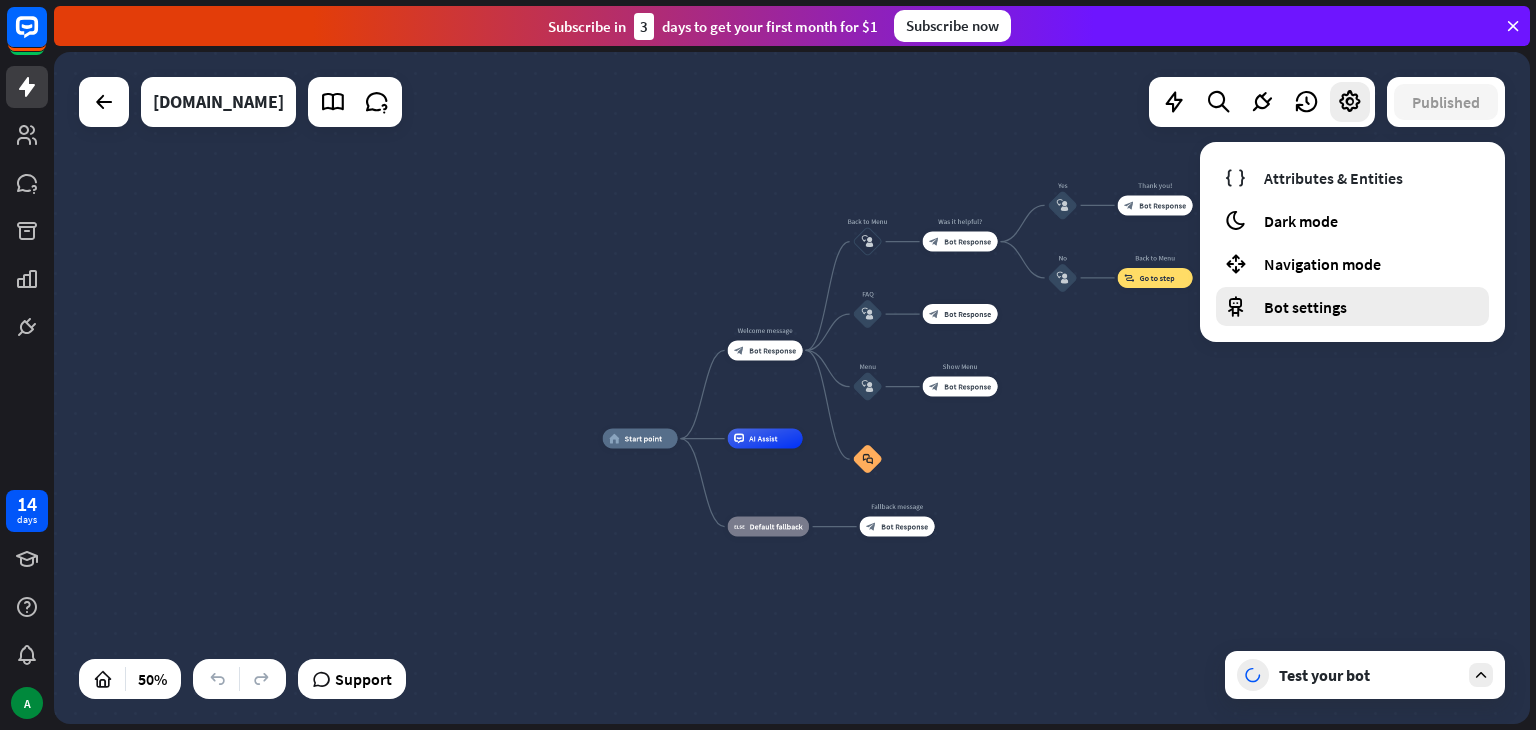 click on "Bot settings" at bounding box center [1305, 307] 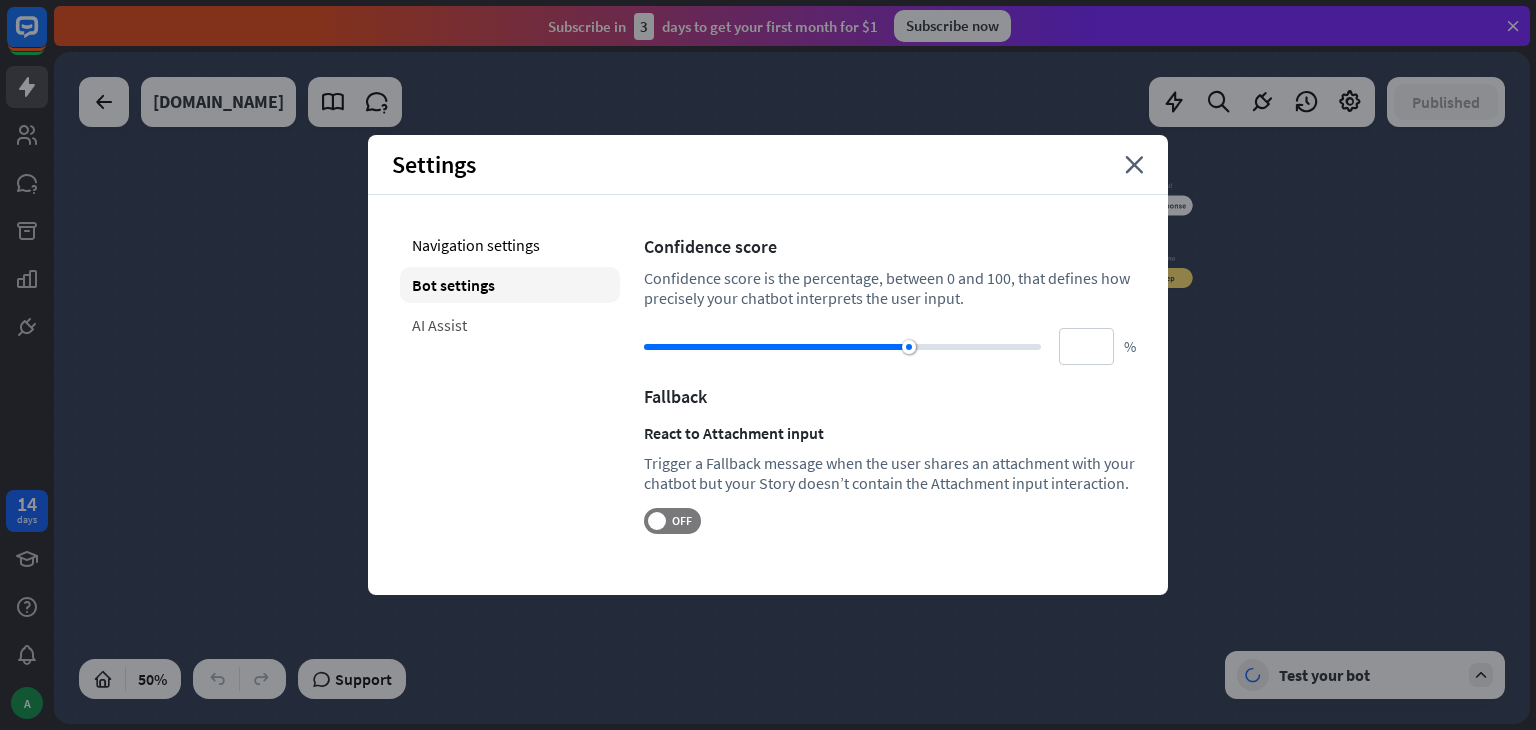 click on "AI Assist" at bounding box center (510, 325) 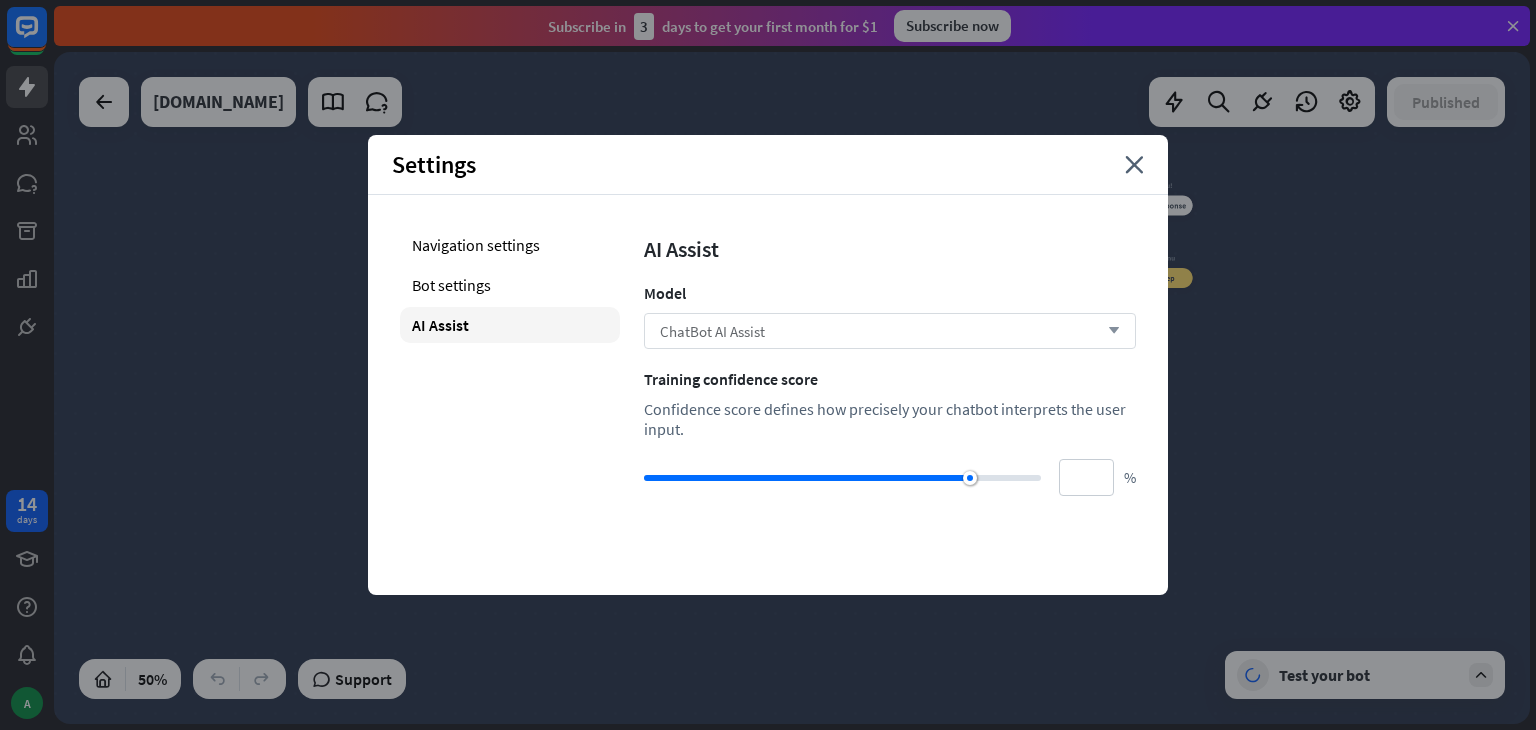 click on "ChatBot AI Assist
arrow_down" at bounding box center [890, 331] 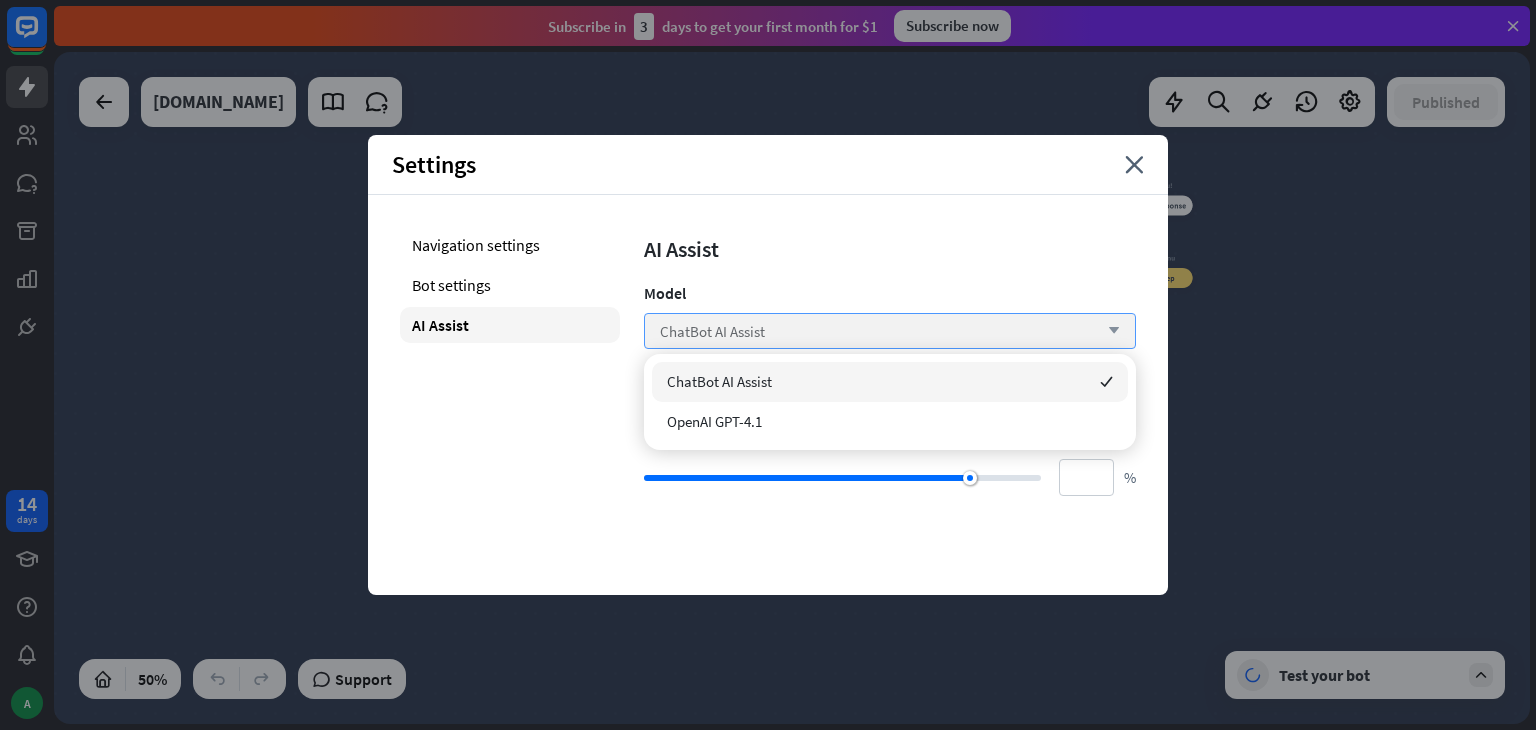 click on "ChatBot AI Assist
arrow_down" at bounding box center (890, 331) 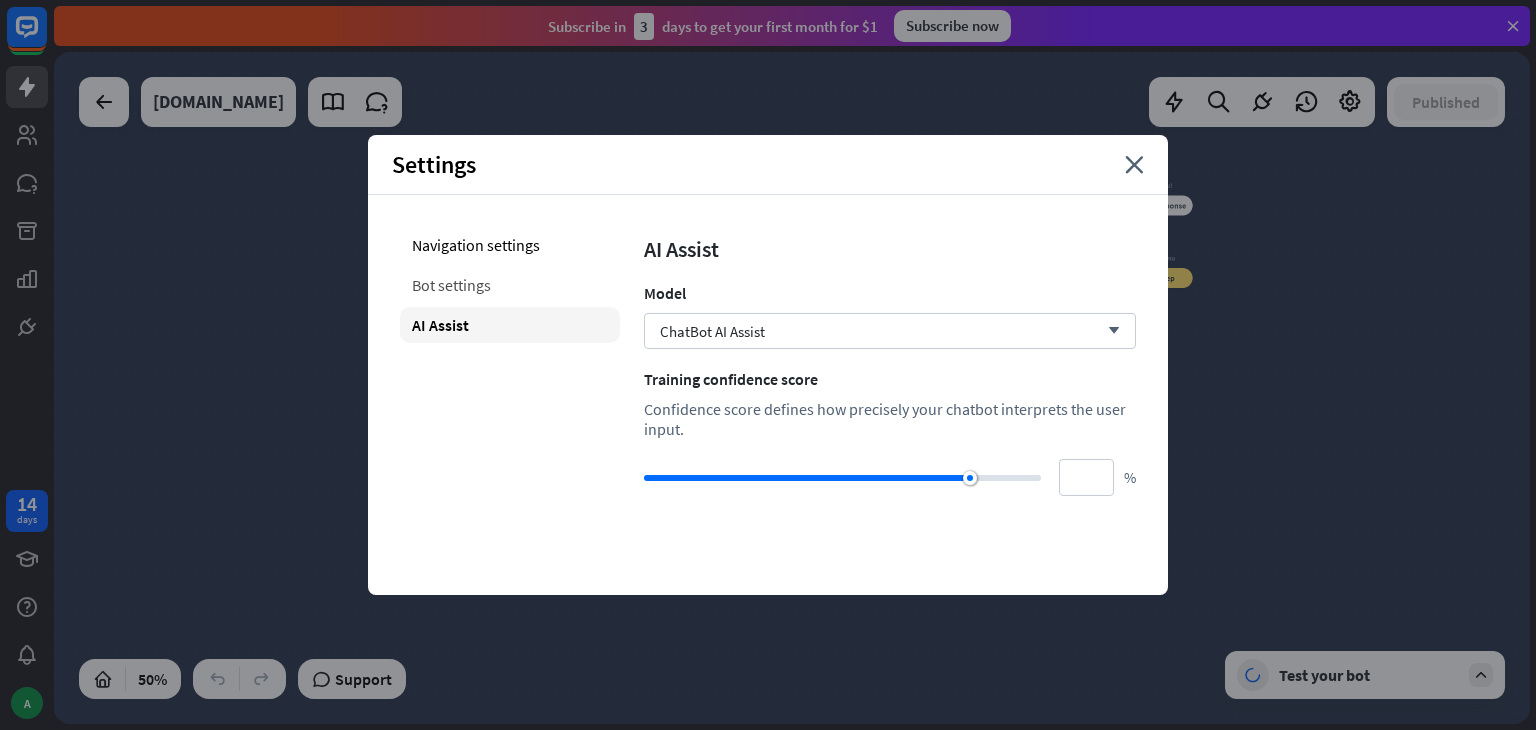 click on "Bot settings" at bounding box center (510, 285) 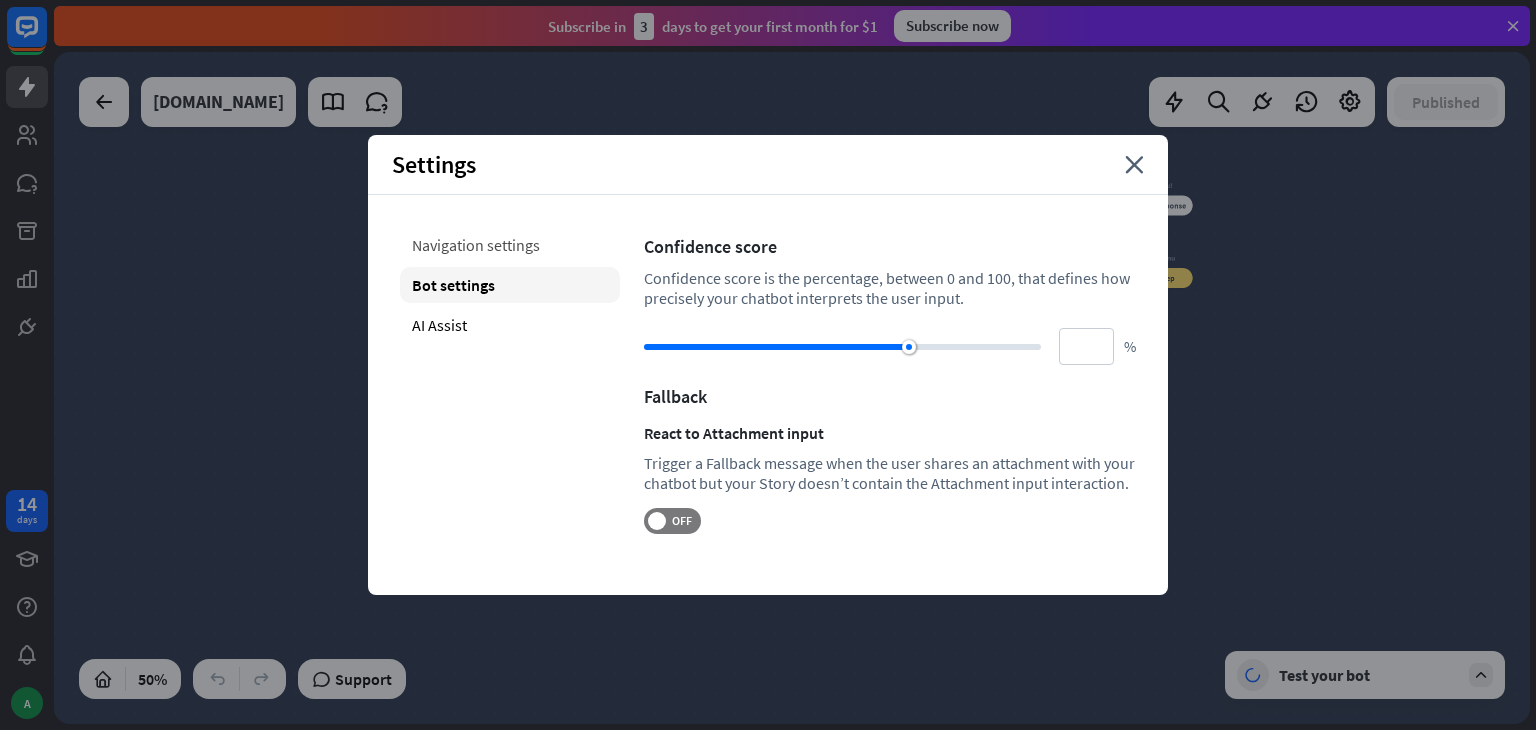 click on "Navigation settings" at bounding box center (510, 245) 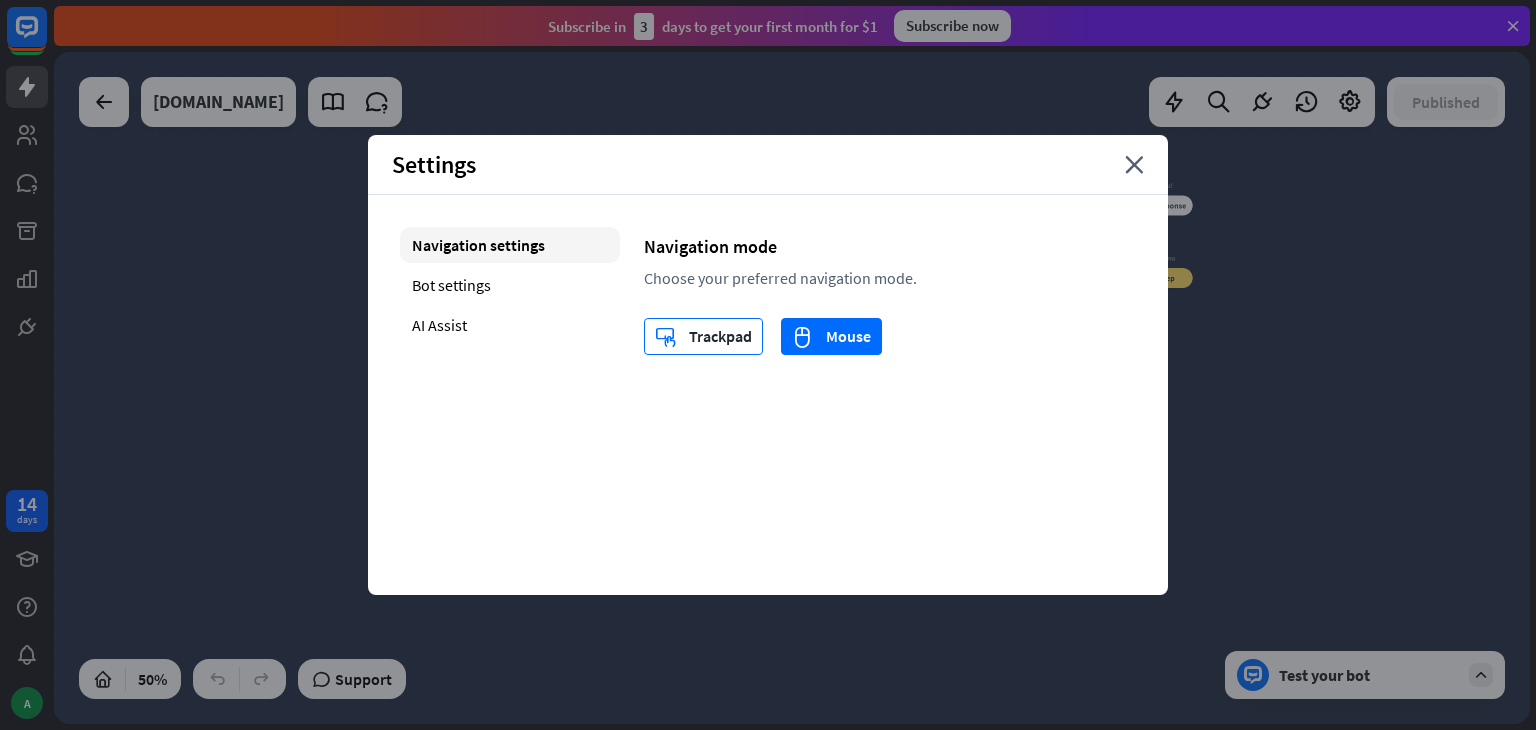 click on "trackpad
Trackpad" at bounding box center (703, 336) 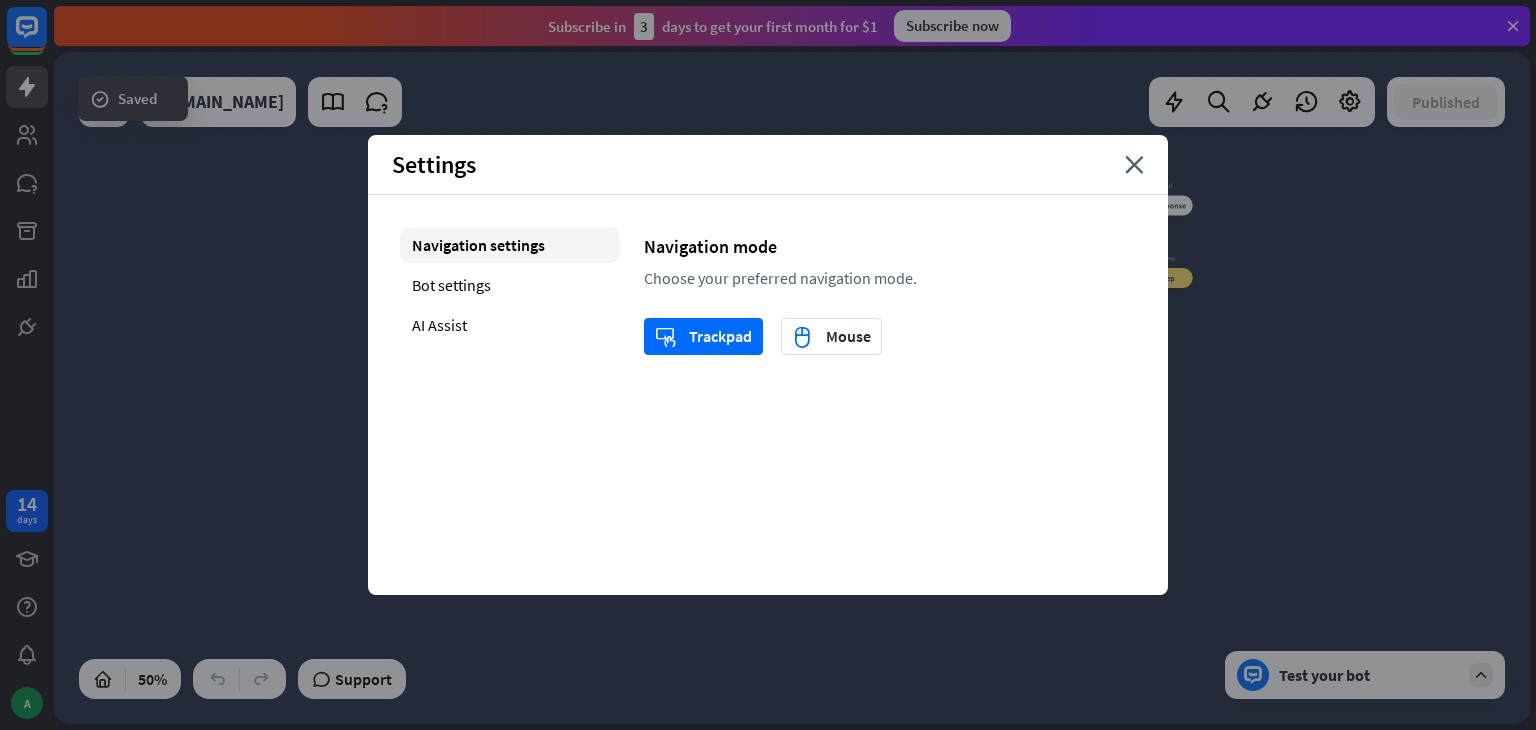 type 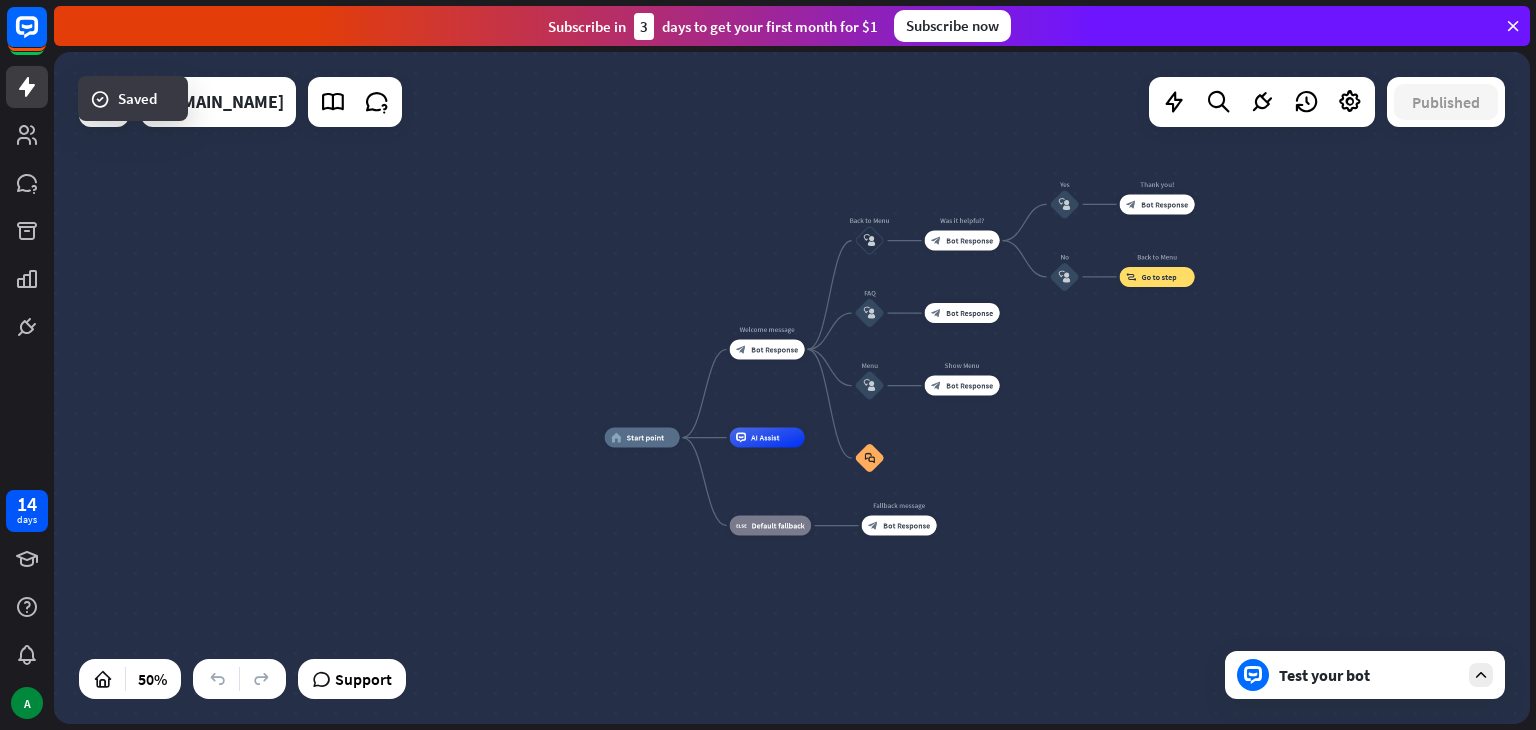 drag, startPoint x: 1096, startPoint y: 454, endPoint x: 717, endPoint y: 406, distance: 382.0275 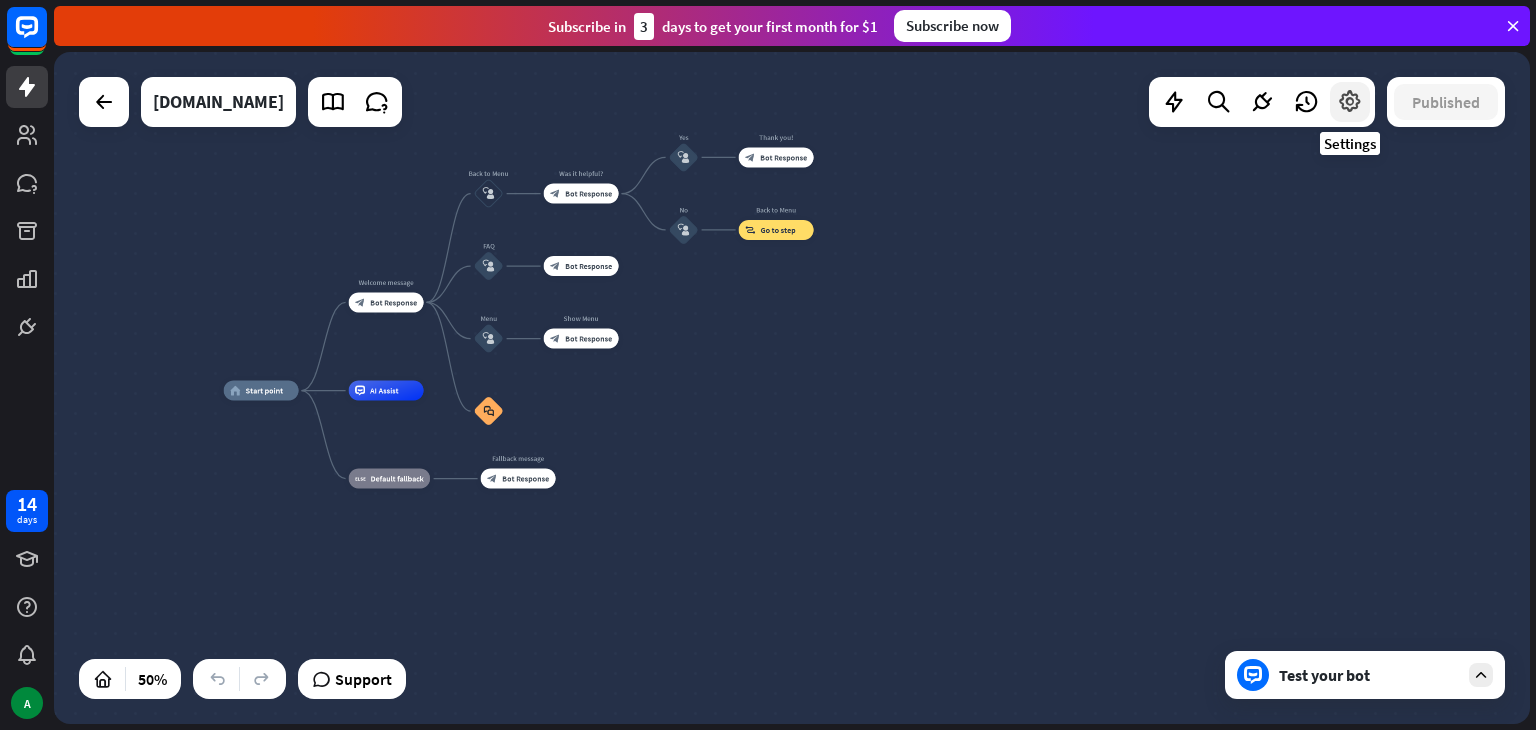 click at bounding box center [1350, 102] 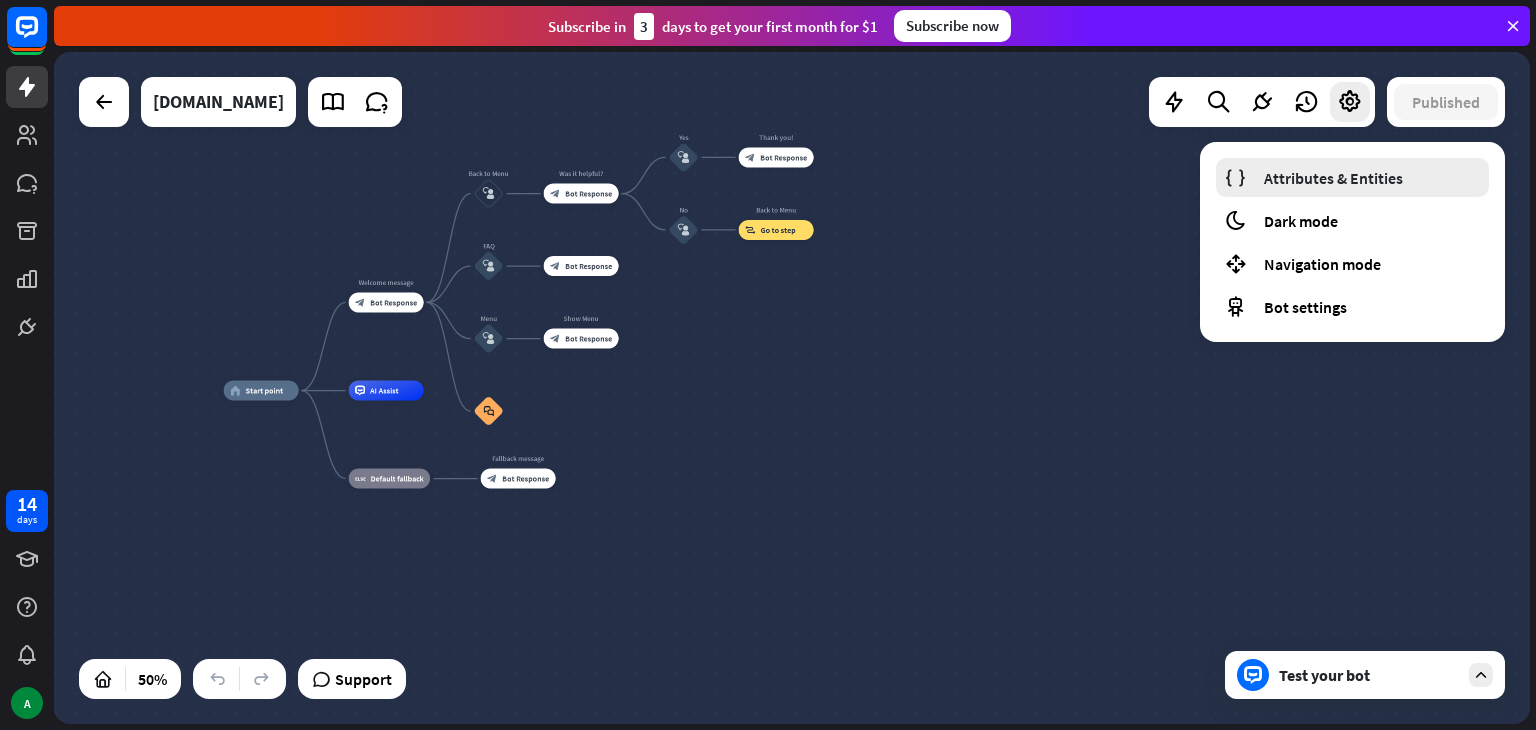 click on "Attributes & Entities" at bounding box center [1333, 178] 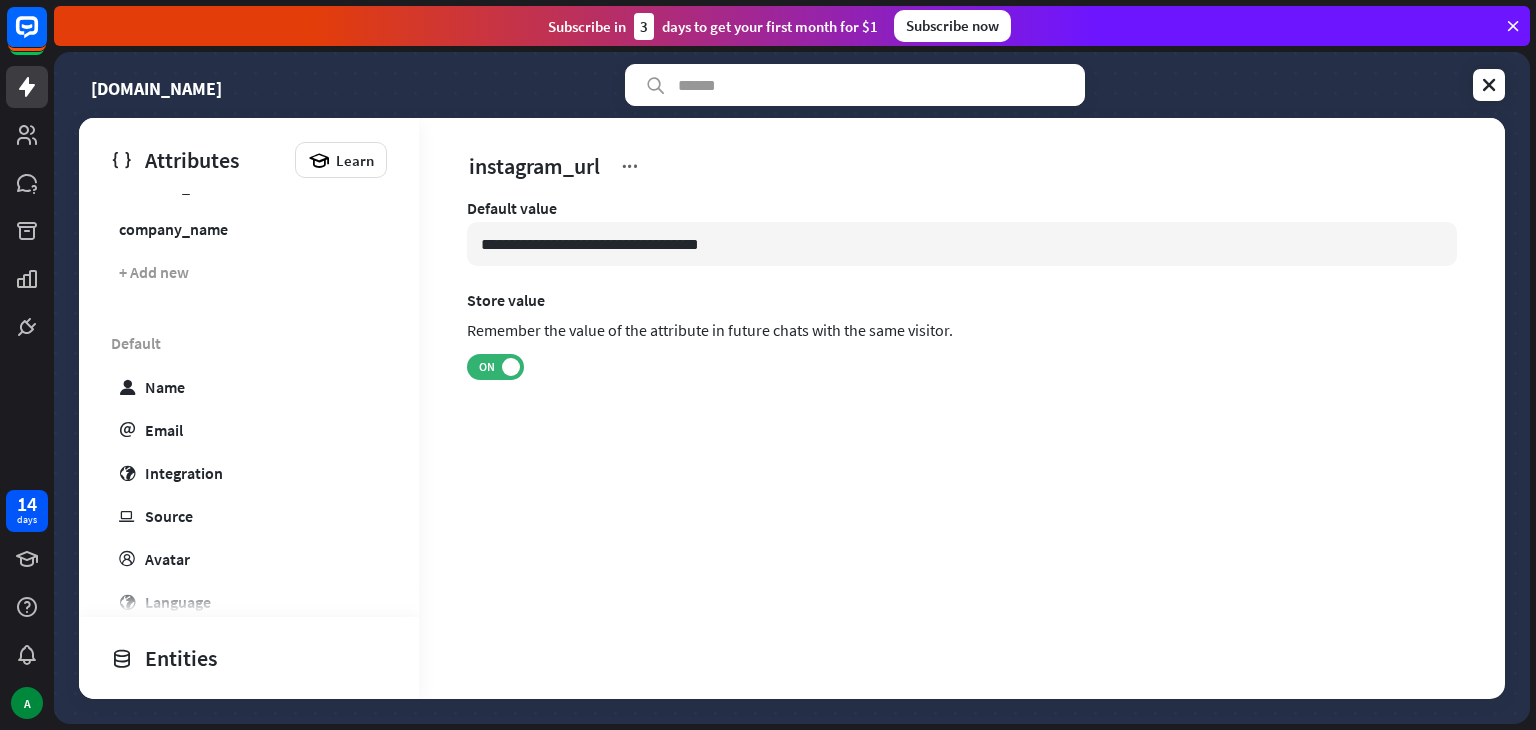 scroll, scrollTop: 0, scrollLeft: 0, axis: both 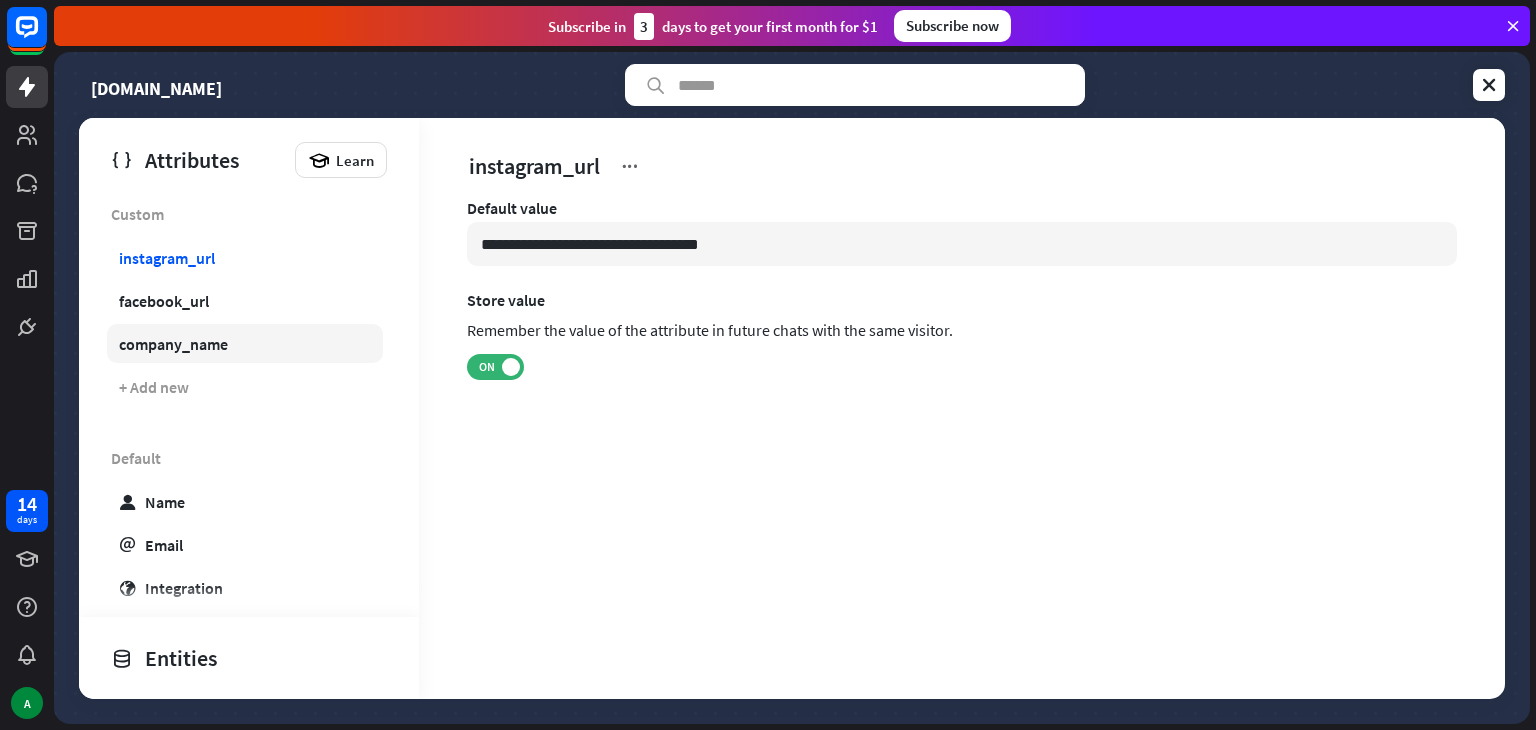 click on "company_name" at bounding box center (173, 344) 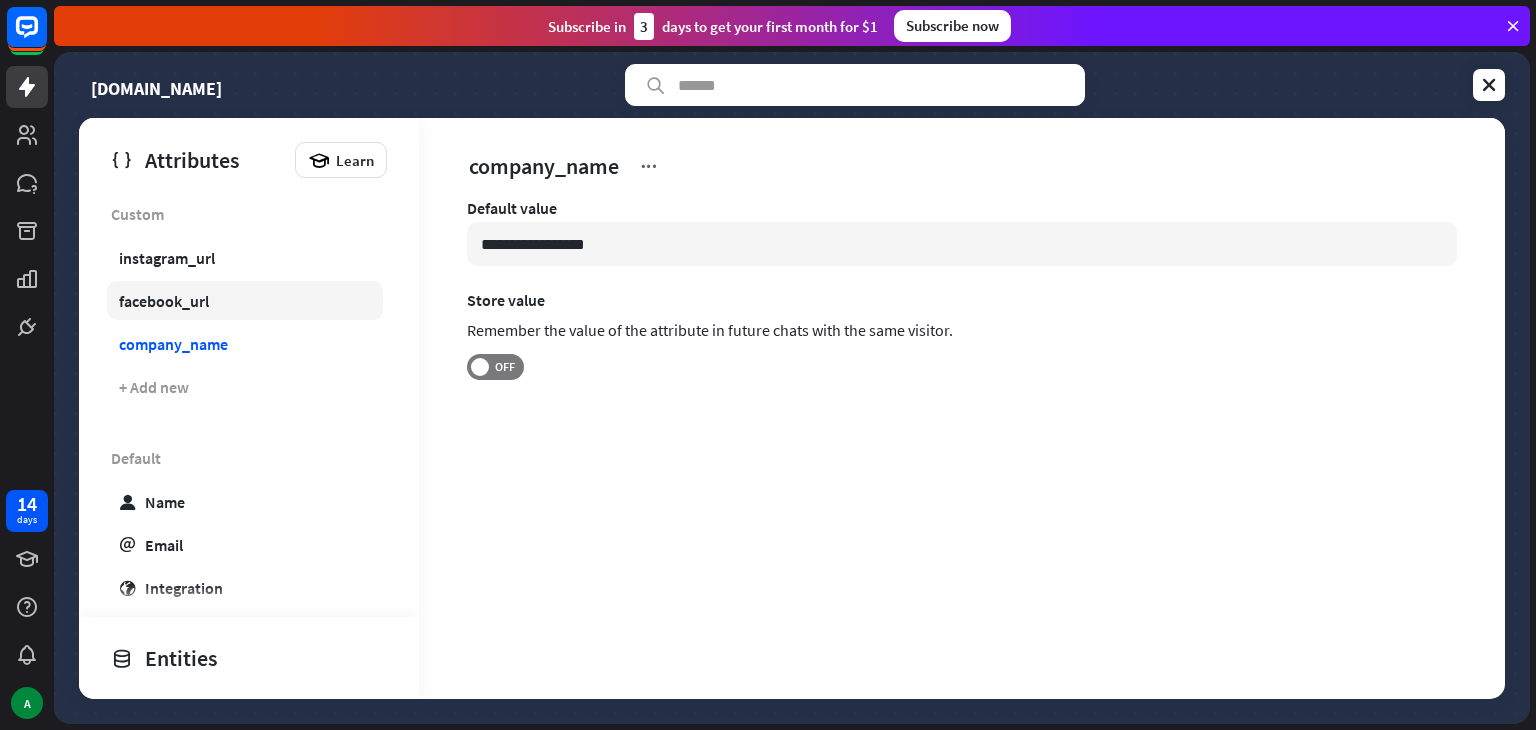 click on "facebook_url" at bounding box center (164, 301) 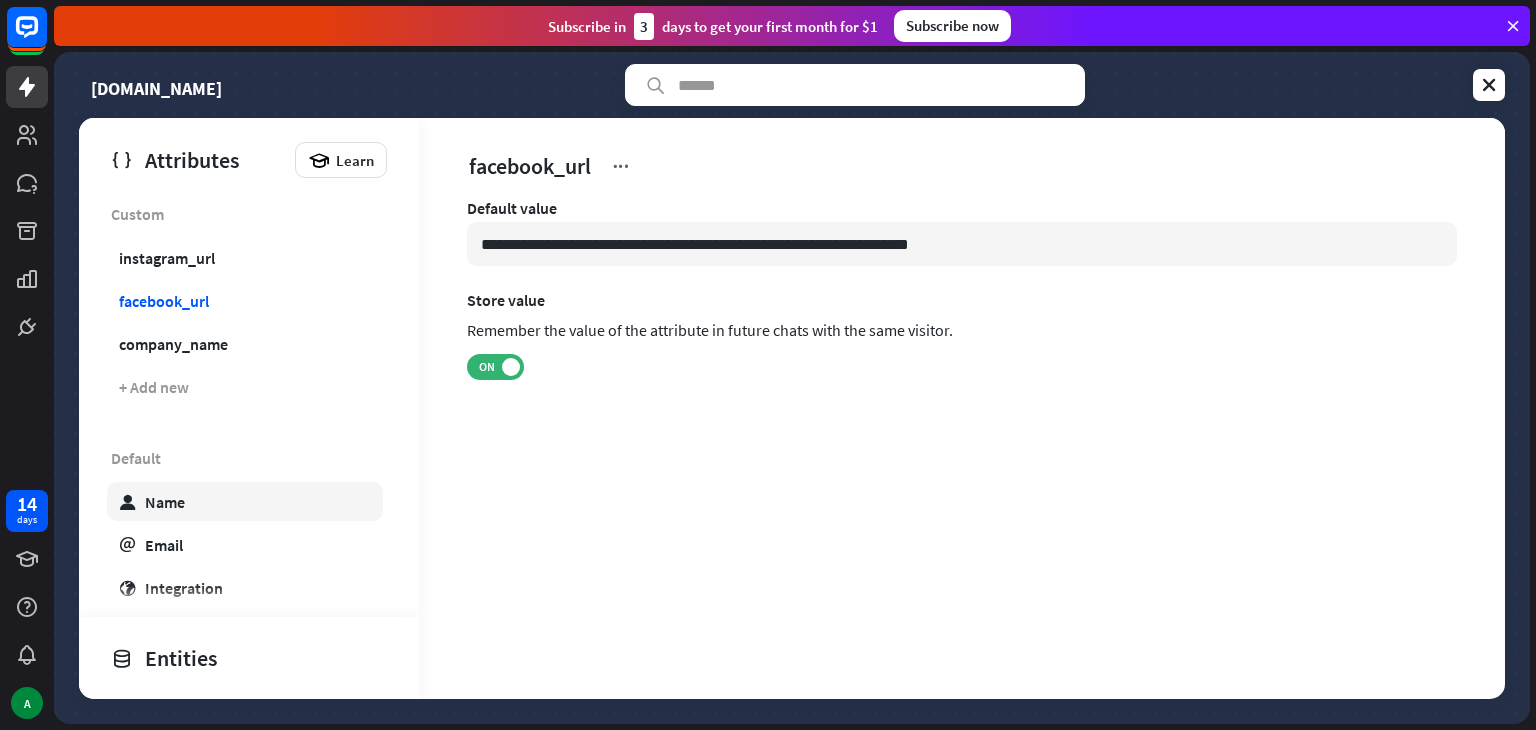 click on "user
Name" at bounding box center [245, 501] 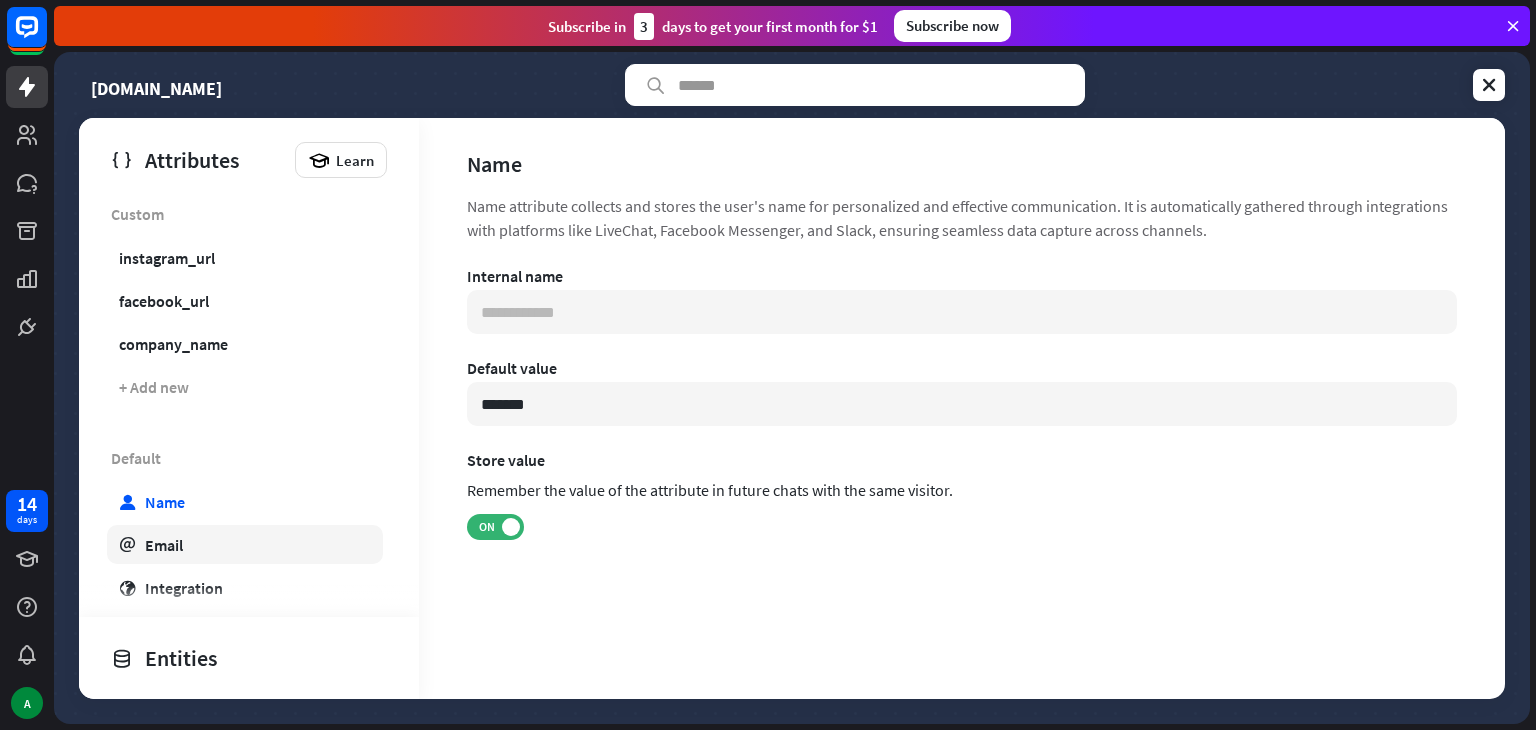 click on "email
Email" at bounding box center [245, 544] 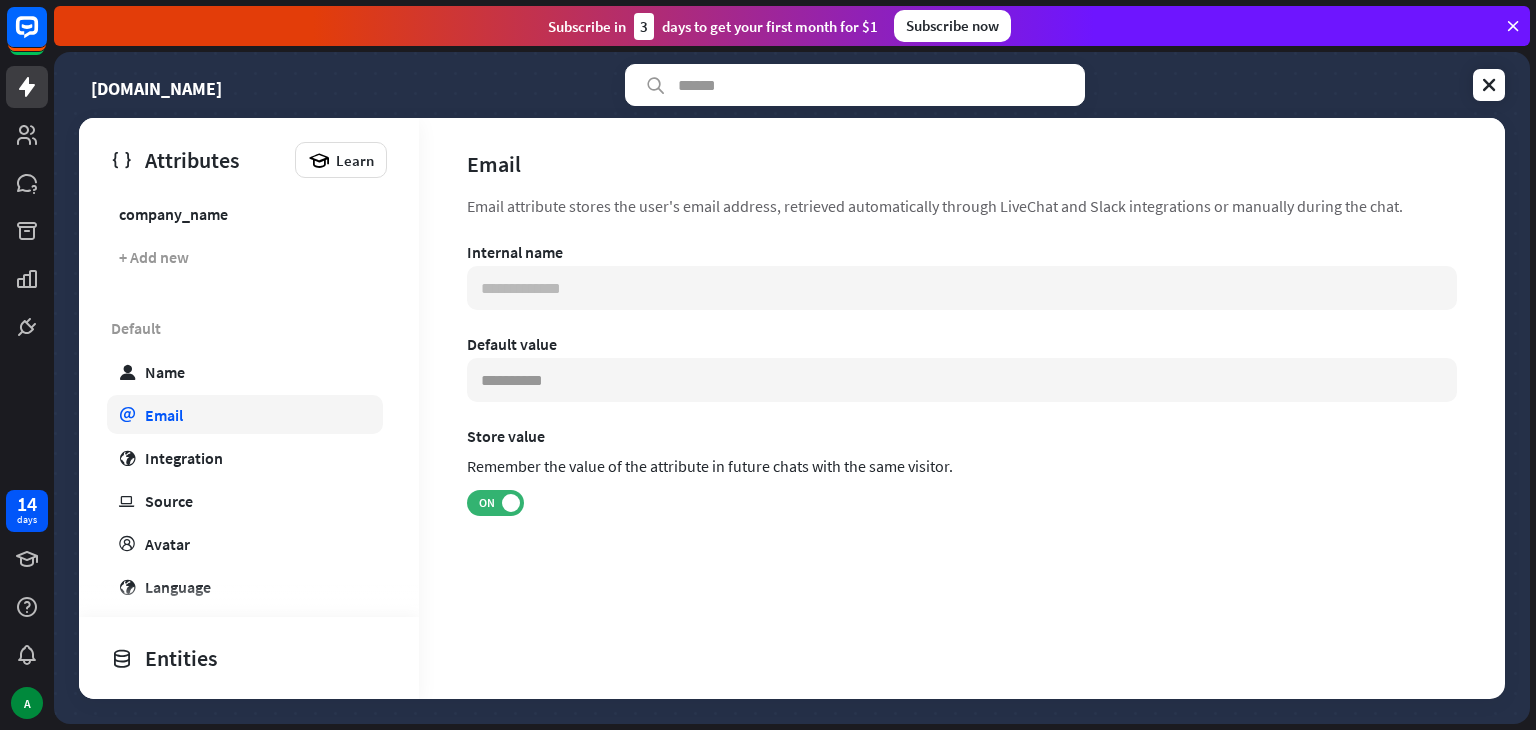 scroll, scrollTop: 143, scrollLeft: 0, axis: vertical 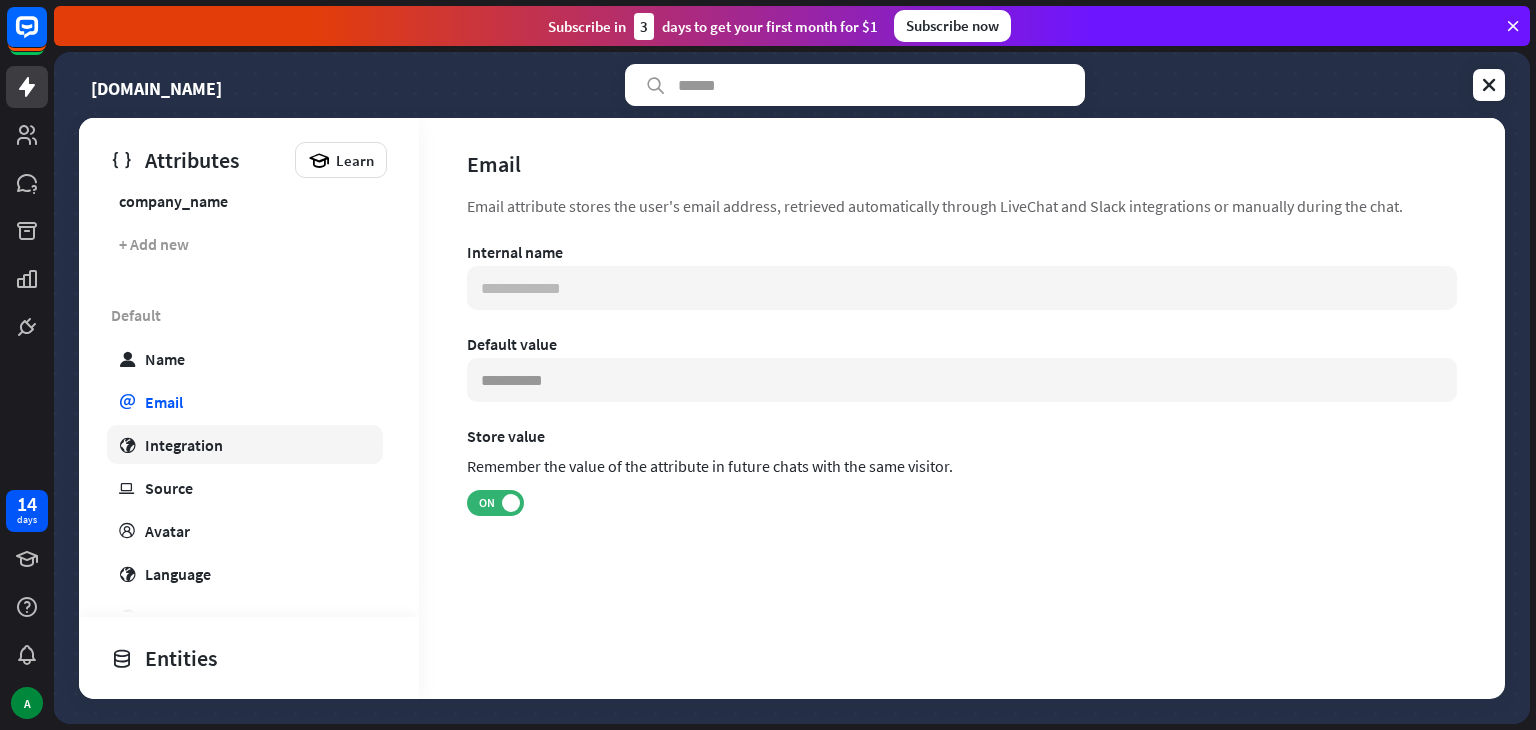 click on "globe
Integration" at bounding box center (245, 444) 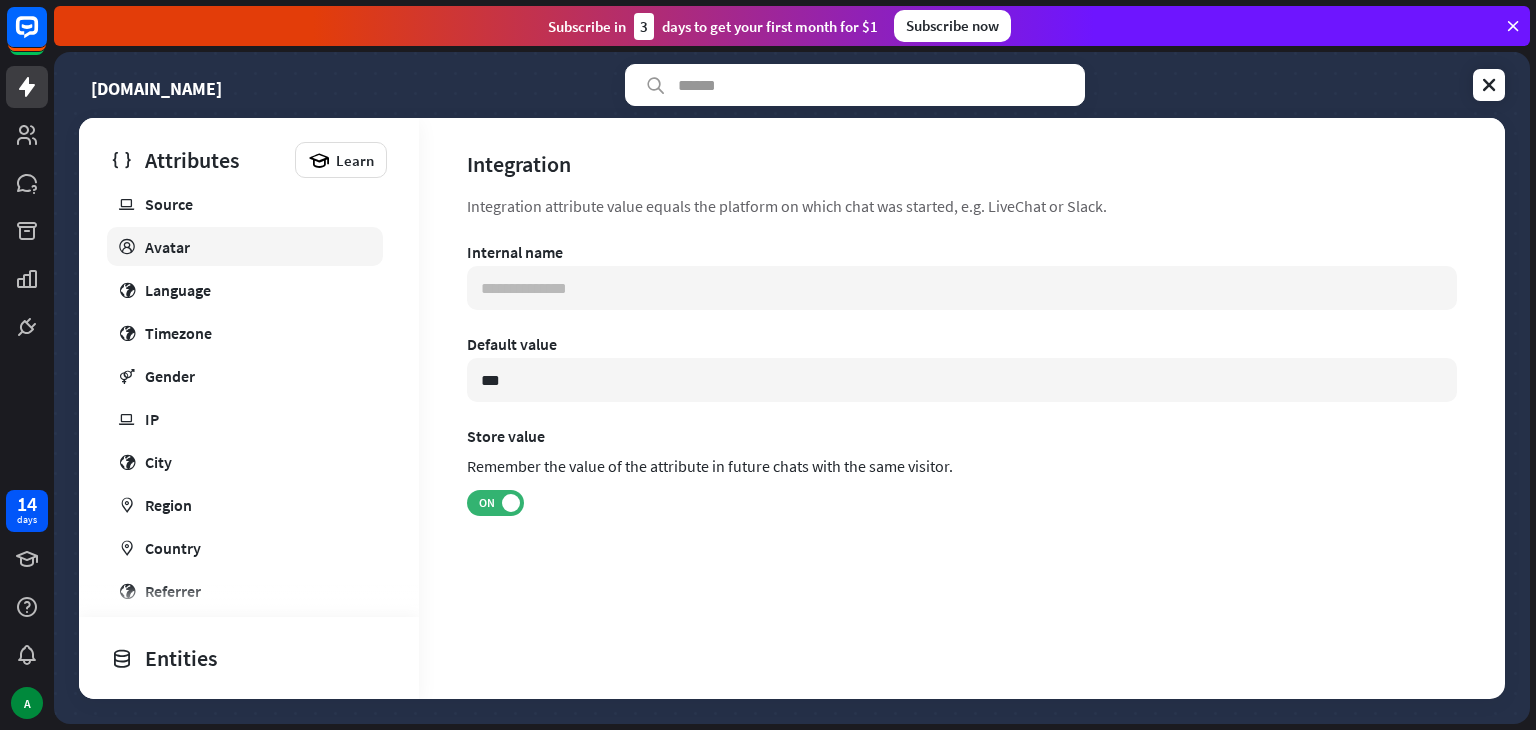 scroll, scrollTop: 440, scrollLeft: 0, axis: vertical 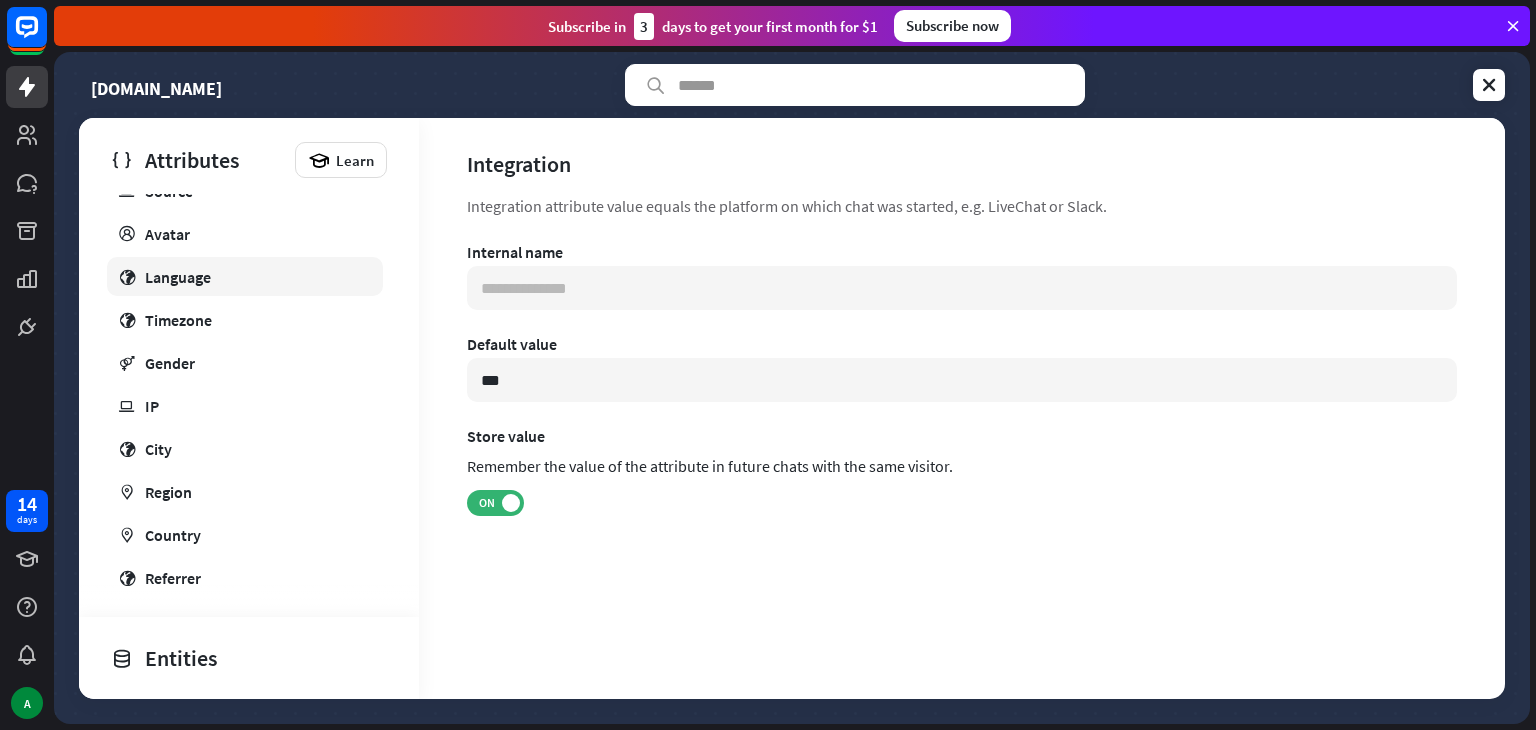 click on "globe
Language" at bounding box center [245, 276] 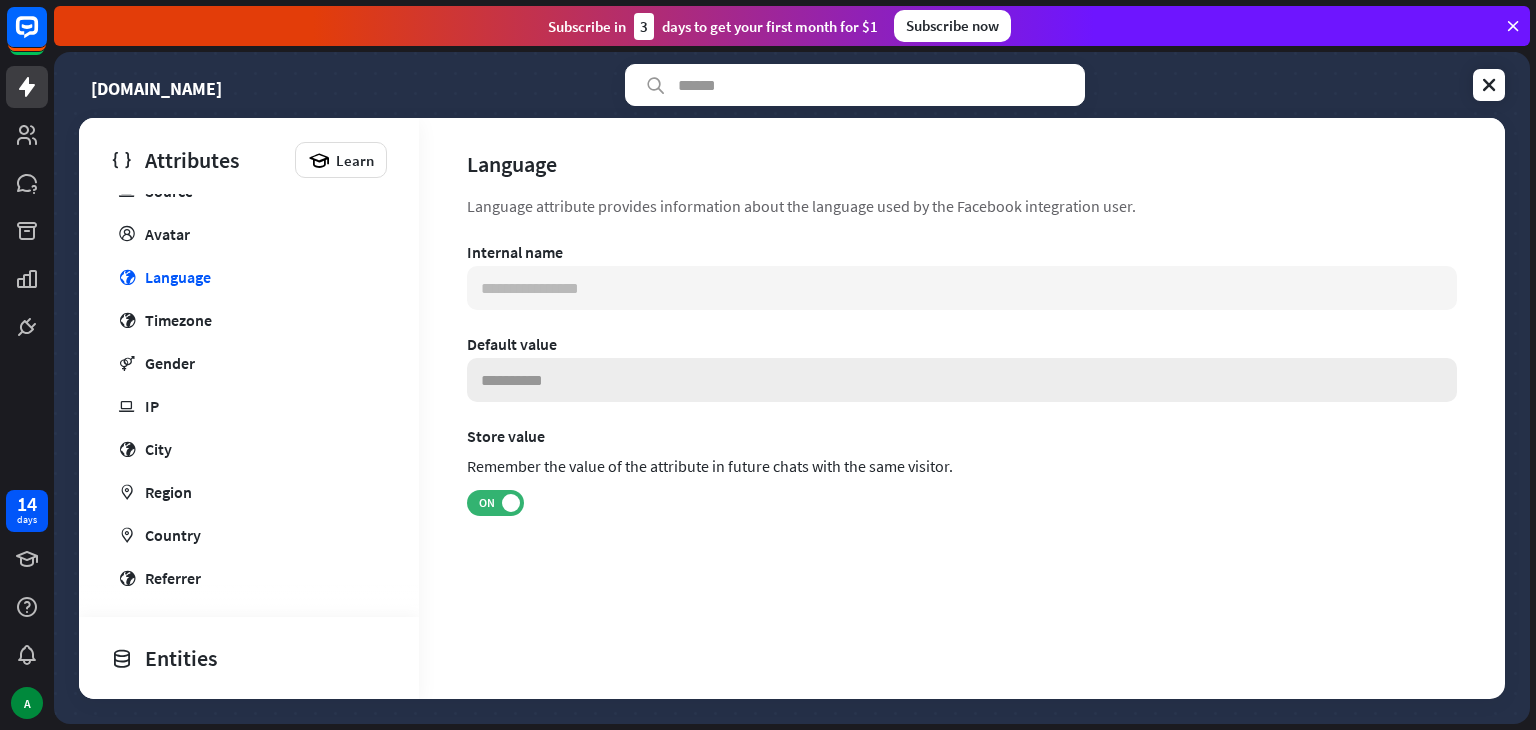 click at bounding box center [962, 380] 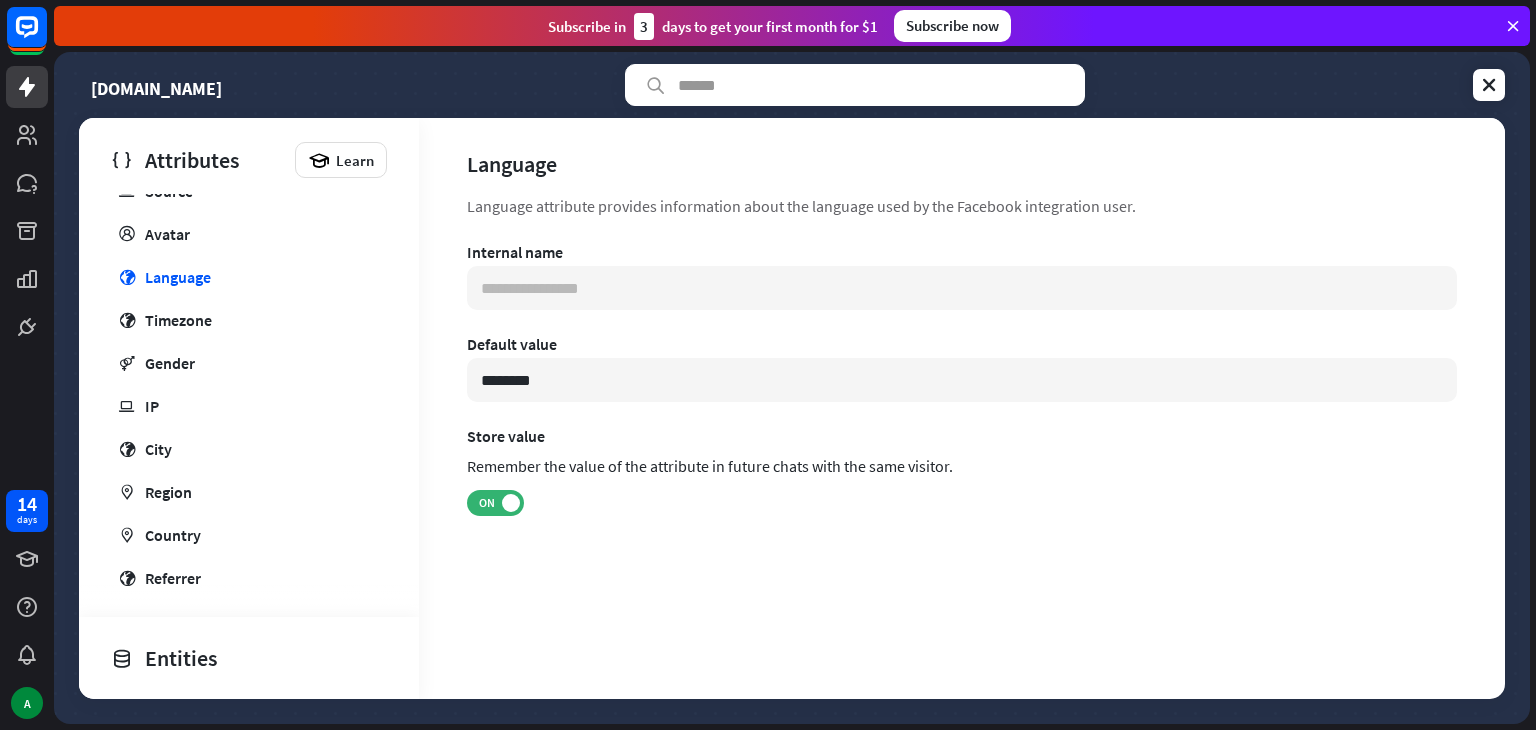 type on "********" 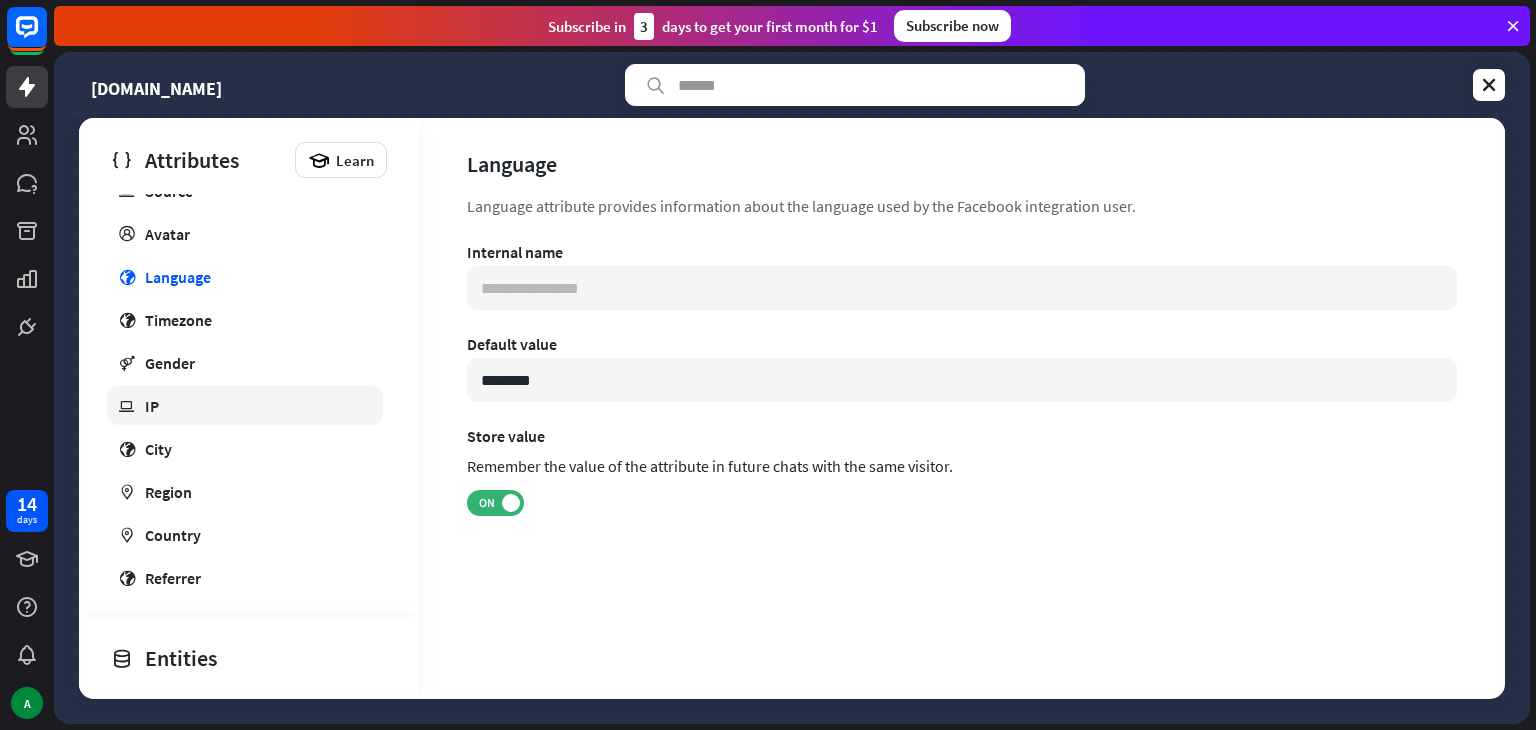 click on "ip
IP" at bounding box center (245, 405) 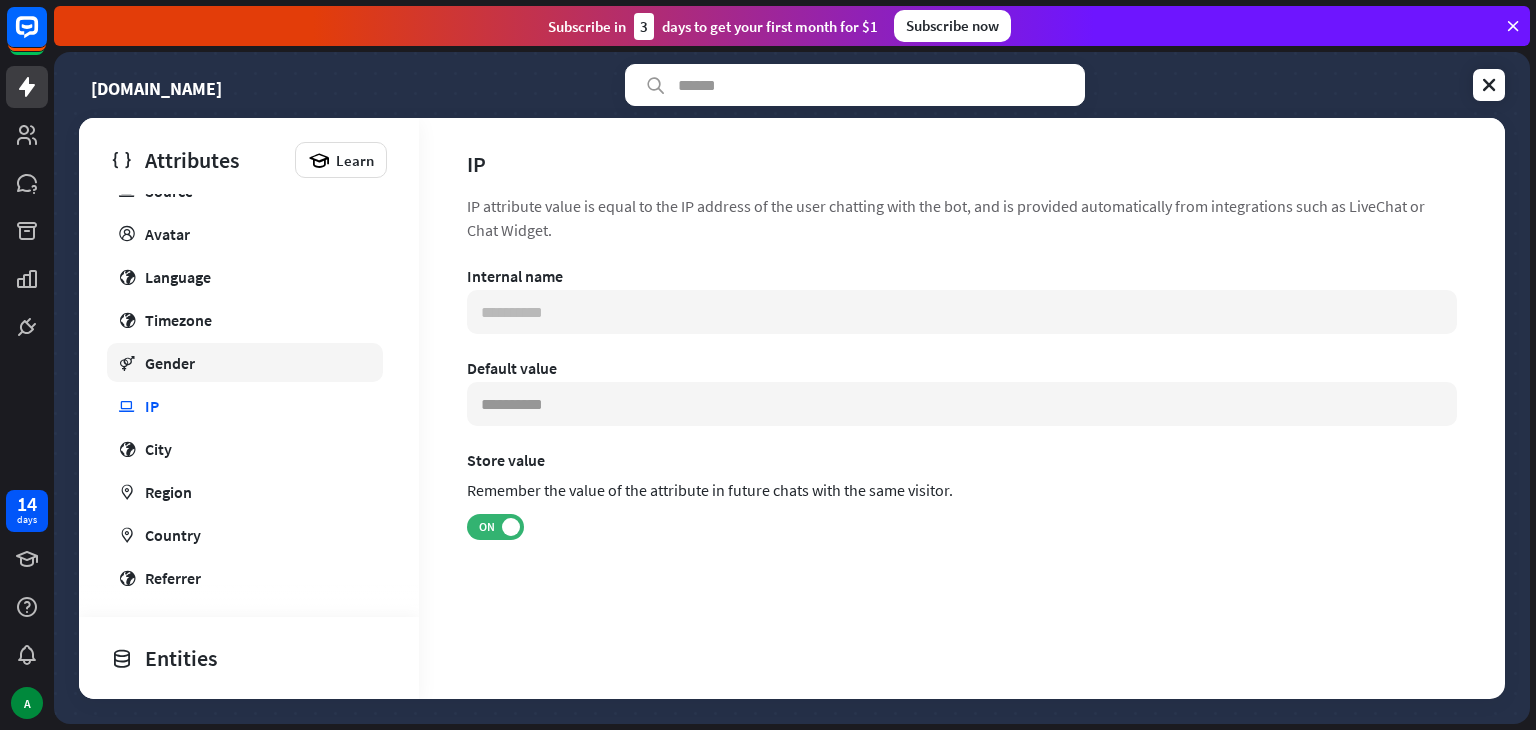 click on "Gender" at bounding box center [170, 363] 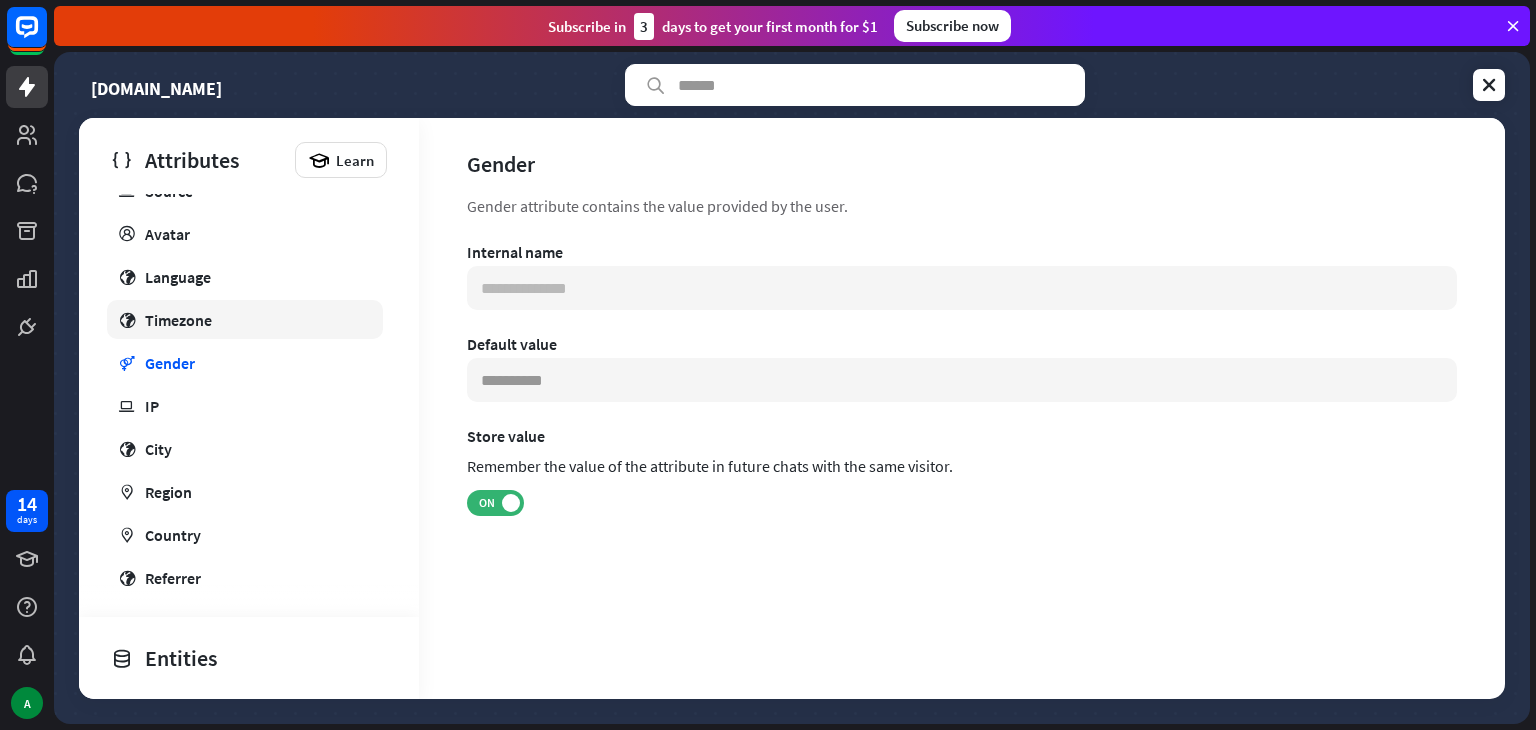 click on "Timezone" at bounding box center (178, 320) 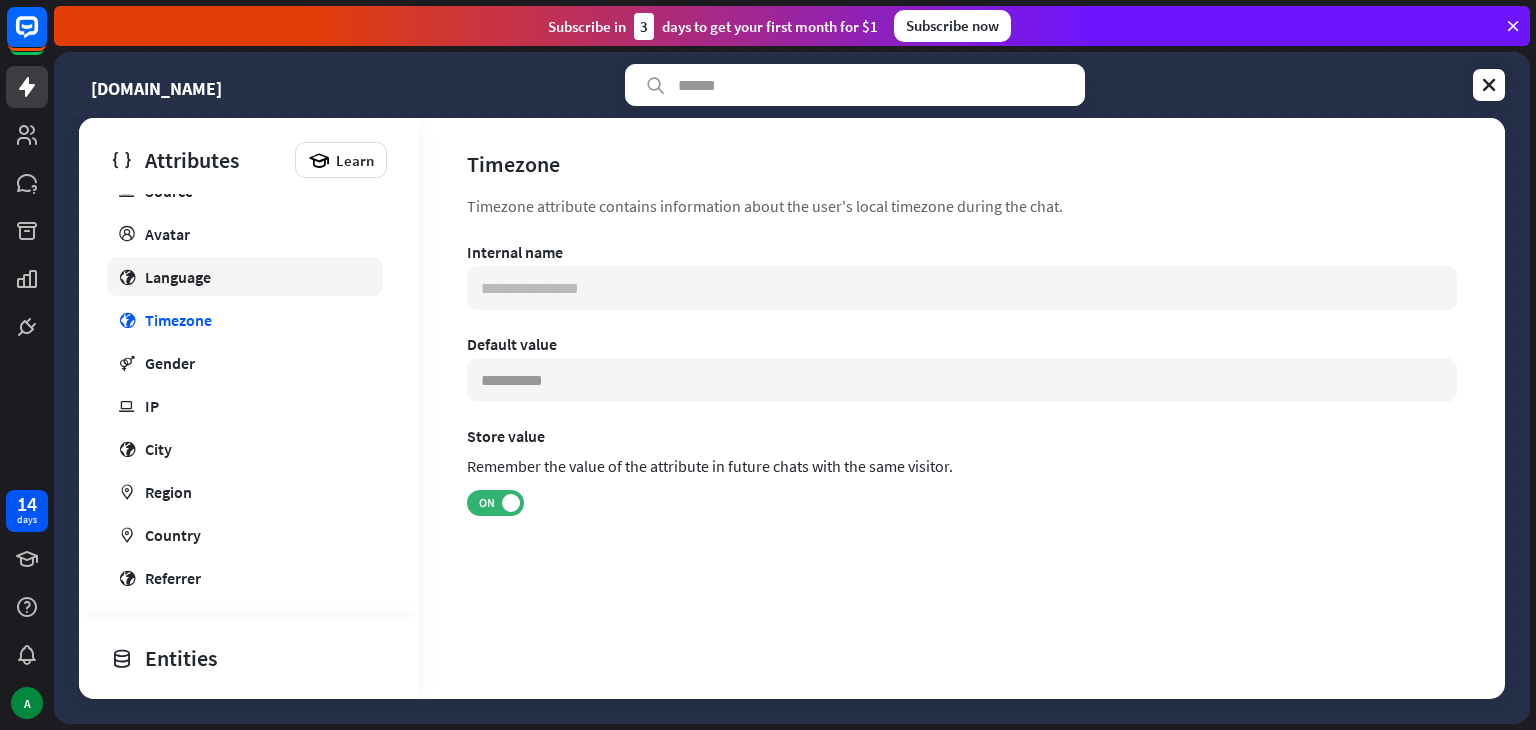 click on "globe
Language" at bounding box center (245, 276) 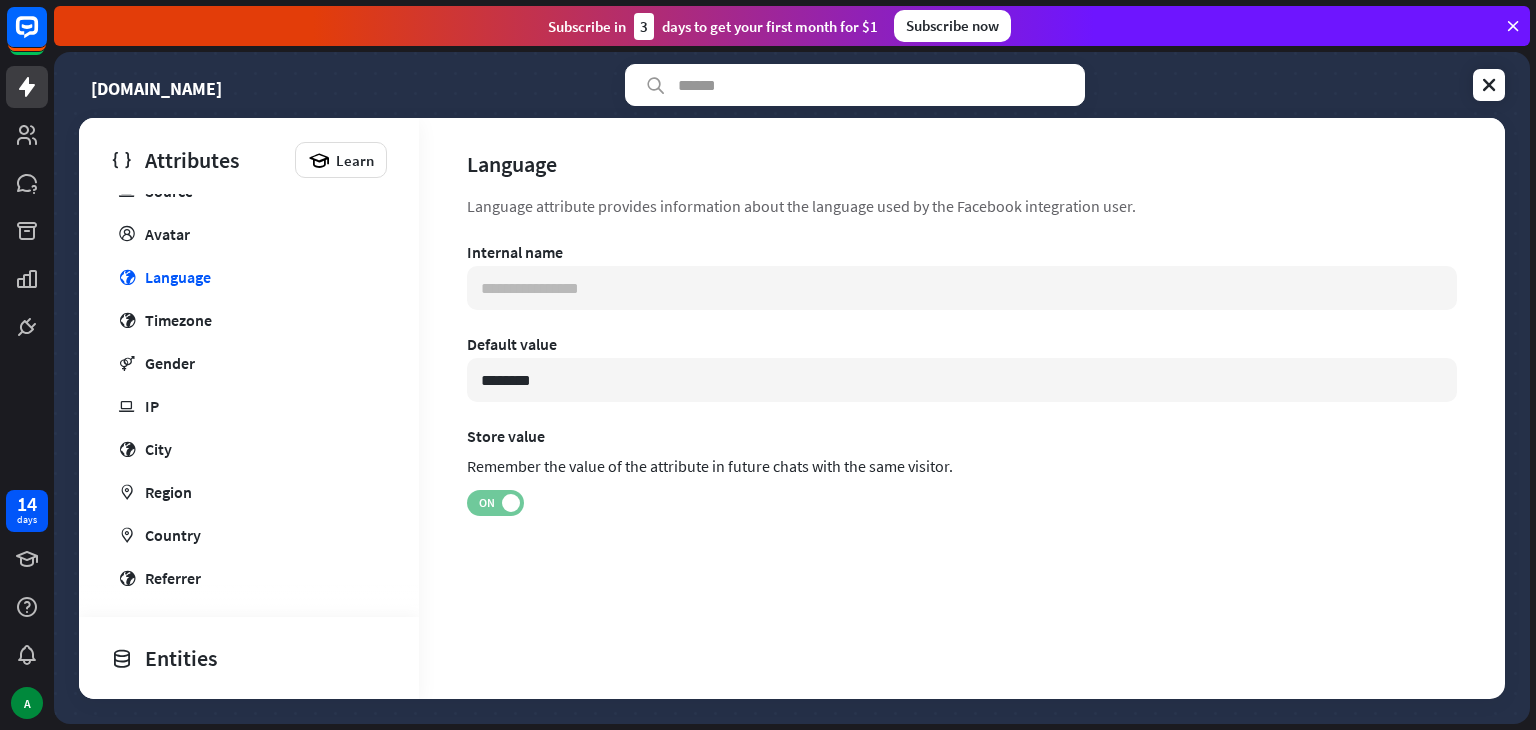 click at bounding box center (511, 503) 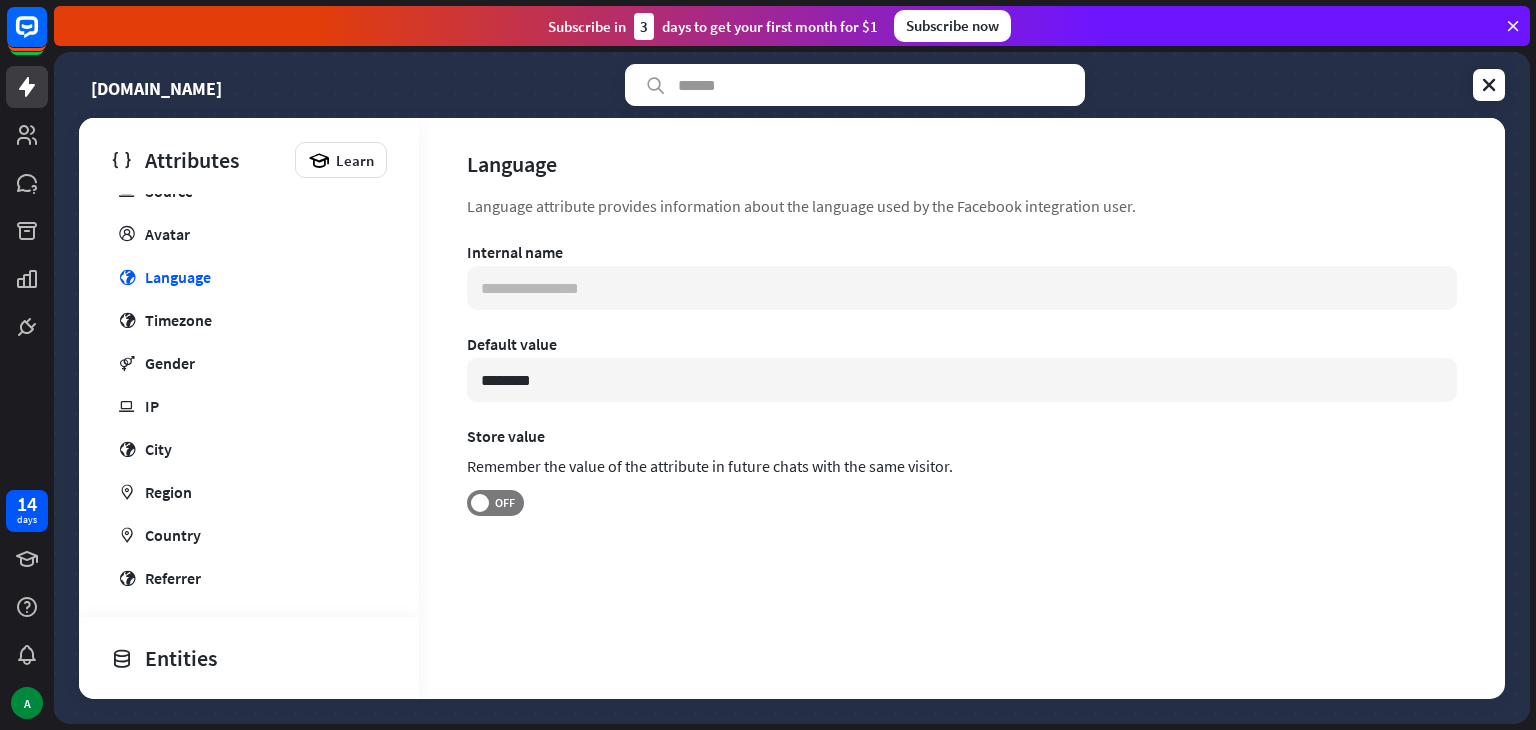 click on "OFF" at bounding box center [495, 503] 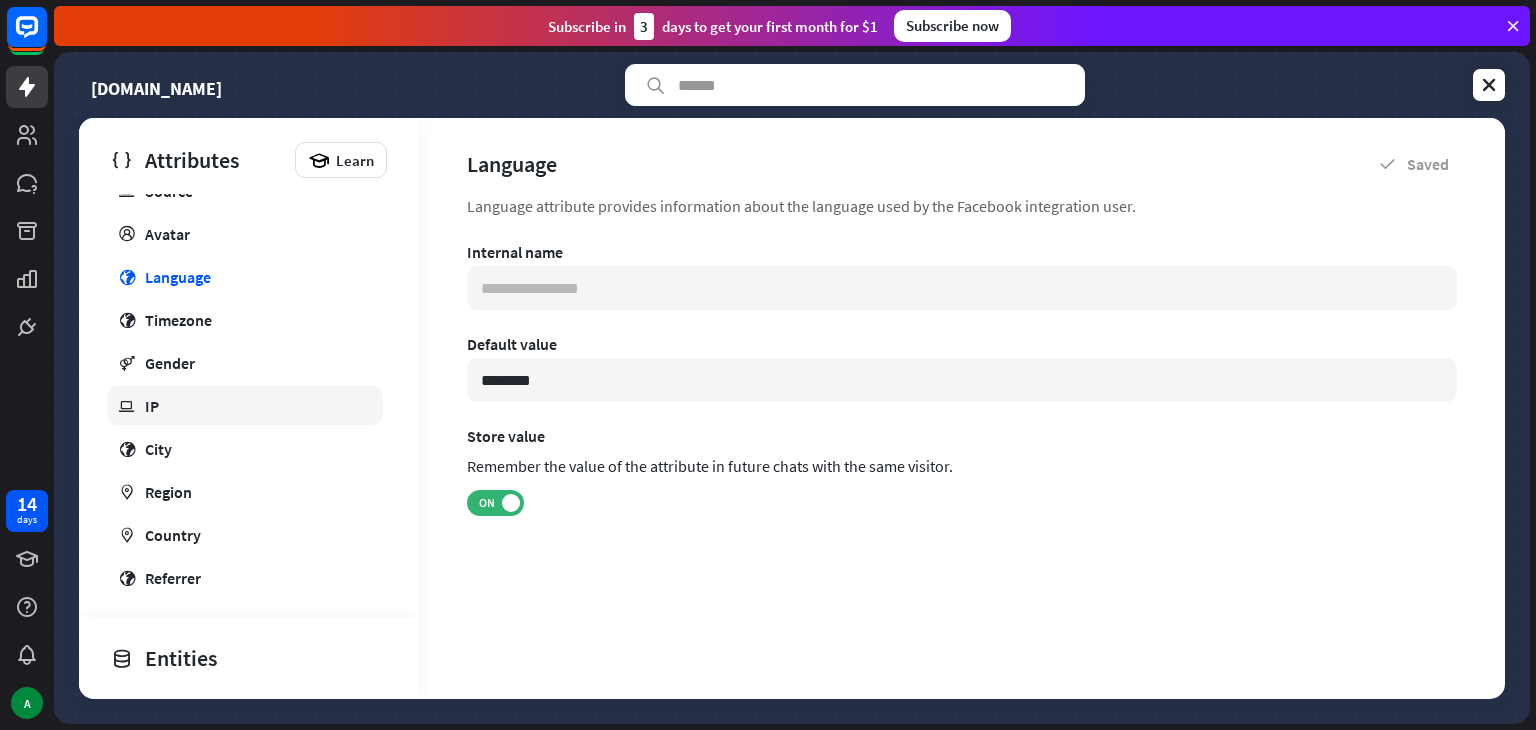 scroll, scrollTop: 537, scrollLeft: 0, axis: vertical 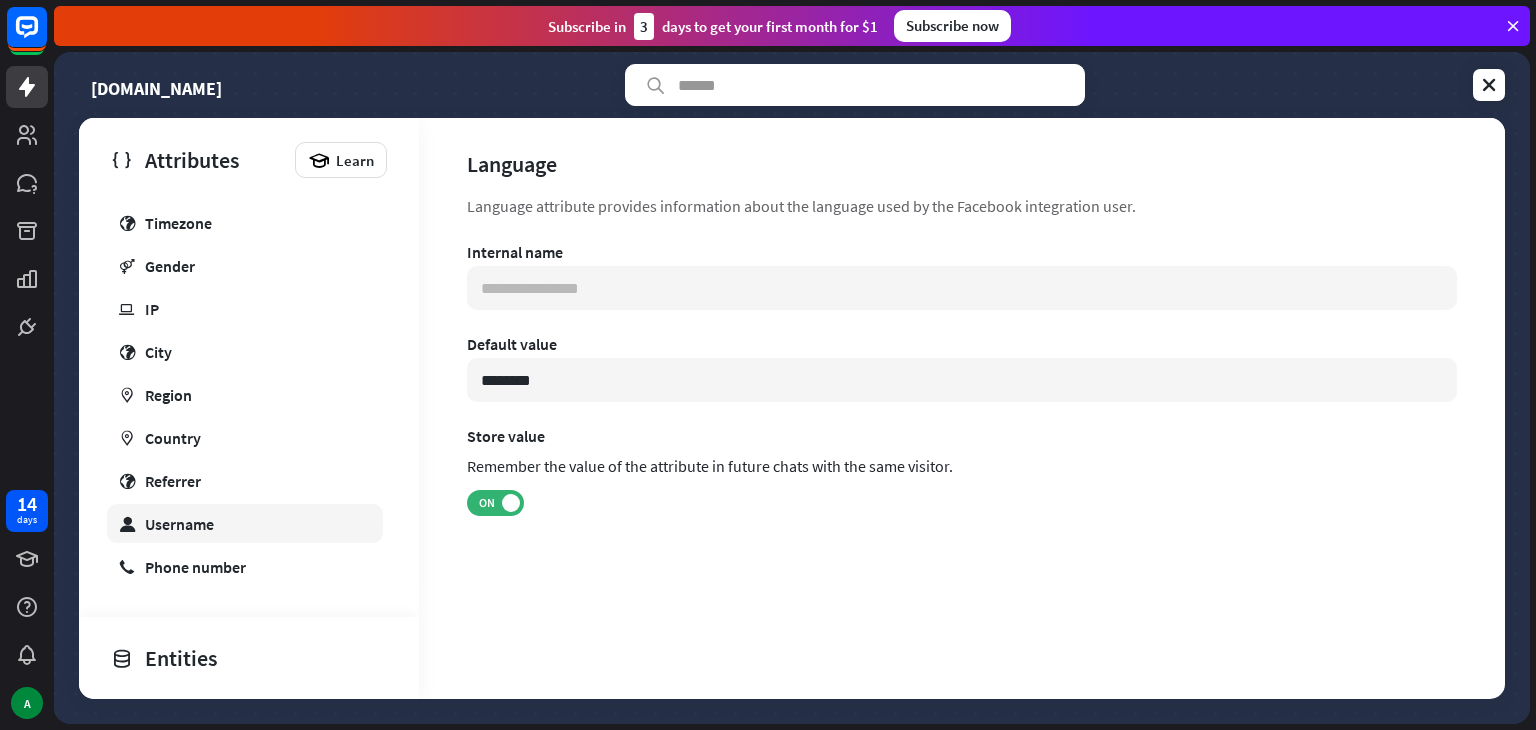 click on "Username" at bounding box center (179, 524) 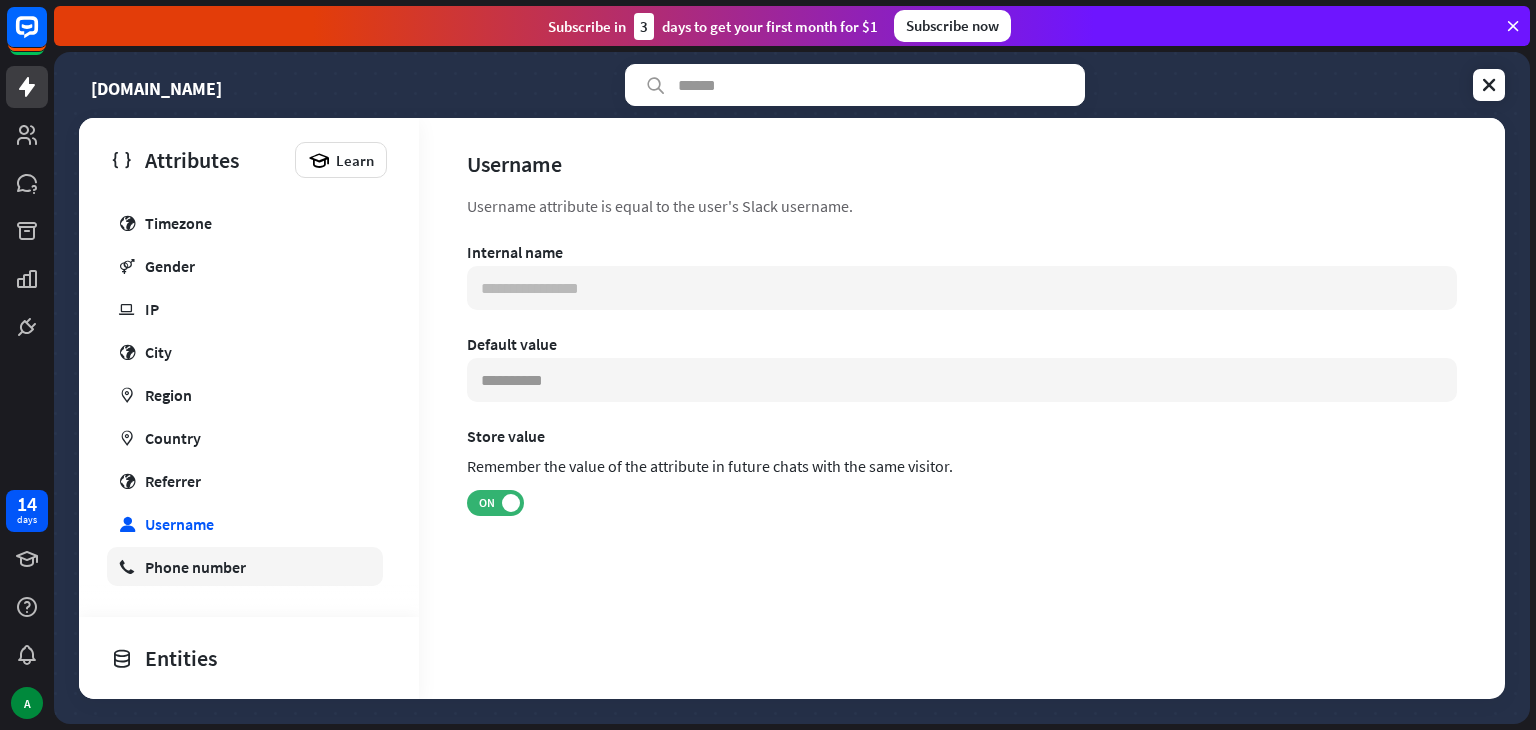 click on "Phone number" at bounding box center [195, 567] 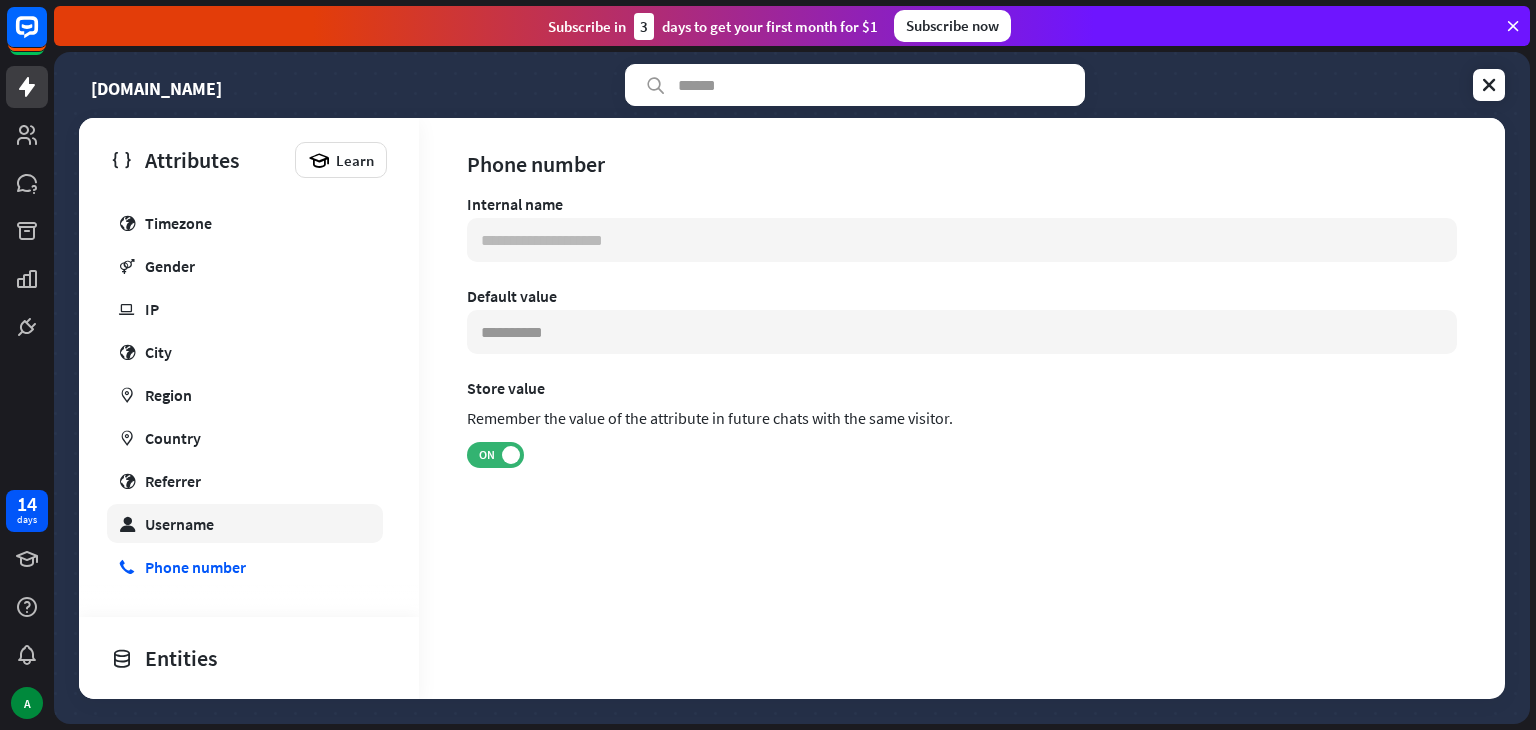 click on "user
Username" at bounding box center [245, 523] 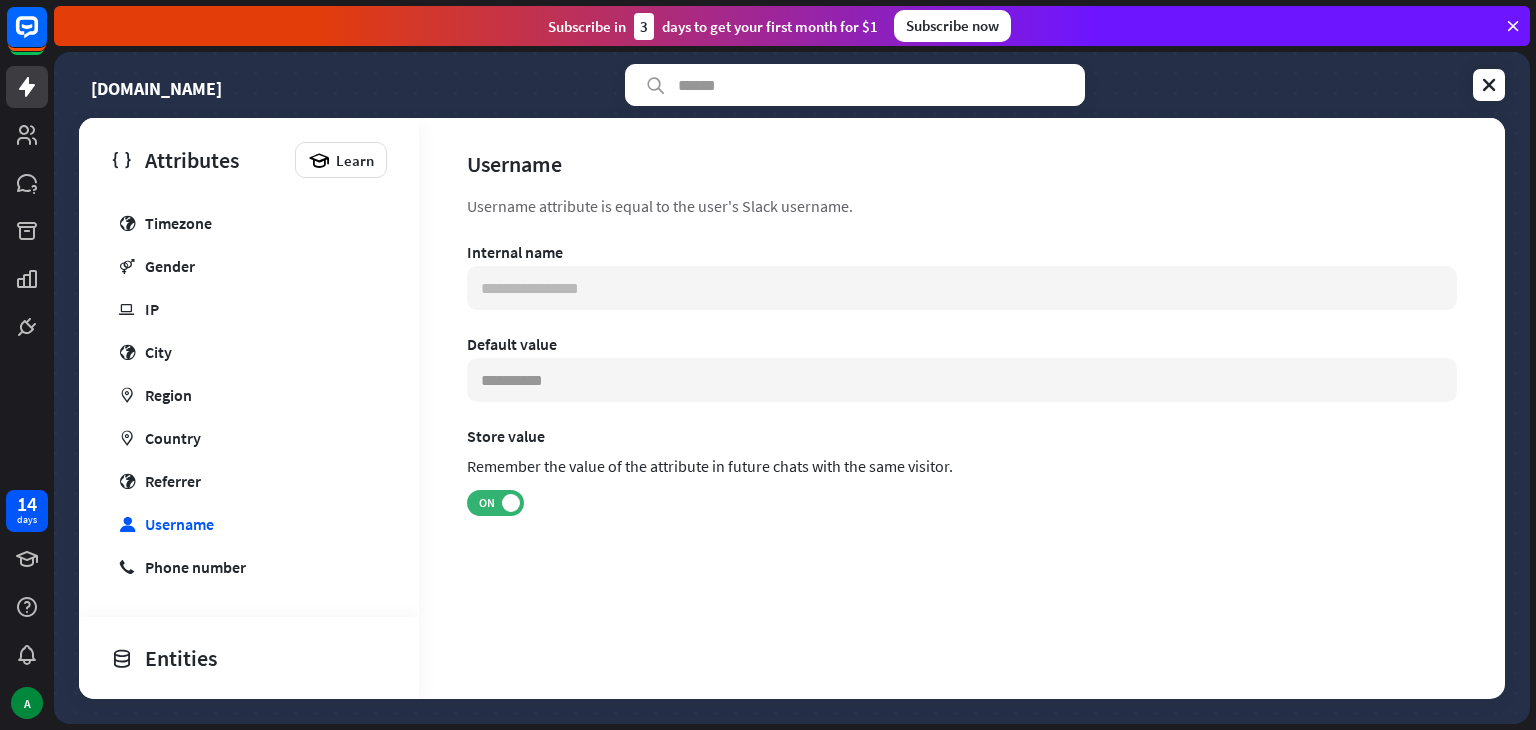 click on "Entities" at bounding box center [244, 658] 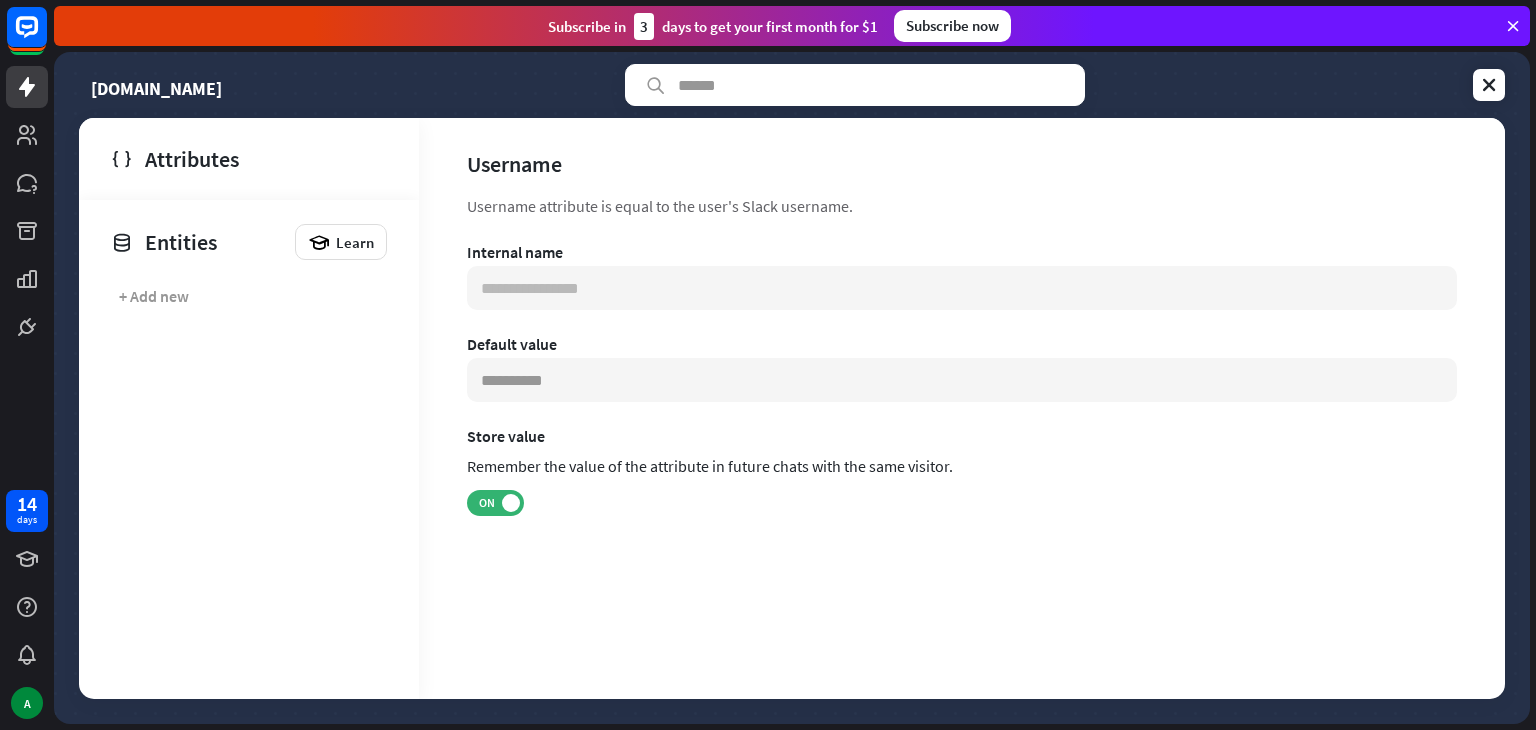 click on "Entities" at bounding box center (198, 242) 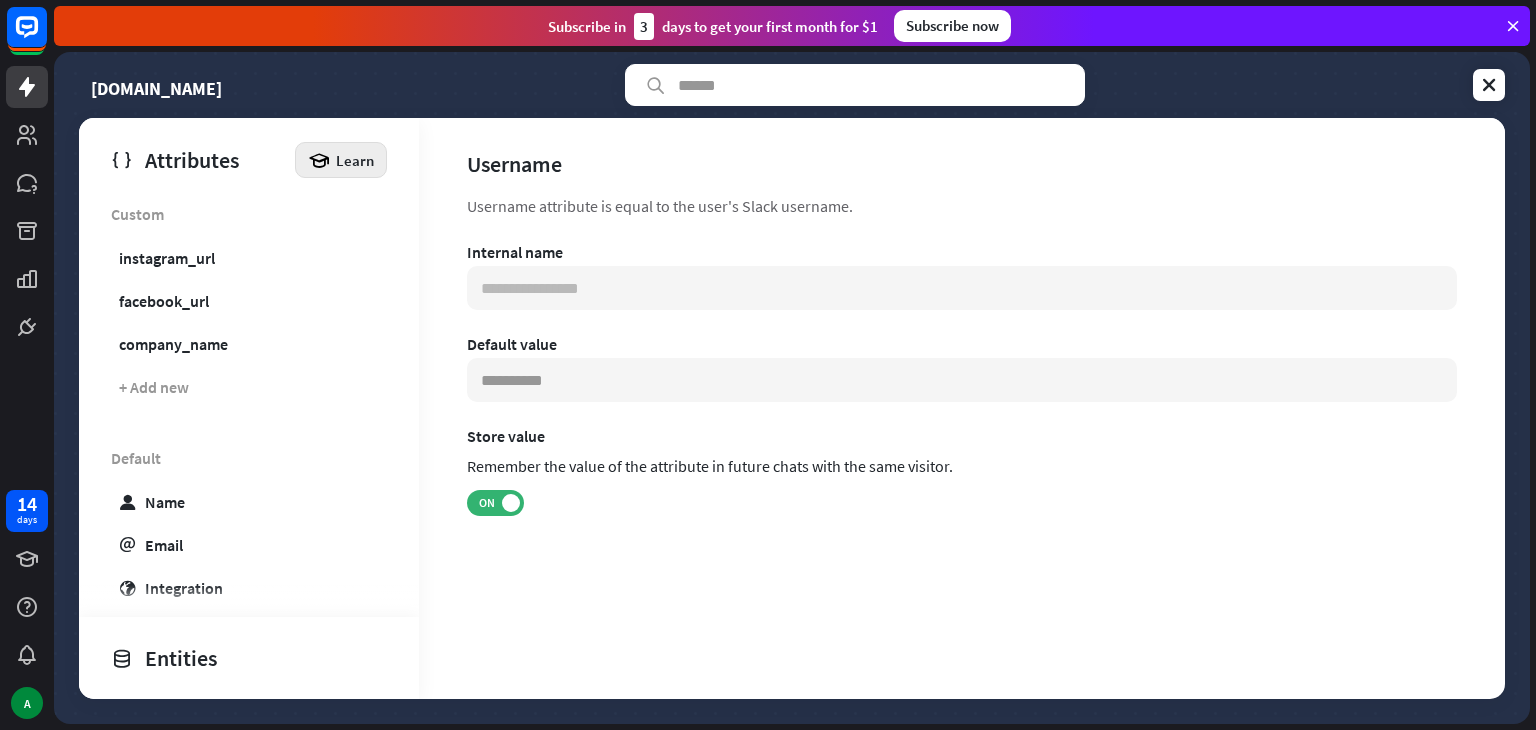 click on "Learn" at bounding box center [355, 160] 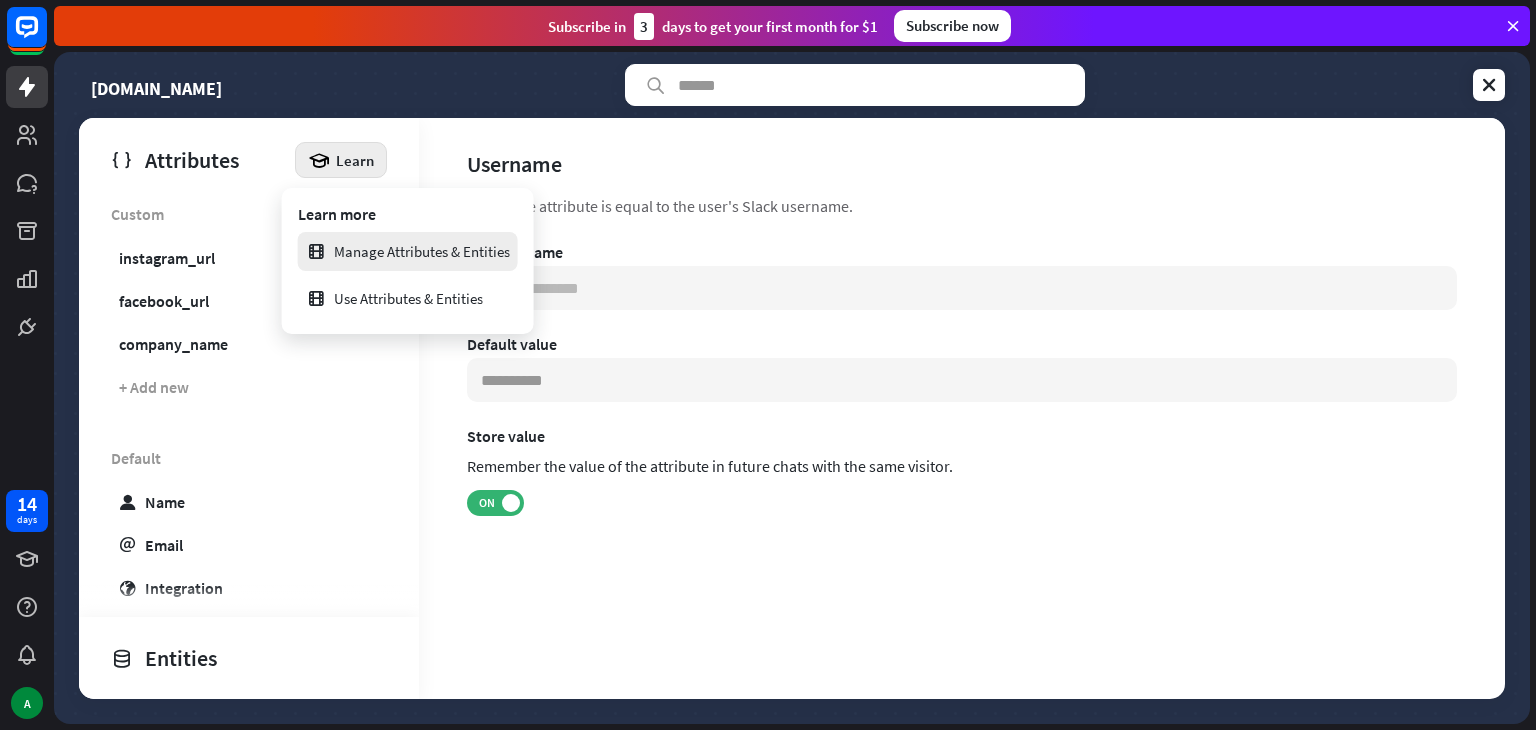 click on "Manage Attributes & Entities" at bounding box center [408, 251] 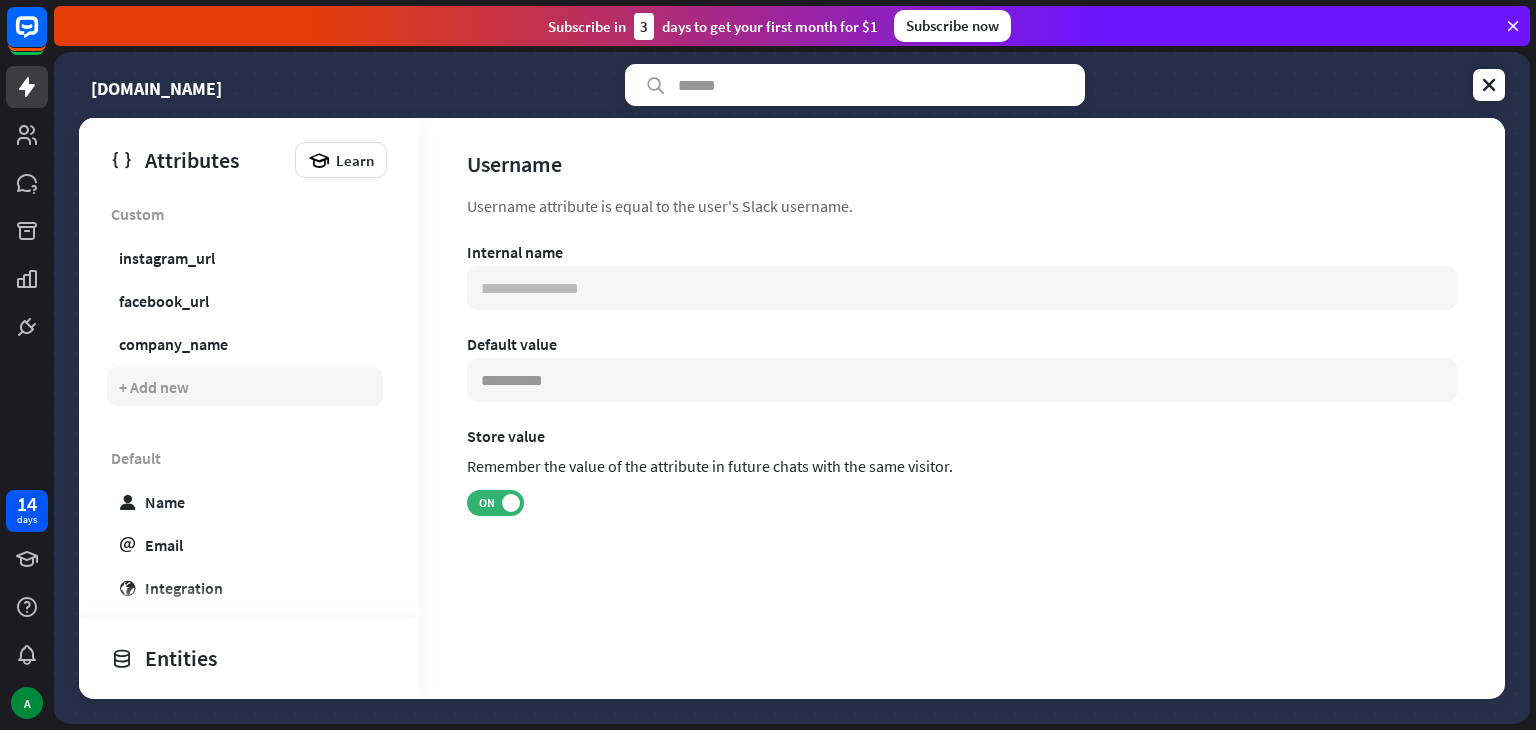 drag, startPoint x: 243, startPoint y: 345, endPoint x: 204, endPoint y: 376, distance: 49.819675 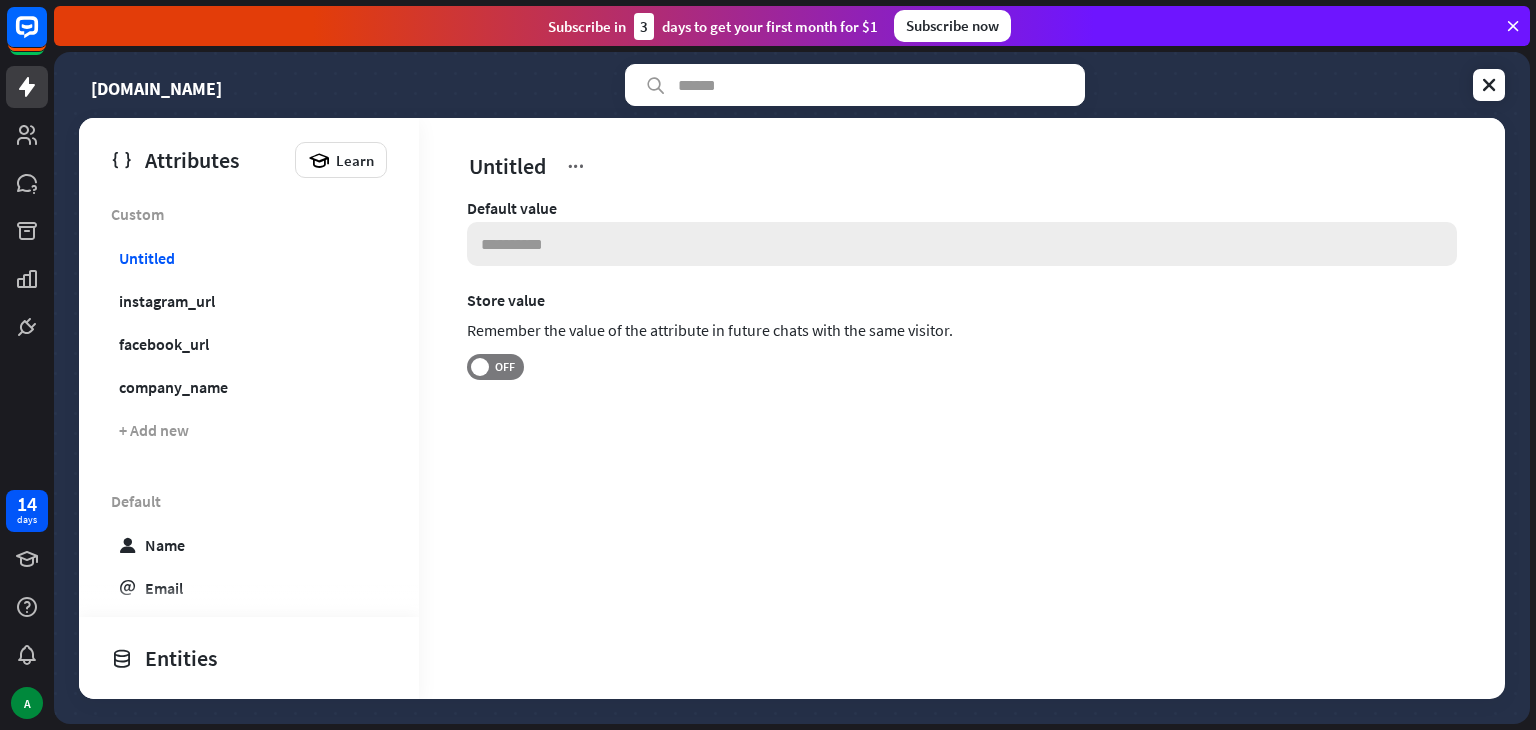 click at bounding box center (962, 244) 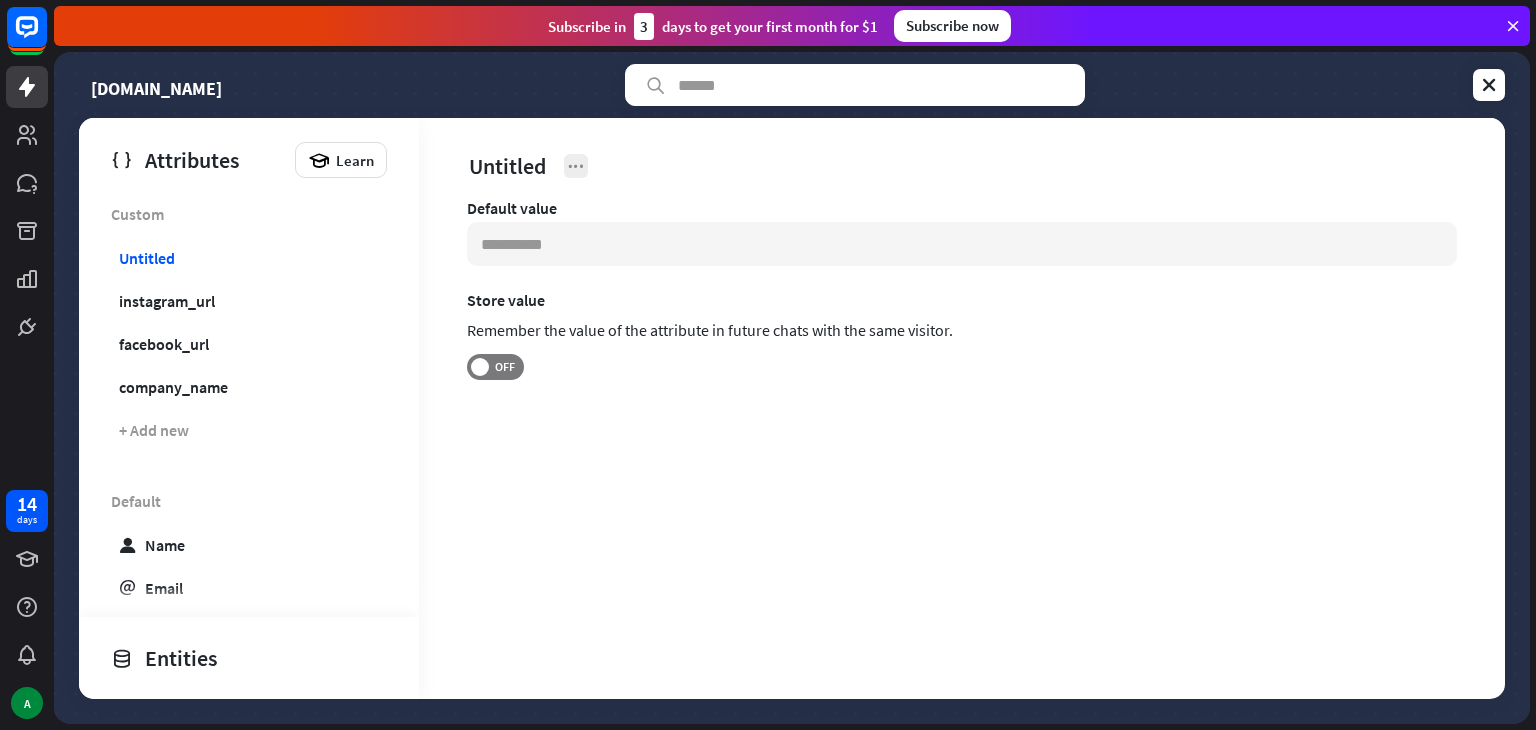 click at bounding box center [576, 166] 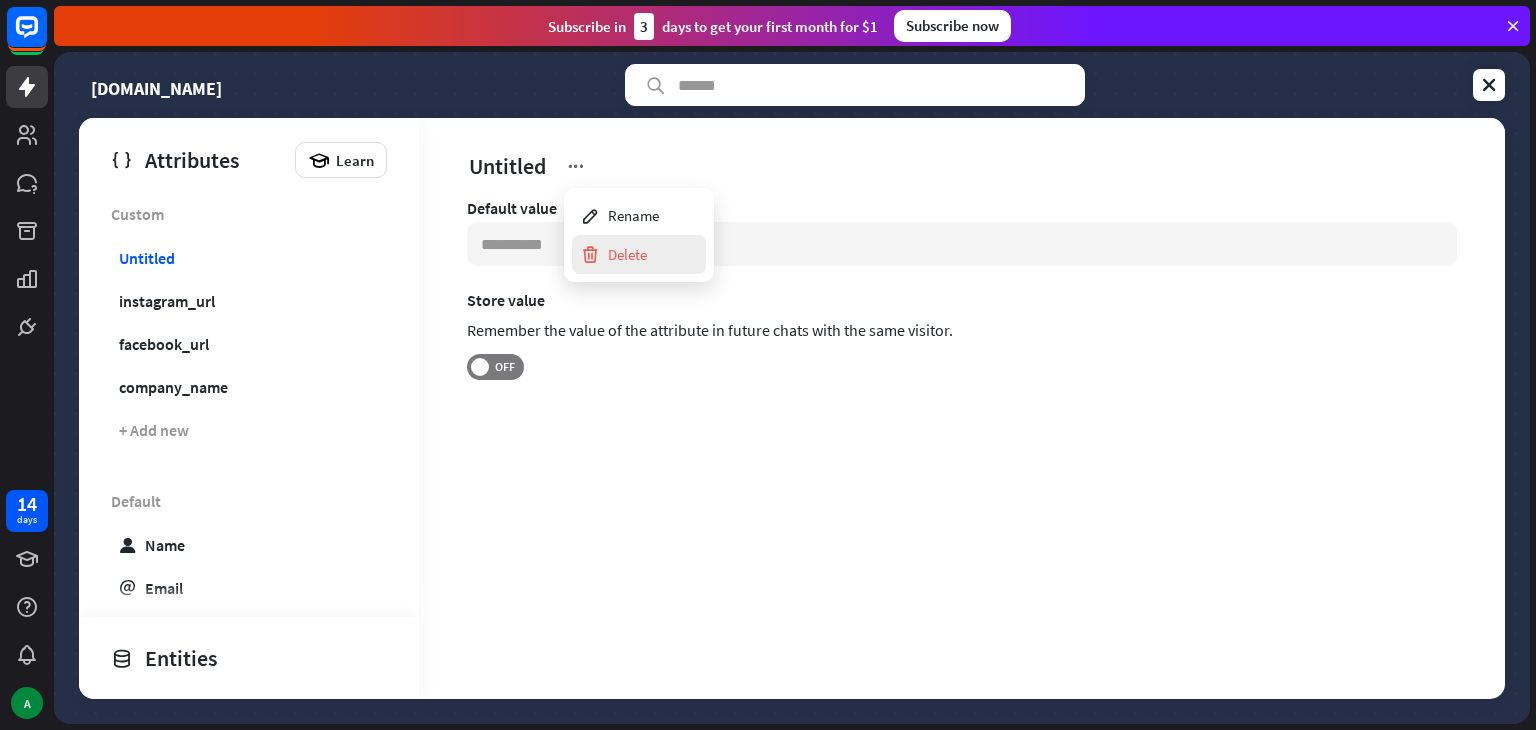 click on "Delete" at bounding box center (613, 254) 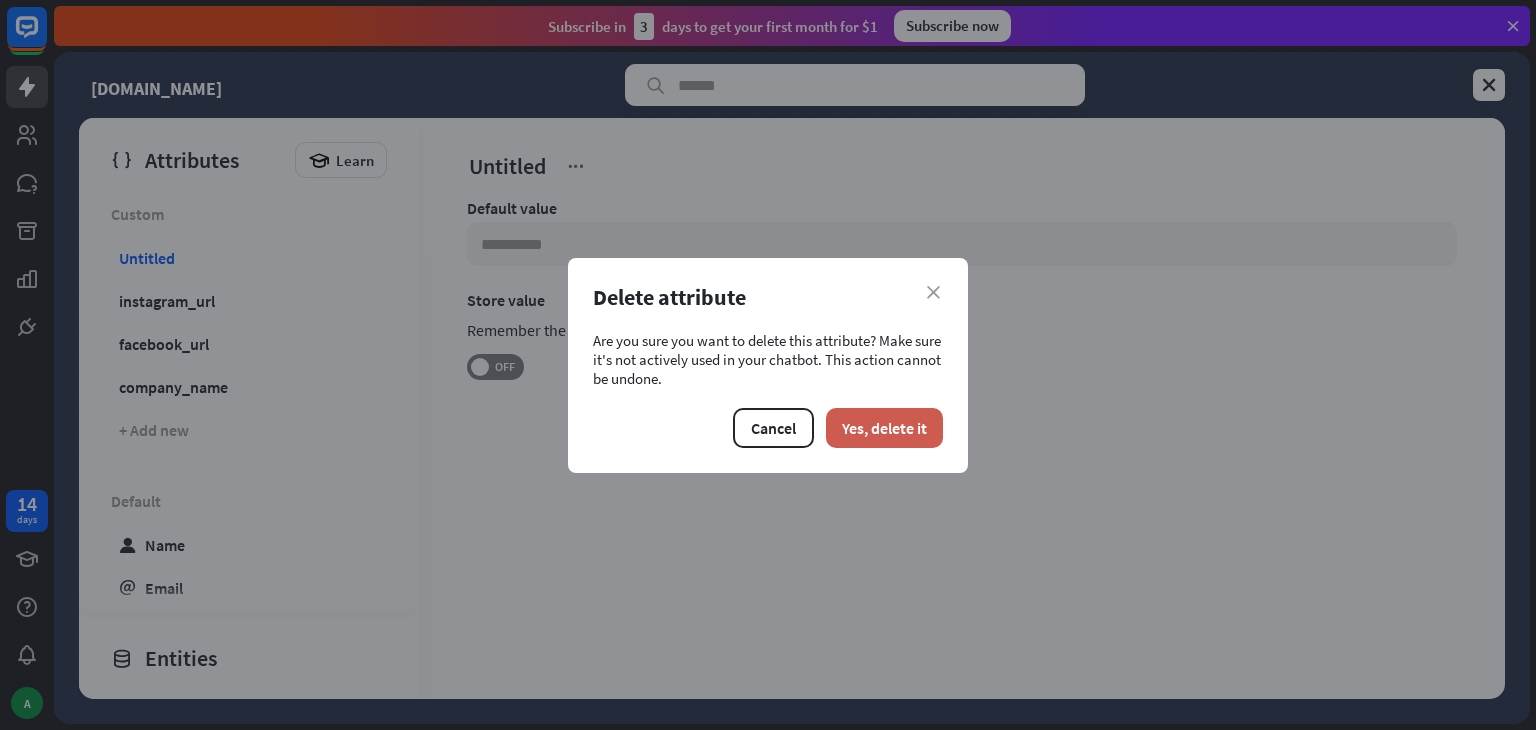 click on "Yes, delete it" at bounding box center (884, 428) 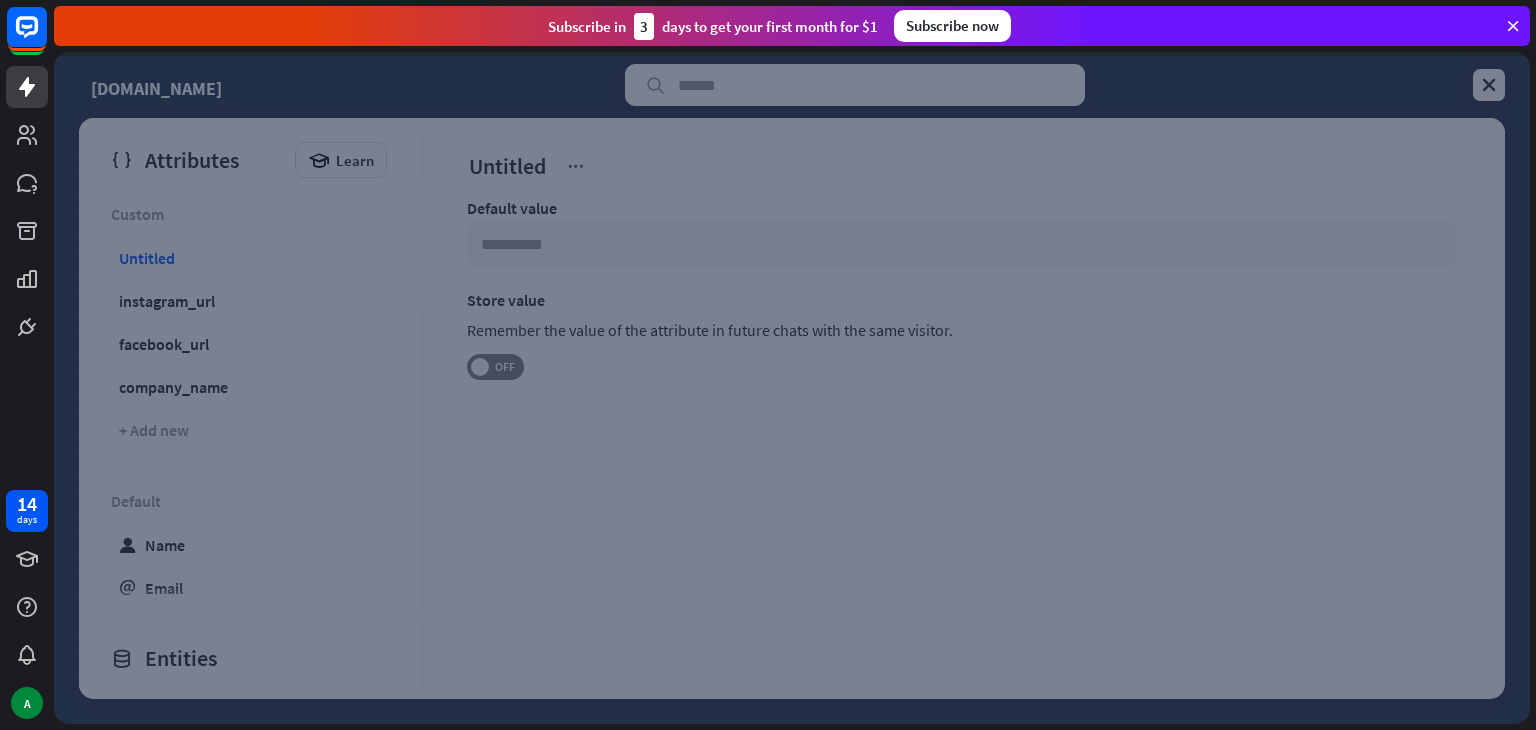 type on "**********" 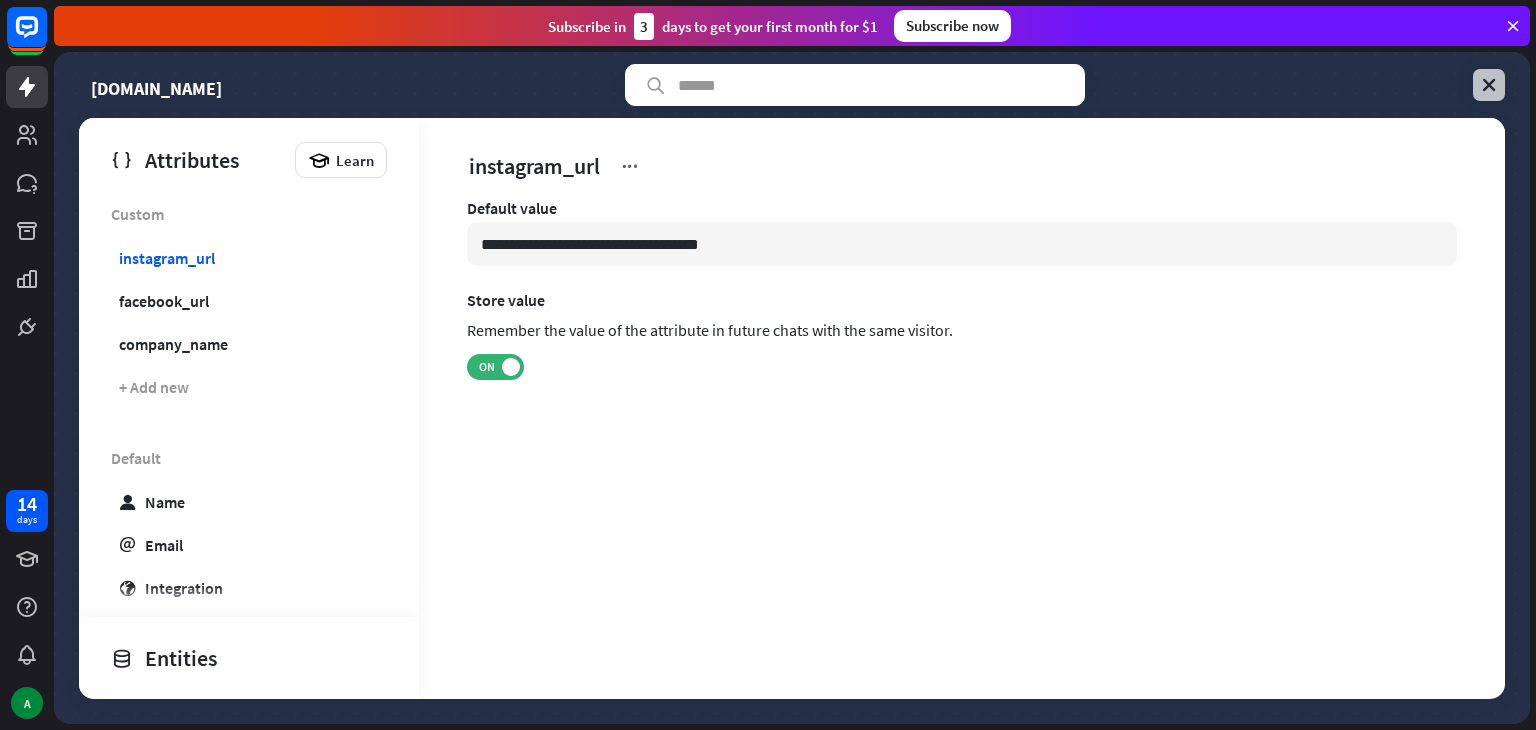 click at bounding box center (1489, 85) 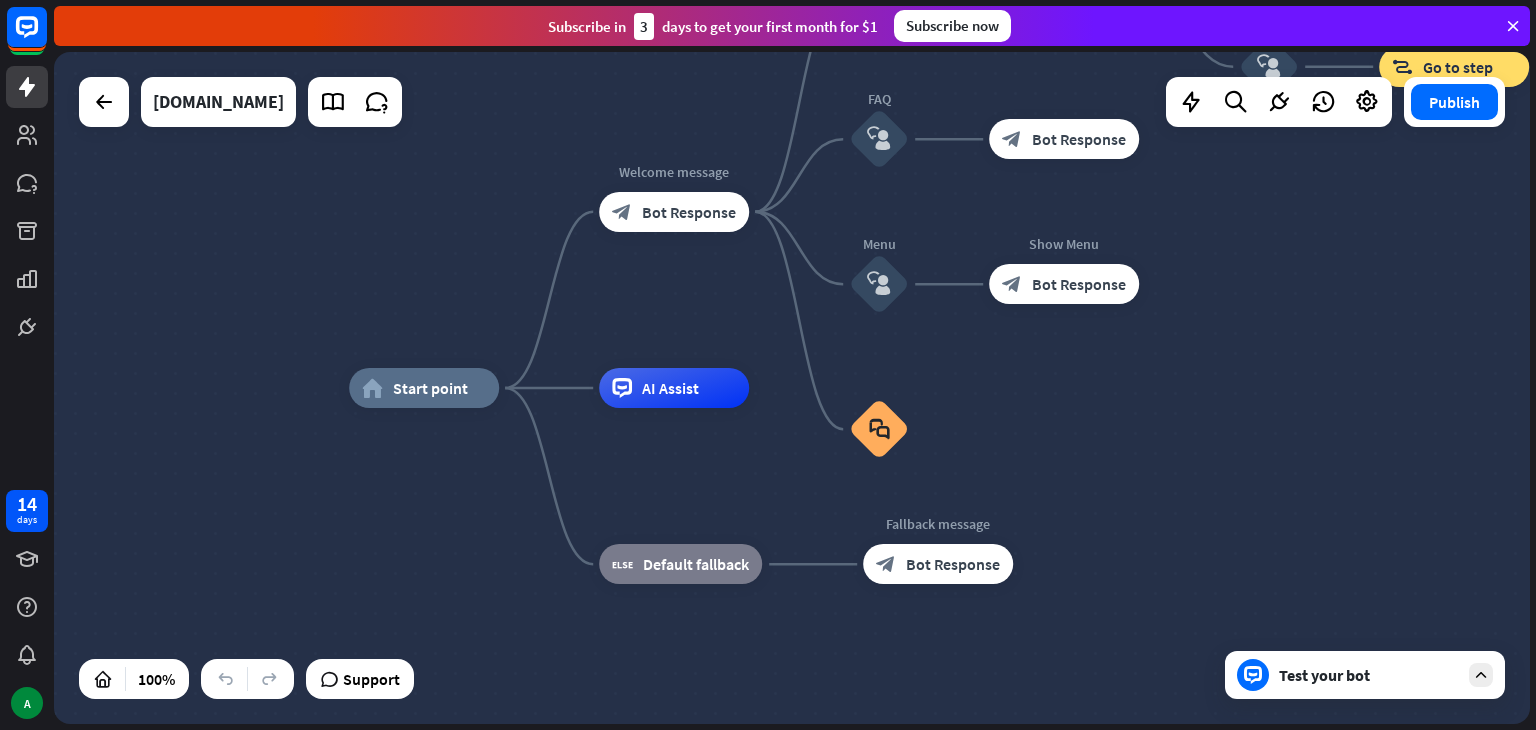 click on "Test your bot" at bounding box center [1365, 675] 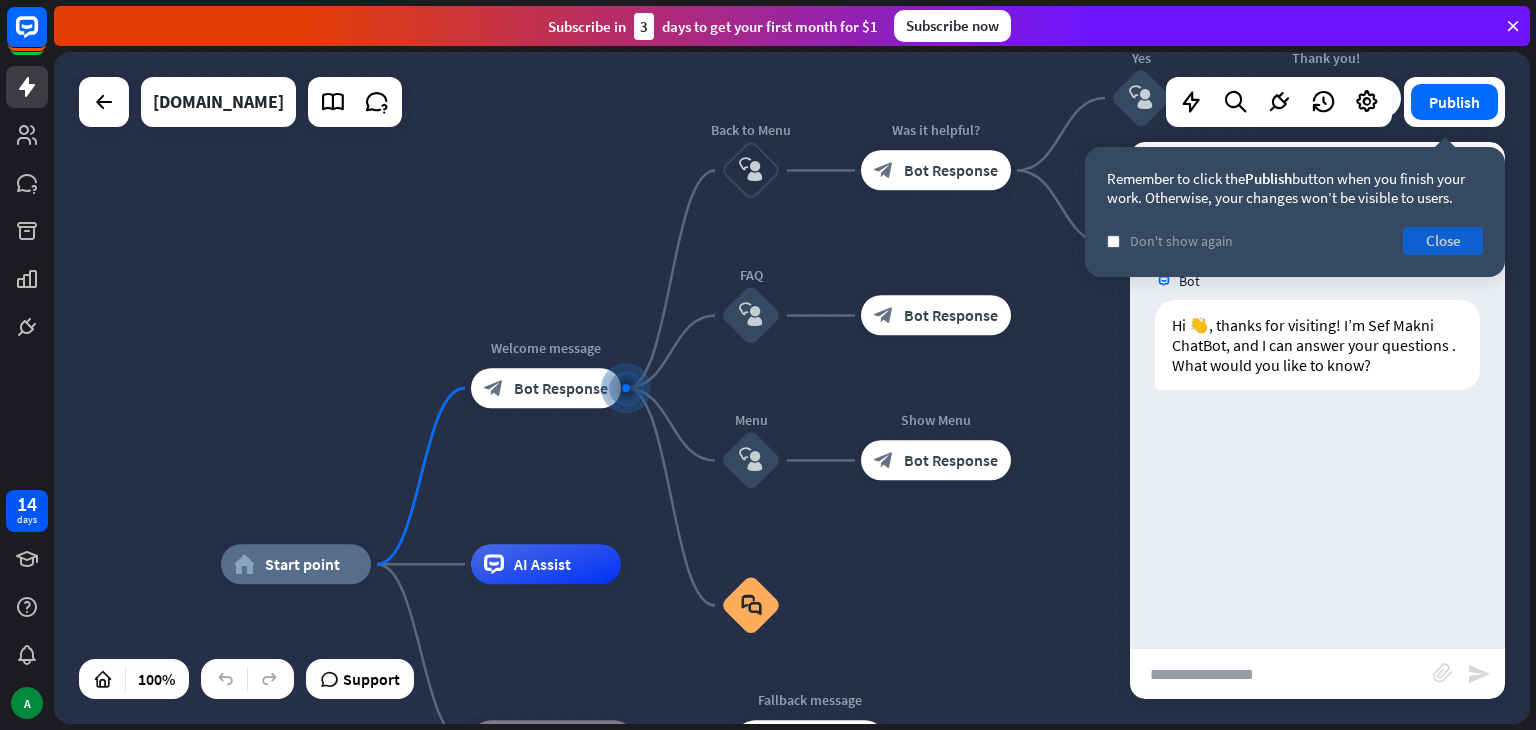 click on "Close" at bounding box center [1443, 241] 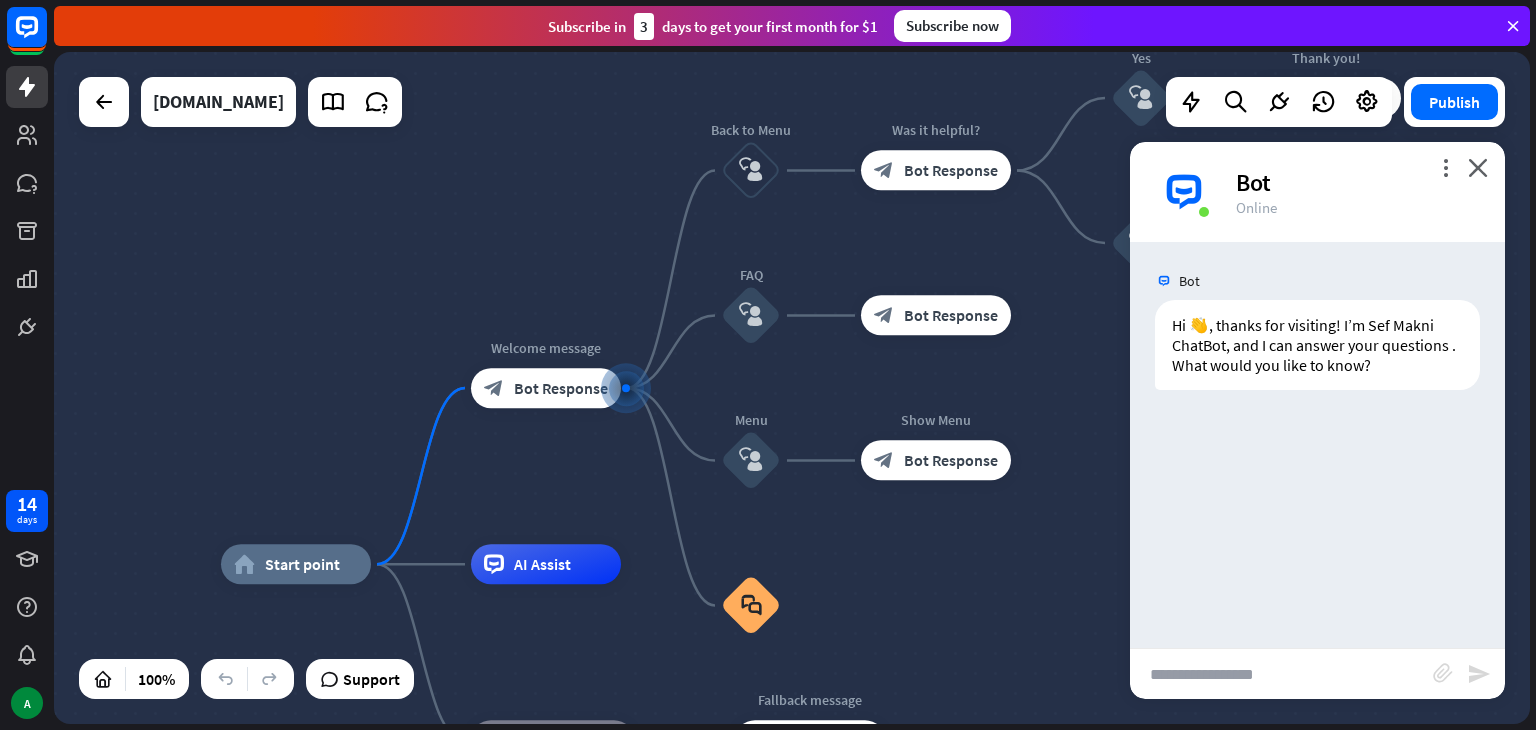 click at bounding box center [1281, 674] 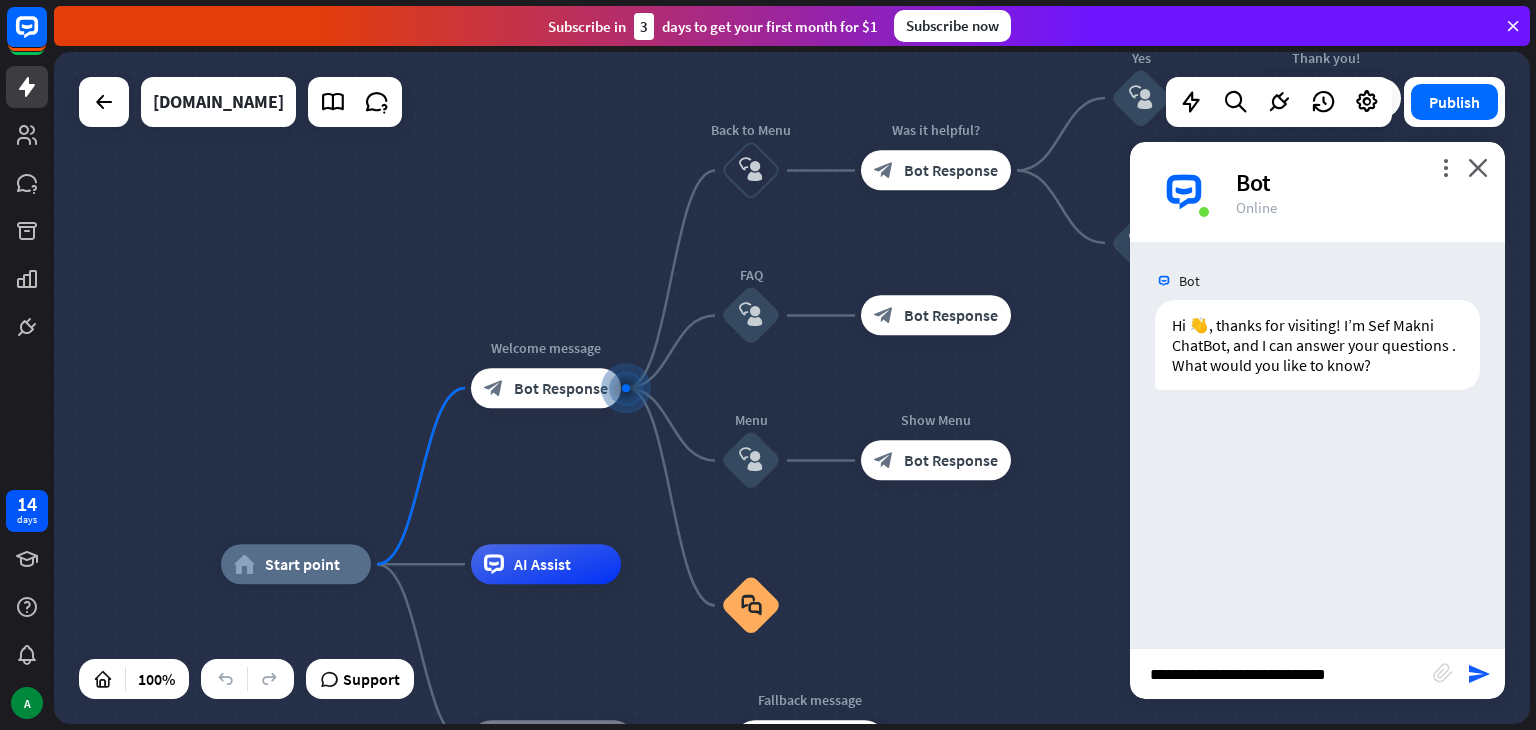 type on "**********" 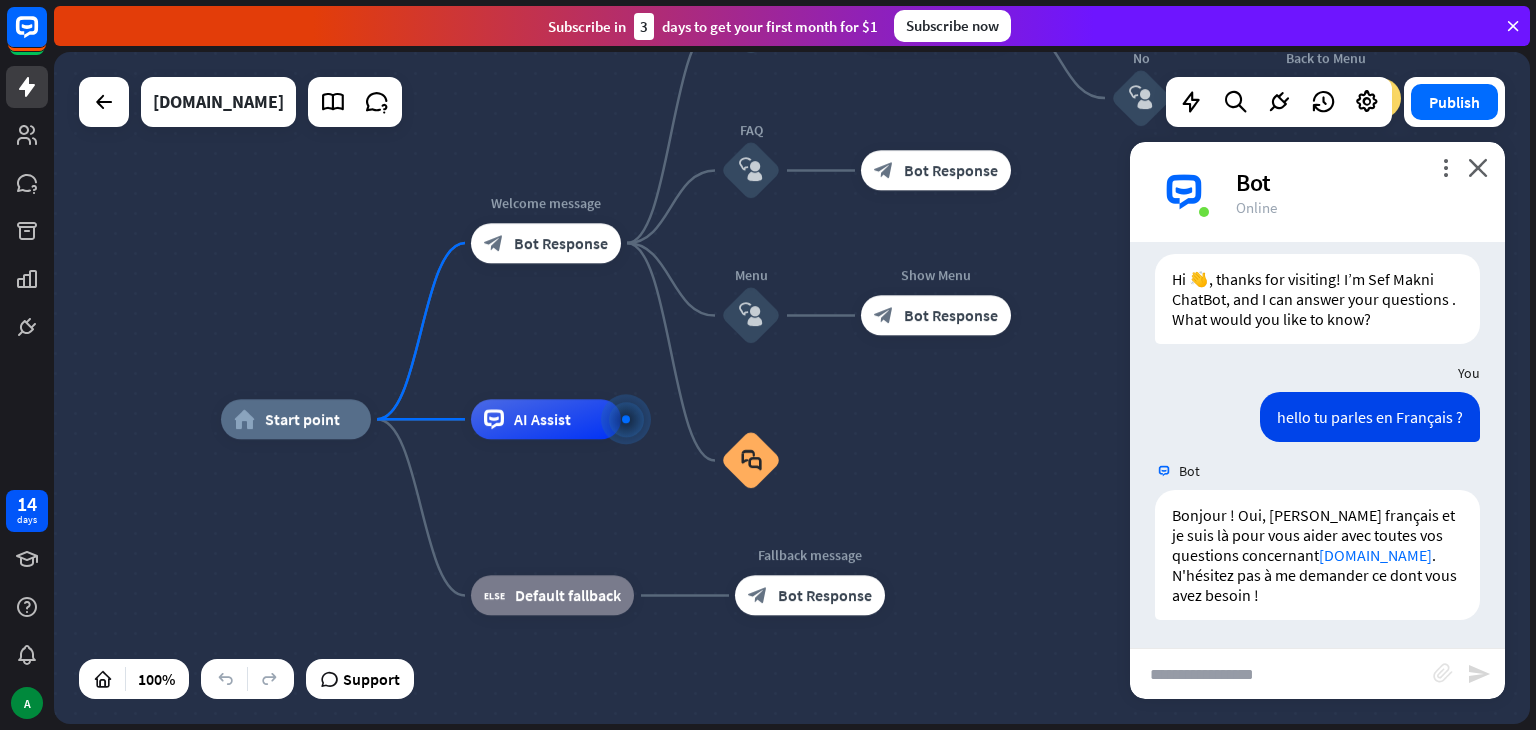 scroll, scrollTop: 48, scrollLeft: 0, axis: vertical 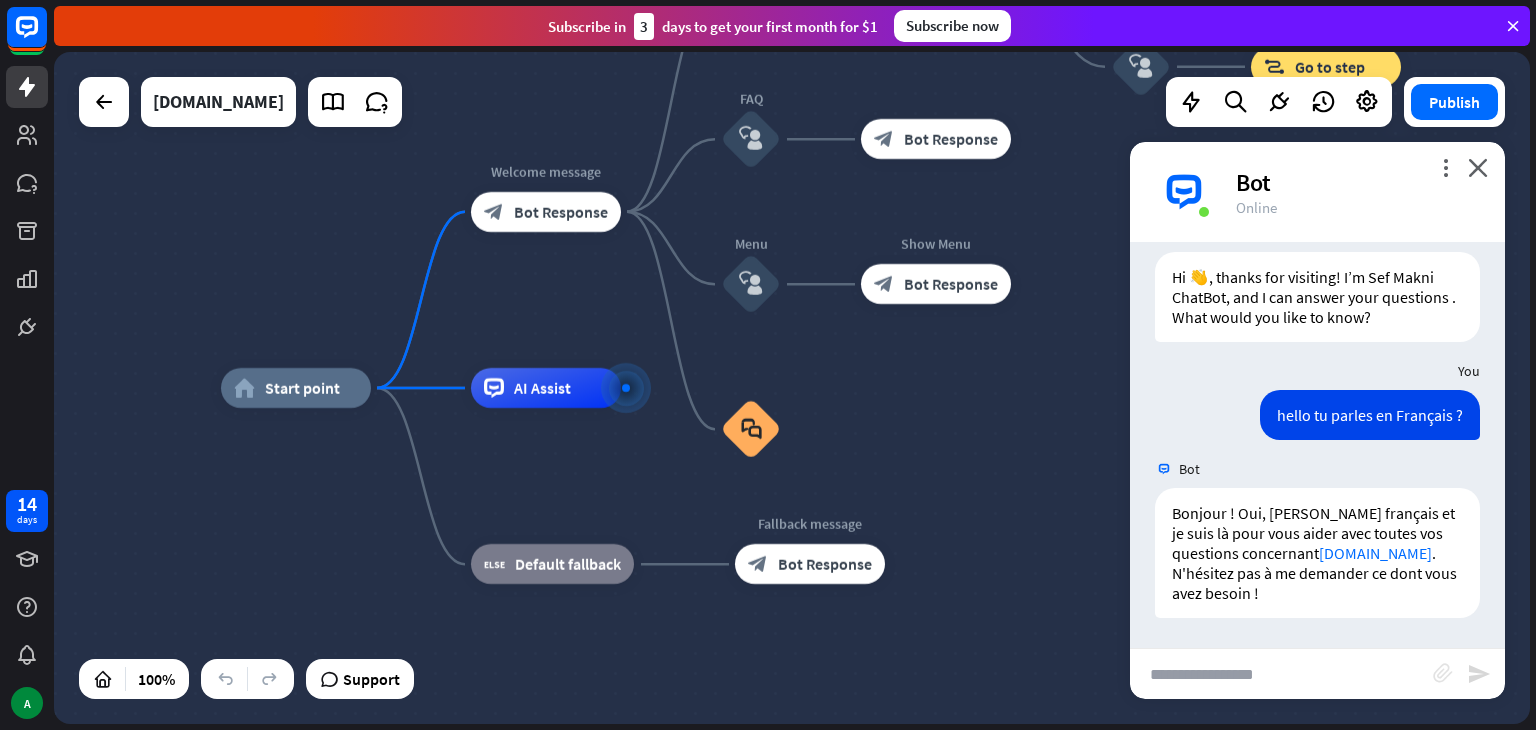 click on "block_attachment" at bounding box center [1443, 673] 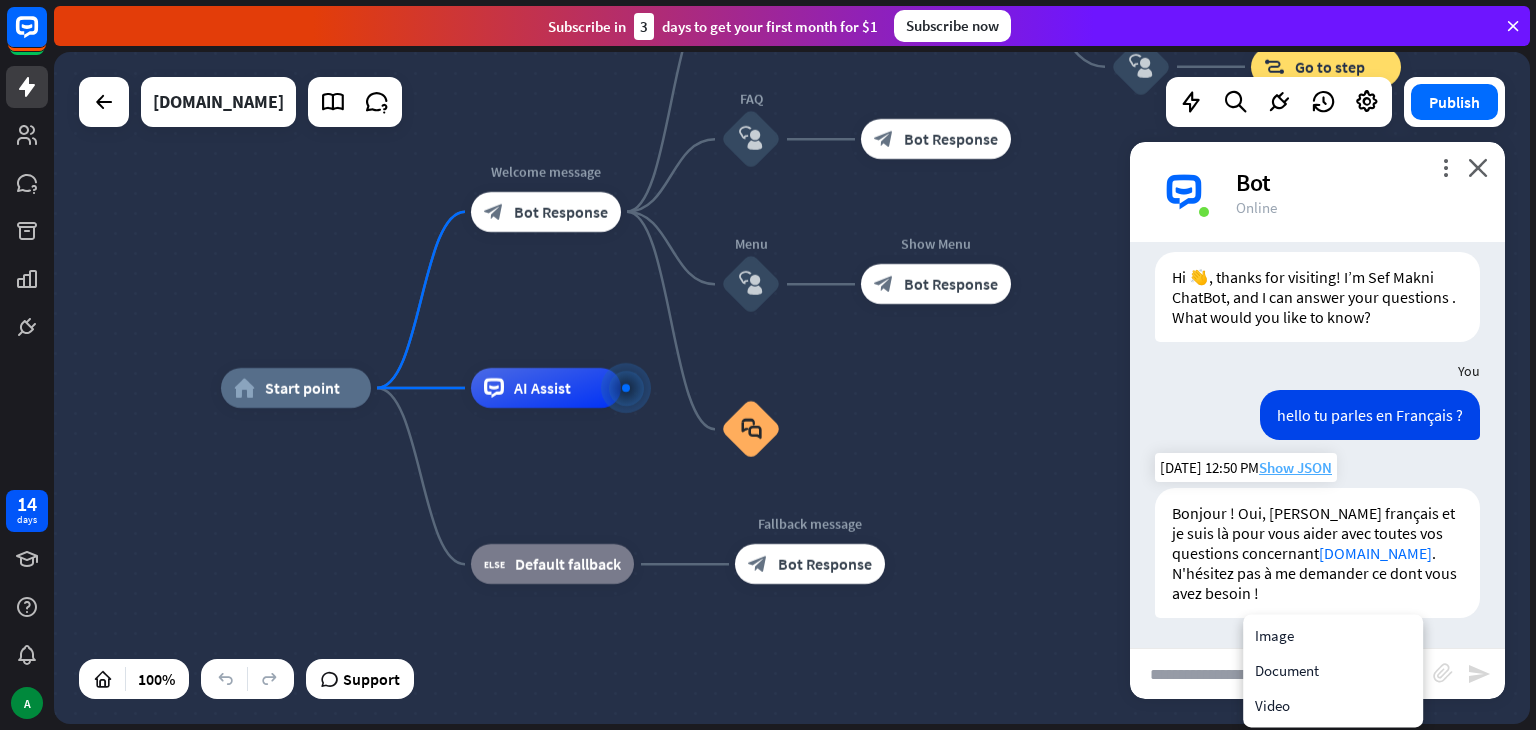 click on "Show JSON" at bounding box center (1295, 467) 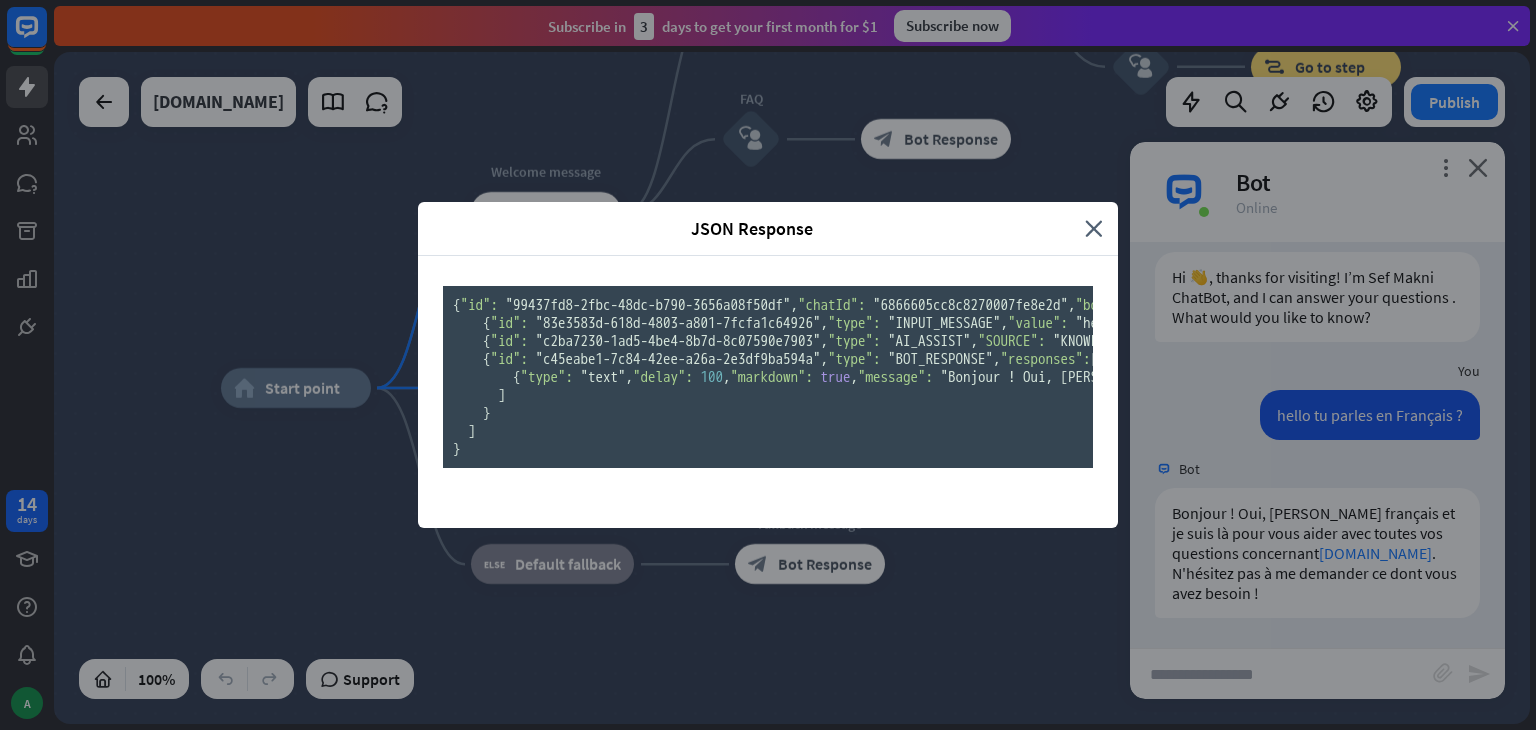 scroll, scrollTop: 291, scrollLeft: 0, axis: vertical 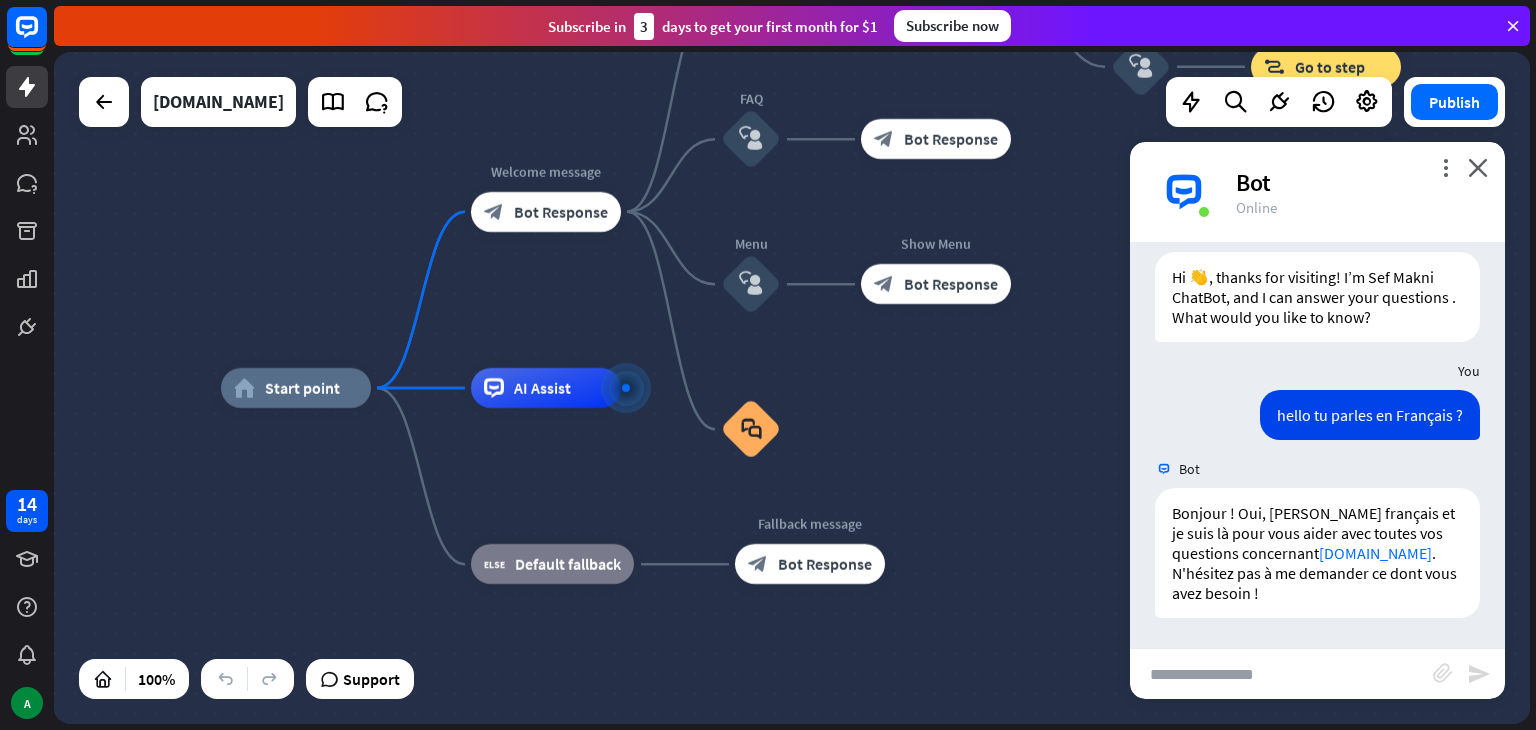 click at bounding box center (1281, 674) 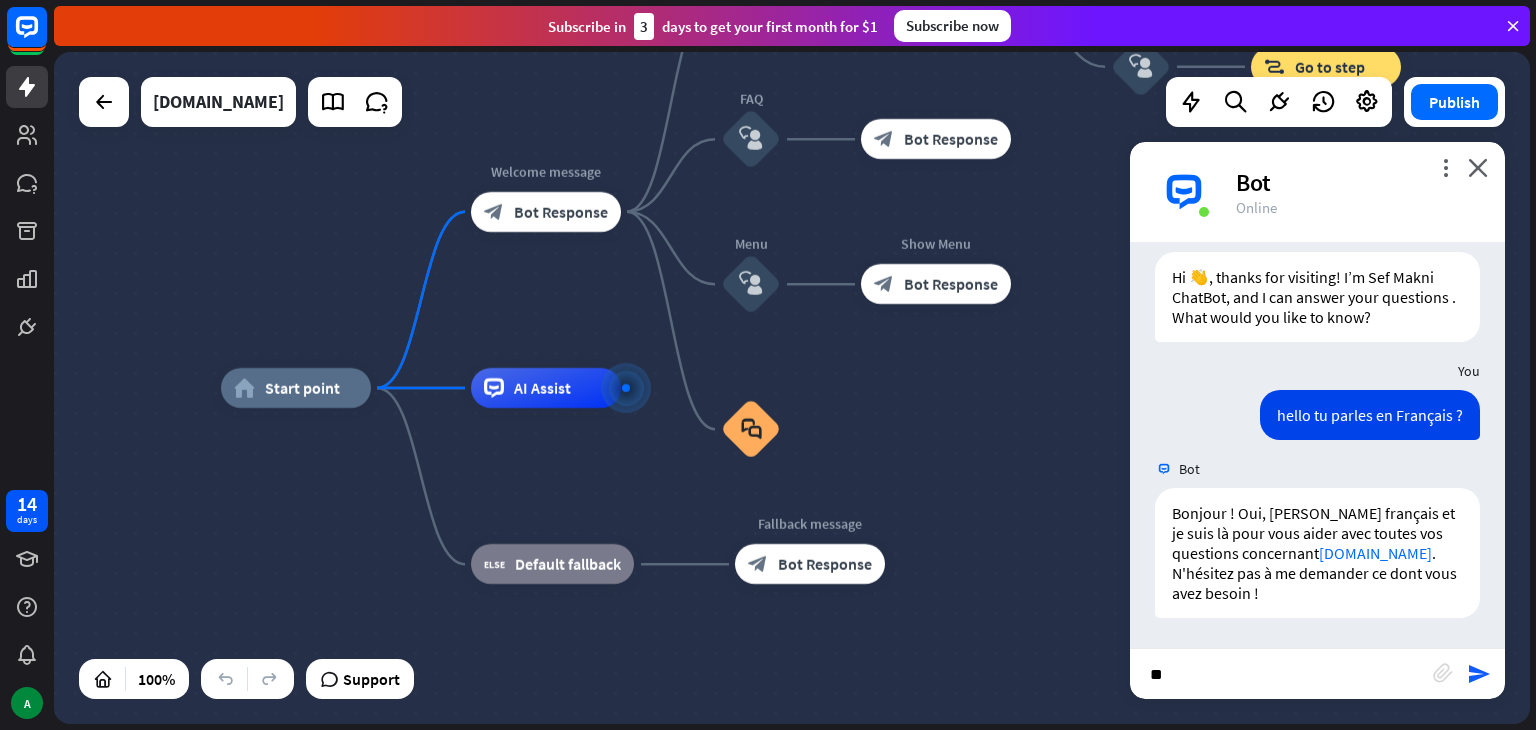 type on "*" 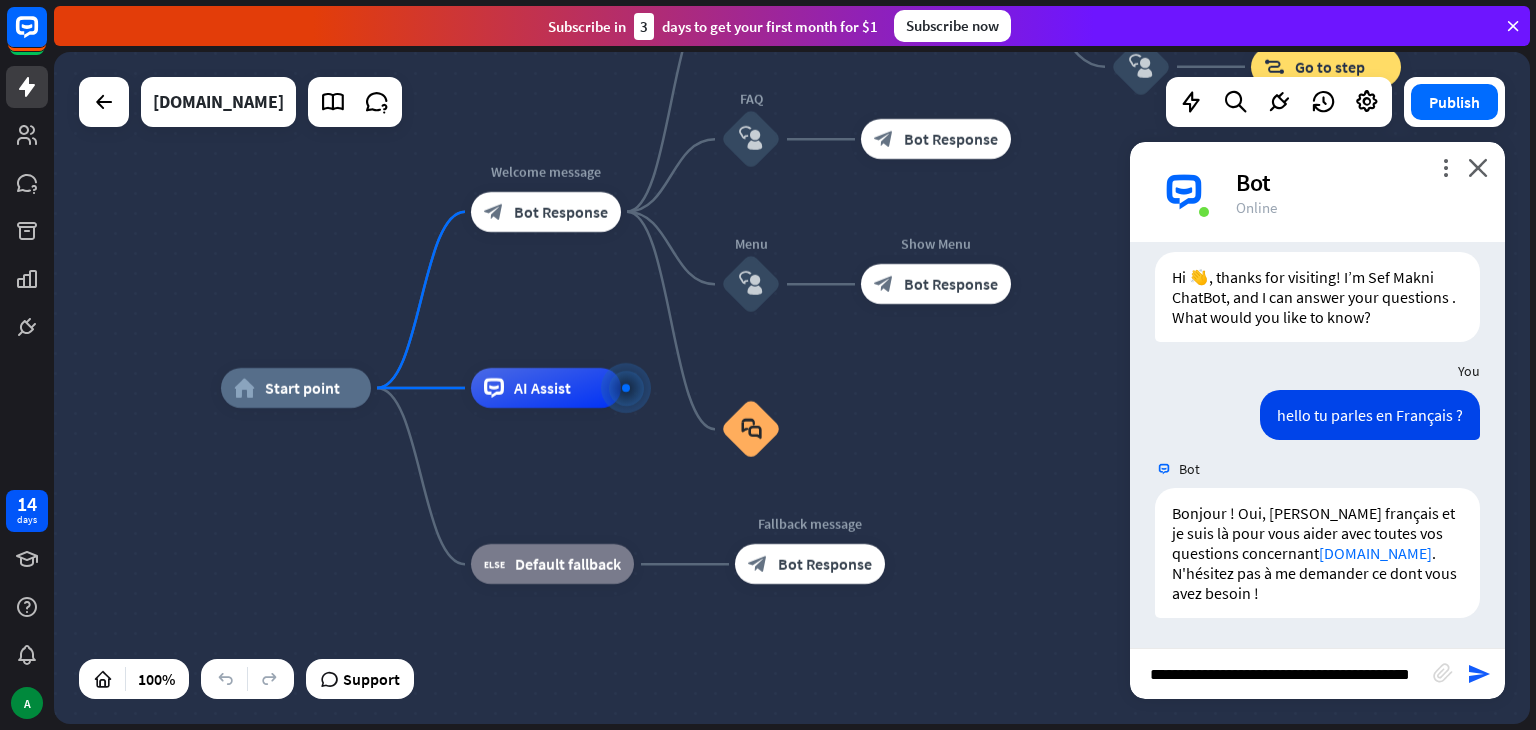 type on "**********" 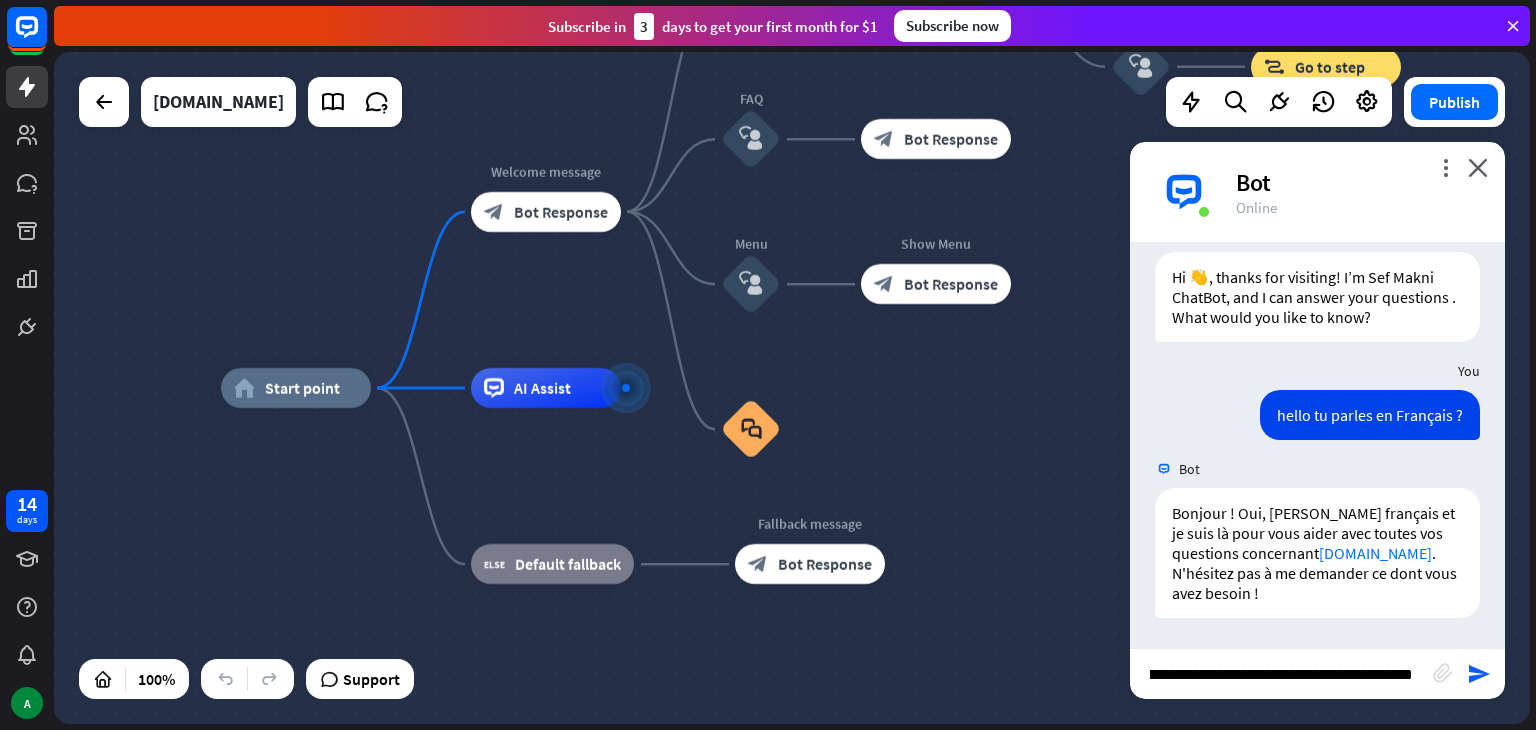 scroll, scrollTop: 0, scrollLeft: 20, axis: horizontal 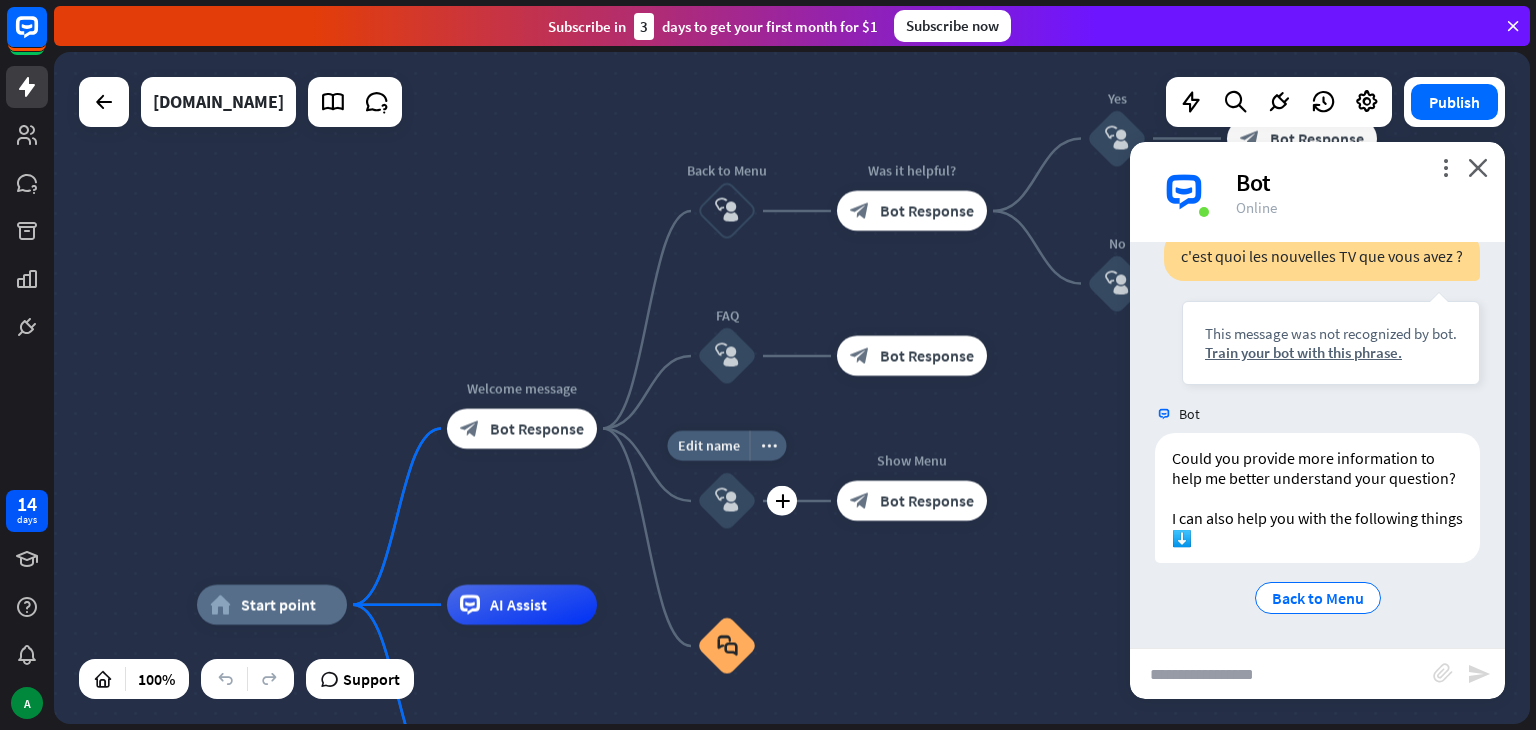 click on "block_user_input" at bounding box center (727, 501) 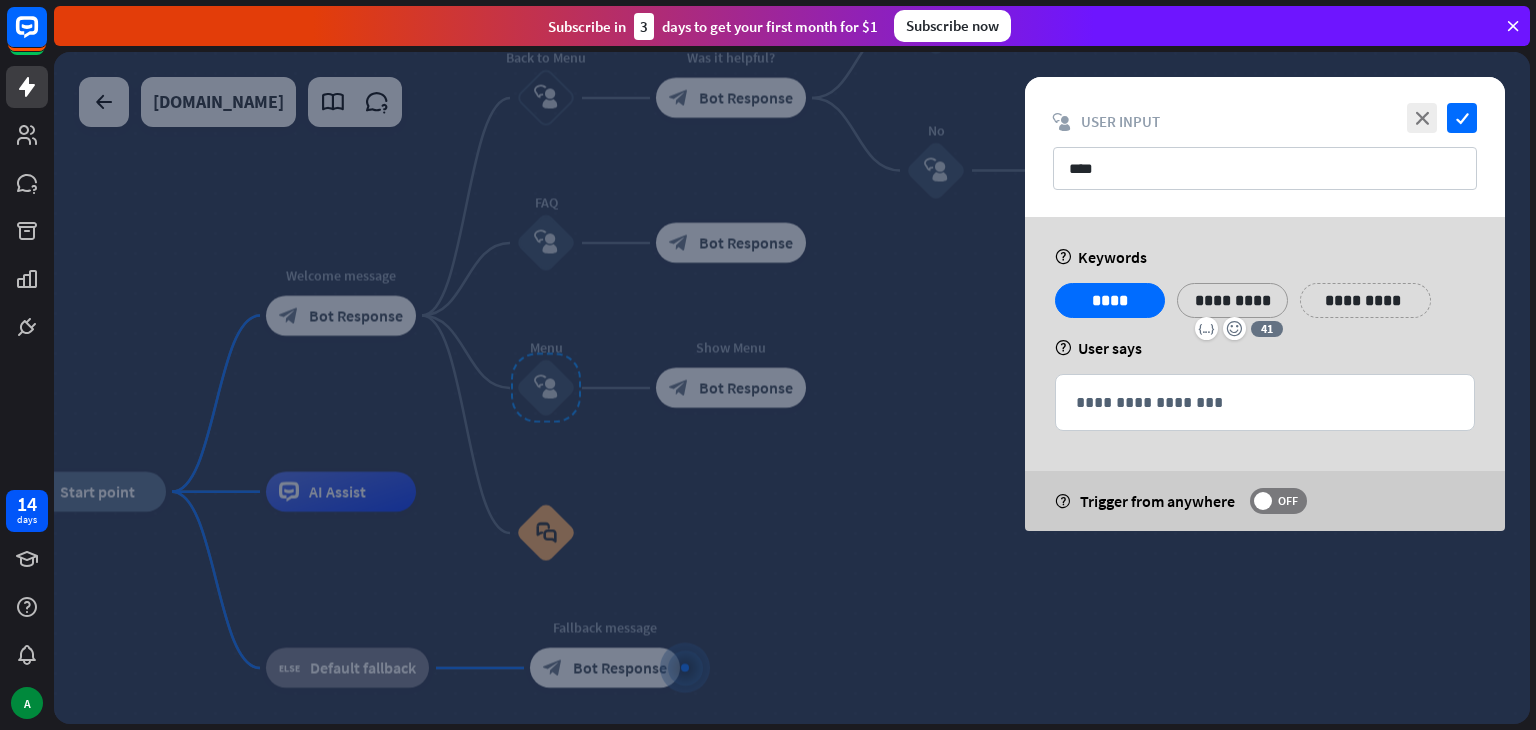 click on "*********" at bounding box center [1232, 300] 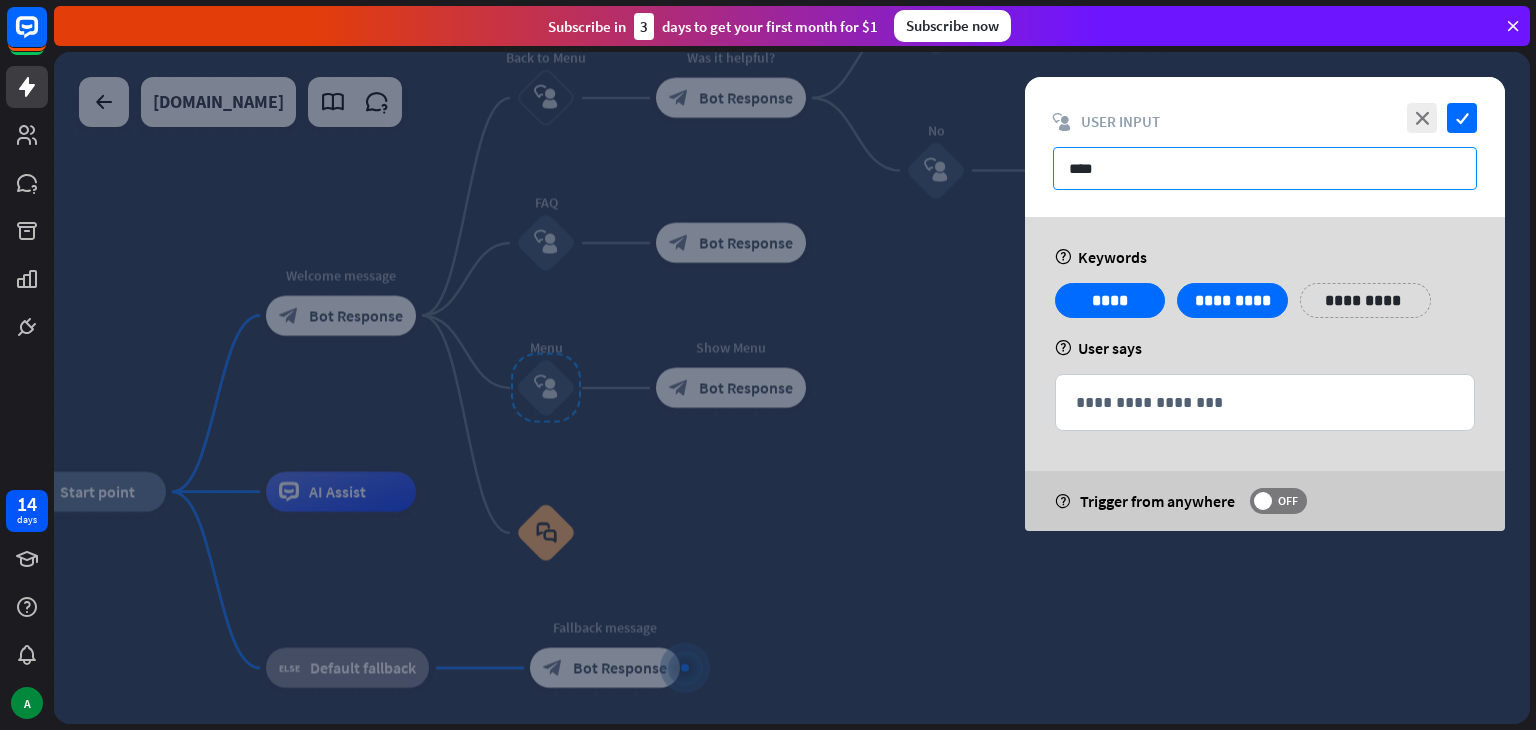 click on "****" at bounding box center [1265, 168] 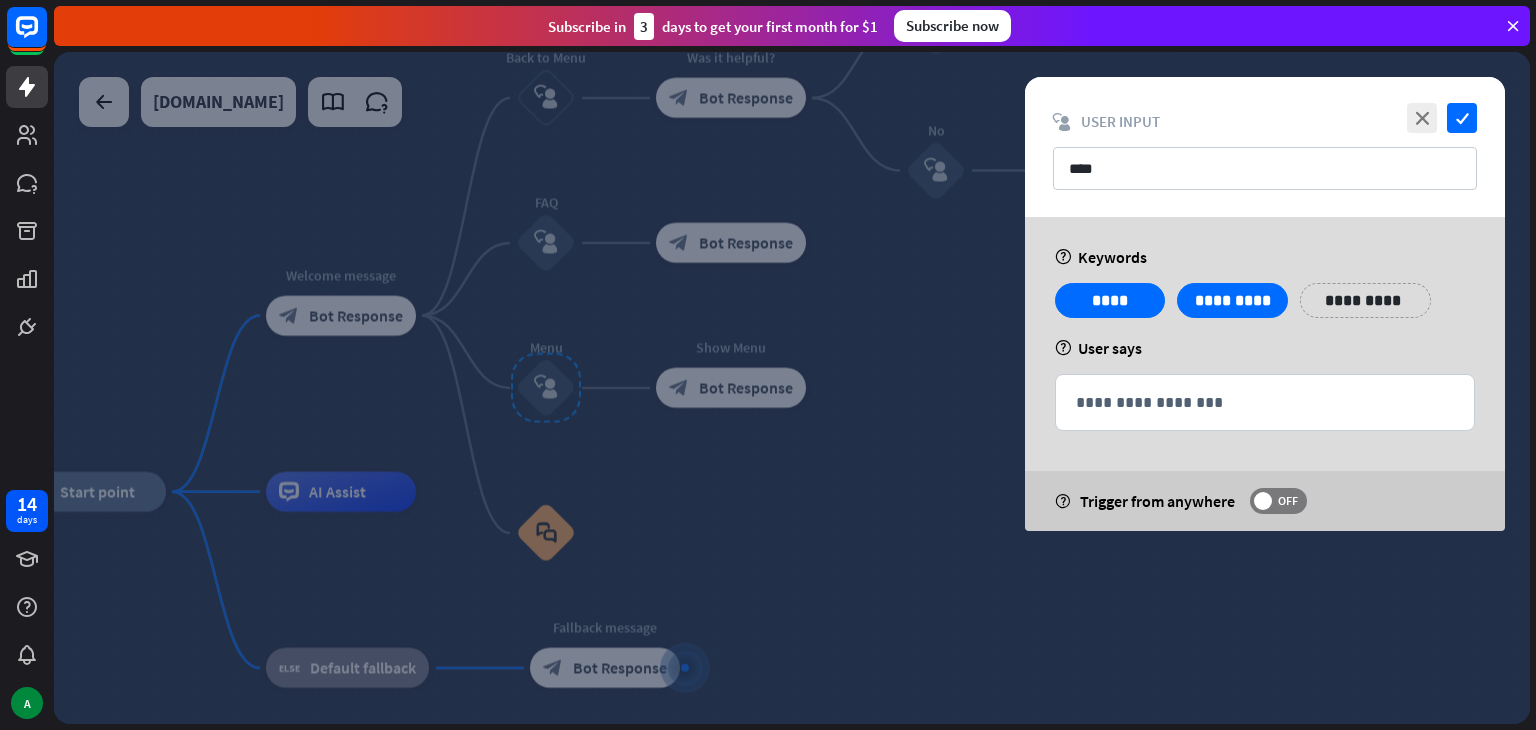 click at bounding box center (792, 388) 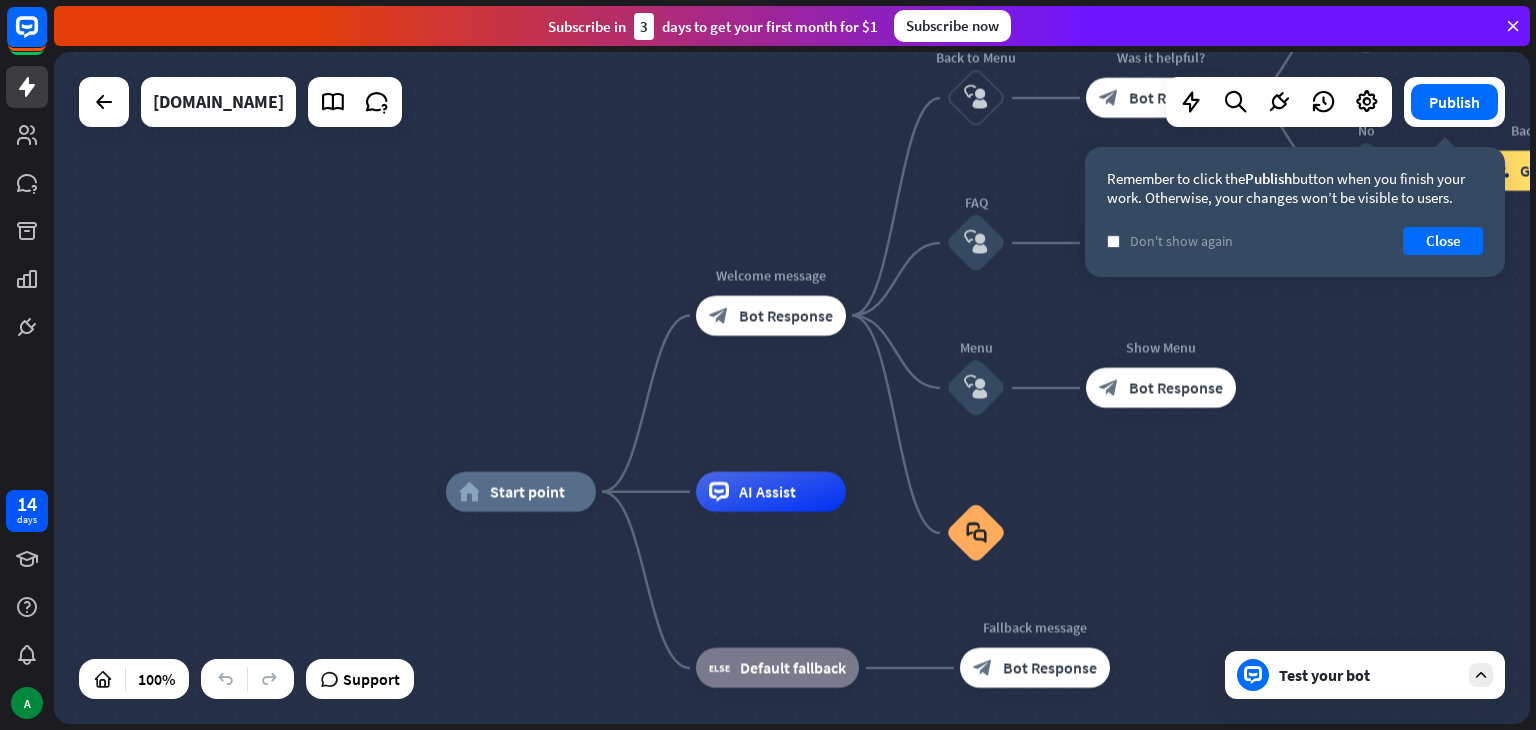 click on "[DOMAIN_NAME]" at bounding box center [240, 102] 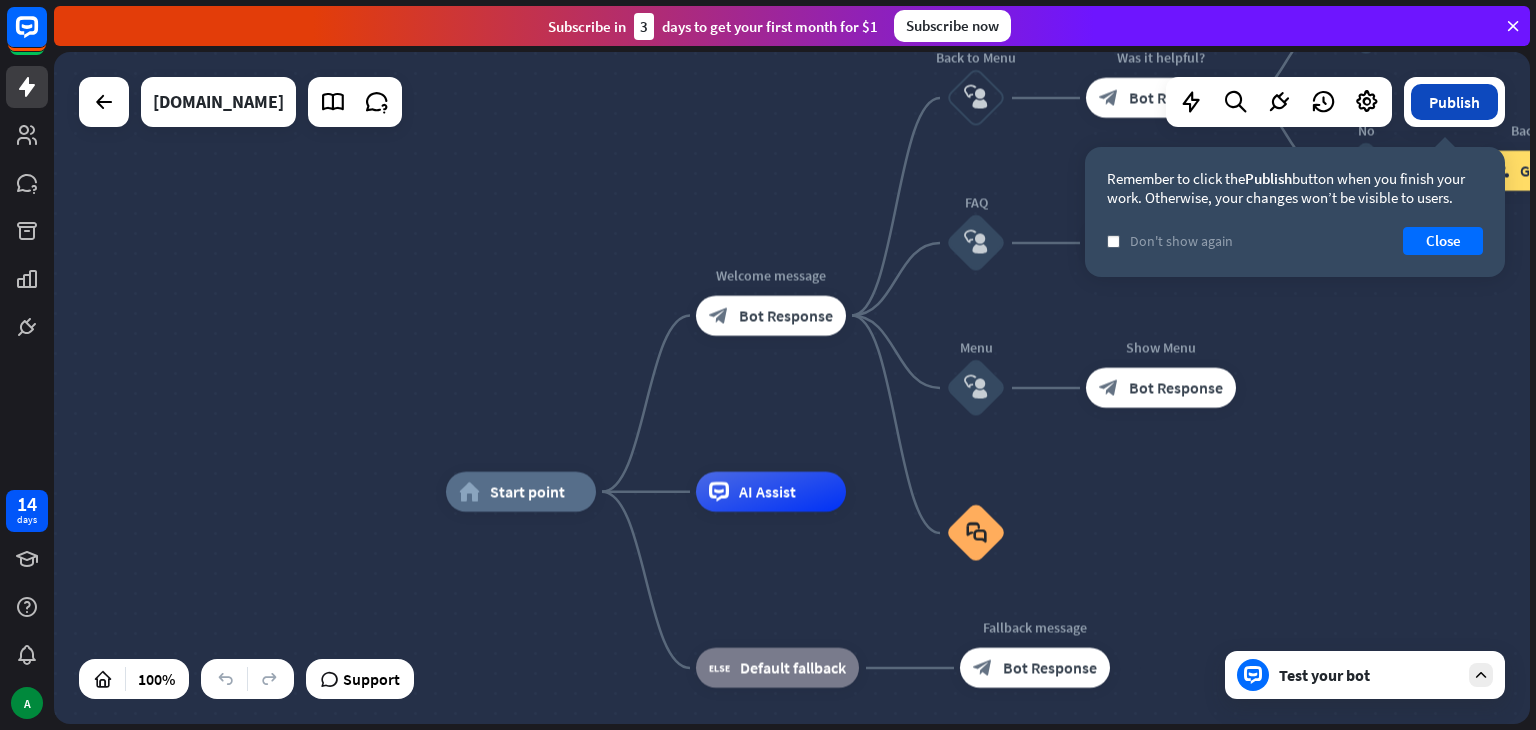 click on "Publish" at bounding box center [1454, 102] 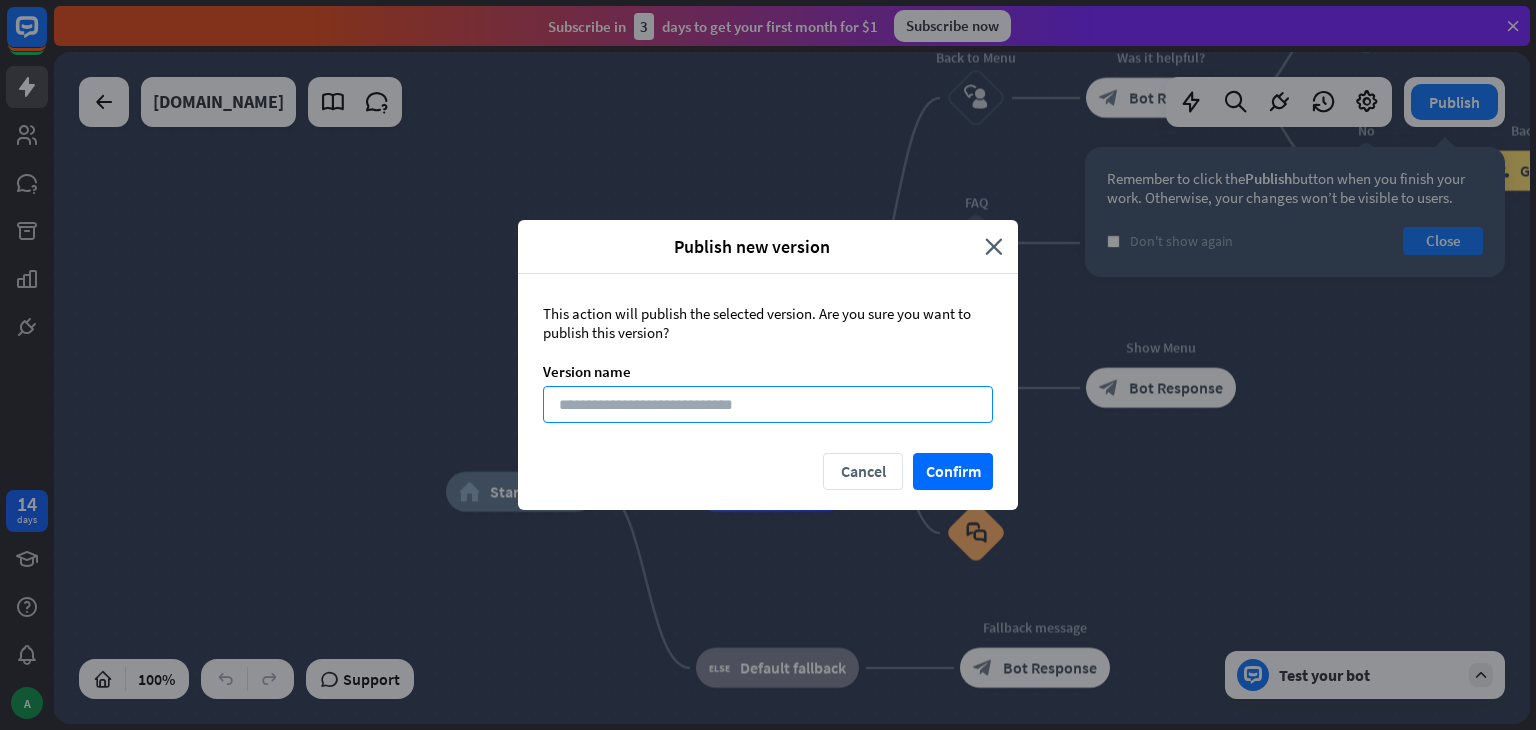 click at bounding box center (768, 404) 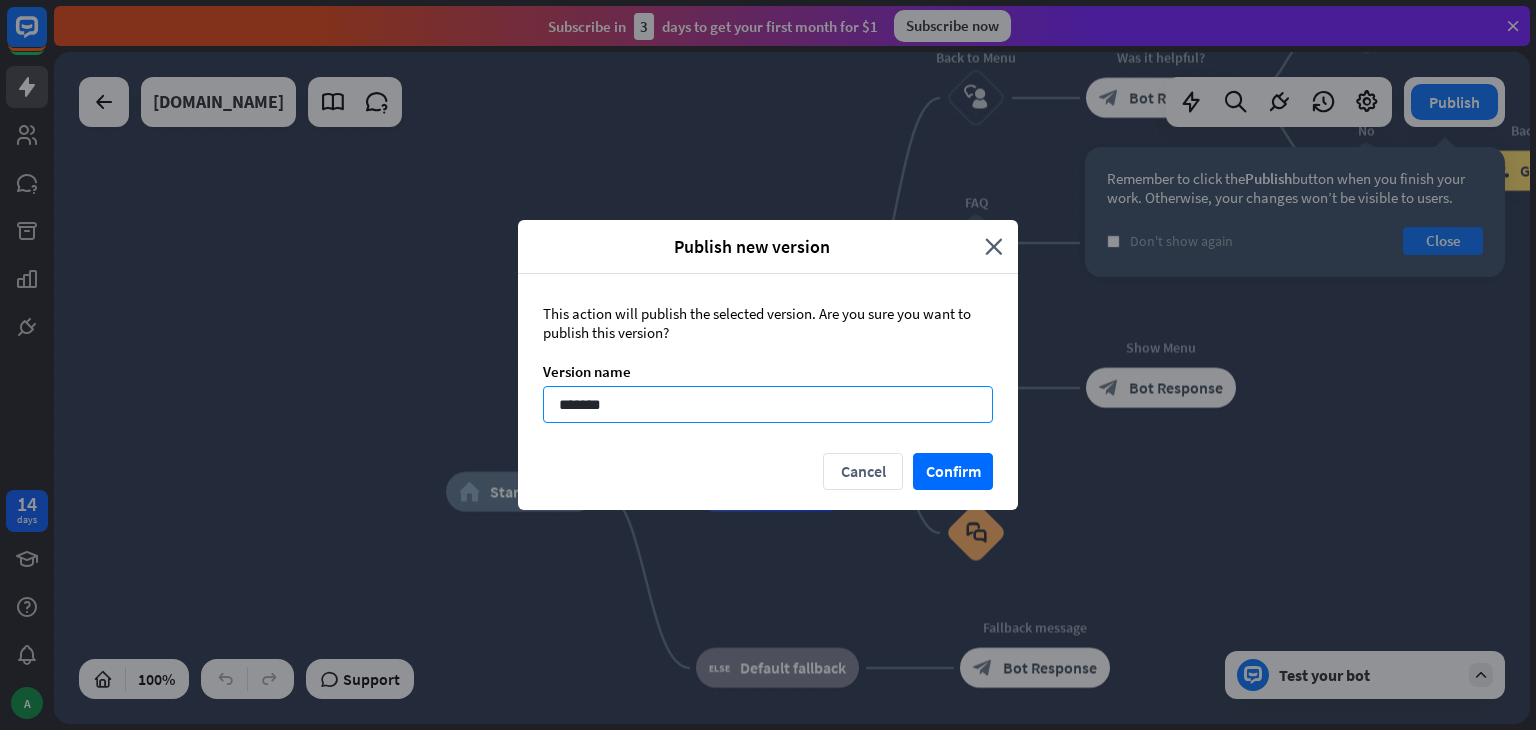 type on "********" 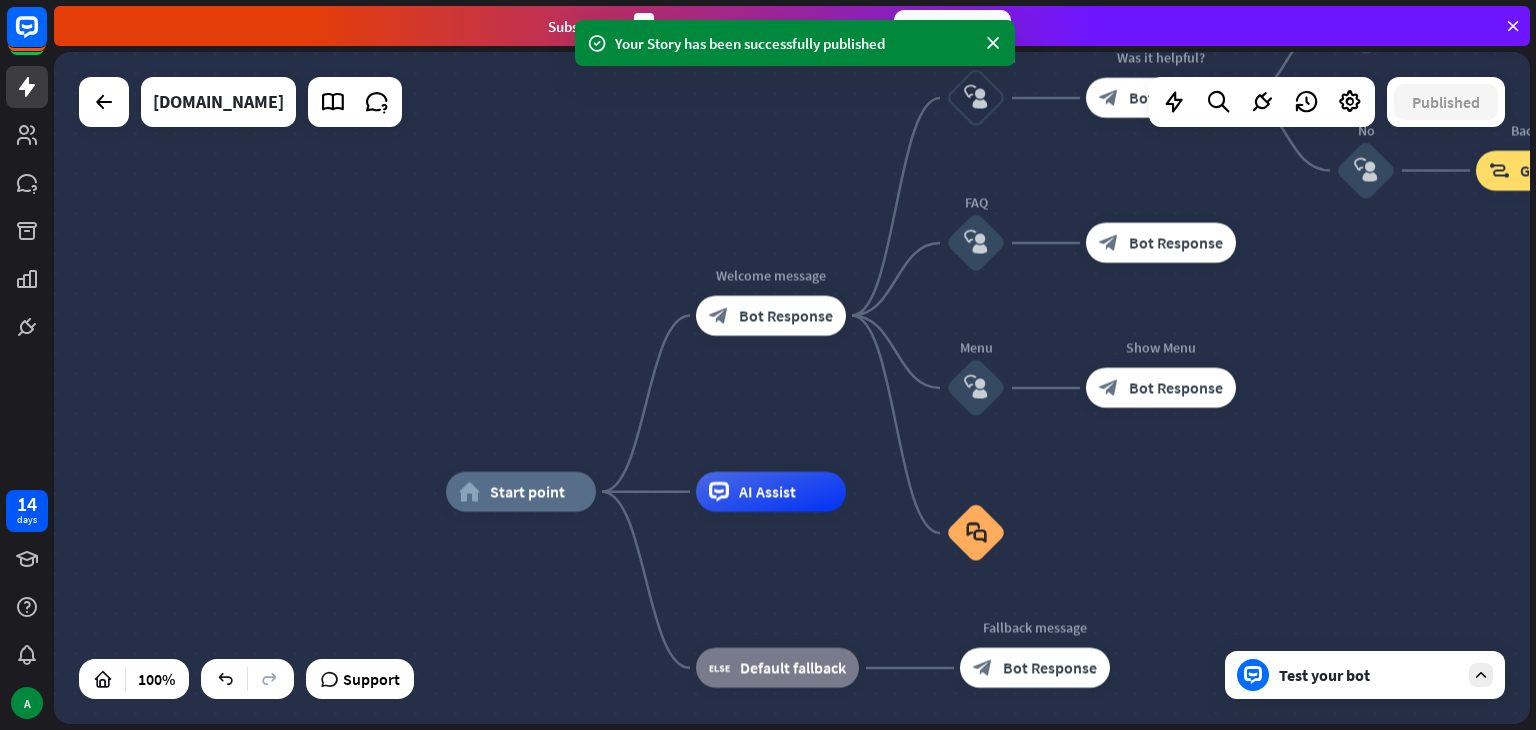 click on "Your Story has been successfully published" at bounding box center [795, 43] 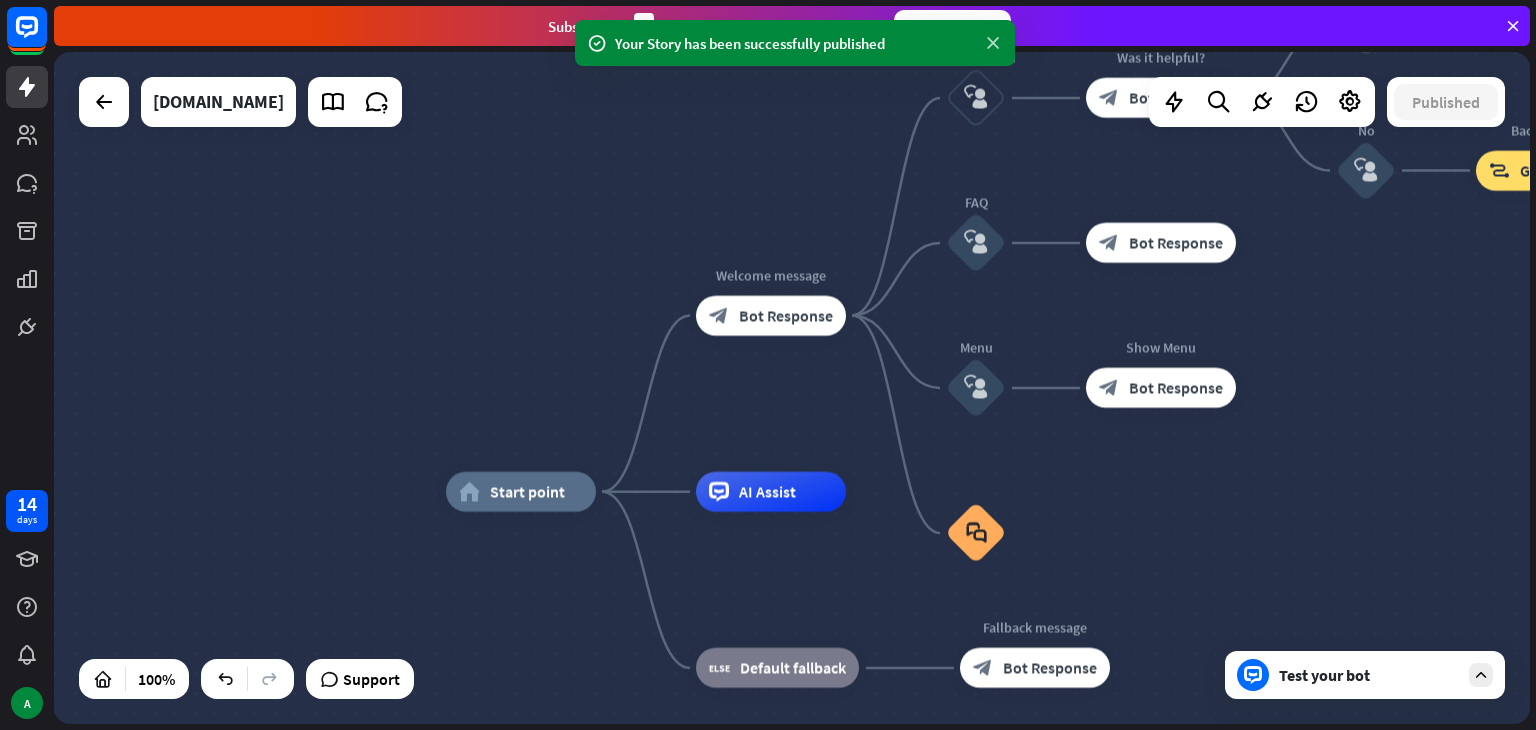 click at bounding box center [993, 43] 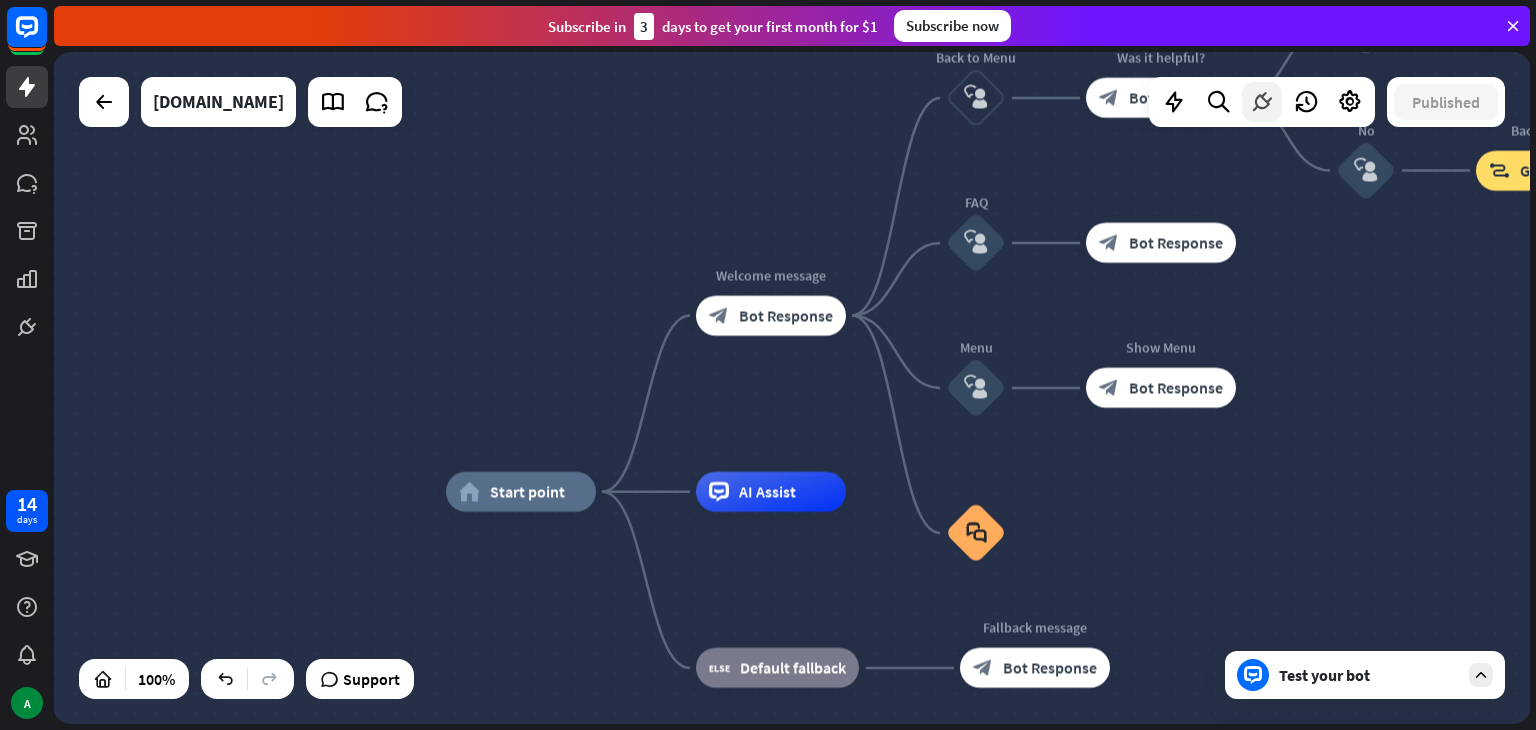 click at bounding box center (1262, 102) 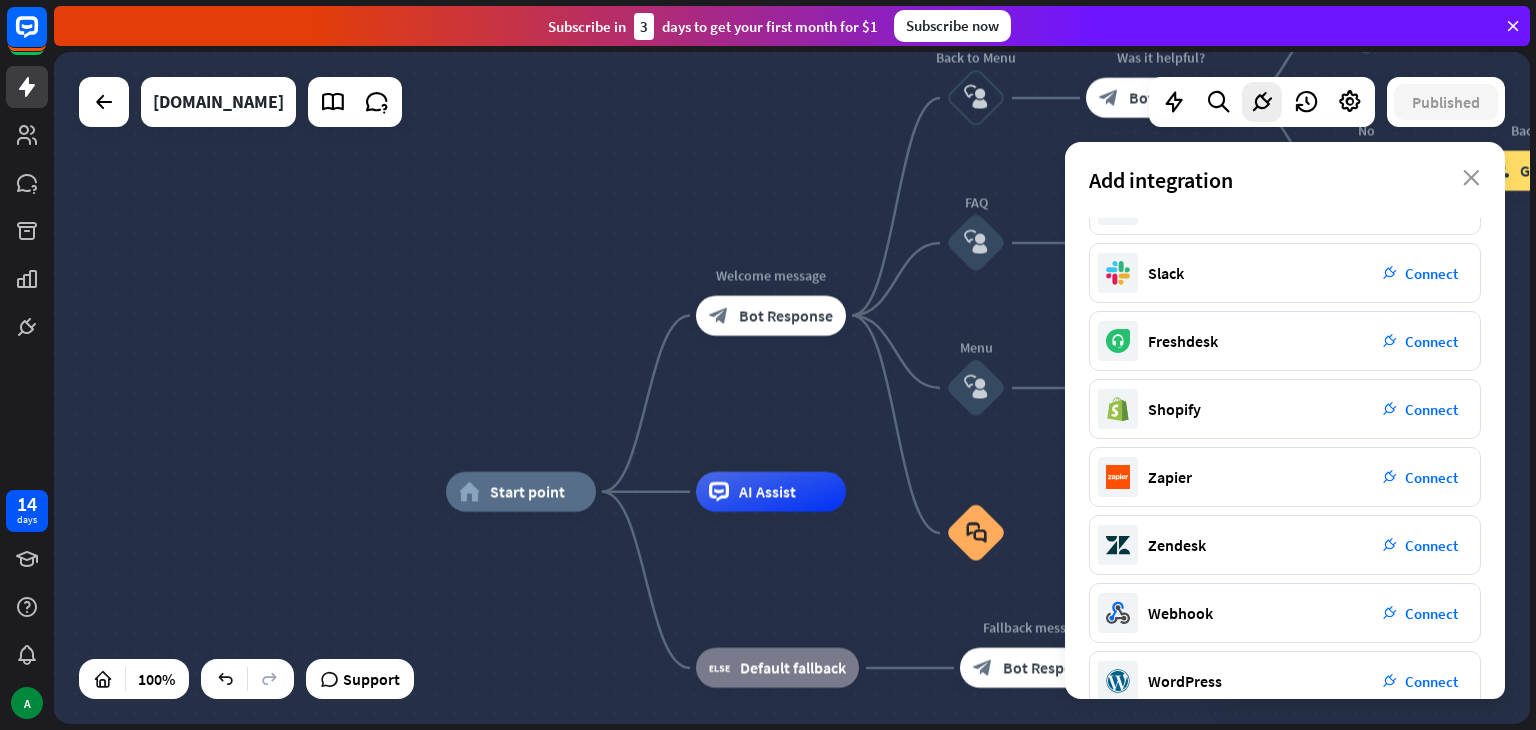 scroll, scrollTop: 283, scrollLeft: 0, axis: vertical 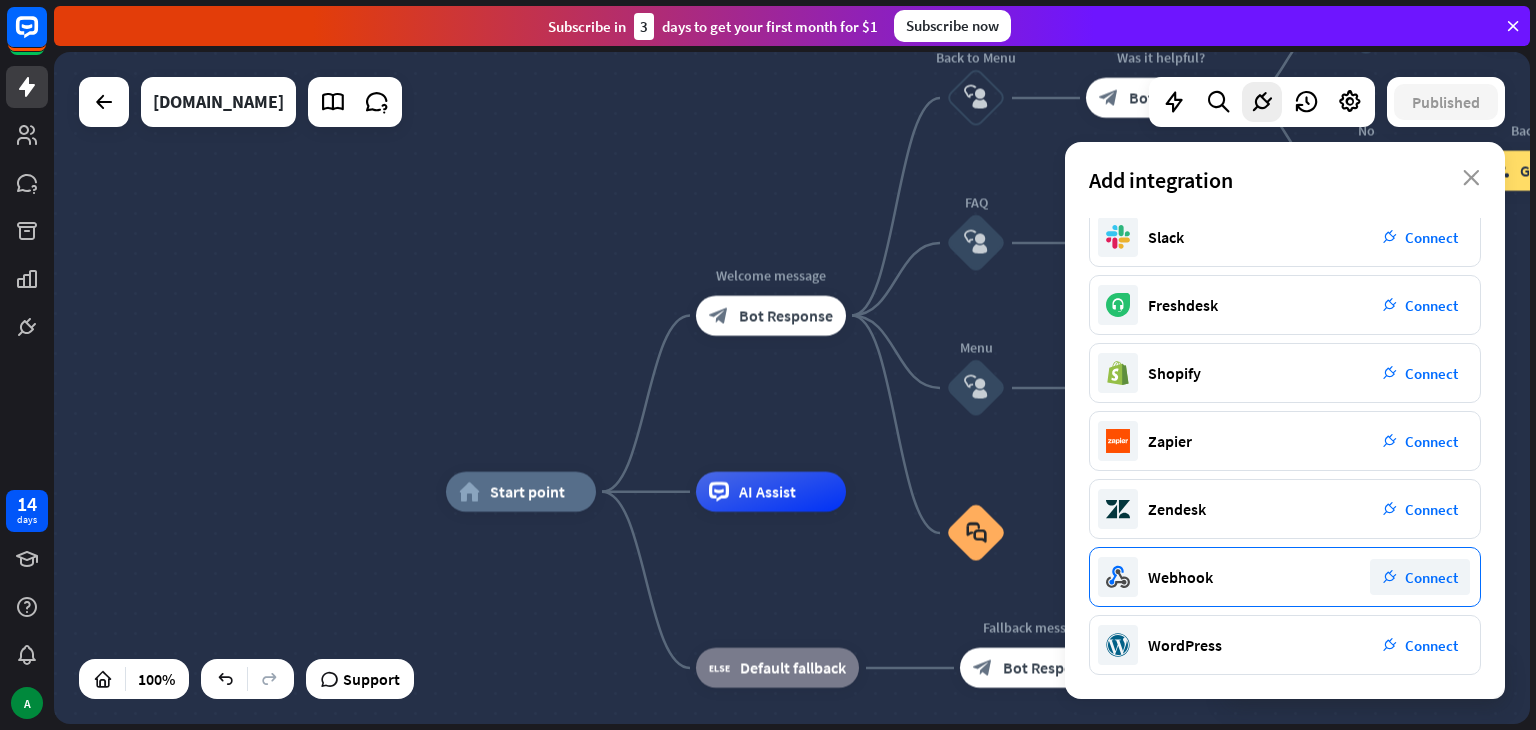 click on "plug_integration" at bounding box center (1390, 577) 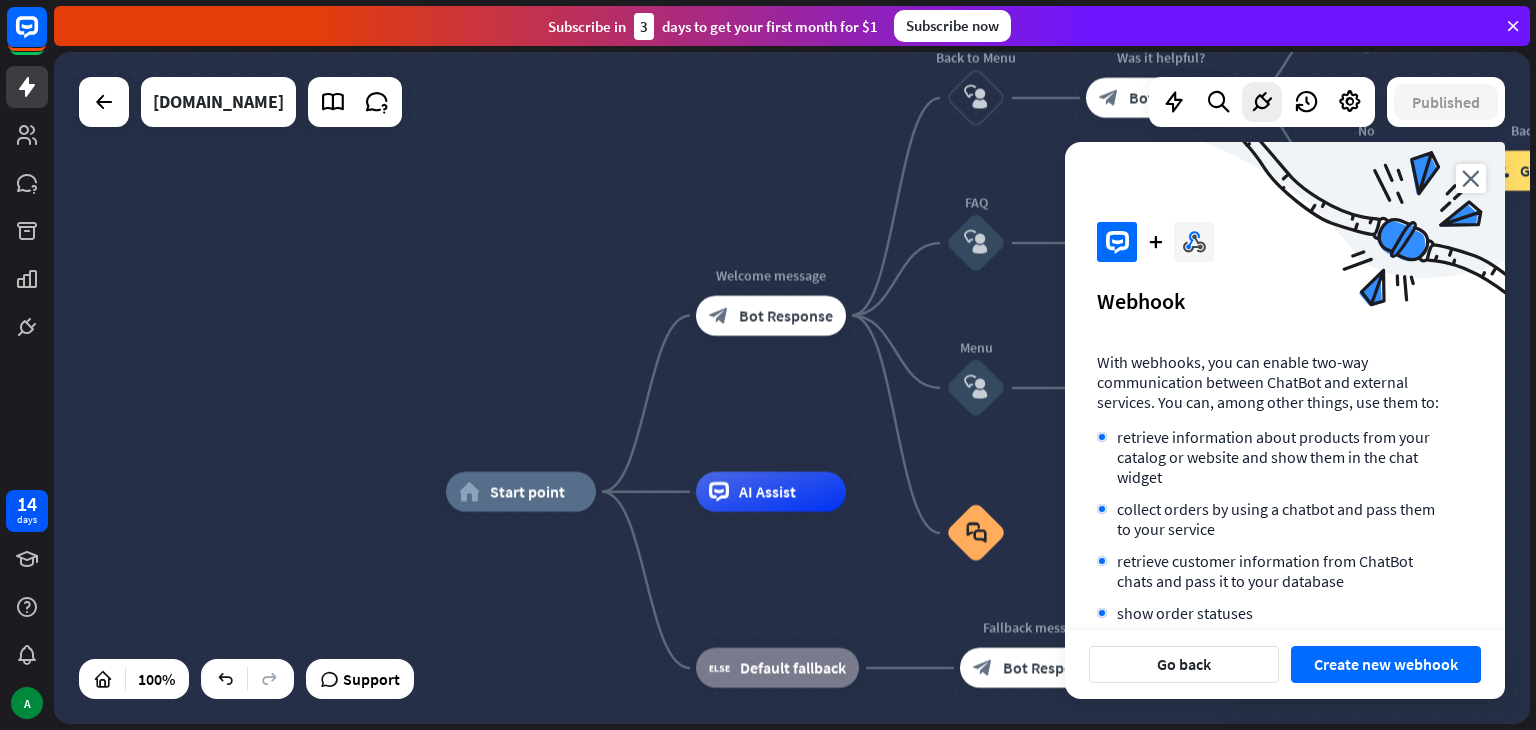 scroll, scrollTop: 133, scrollLeft: 0, axis: vertical 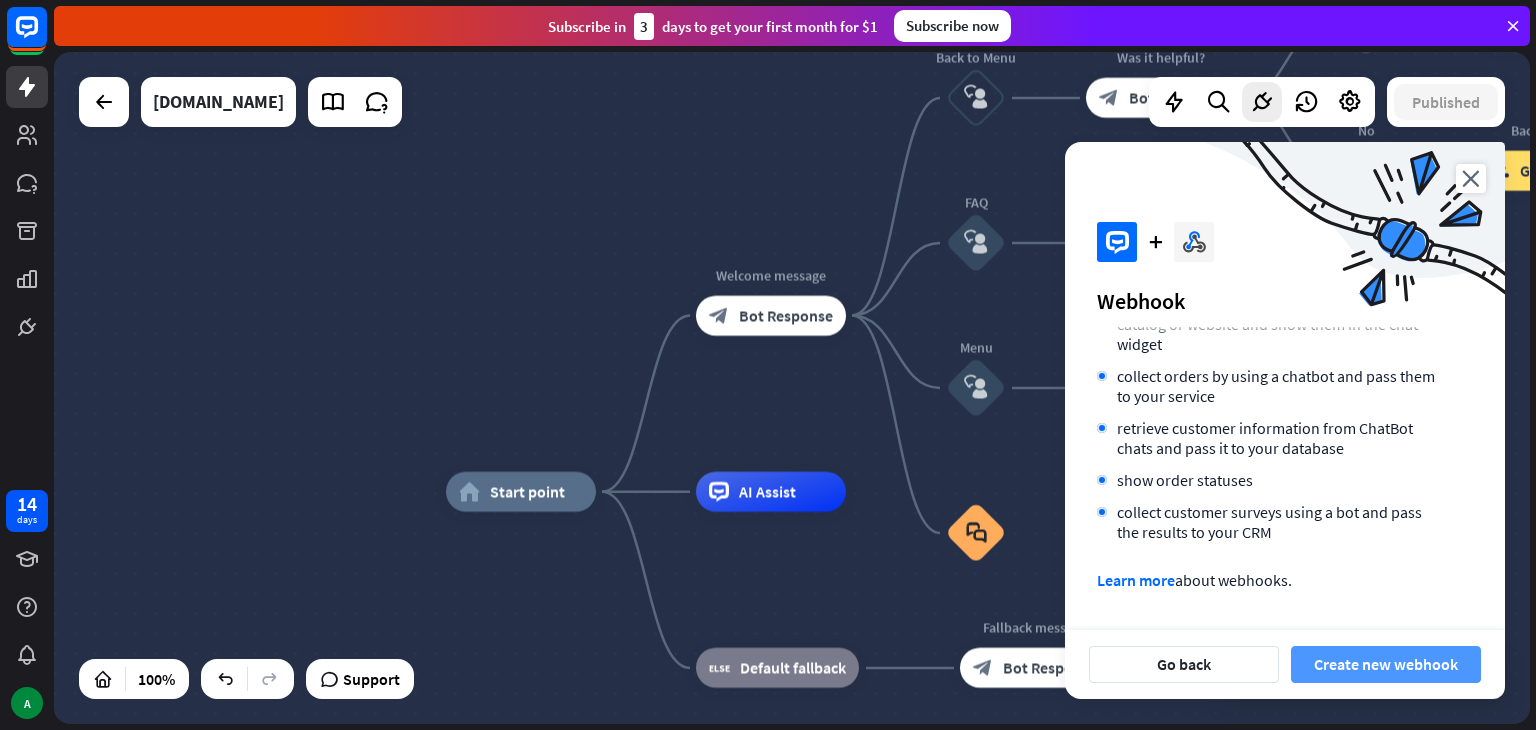 click on "Create new webhook" at bounding box center (1386, 664) 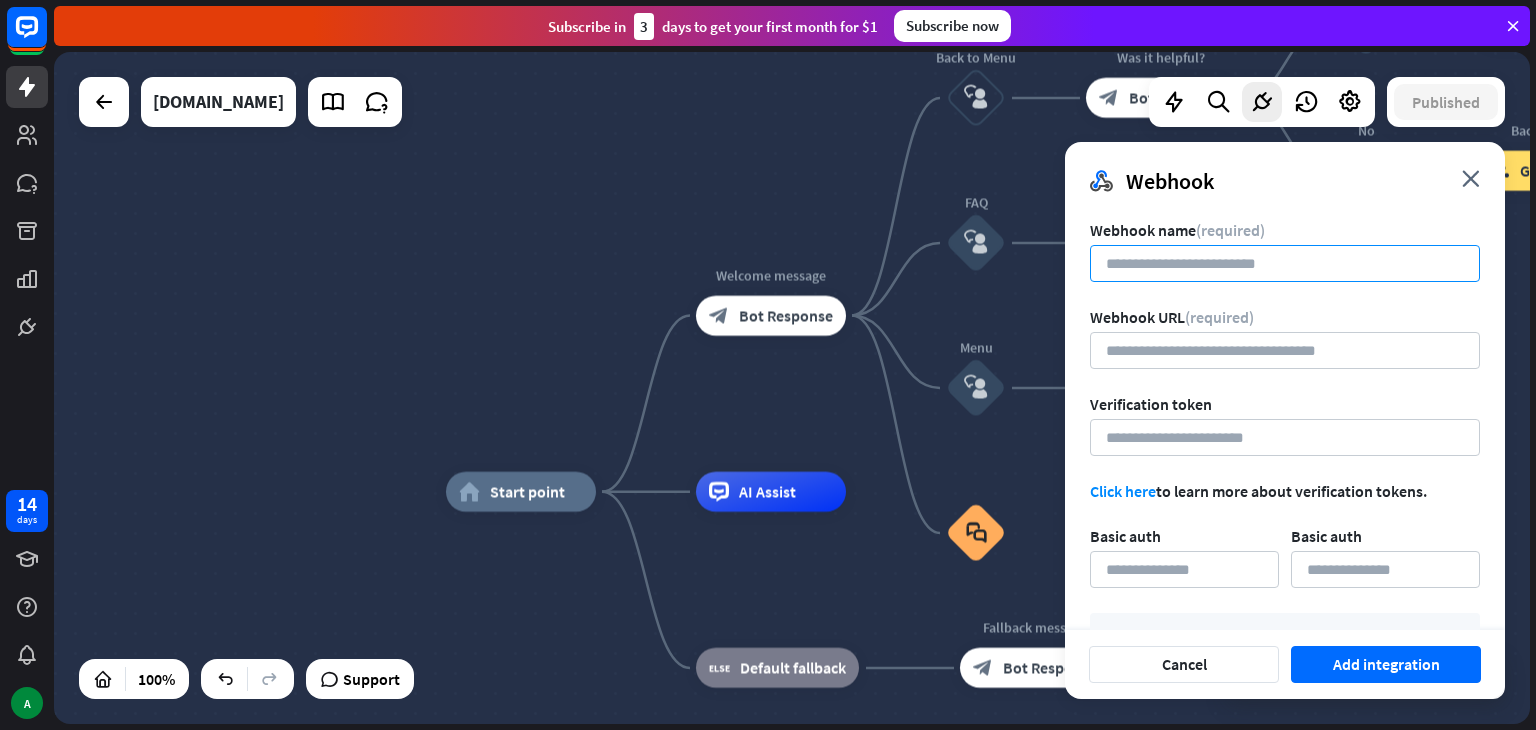 click at bounding box center (1285, 263) 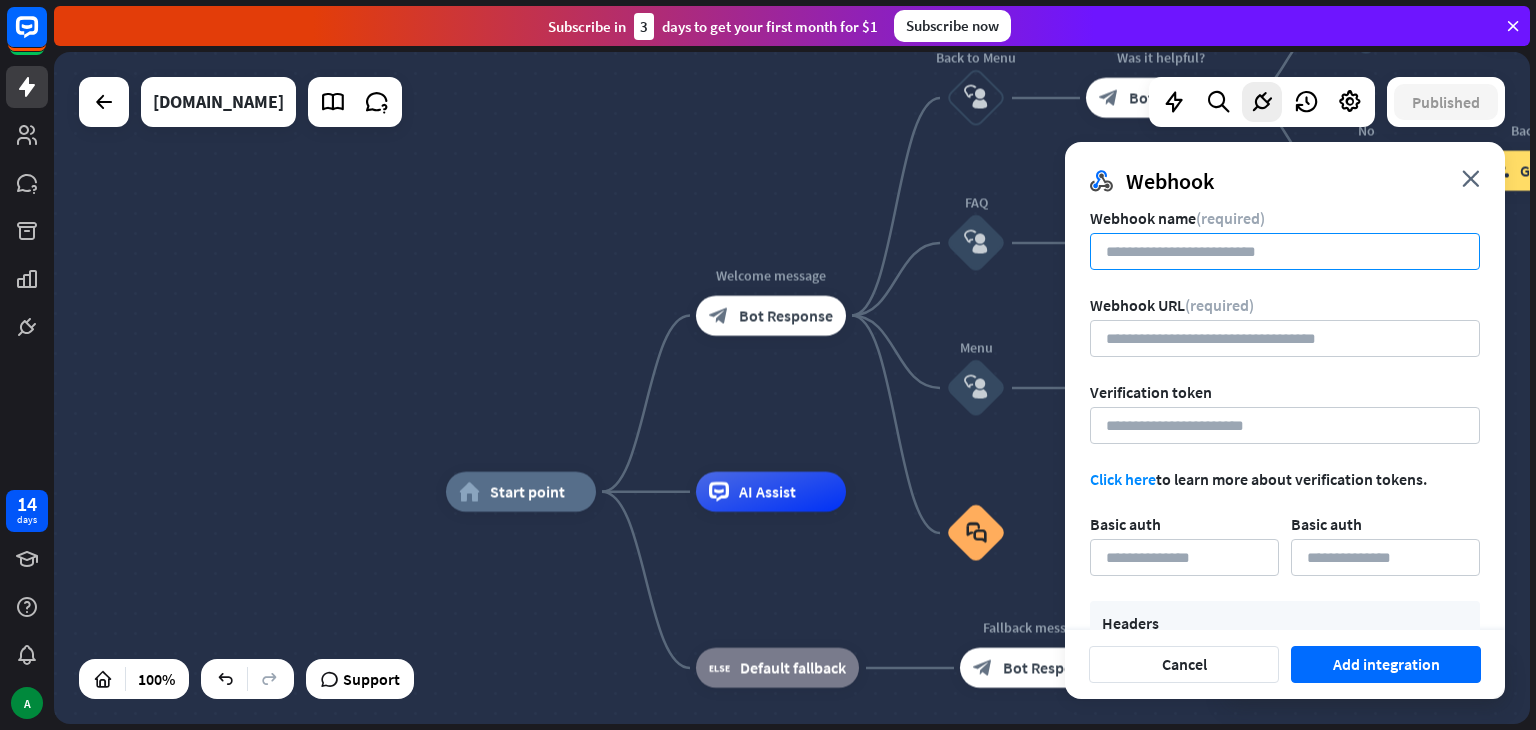 scroll, scrollTop: 11, scrollLeft: 0, axis: vertical 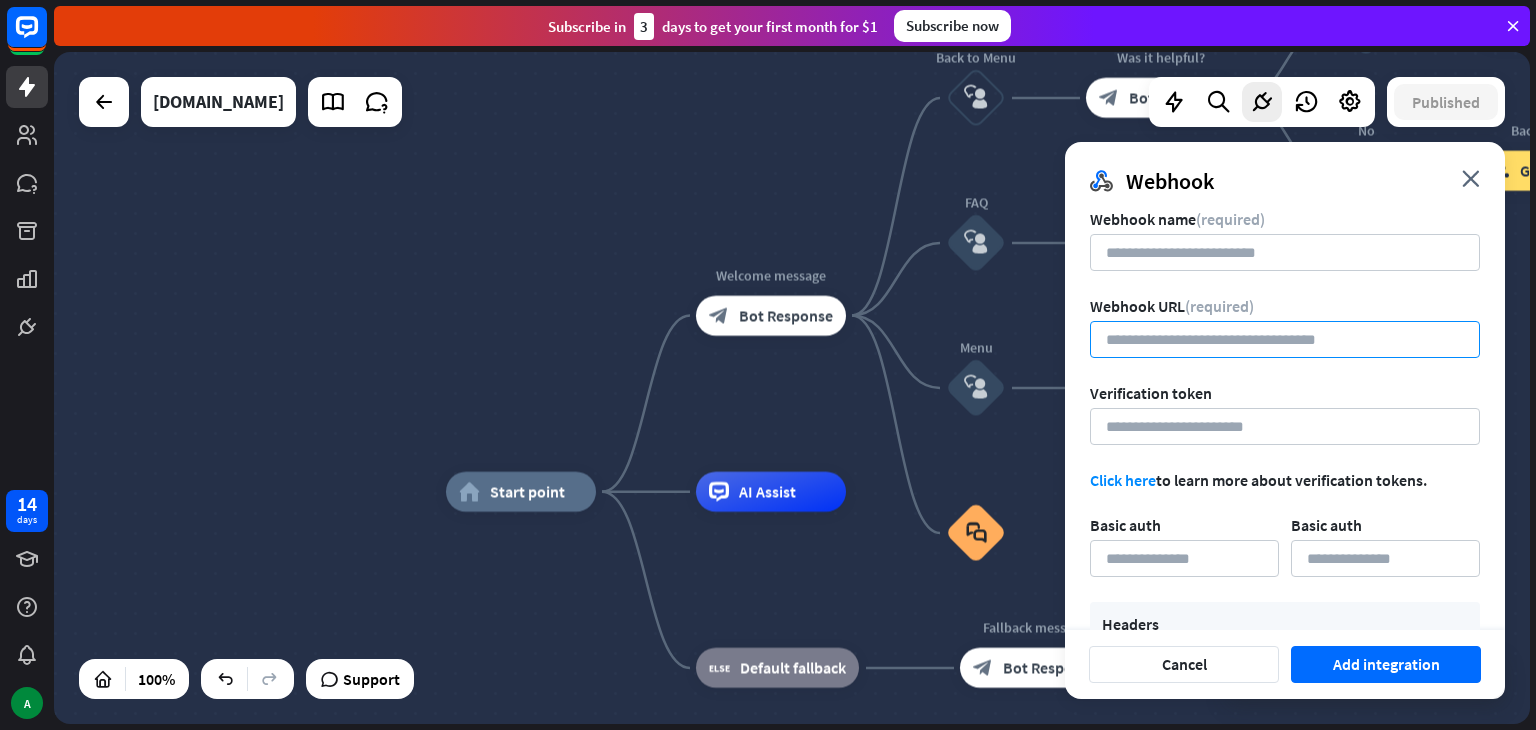click at bounding box center (1285, 339) 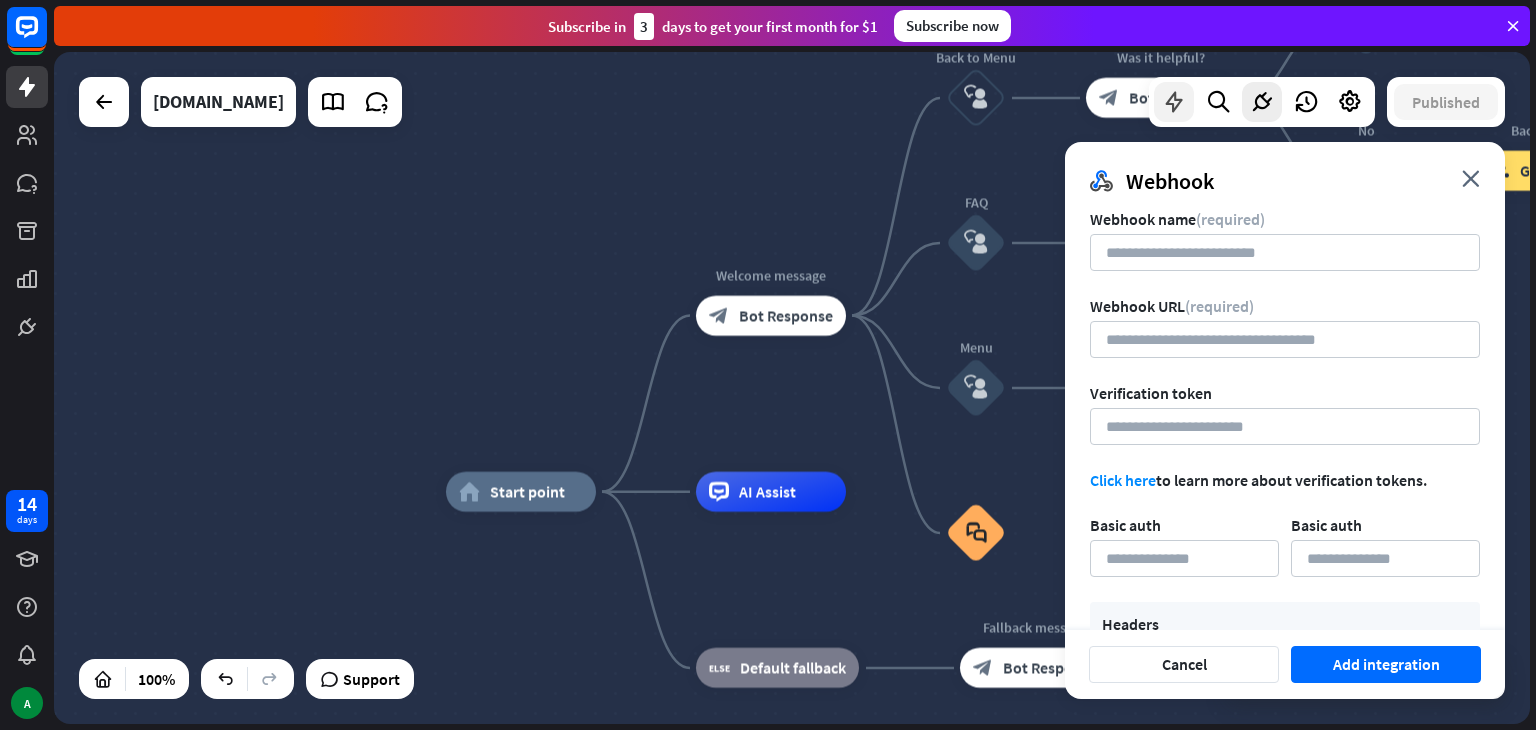 click at bounding box center (1174, 102) 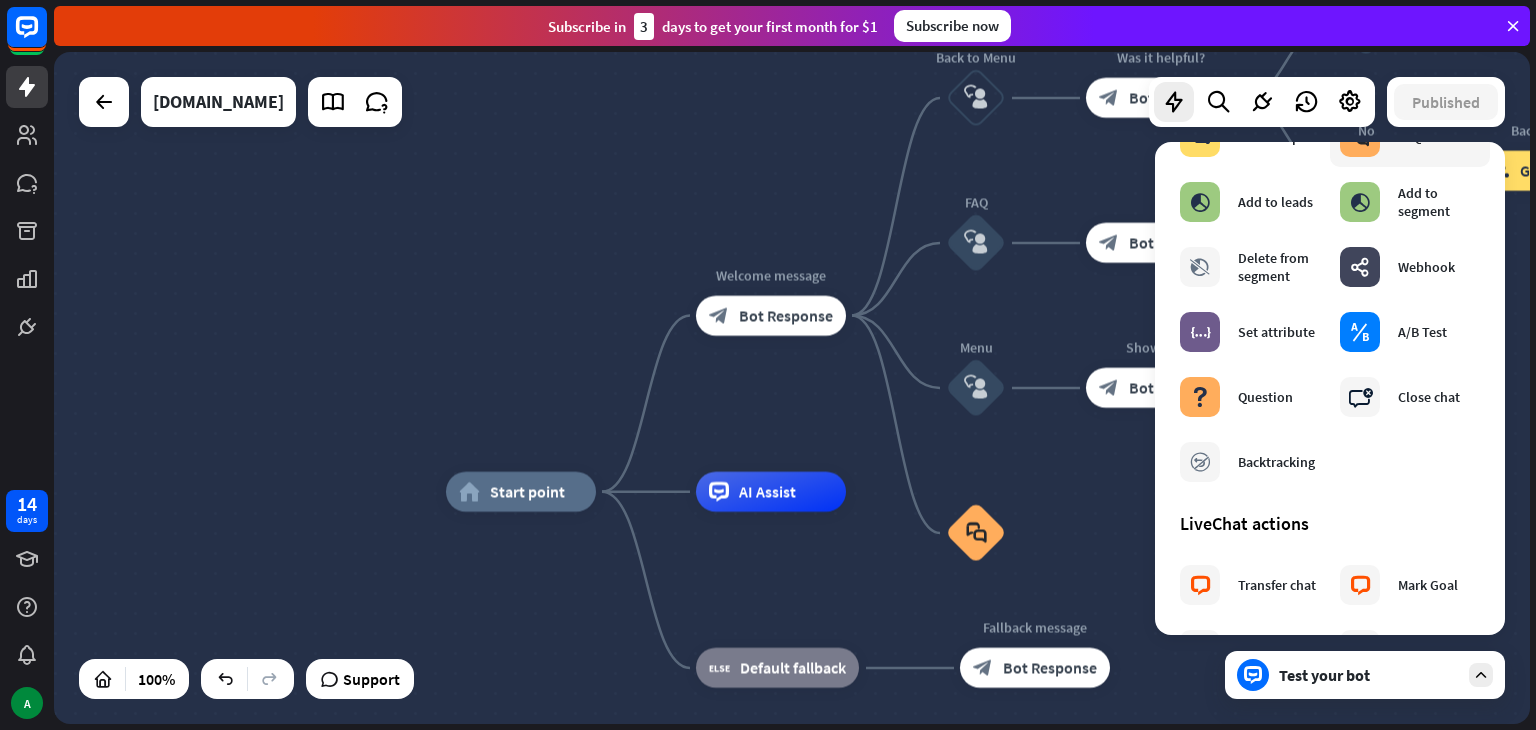scroll, scrollTop: 310, scrollLeft: 0, axis: vertical 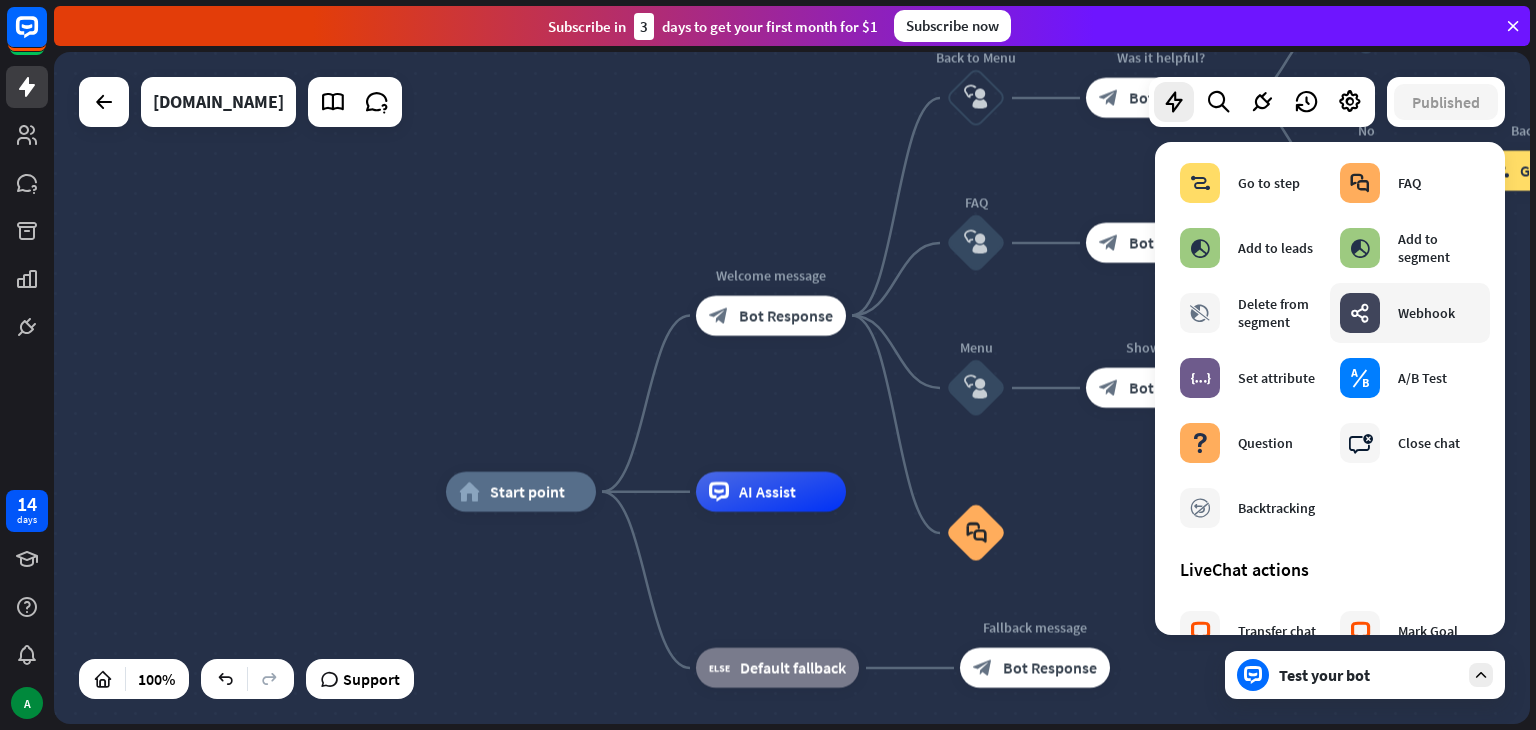 click on "webhooks" at bounding box center (1360, 313) 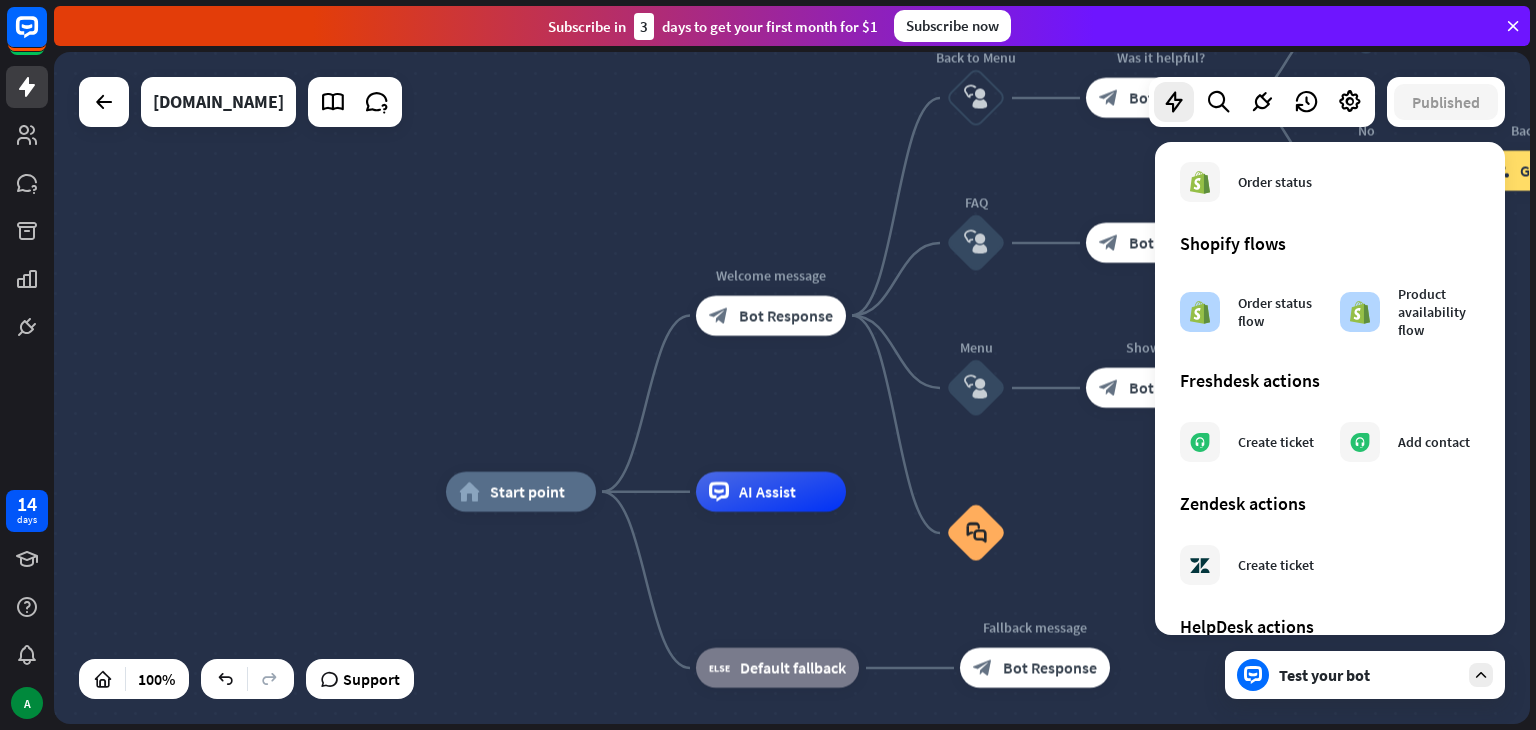 scroll, scrollTop: 1120, scrollLeft: 0, axis: vertical 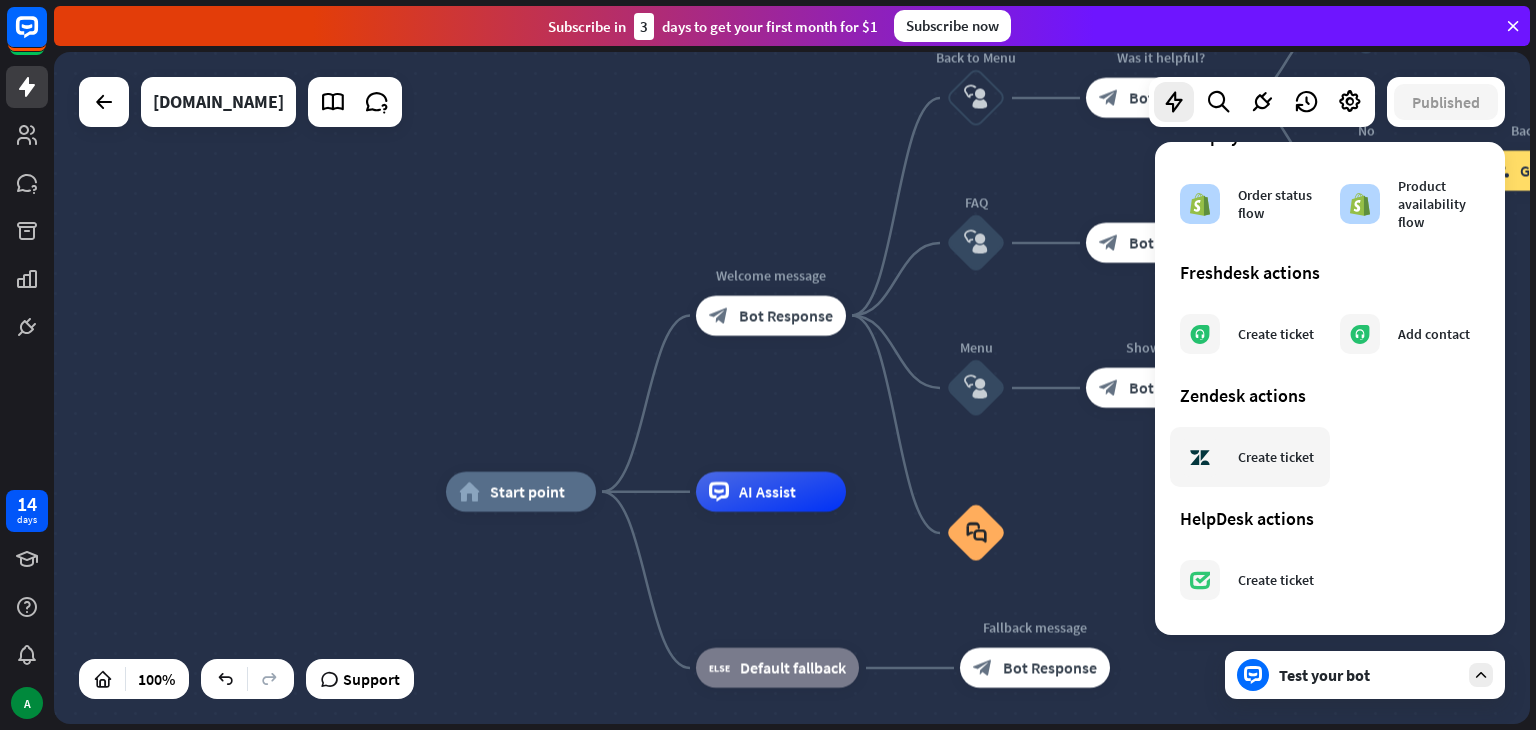 click on "Create ticket" at bounding box center [1276, 457] 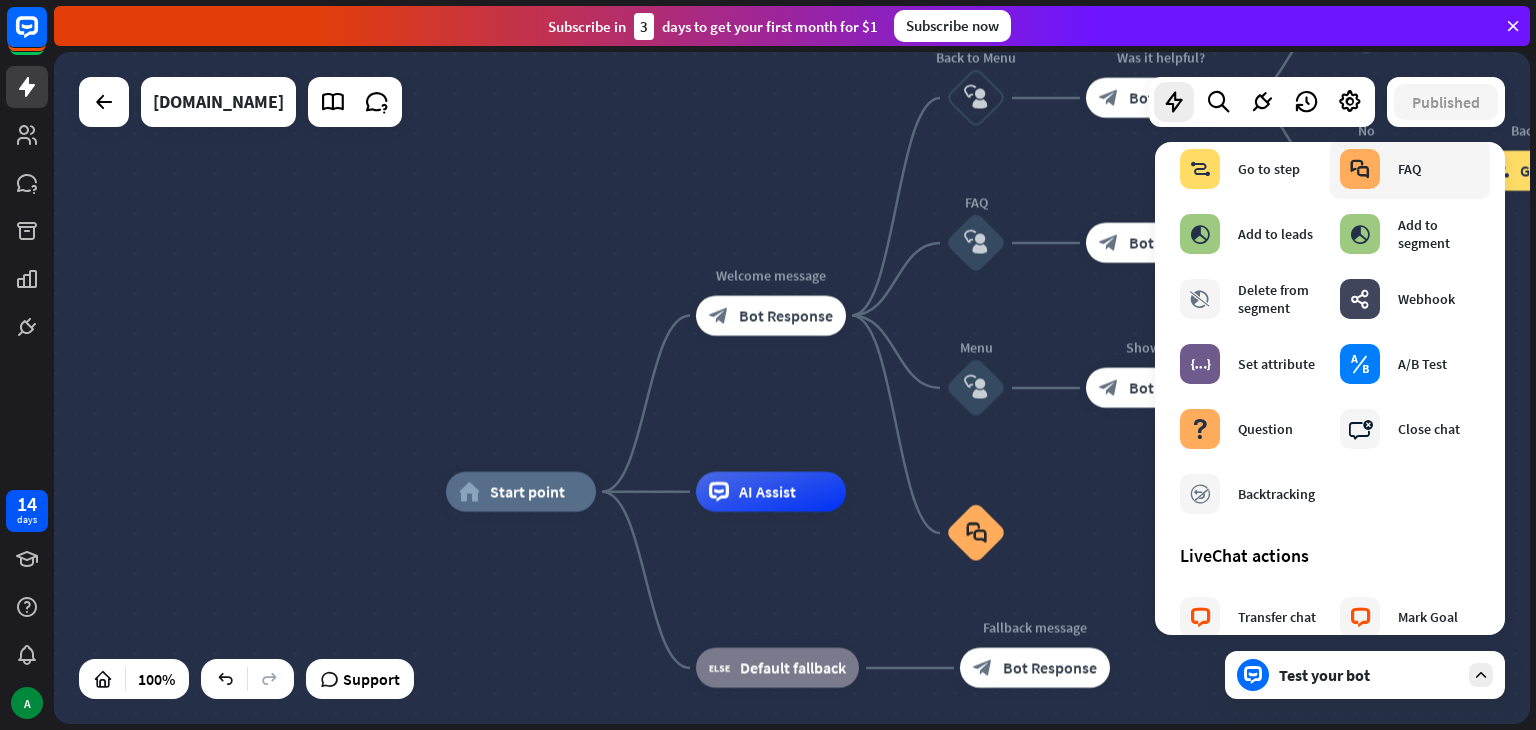 scroll, scrollTop: 322, scrollLeft: 0, axis: vertical 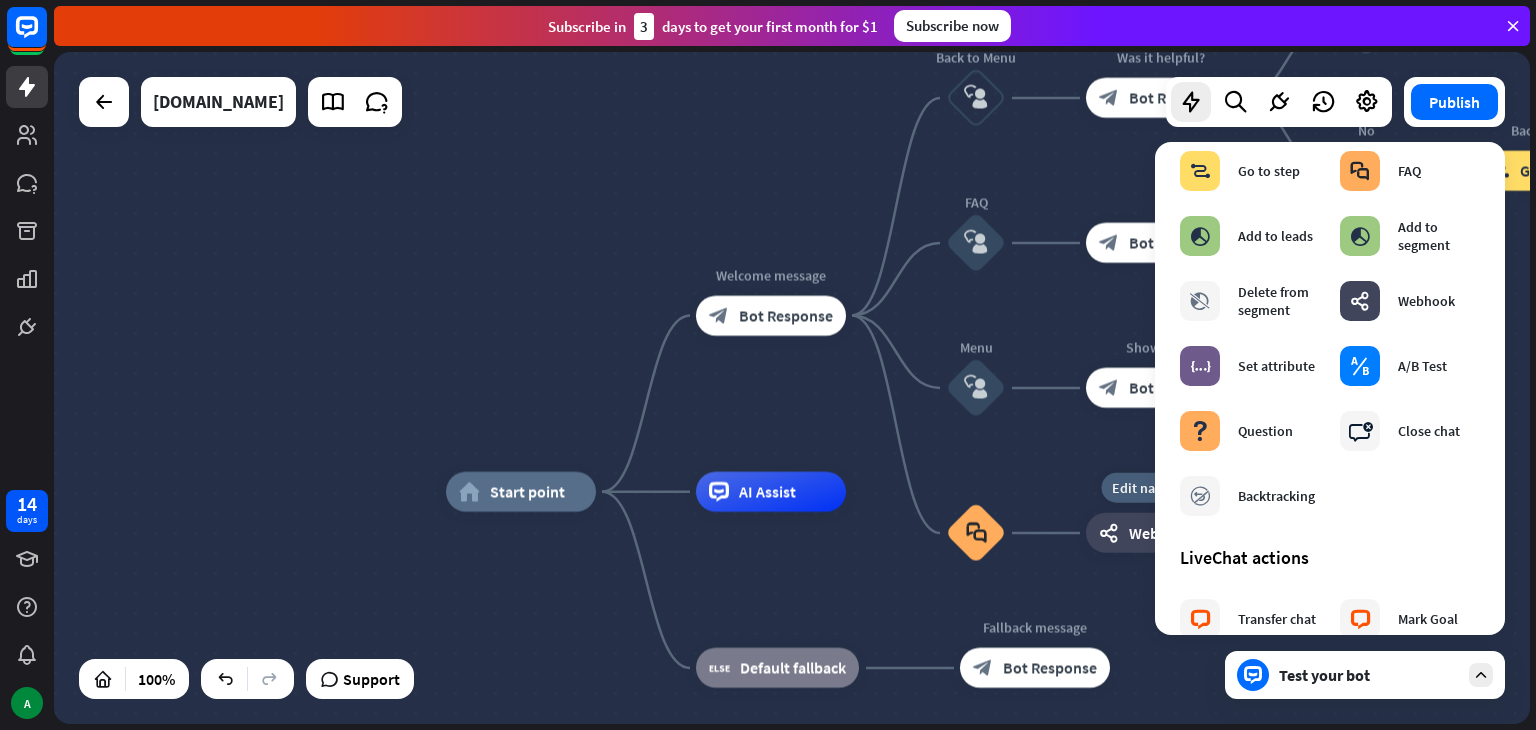 click on "webhooks   Webhook" at bounding box center [1161, 533] 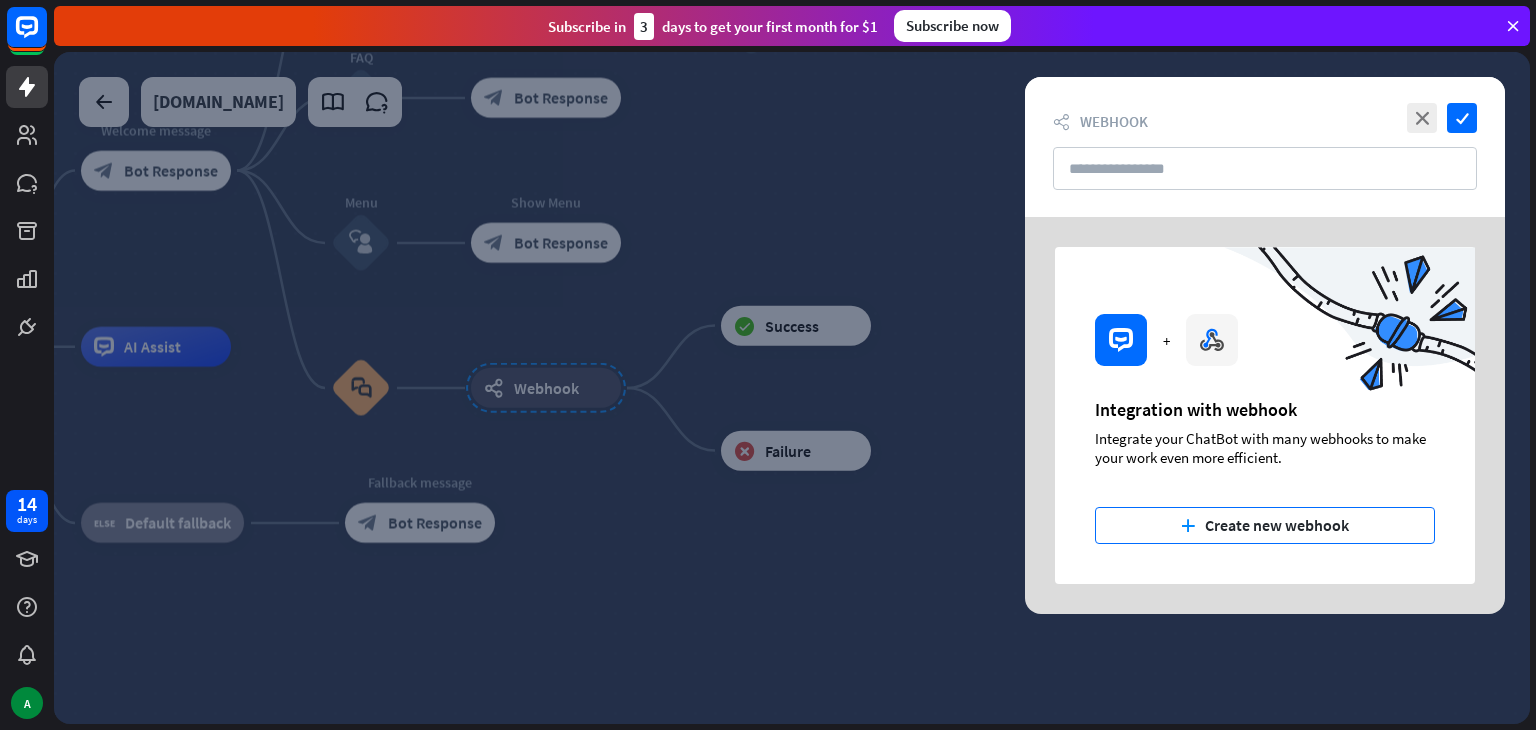 click on "plus
Create new webhook" at bounding box center [1265, 525] 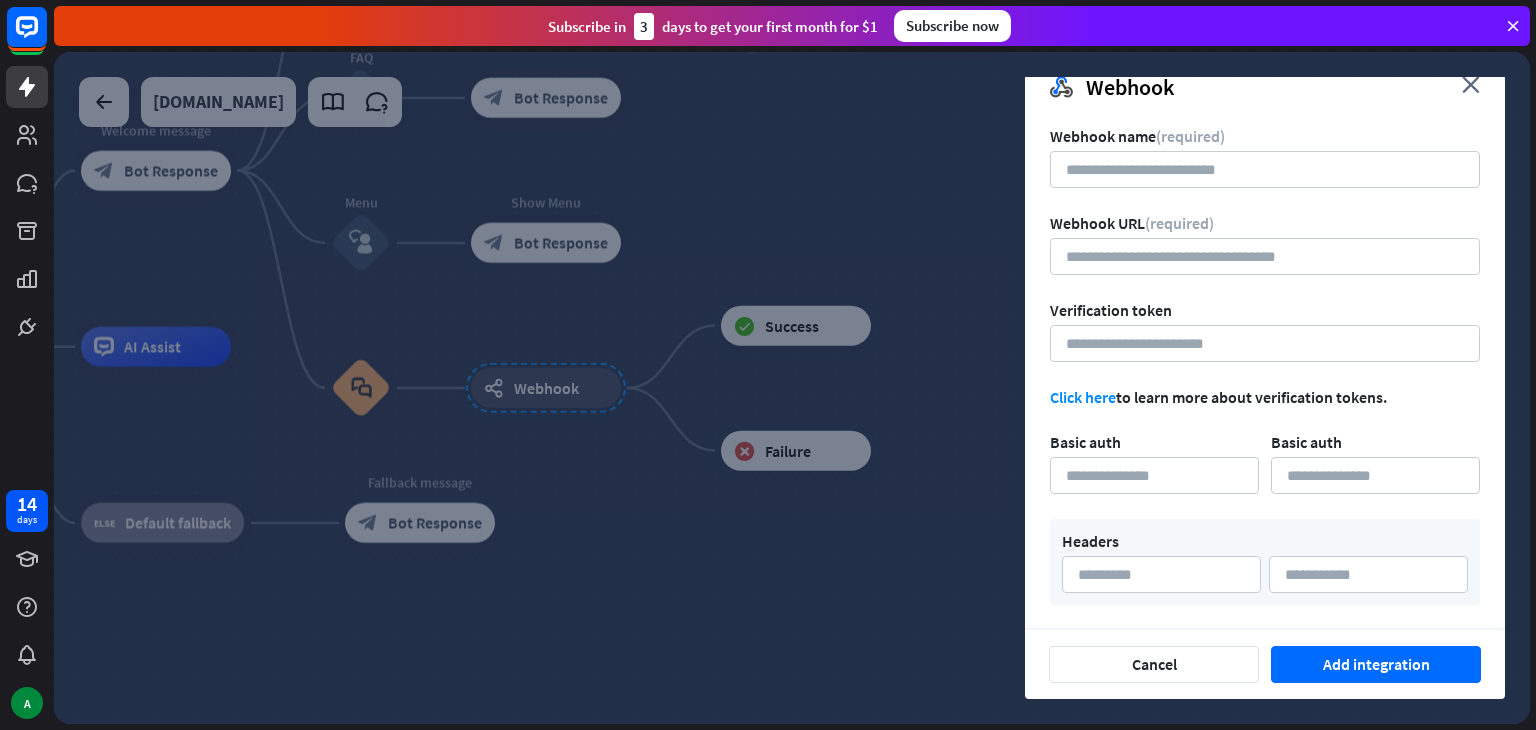 scroll, scrollTop: 0, scrollLeft: 0, axis: both 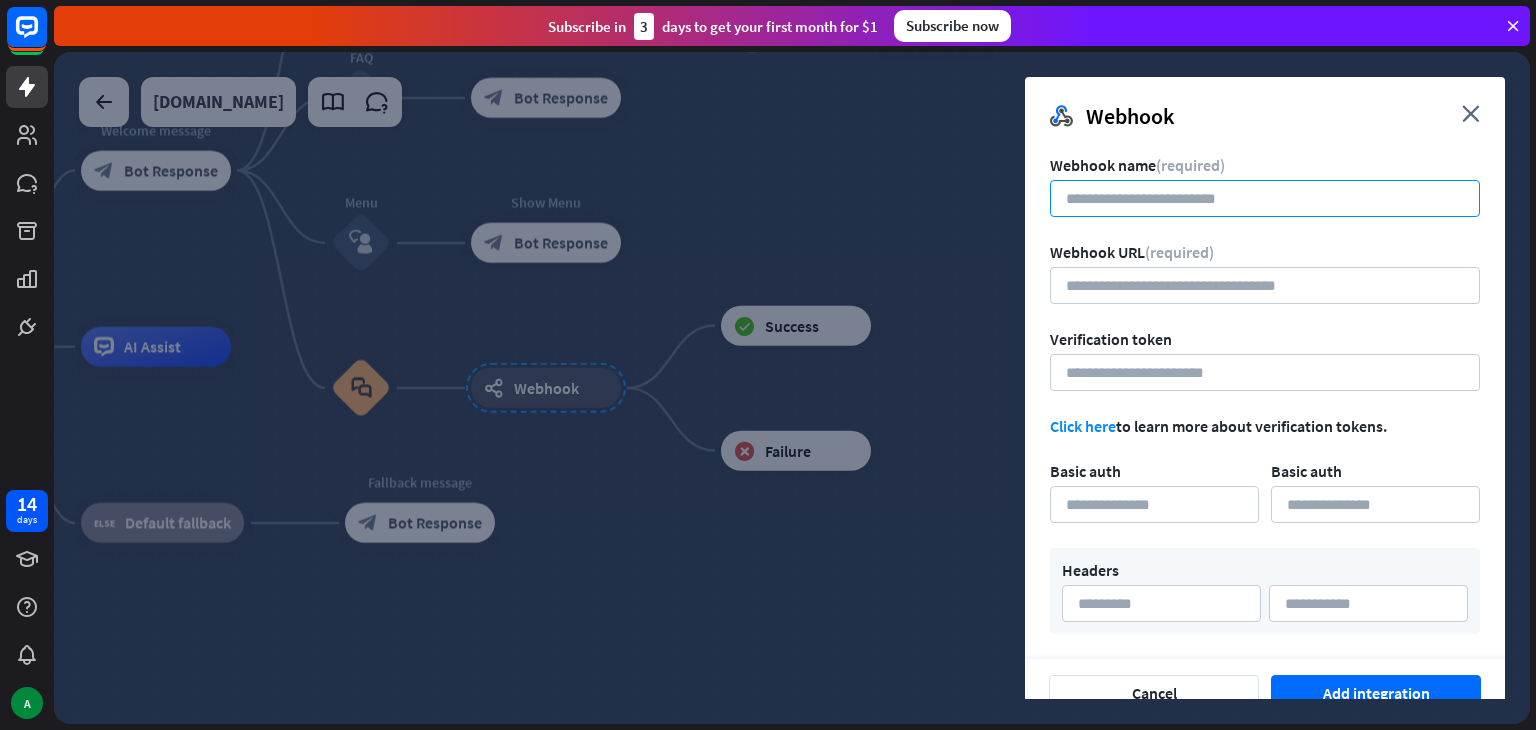 click at bounding box center [1265, 198] 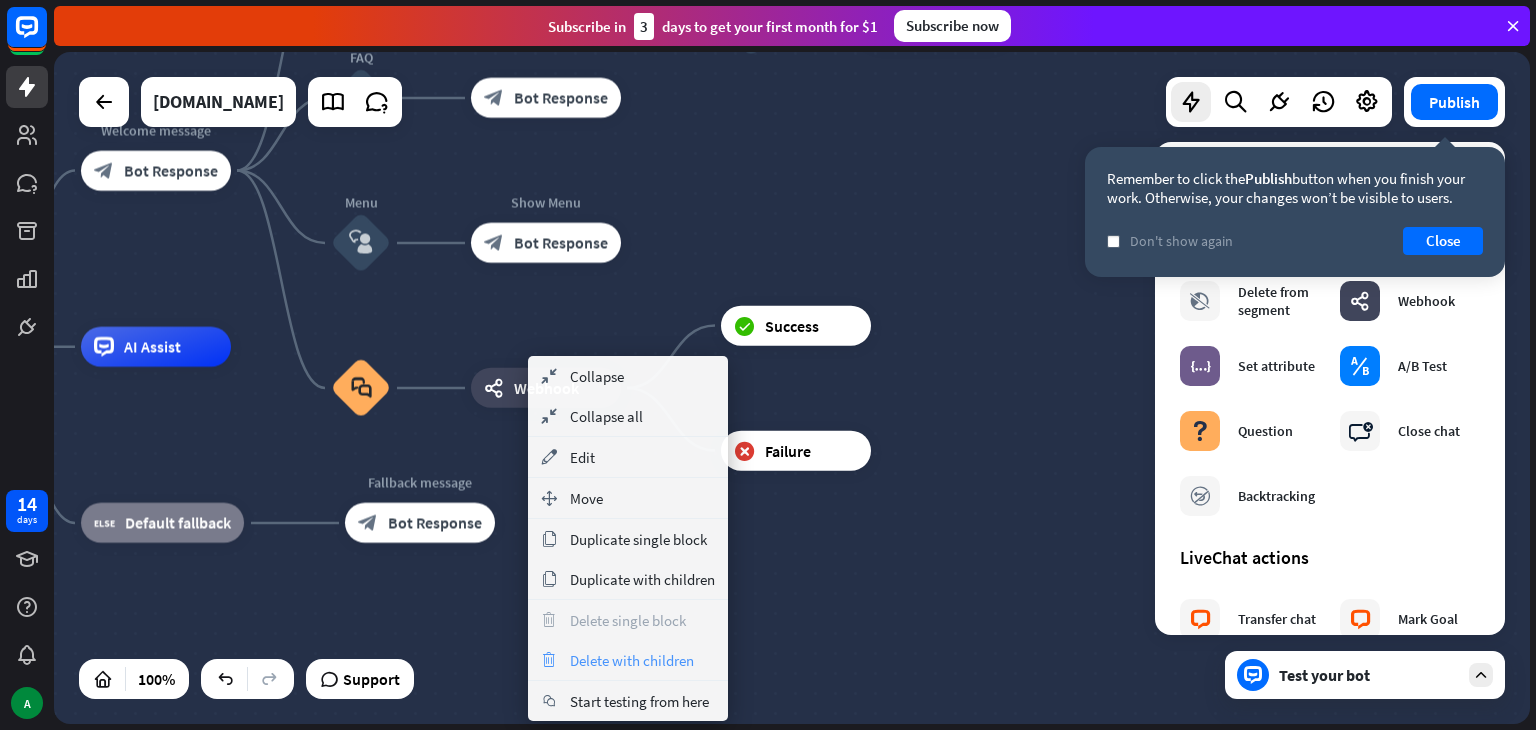 click on "trash   Delete with children" at bounding box center [628, 660] 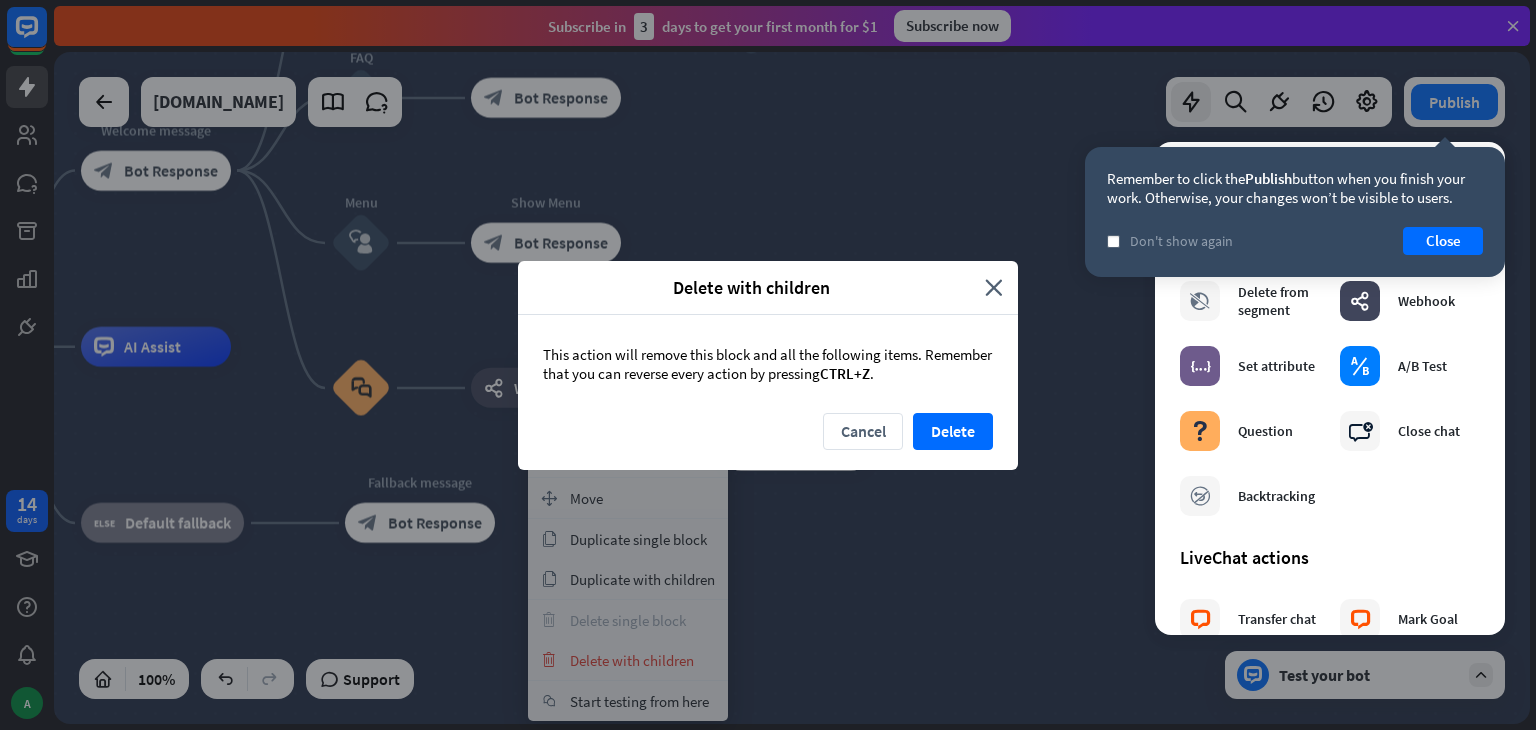 click on "Cancel   Delete" at bounding box center (768, 441) 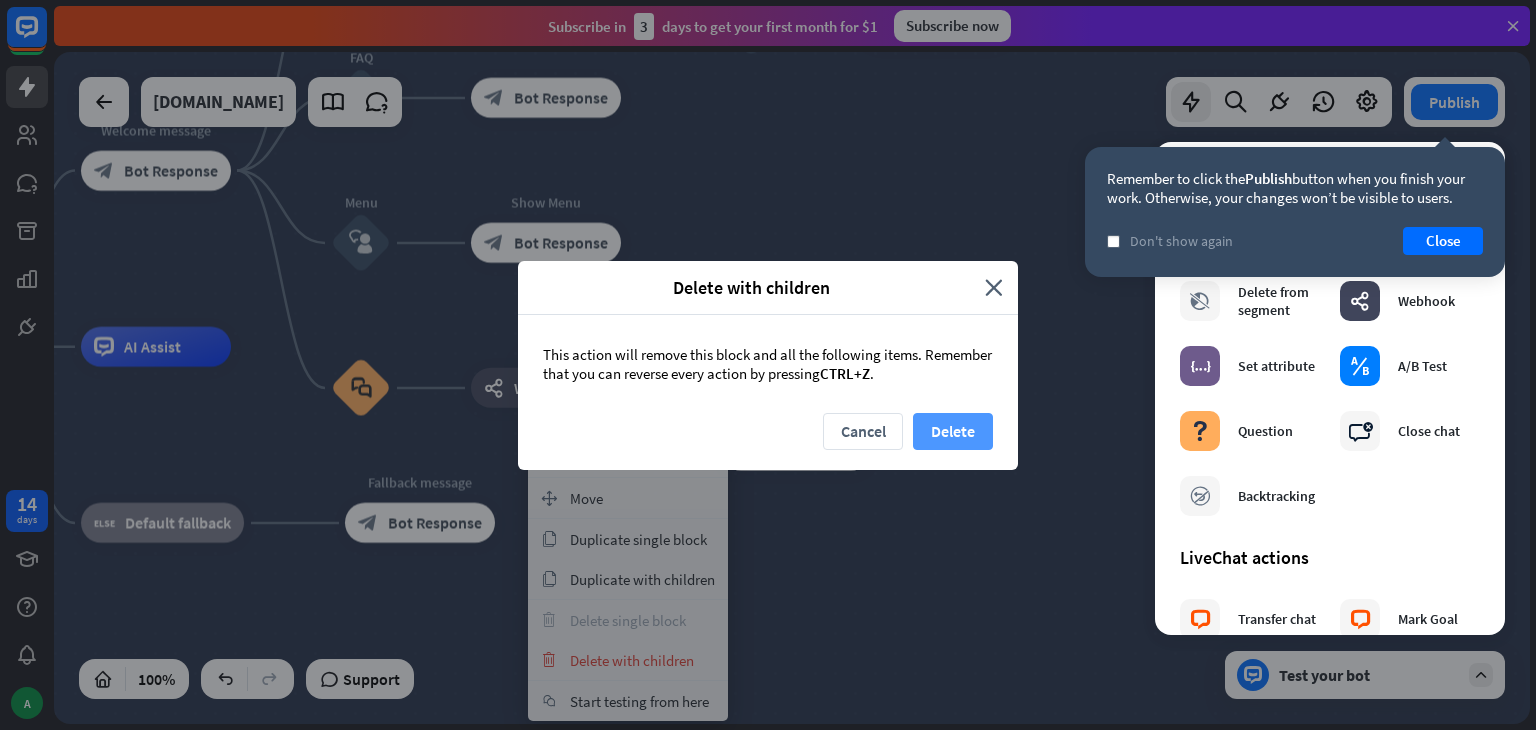 click on "Delete" at bounding box center (953, 431) 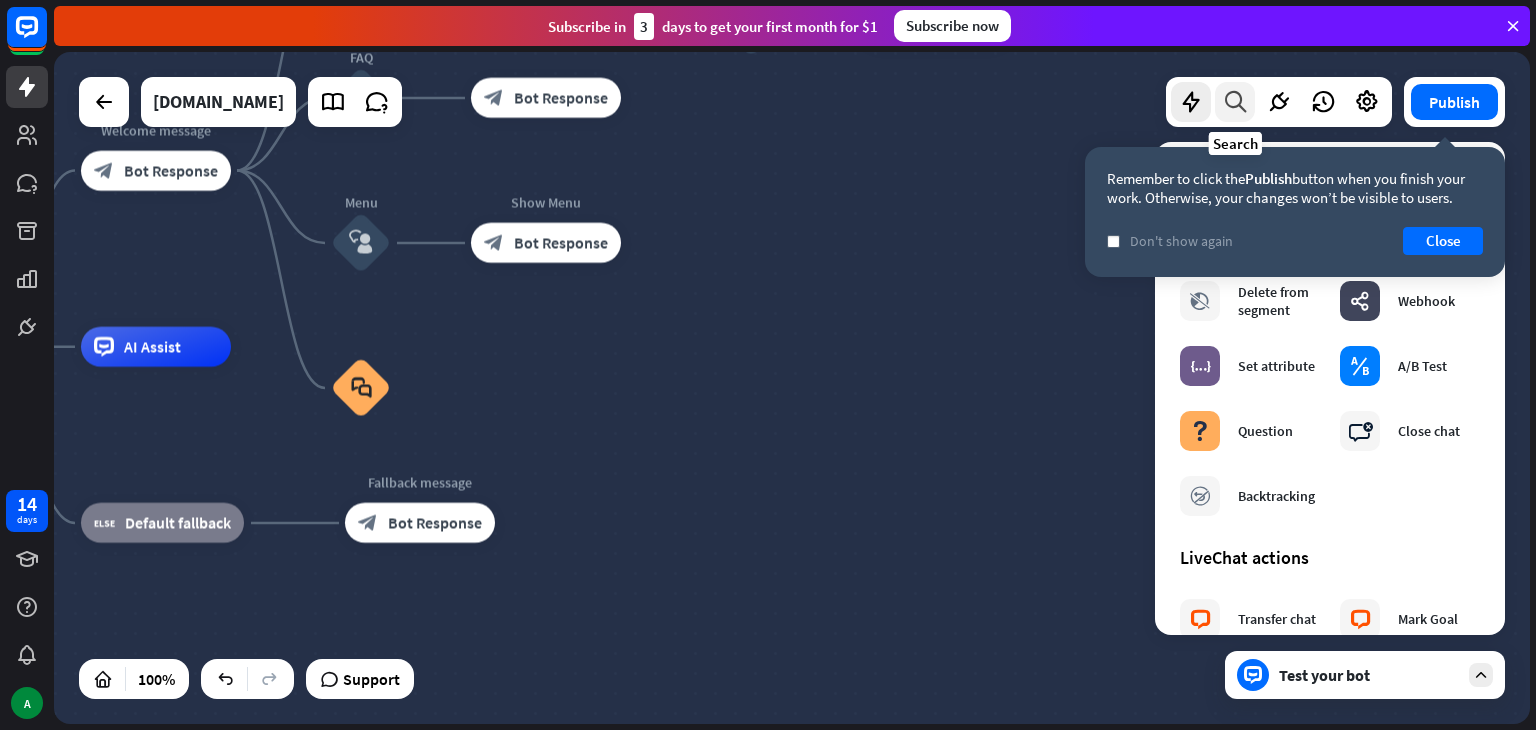 click at bounding box center (1235, 102) 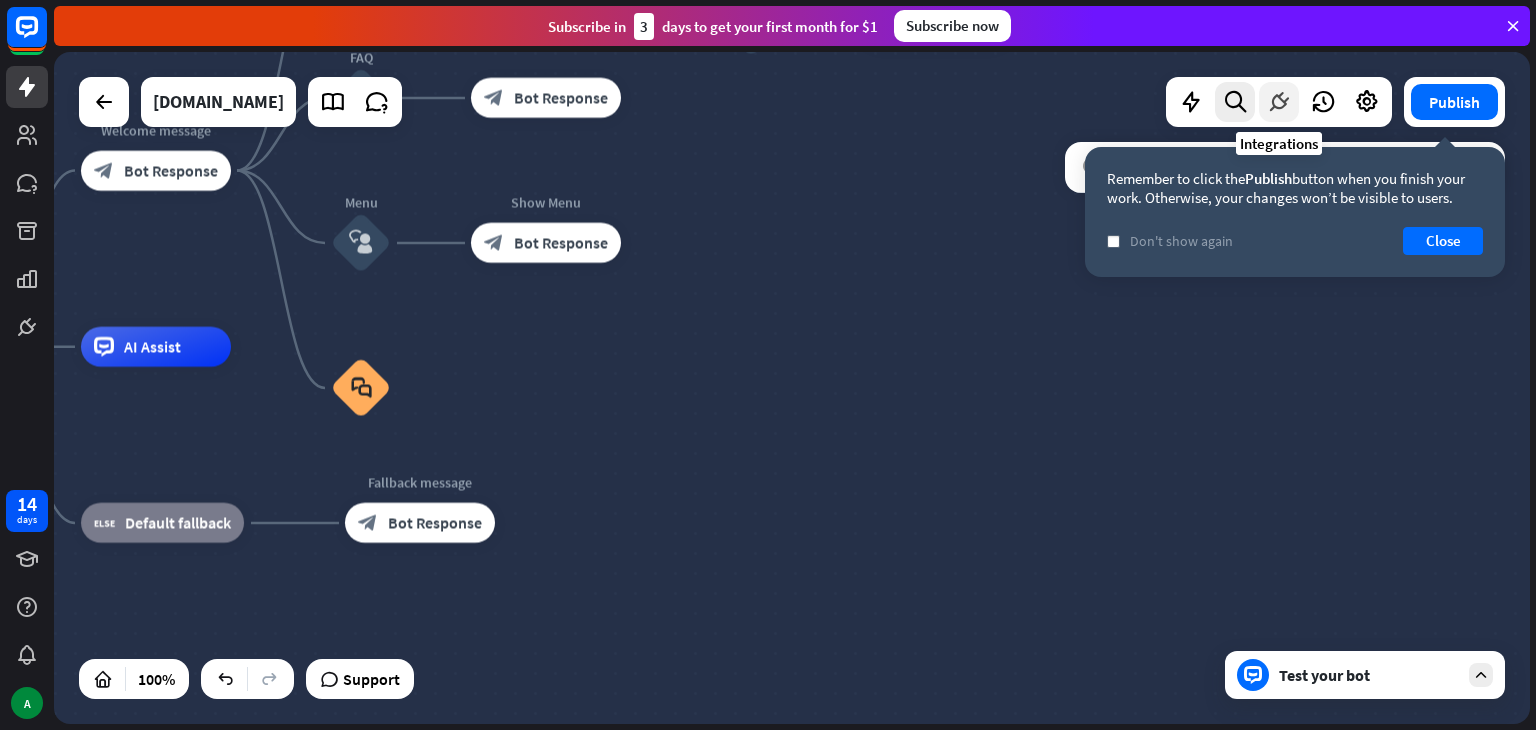 click at bounding box center [1279, 102] 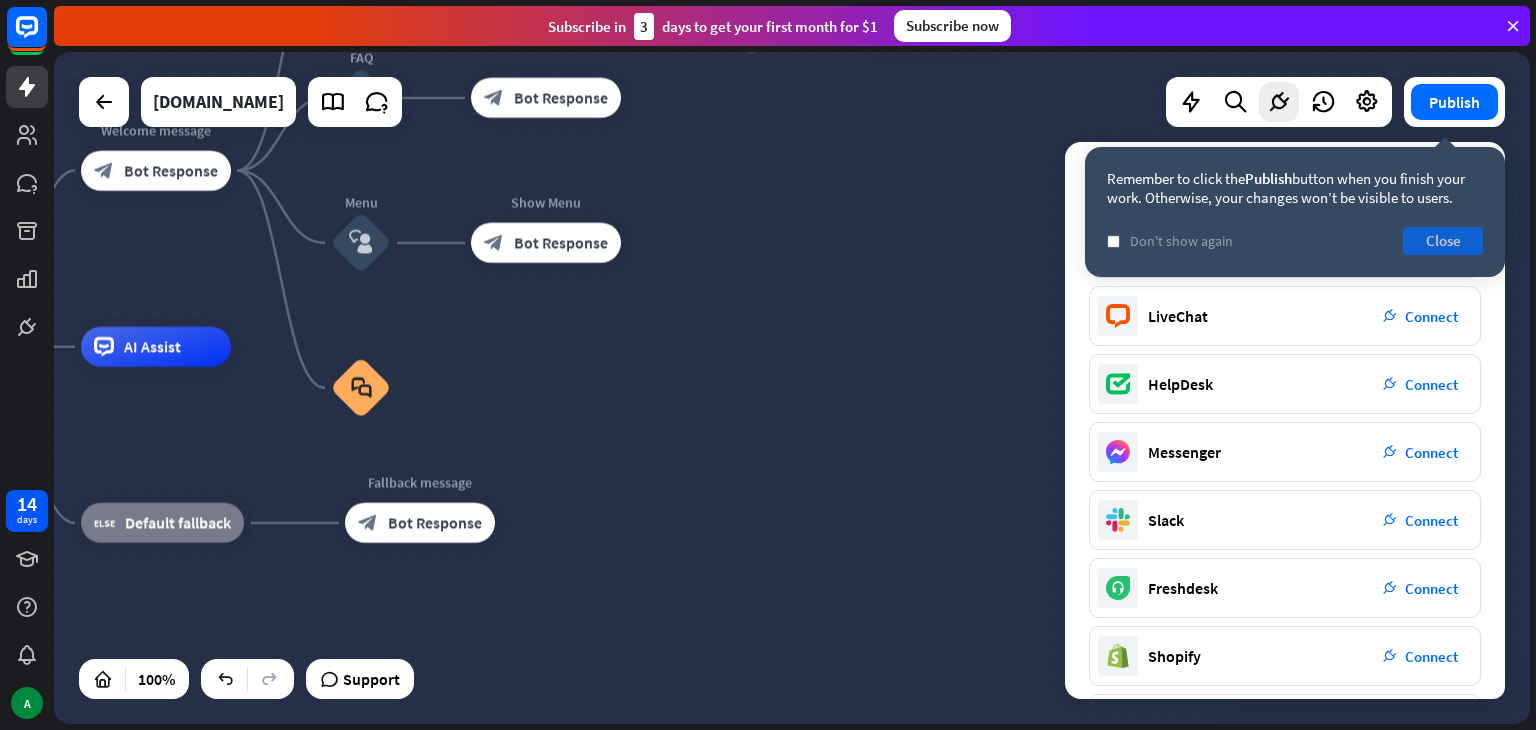 click on "Close" at bounding box center [1443, 241] 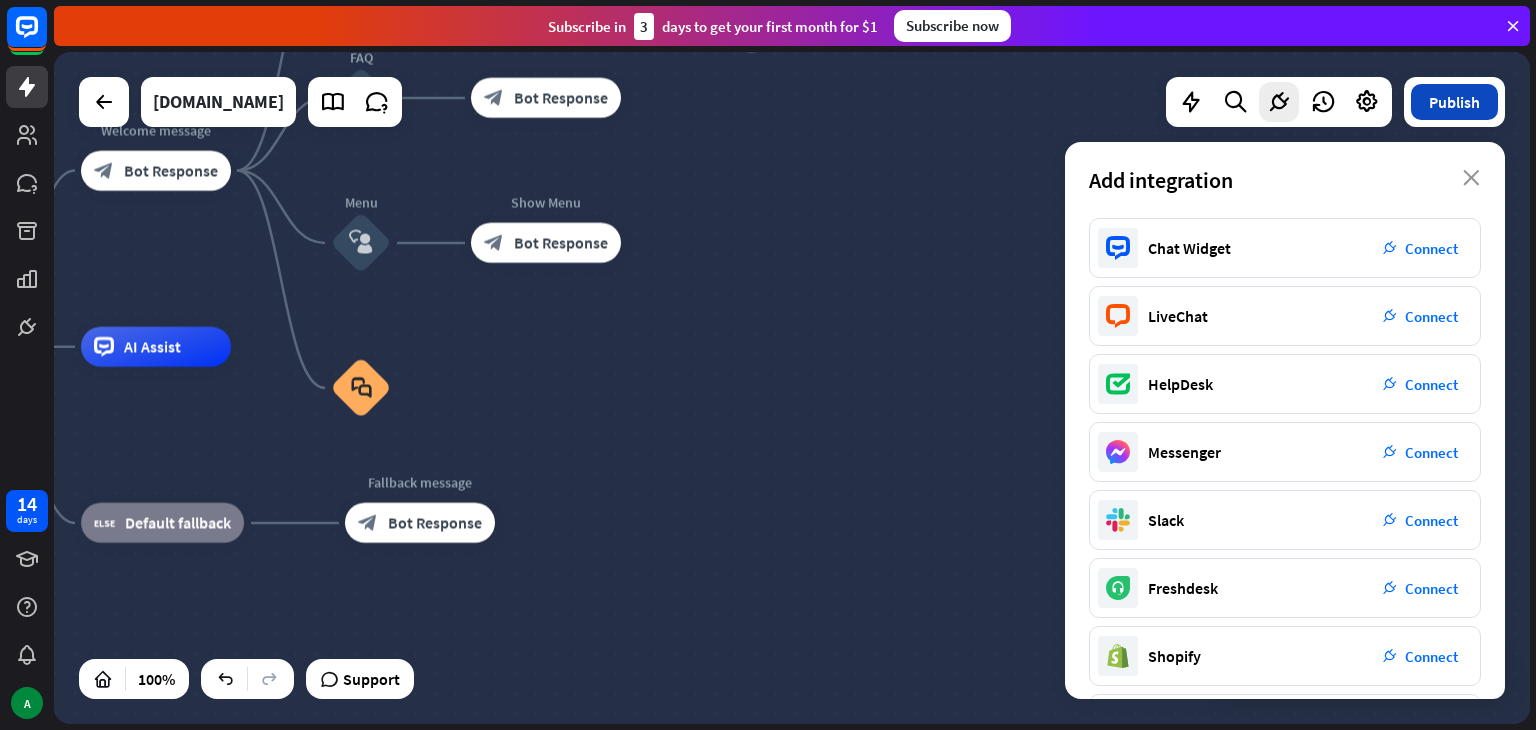click on "Publish" at bounding box center (1454, 102) 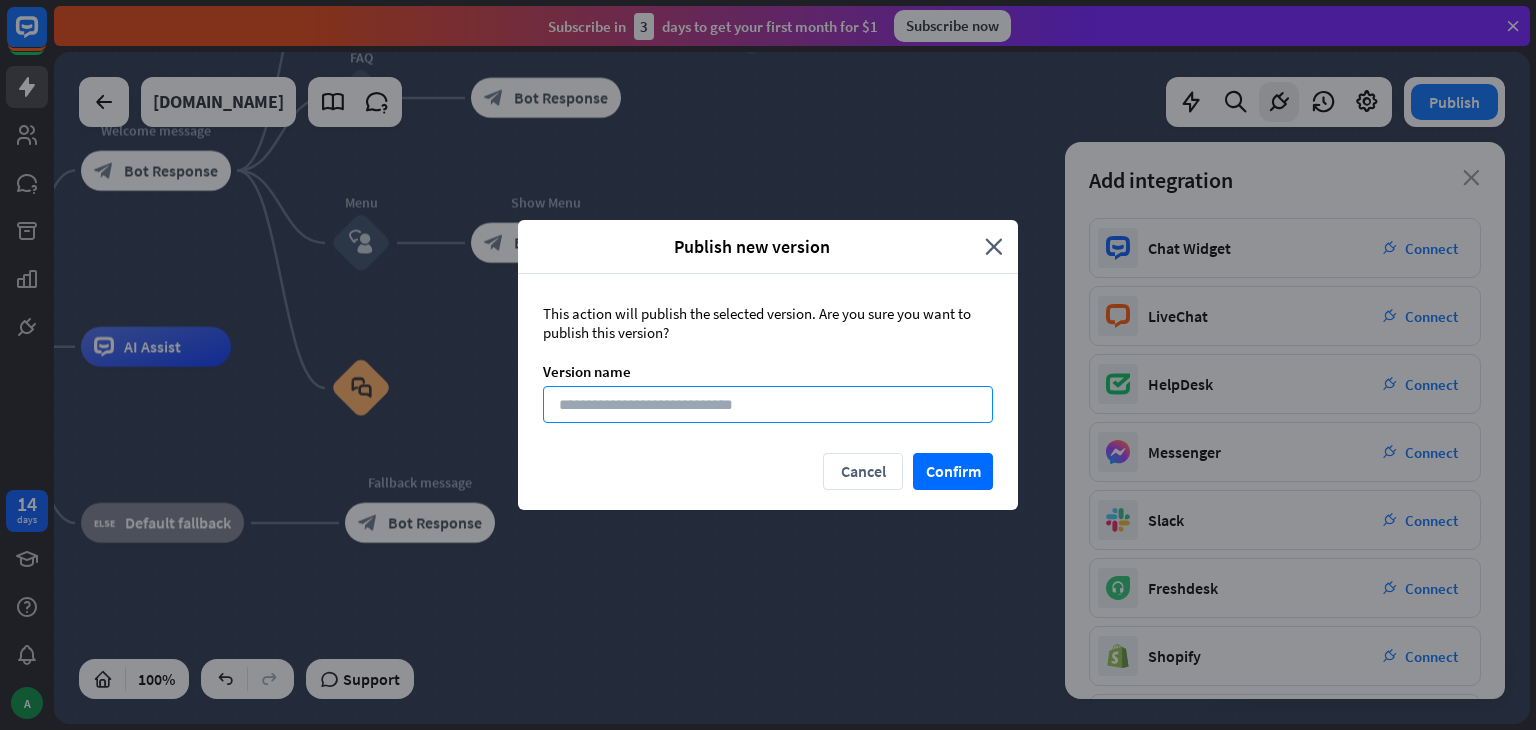 click at bounding box center [768, 404] 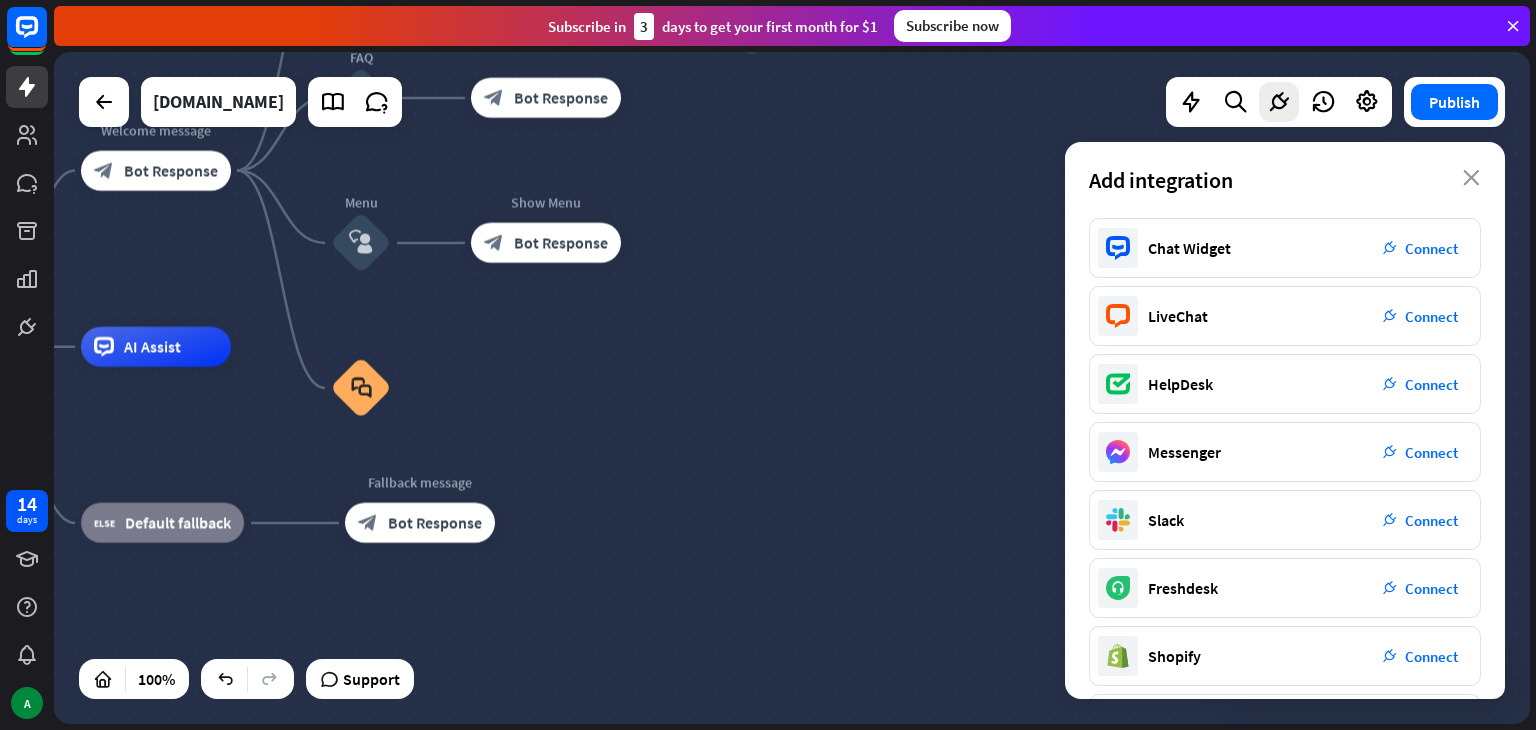 drag, startPoint x: 1337, startPoint y: 140, endPoint x: 1363, endPoint y: 103, distance: 45.221676 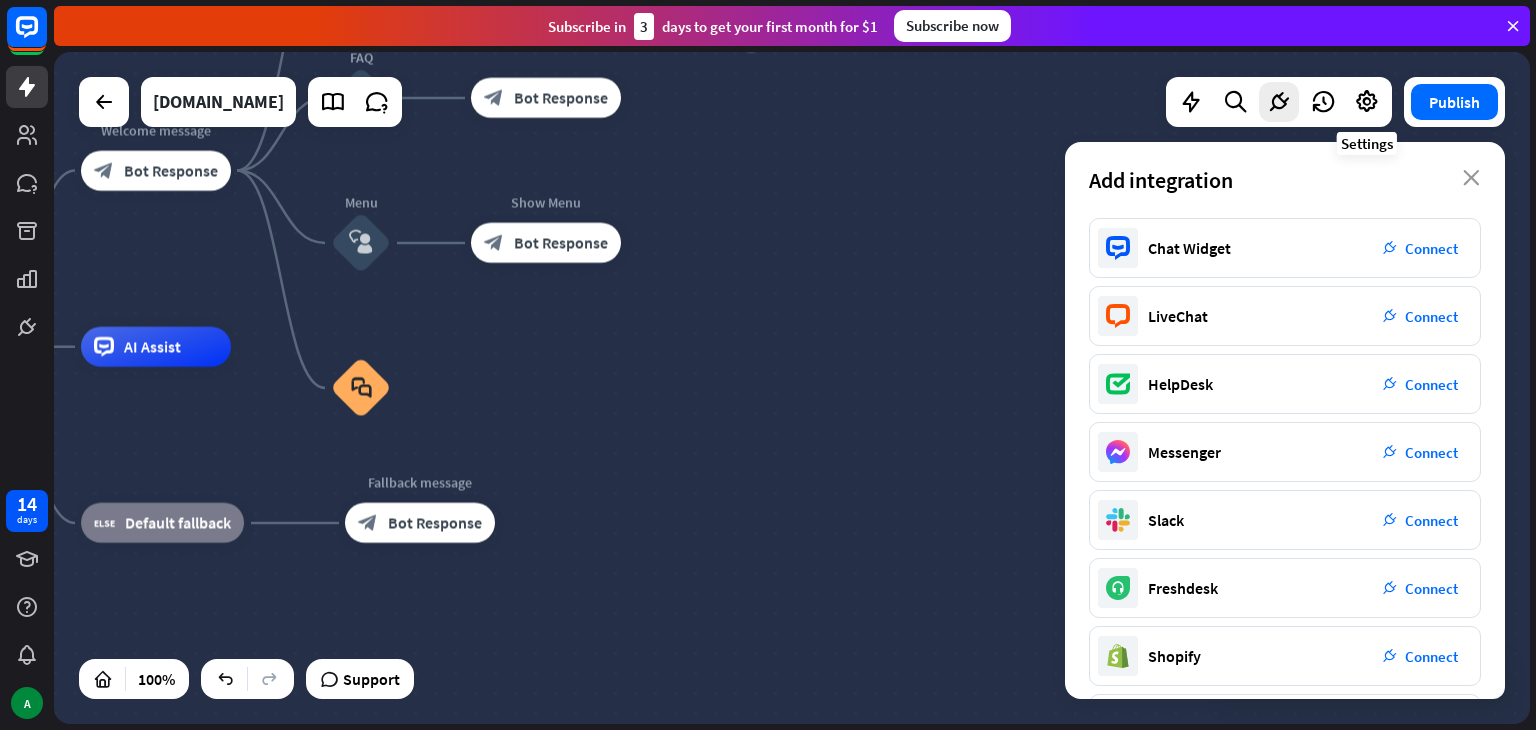 click at bounding box center [1367, 102] 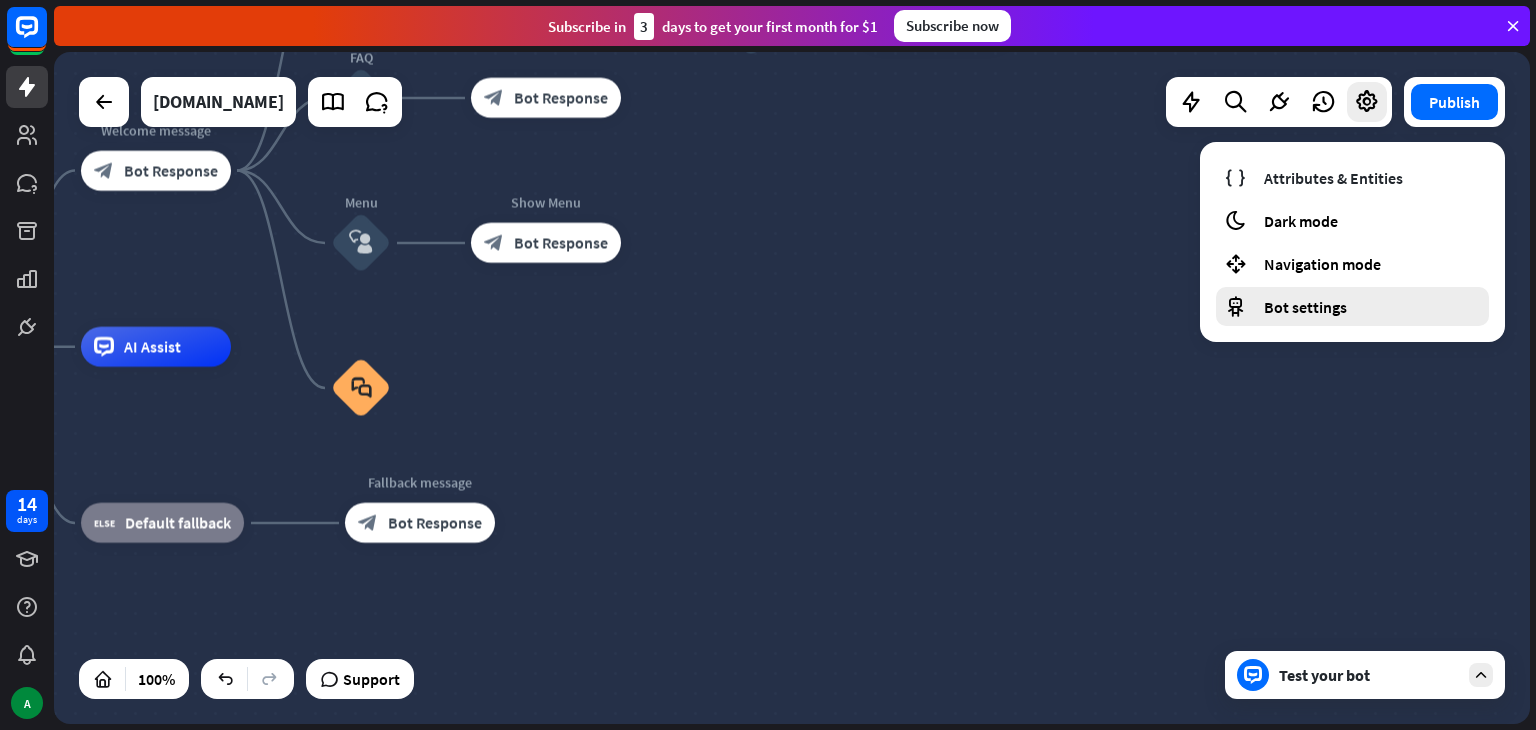 click on "Bot settings" at bounding box center (1305, 307) 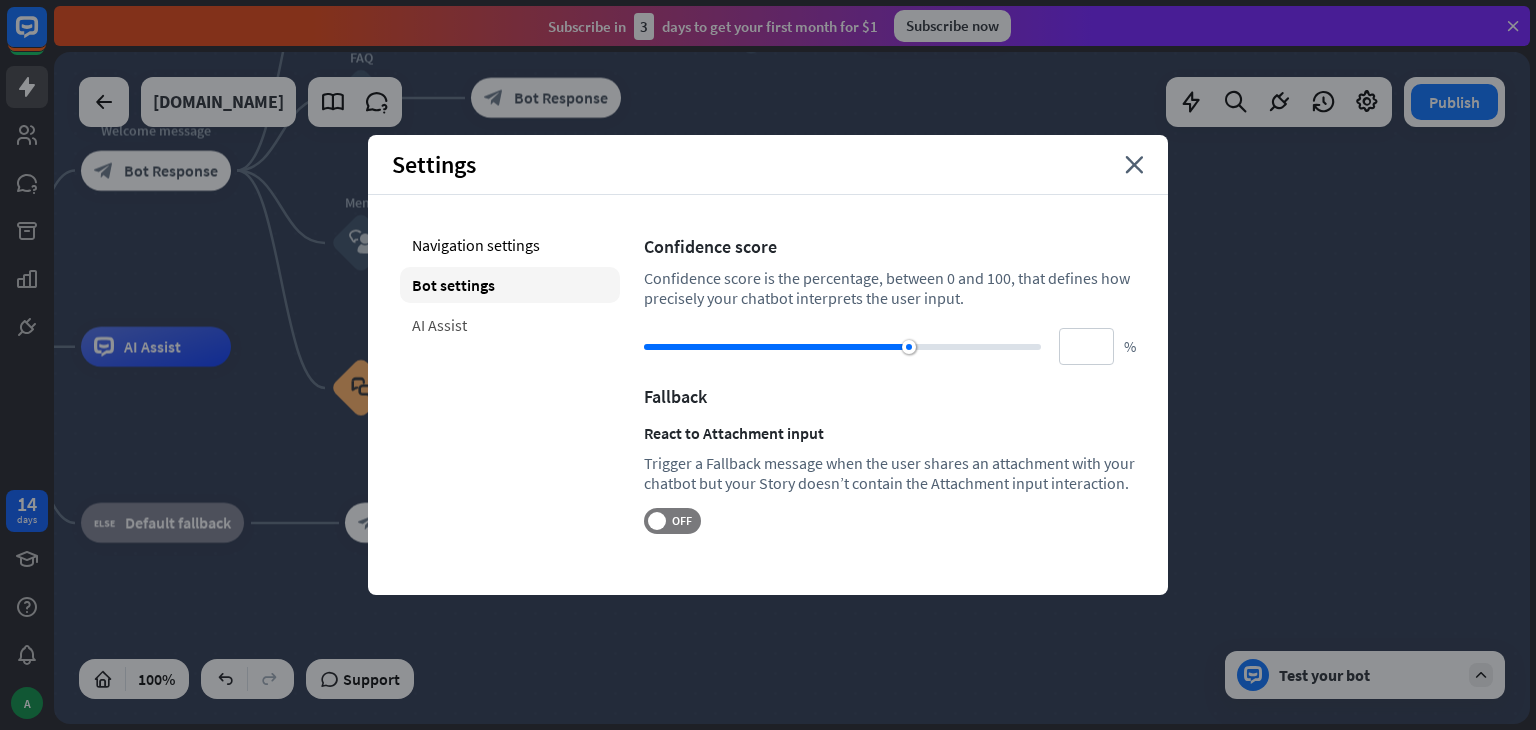 click on "AI Assist" at bounding box center (510, 325) 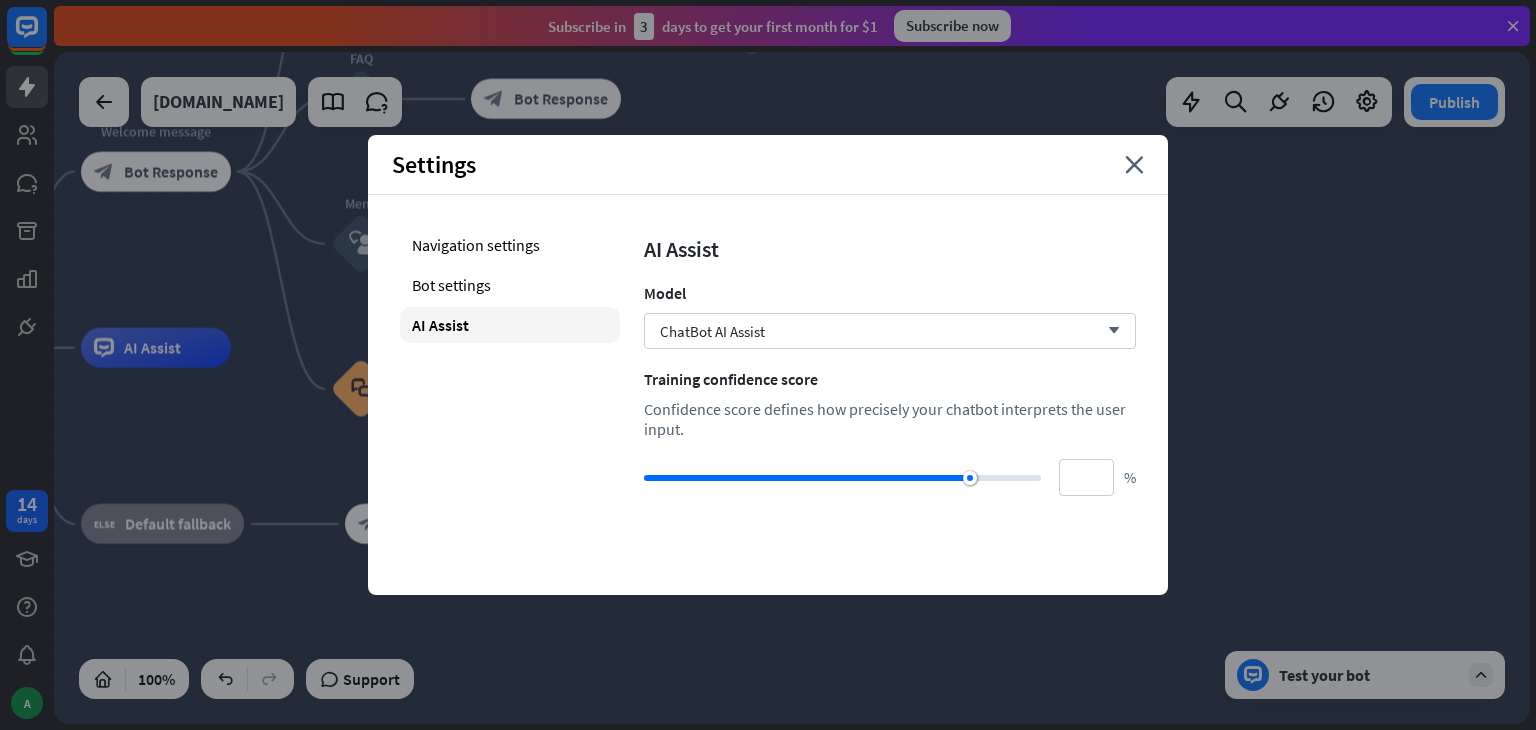 click on "home_2   Start point                 Welcome message   block_bot_response   Bot Response                 Back to Menu   block_user_input                 Was it helpful?   block_bot_response   Bot Response                 Yes   block_user_input                 Thank you!   block_bot_response   Bot Response                 No   block_user_input                 Back to Menu   block_goto   Go to step                 FAQ   block_user_input                   block_bot_response   Bot Response                 Menu   block_user_input                 Show Menu   block_bot_response   Bot Response                   block_faq                     AI Assist                   block_fallback   Default fallback                 Fallback message   block_bot_response   Bot Response" at bounding box center [792, 388] 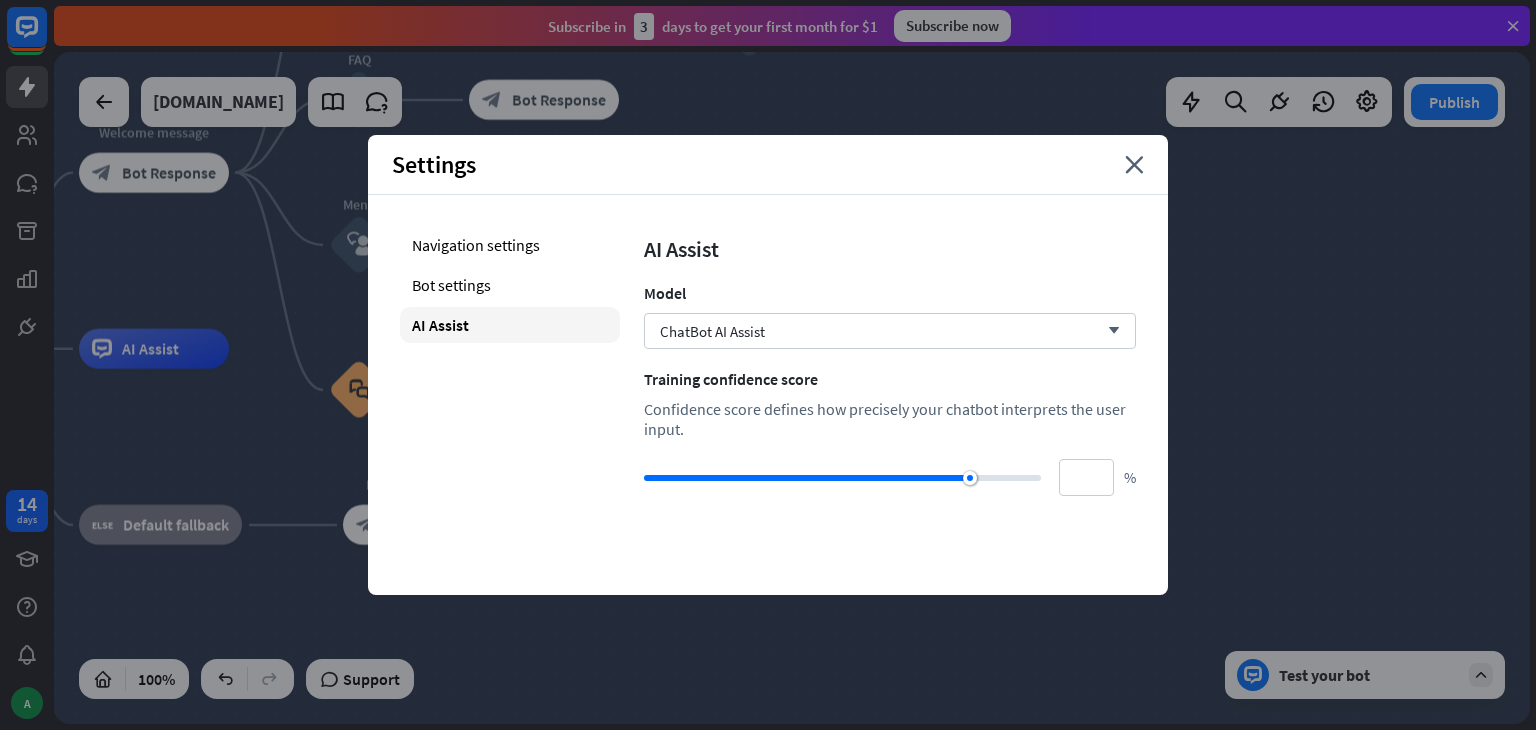 click on "home_2   Start point                 Welcome message   block_bot_response   Bot Response                 Back to Menu   block_user_input                 Was it helpful?   block_bot_response   Bot Response                 Yes   block_user_input                 Thank you!   block_bot_response   Bot Response                 No   block_user_input                 Back to Menu   block_goto   Go to step                 FAQ   block_user_input                   block_bot_response   Bot Response                 Menu   block_user_input                 Show Menu   block_bot_response   Bot Response                   block_faq                     AI Assist                   block_fallback   Default fallback                 Fallback message   block_bot_response   Bot Response" at bounding box center [792, 388] 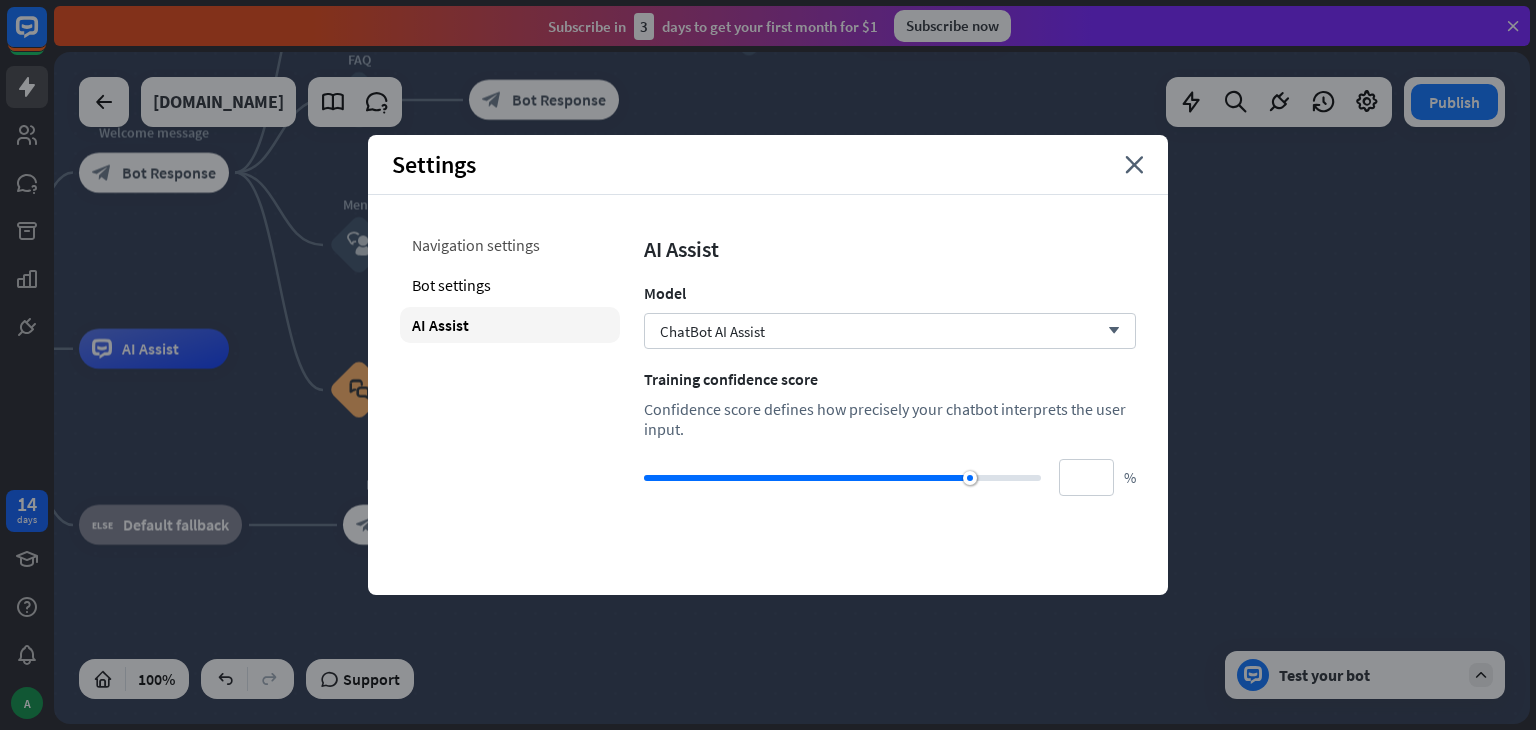 click on "Navigation settings" at bounding box center [510, 245] 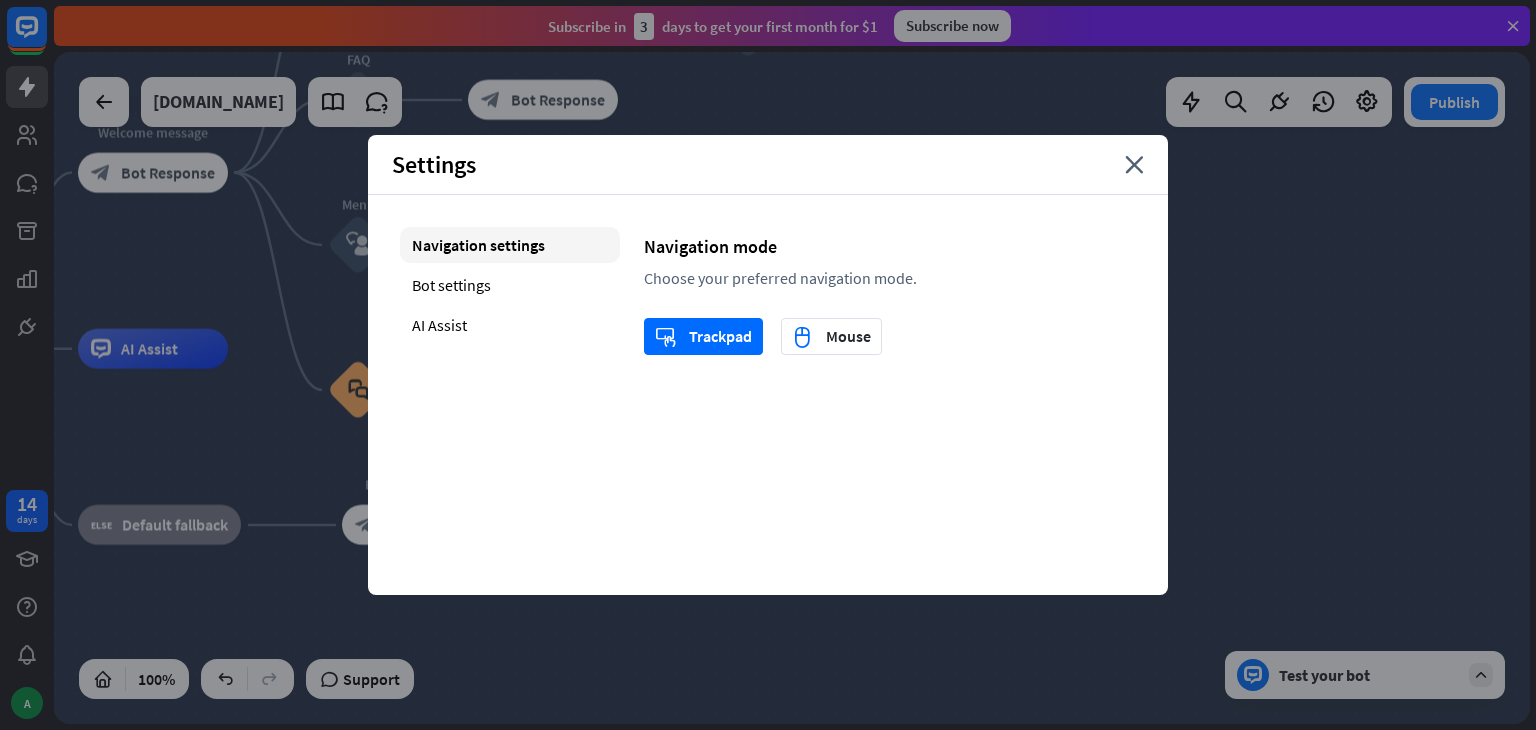click on "home_2   Start point                 Welcome message   block_bot_response   Bot Response                 Back to Menu   block_user_input                 Was it helpful?   block_bot_response   Bot Response                 Yes   block_user_input                 Thank you!   block_bot_response   Bot Response                 No   block_user_input                 Back to Menu   block_goto   Go to step                 FAQ   block_user_input                   block_bot_response   Bot Response                 Menu   block_user_input                 Show Menu   block_bot_response   Bot Response                   block_faq                     AI Assist                   block_fallback   Default fallback                 Fallback message   block_bot_response   Bot Response" at bounding box center (792, 388) 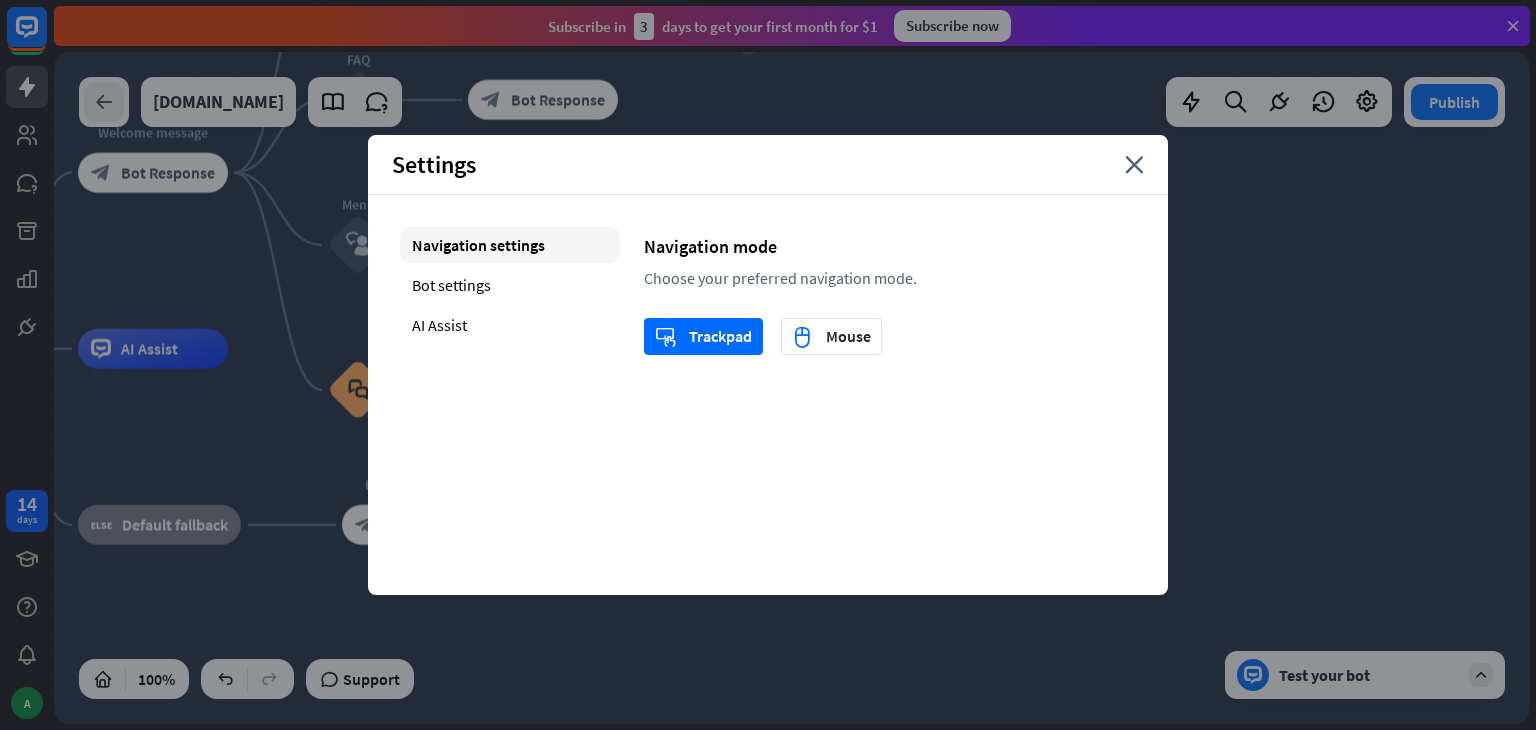 click at bounding box center (104, 102) 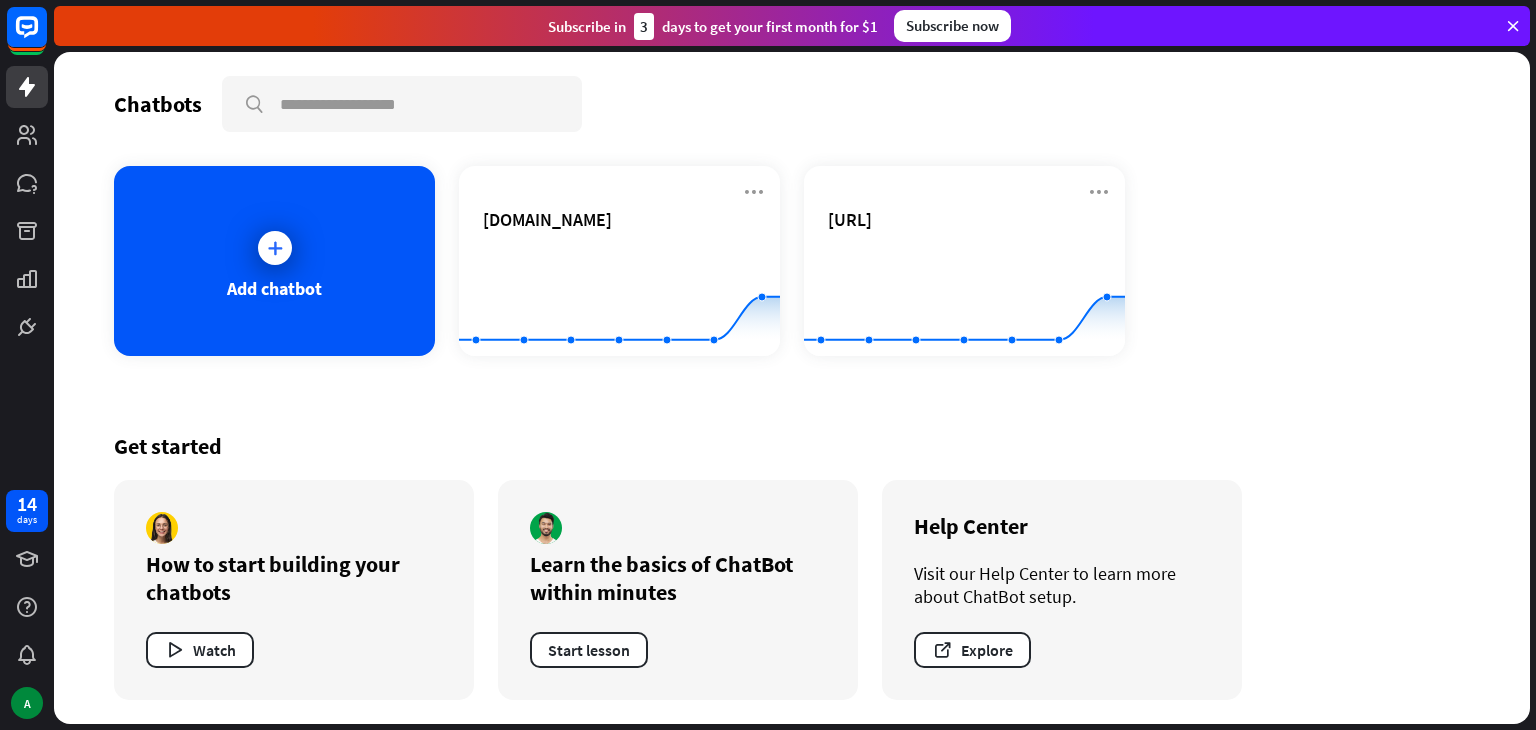 click on "Chatbots" at bounding box center (158, 104) 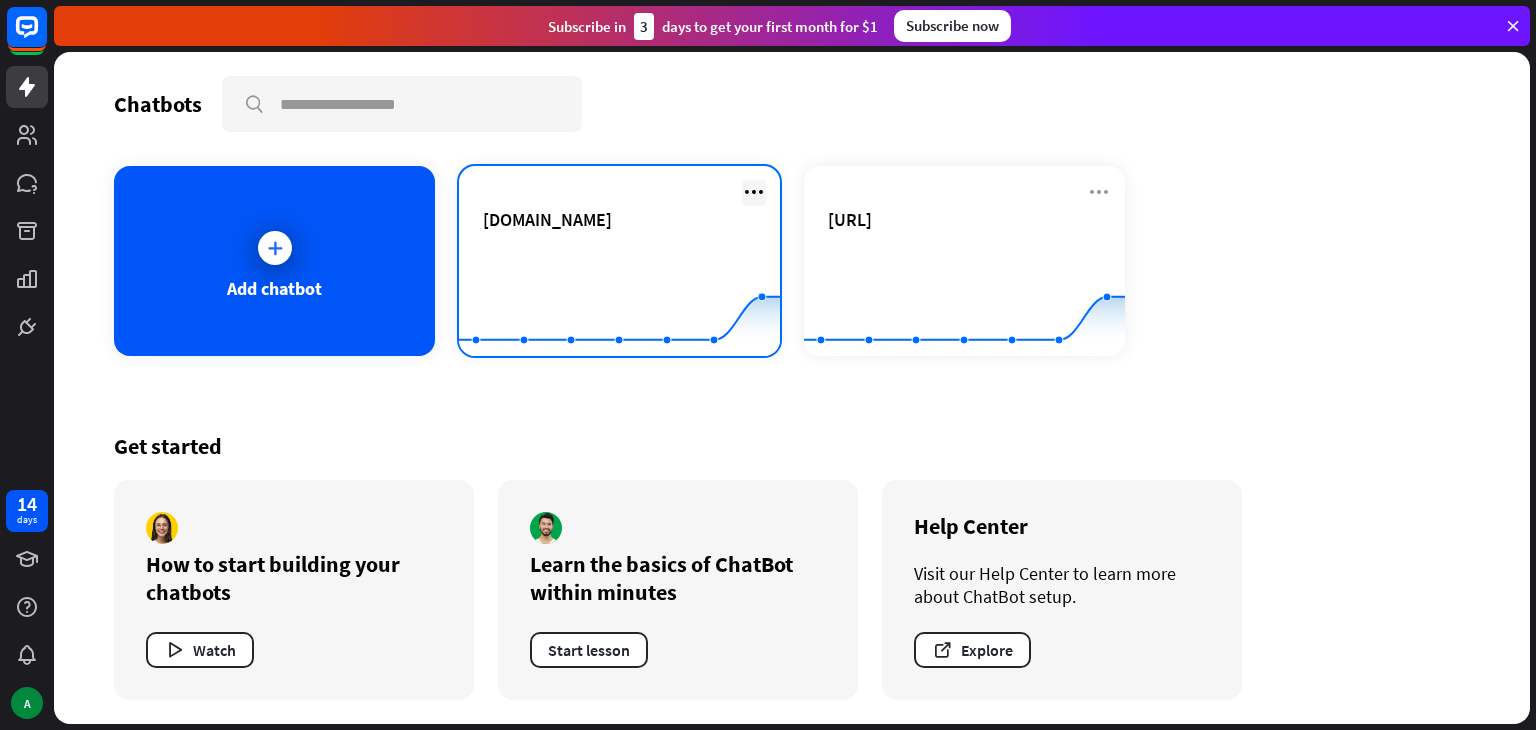 click at bounding box center [754, 192] 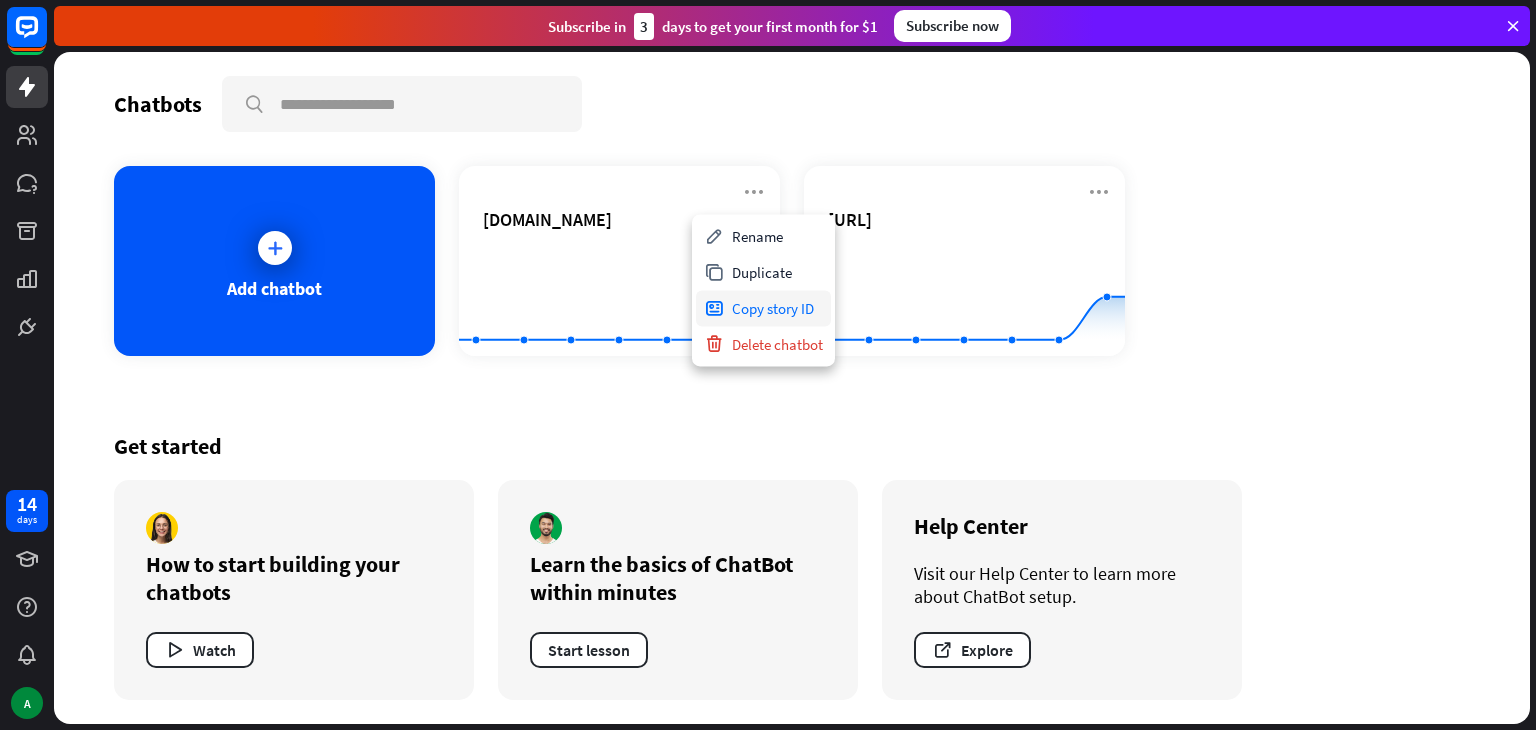 click on "Copy story ID" at bounding box center (763, 308) 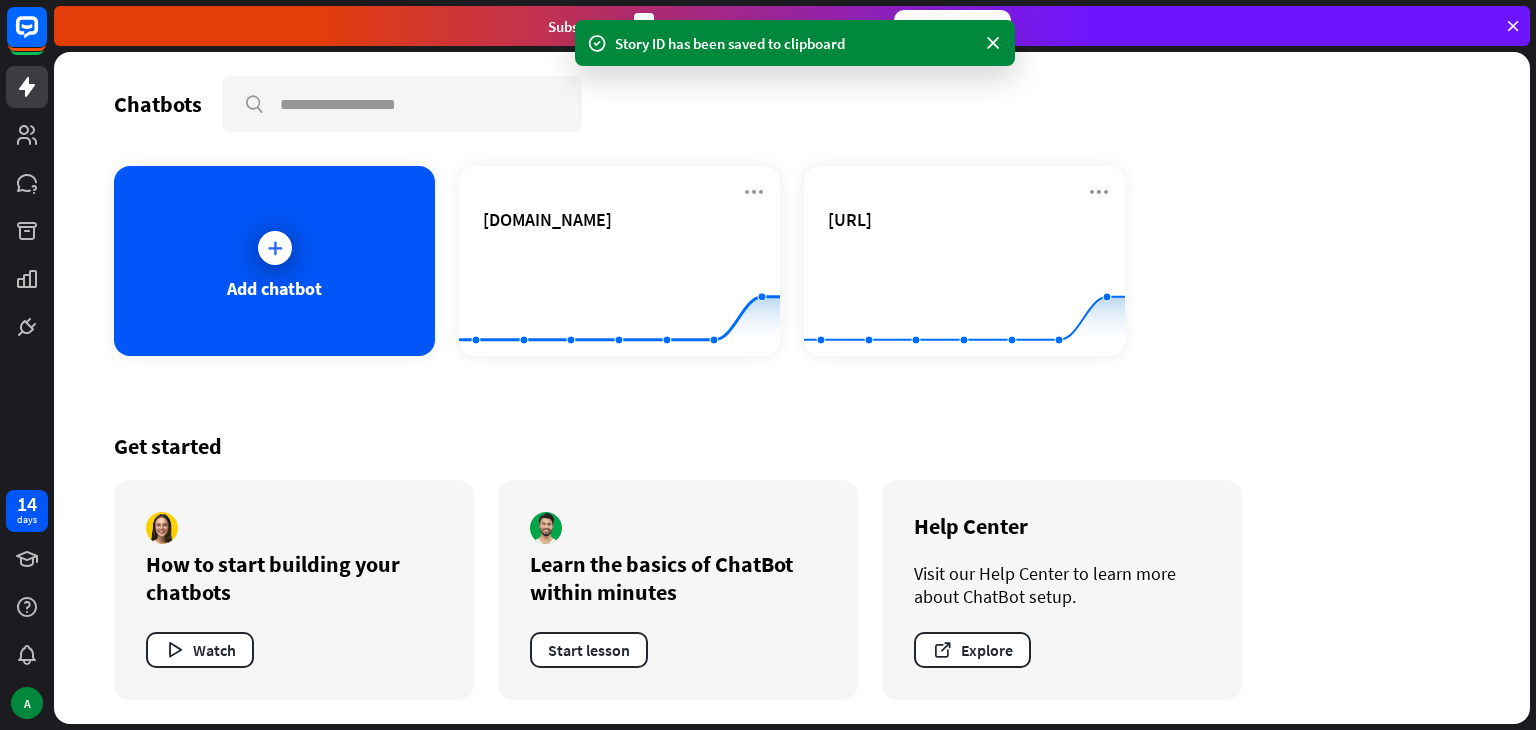 click 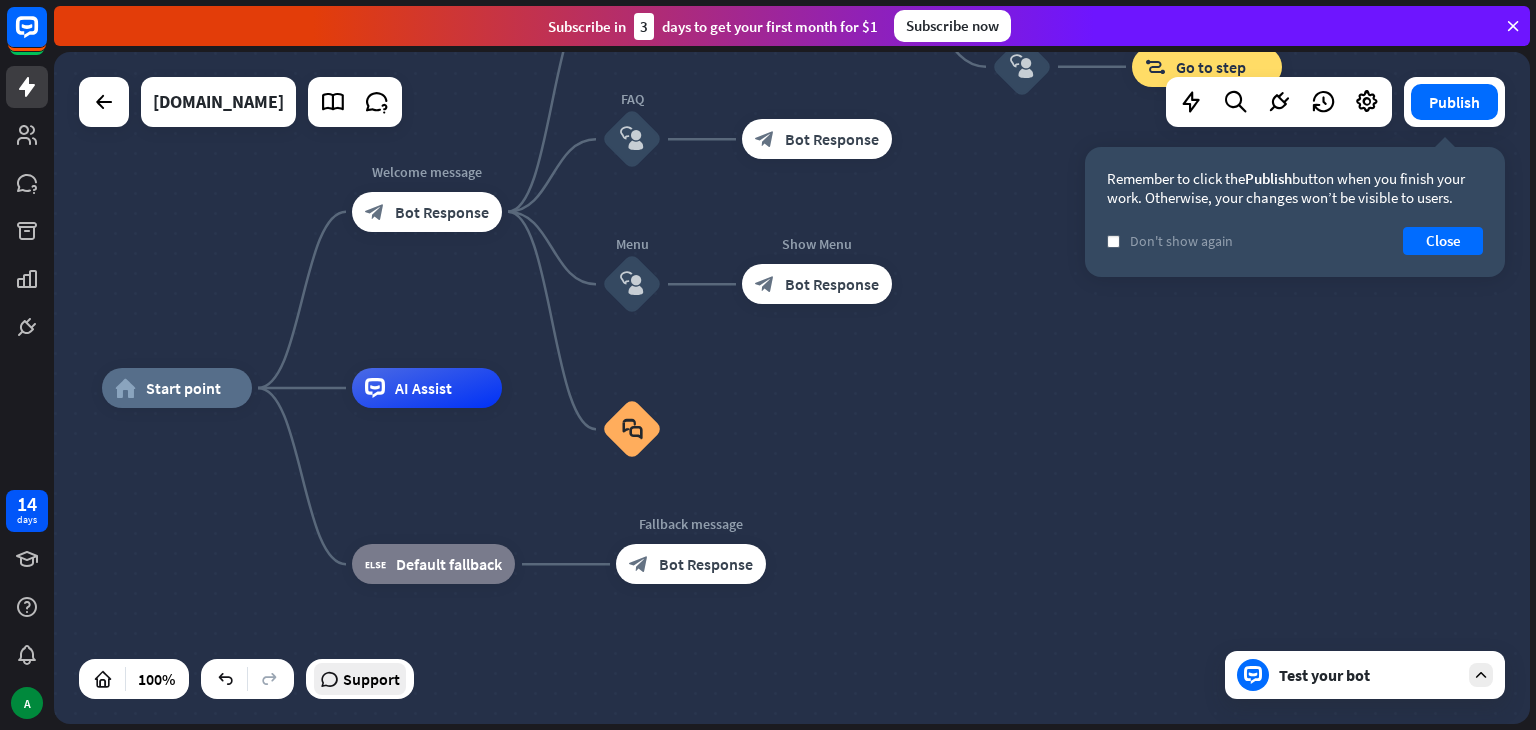 click on "Support" at bounding box center [371, 679] 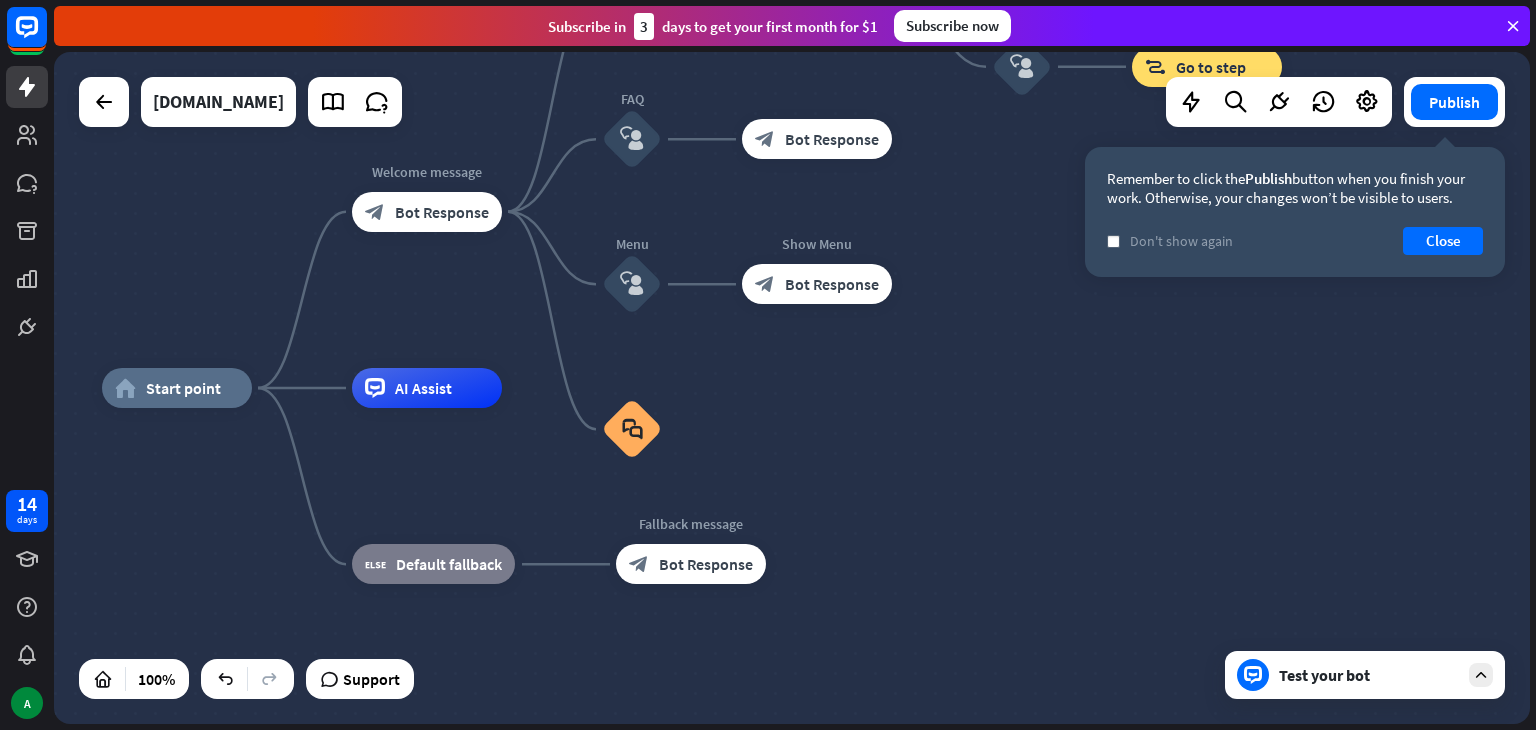 click on "home_2   Start point                 Welcome message   block_bot_response   Bot Response                 Back to Menu   block_user_input                 Was it helpful?   block_bot_response   Bot Response                 Yes   block_user_input                 Thank you!   block_bot_response   Bot Response                 No   block_user_input                 Back to Menu   block_goto   Go to step                 FAQ   block_user_input                   block_bot_response   Bot Response                 Menu   block_user_input                 Show Menu   block_bot_response   Bot Response                   block_faq                     AI Assist                   block_fallback   Default fallback                 Fallback message   block_bot_response   Bot Response" at bounding box center [792, 388] 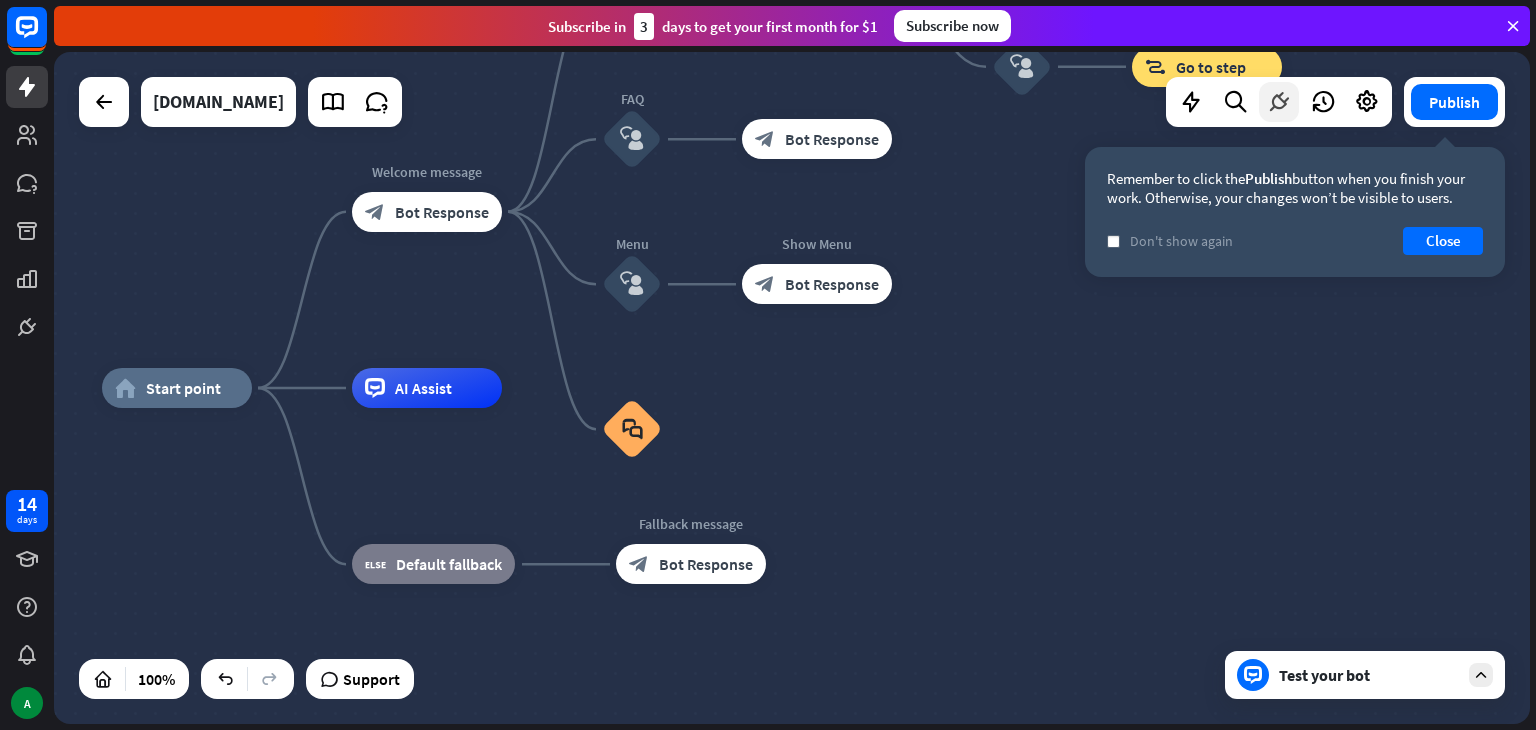click at bounding box center (1279, 102) 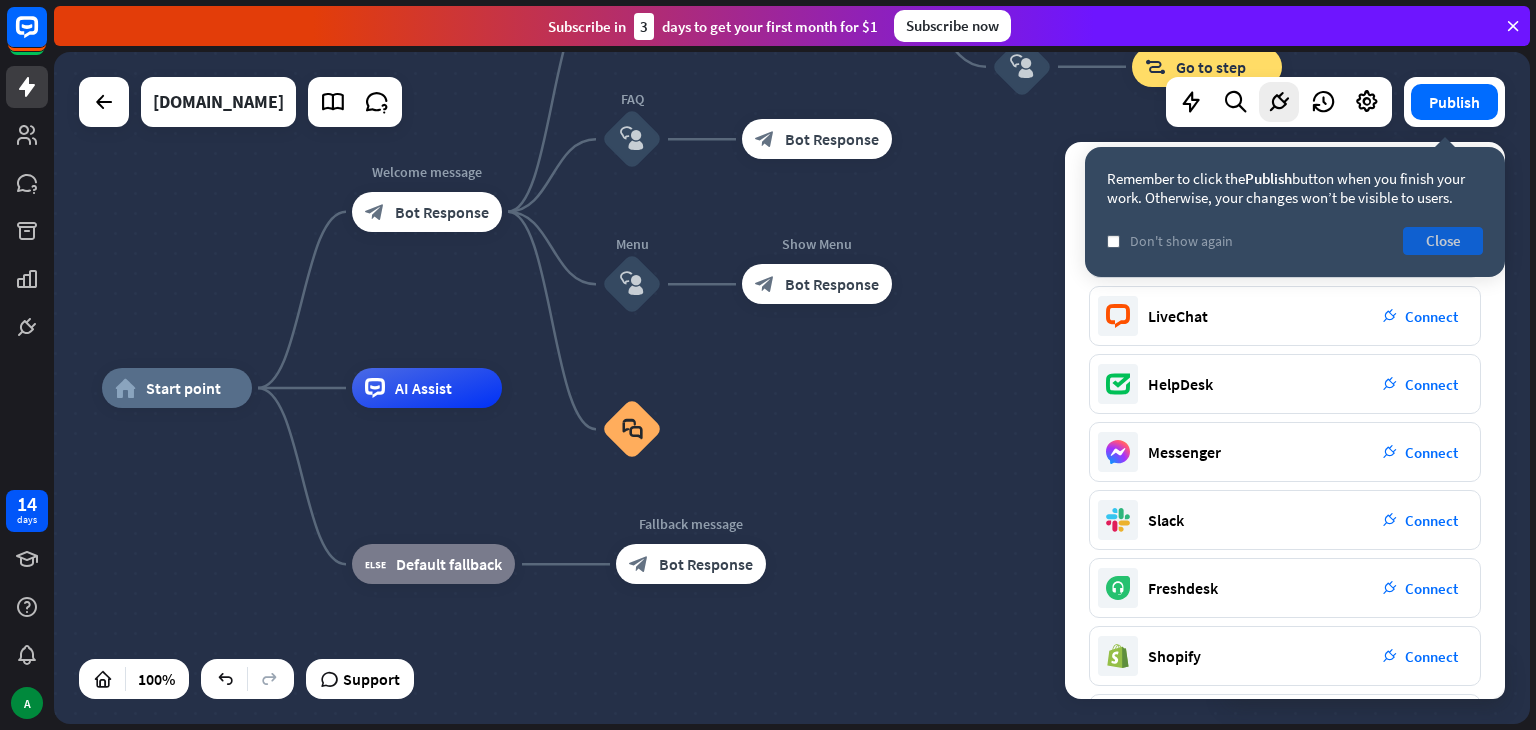 click on "Close" at bounding box center (1443, 241) 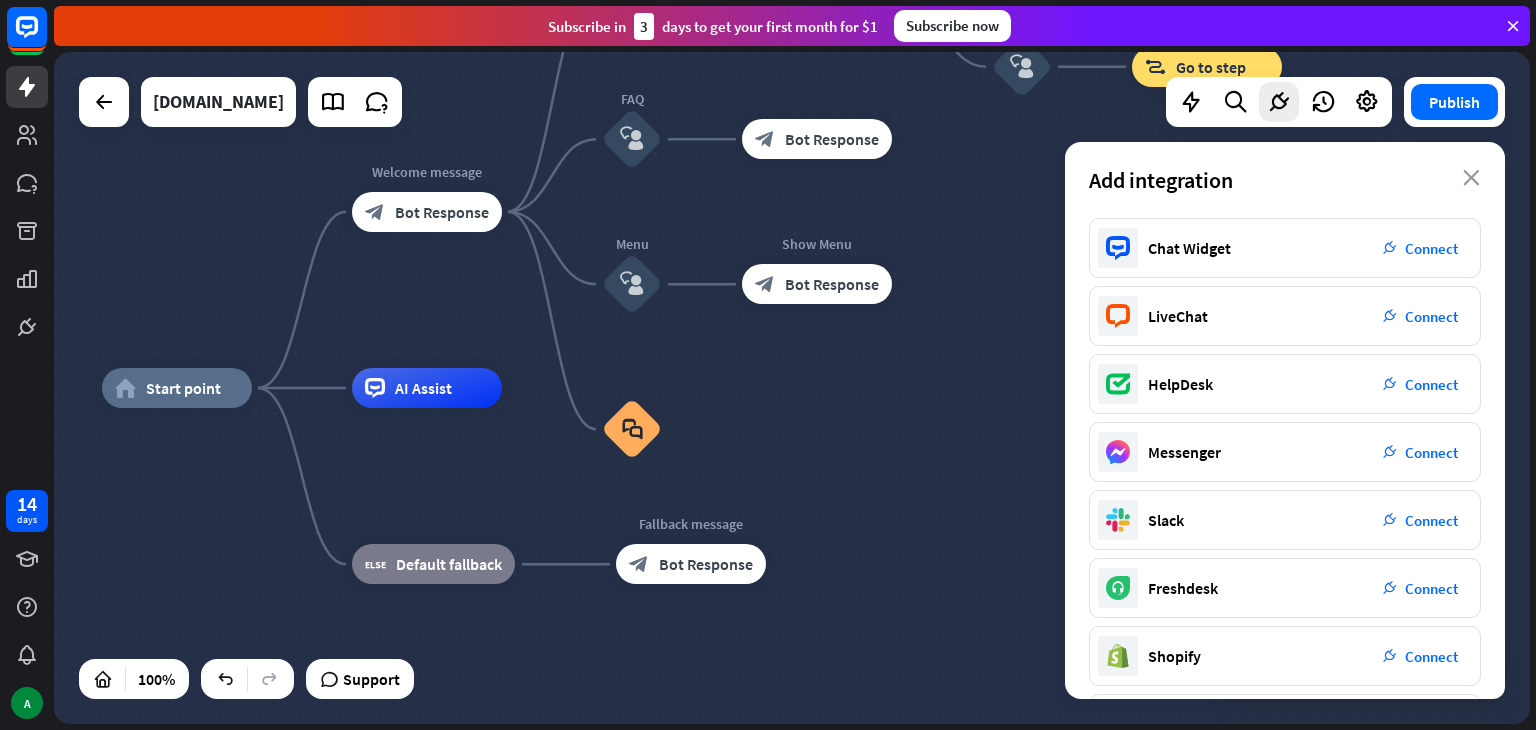 click on "Connect" at bounding box center (1431, 248) 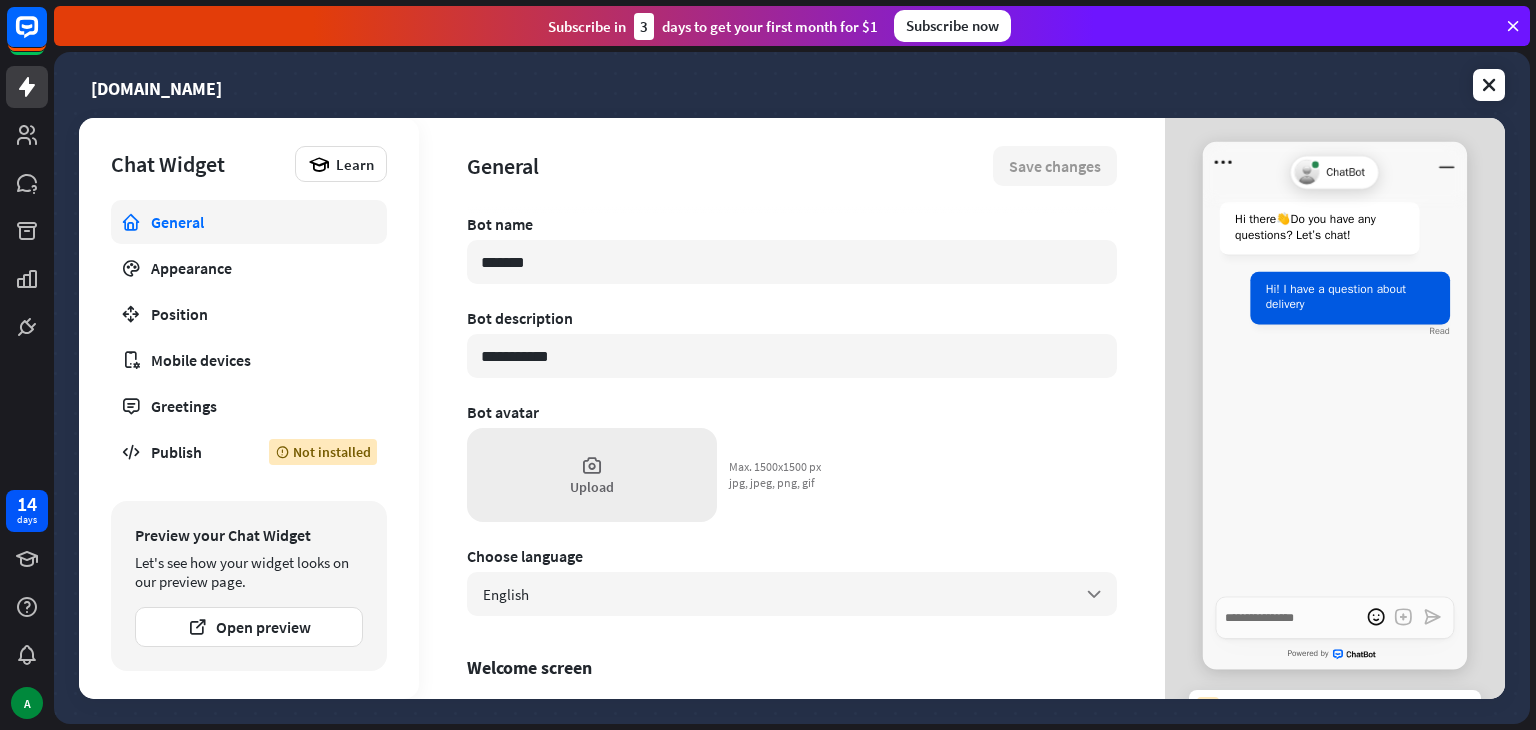 click on "Upload" at bounding box center [592, 475] 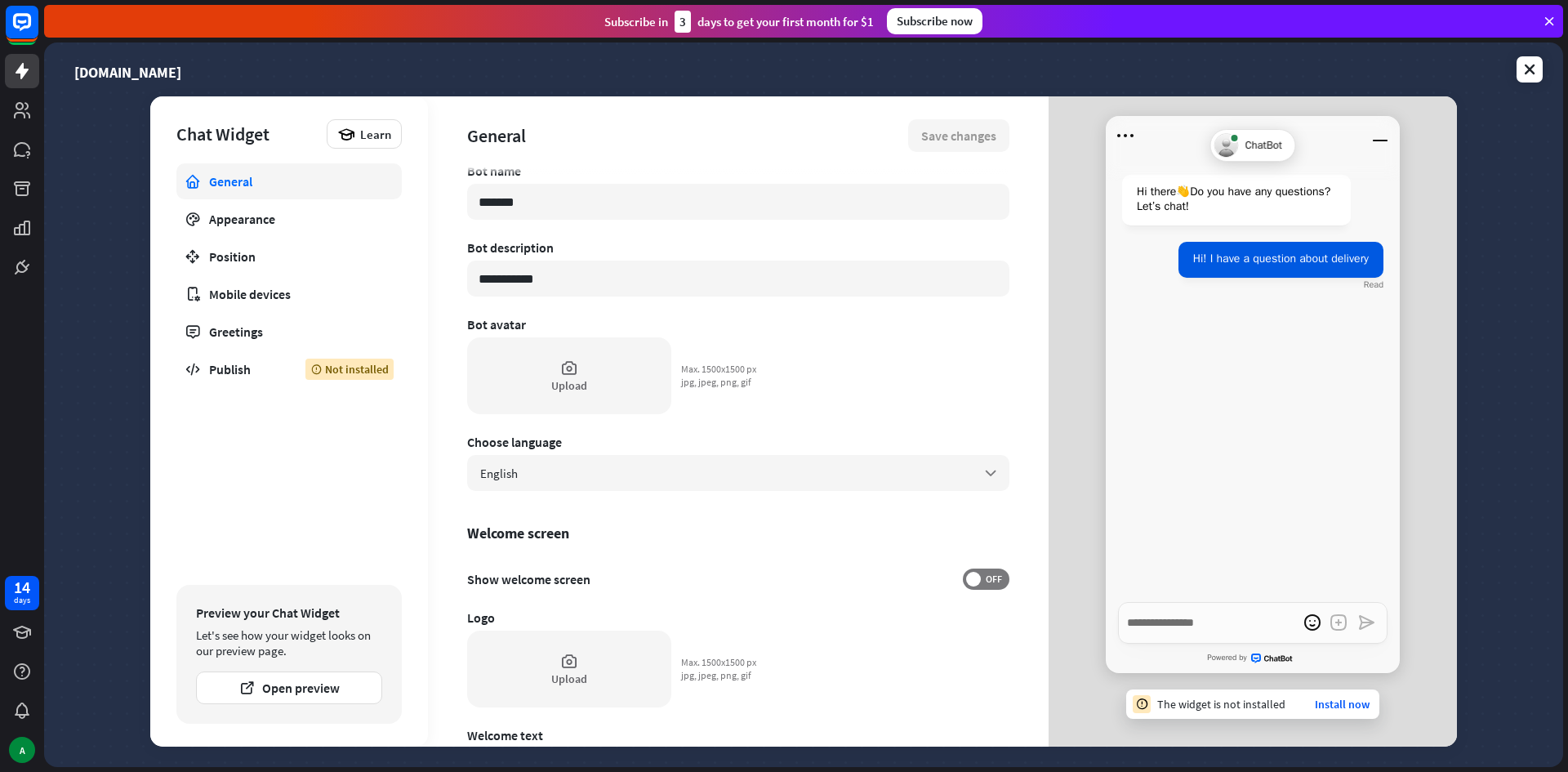 scroll, scrollTop: 0, scrollLeft: 0, axis: both 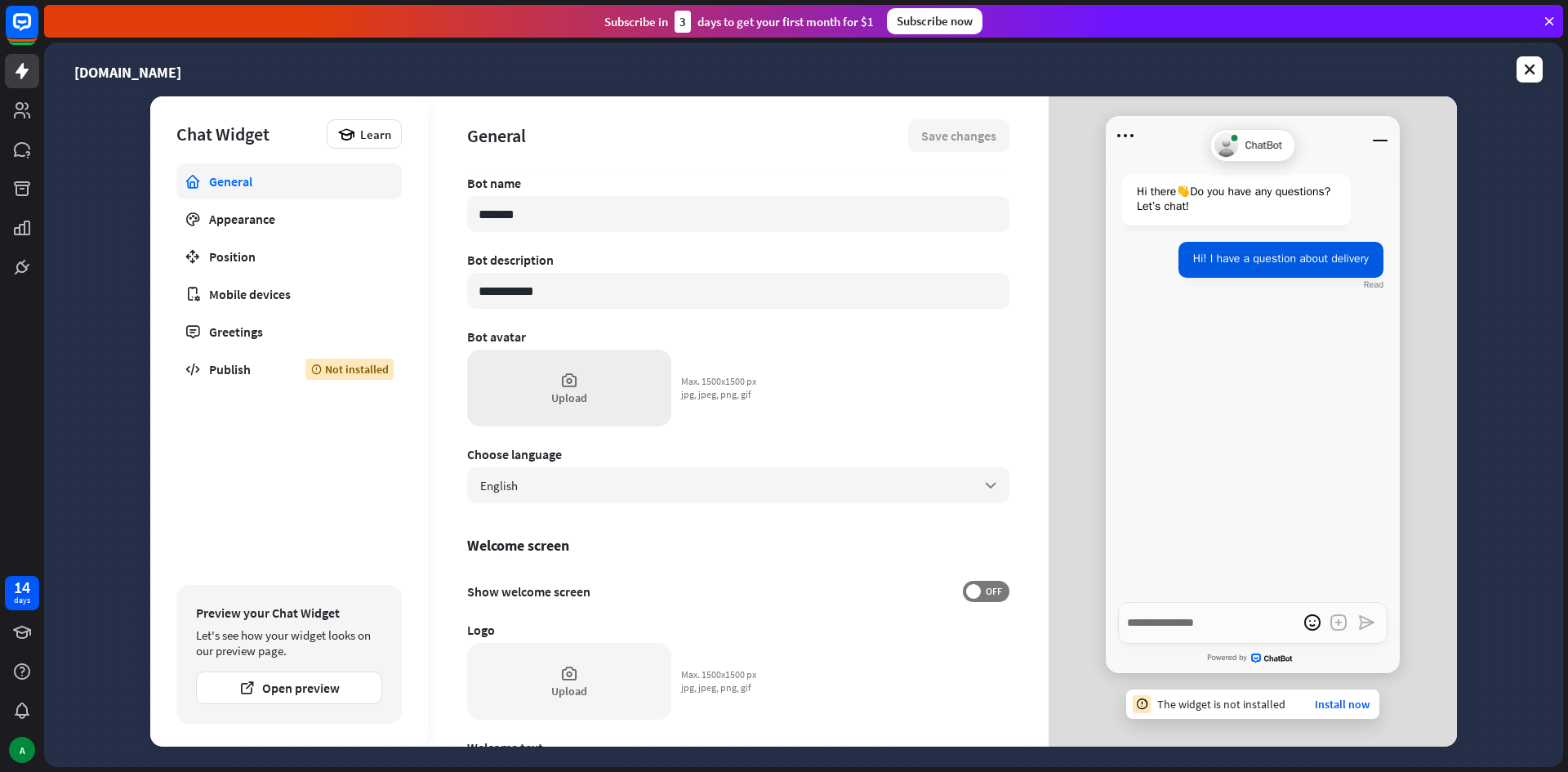 click on "Upload" at bounding box center (569, 388) 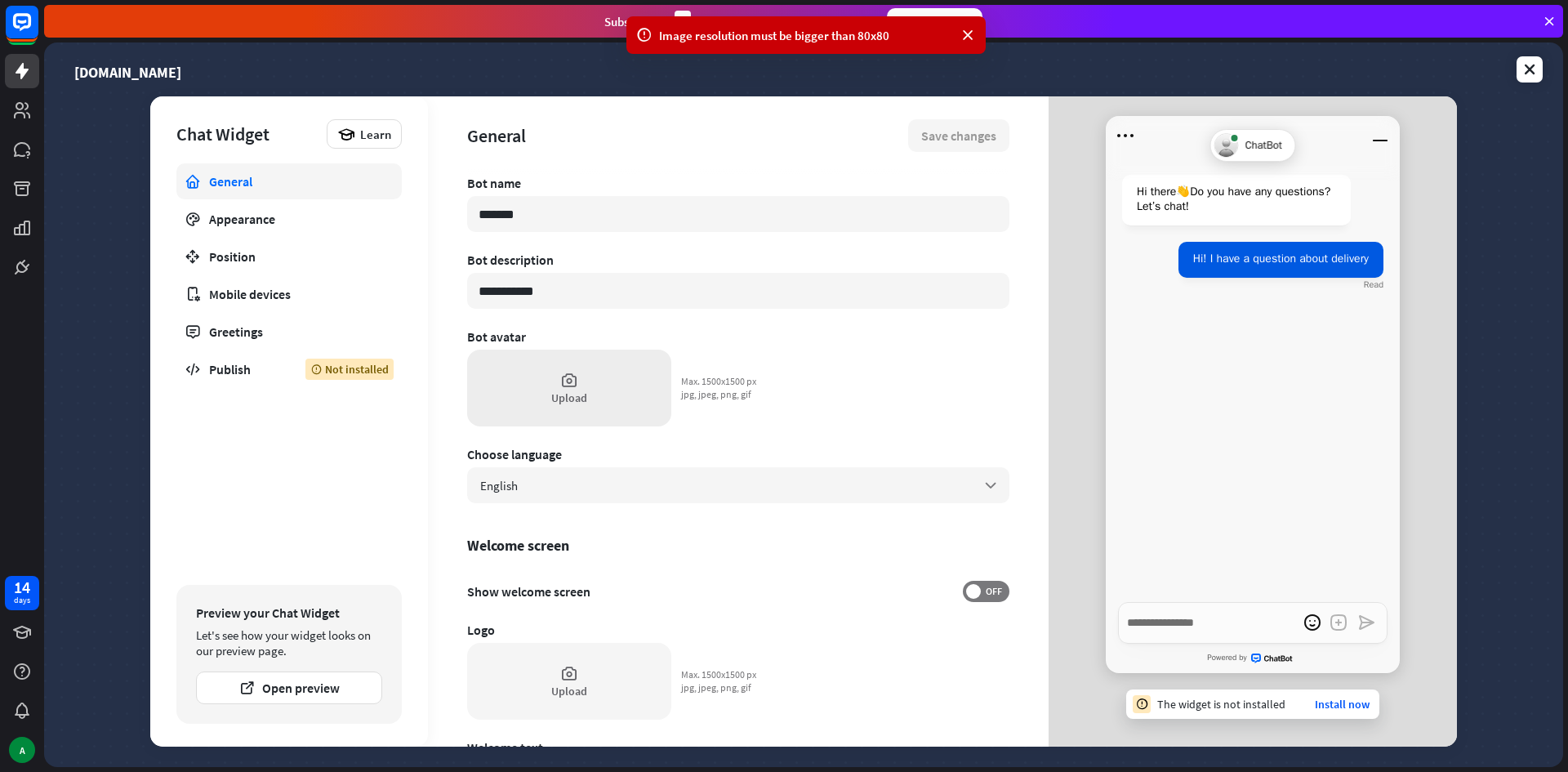 click on "Upload" at bounding box center (569, 388) 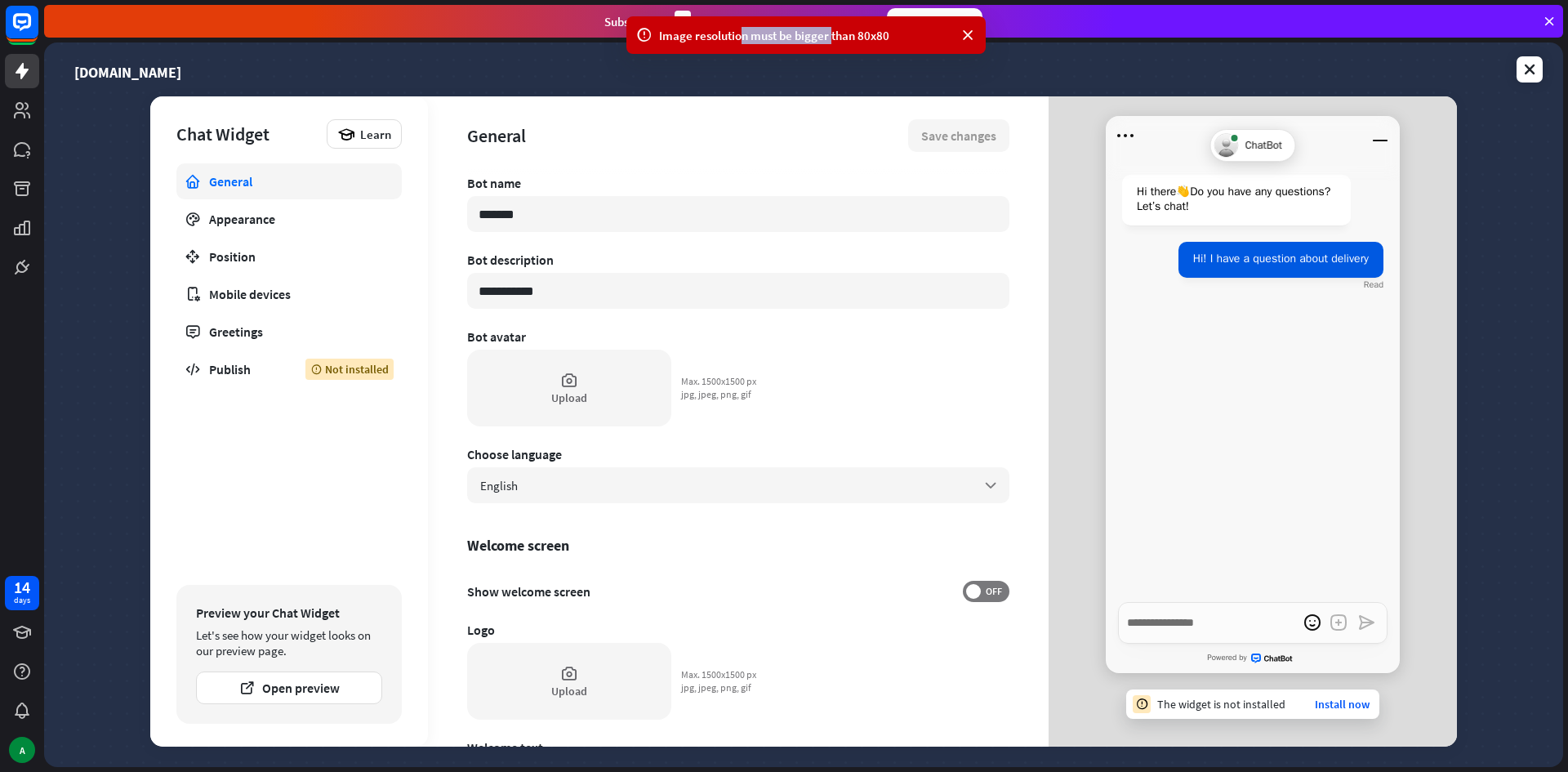 drag, startPoint x: 831, startPoint y: 35, endPoint x: 739, endPoint y: 38, distance: 92.0489 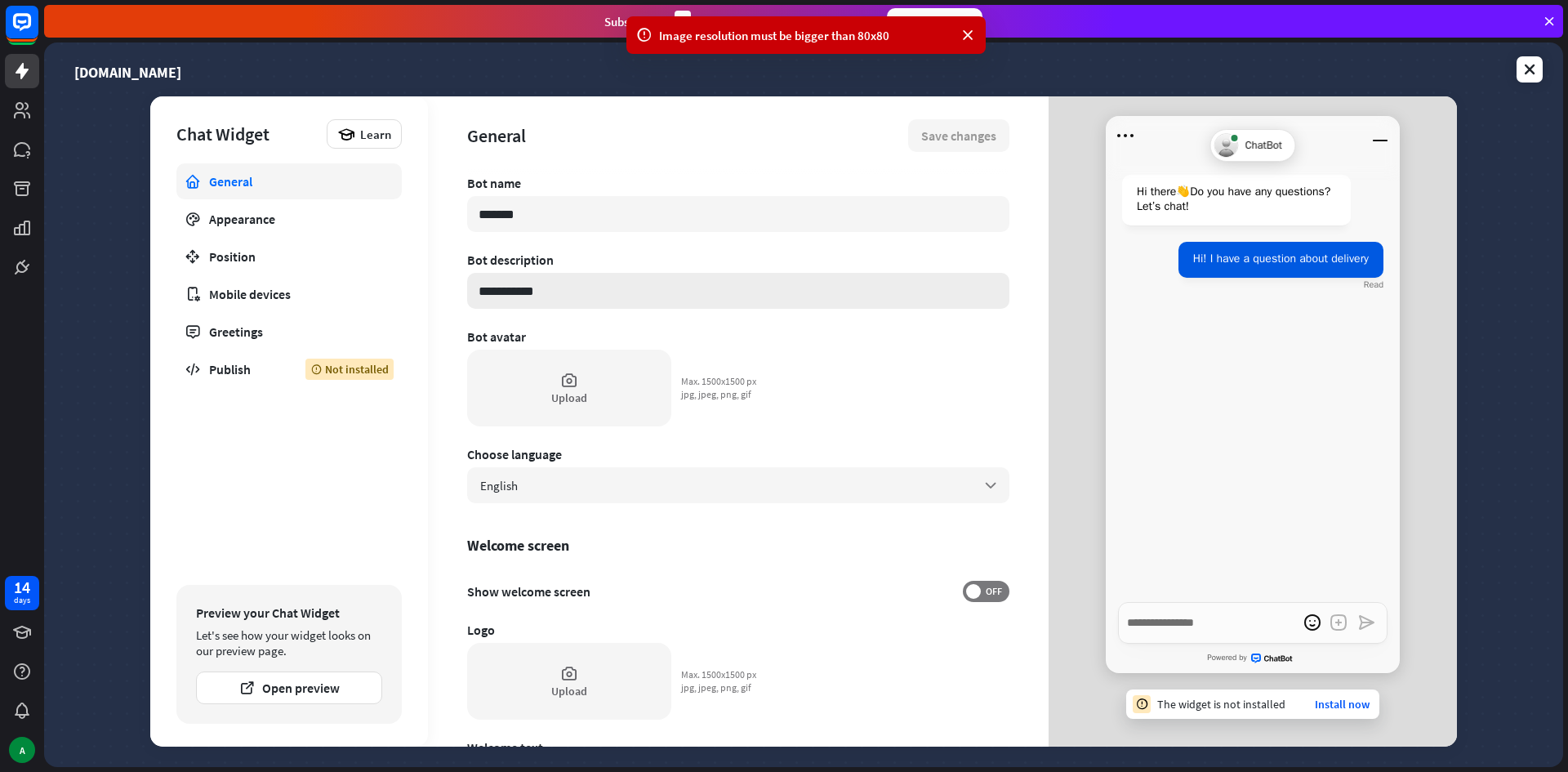 click on "**********" at bounding box center [738, 291] 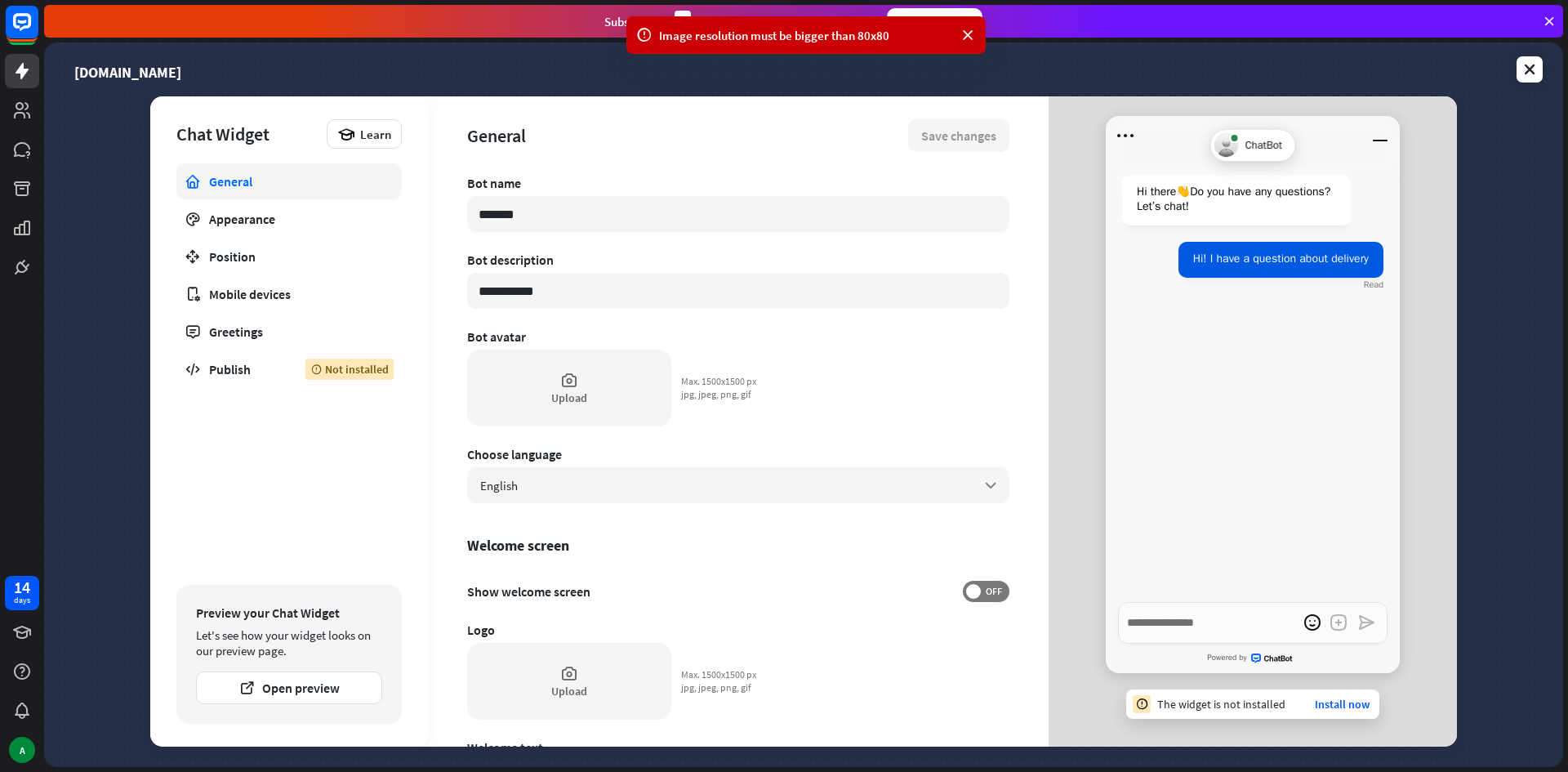 drag, startPoint x: 570, startPoint y: 289, endPoint x: 421, endPoint y: 279, distance: 149.33519 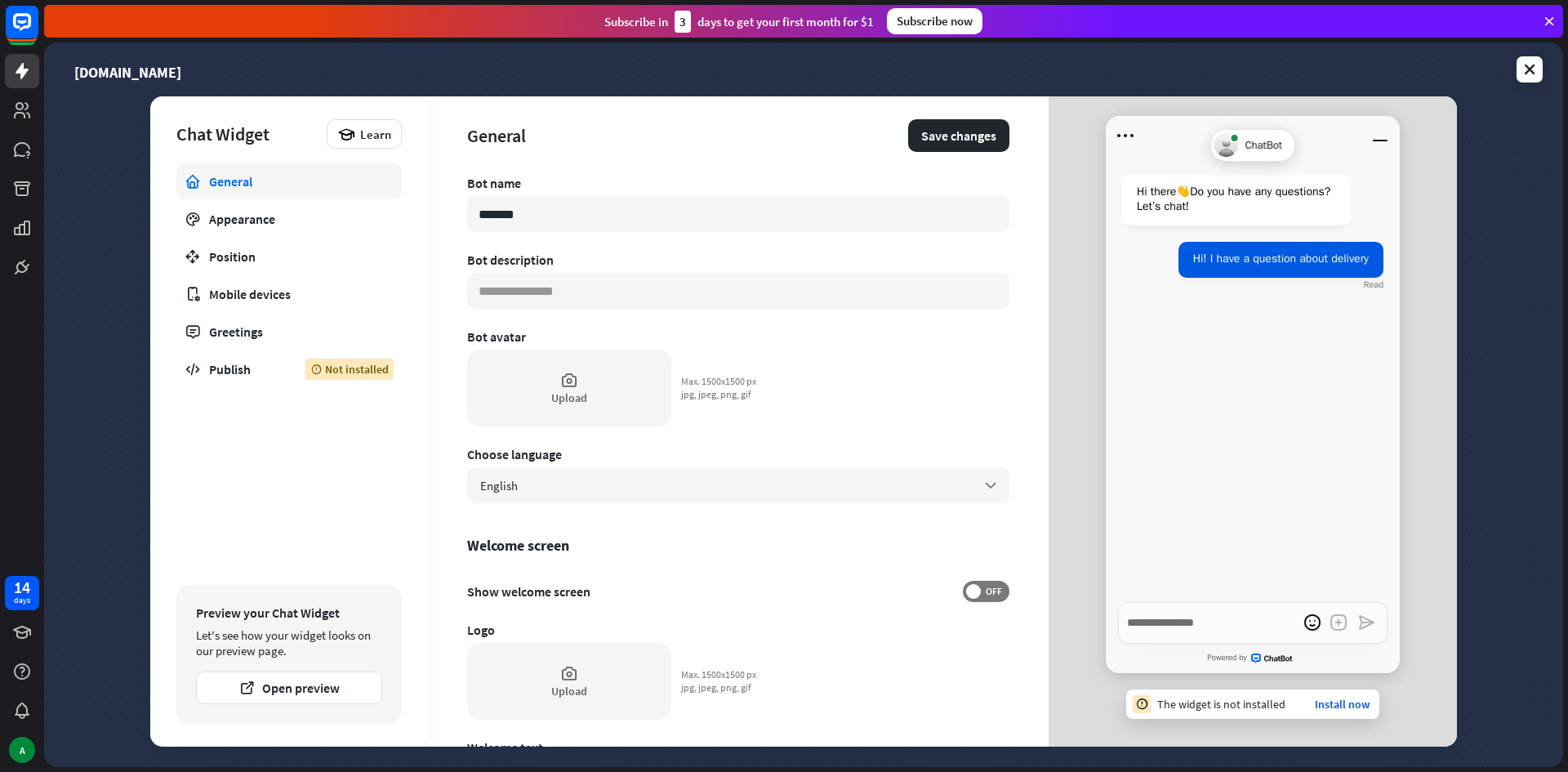 type on "*" 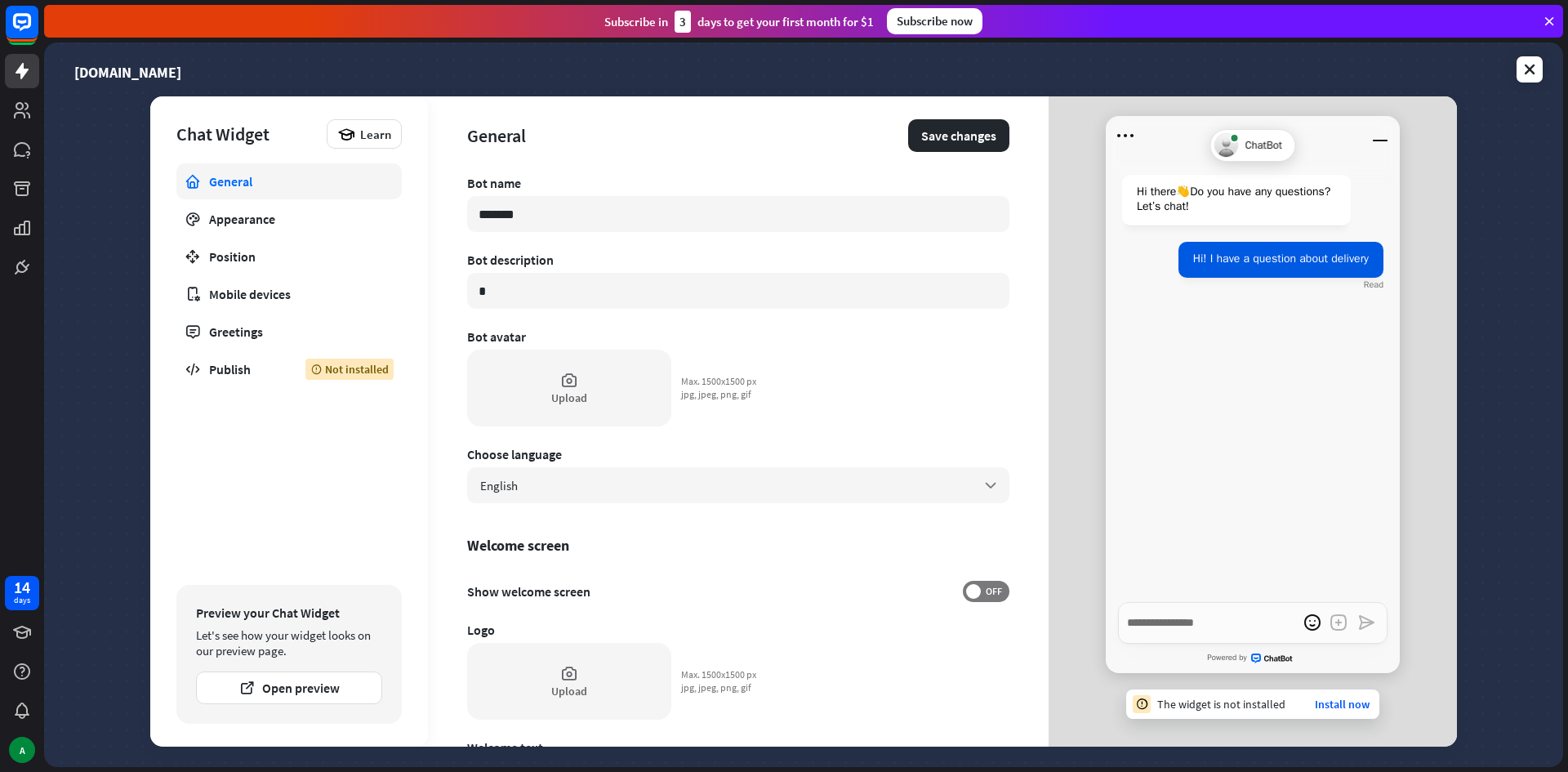 type on "*" 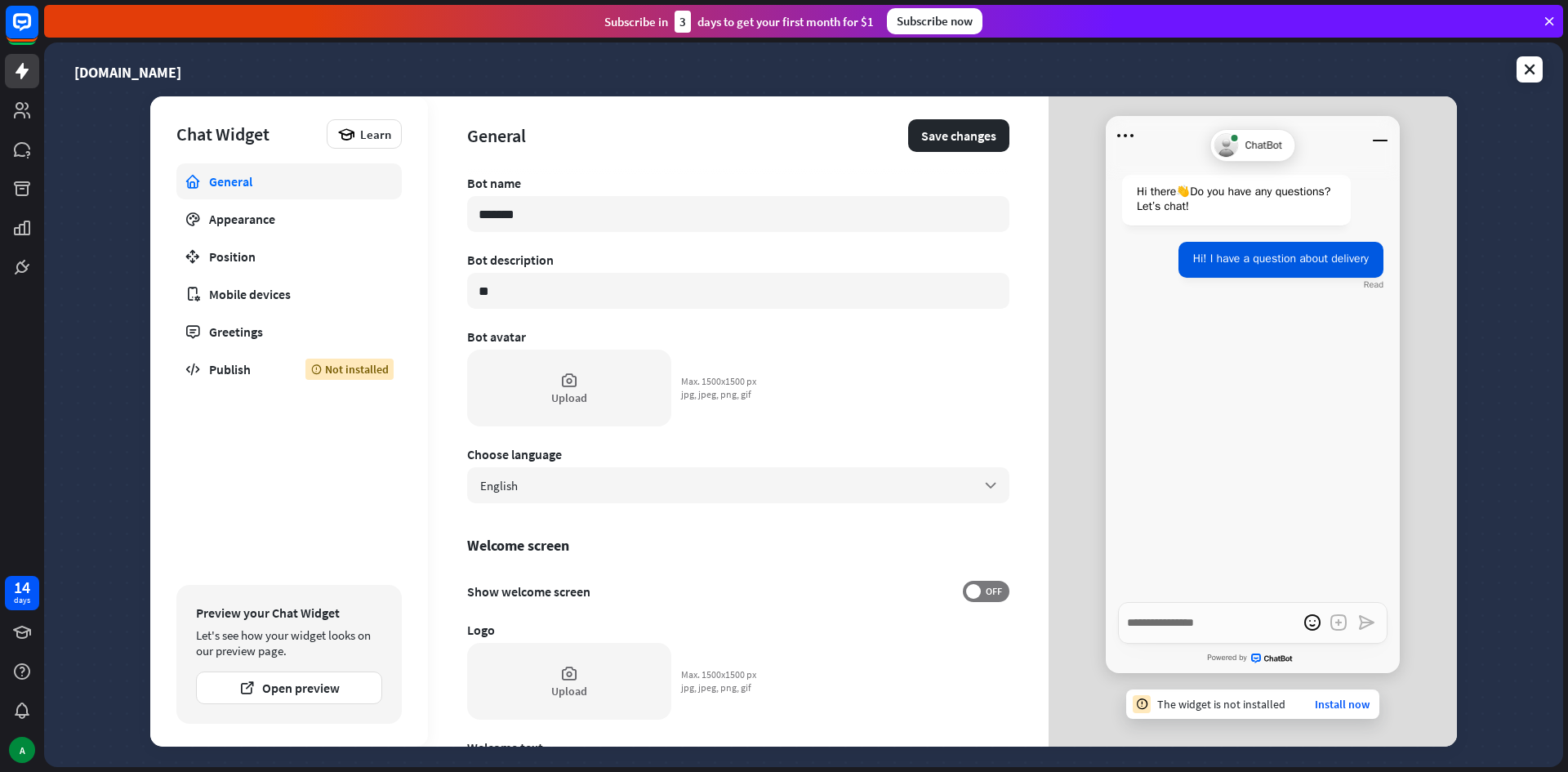 type on "*" 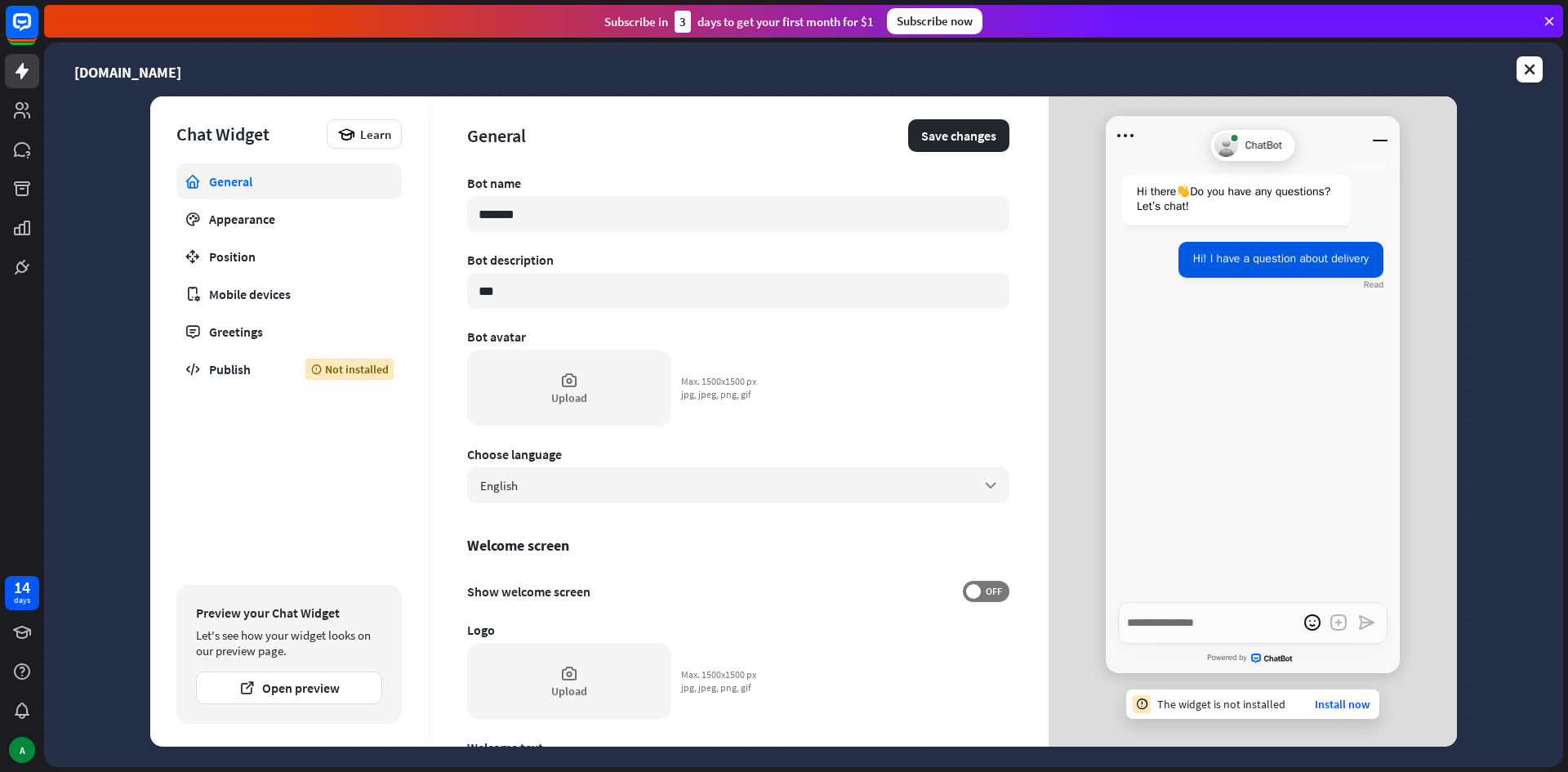 type on "*" 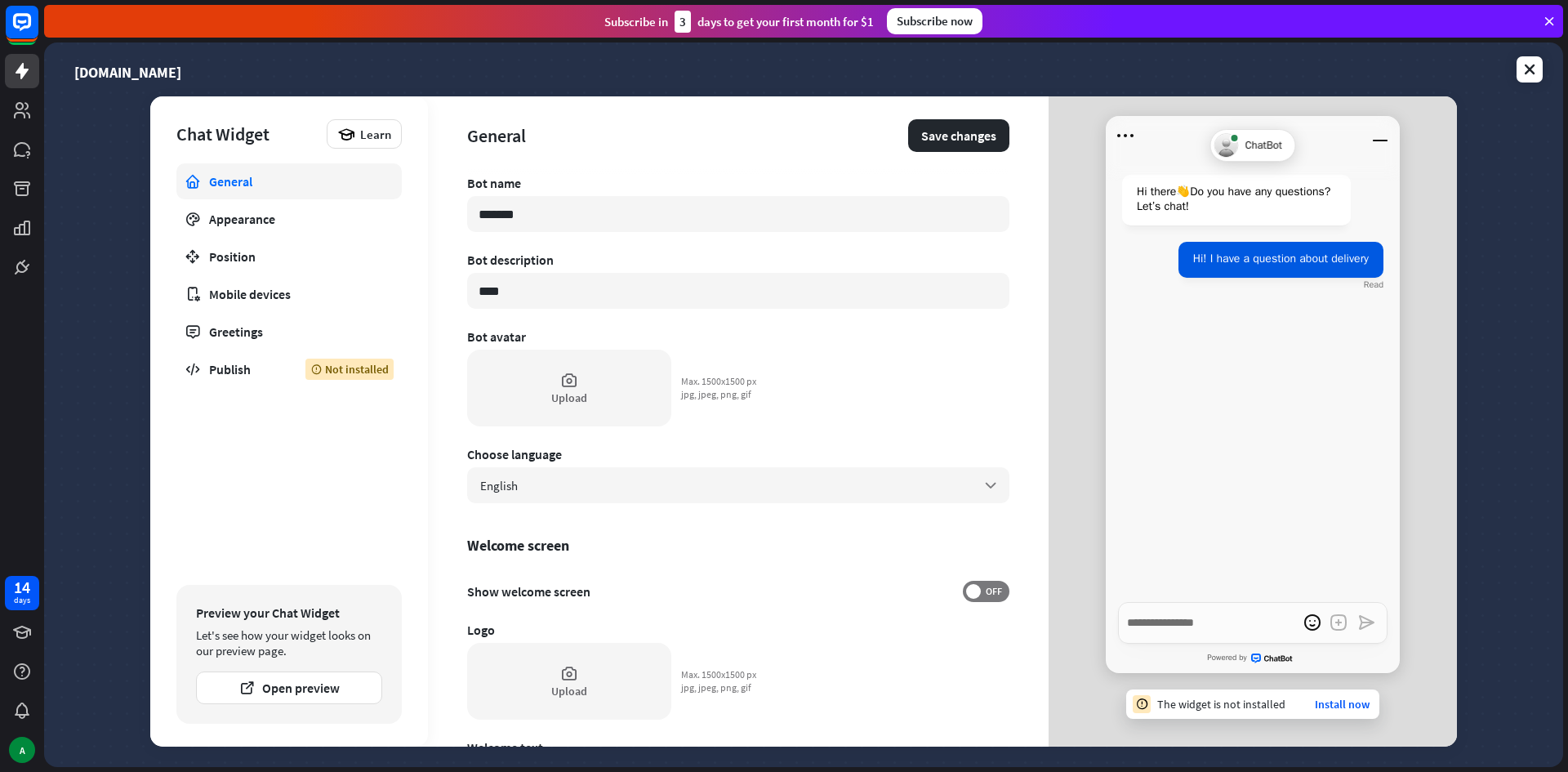 type on "*" 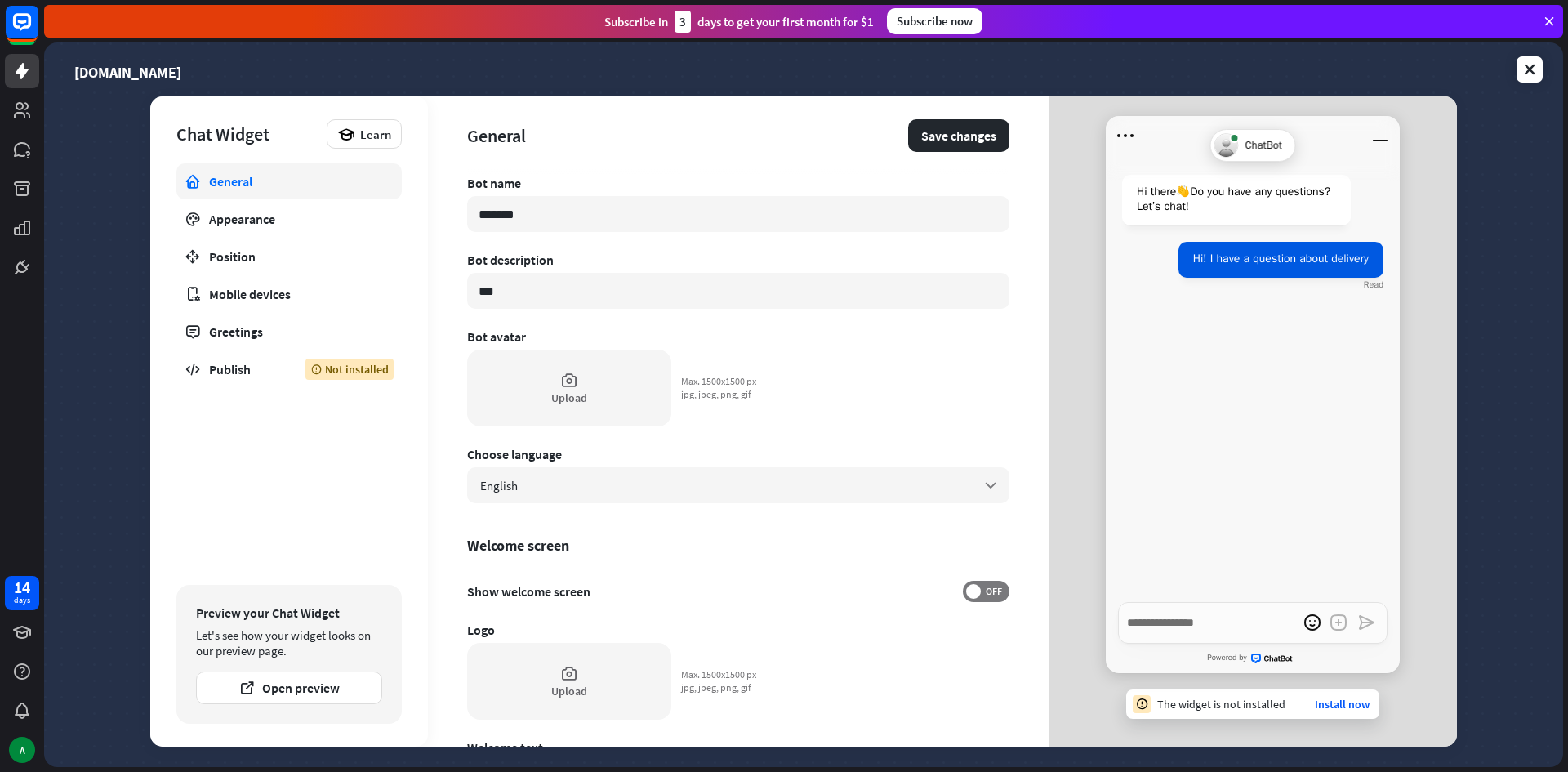 type on "*" 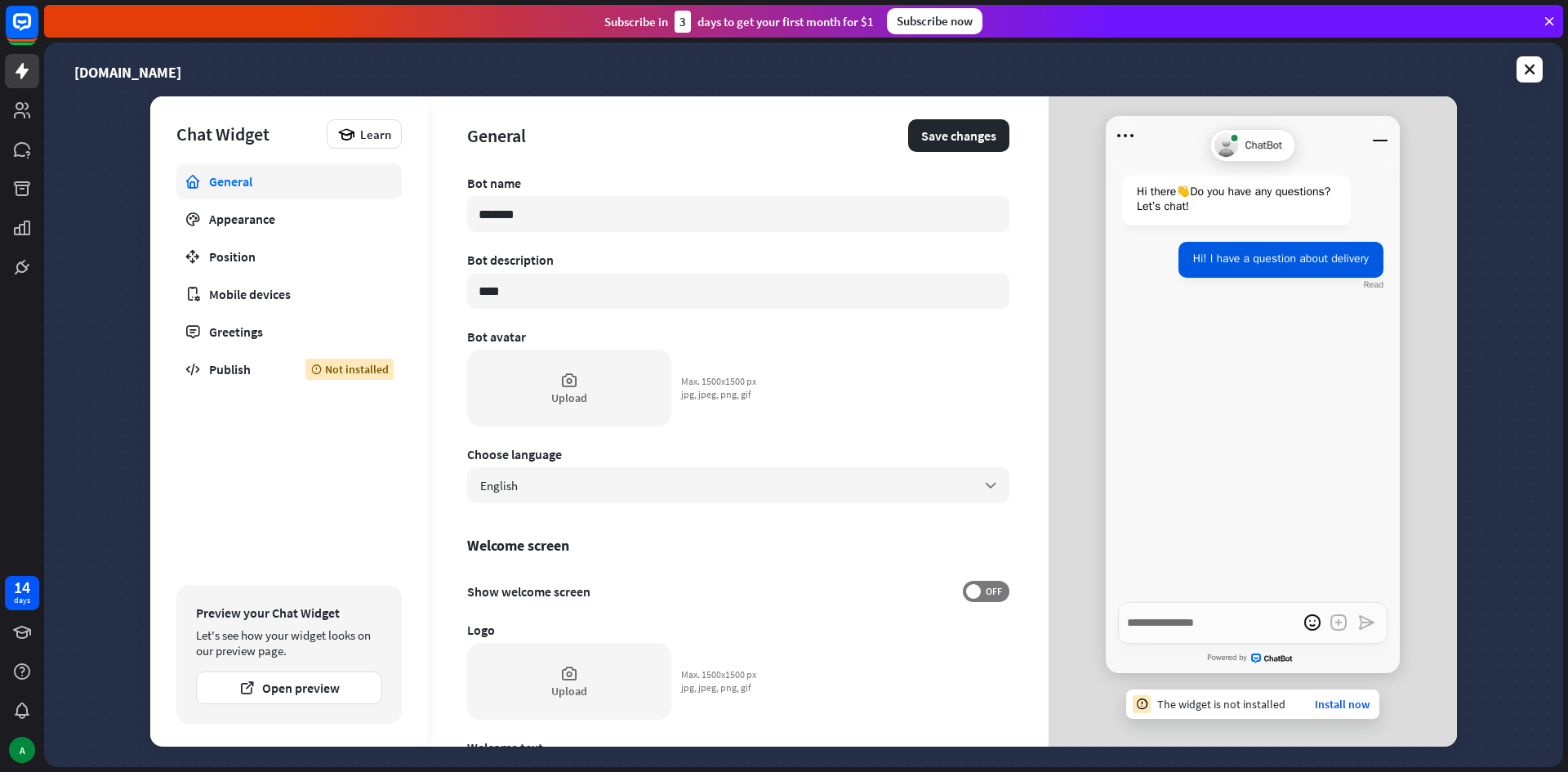 type on "*" 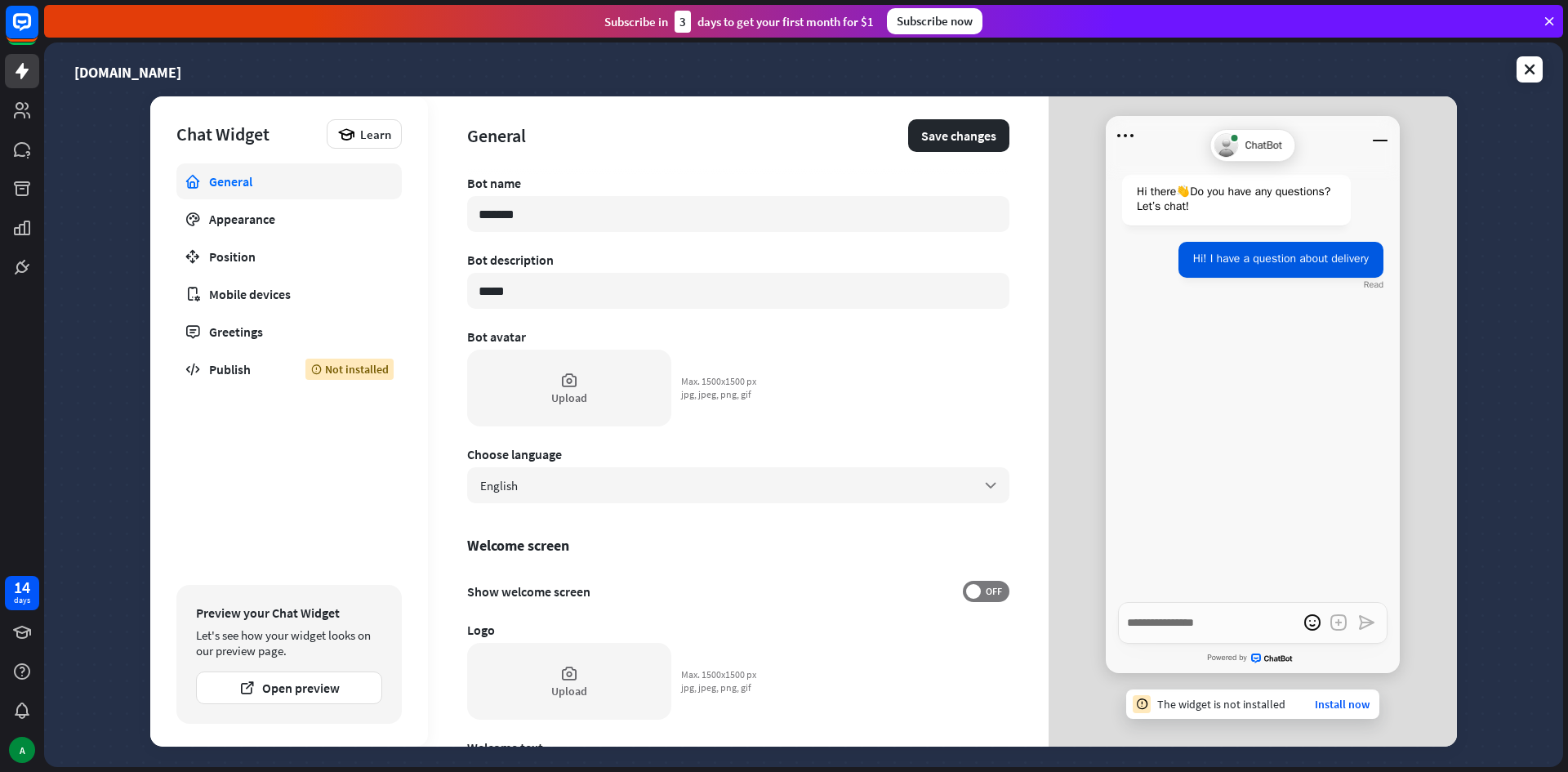 type on "*" 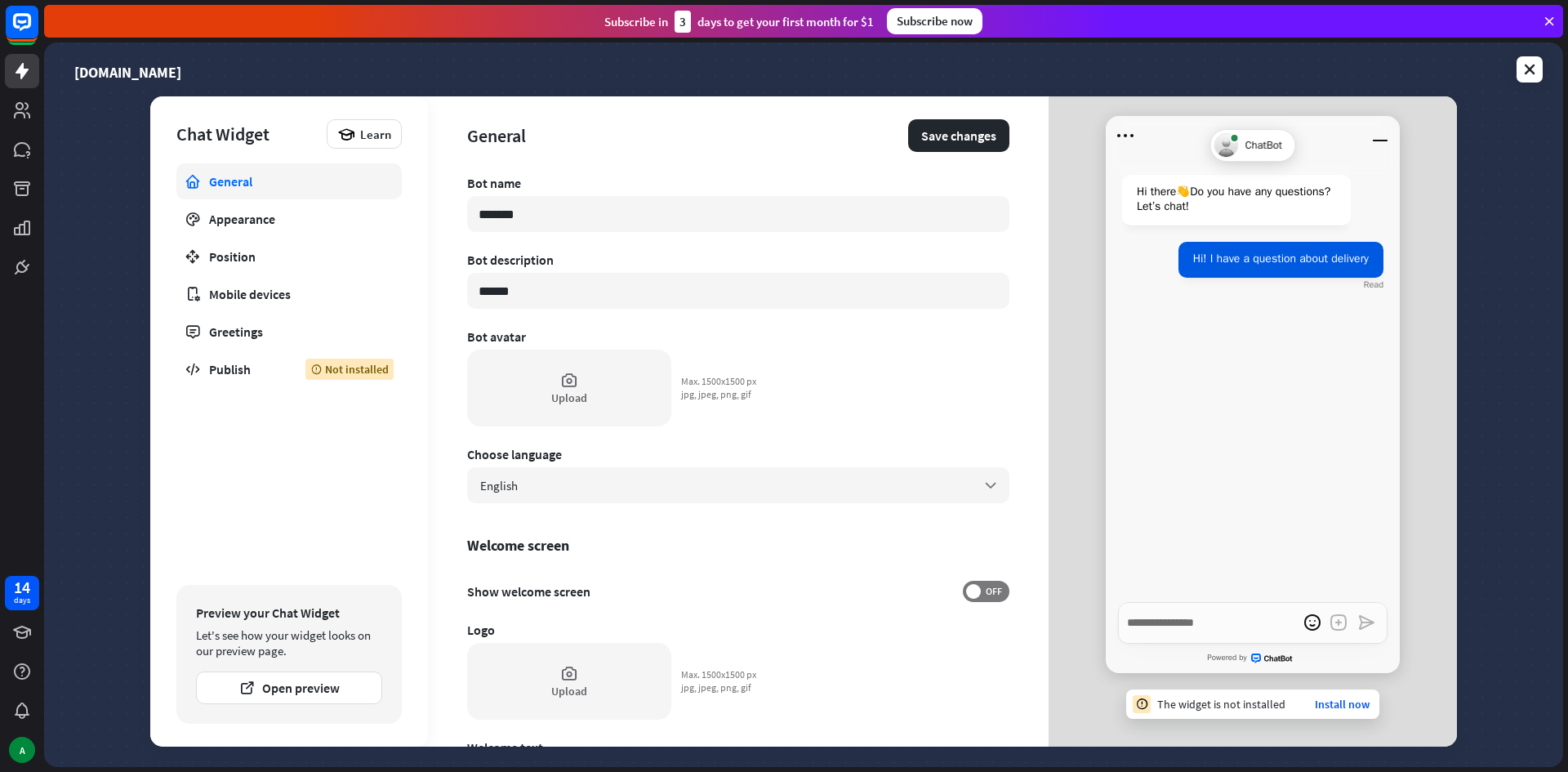 type on "*" 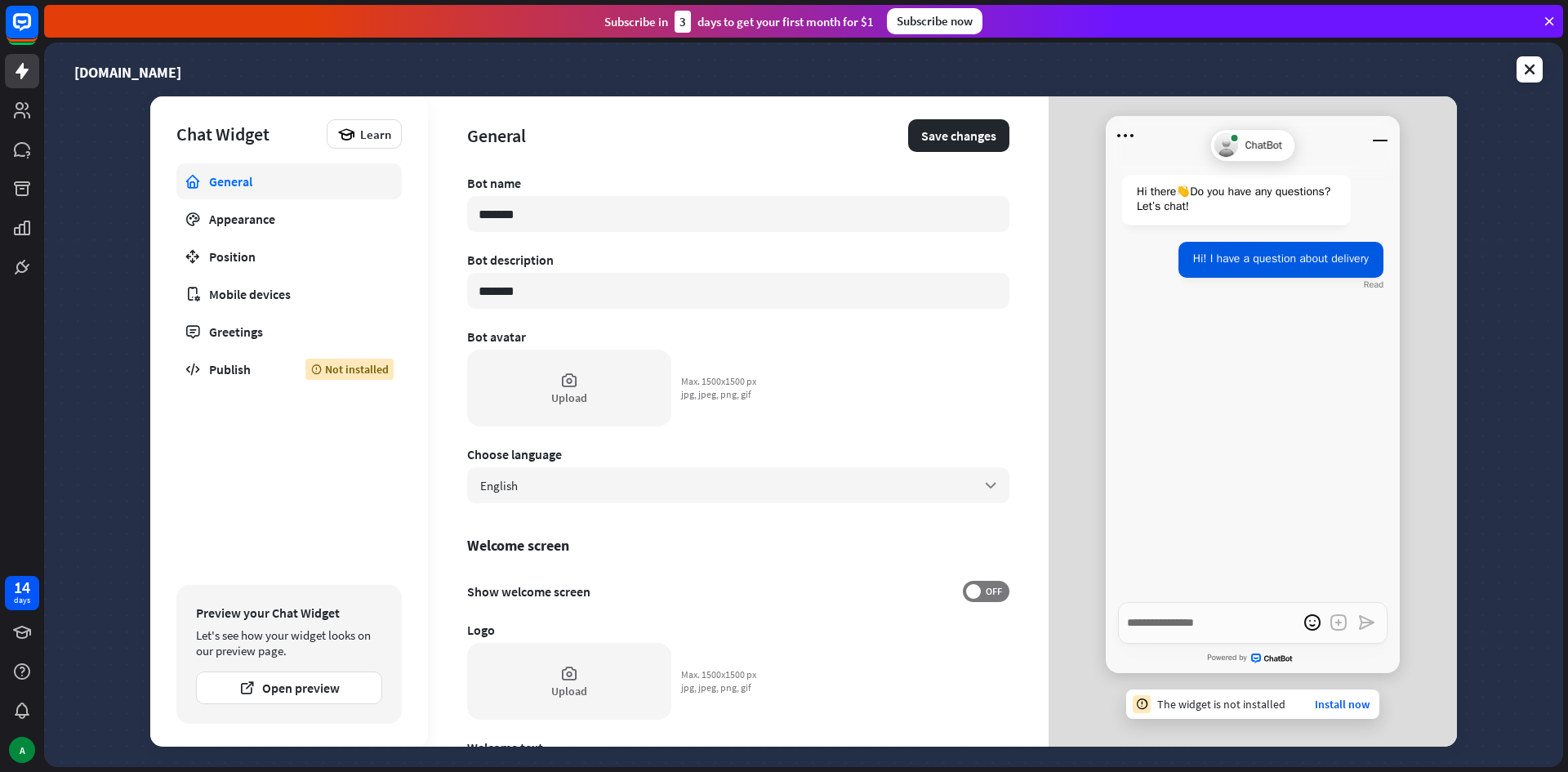 type on "*" 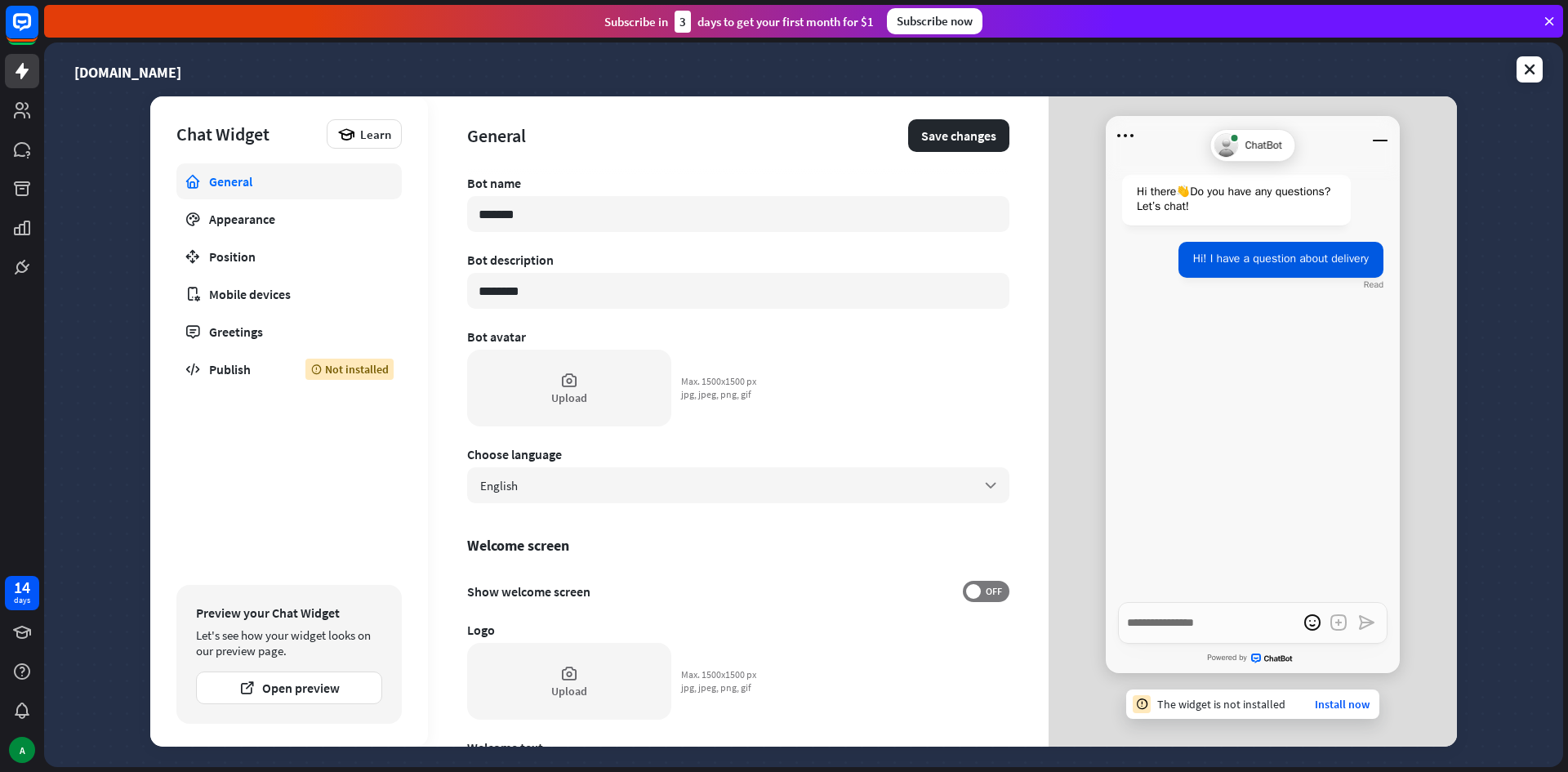 type on "*" 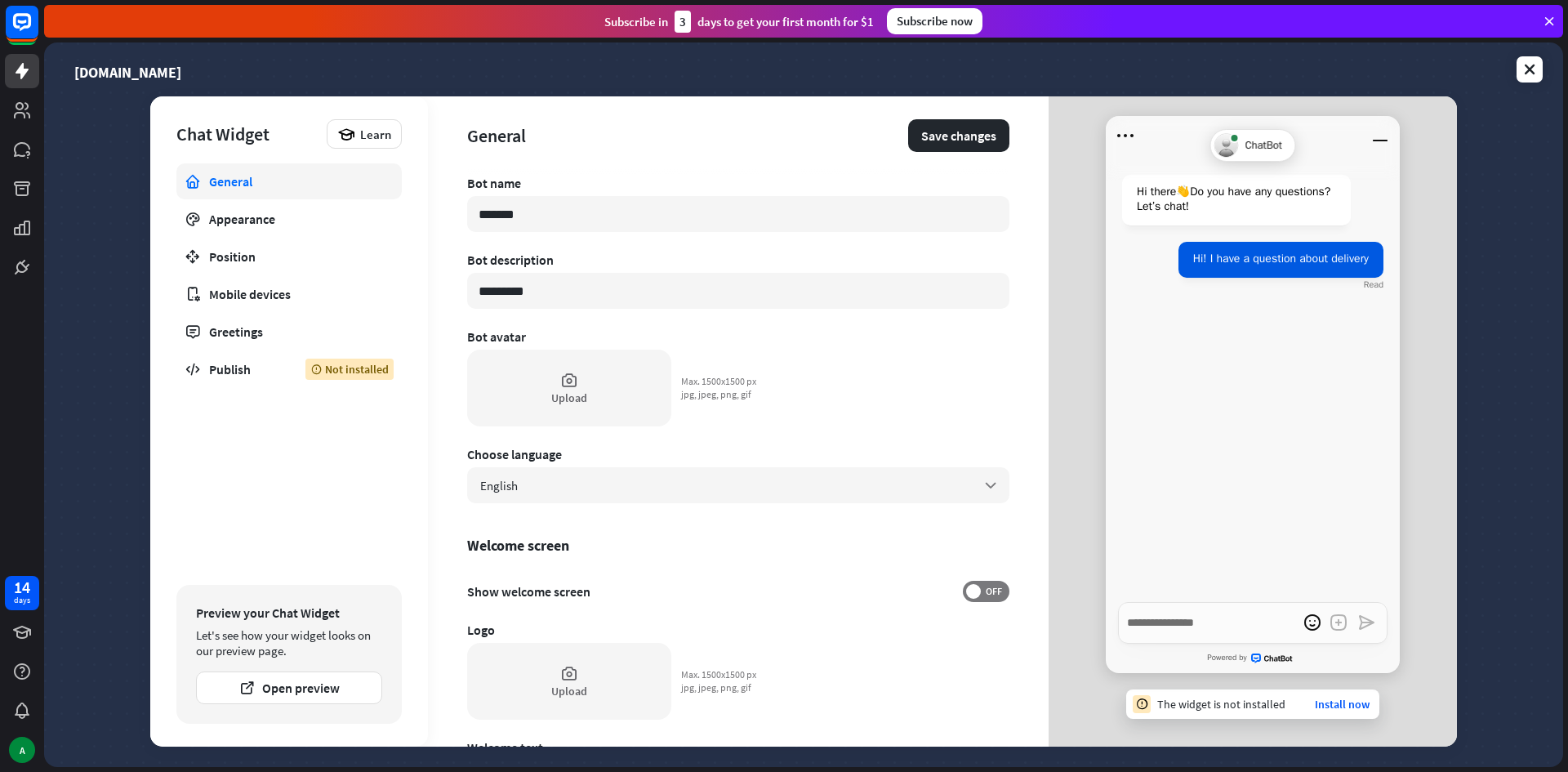 type on "*" 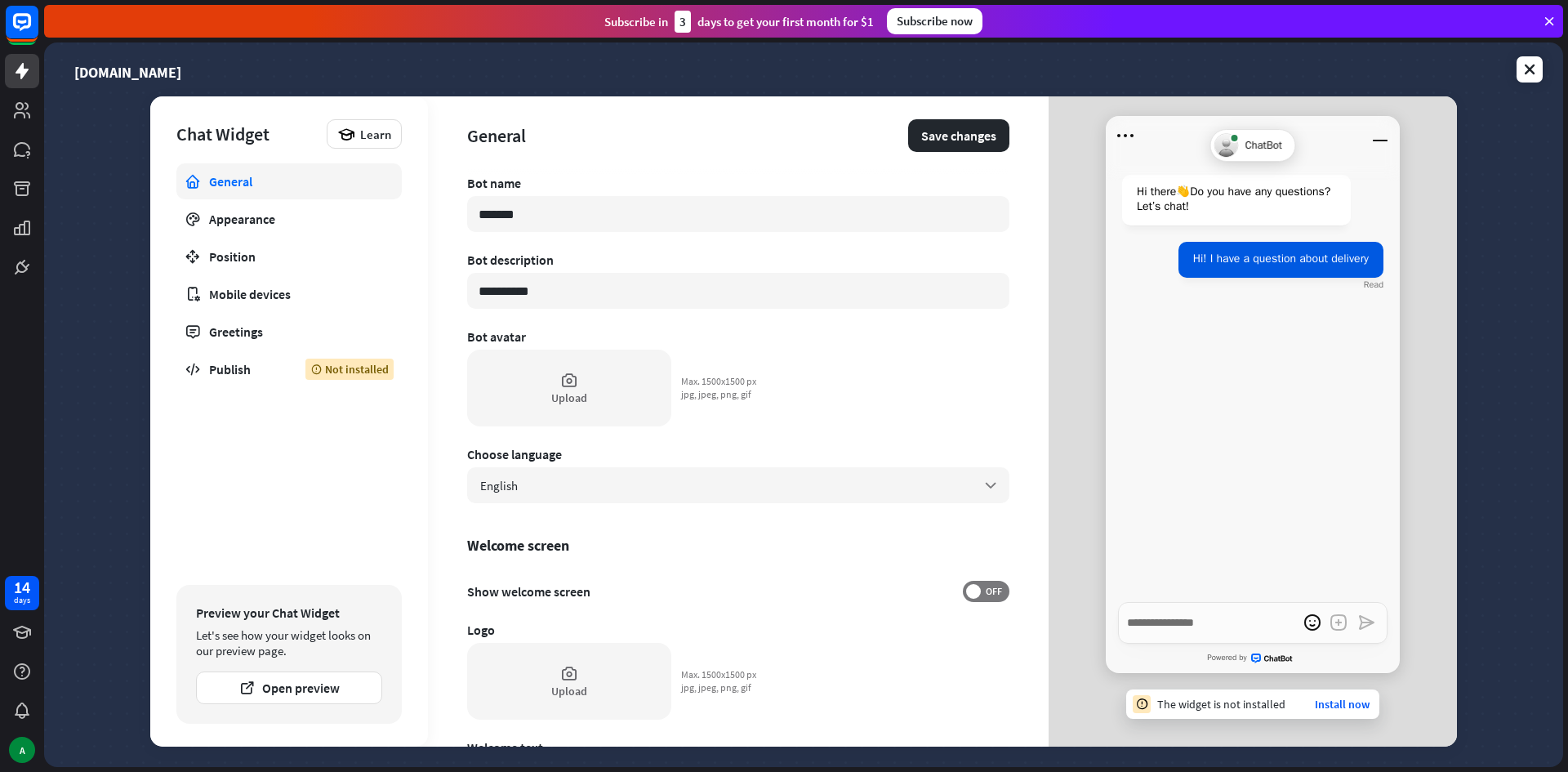 type on "*" 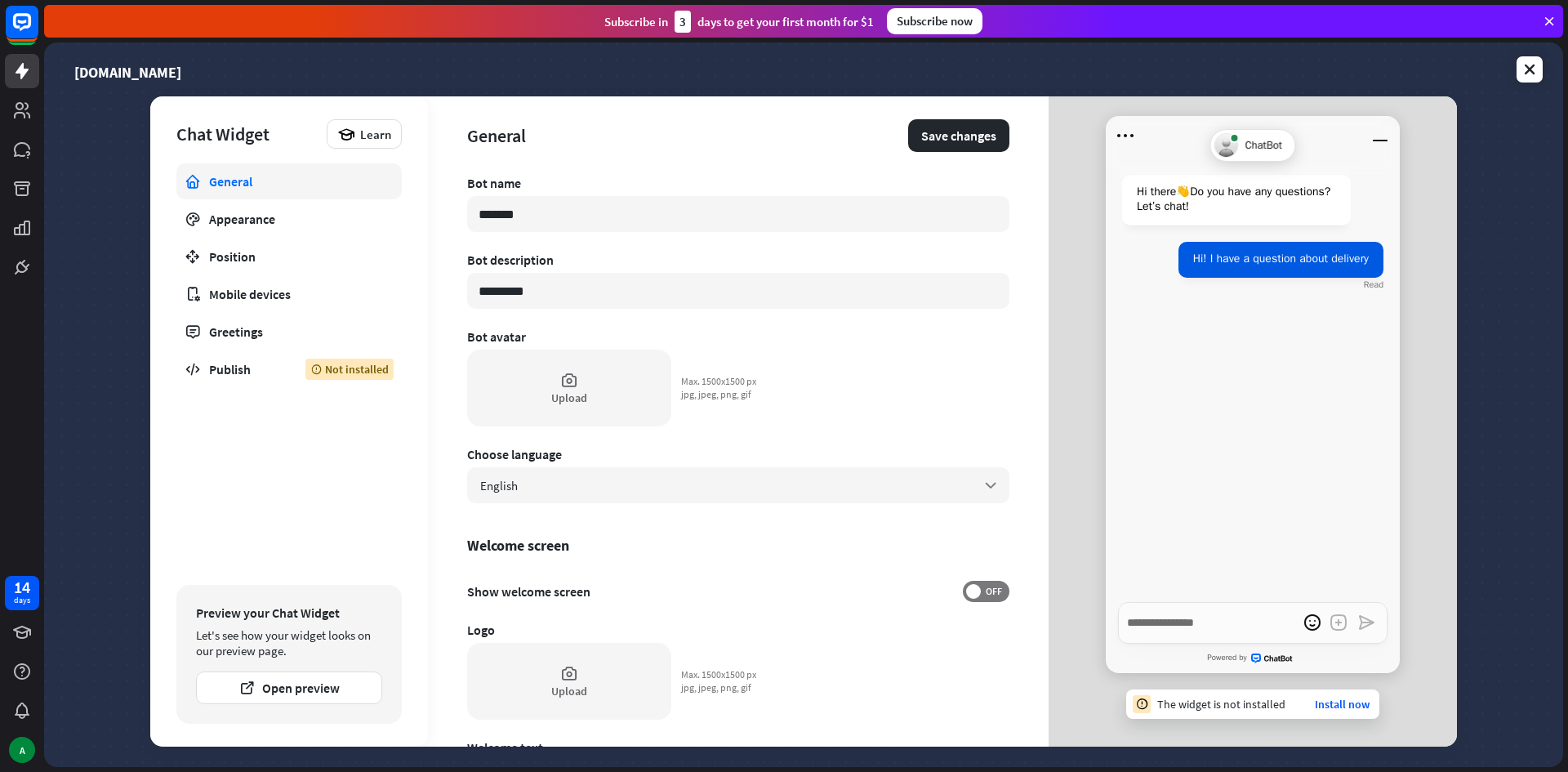 type on "*" 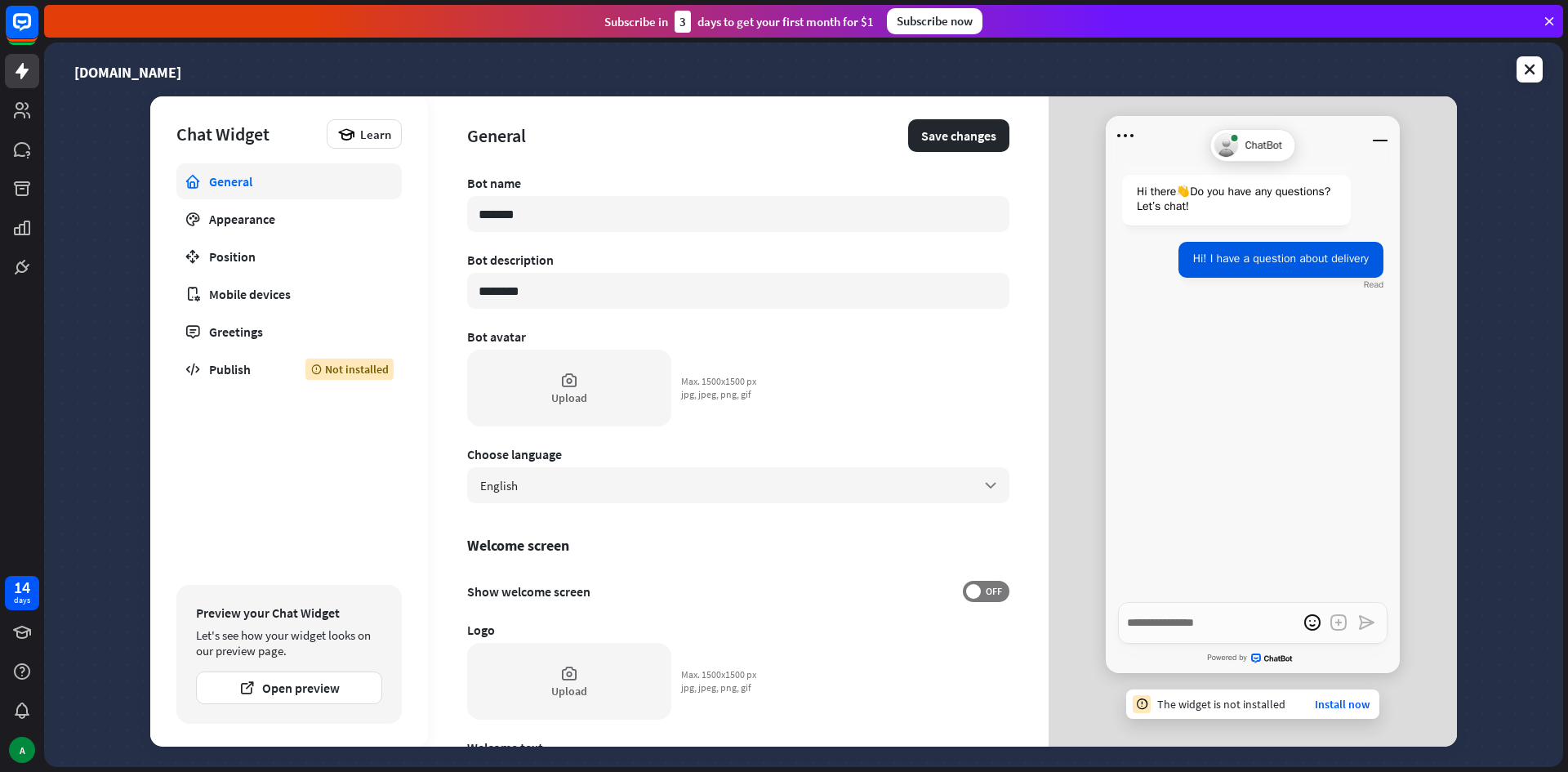 type on "*" 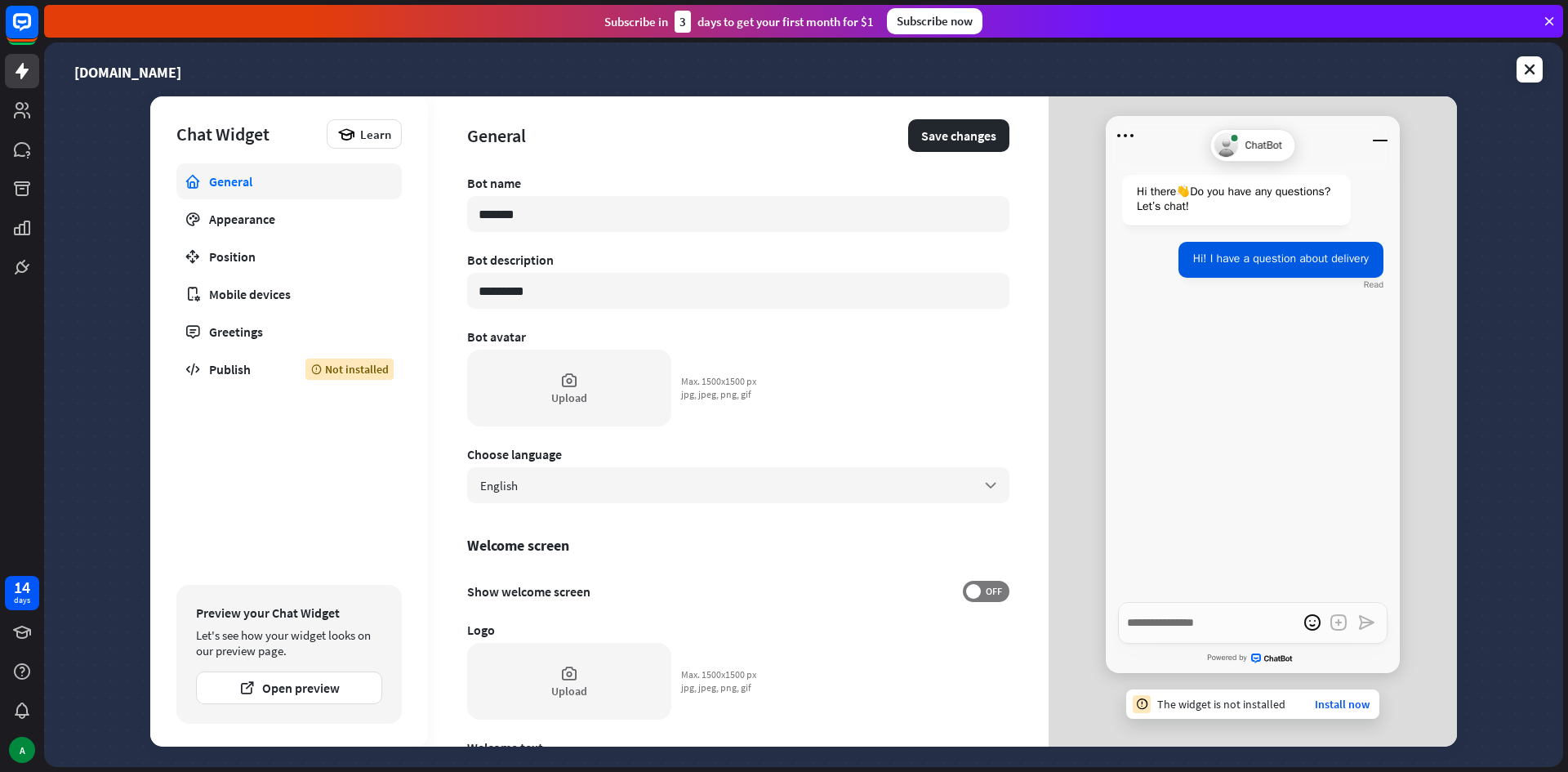 type on "*" 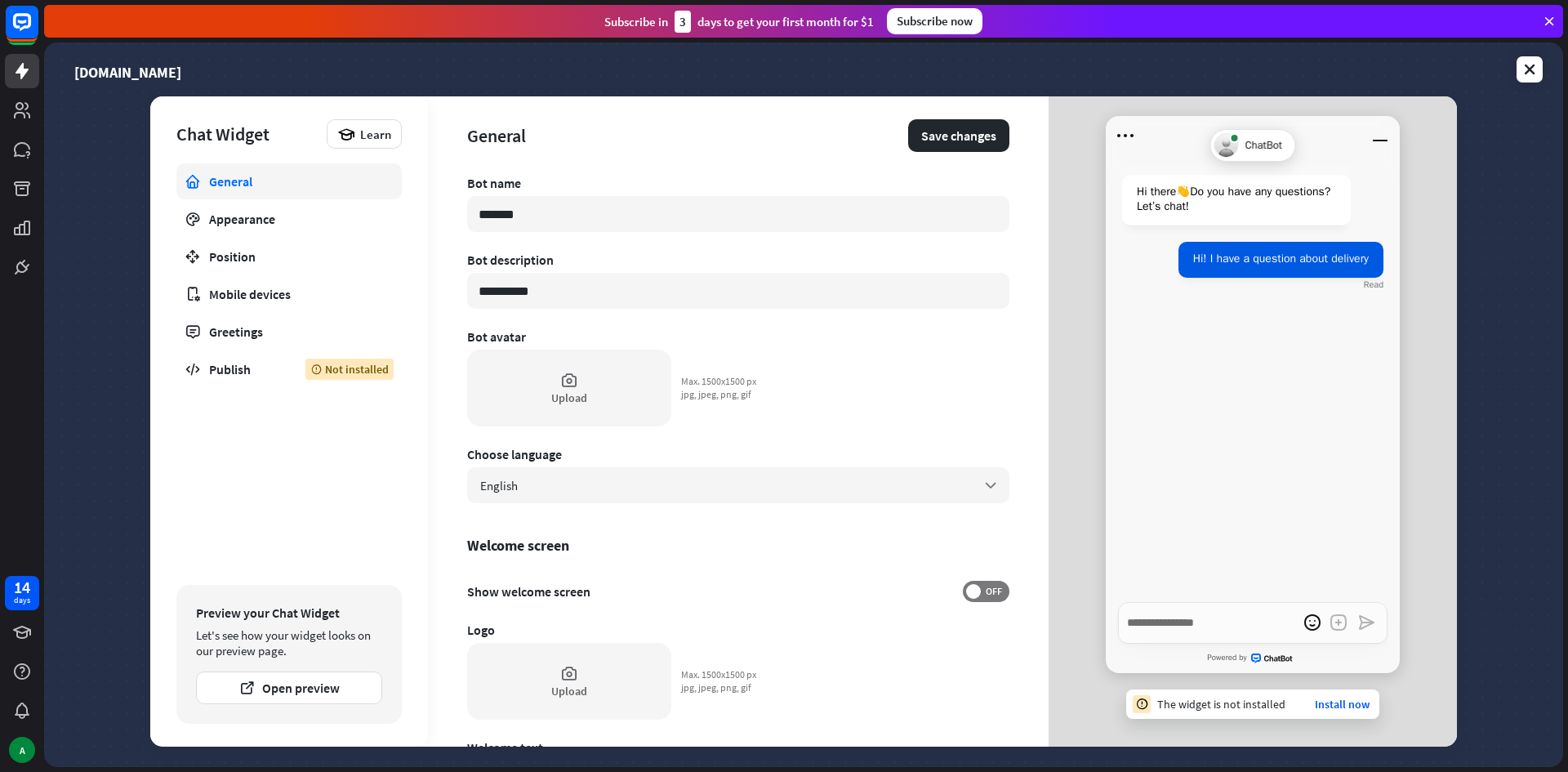 type on "*" 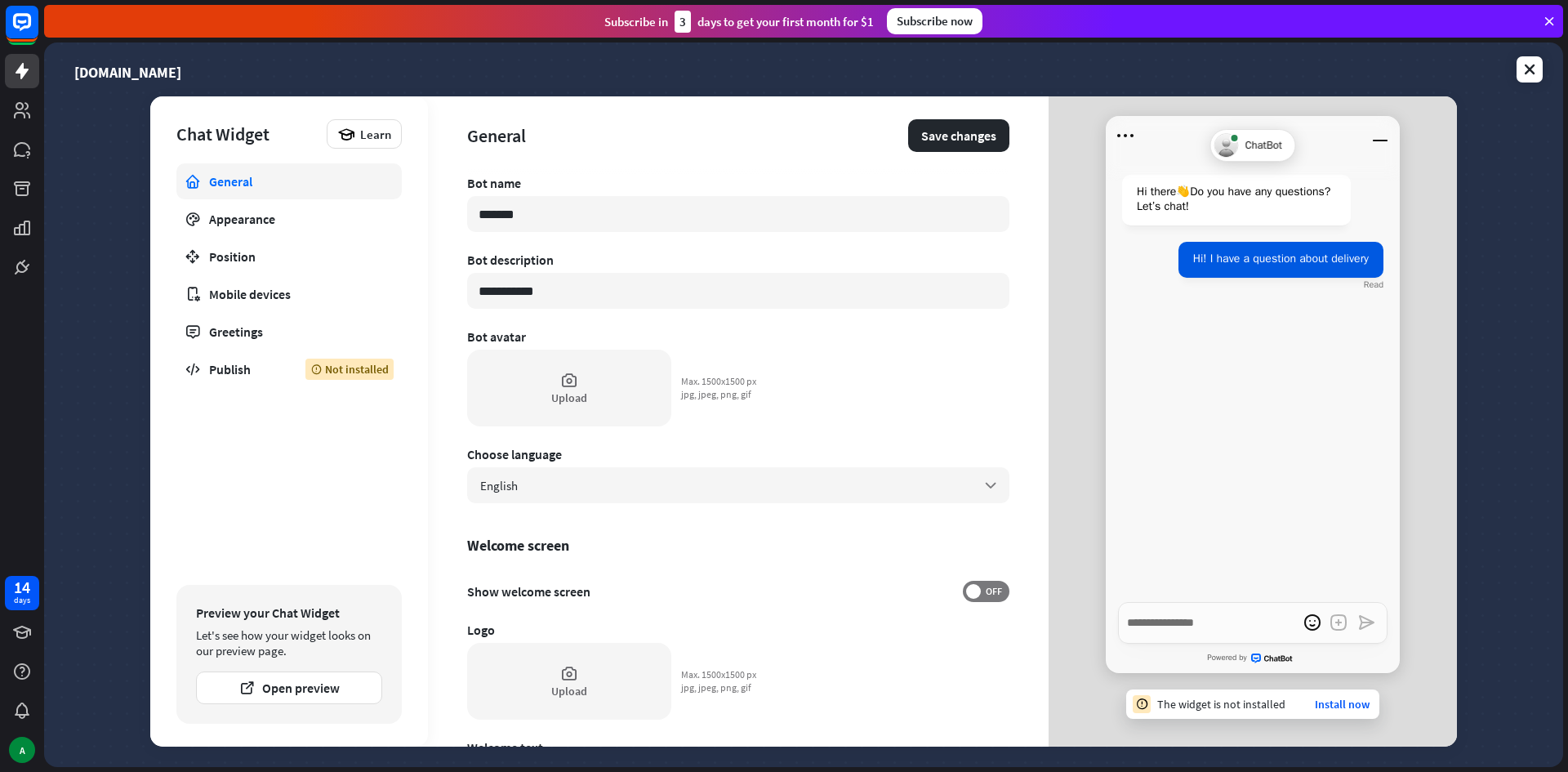 type on "*" 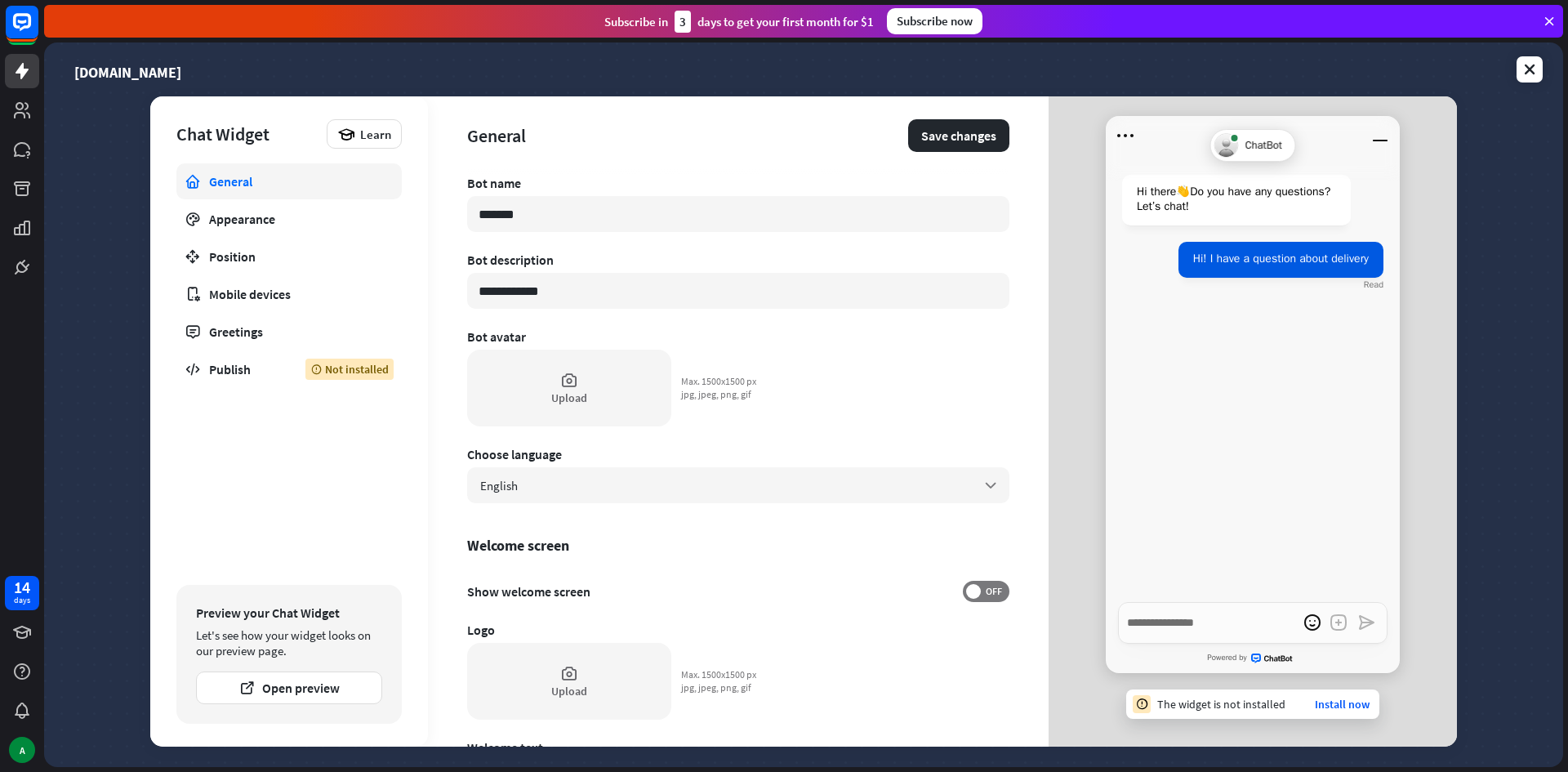 type on "*" 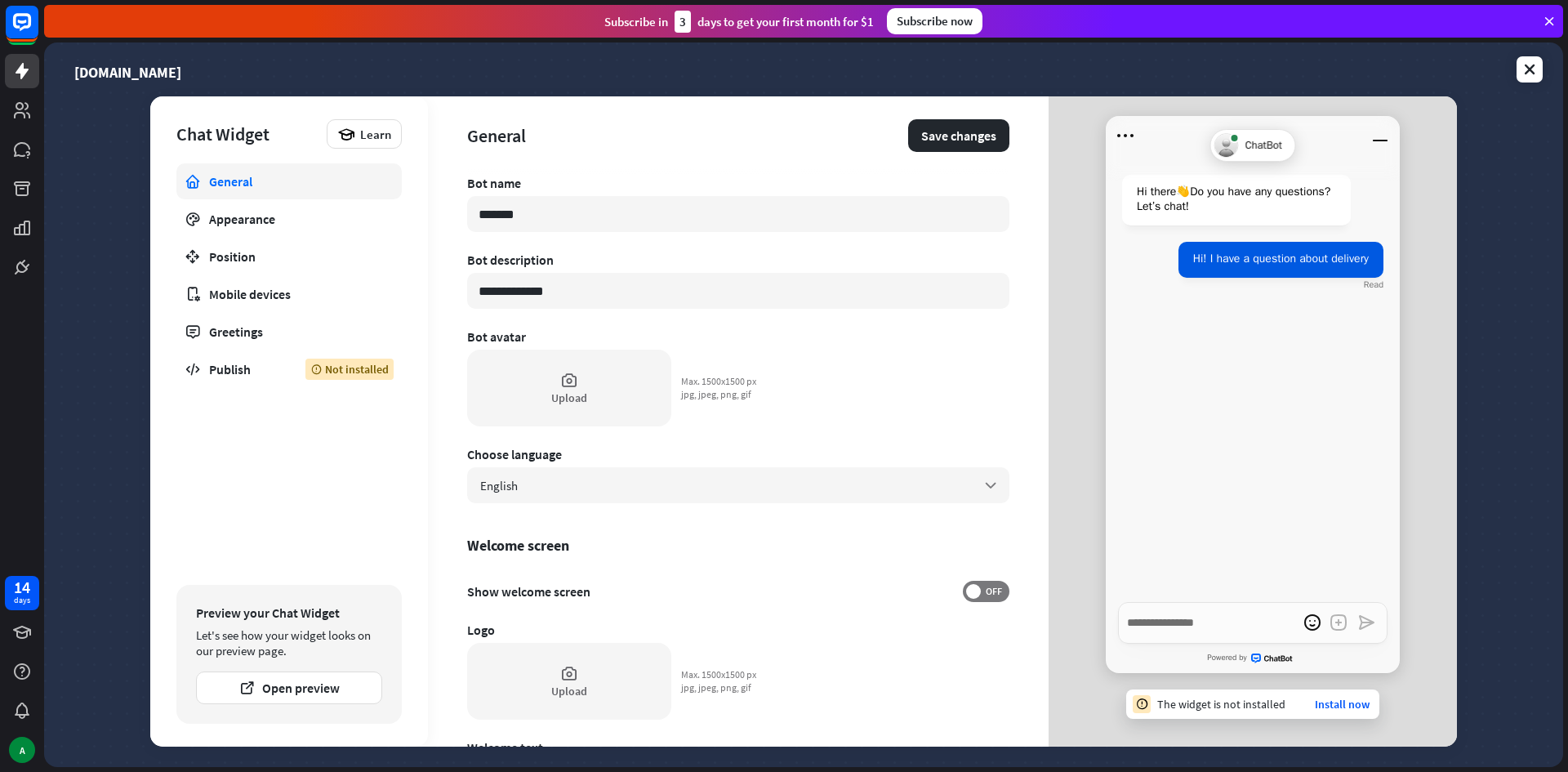 type on "*" 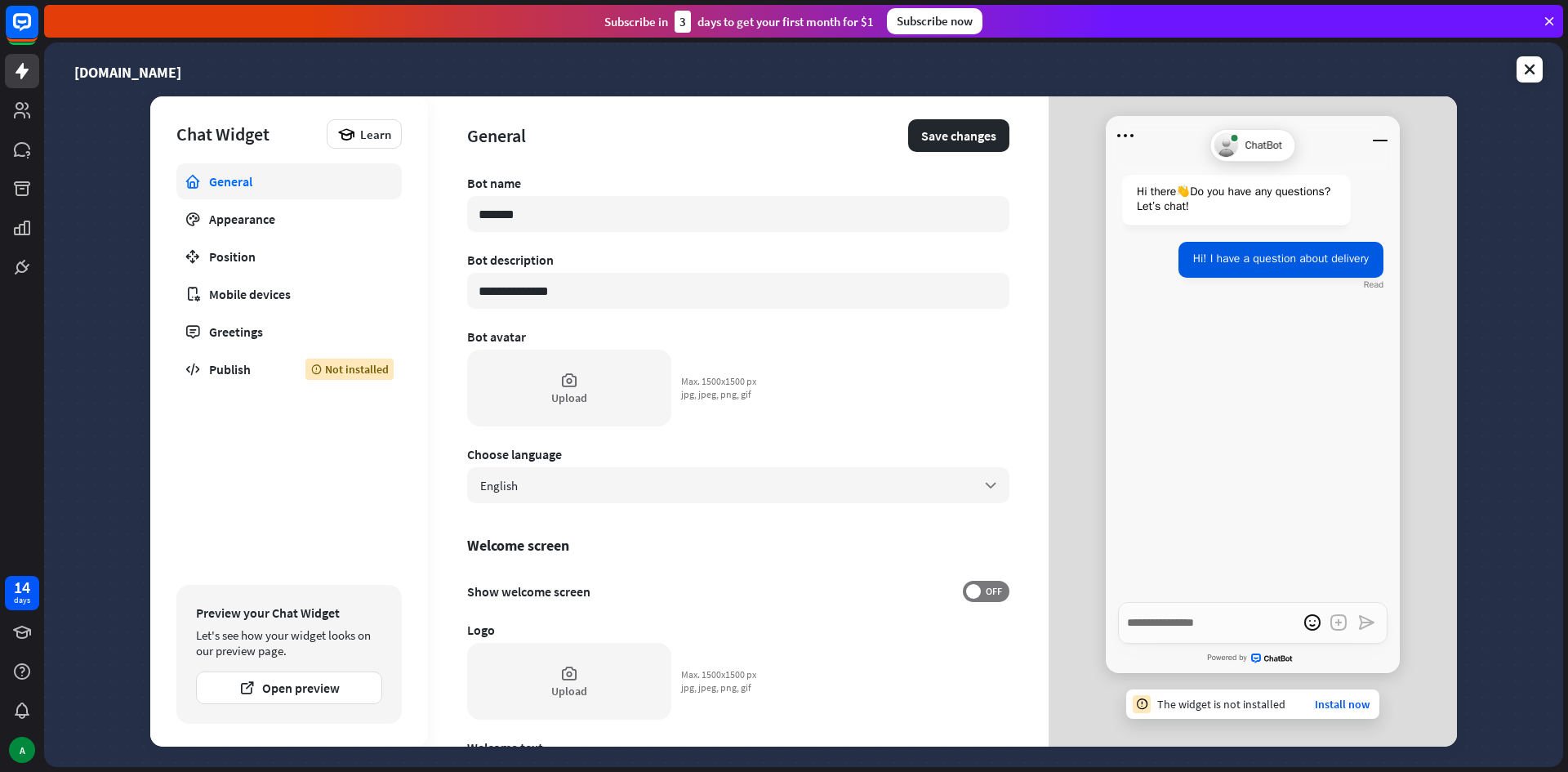 type on "*" 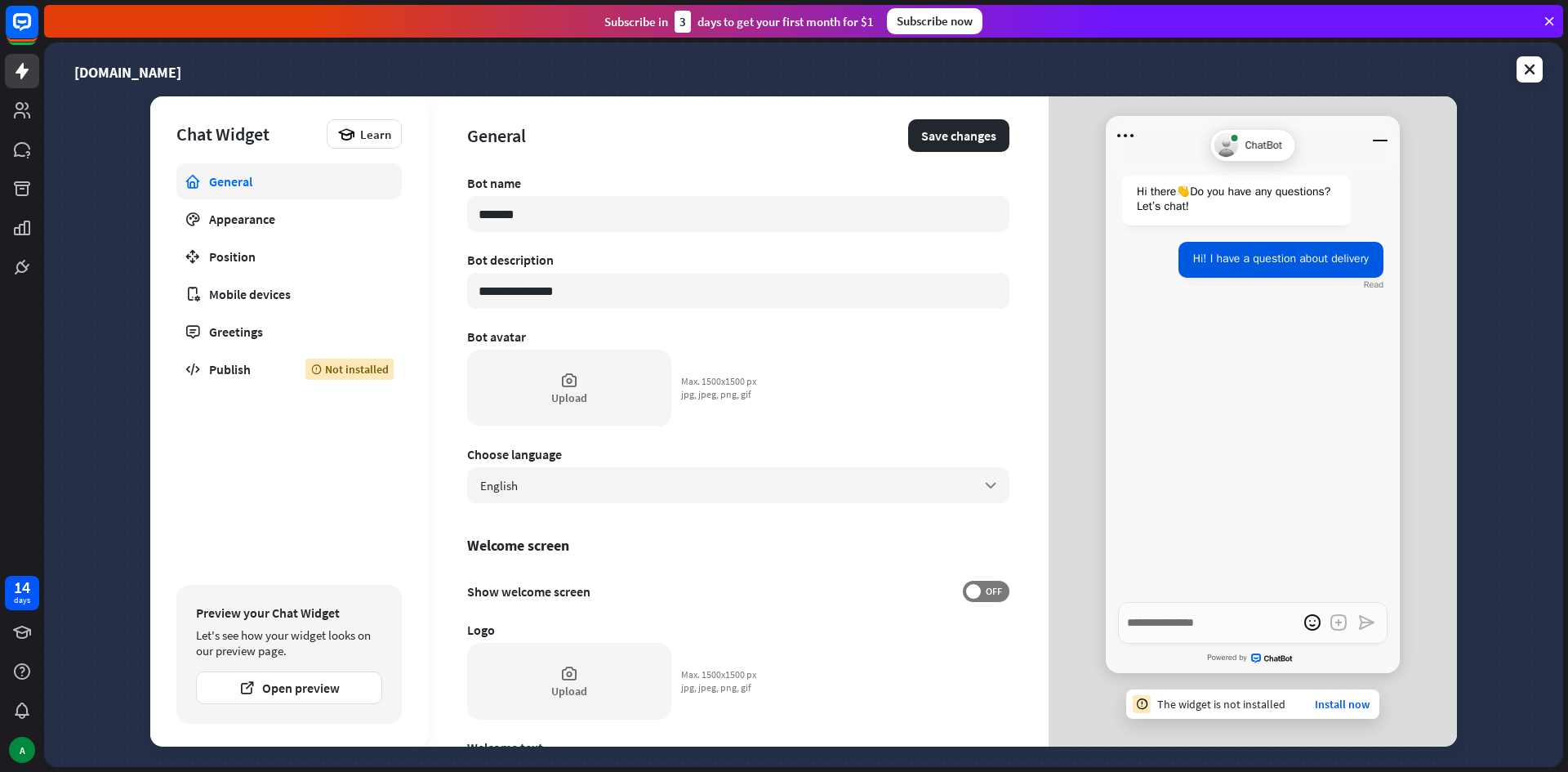 type on "*" 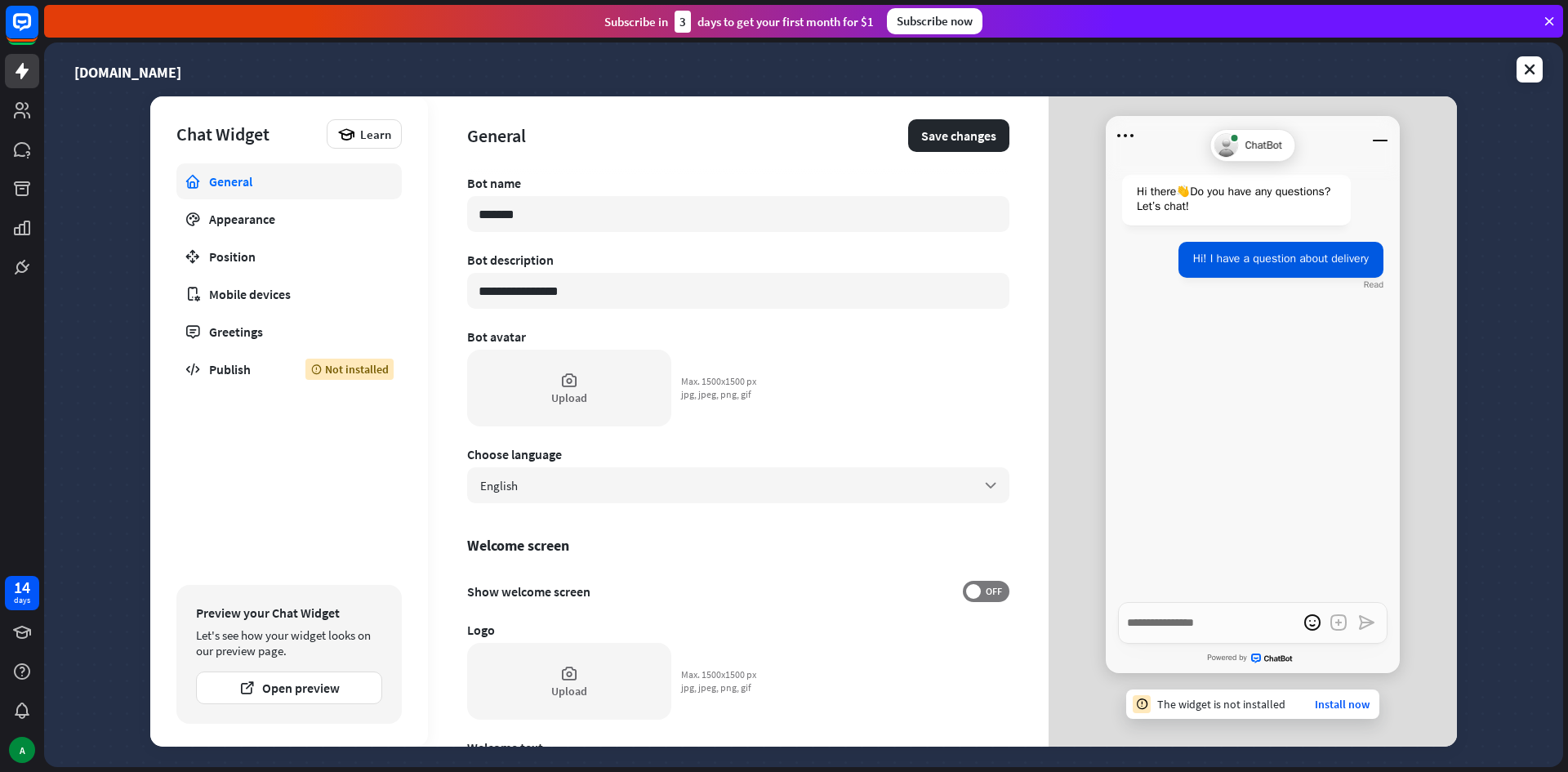 type on "*" 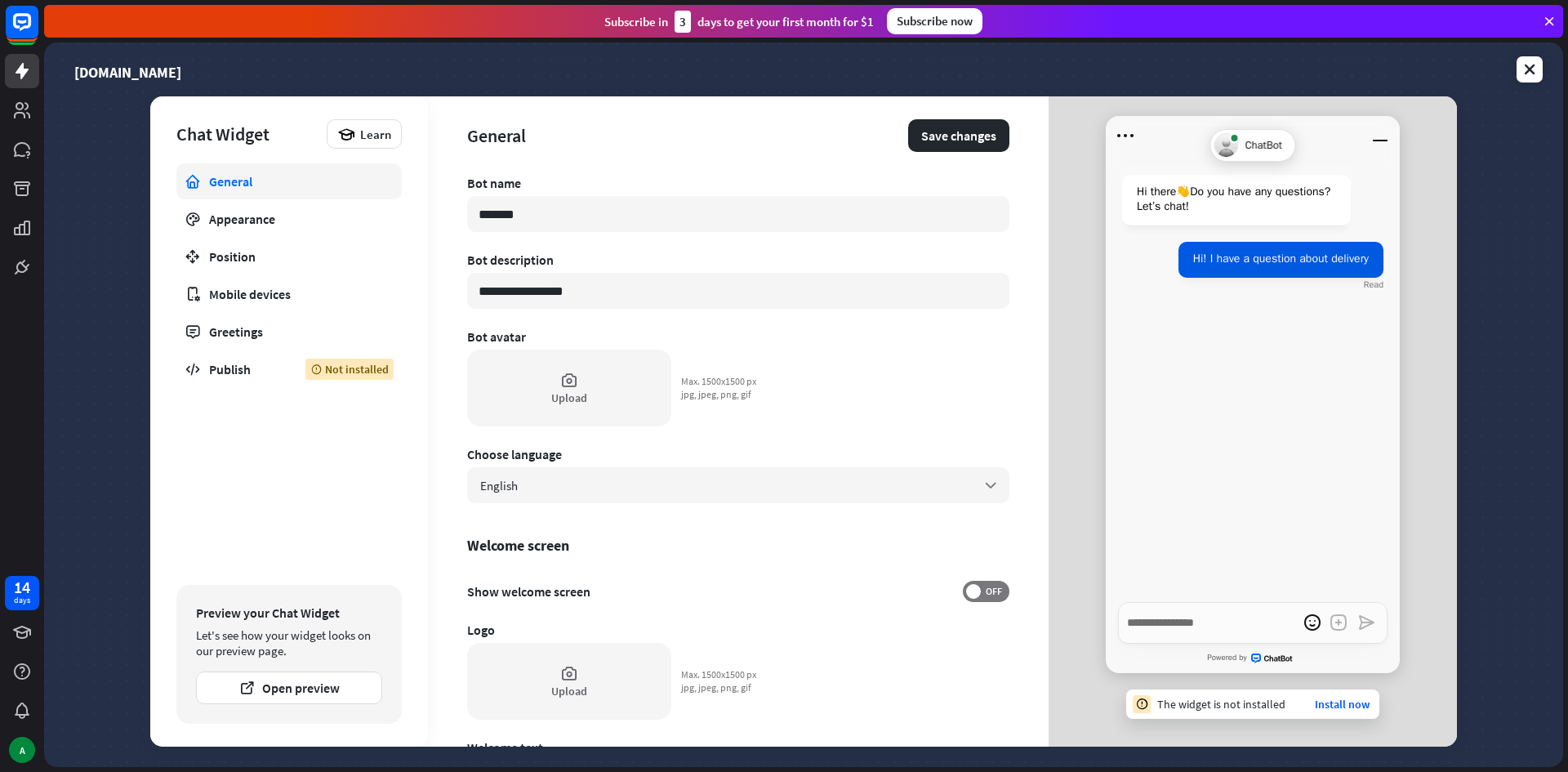type on "*" 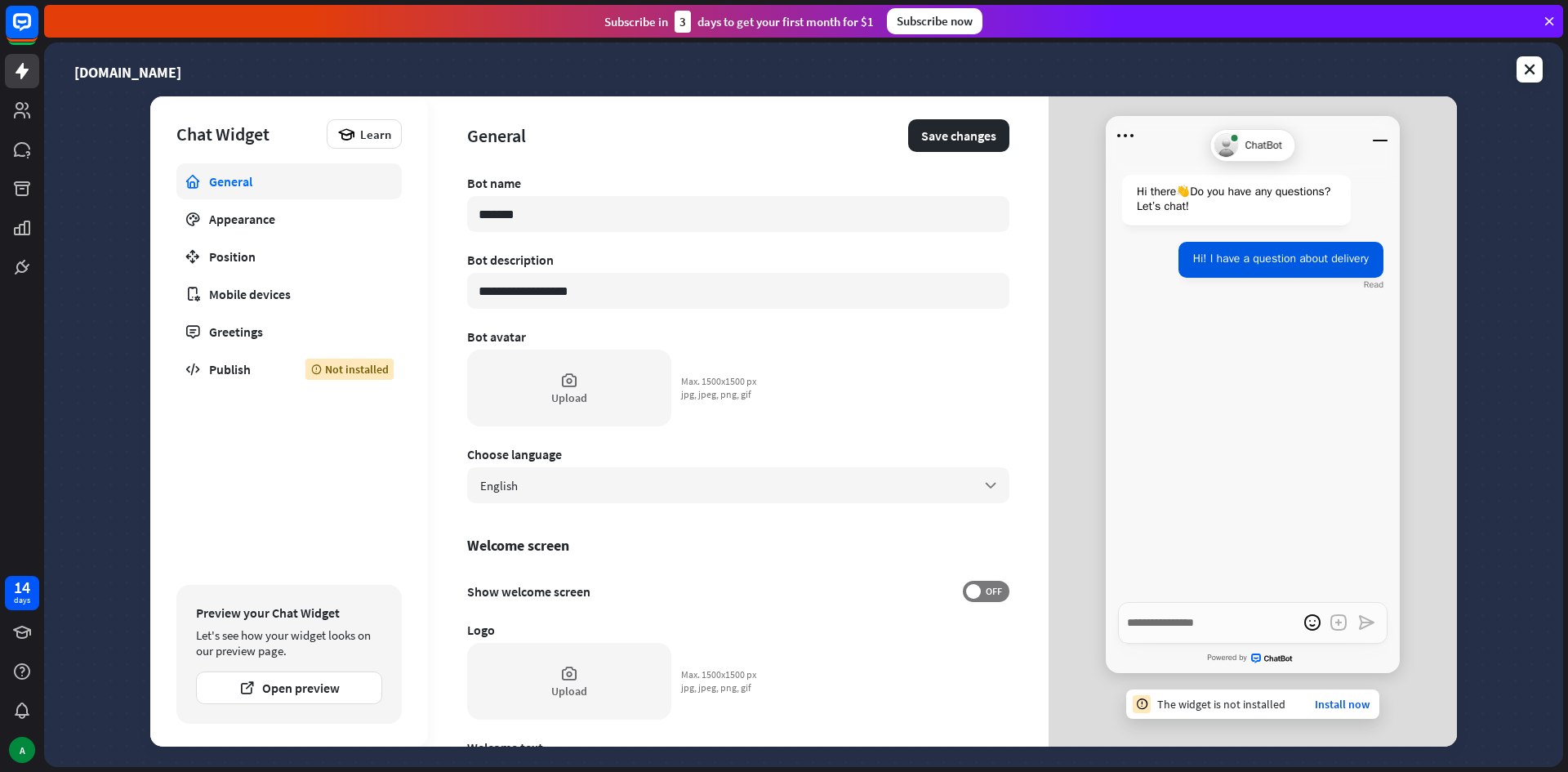 type on "*" 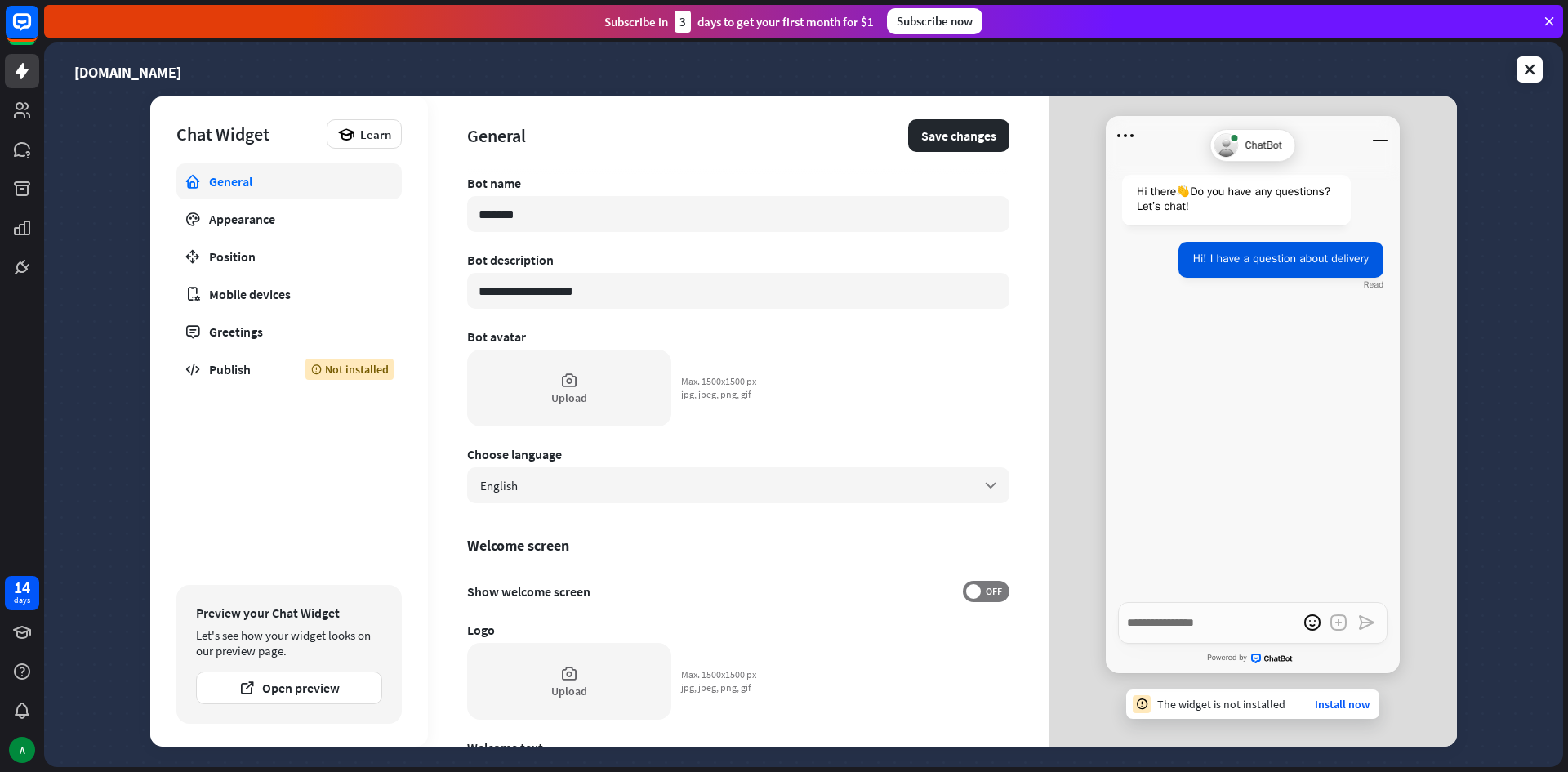 type on "*" 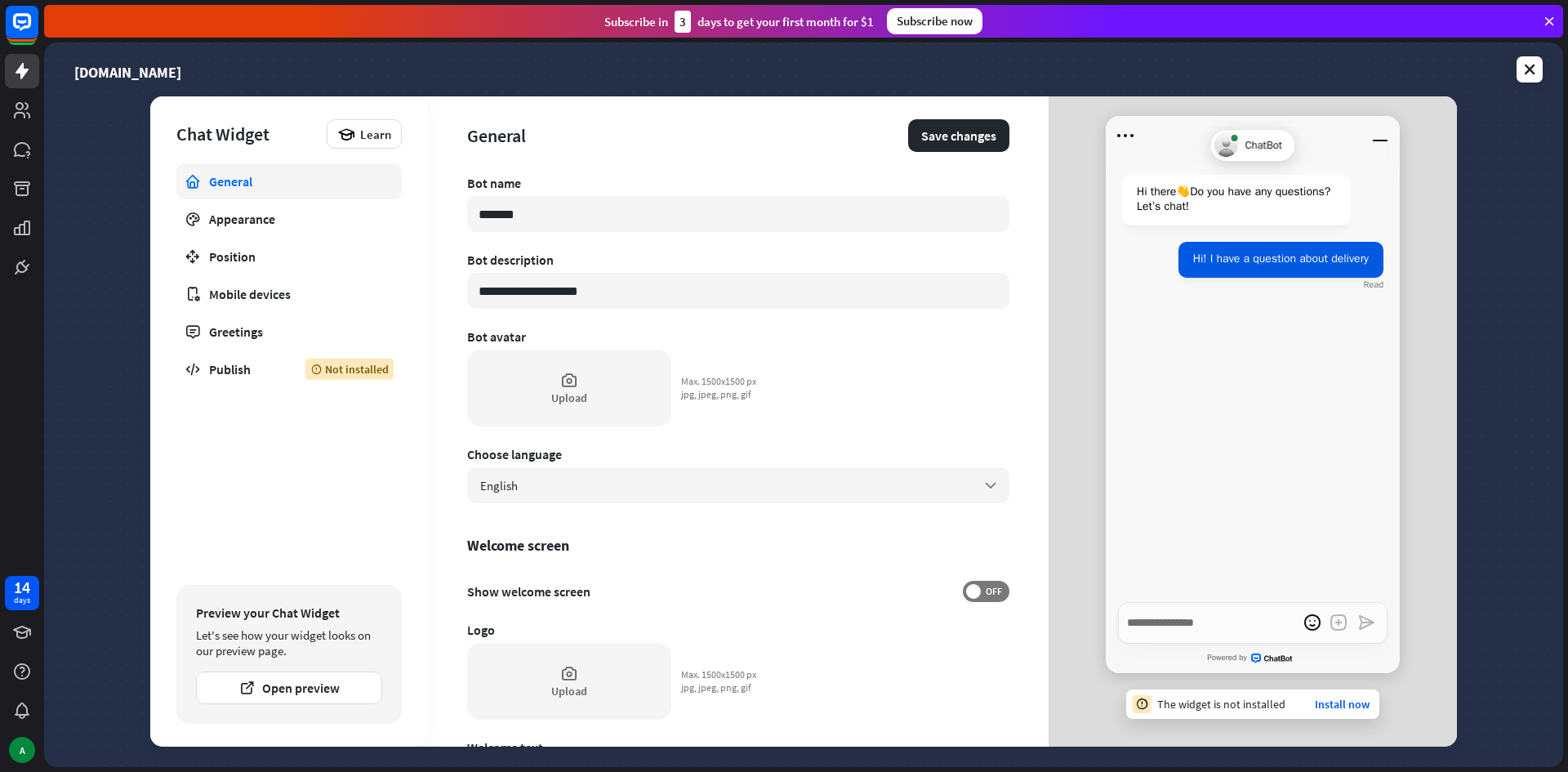type on "*" 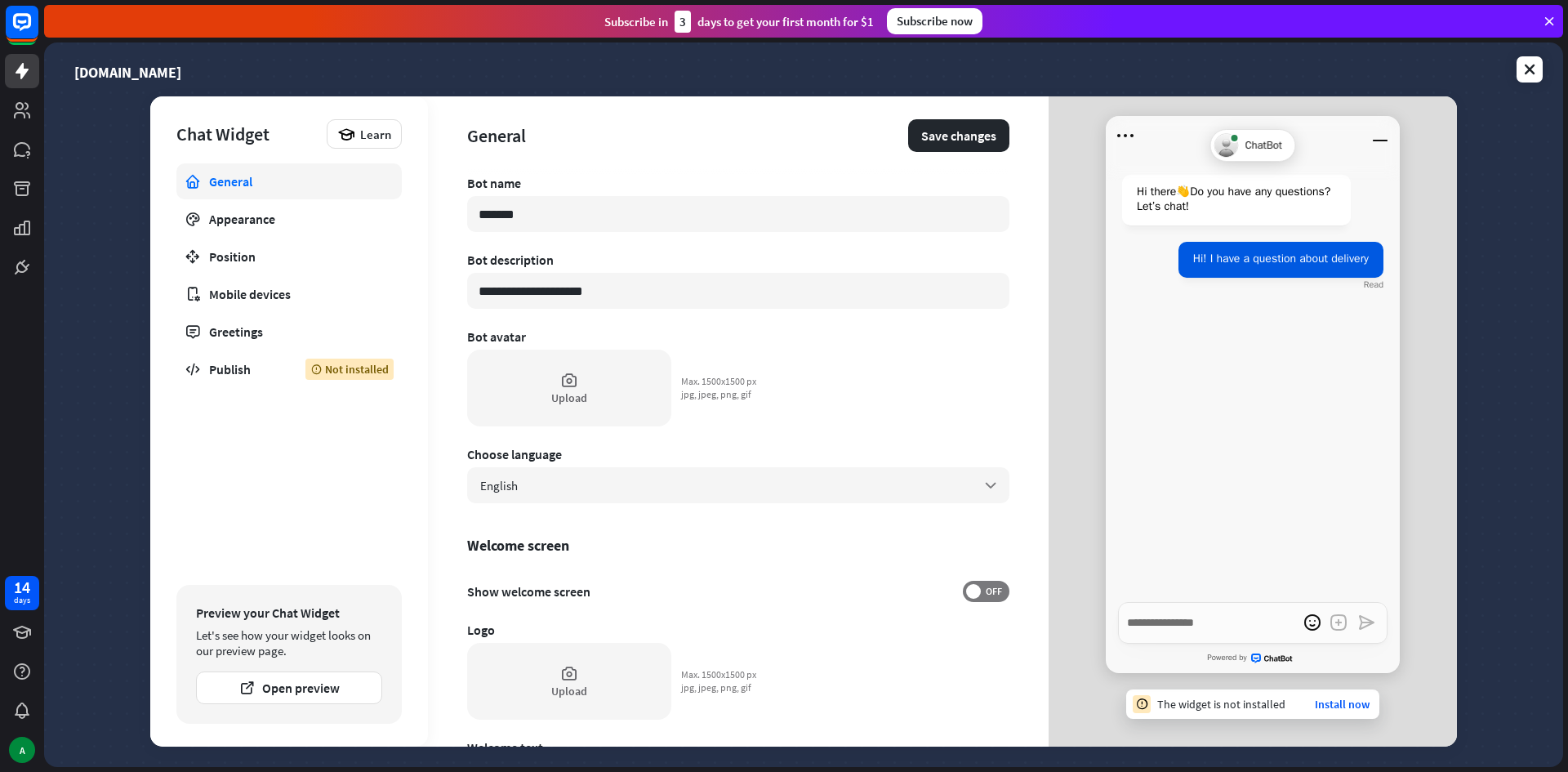 type on "*" 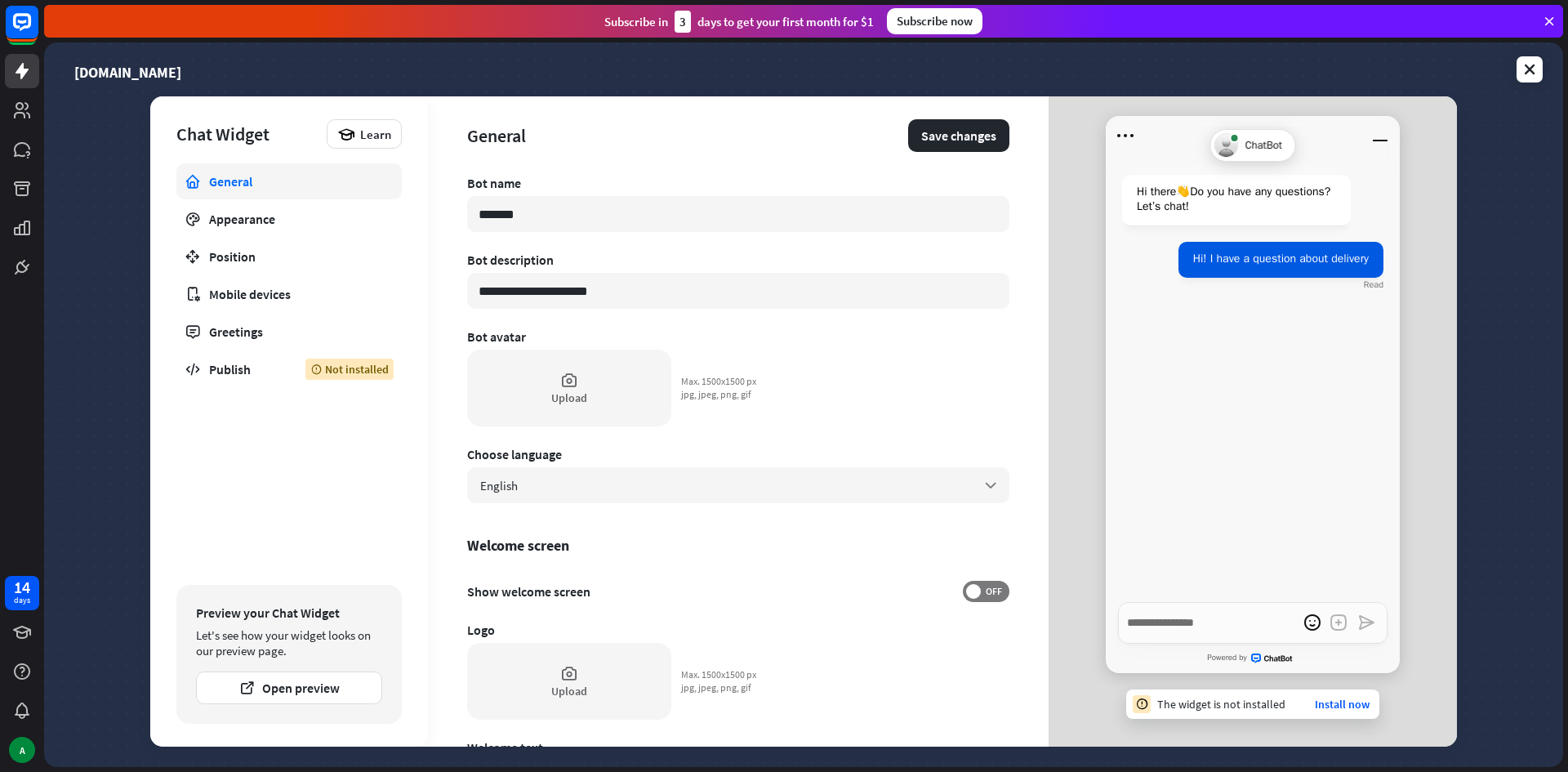 type on "**********" 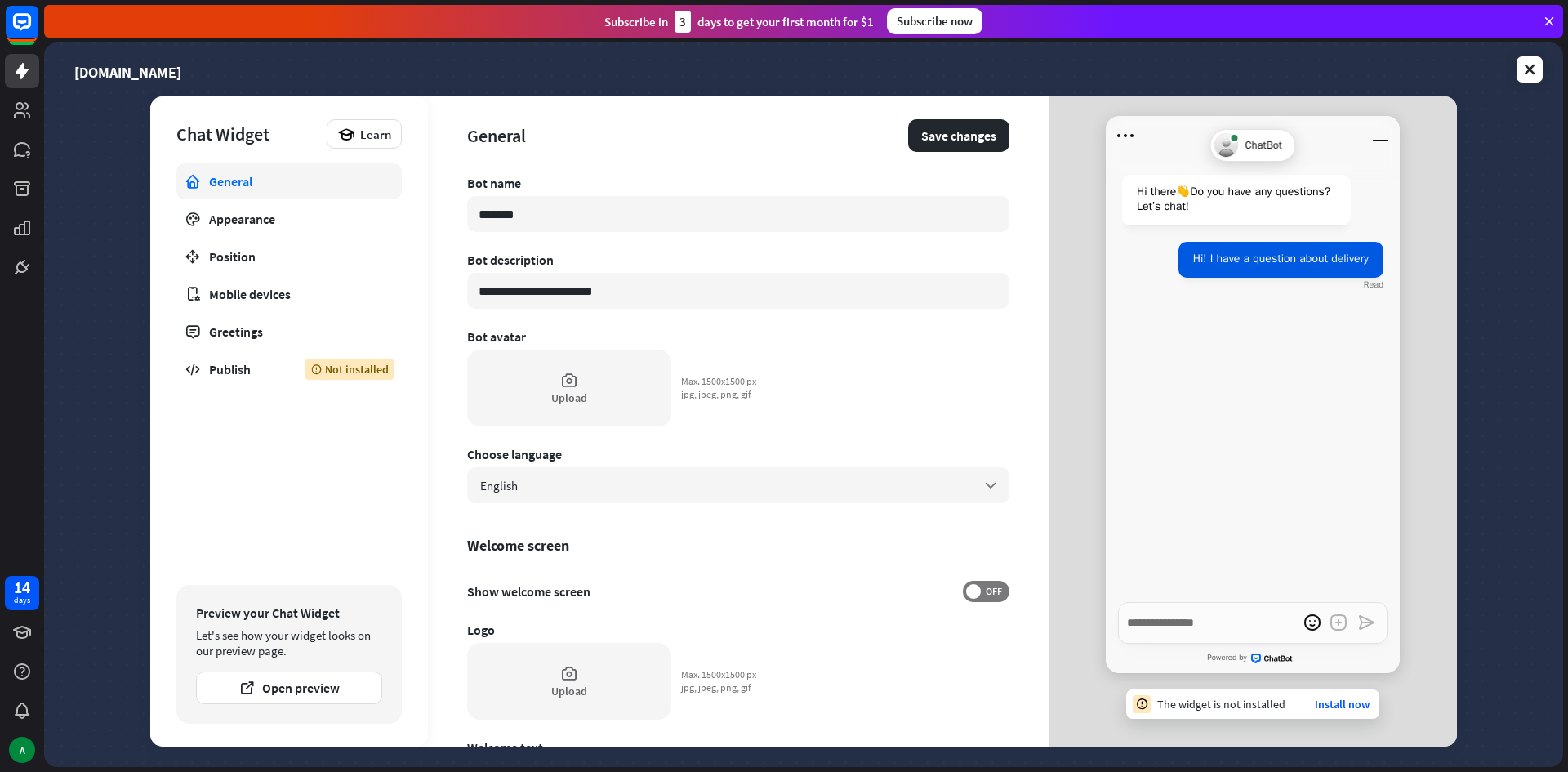 type on "*" 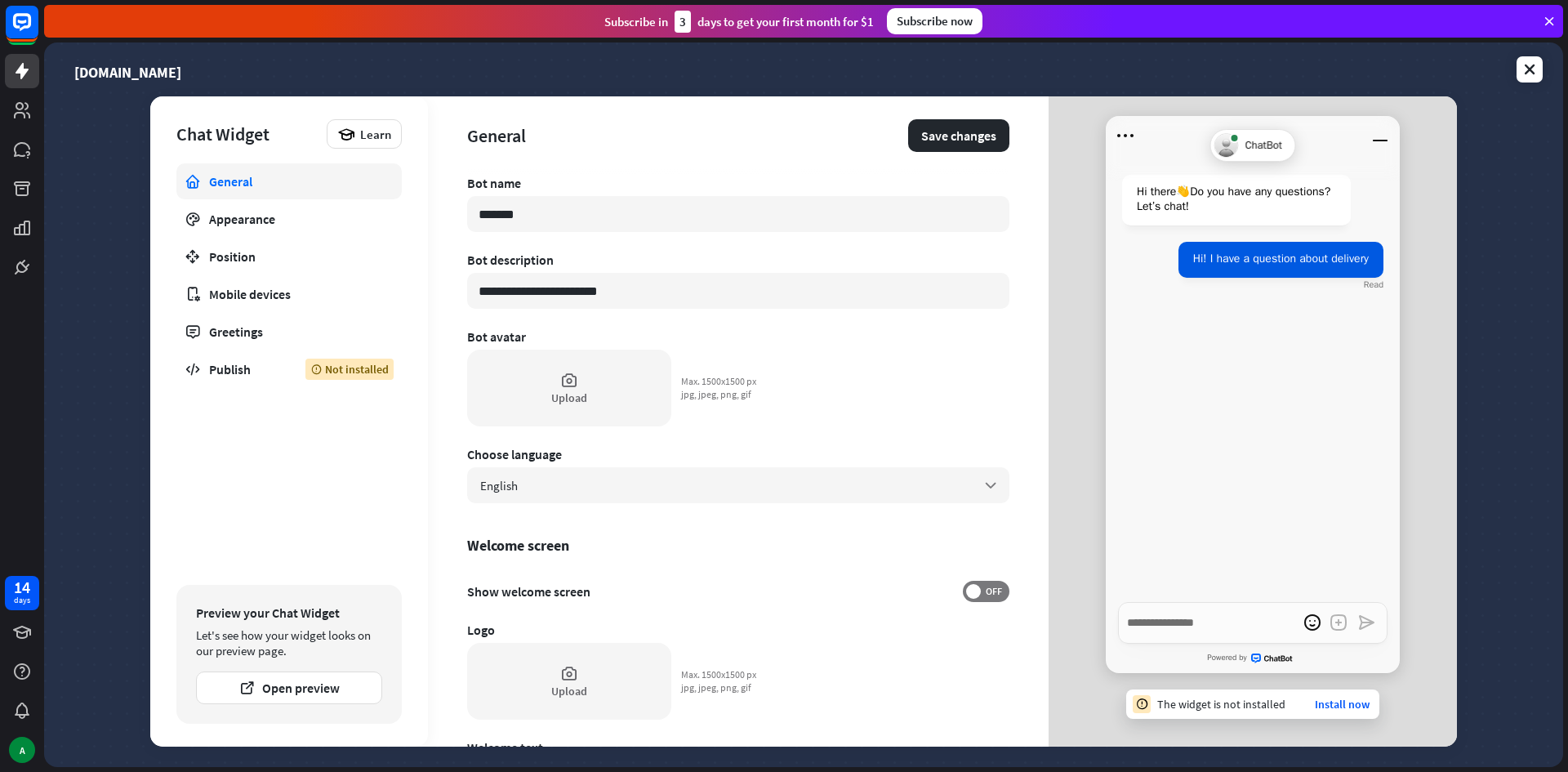 type on "*" 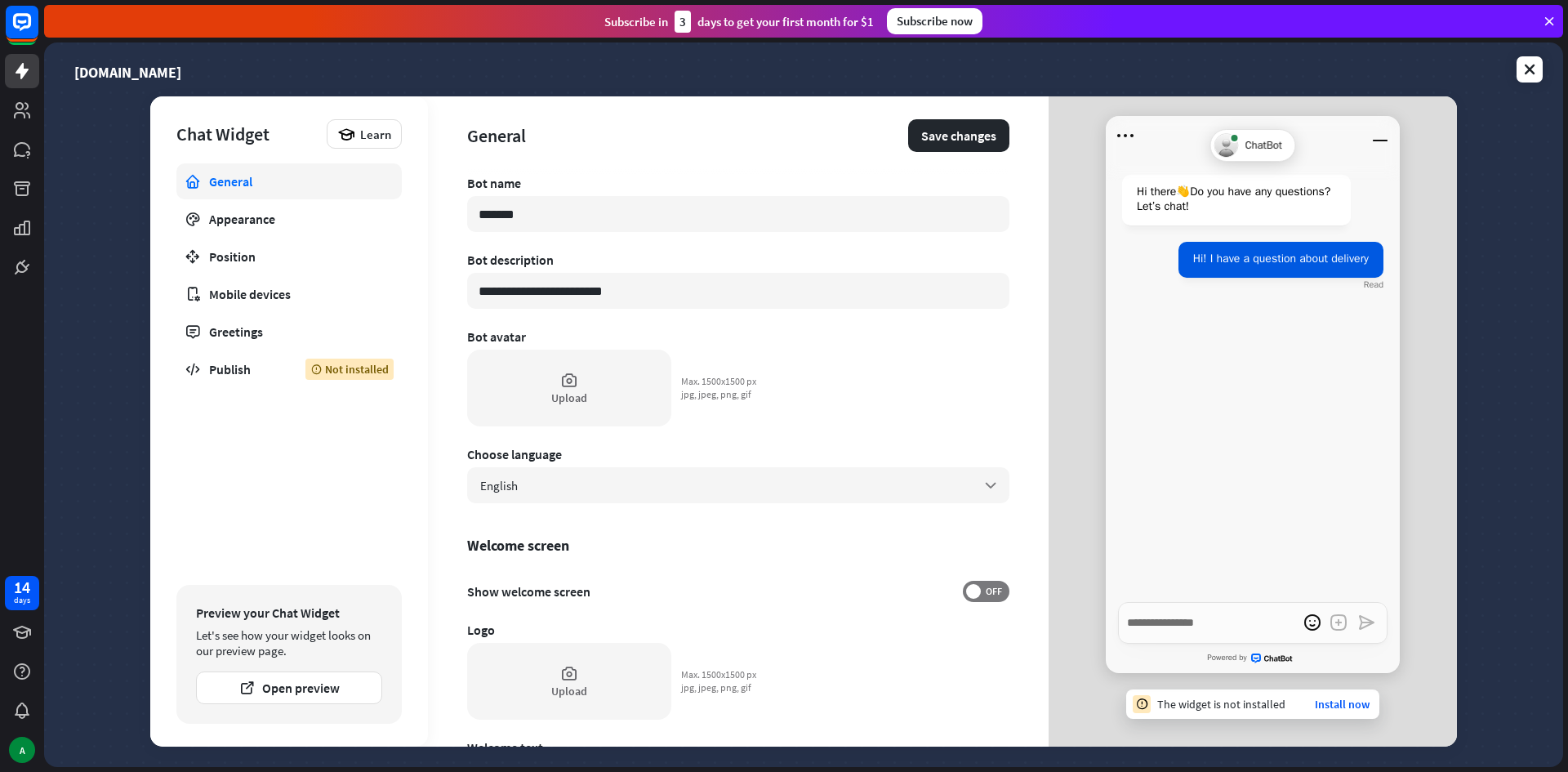 type on "*" 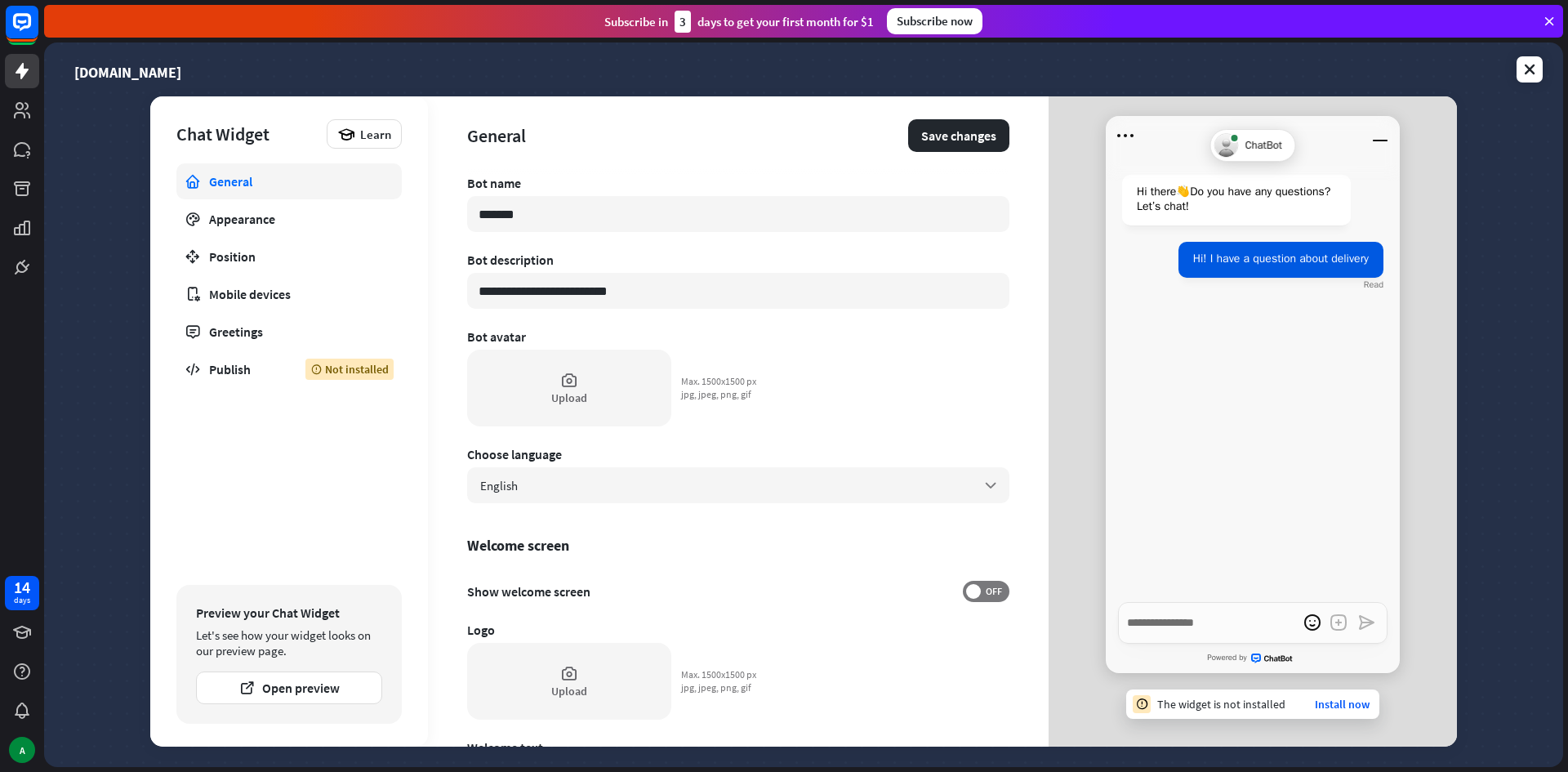 type on "*" 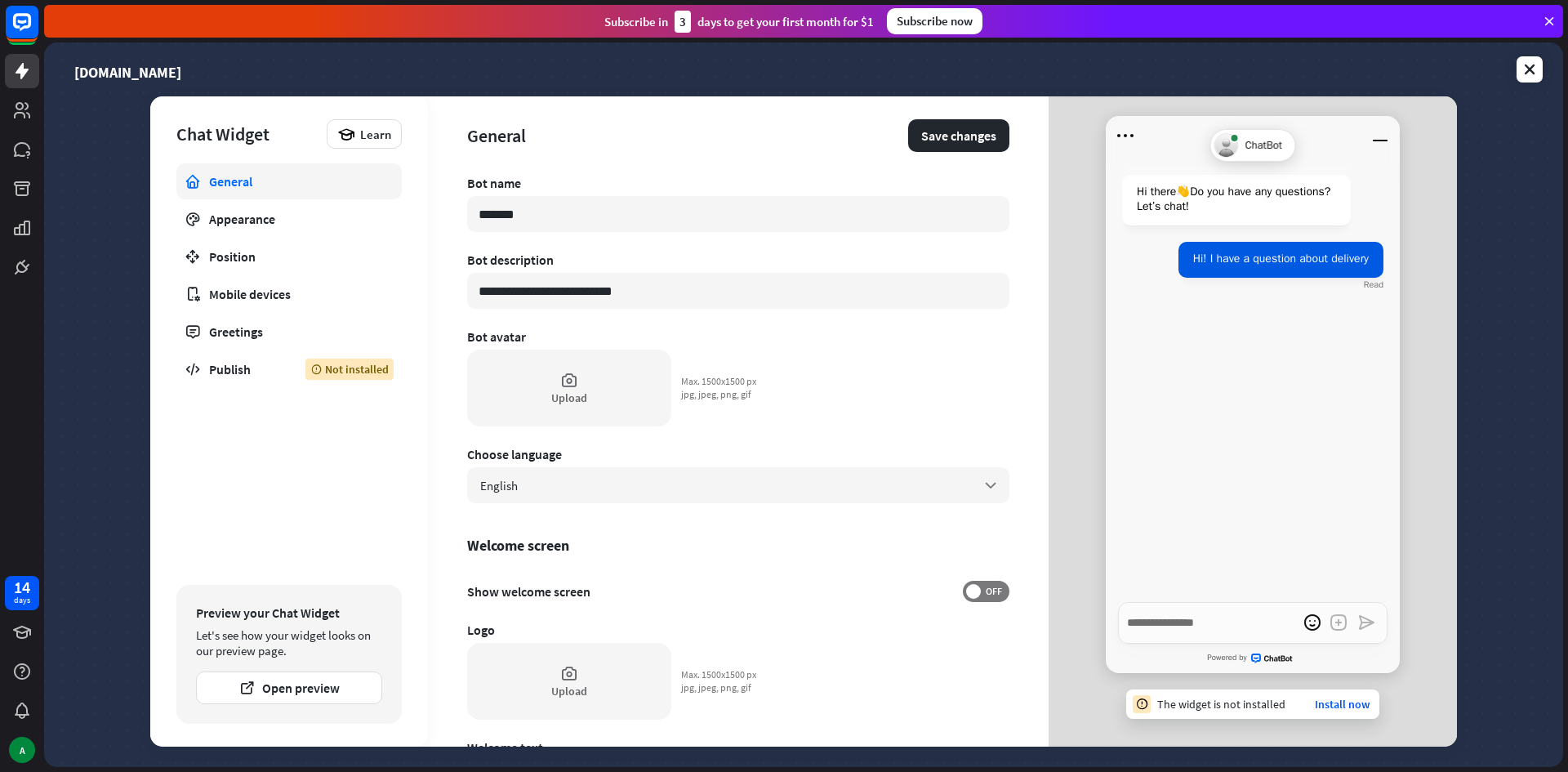 type on "*" 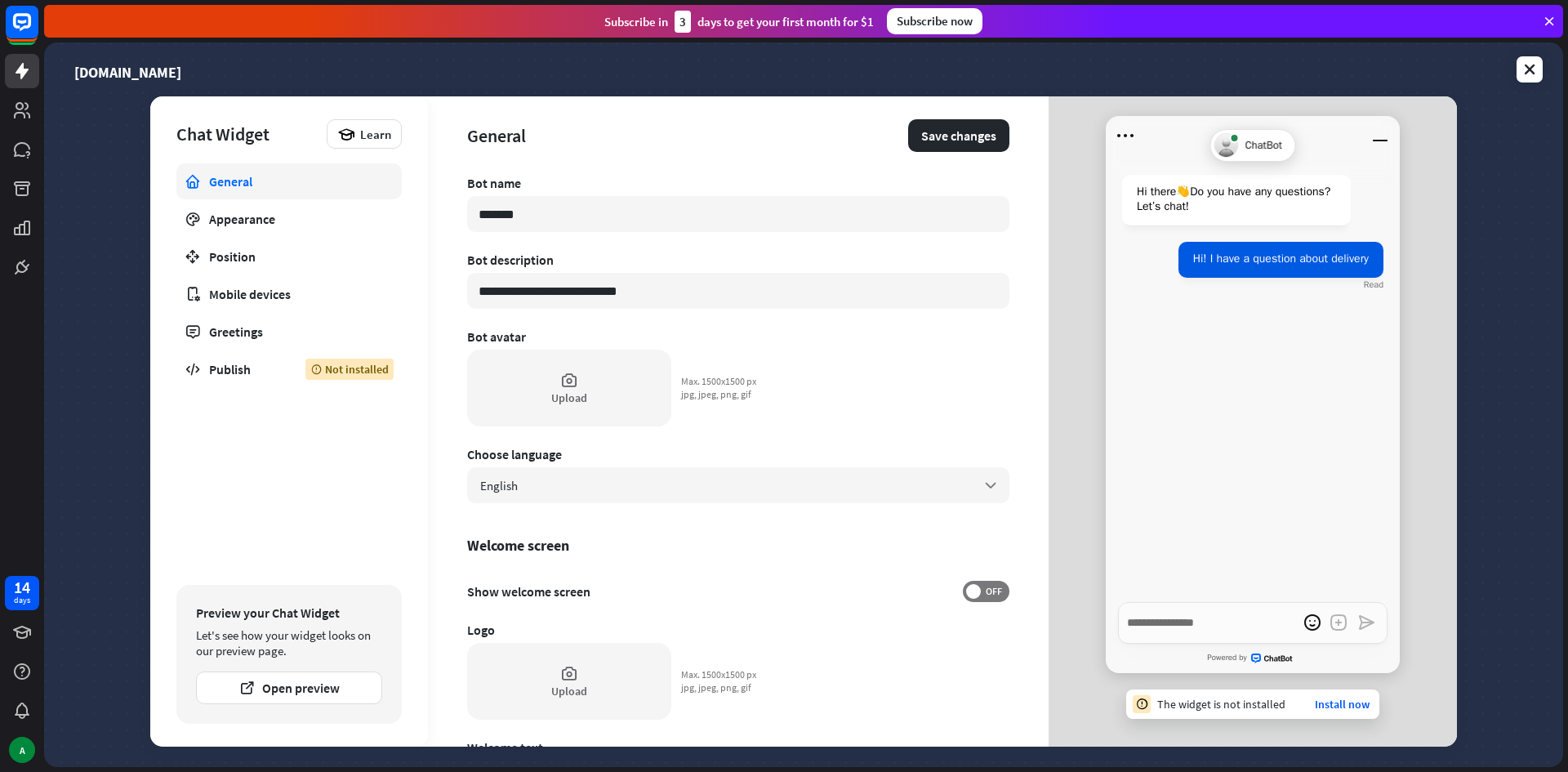 type on "*" 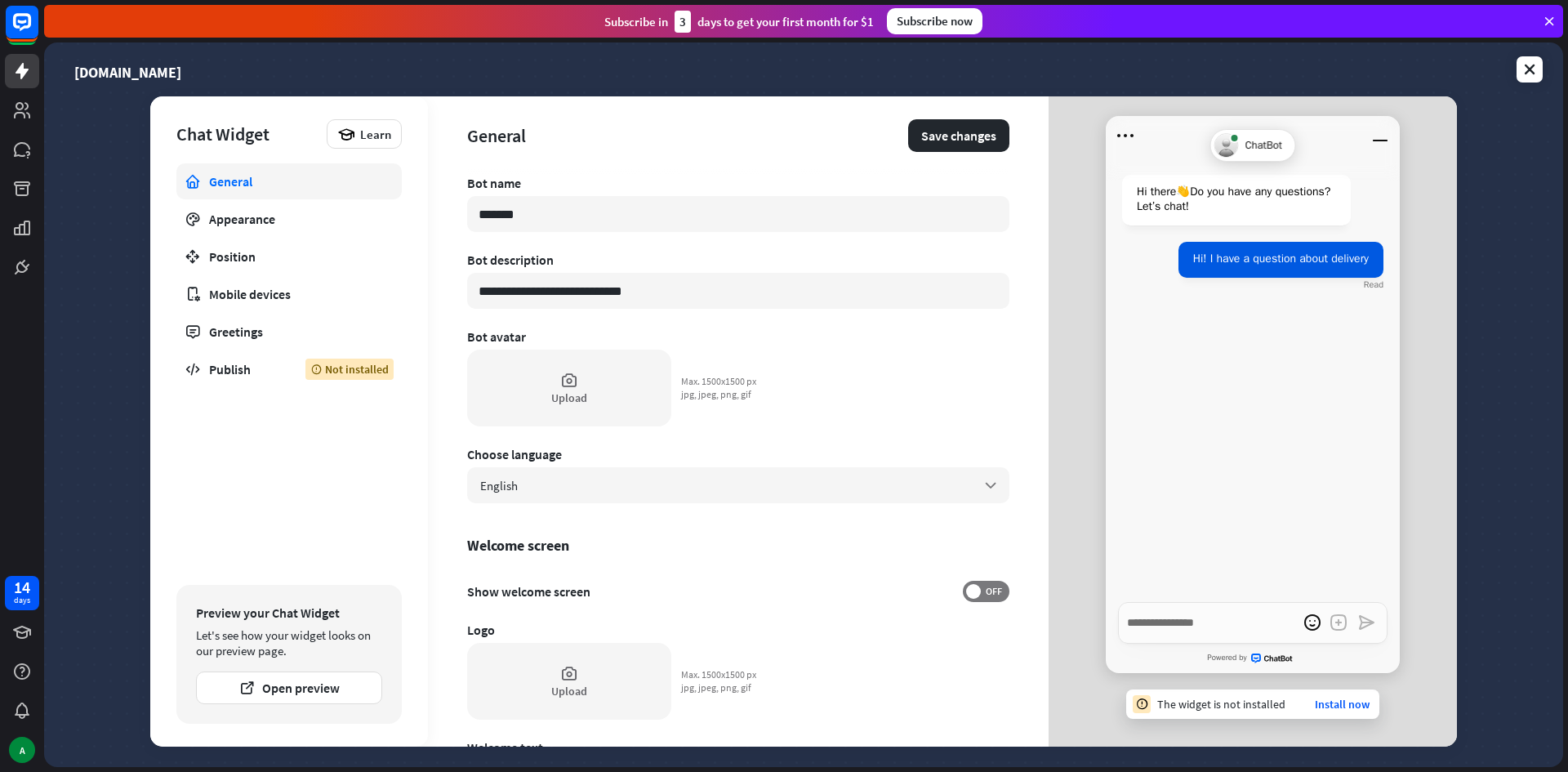 type on "*" 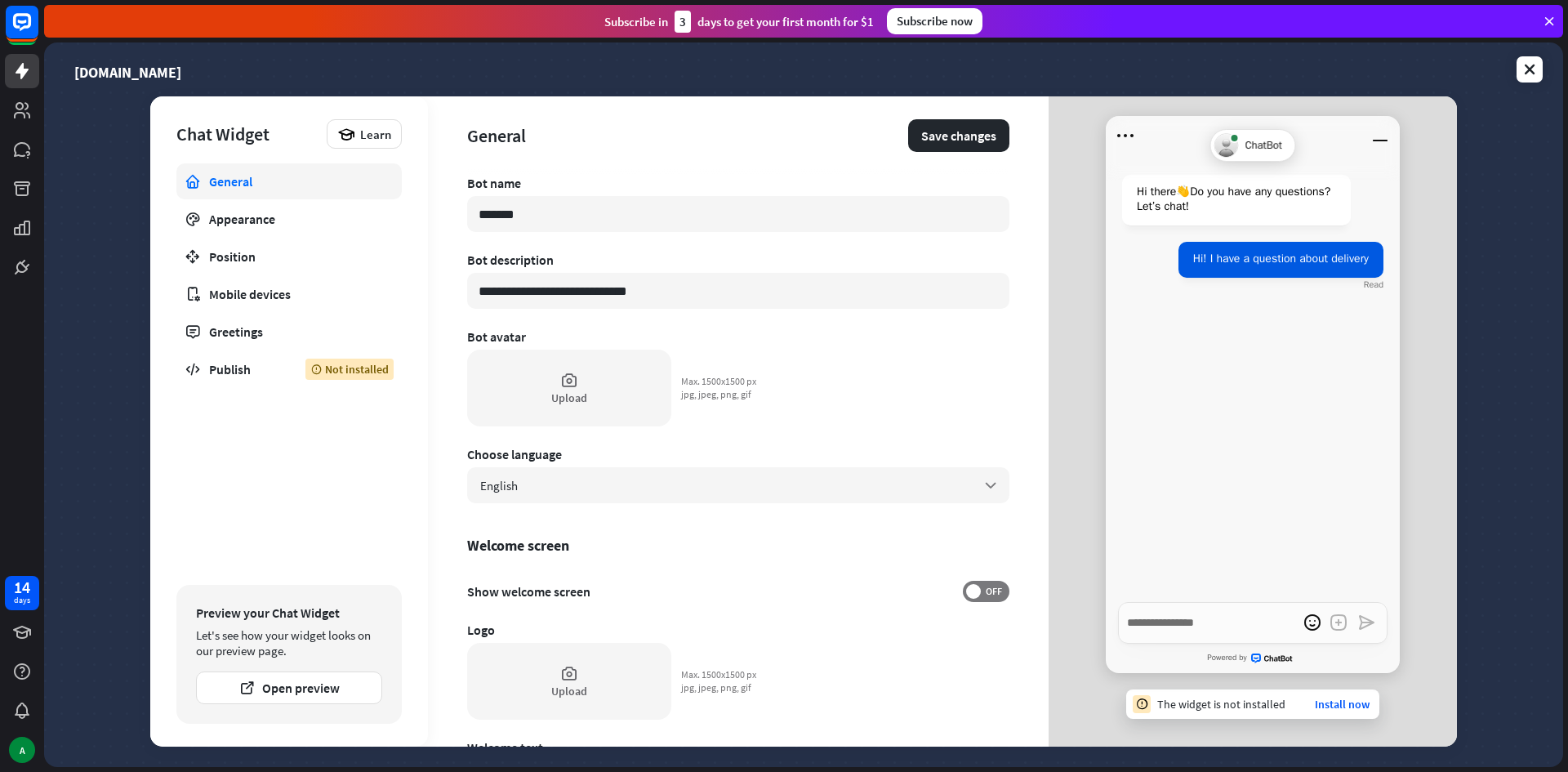 type on "*" 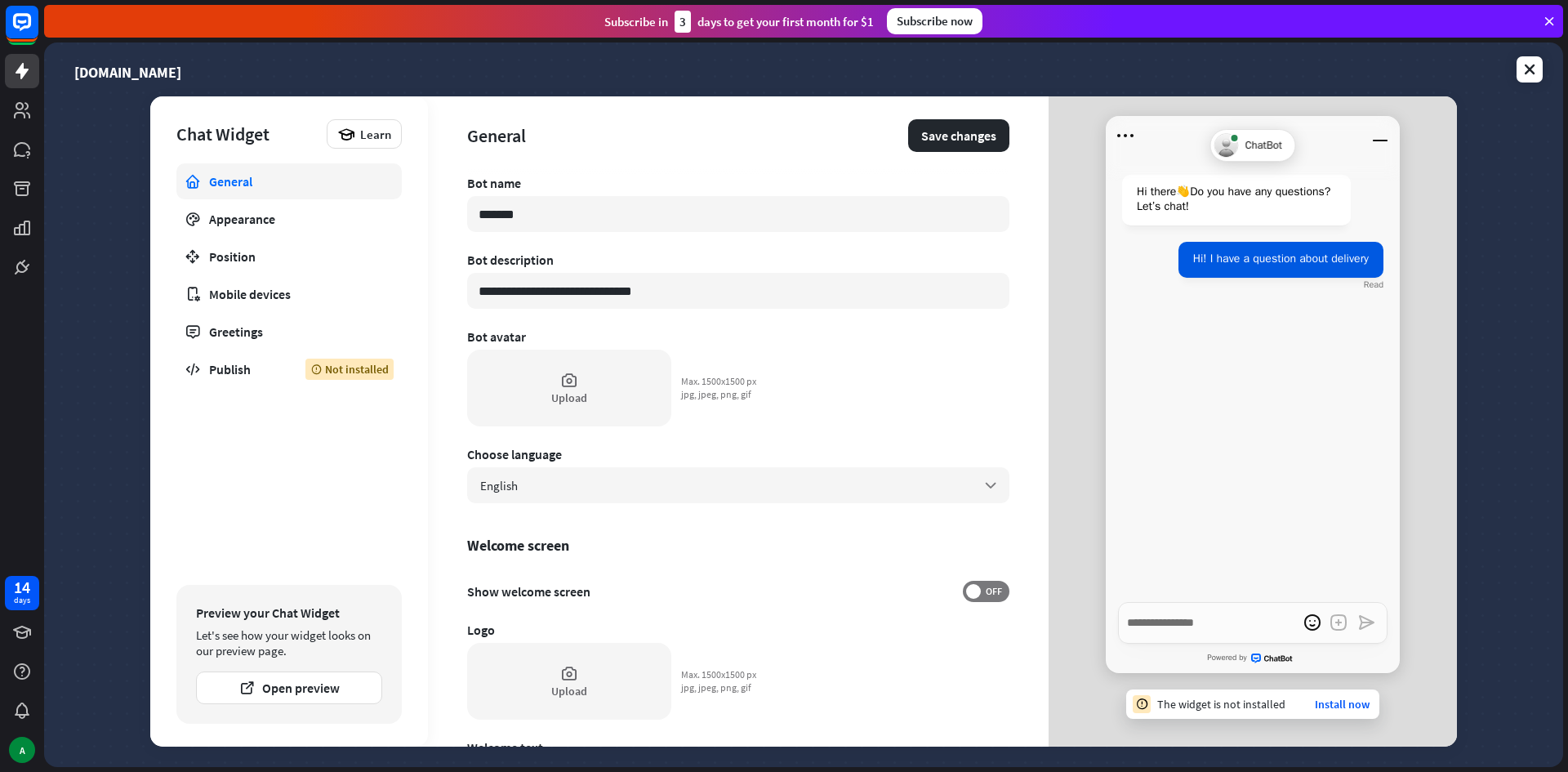 type on "*" 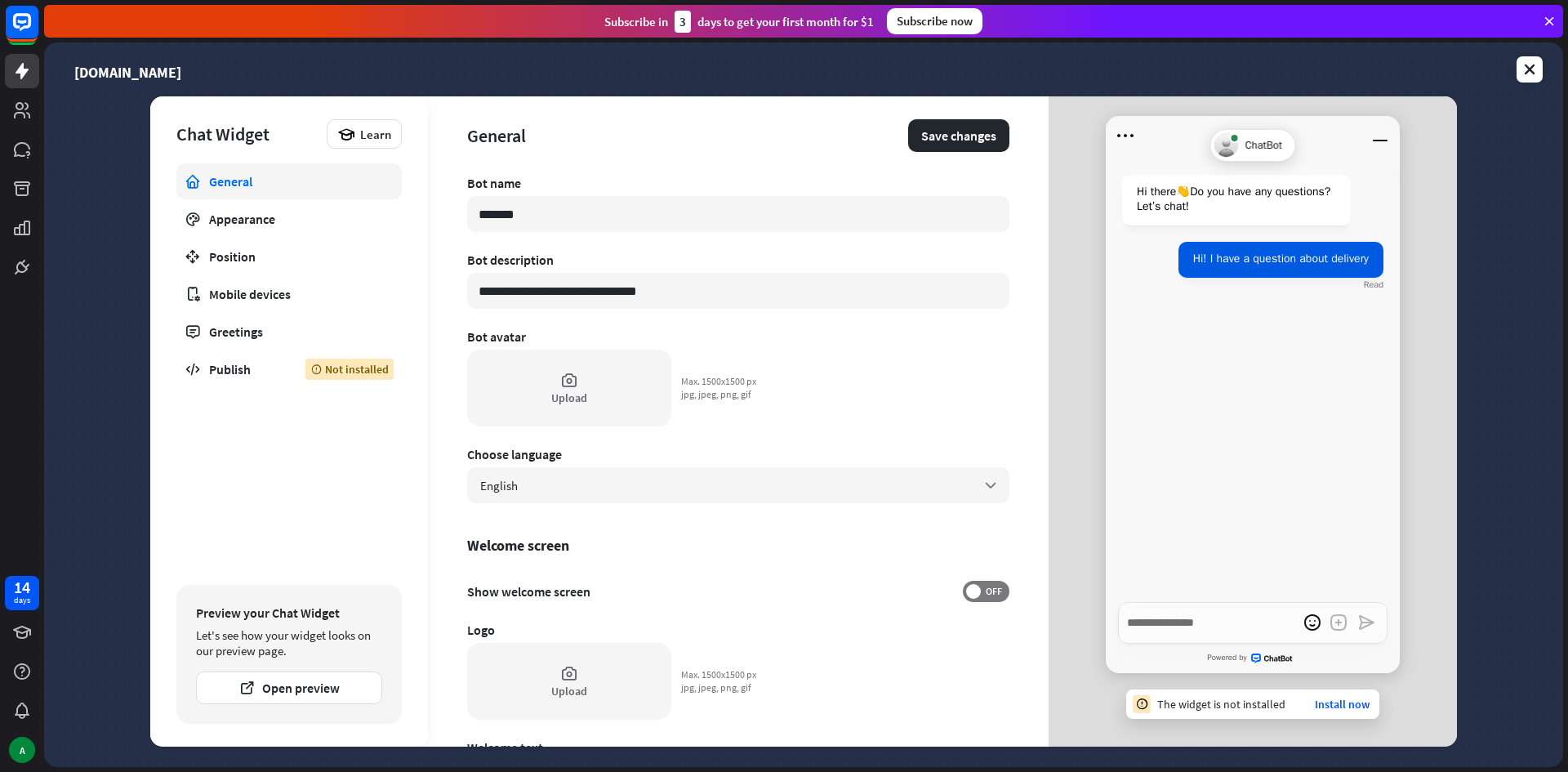 type on "*" 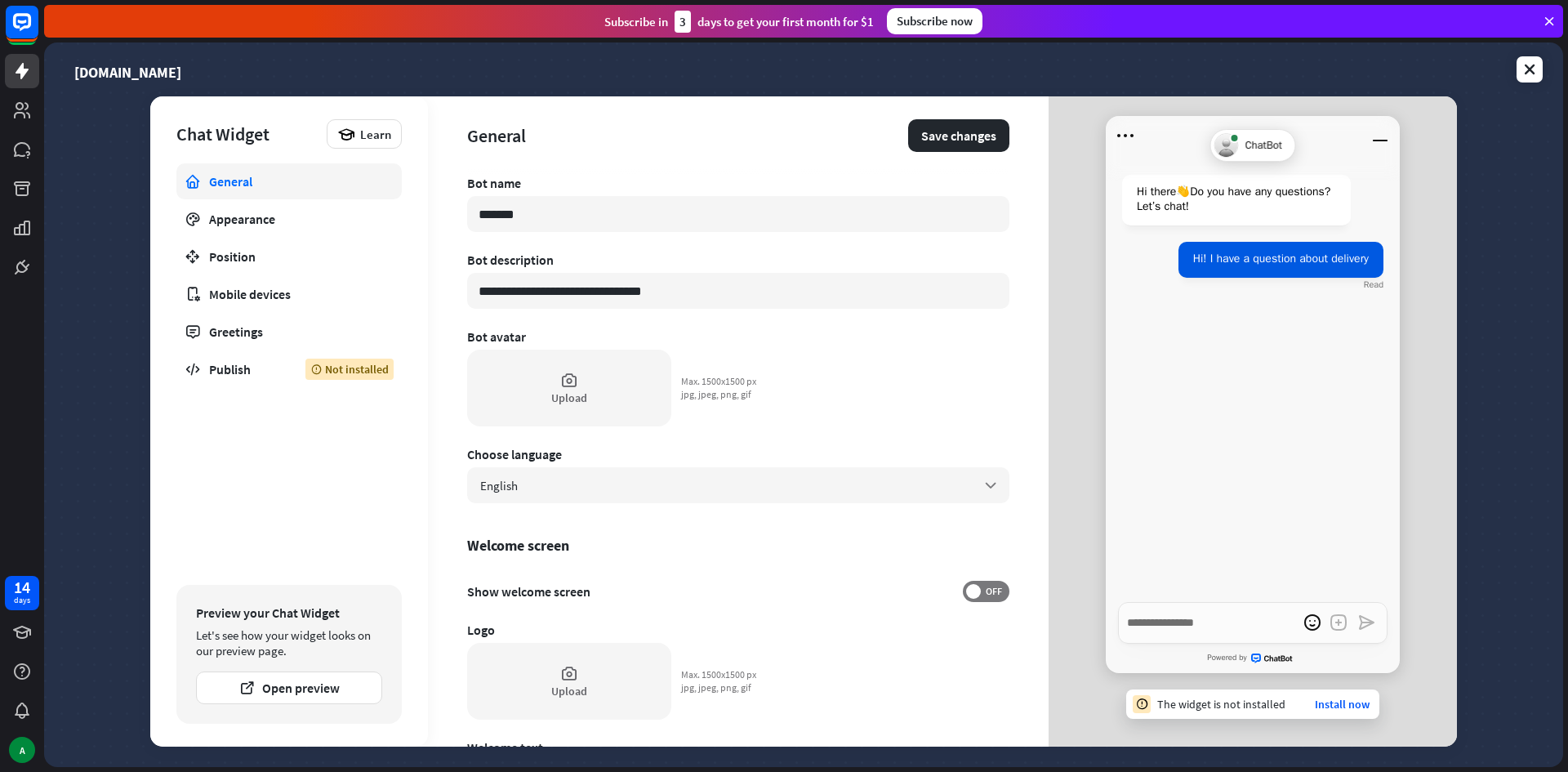 type on "*" 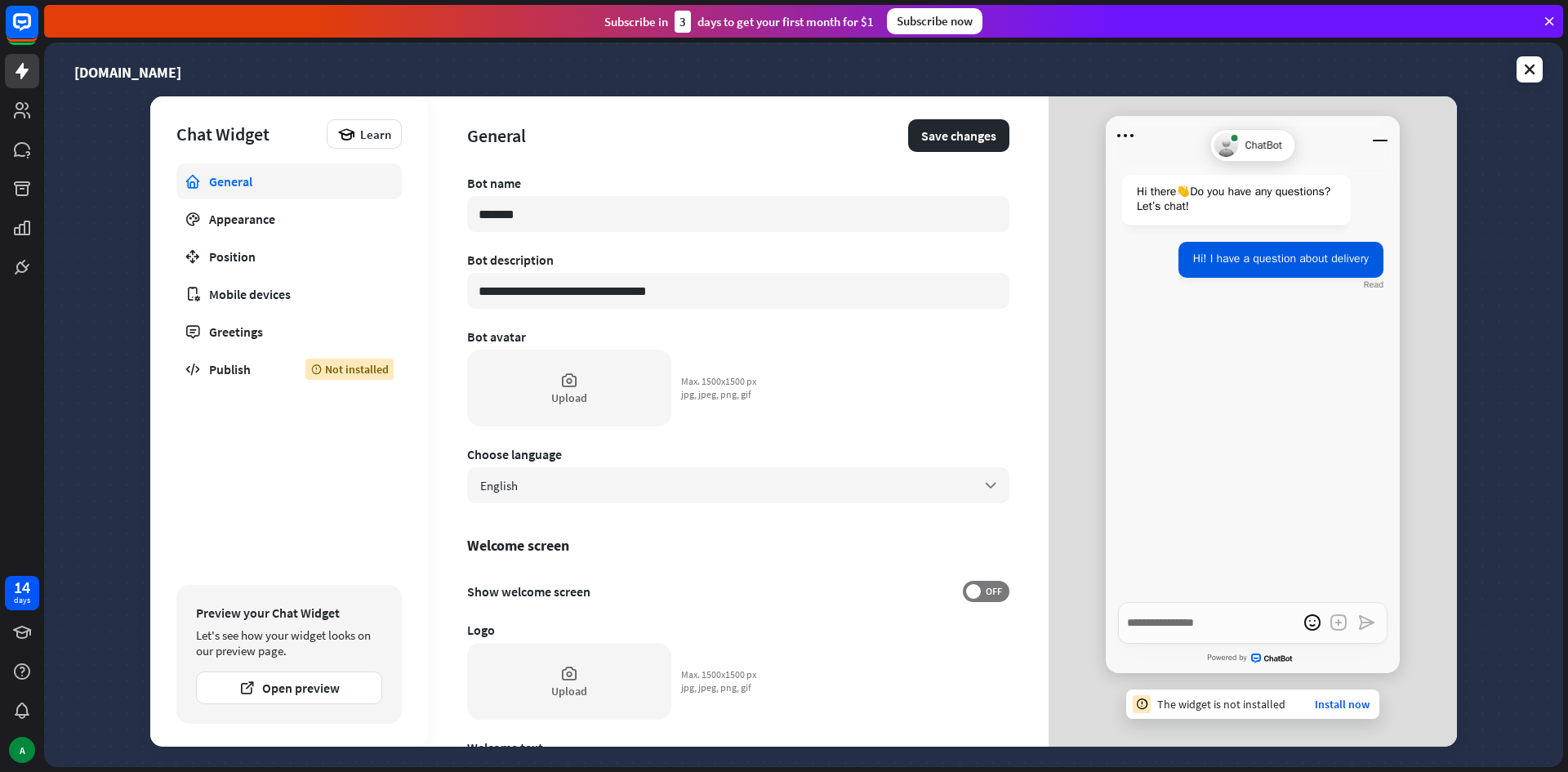 type on "*" 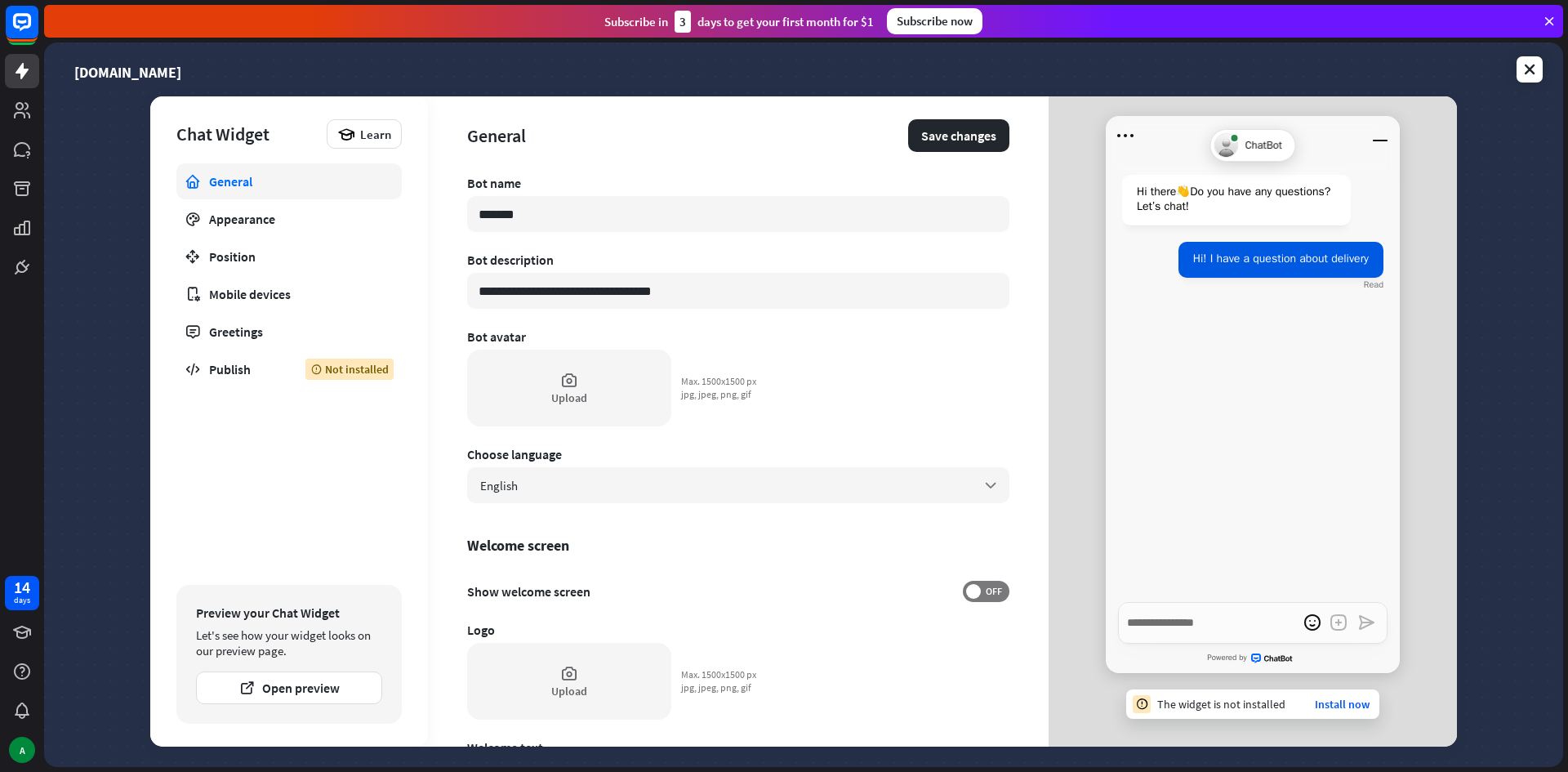 type on "*" 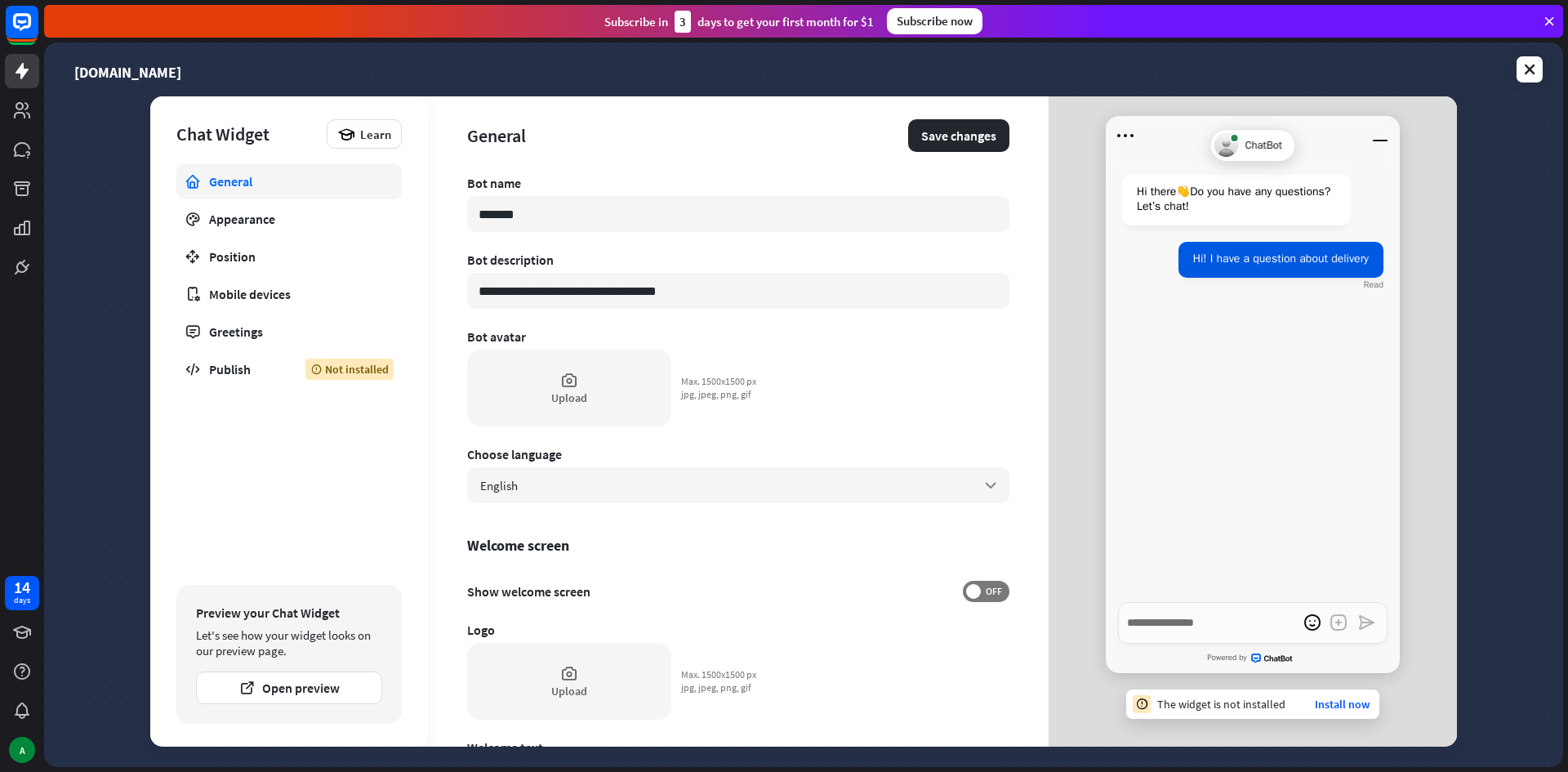 type on "*" 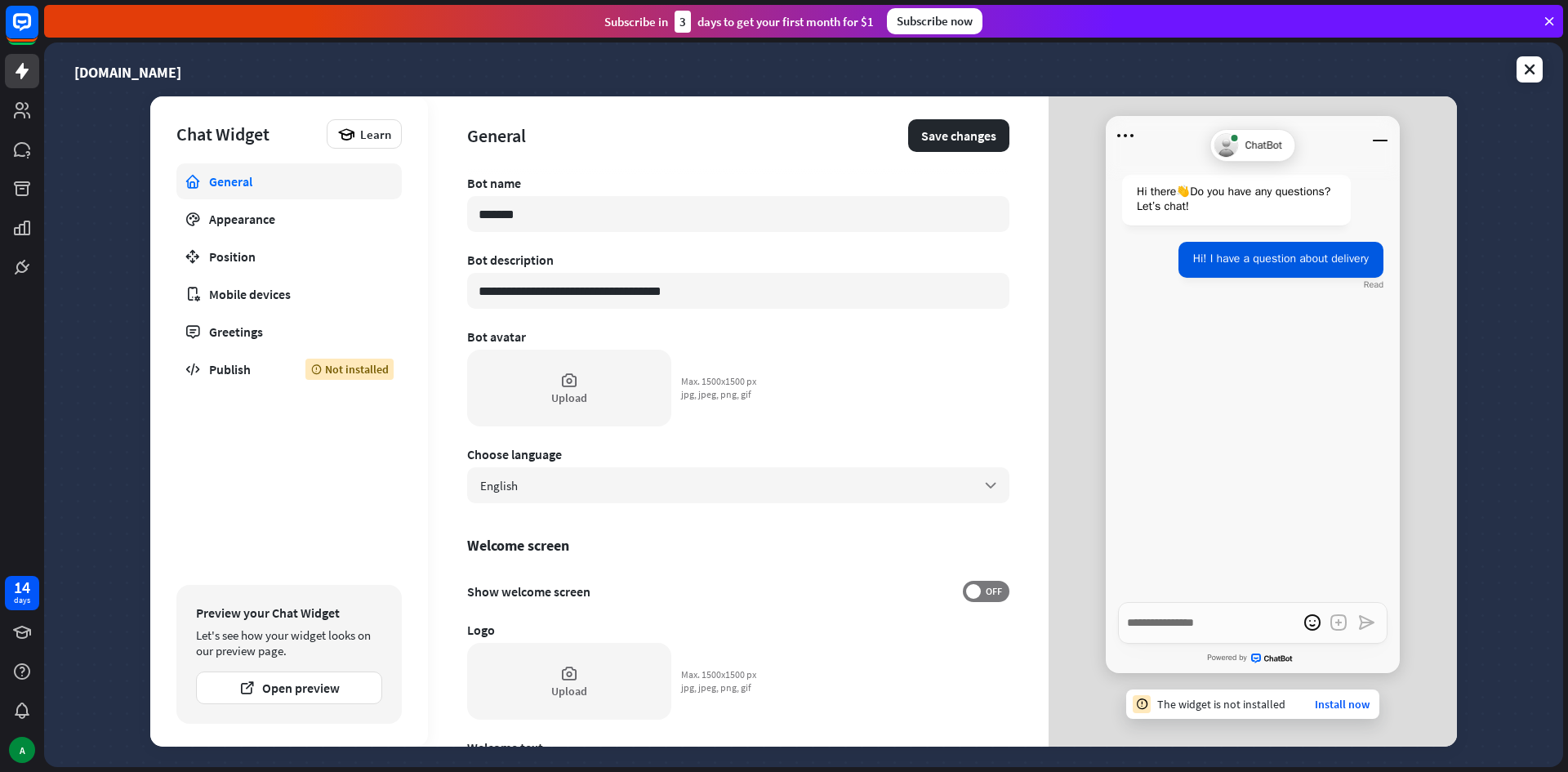 type on "*" 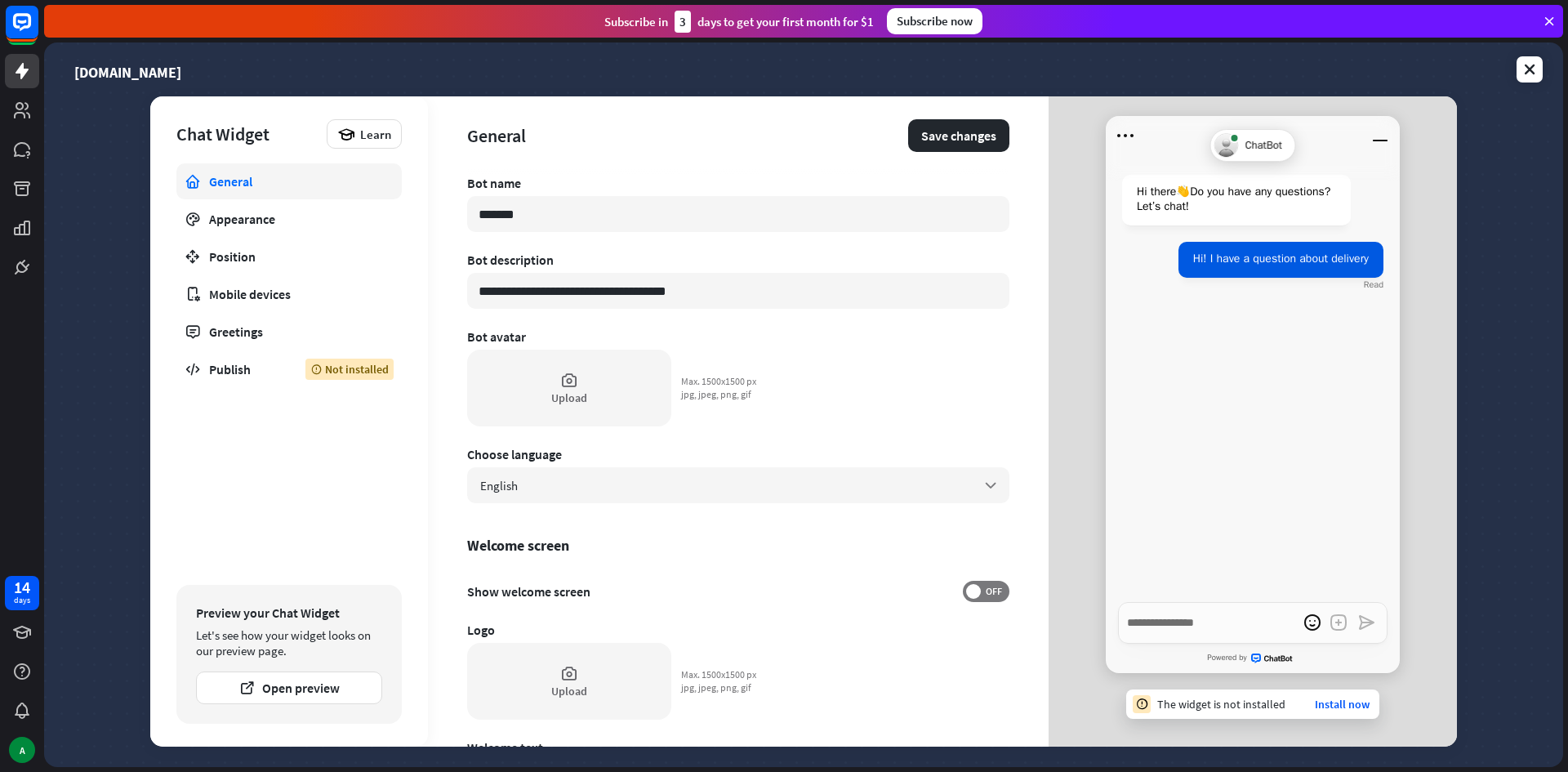 type on "*" 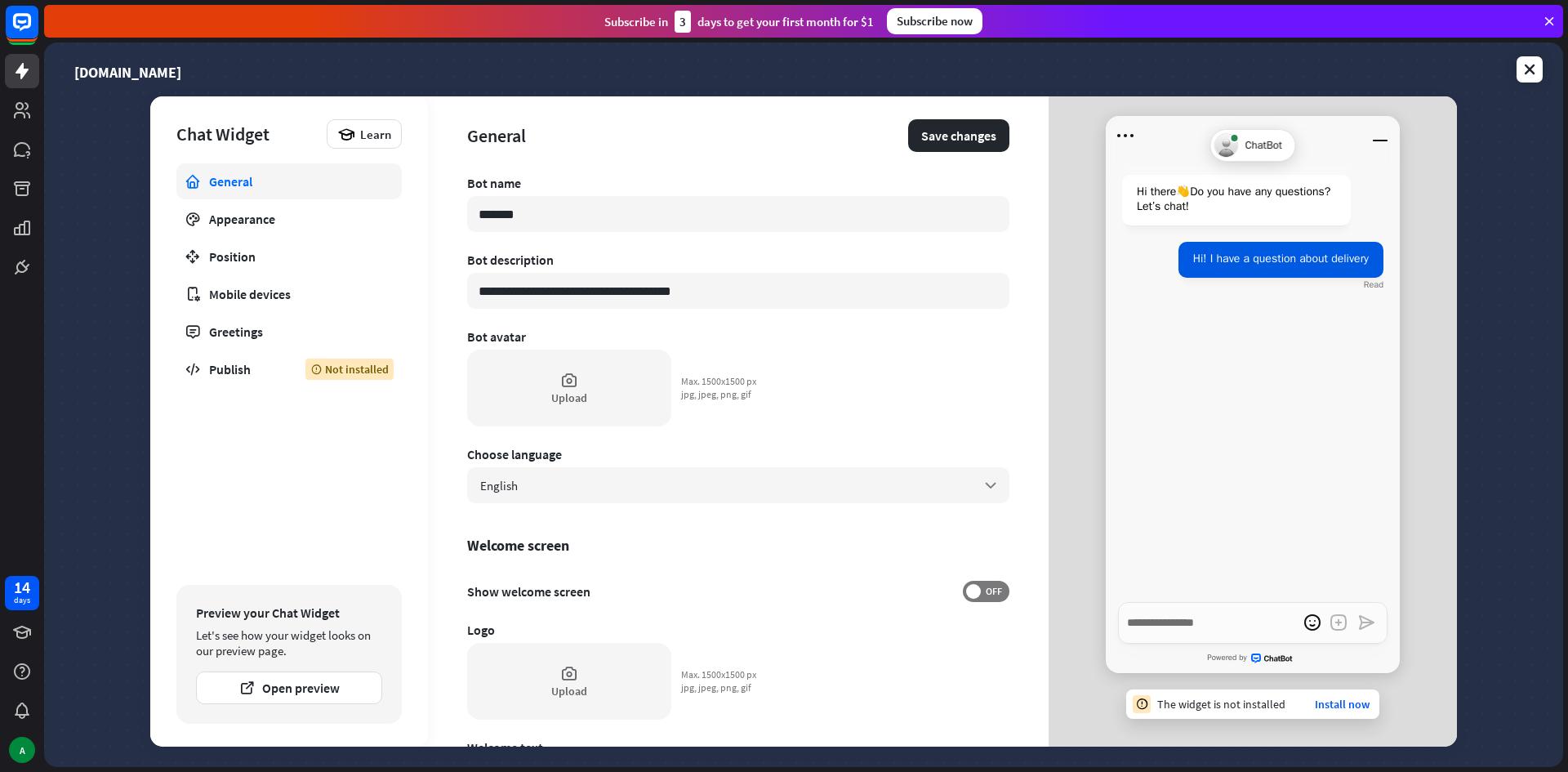 type on "*" 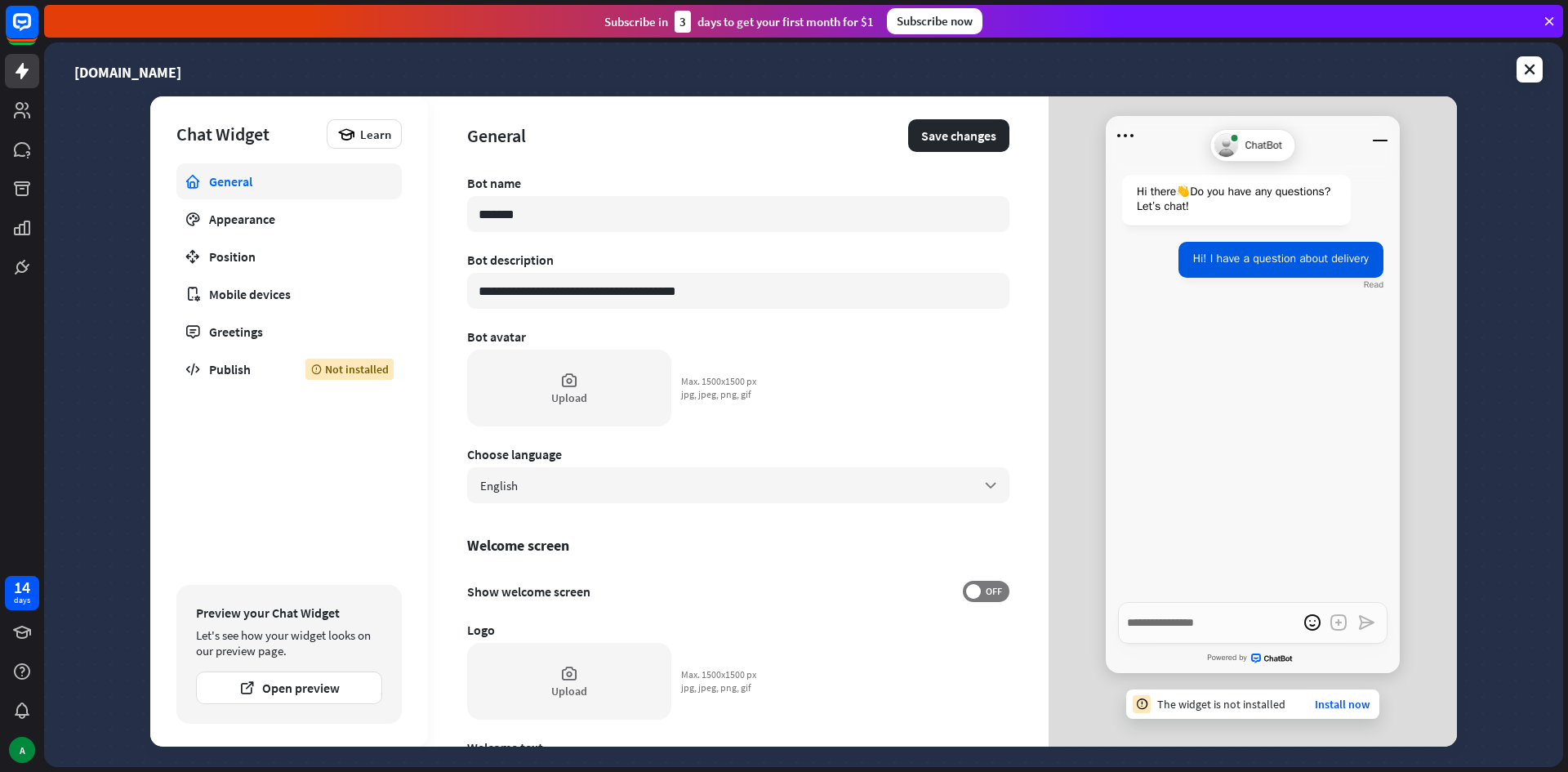type on "*" 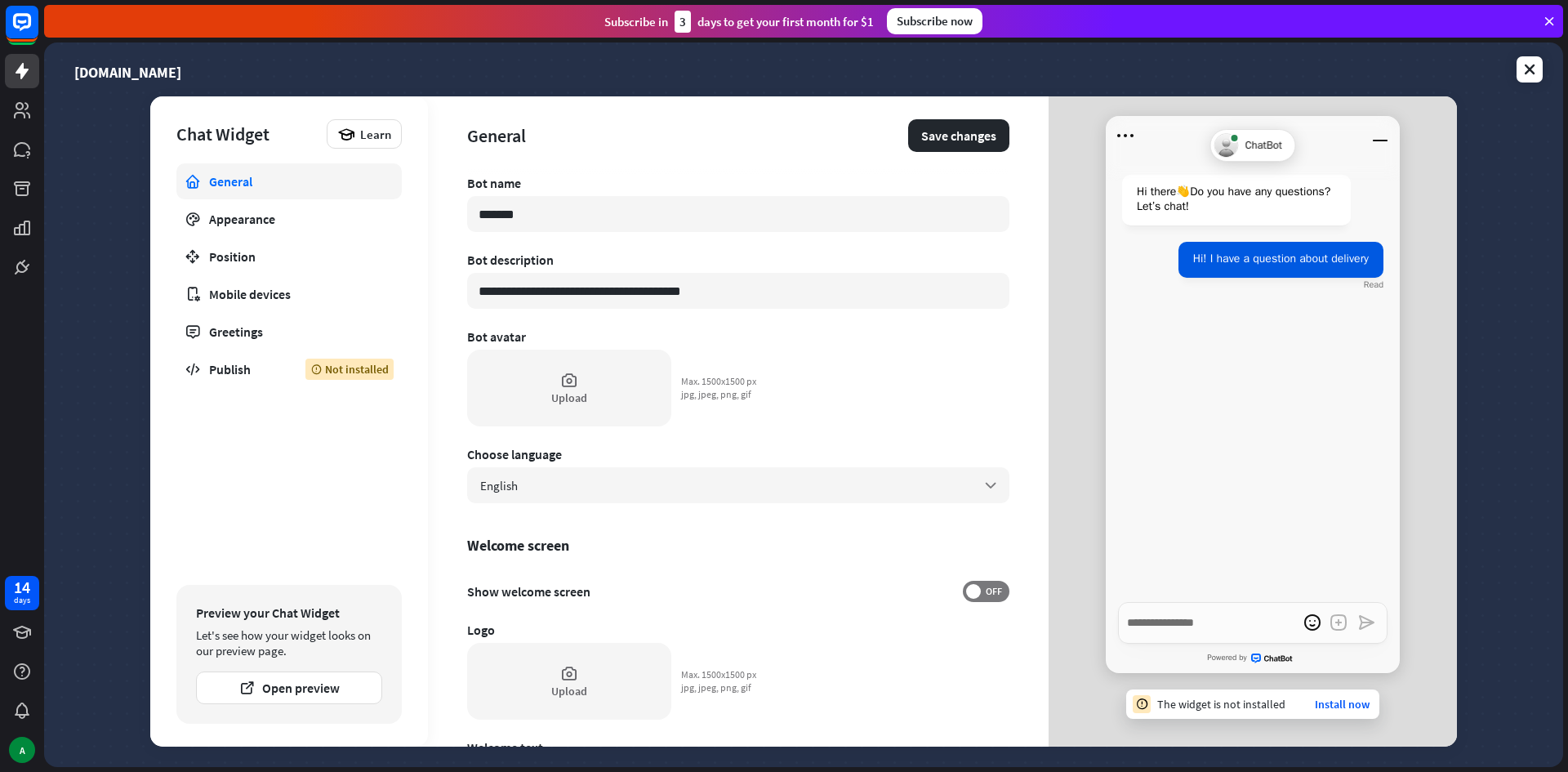 type on "*" 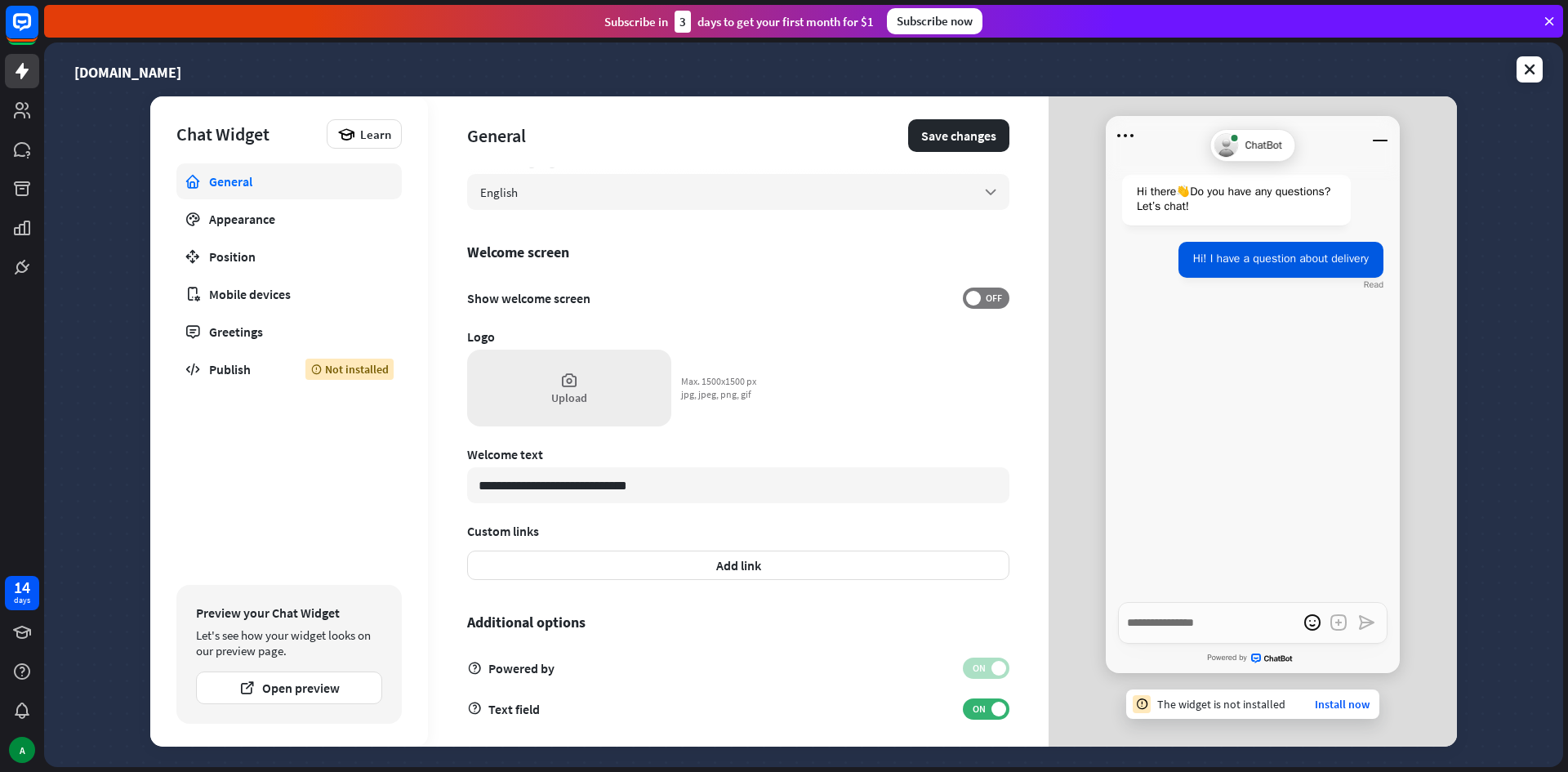 scroll, scrollTop: 304, scrollLeft: 0, axis: vertical 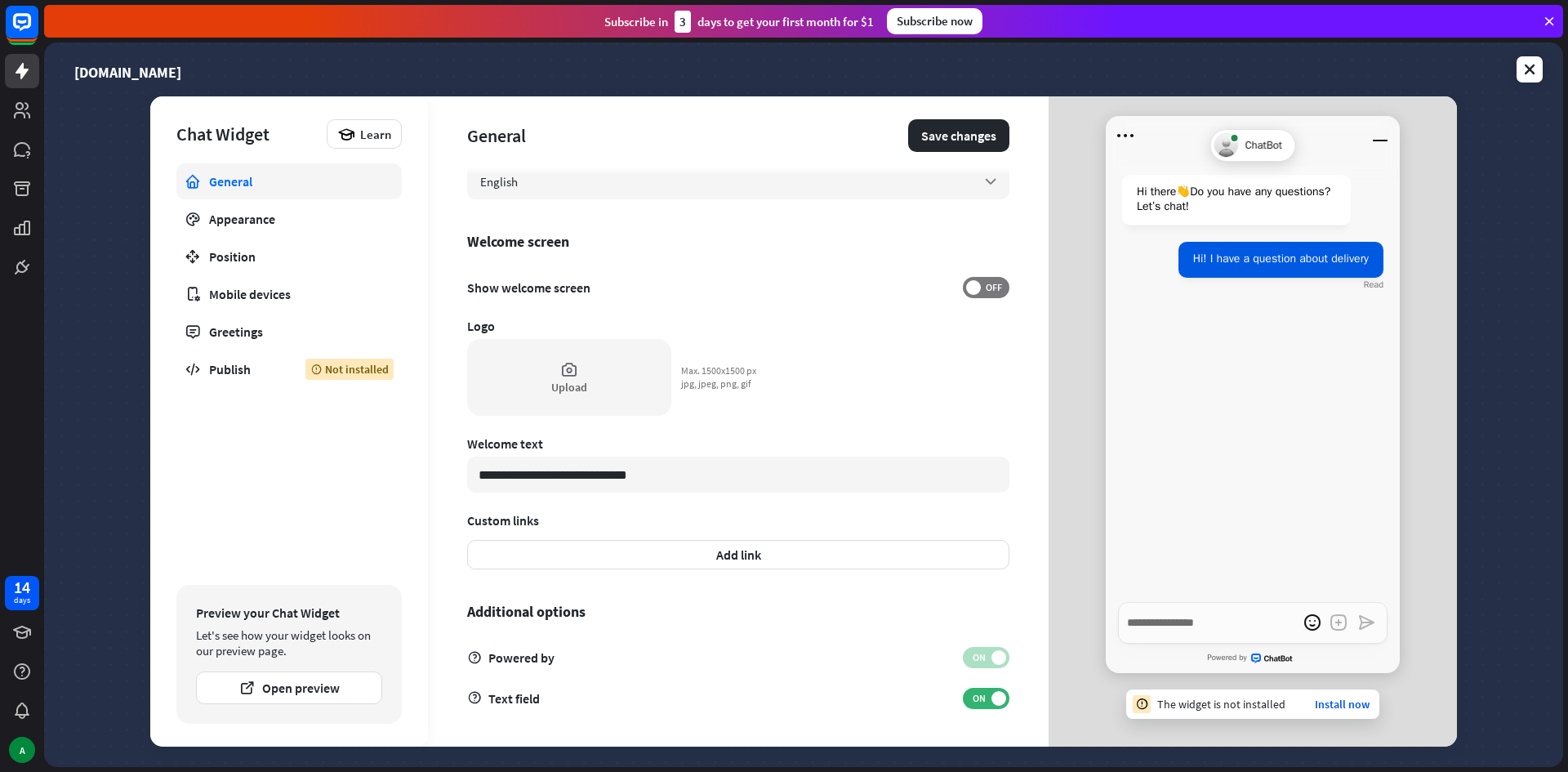 type on "**********" 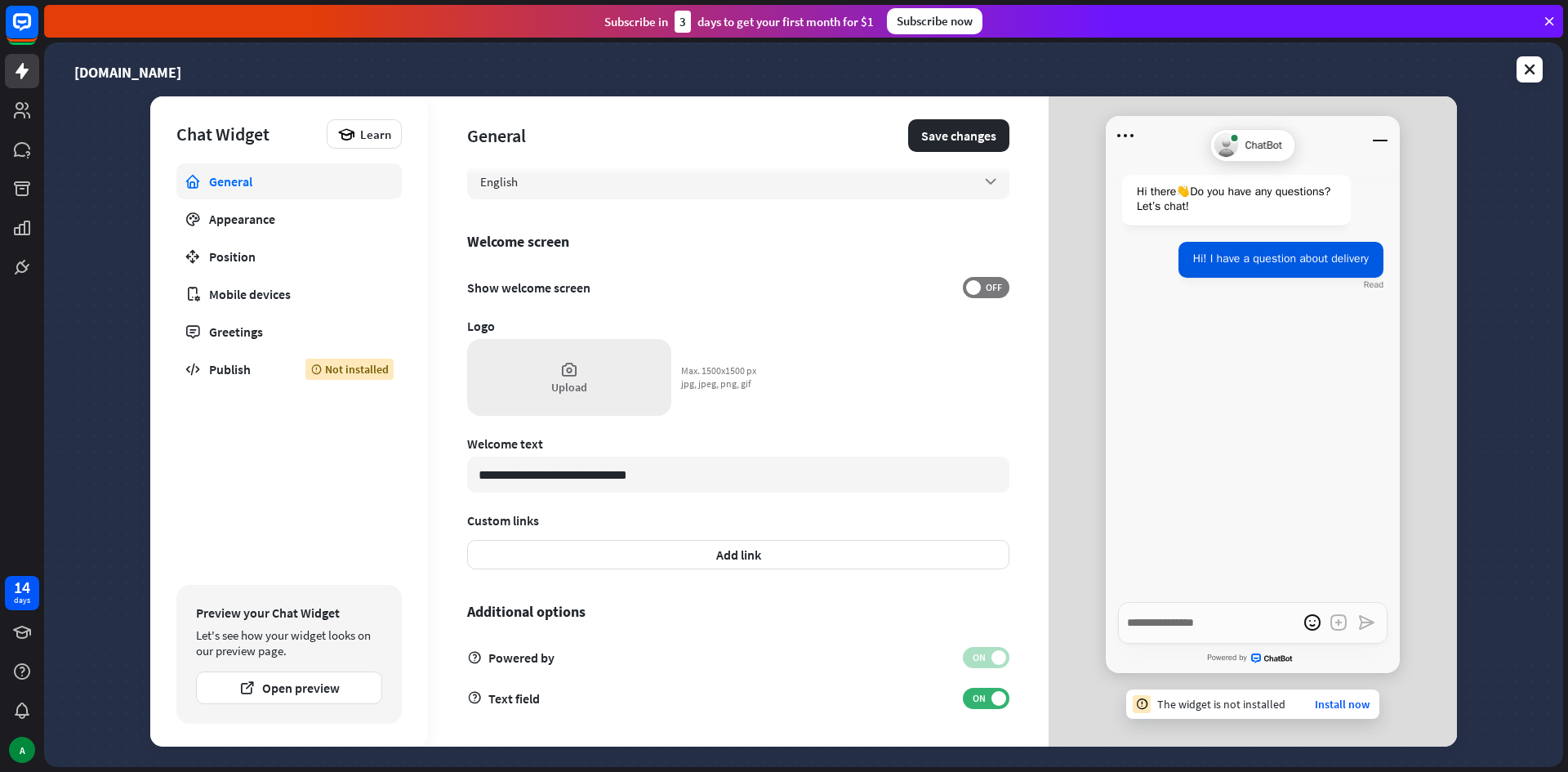 drag, startPoint x: 581, startPoint y: 336, endPoint x: 572, endPoint y: 355, distance: 21.023796 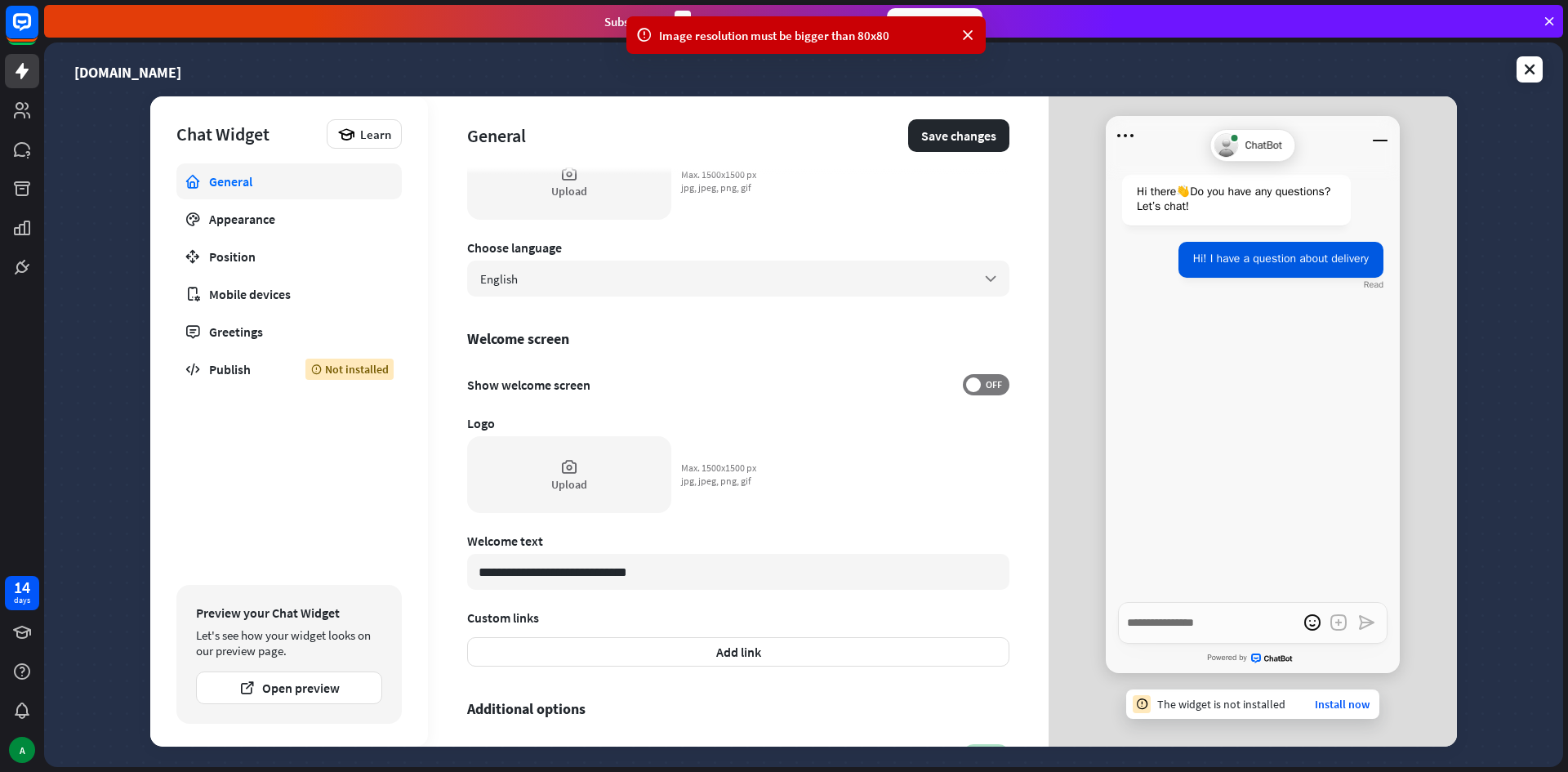 scroll, scrollTop: 208, scrollLeft: 0, axis: vertical 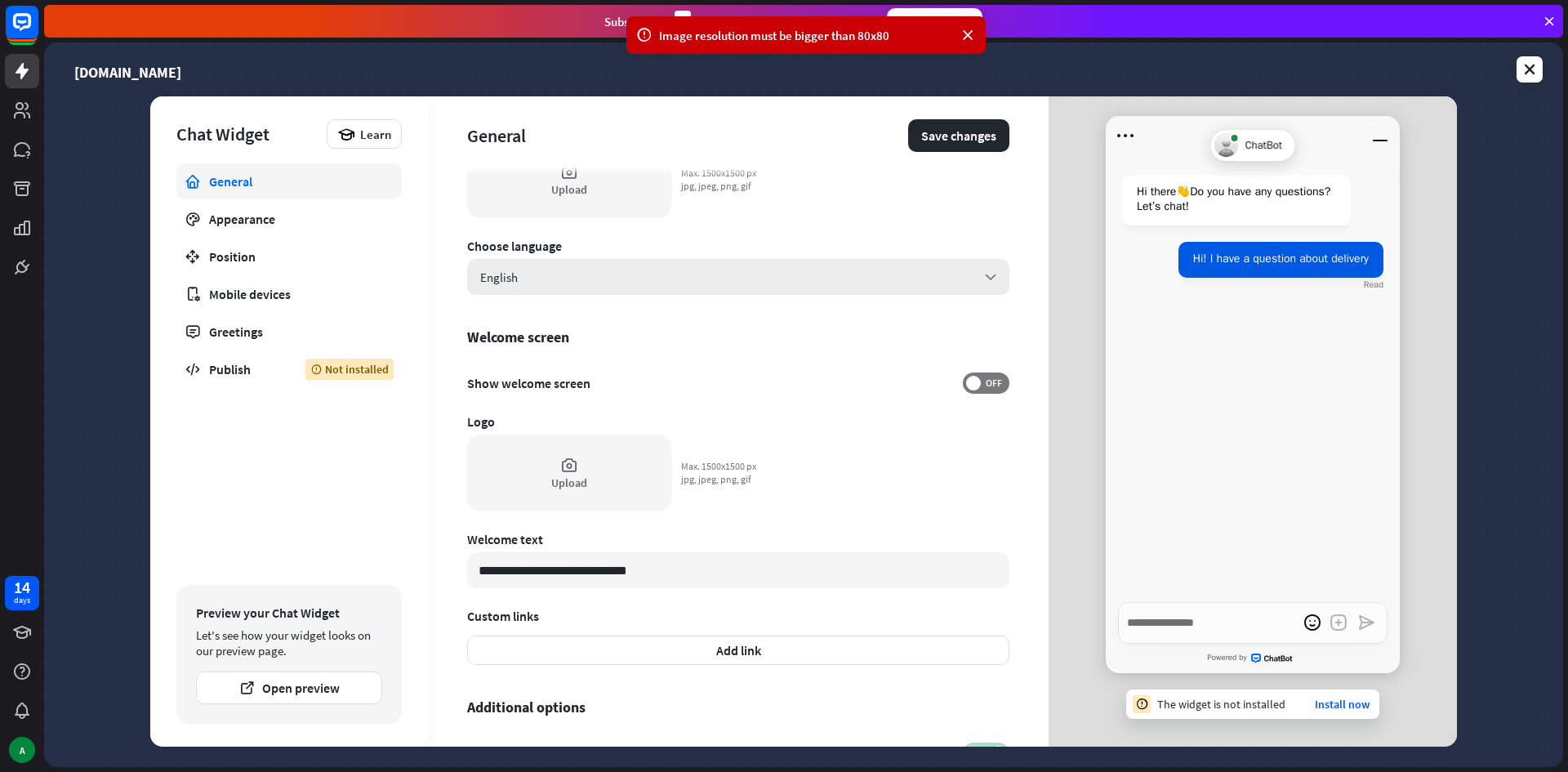 click on "English
arrow_down" at bounding box center (738, 277) 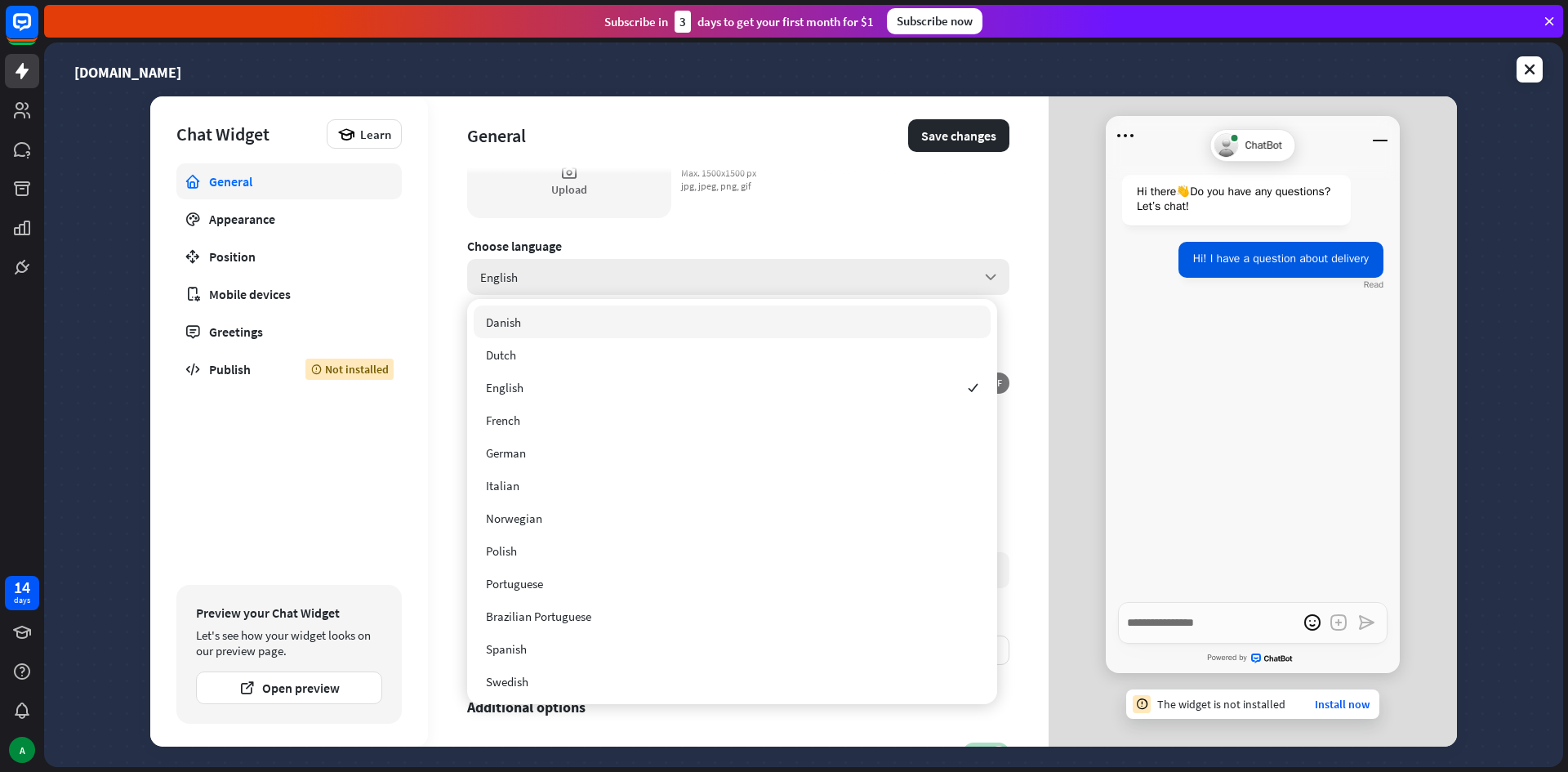 click on "English
arrow_down" at bounding box center [738, 277] 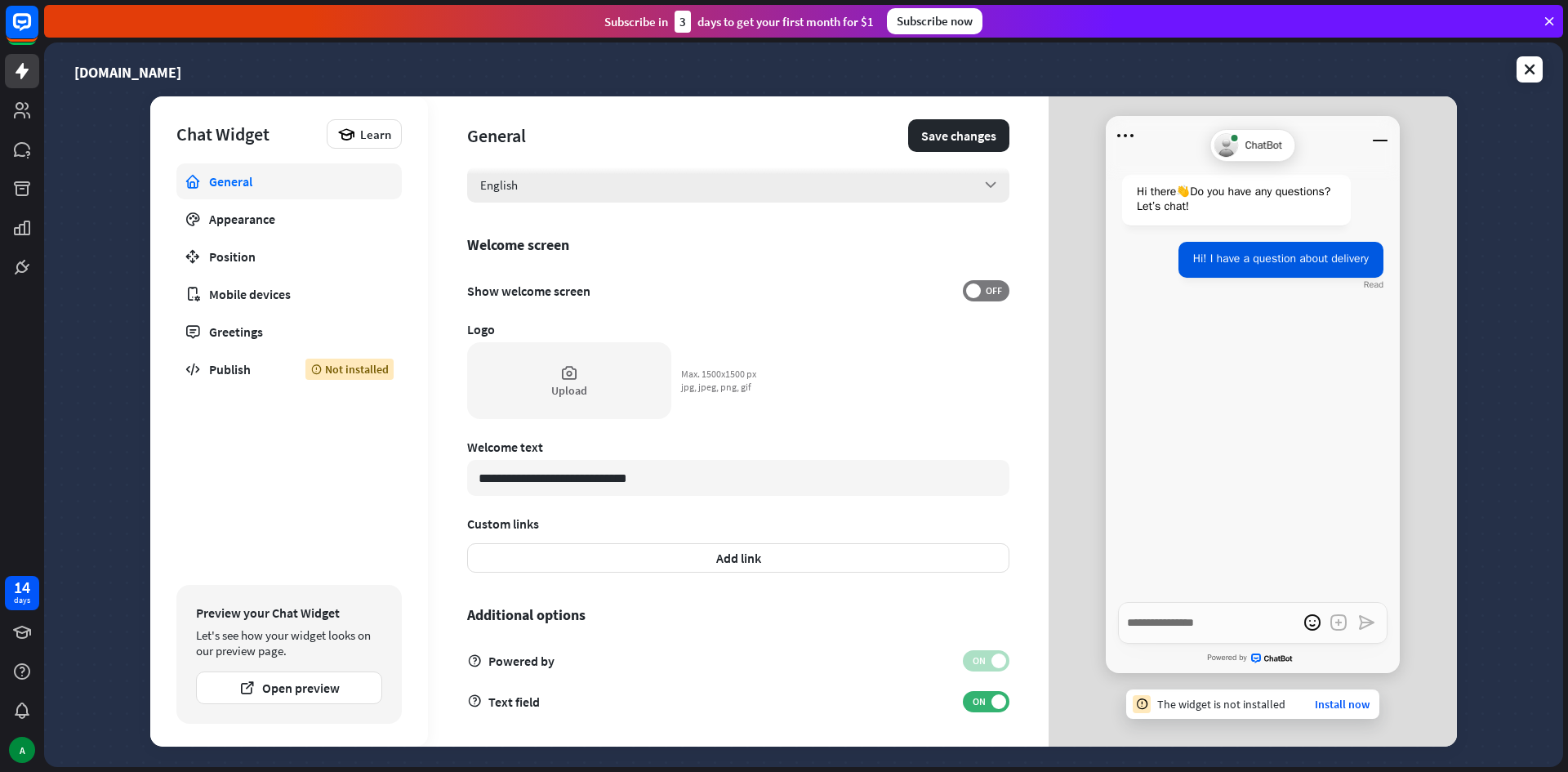 scroll, scrollTop: 301, scrollLeft: 0, axis: vertical 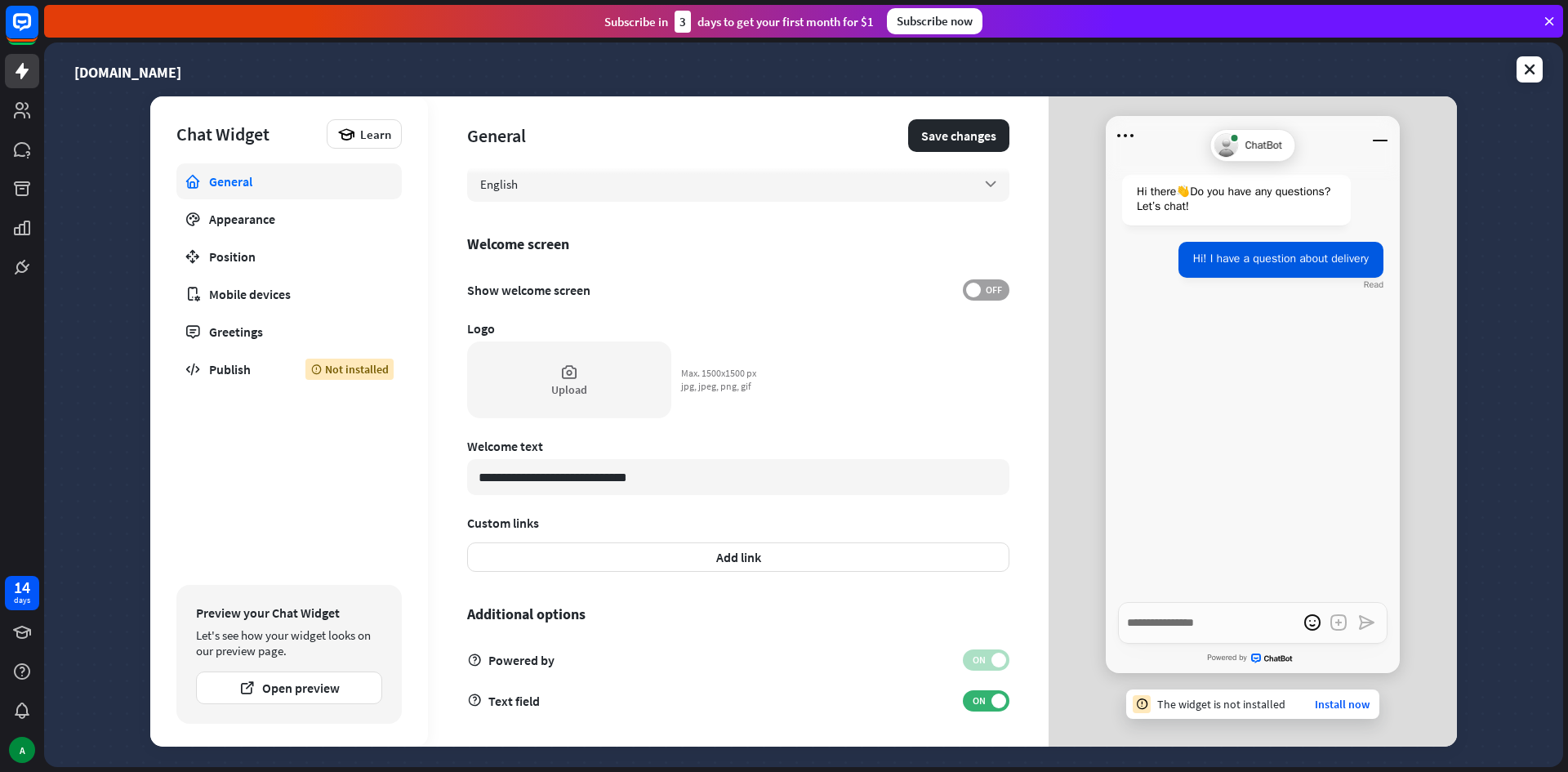 click on "OFF" at bounding box center (993, 290) 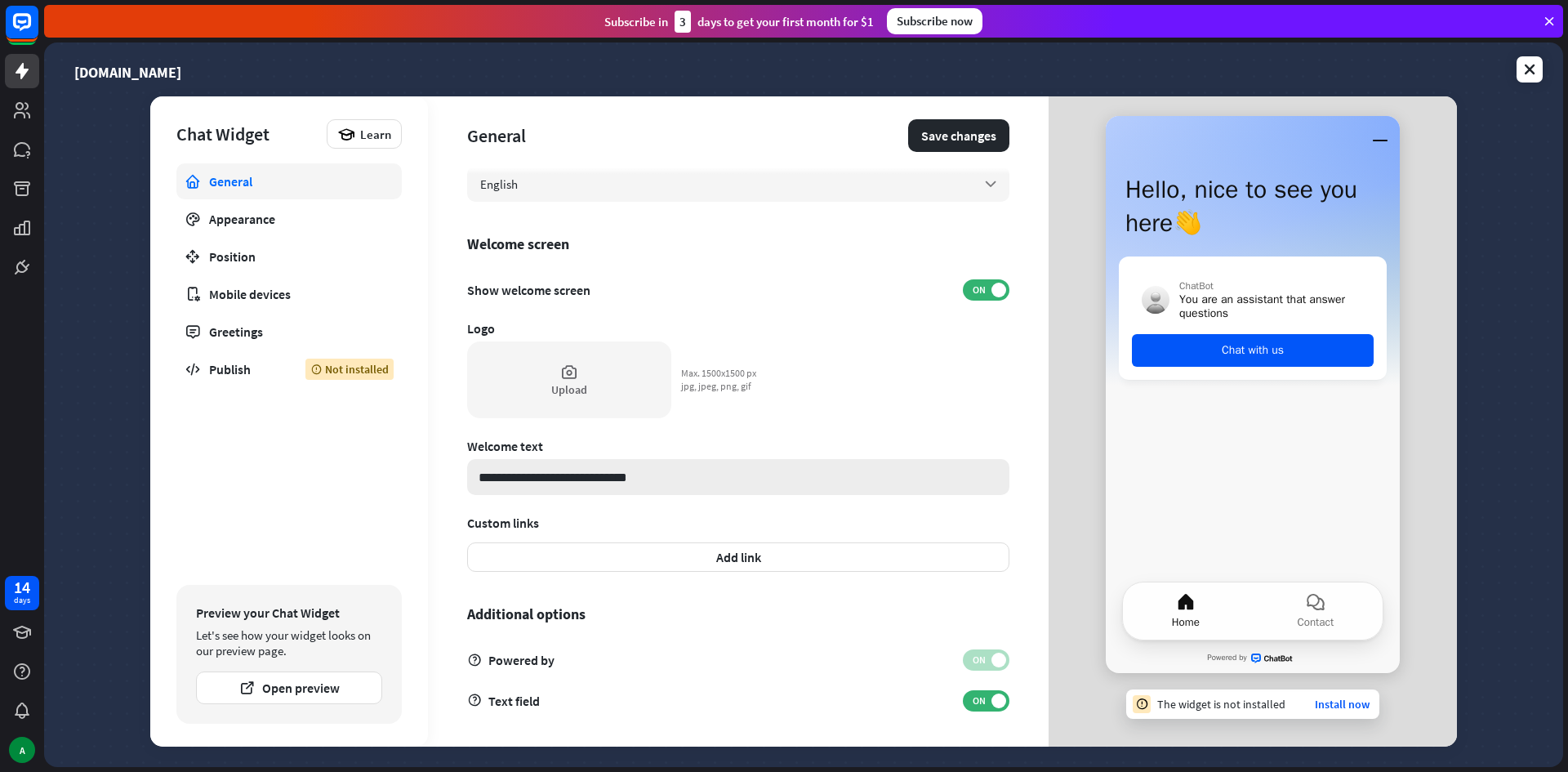 click on "**********" at bounding box center [738, 477] 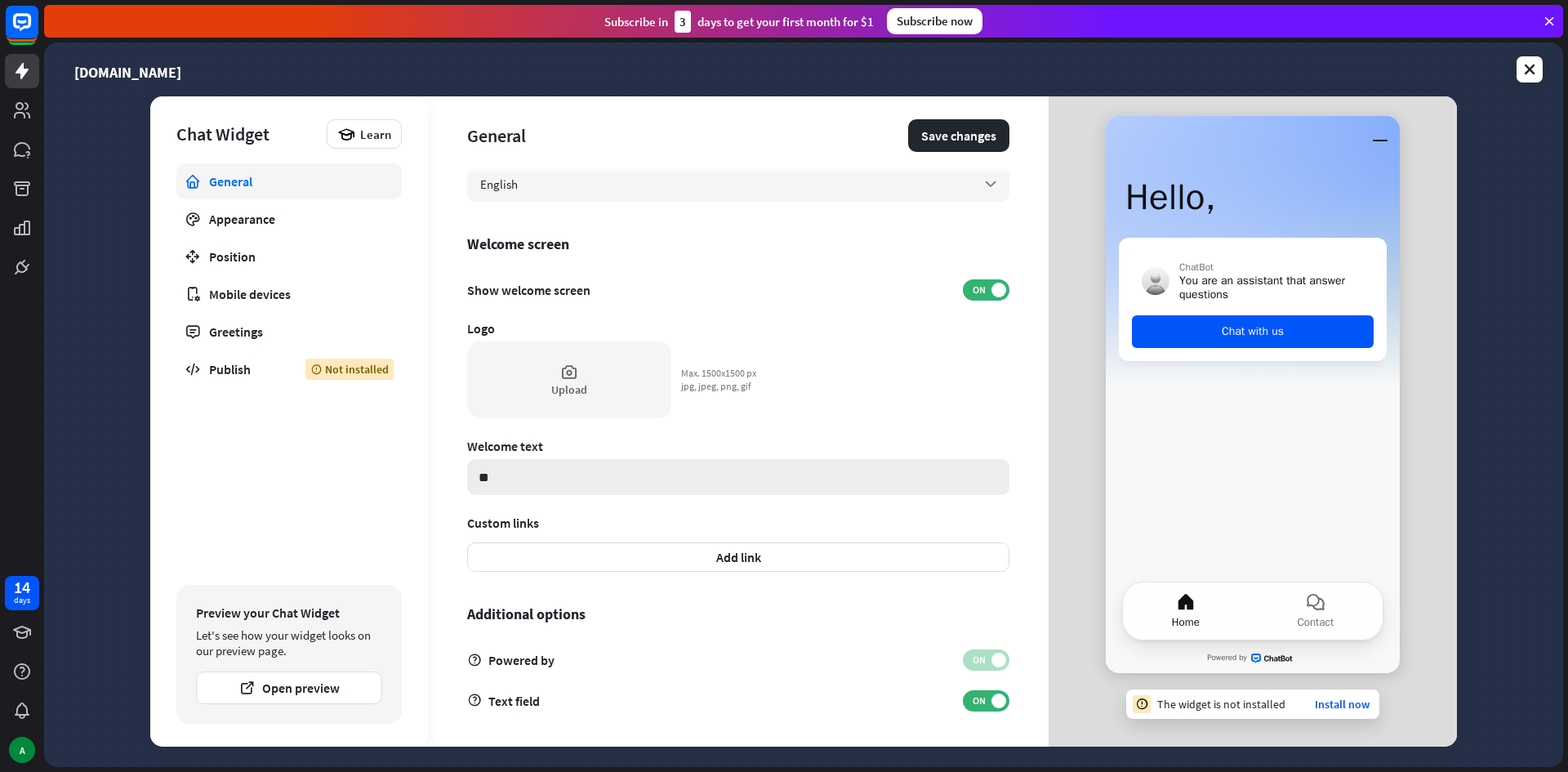 type on "*" 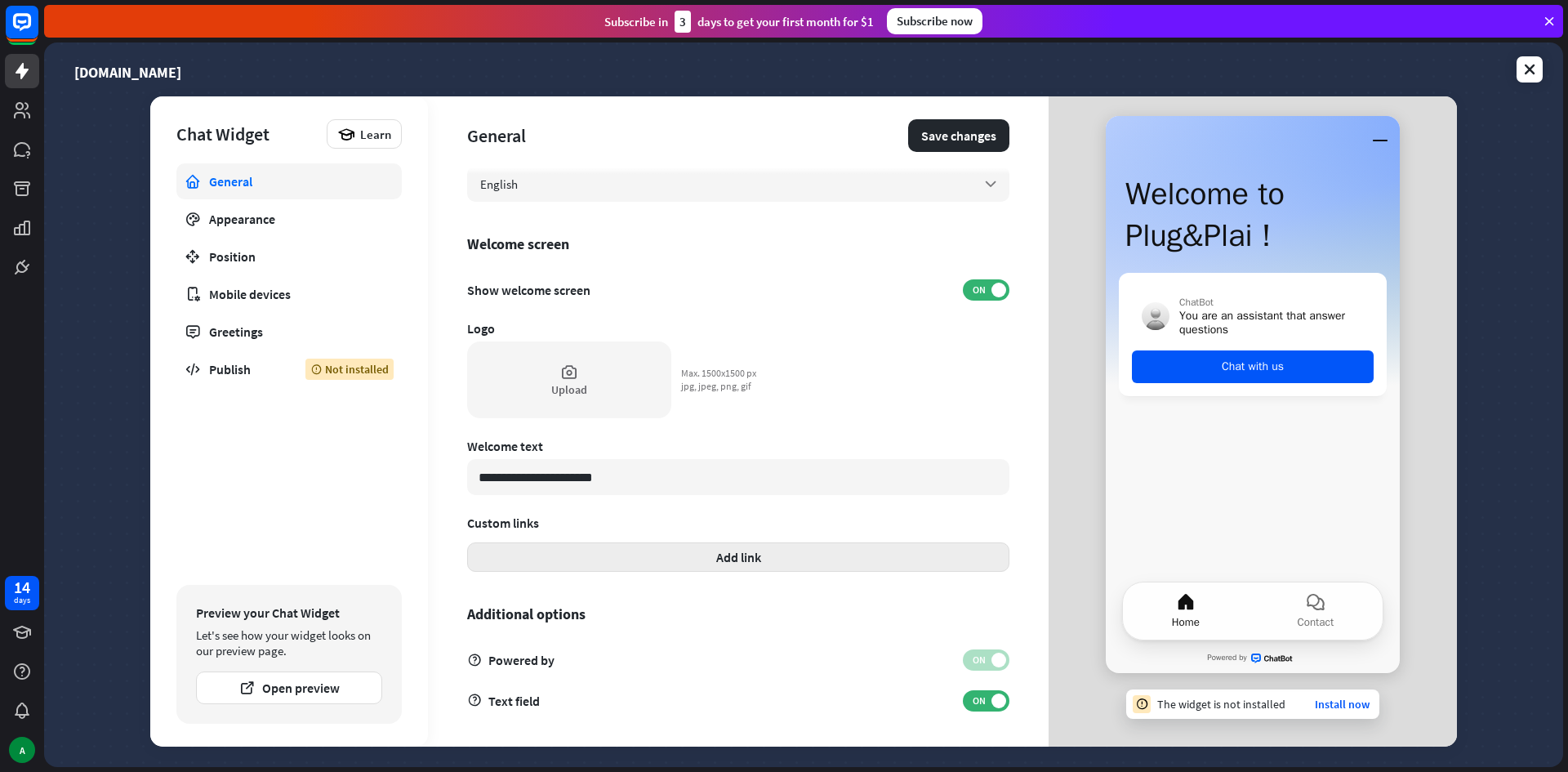 type on "**********" 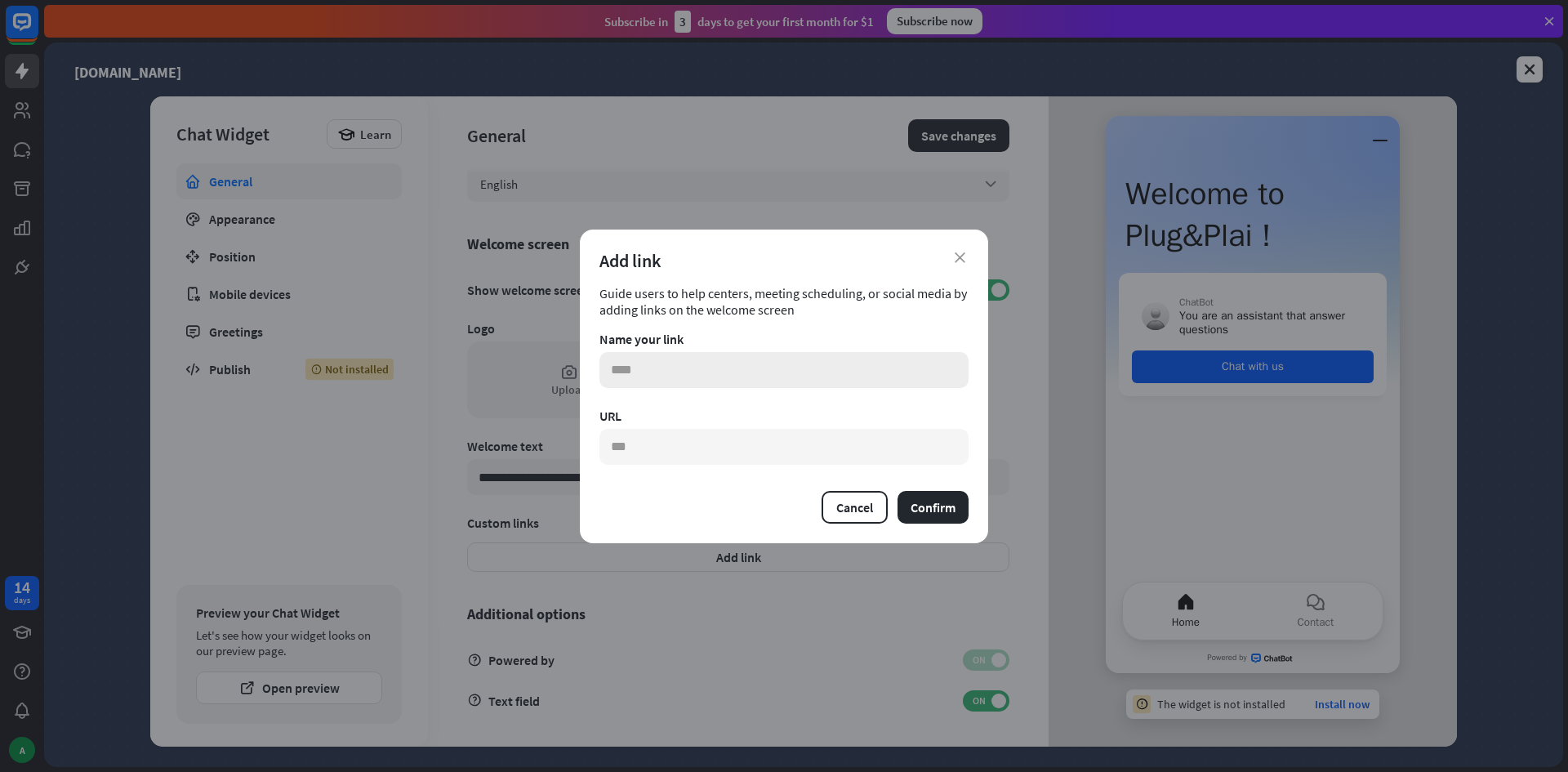 click at bounding box center [784, 370] 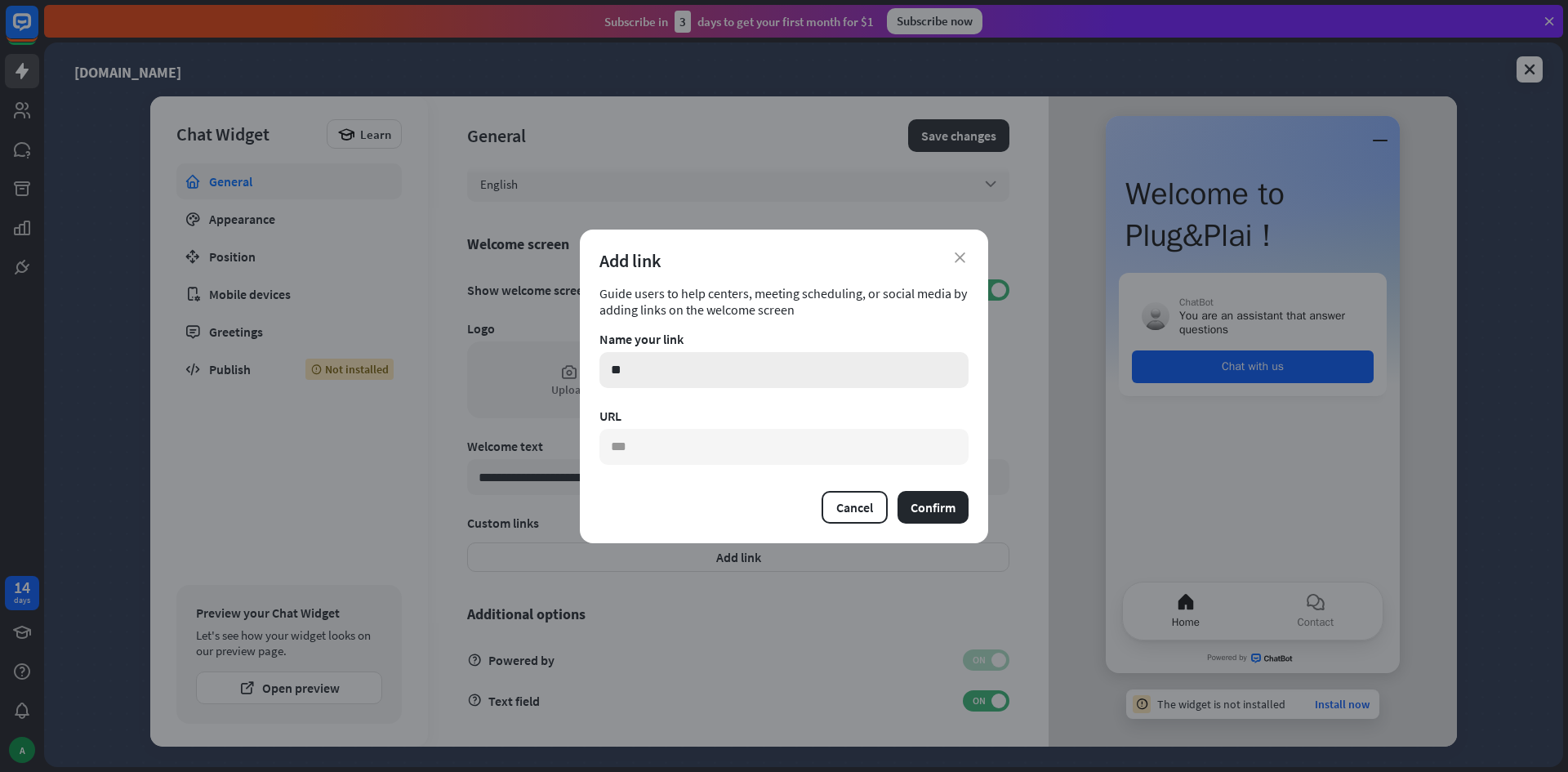 type on "*" 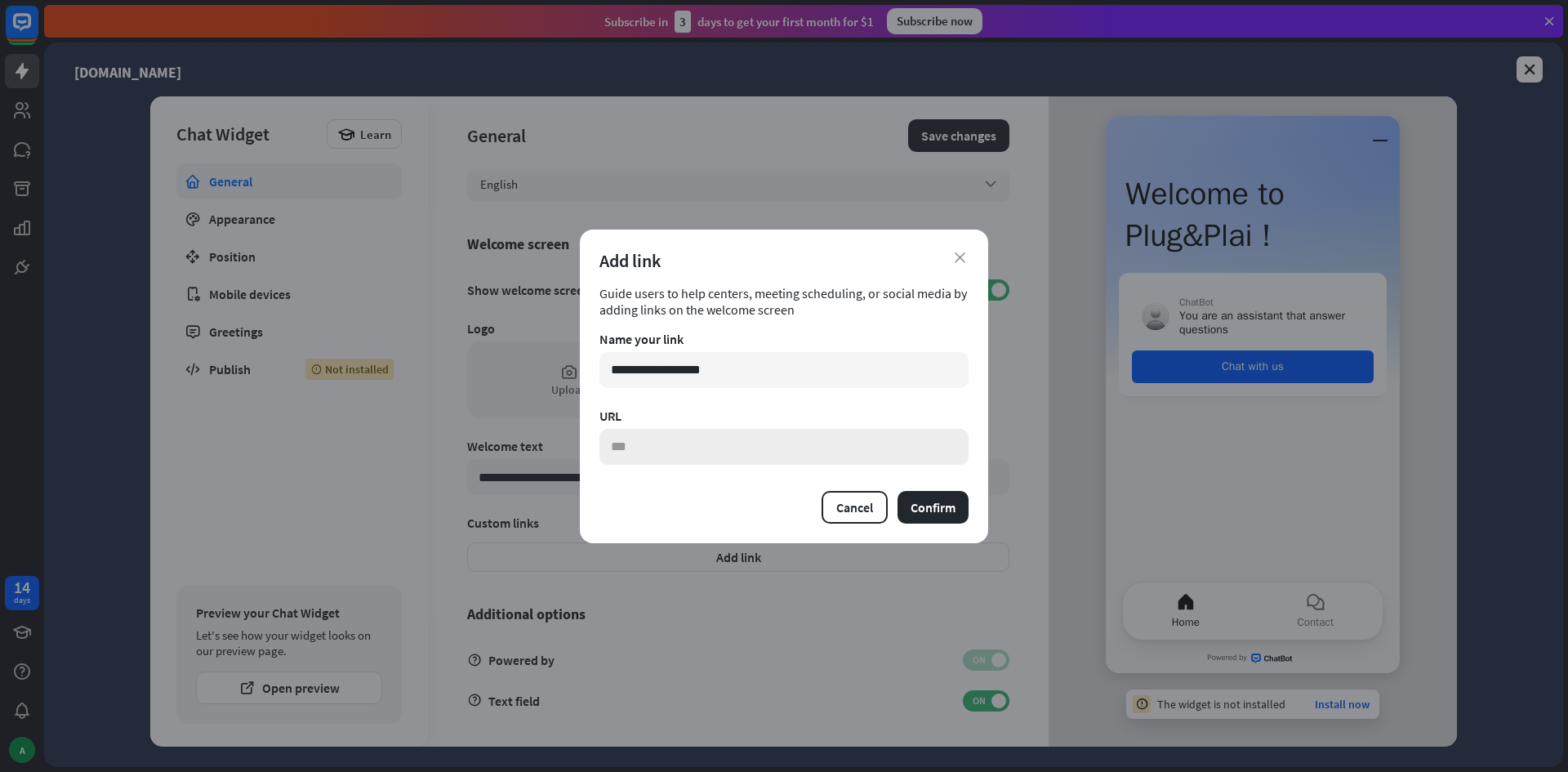type on "**********" 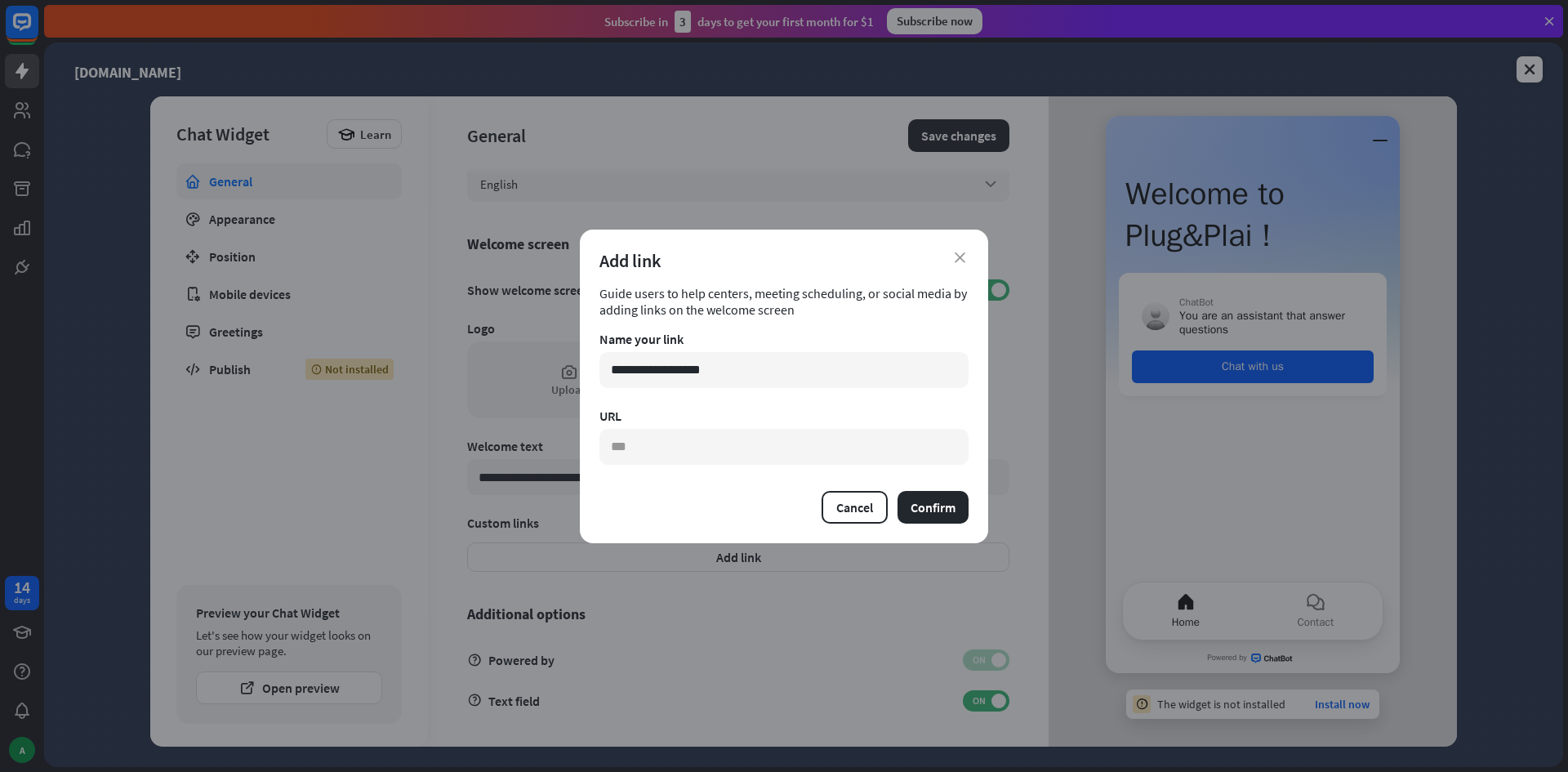 paste on "**********" 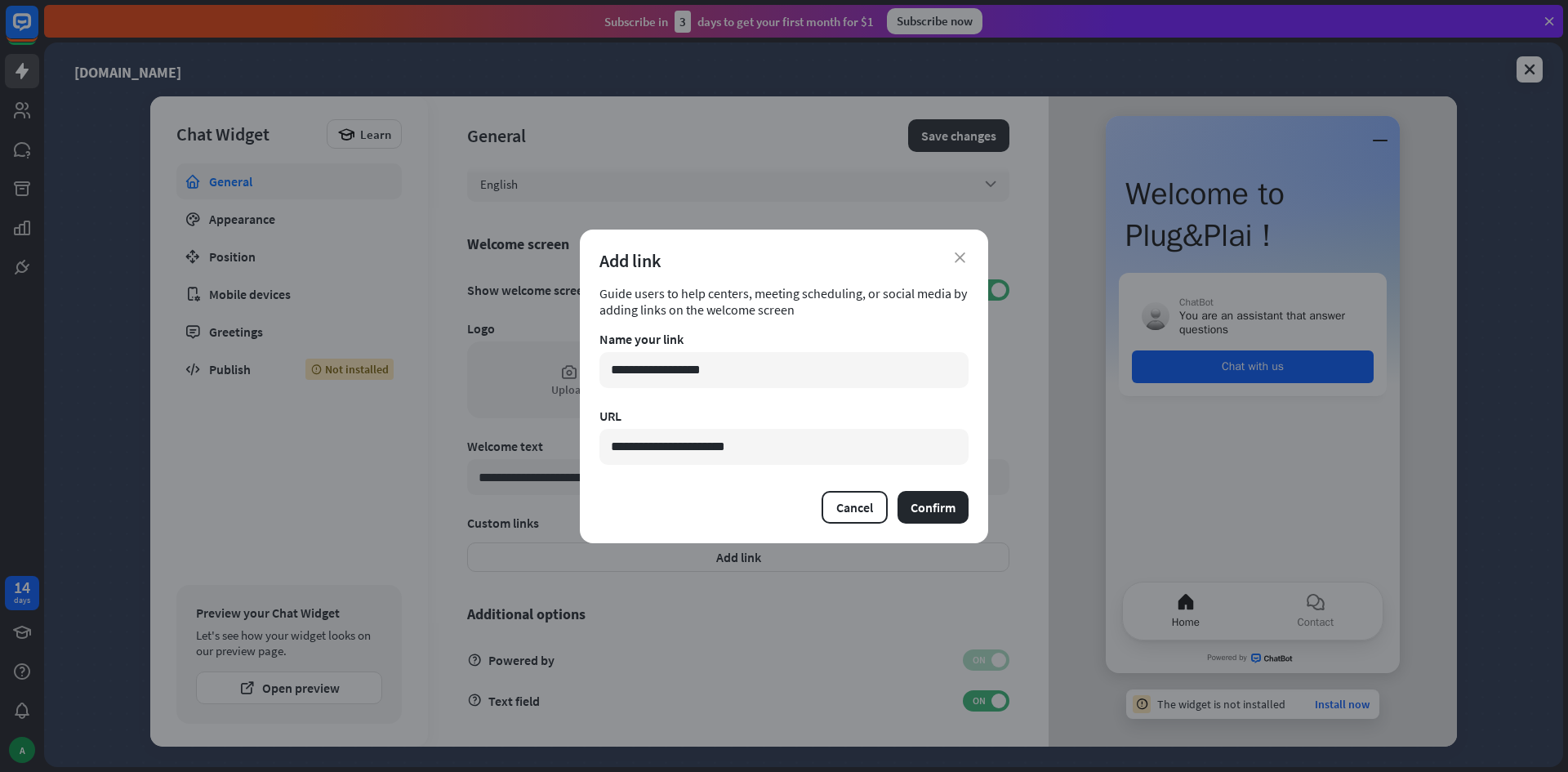 type on "**********" 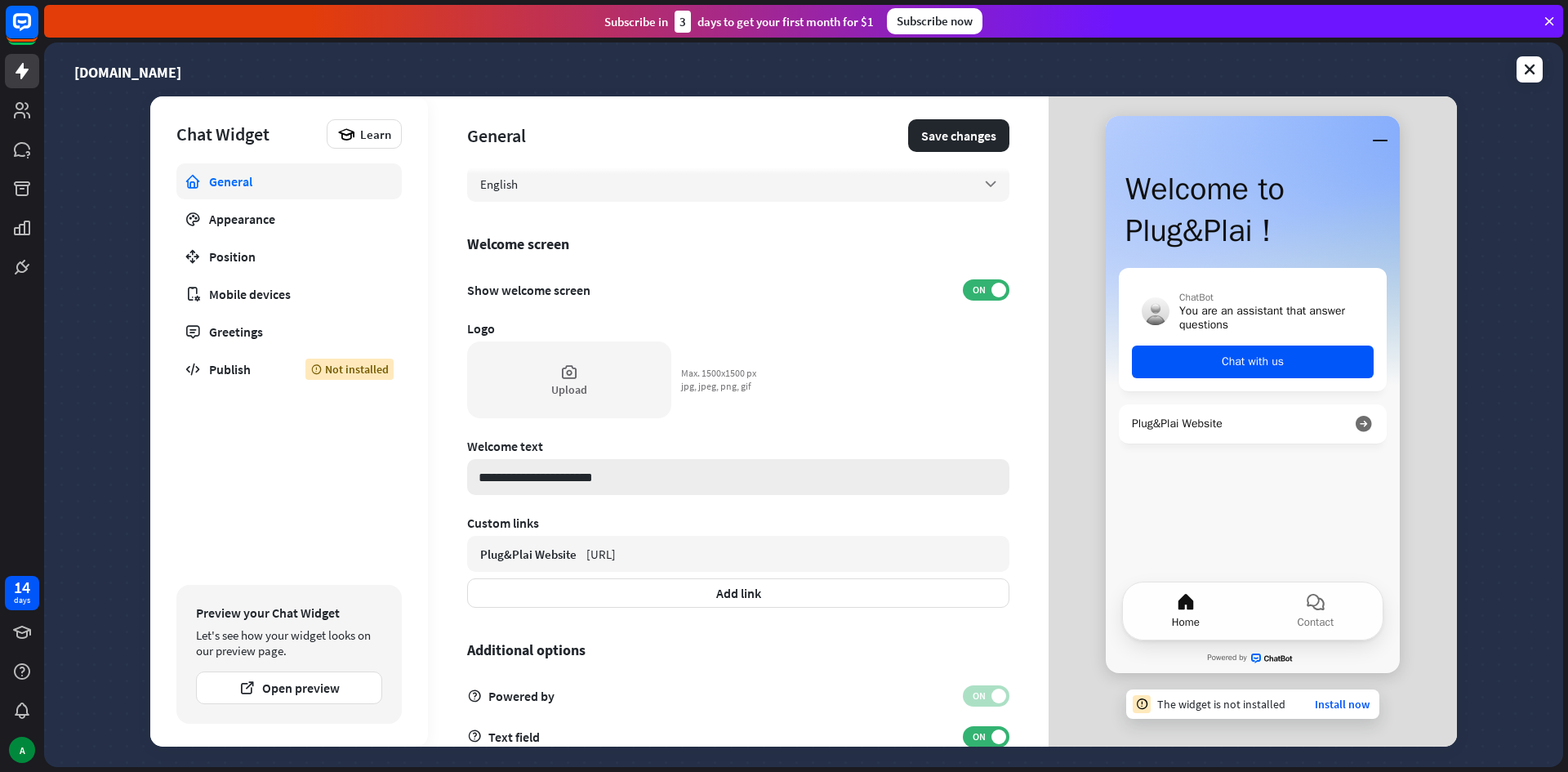 scroll, scrollTop: 340, scrollLeft: 0, axis: vertical 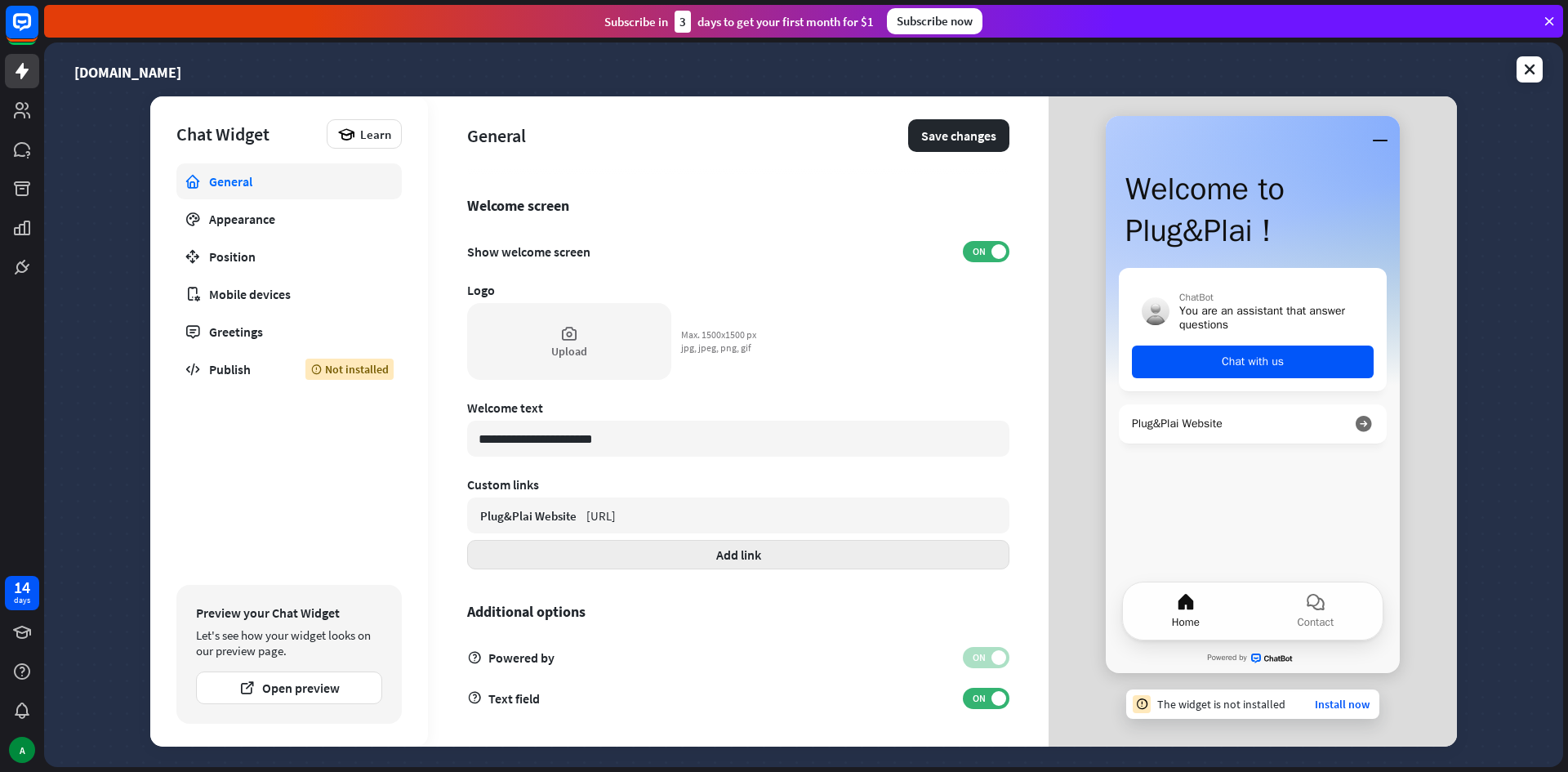 click on "Add link" at bounding box center [738, 555] 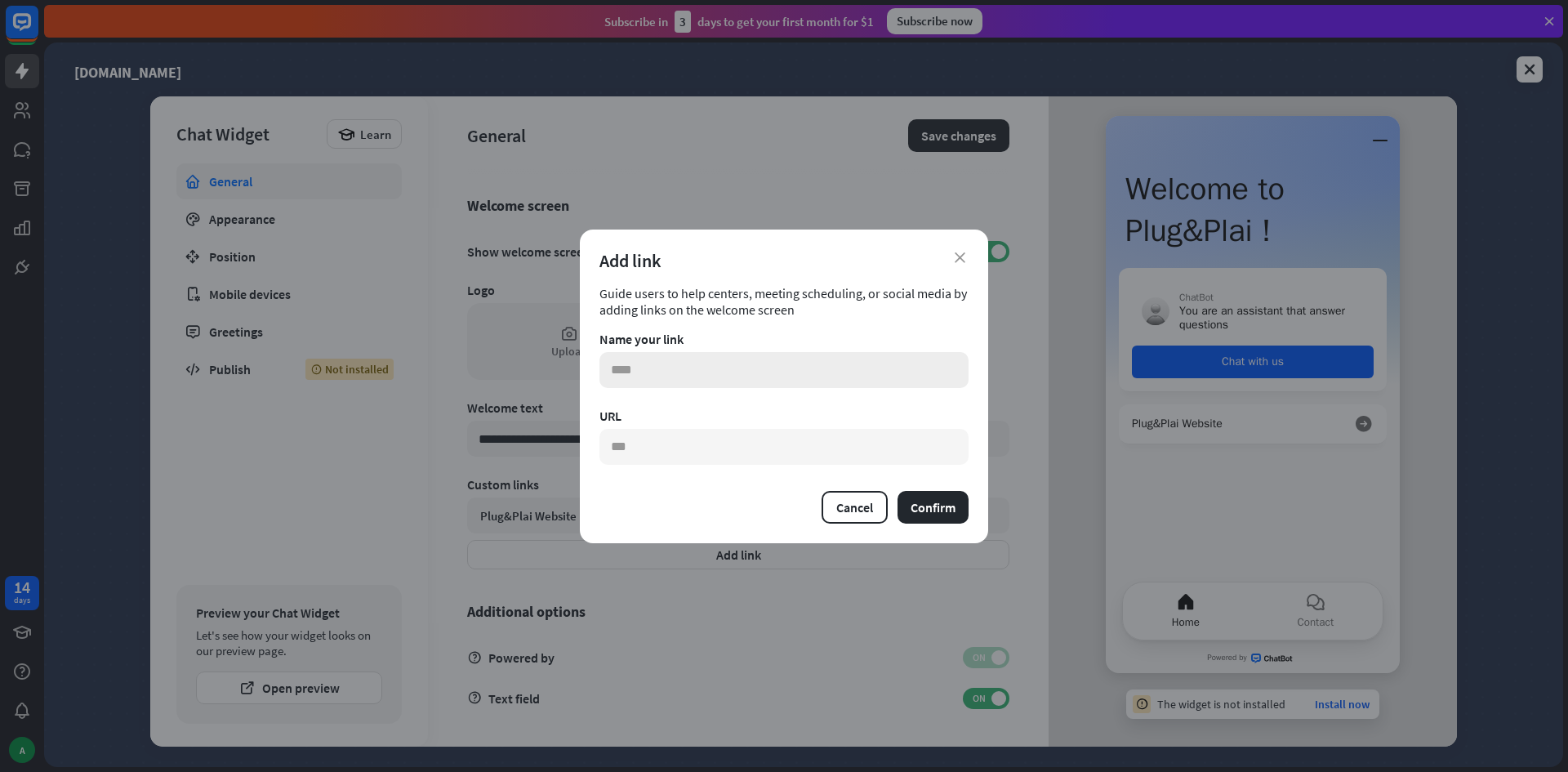 click at bounding box center [784, 370] 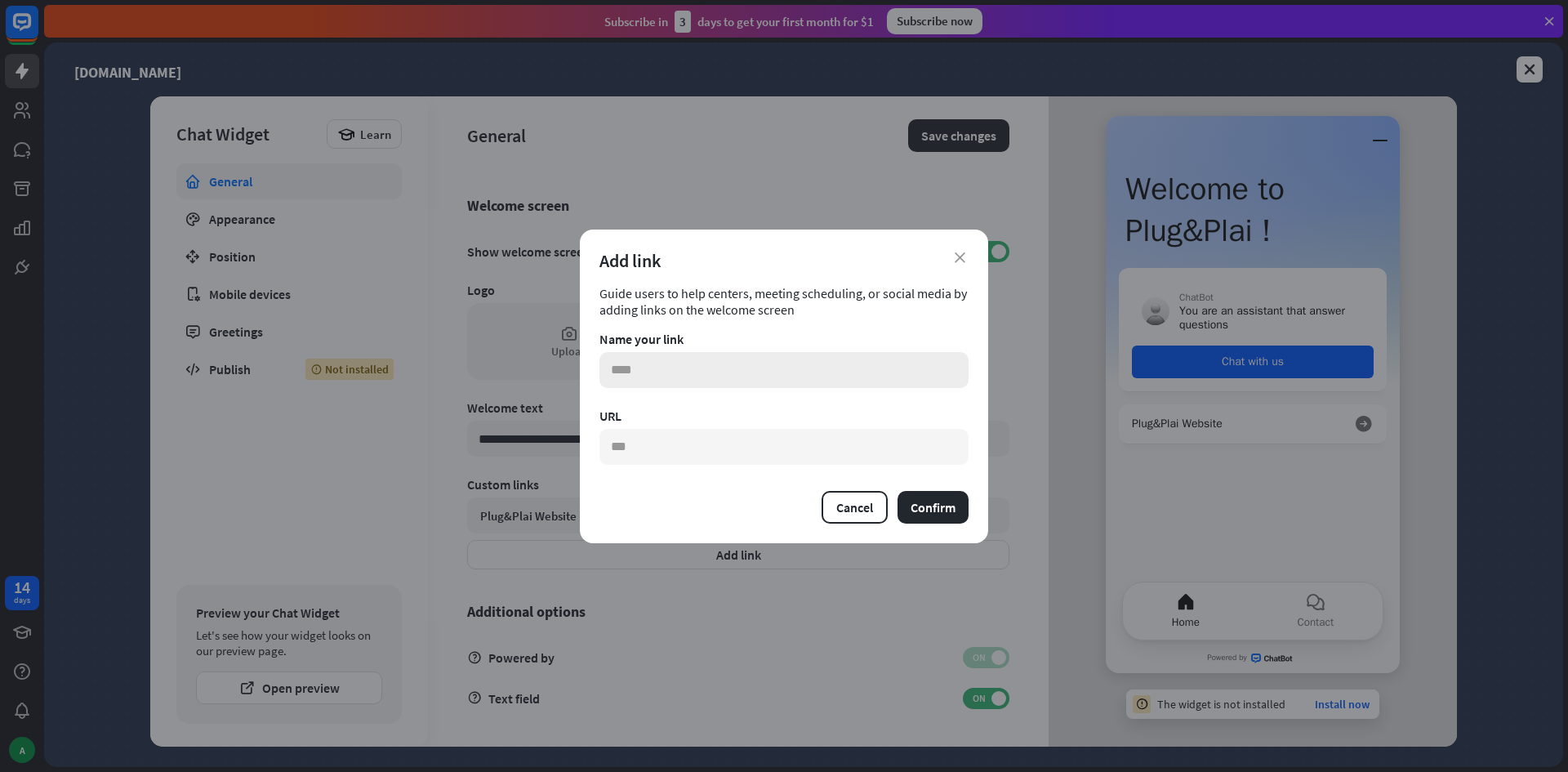 type on "*" 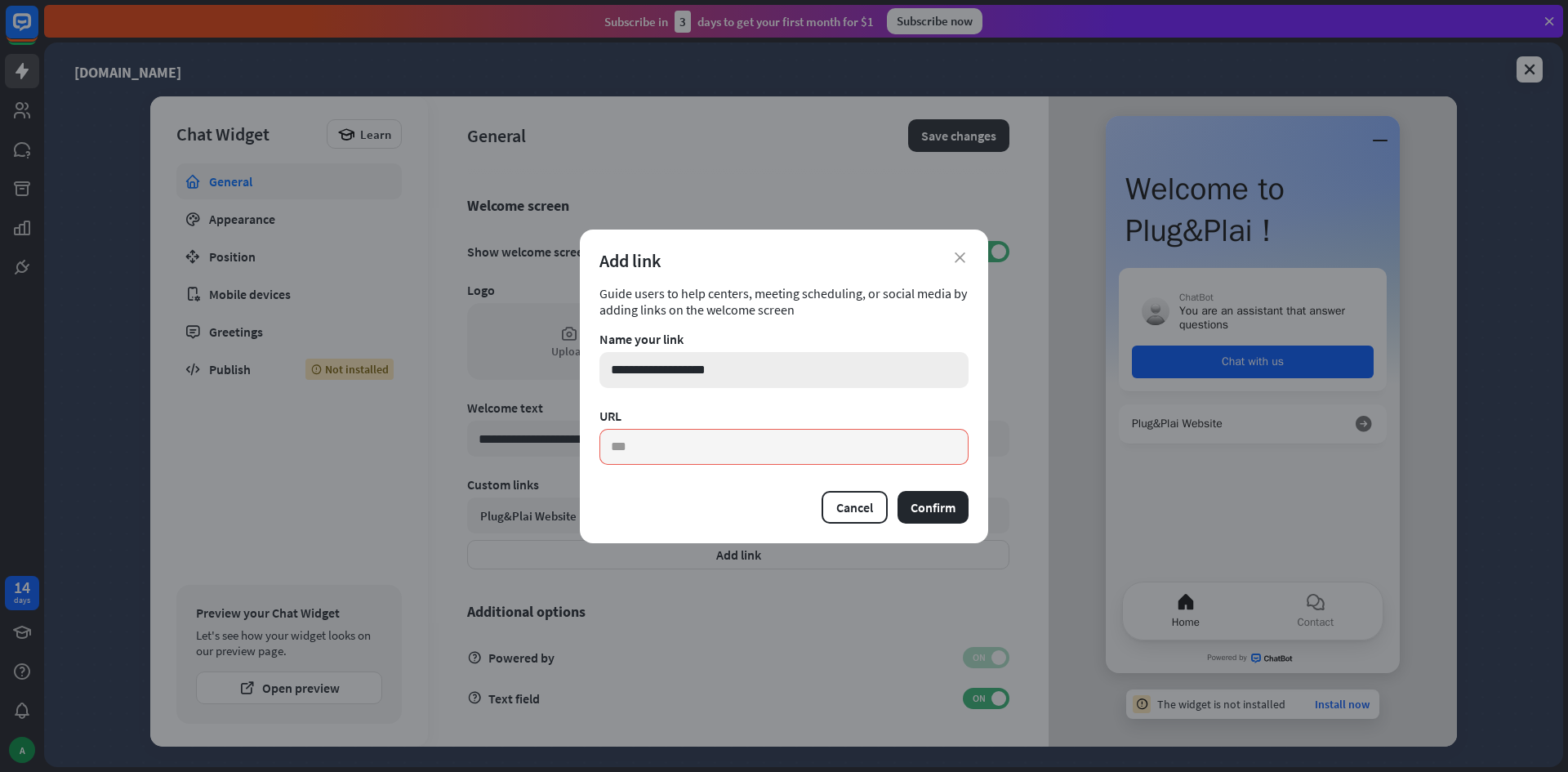 click on "**********" at bounding box center (784, 370) 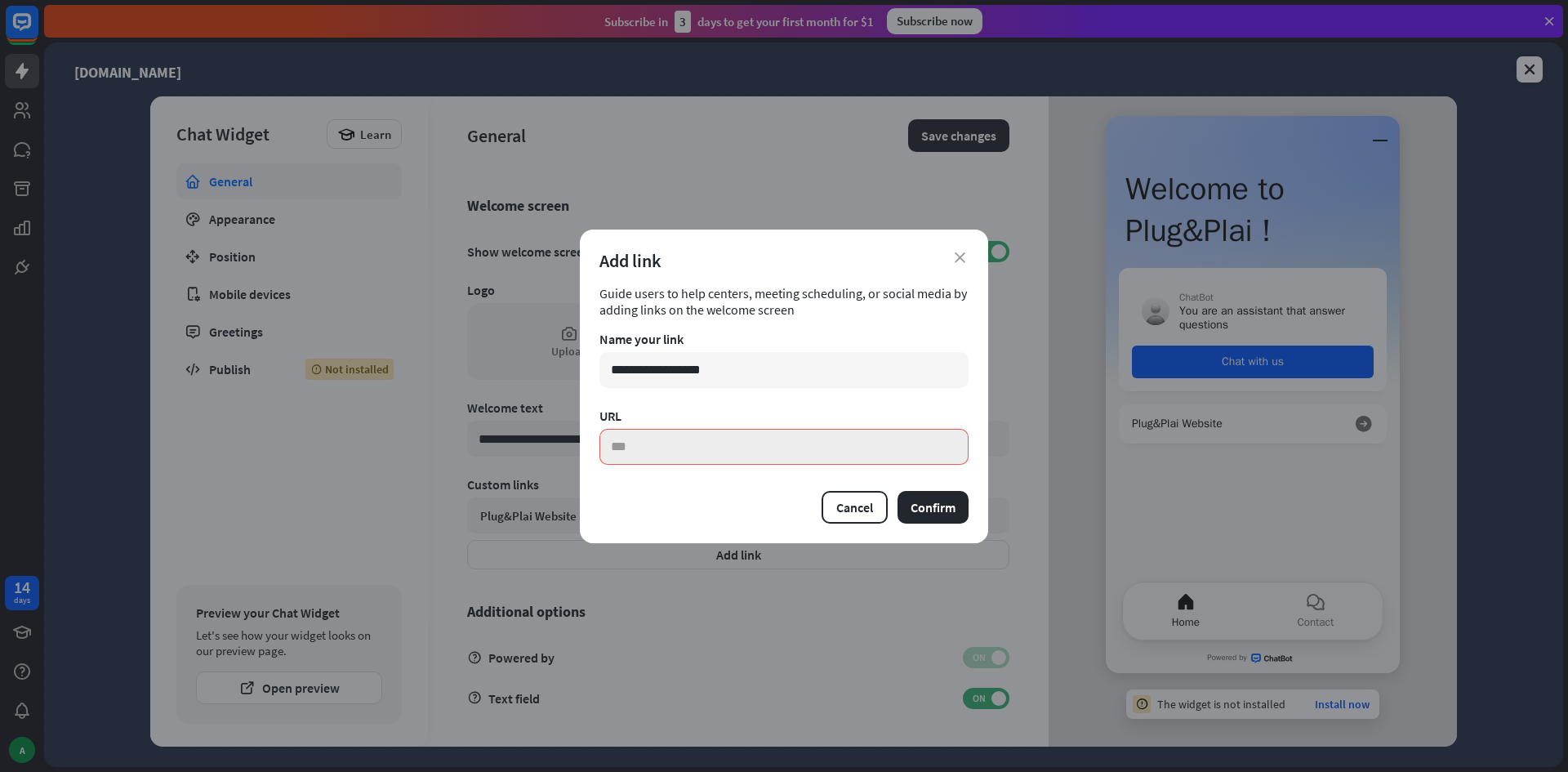 type on "**********" 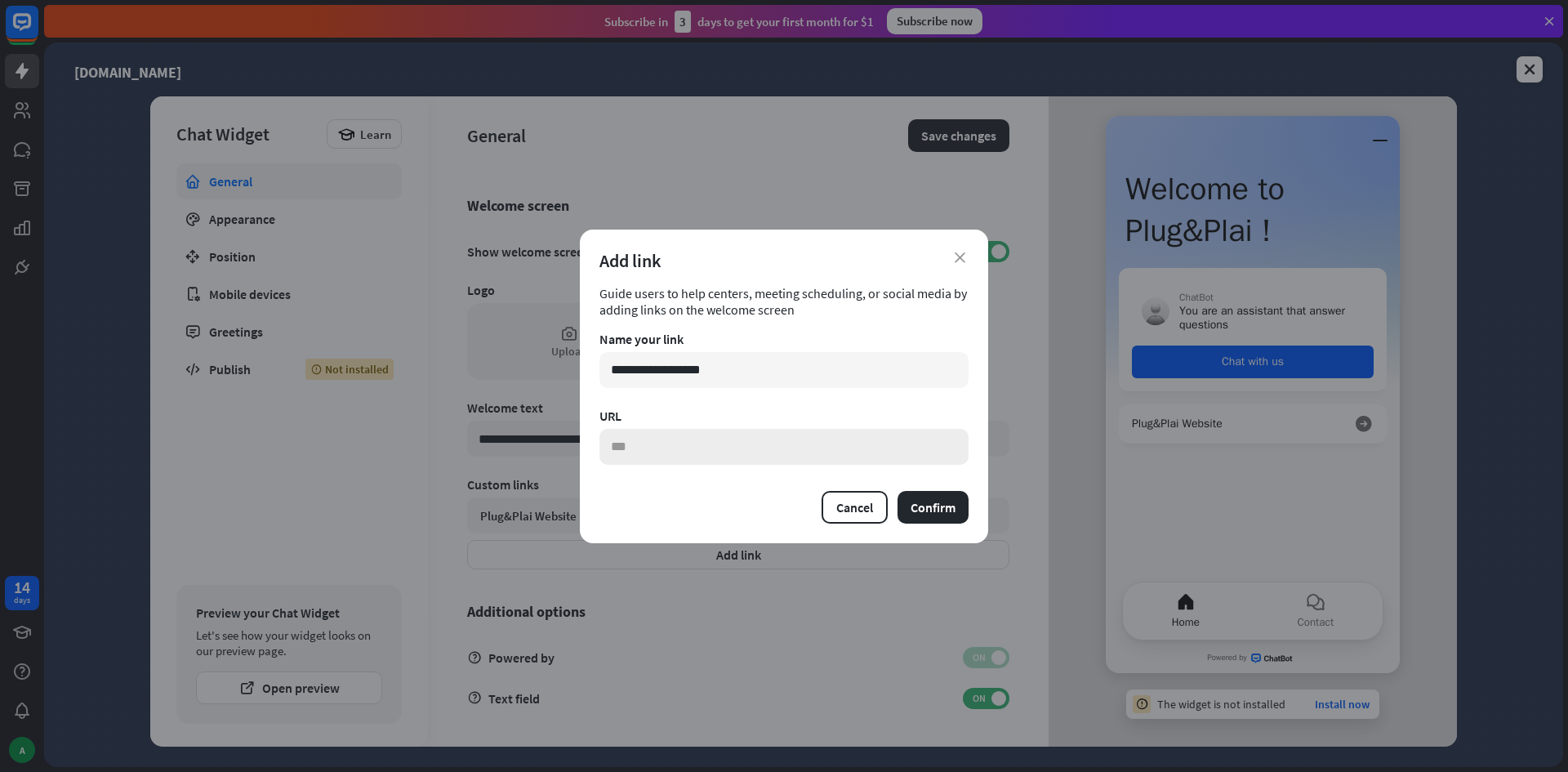 click at bounding box center [784, 447] 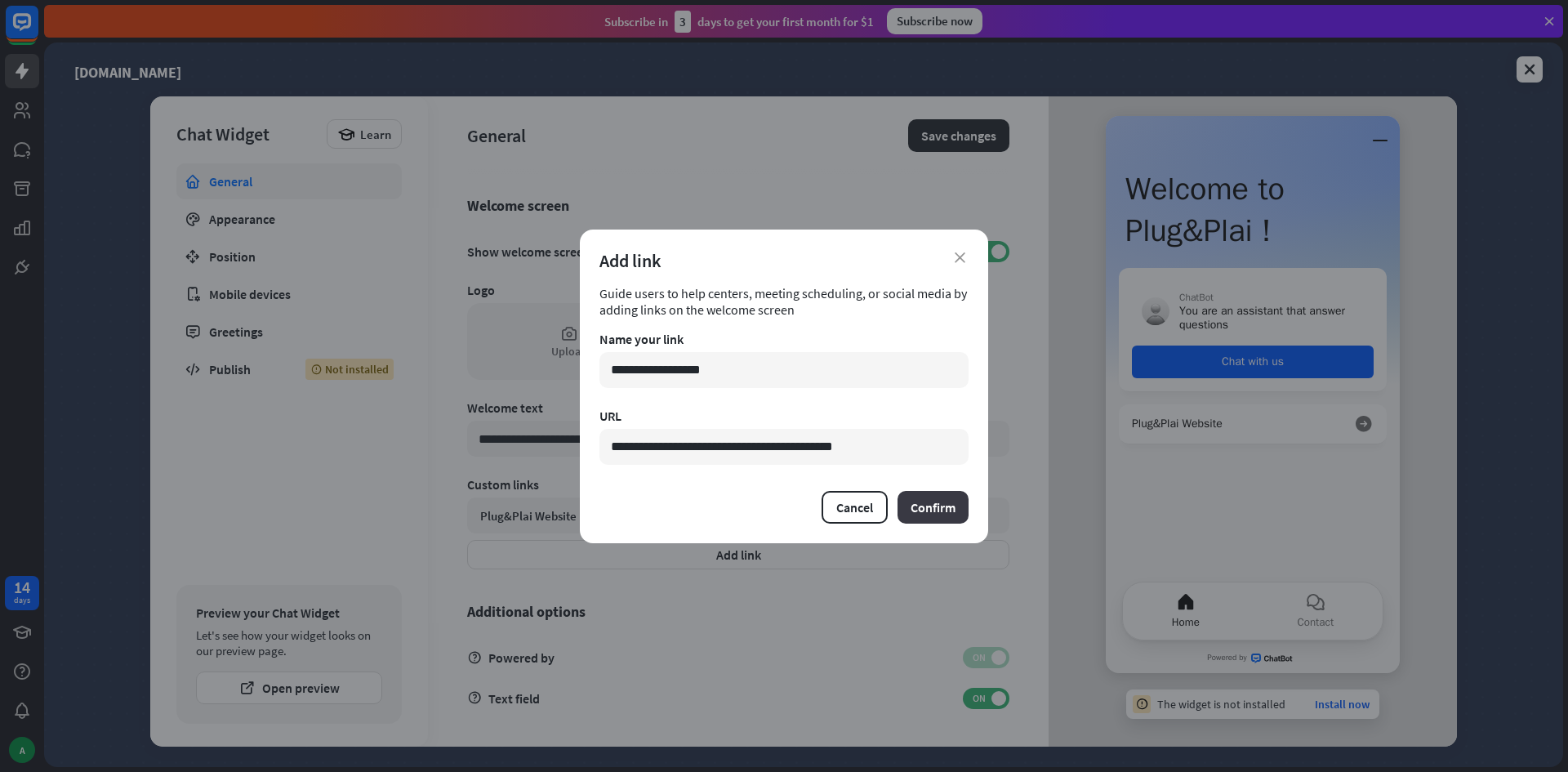 type on "**********" 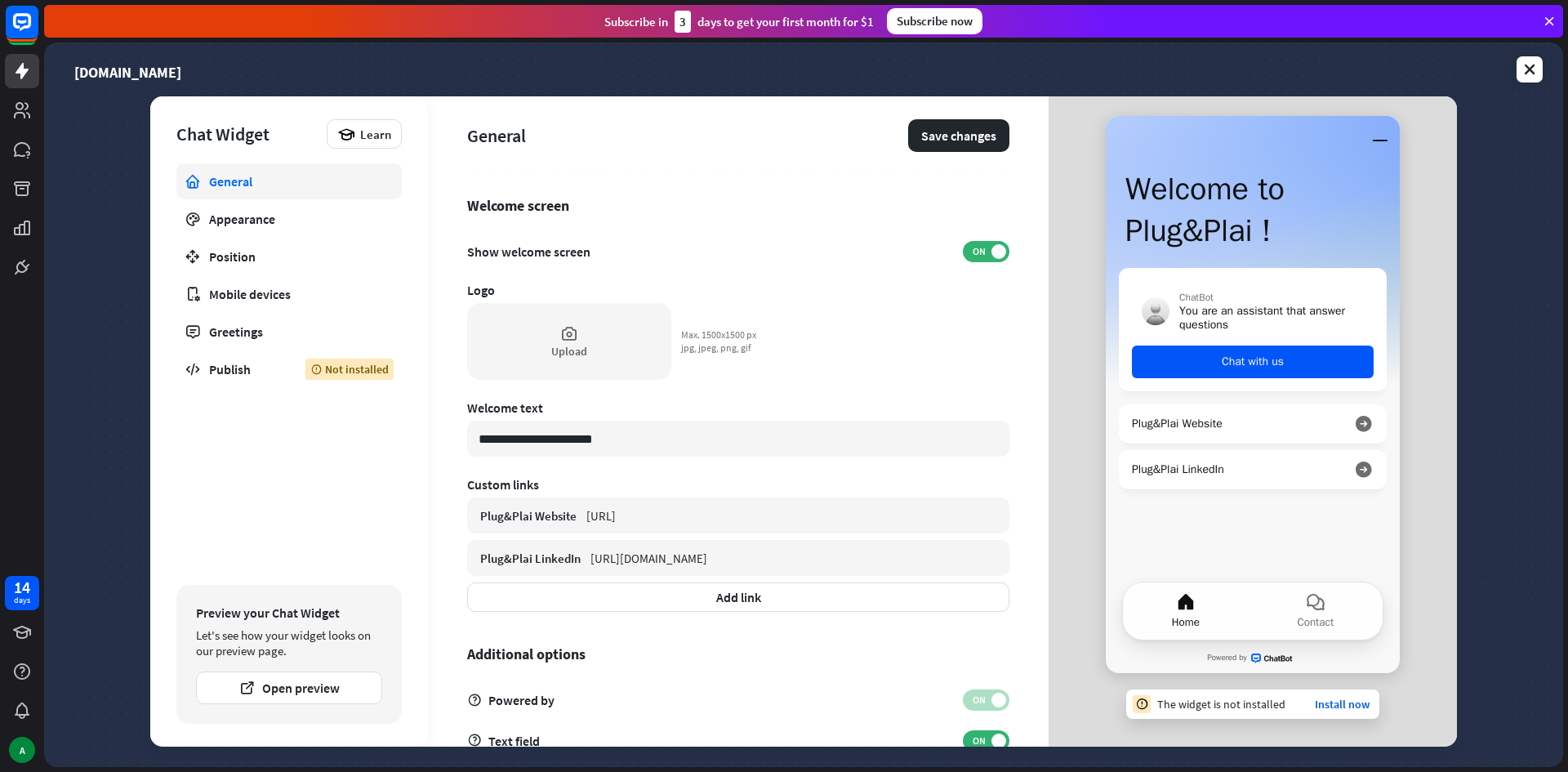 scroll, scrollTop: 382, scrollLeft: 0, axis: vertical 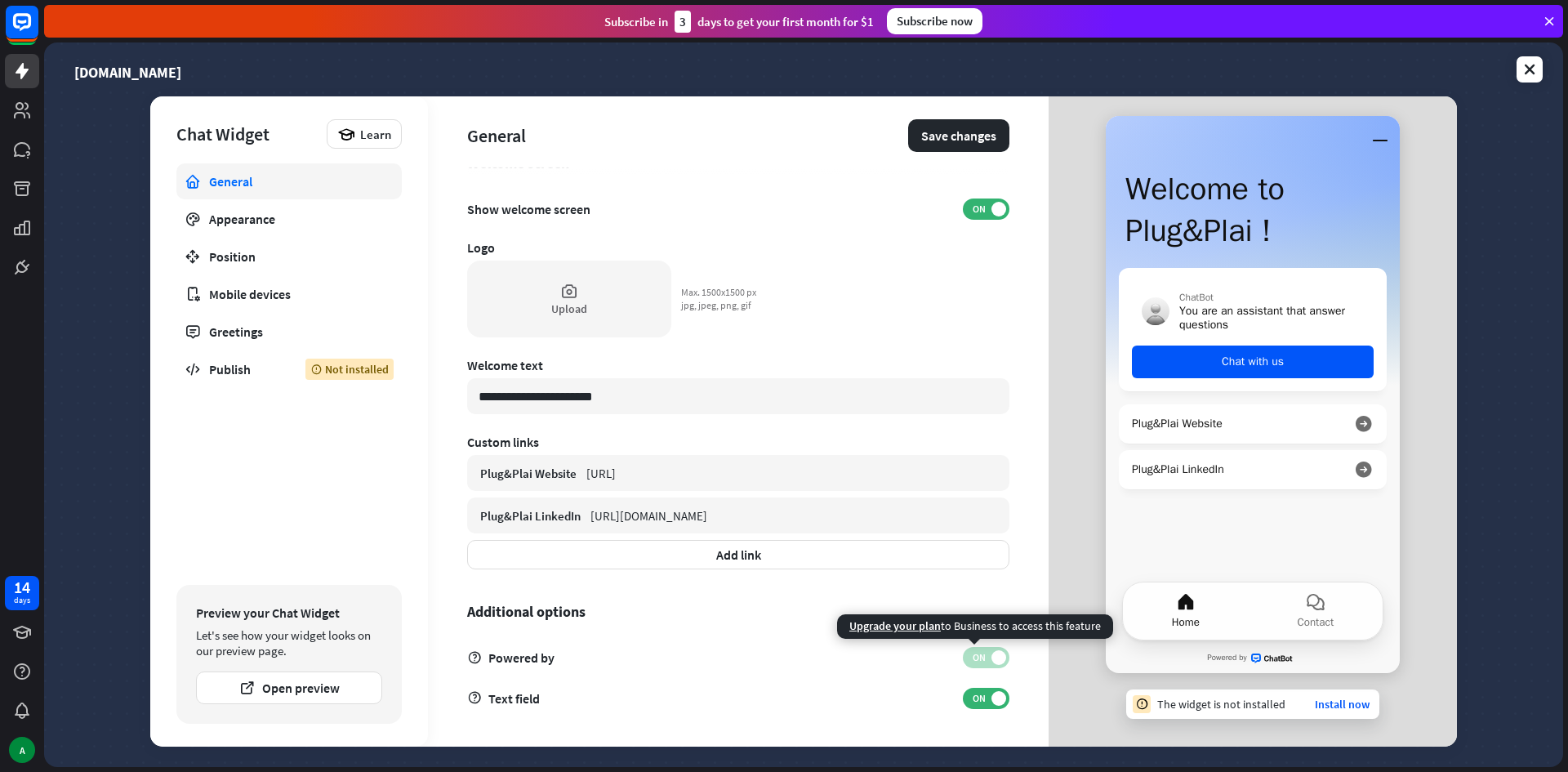 click at bounding box center [999, 658] 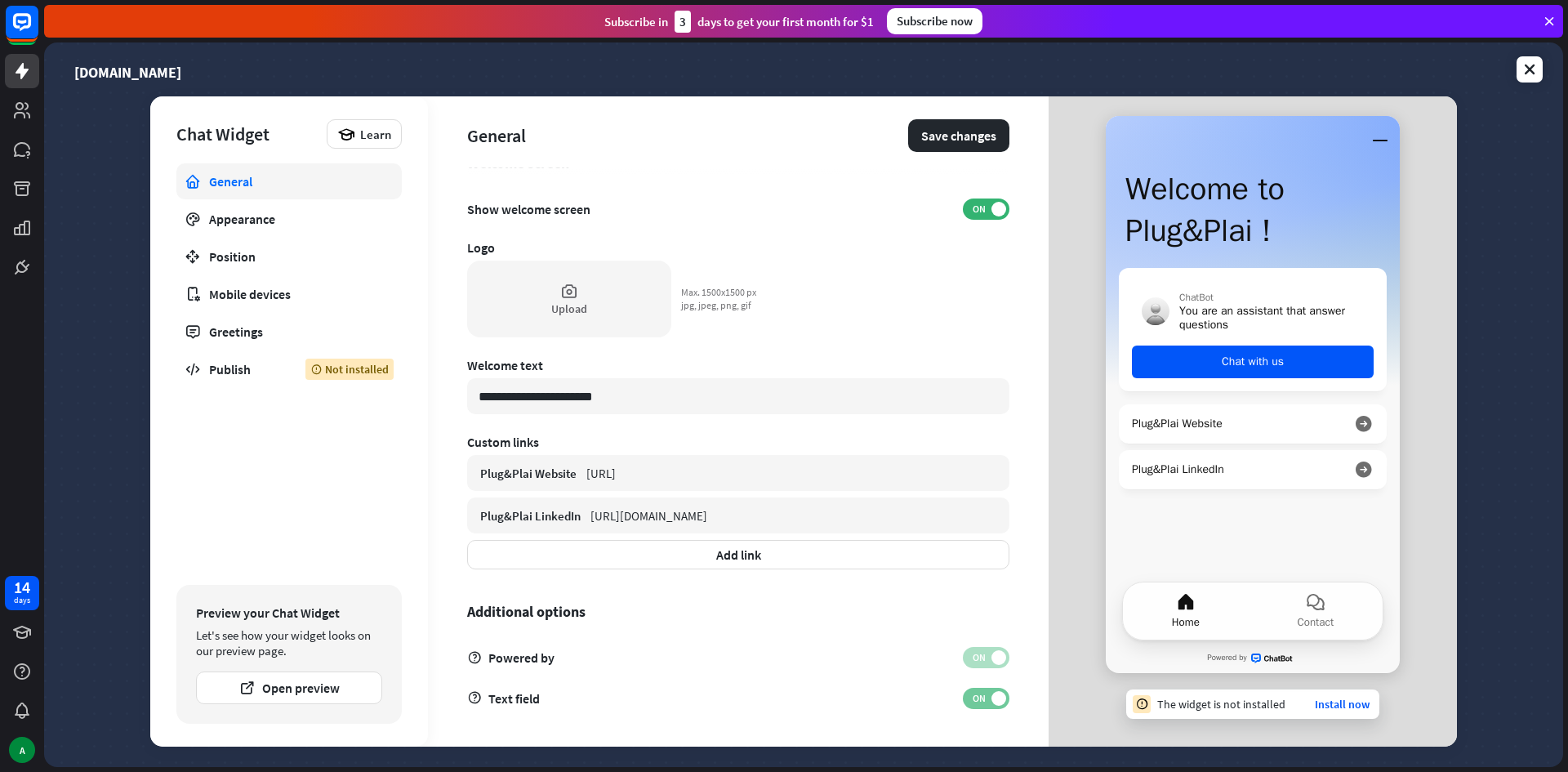 click on "ON" at bounding box center (978, 698) 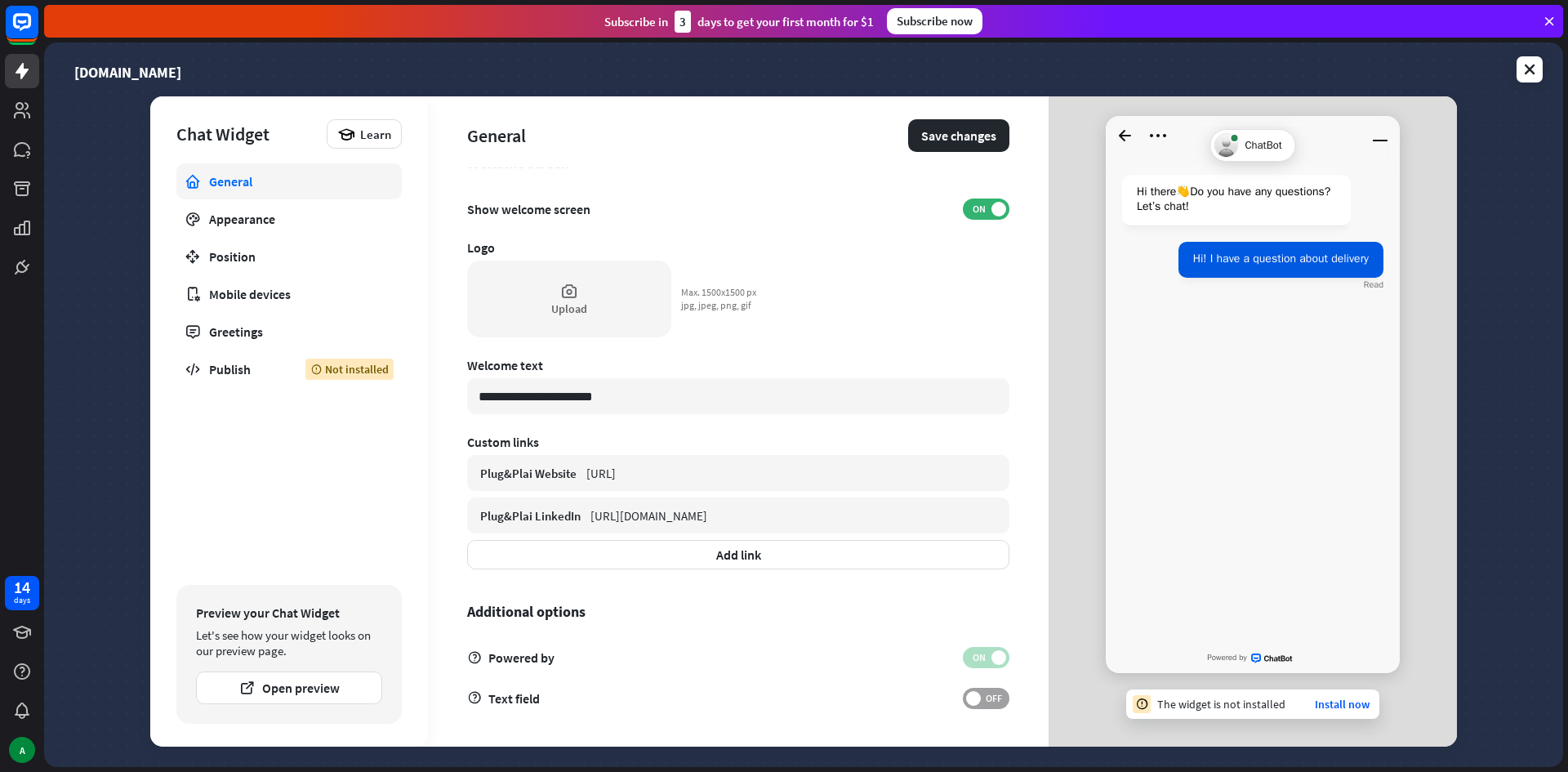click on "OFF" at bounding box center [993, 698] 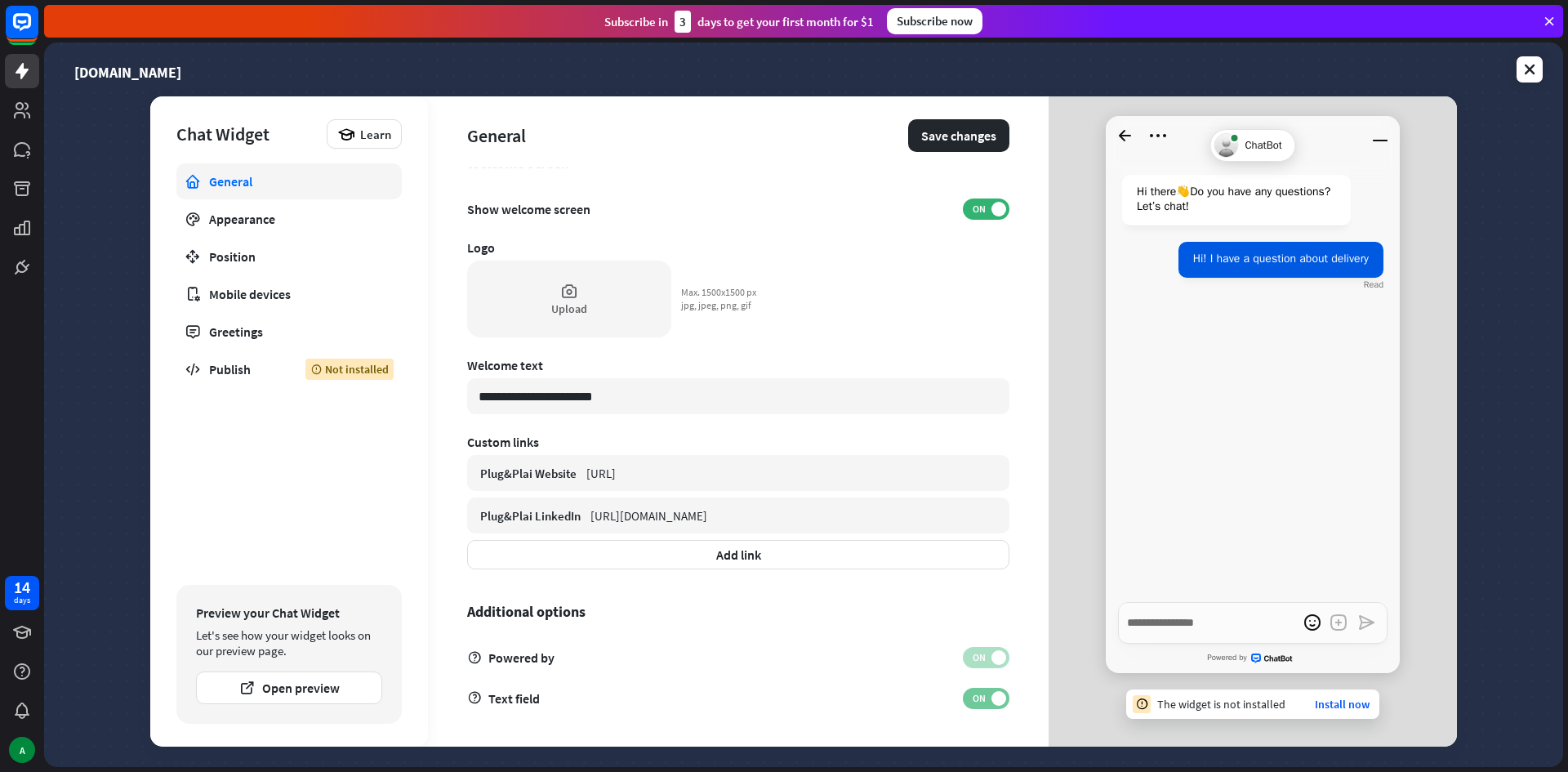 click on "ON" at bounding box center [978, 698] 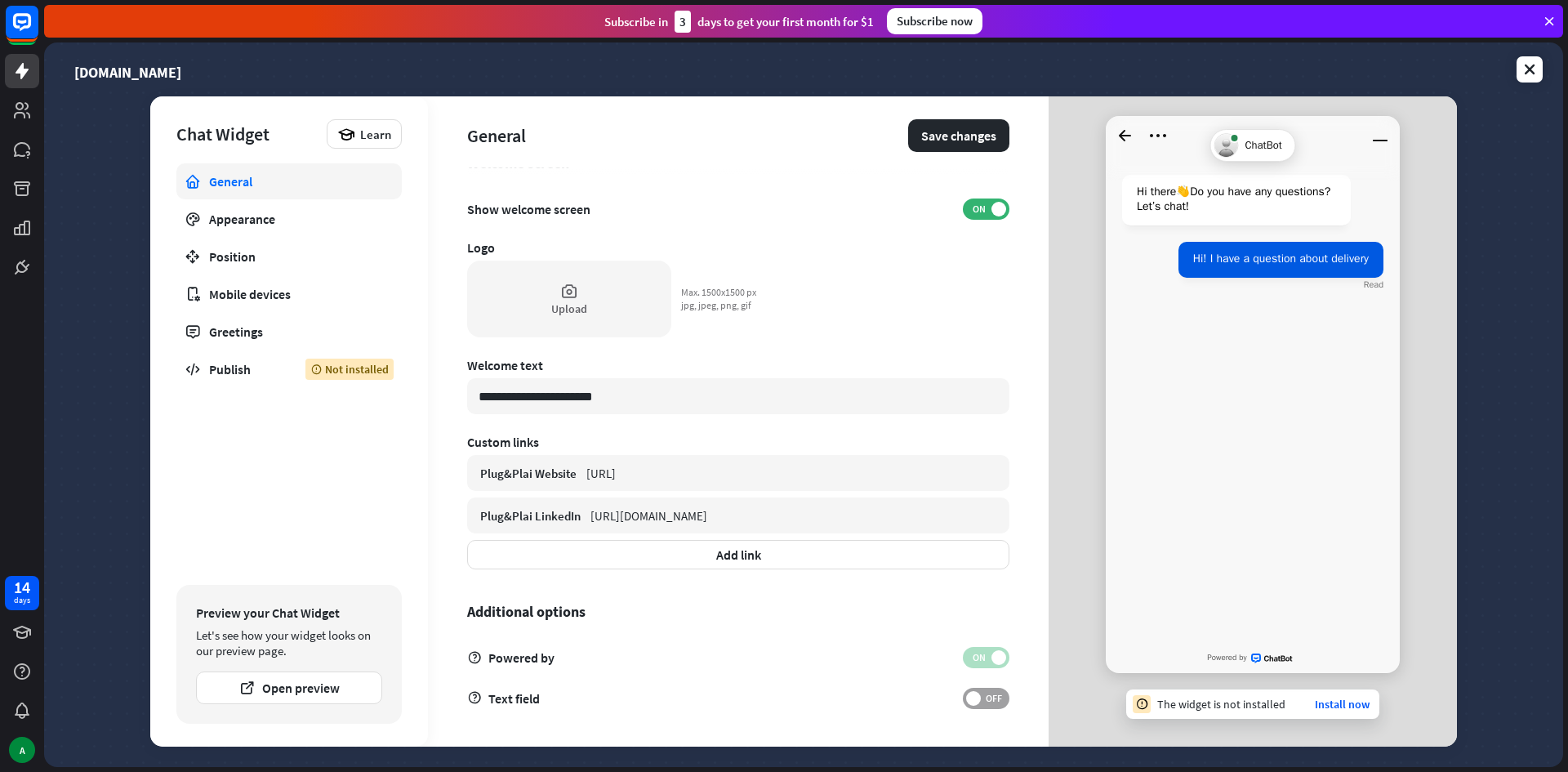 click on "OFF" at bounding box center (993, 698) 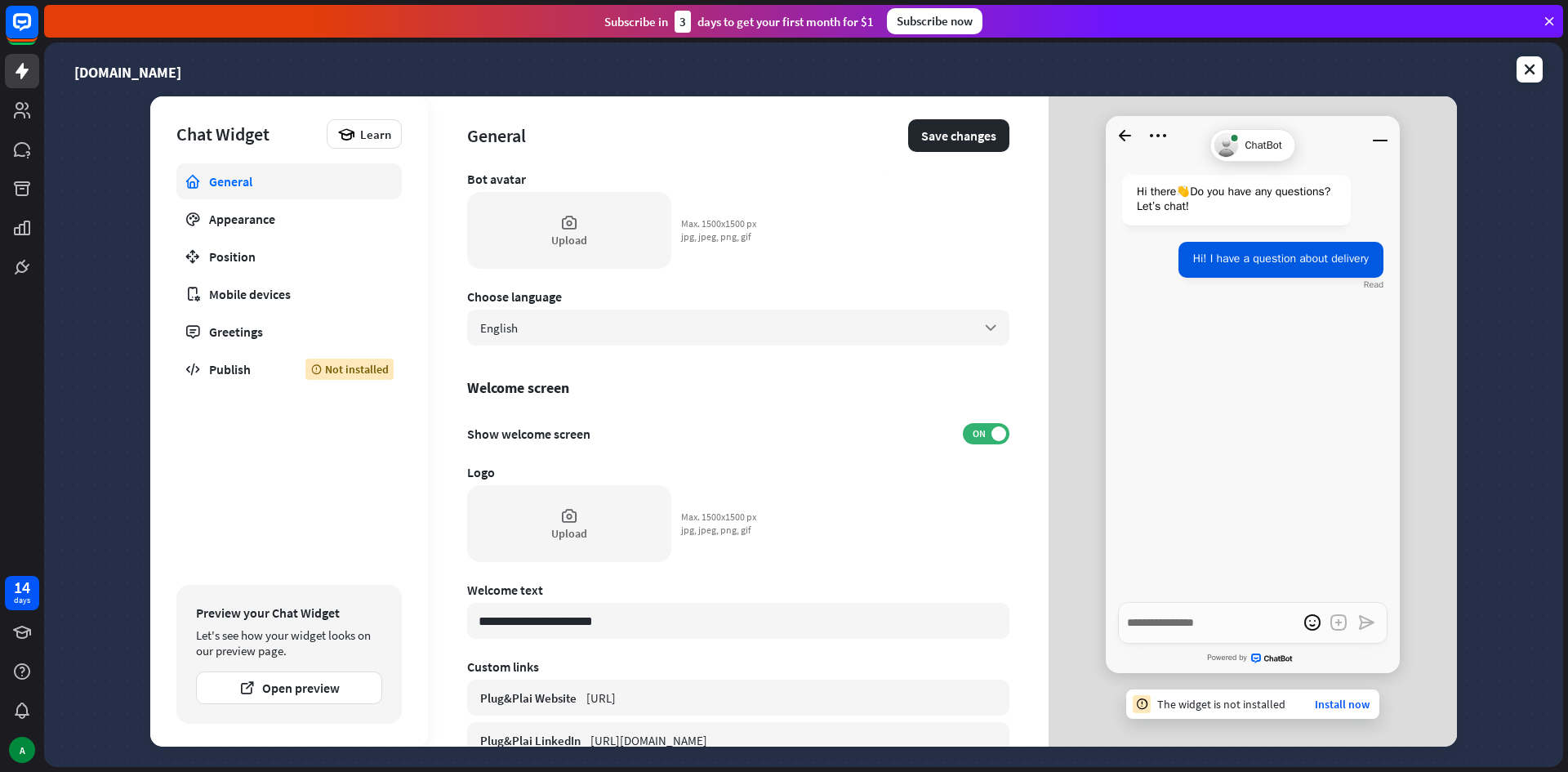 scroll, scrollTop: 153, scrollLeft: 0, axis: vertical 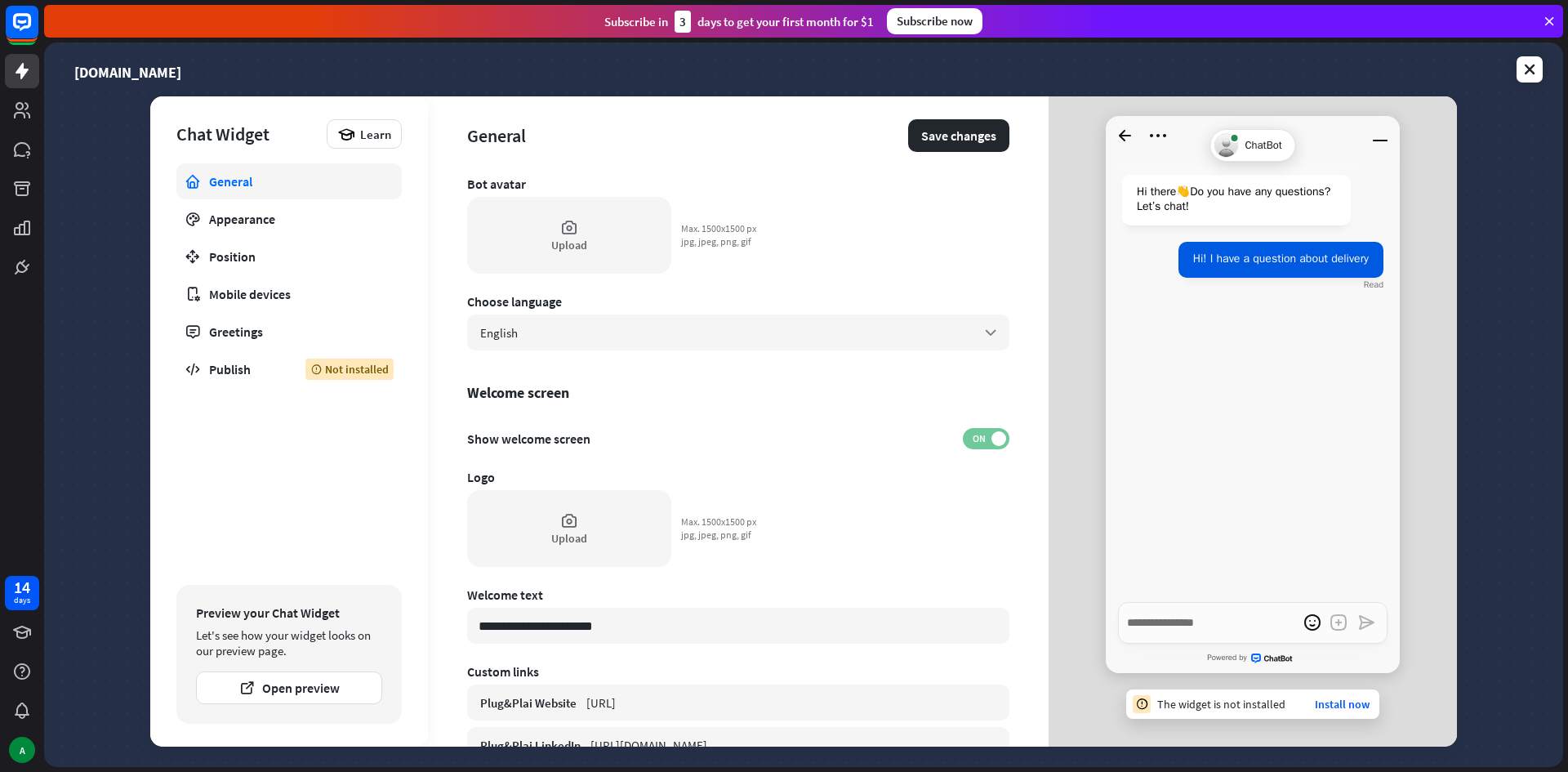 click on "ON" at bounding box center [986, 439] 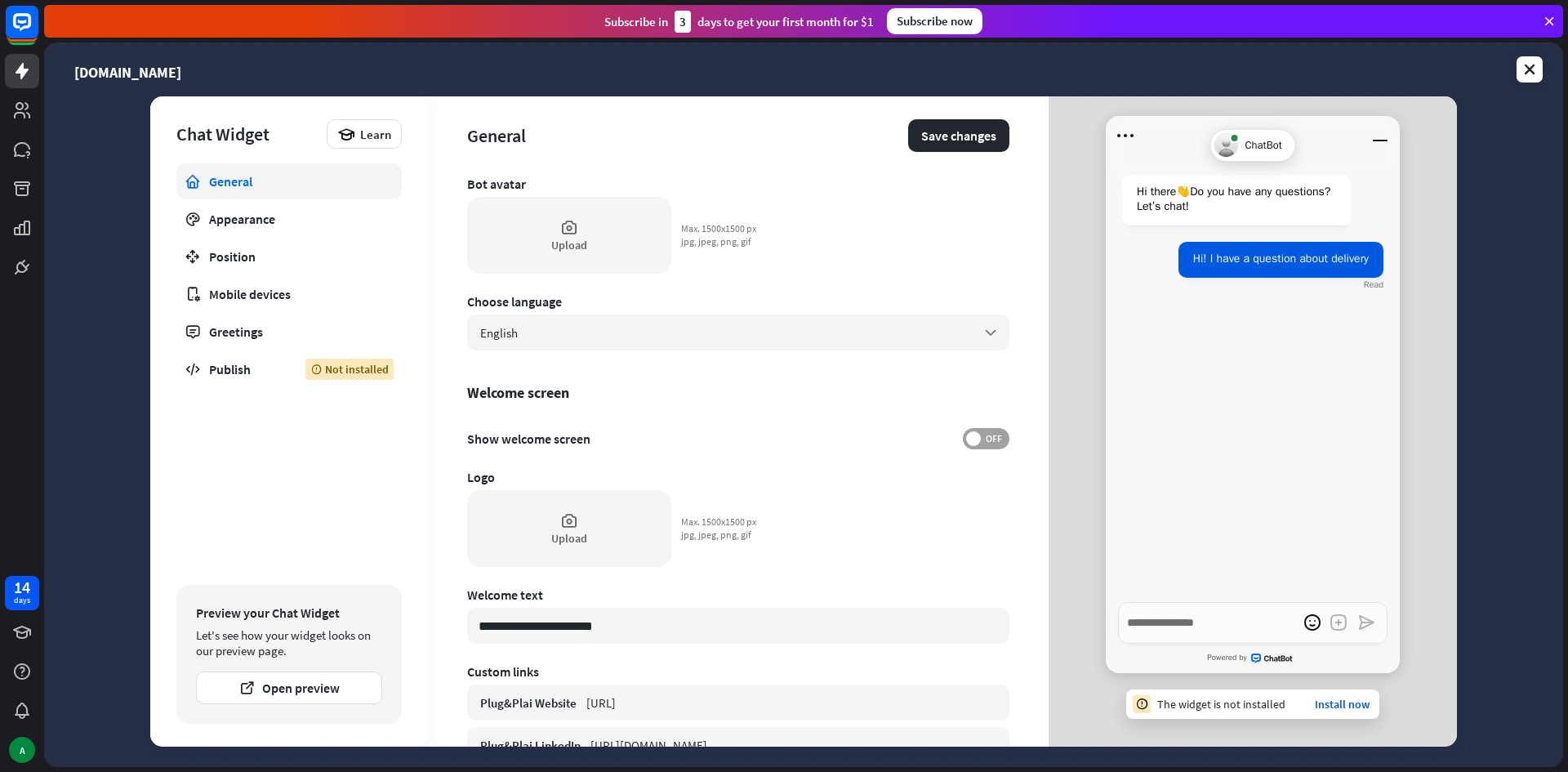 click on "OFF" at bounding box center (986, 439) 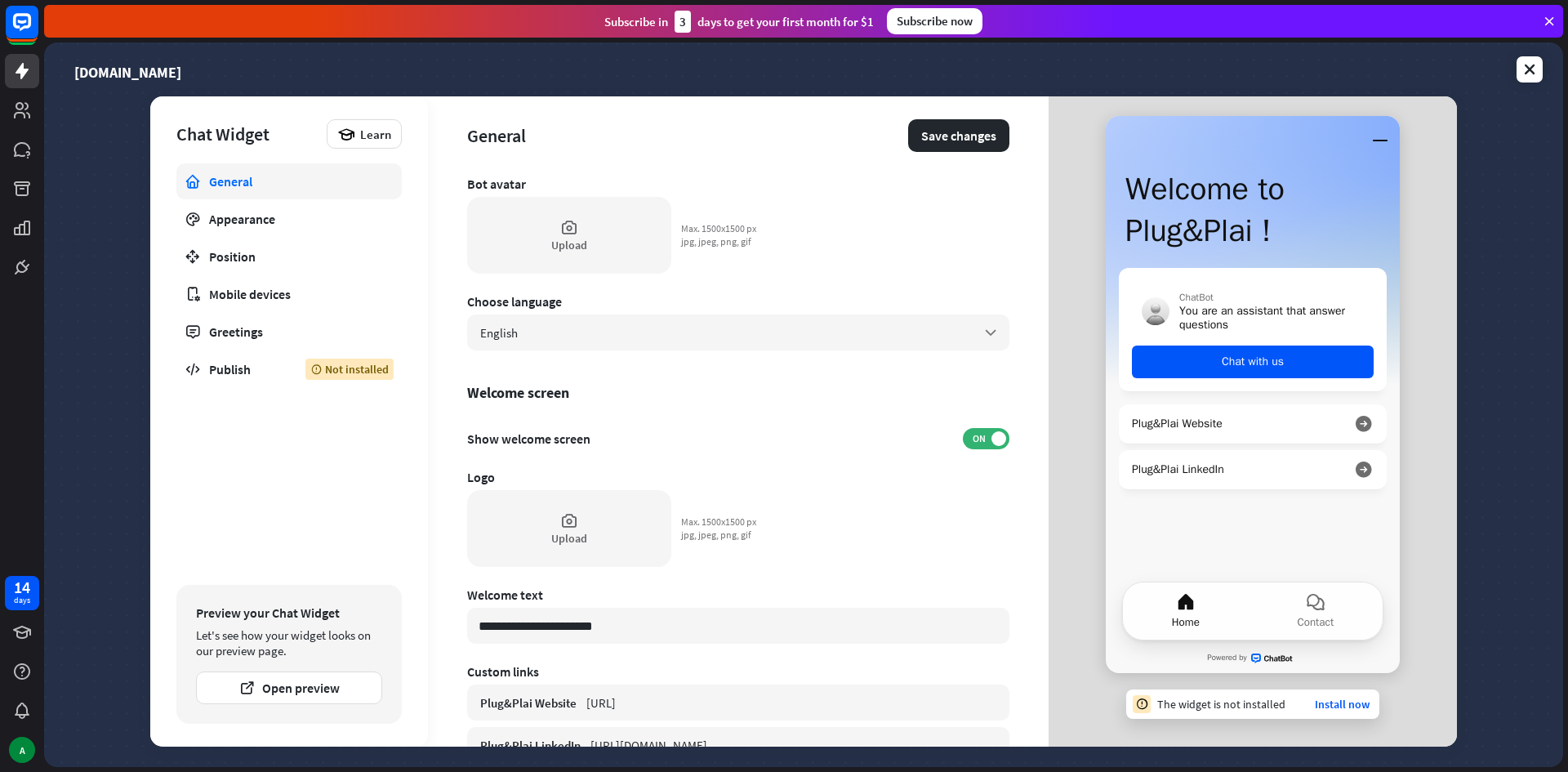 scroll, scrollTop: 0, scrollLeft: 0, axis: both 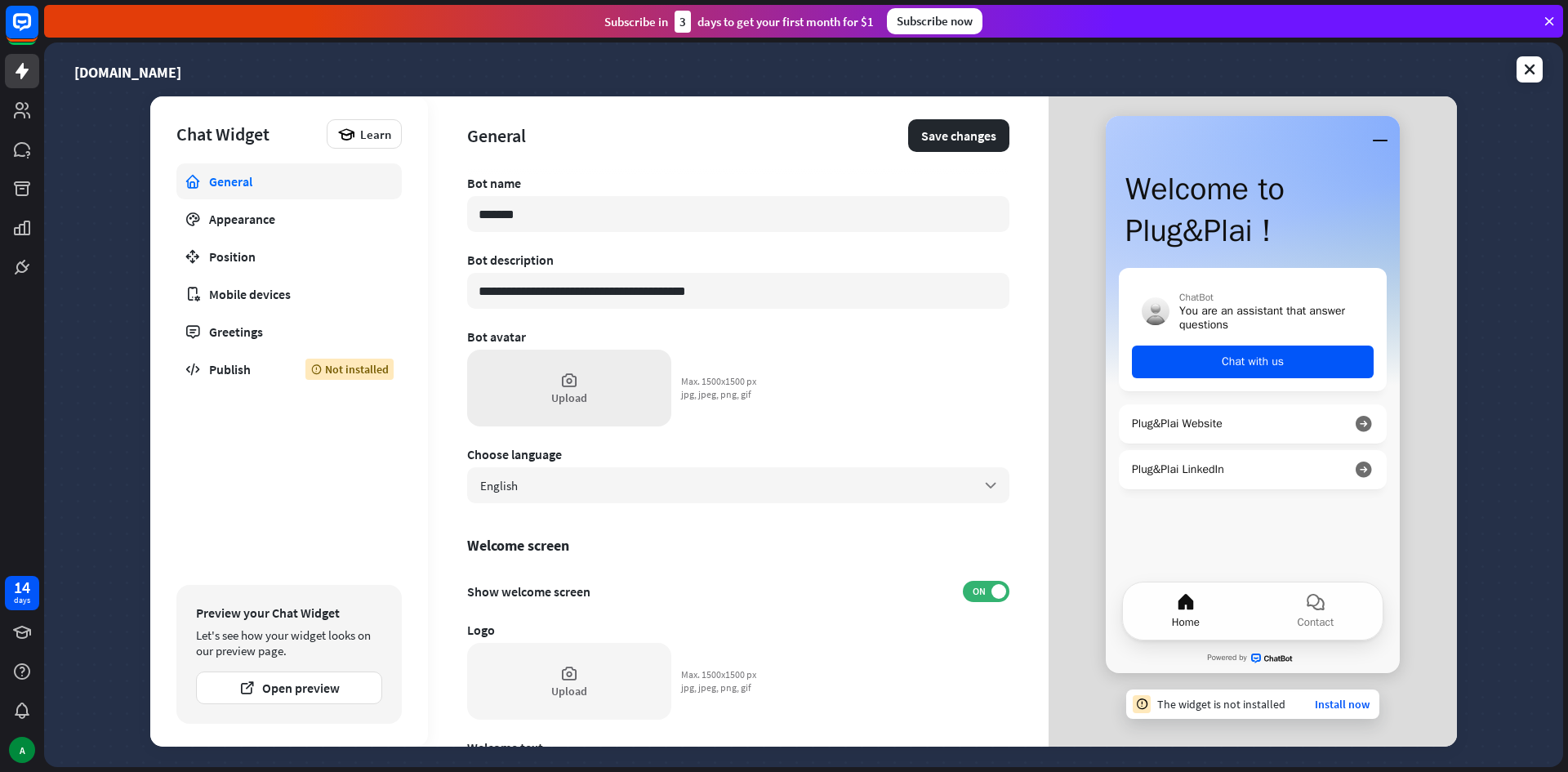 click on "Upload" at bounding box center [569, 388] 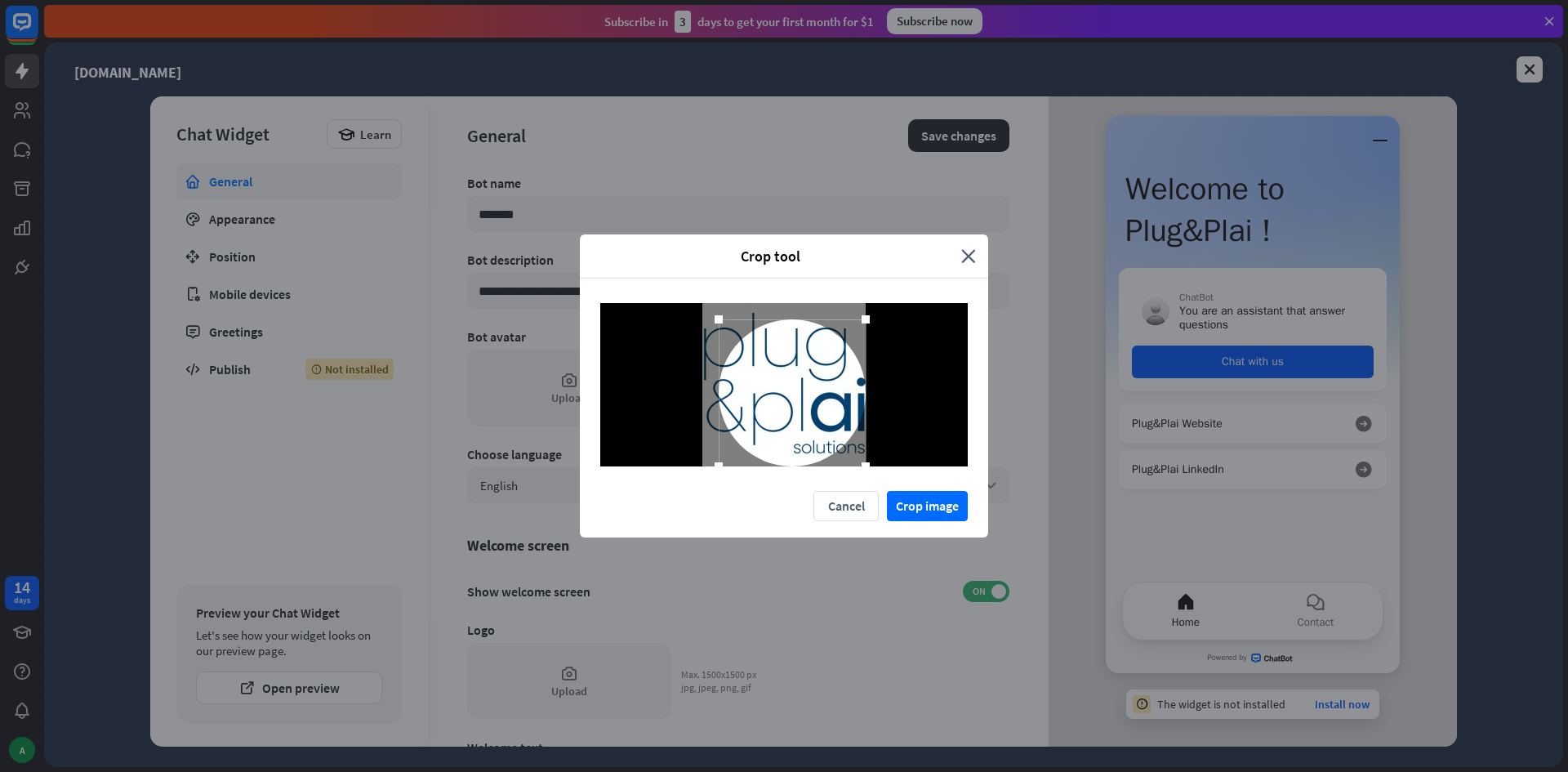 drag, startPoint x: 853, startPoint y: 455, endPoint x: 985, endPoint y: 527, distance: 150.35957 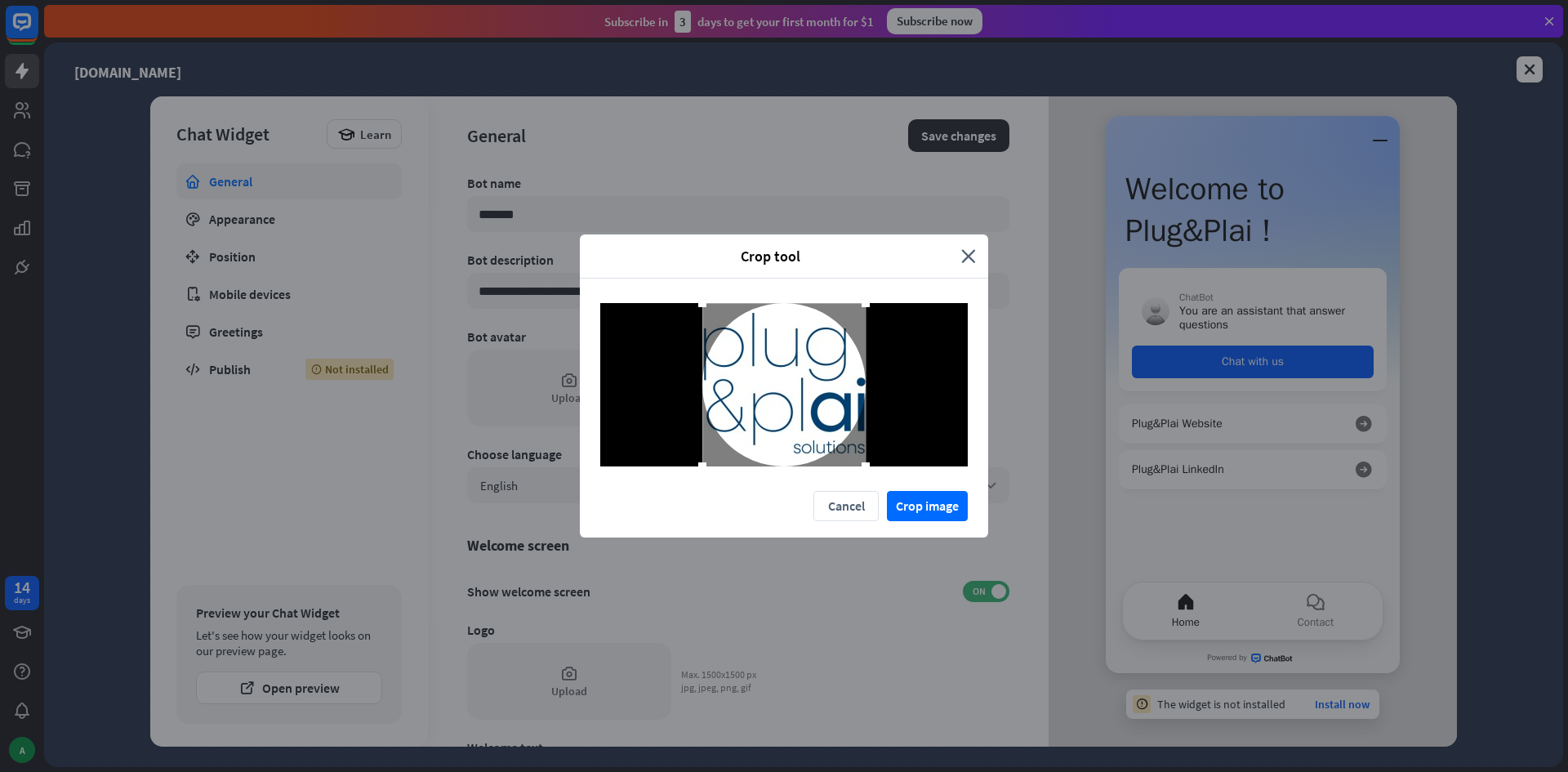 drag, startPoint x: 718, startPoint y: 319, endPoint x: 607, endPoint y: 243, distance: 134.52509 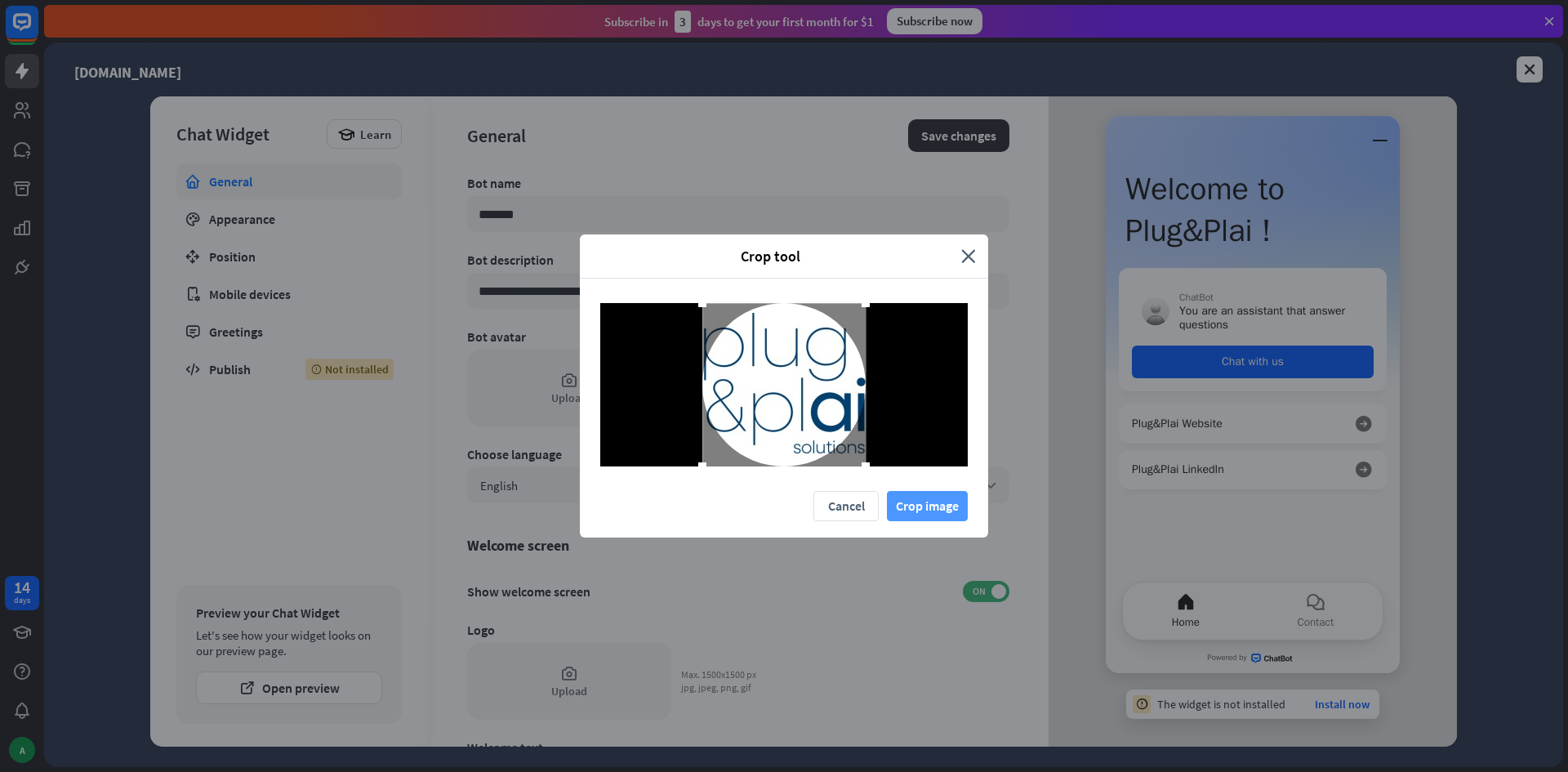 click on "Crop image" at bounding box center [927, 506] 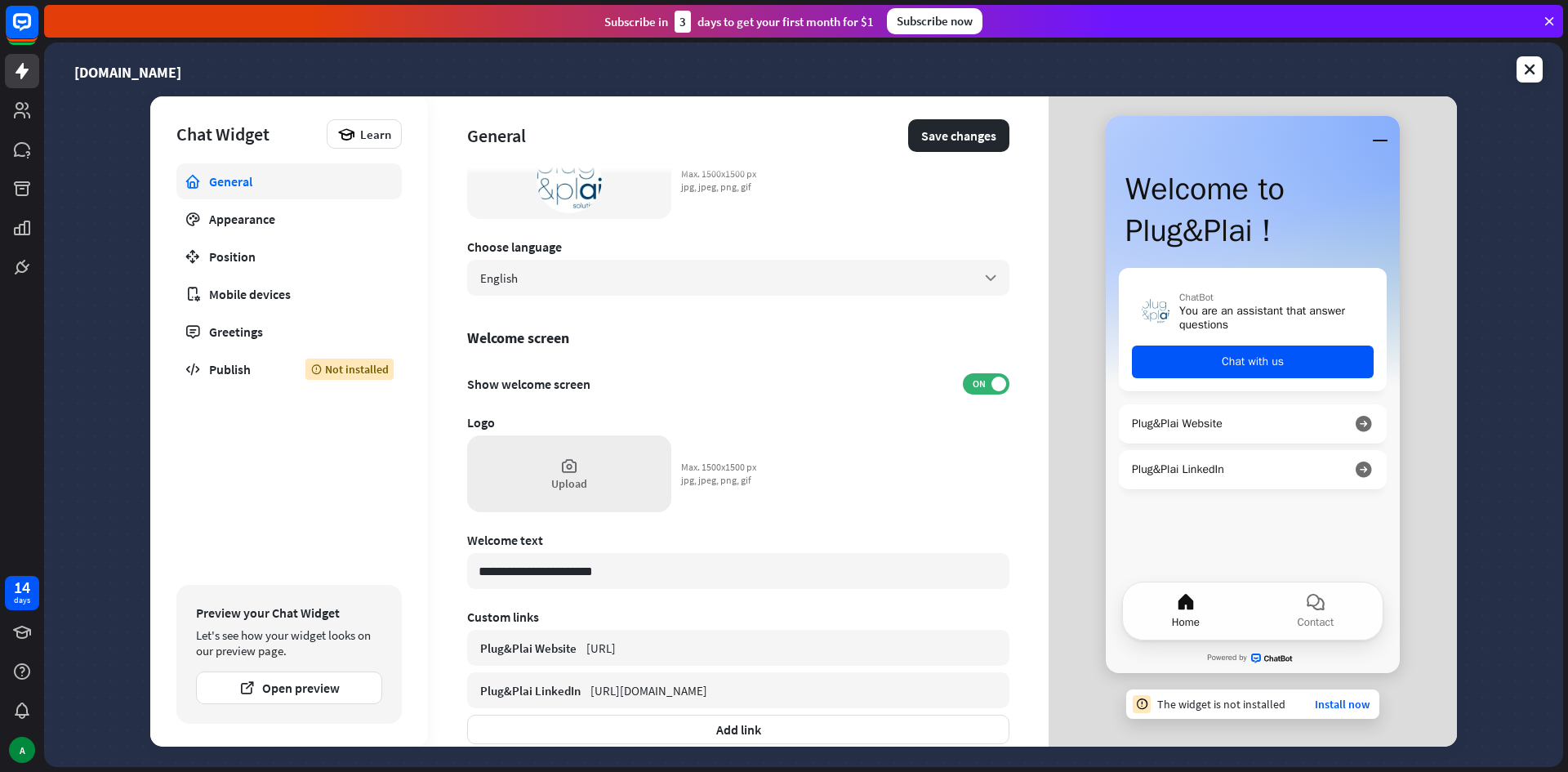 scroll, scrollTop: 208, scrollLeft: 0, axis: vertical 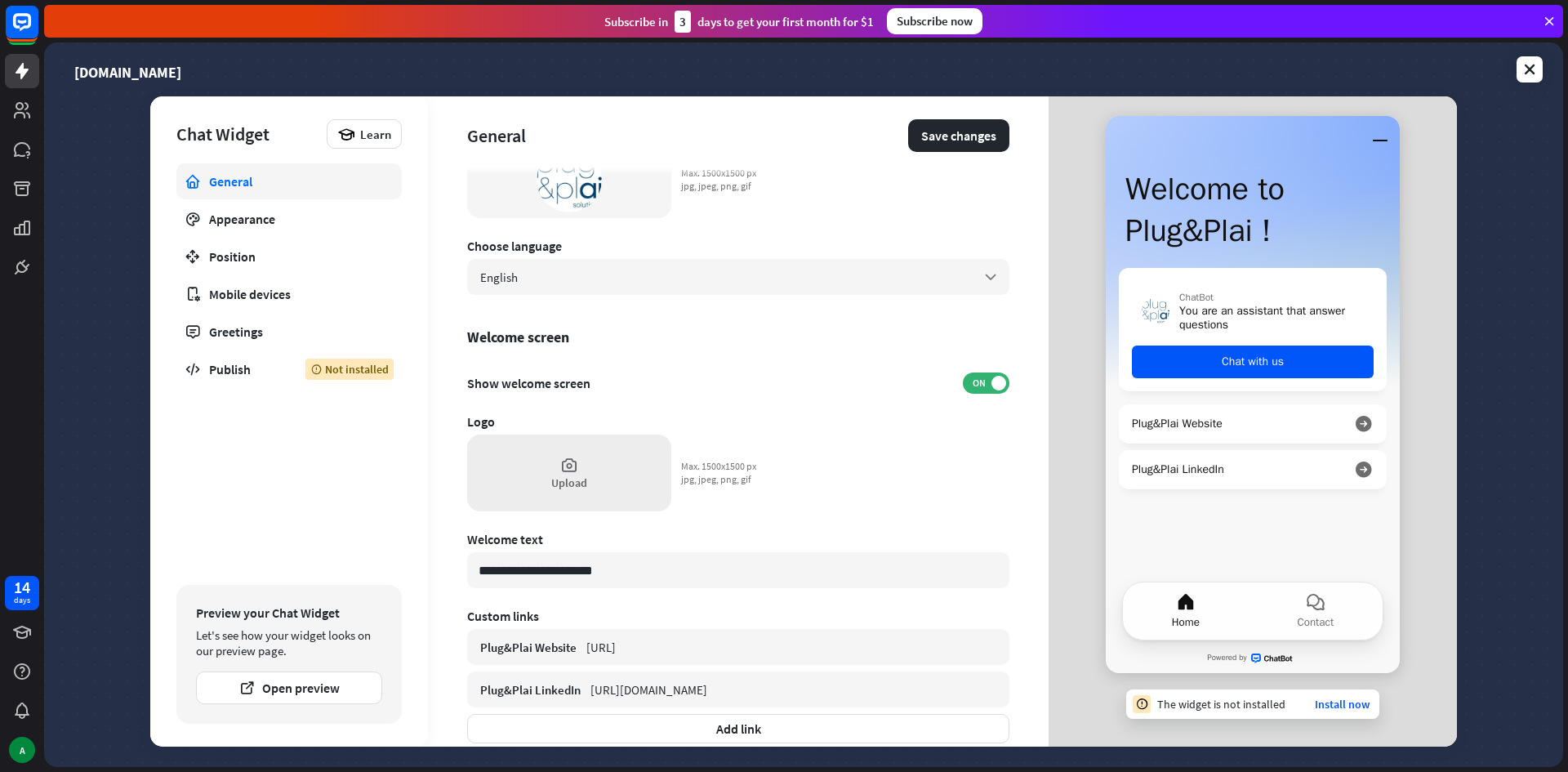 click at bounding box center (569, 465) 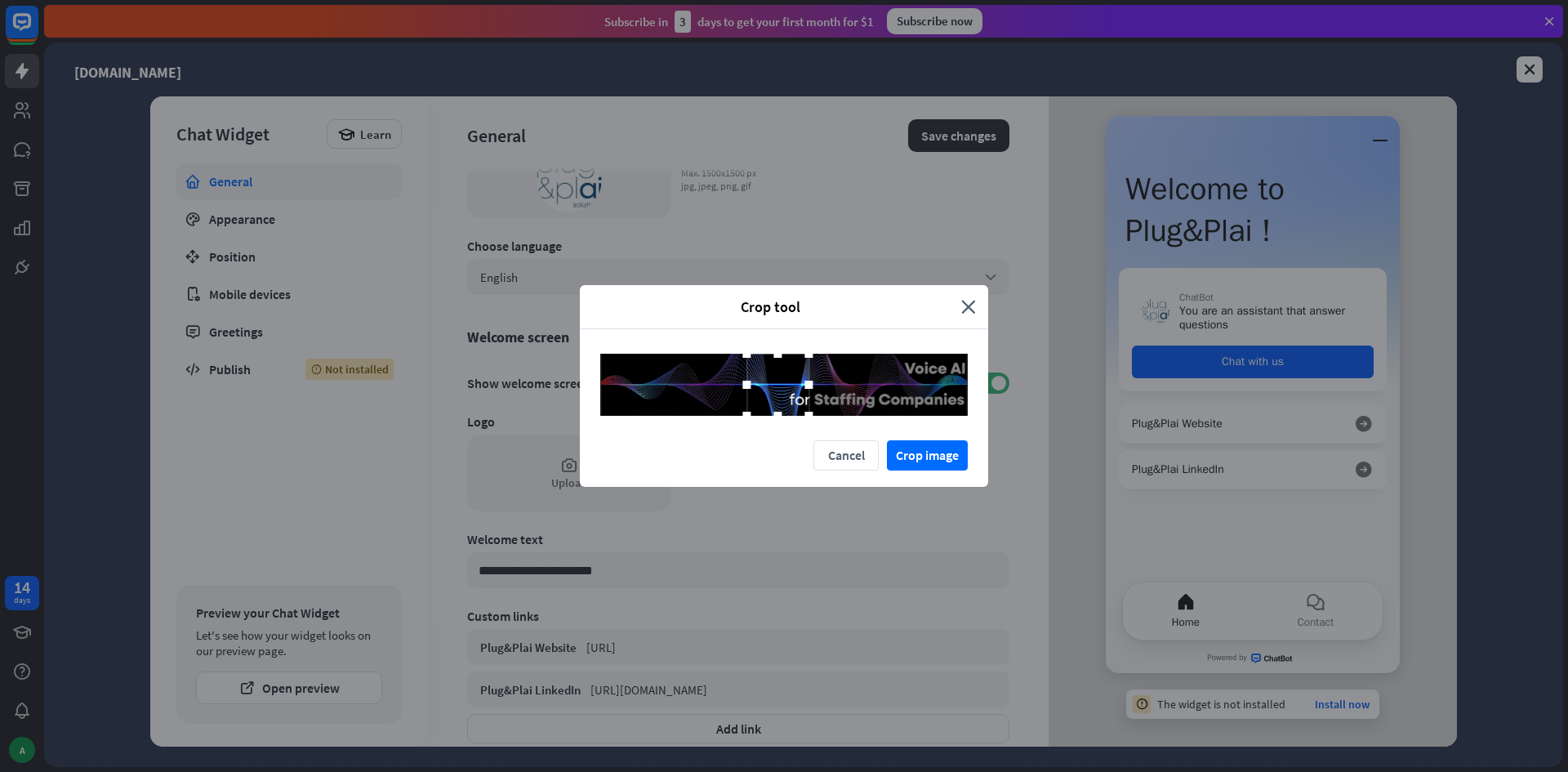 drag, startPoint x: 766, startPoint y: 382, endPoint x: 622, endPoint y: 402, distance: 145.38225 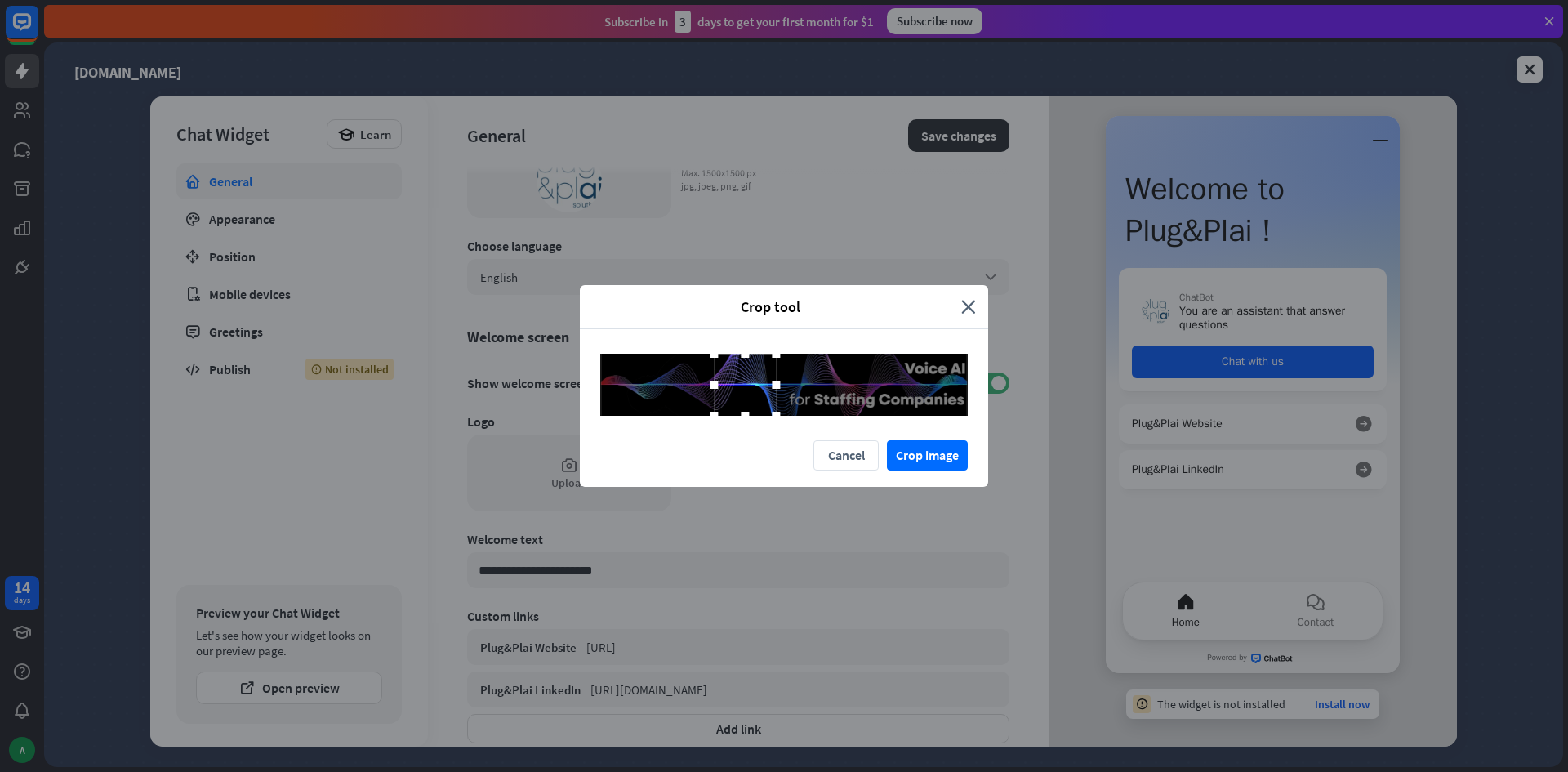 drag, startPoint x: 761, startPoint y: 399, endPoint x: 751, endPoint y: 399, distance: 10 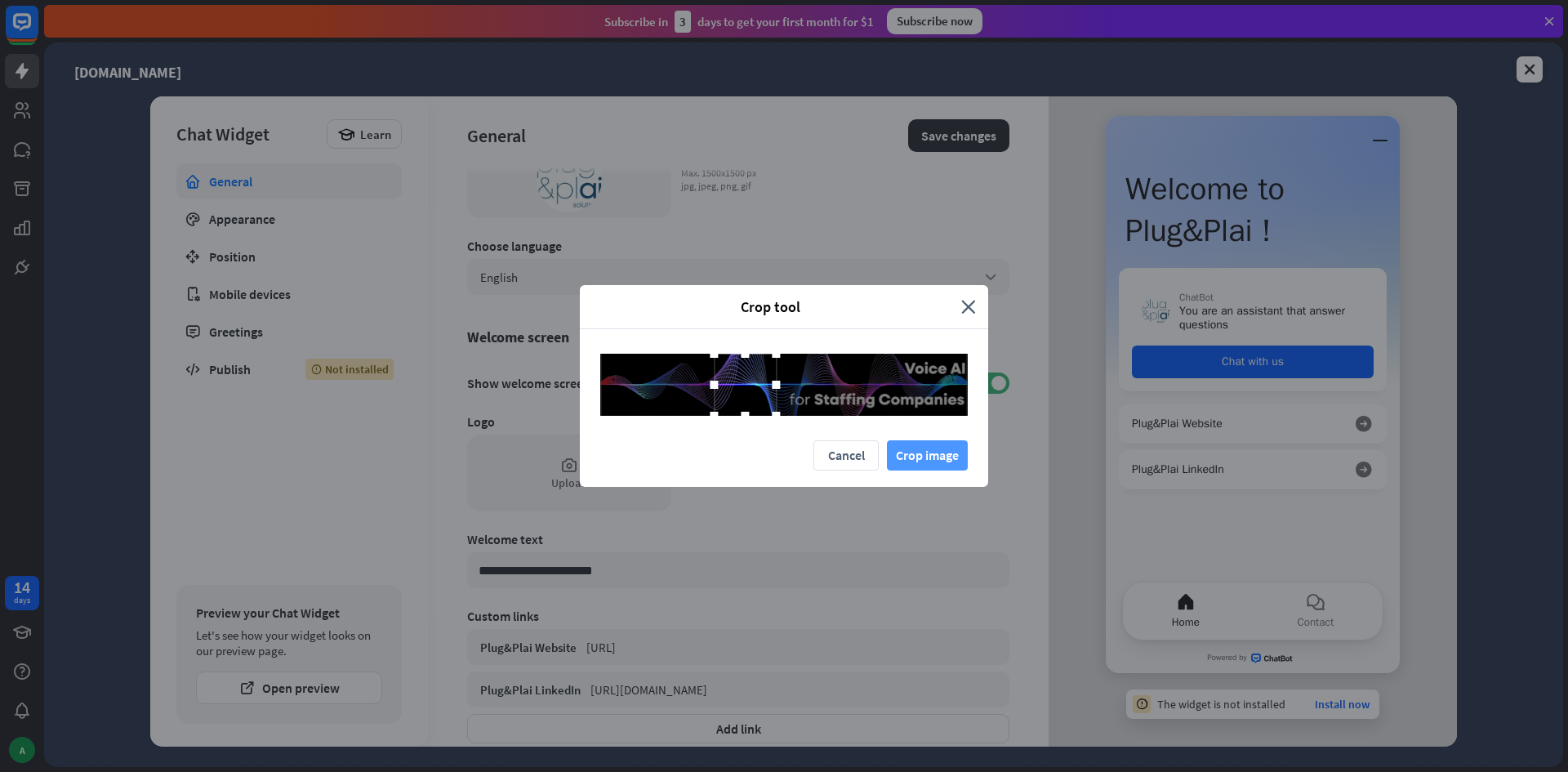 click on "Crop image" at bounding box center (927, 455) 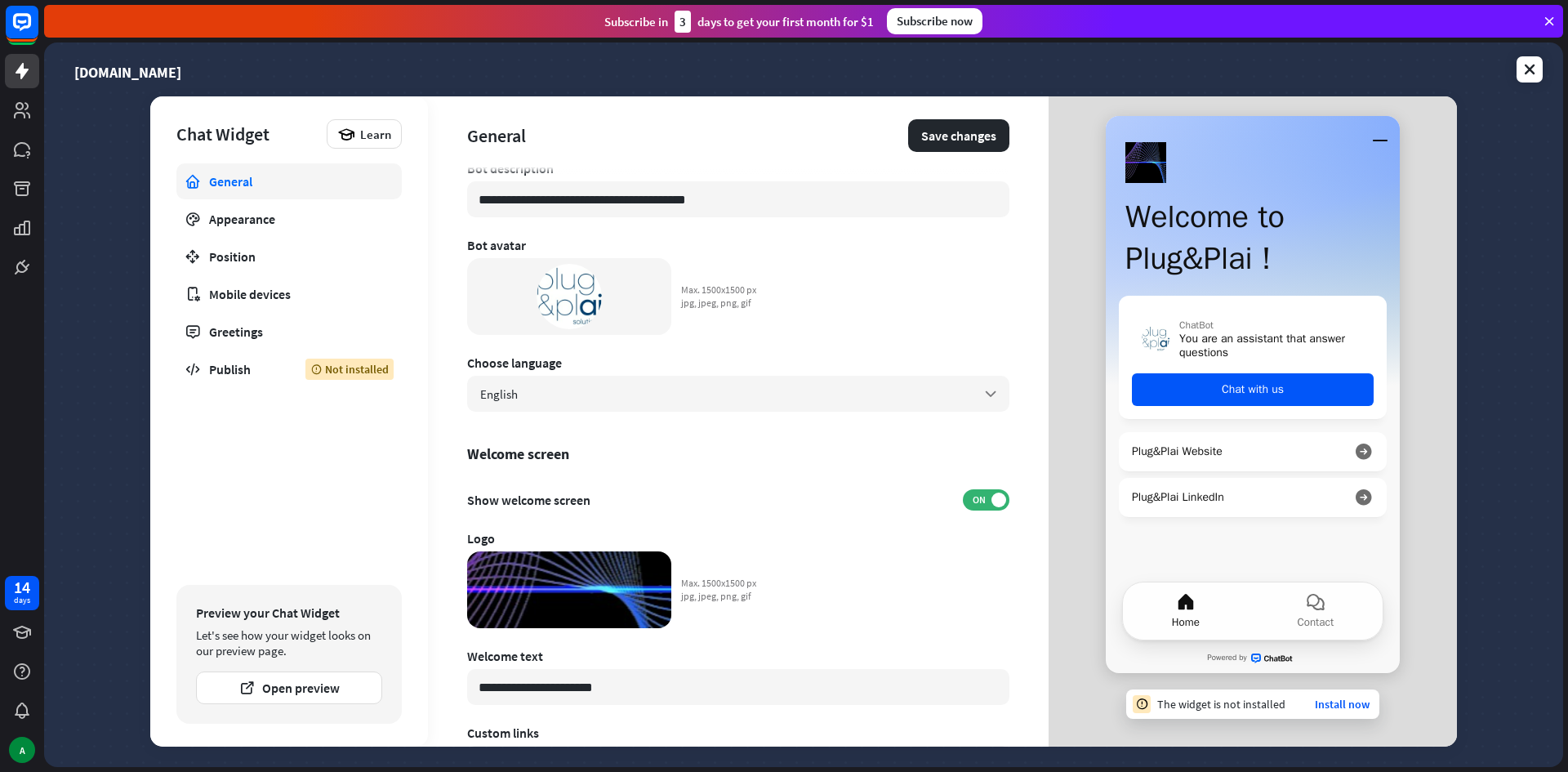 scroll, scrollTop: 83, scrollLeft: 0, axis: vertical 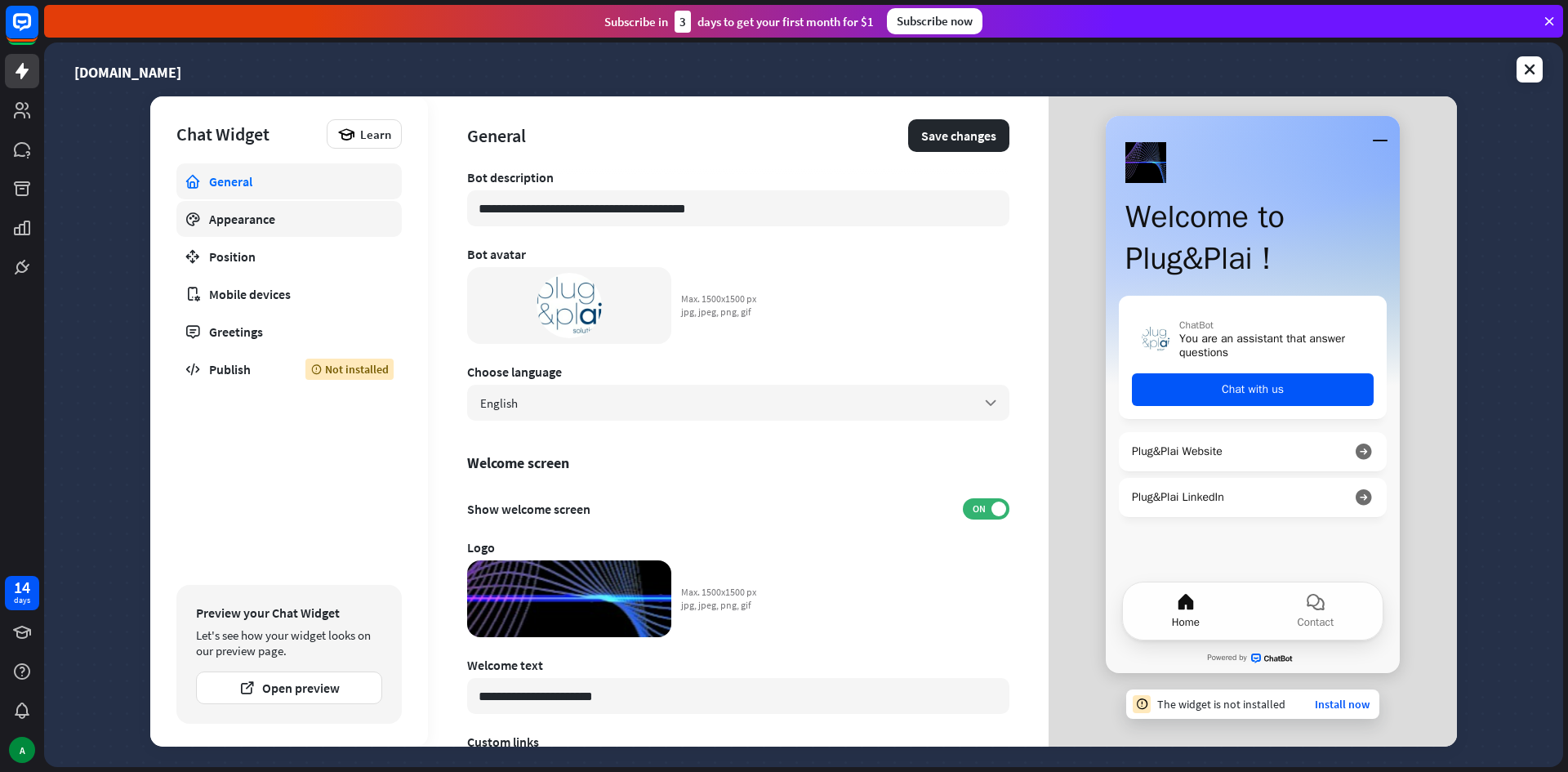 click on "Appearance" at bounding box center [289, 219] 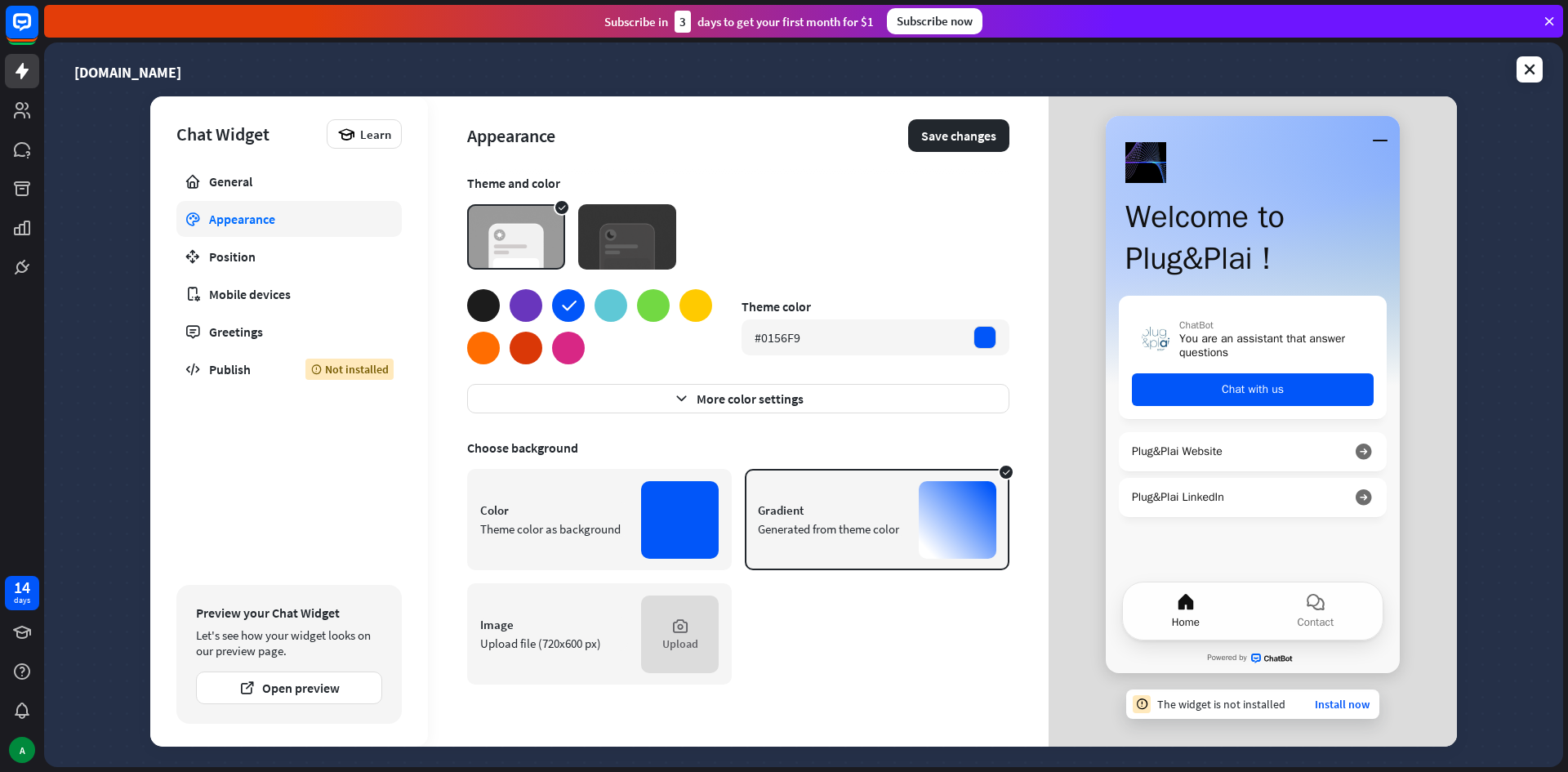 scroll, scrollTop: 0, scrollLeft: 0, axis: both 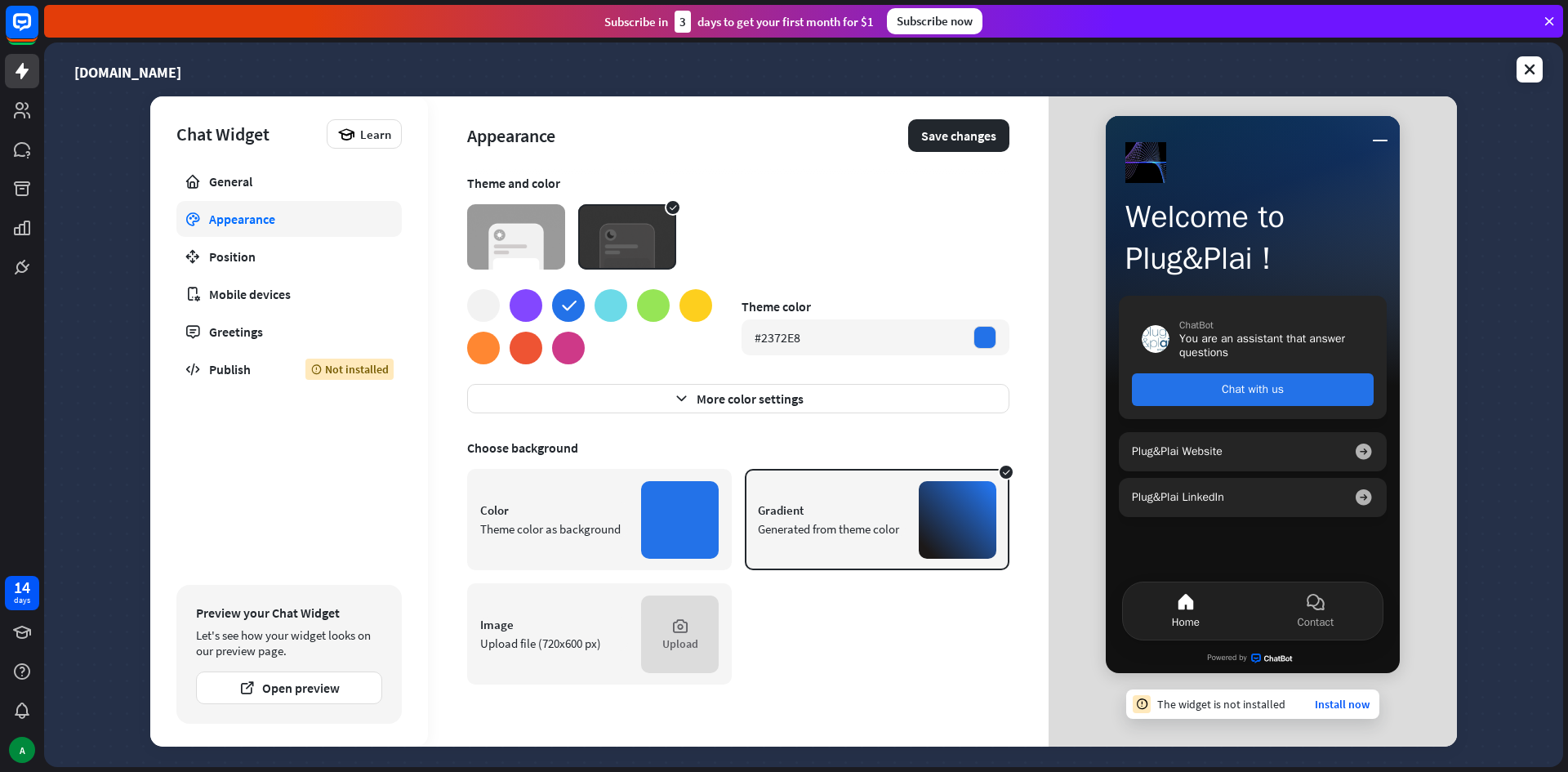 click at bounding box center (568, 348) 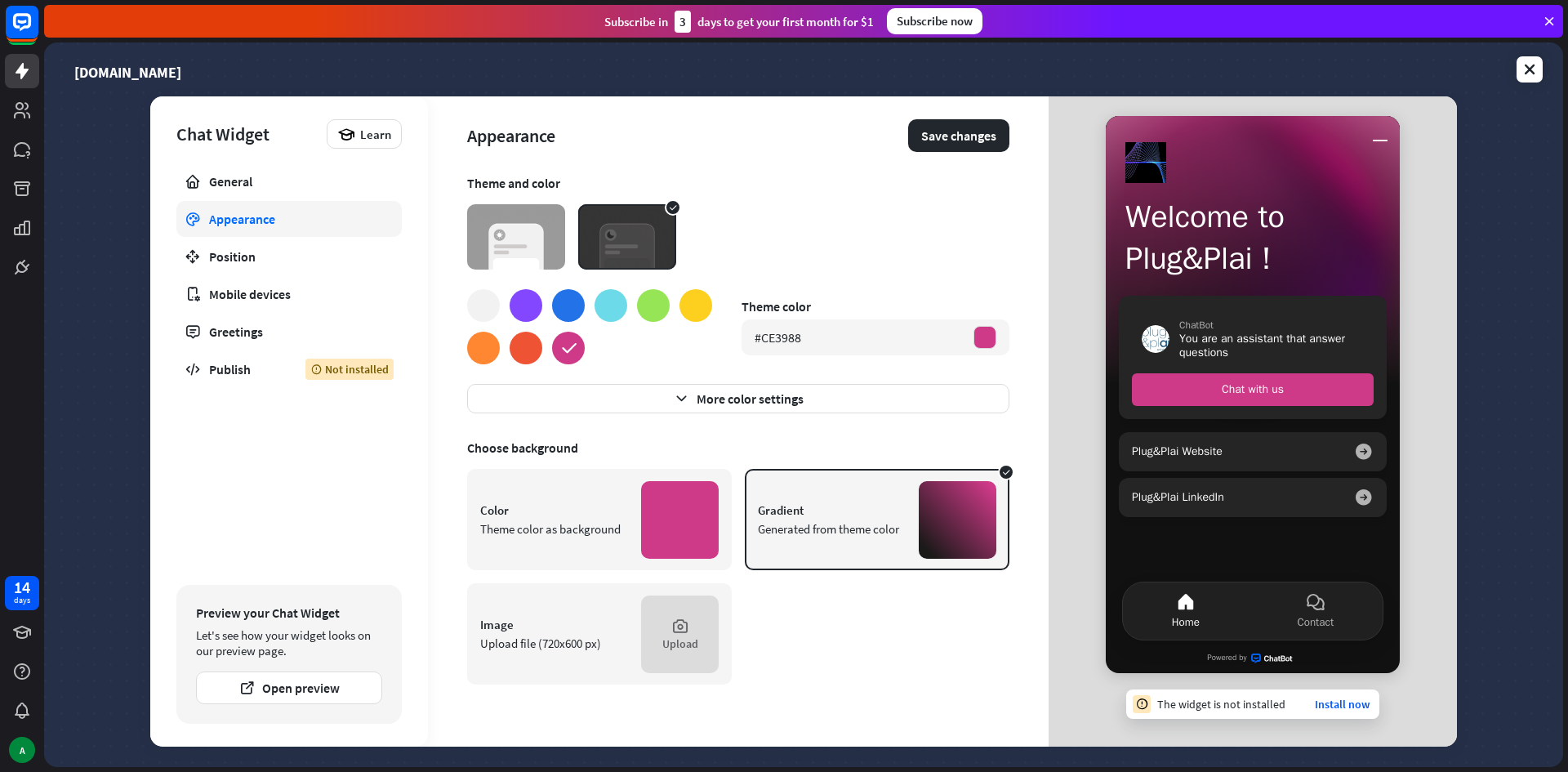 click at bounding box center (526, 348) 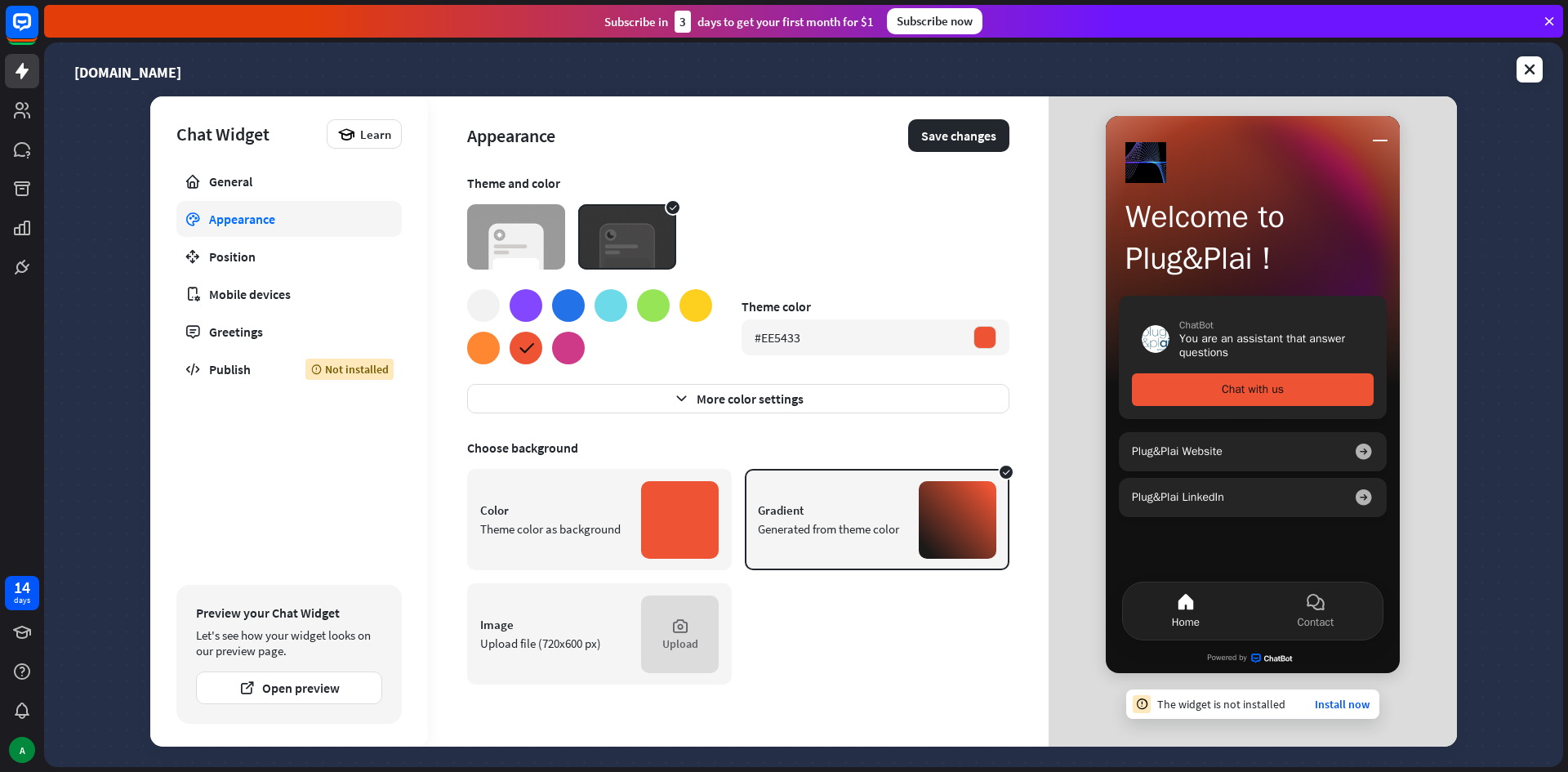 click at bounding box center [696, 306] 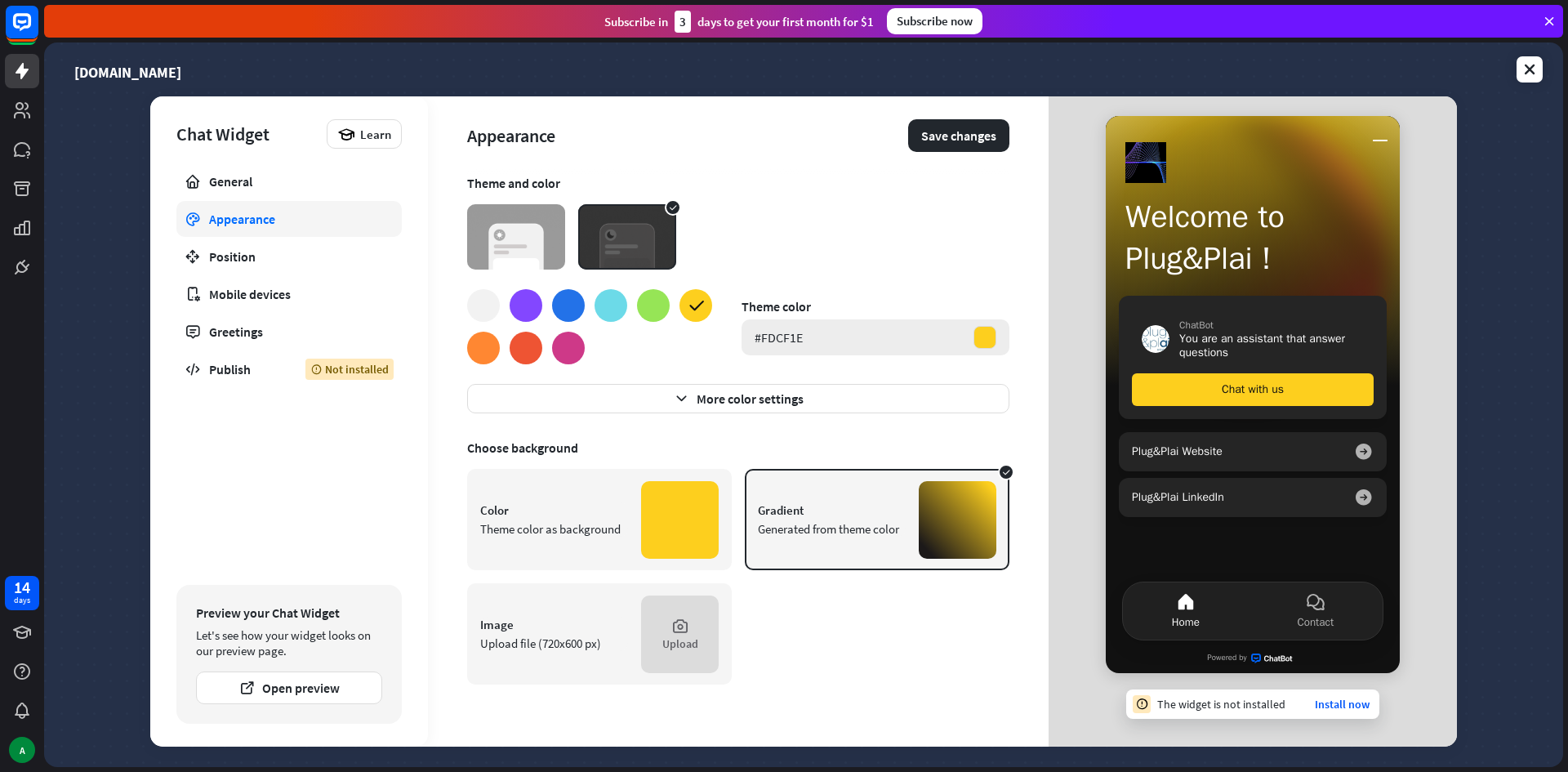 click at bounding box center (985, 337) 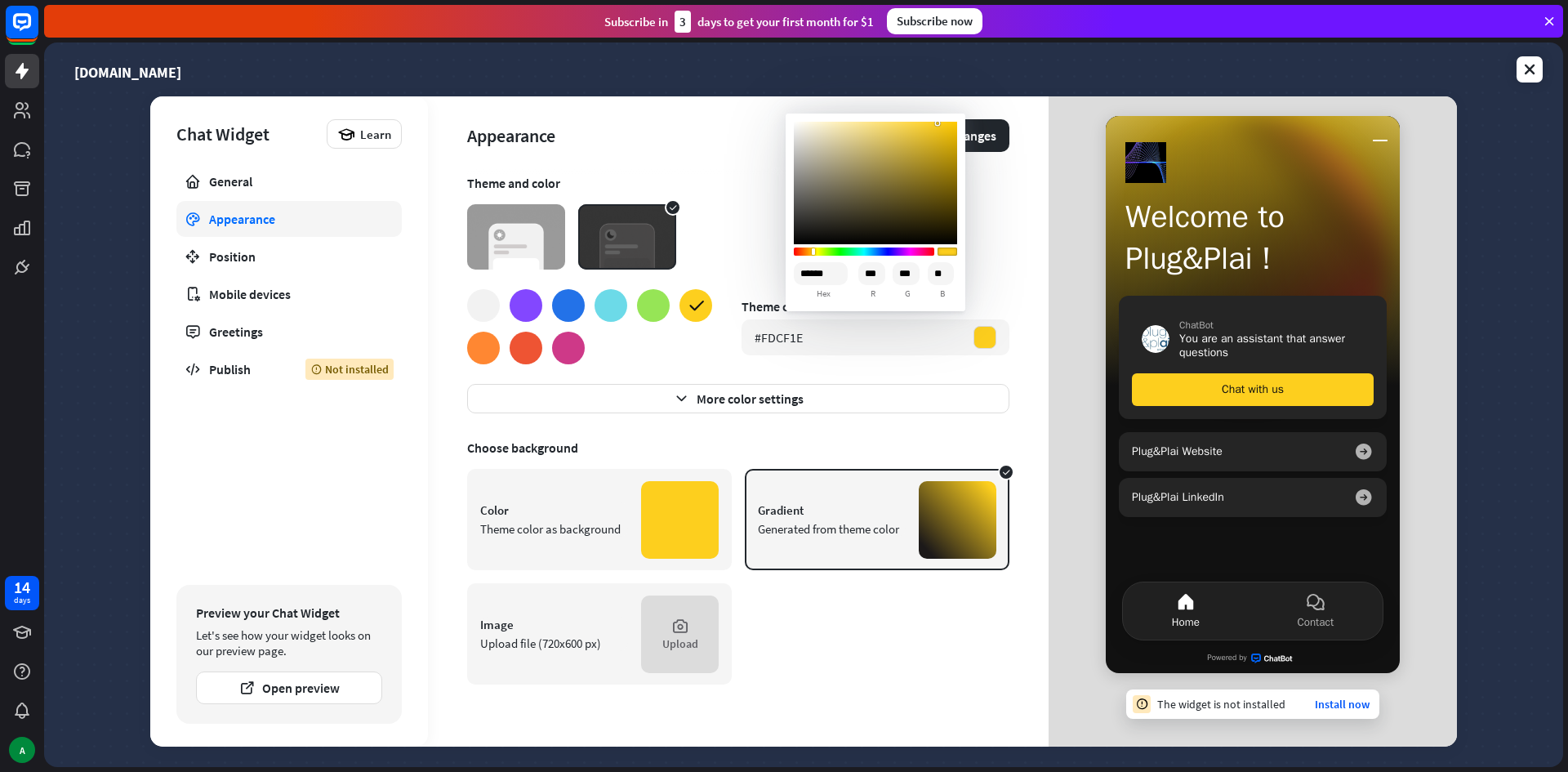 type on "******" 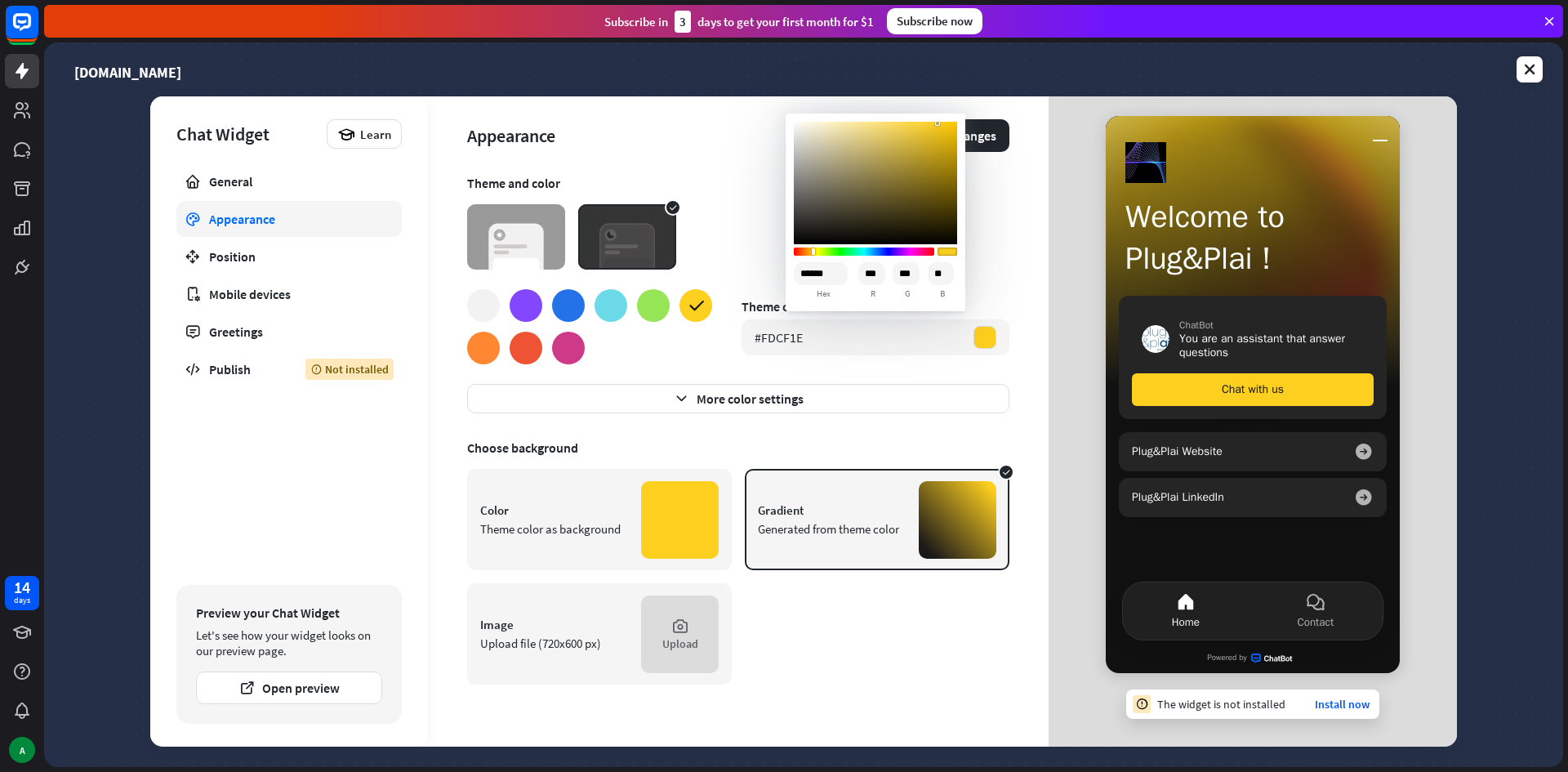 type on "******" 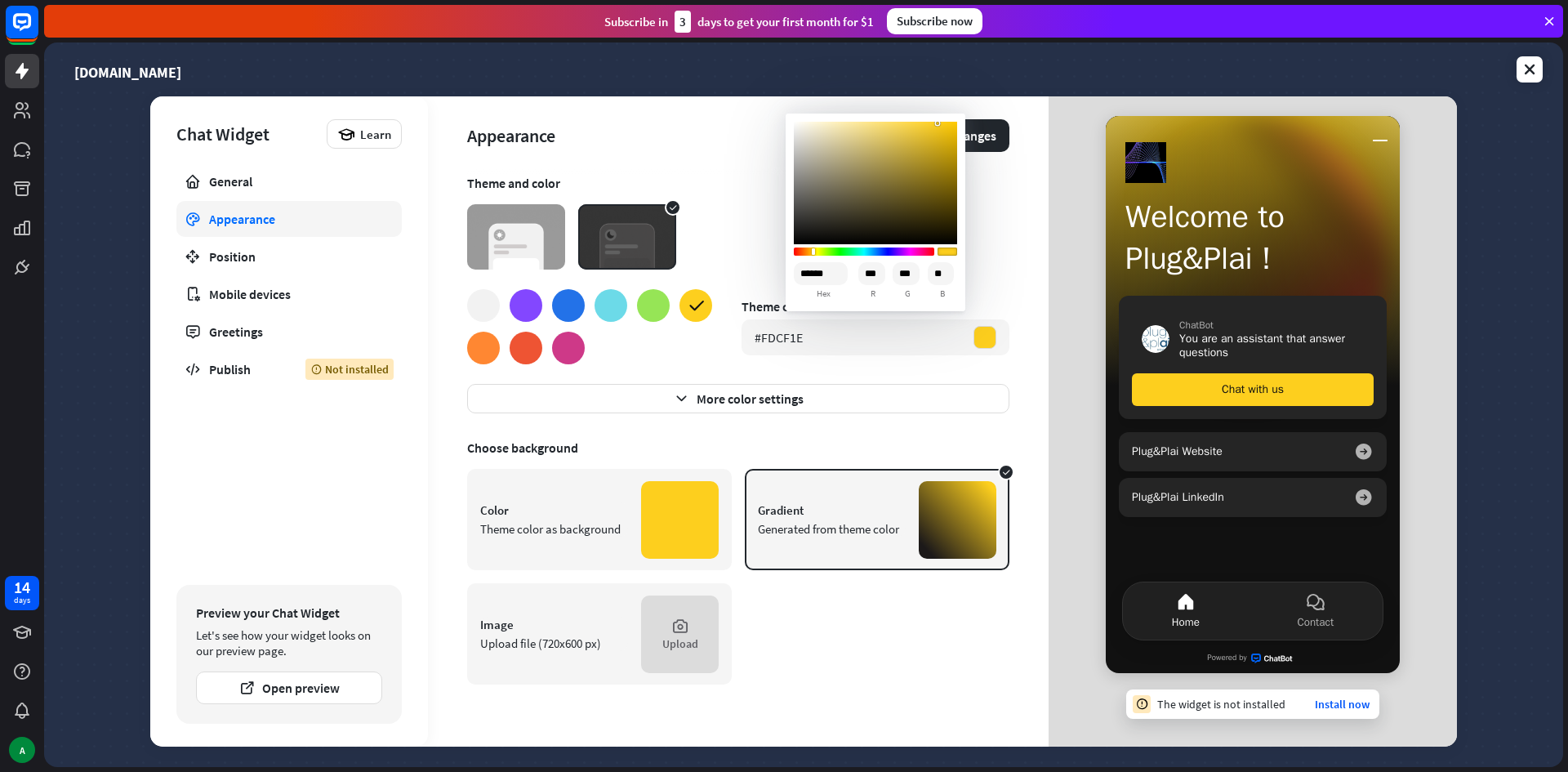 type on "***" 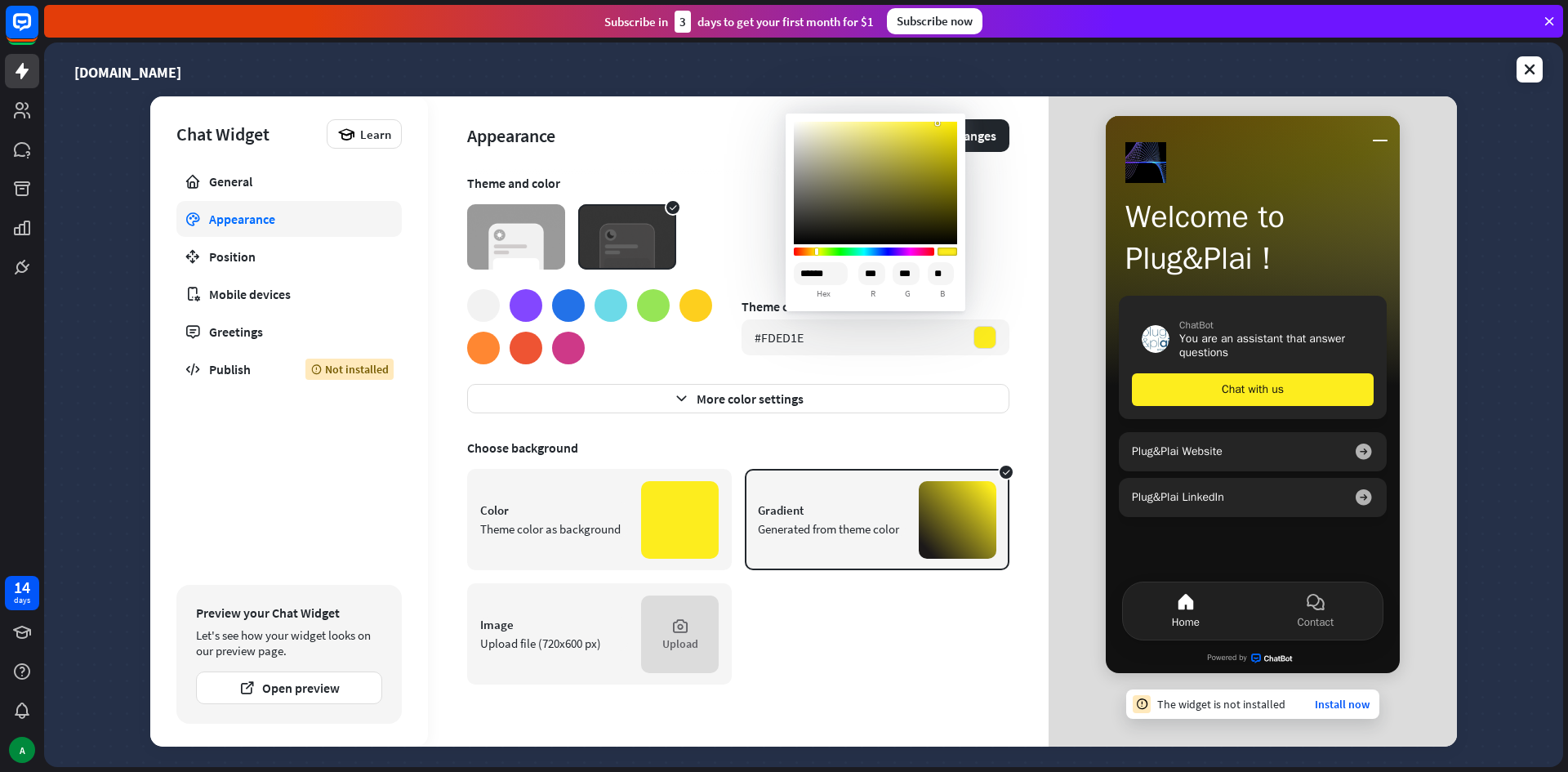 type on "******" 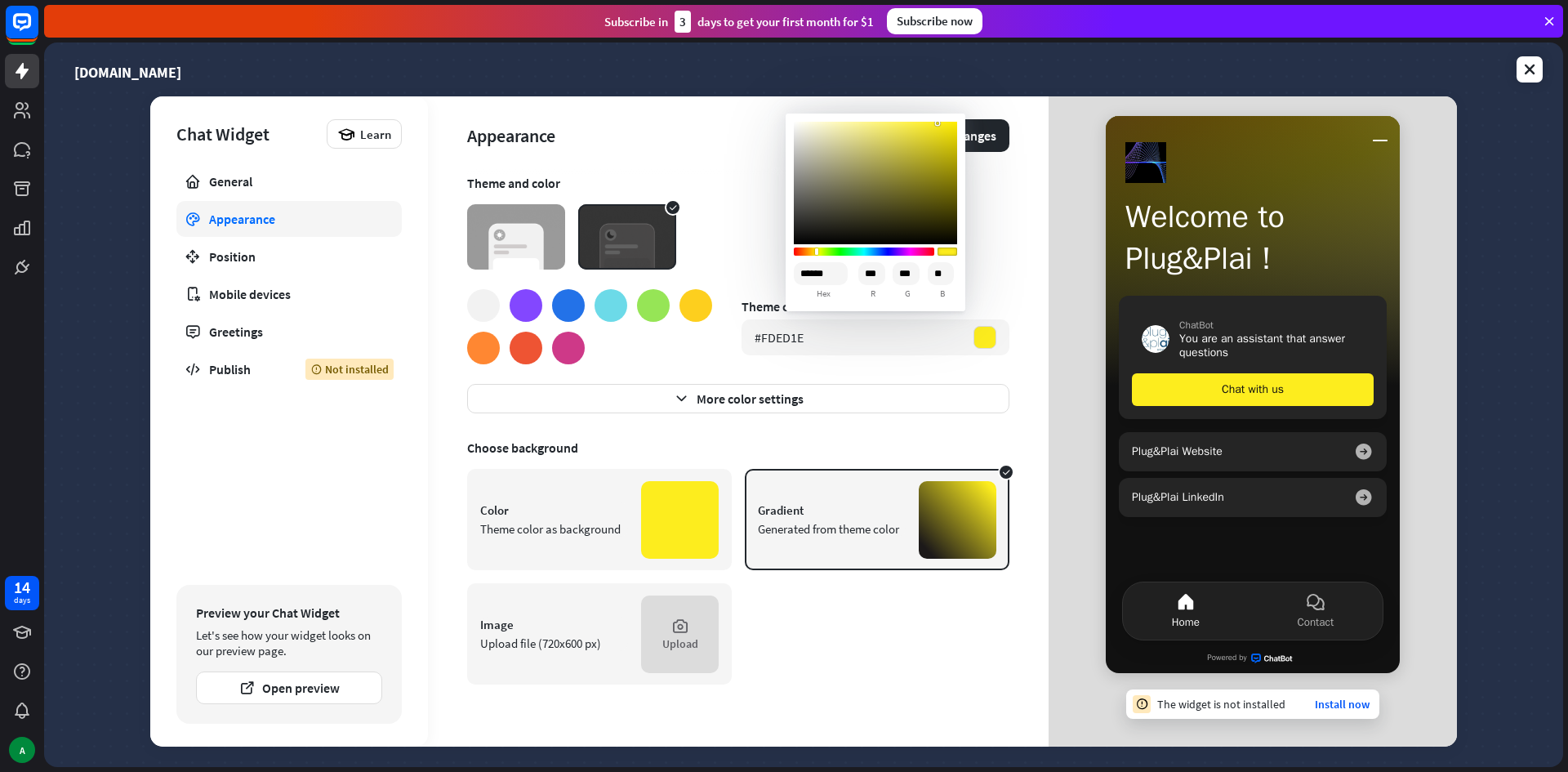 type on "***" 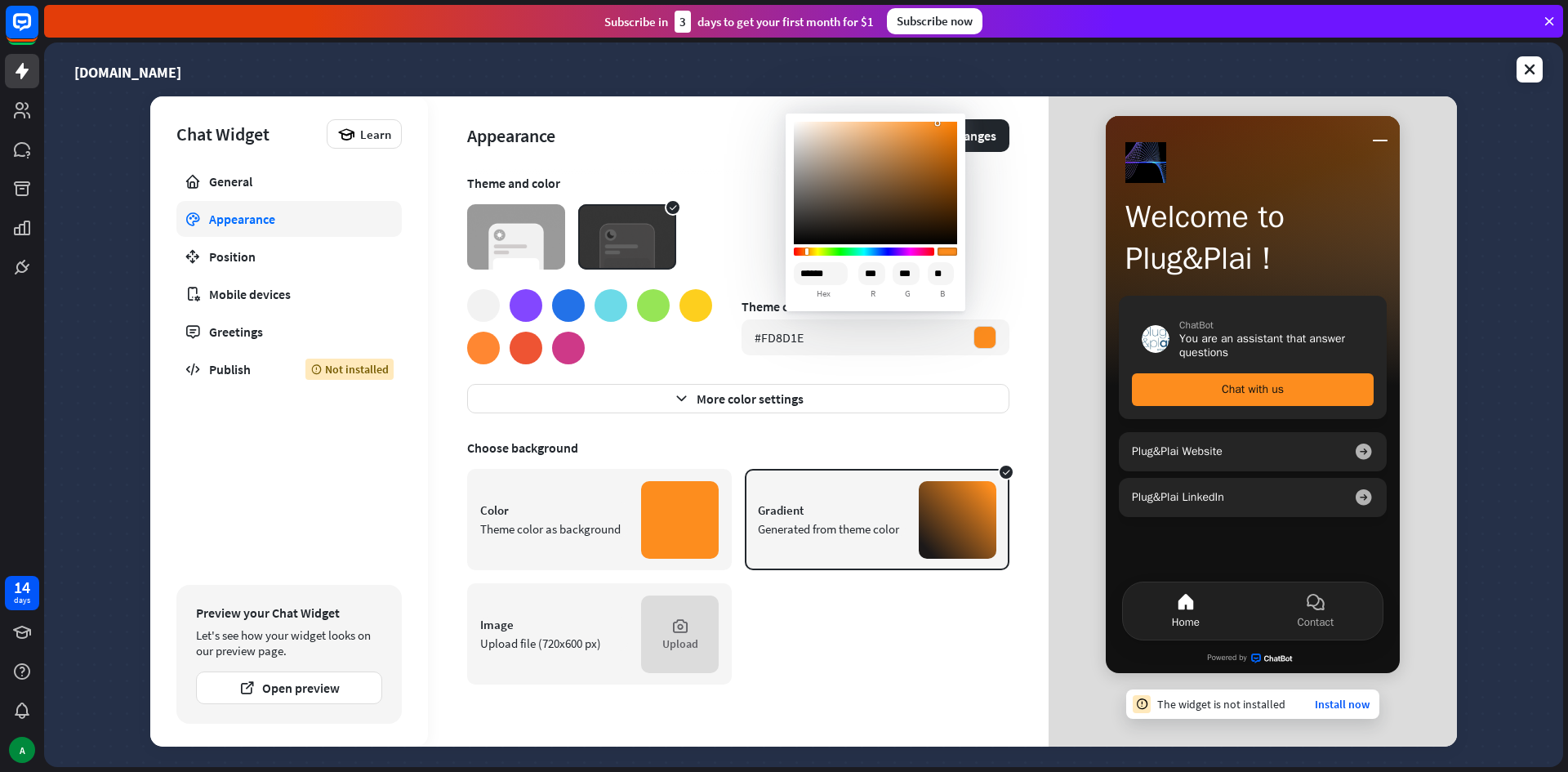 type on "******" 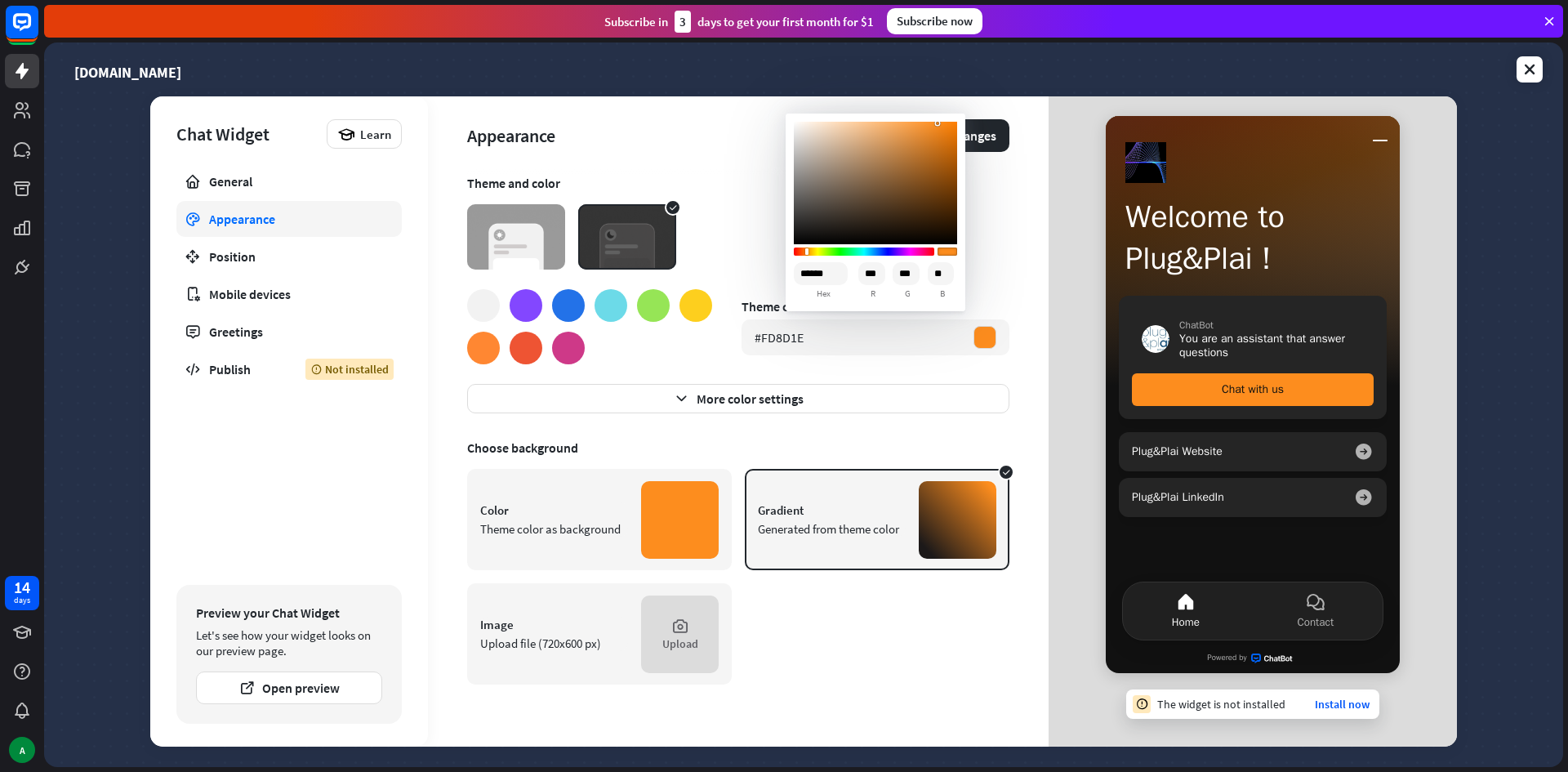 type on "***" 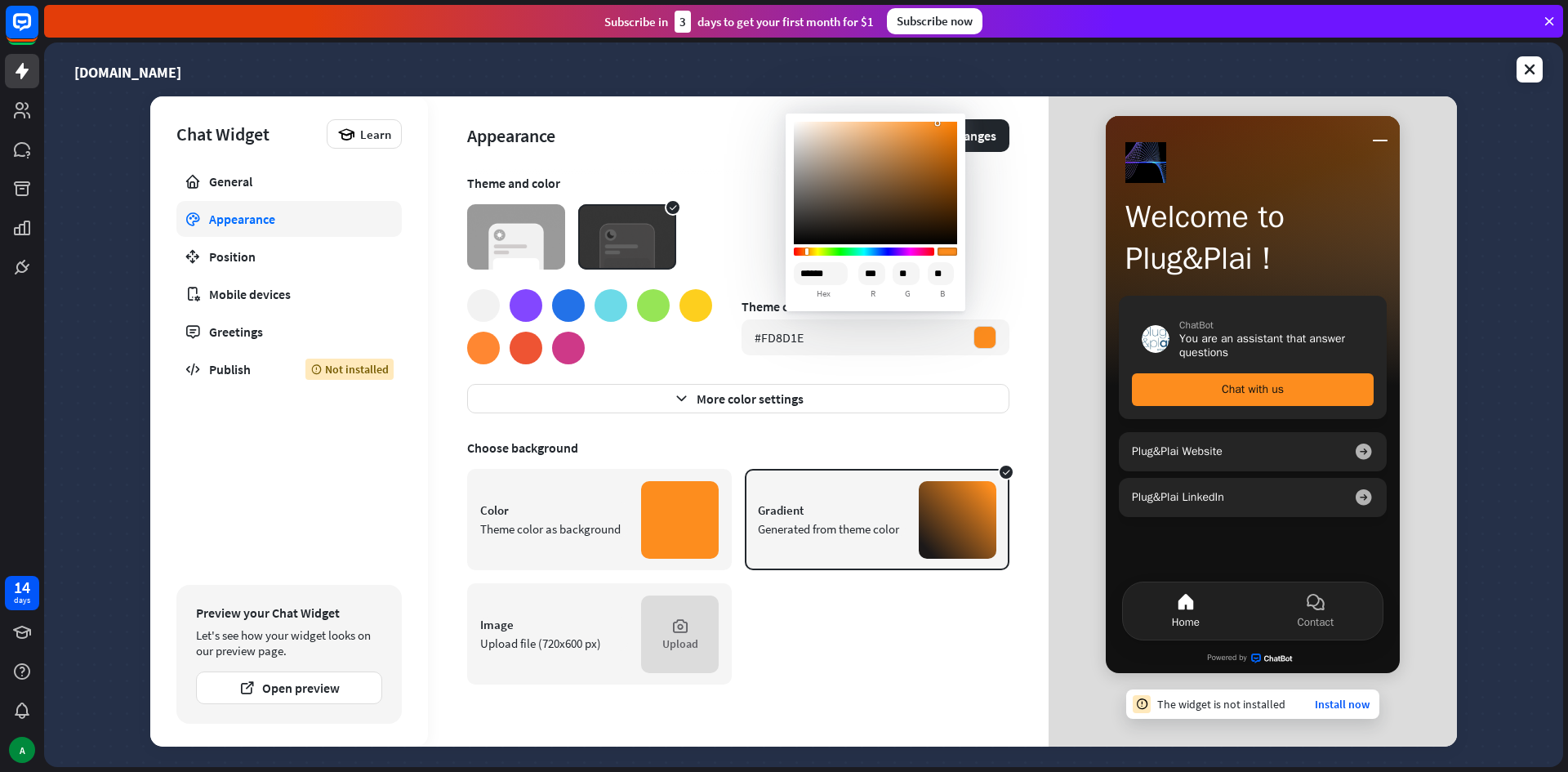 type on "******" 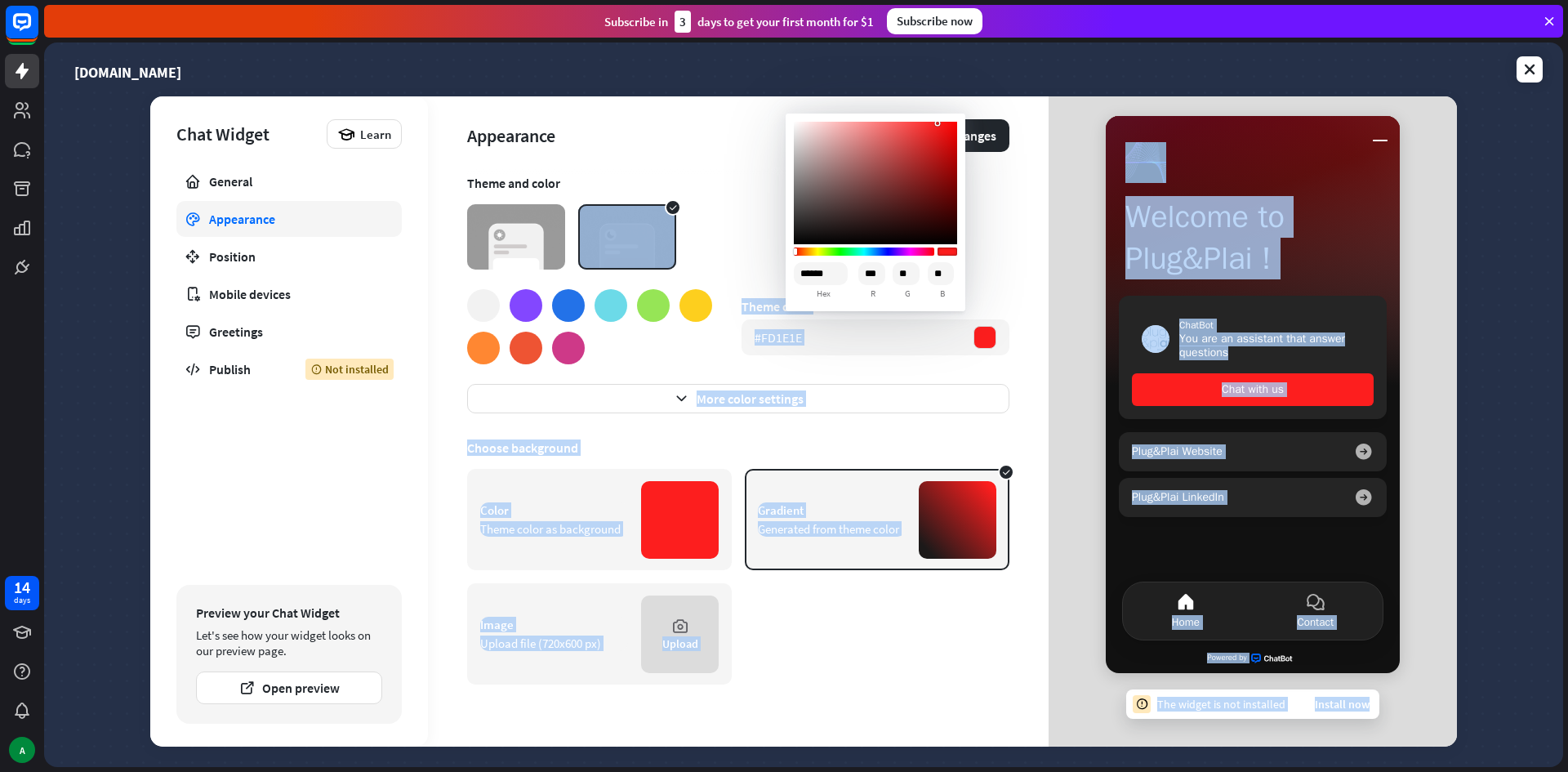 drag, startPoint x: 817, startPoint y: 254, endPoint x: 757, endPoint y: 259, distance: 60.20797 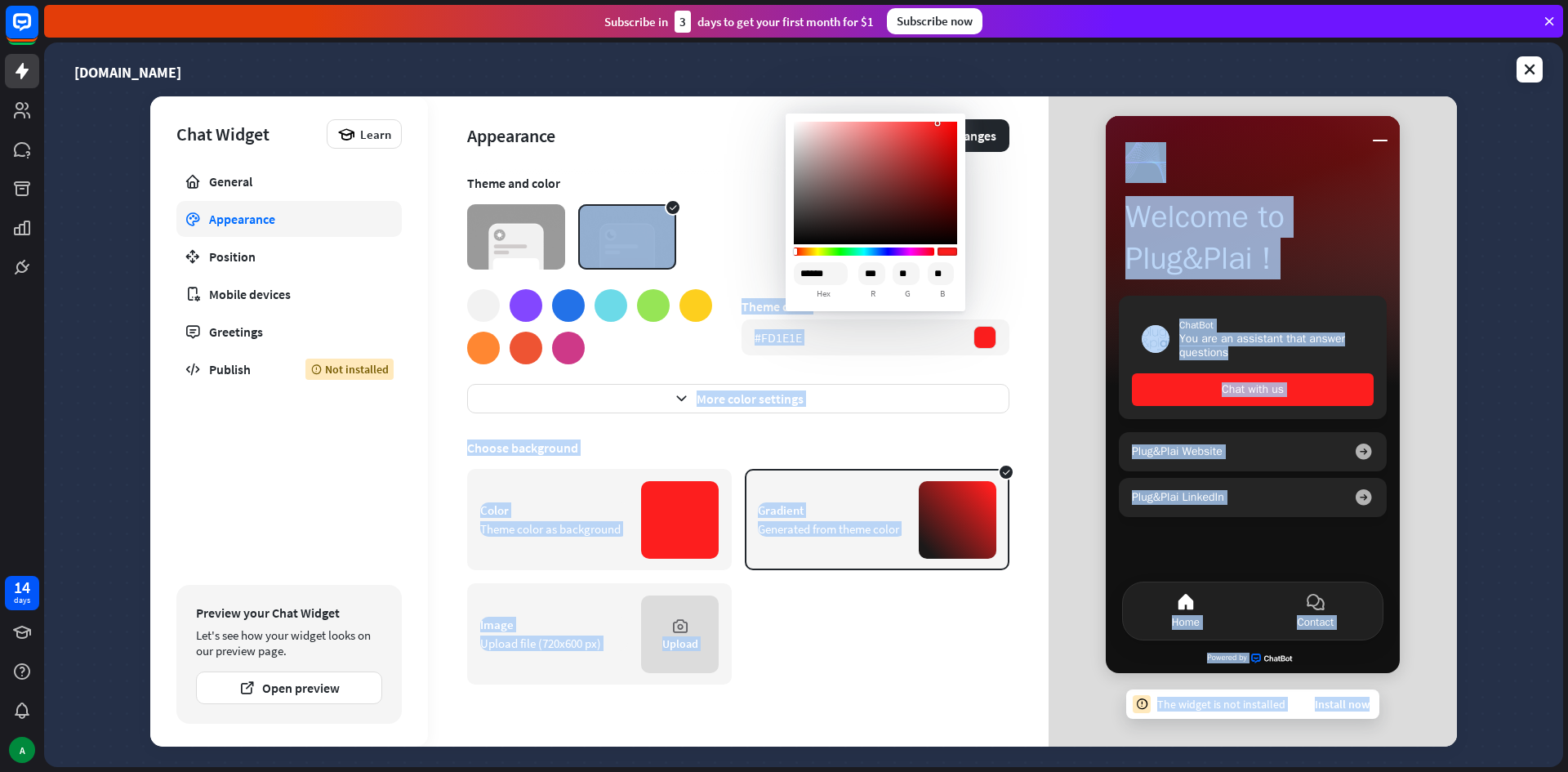 click on "14   days
A
close
Product Help
First steps   Get started with ChatBot       Help Center   Follow step-by-step tutorials       Academy   Level up your skill set       Contact us   Connect with our Product Experts
Subscribe [DATE]
to get your first month for $1
Subscribe now
[DOMAIN_NAME]
Chat Widget     Learn       General     Appearance     Position     Mobile devices     Greetings     Publish
Not installed
Preview your Chat Widget
Let's see how your widget looks on our preview page.
Appearance" at bounding box center [784, 386] 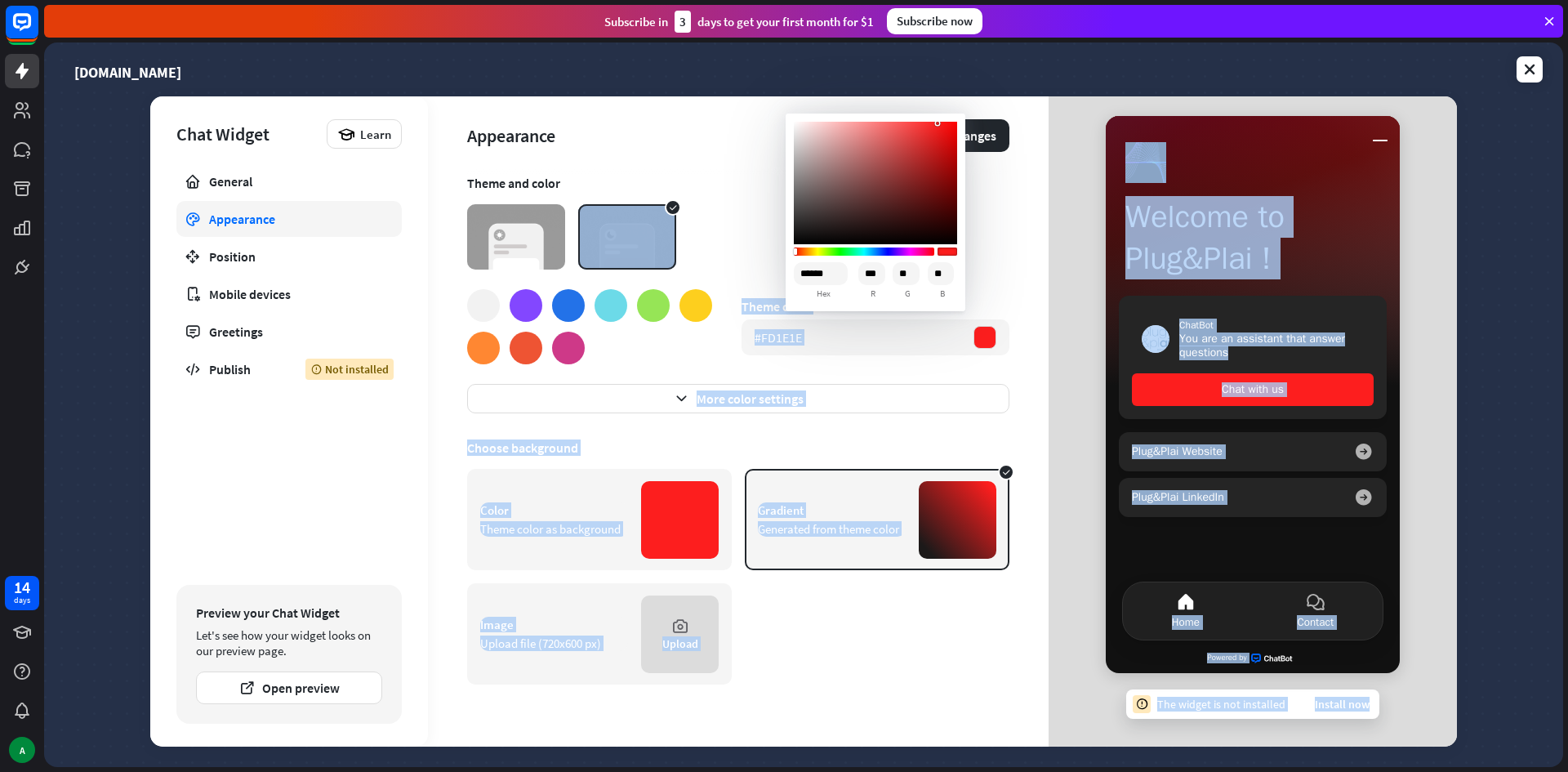 click on "Theme and color             Theme color     #FD1E1E
More color settings
Choose background   Color
Theme color as background
Gradient
Generated from theme color
Image
Upload file (720x600 px)
Upload" at bounding box center (738, 461) 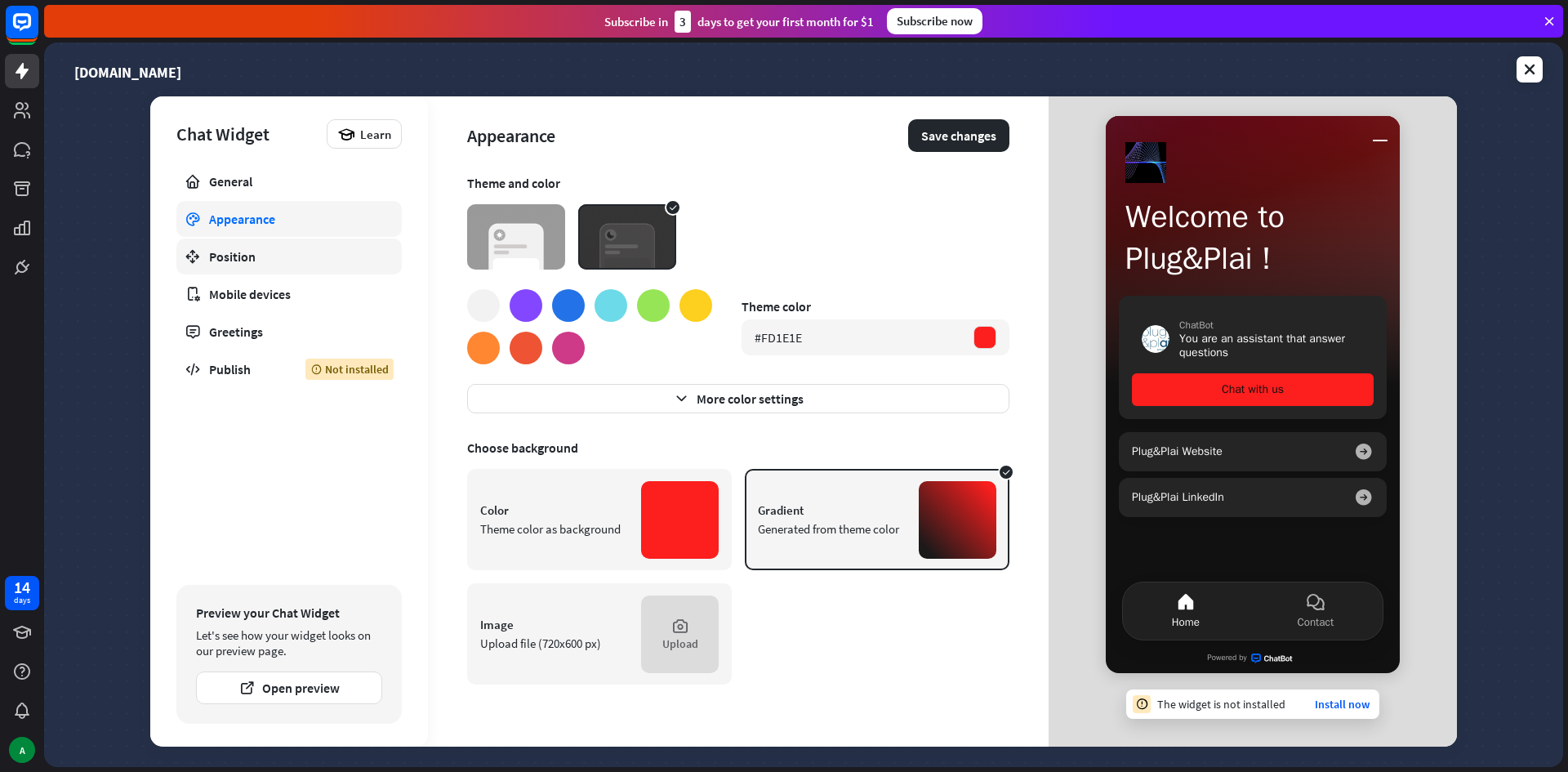 click on "Position" at bounding box center (289, 257) 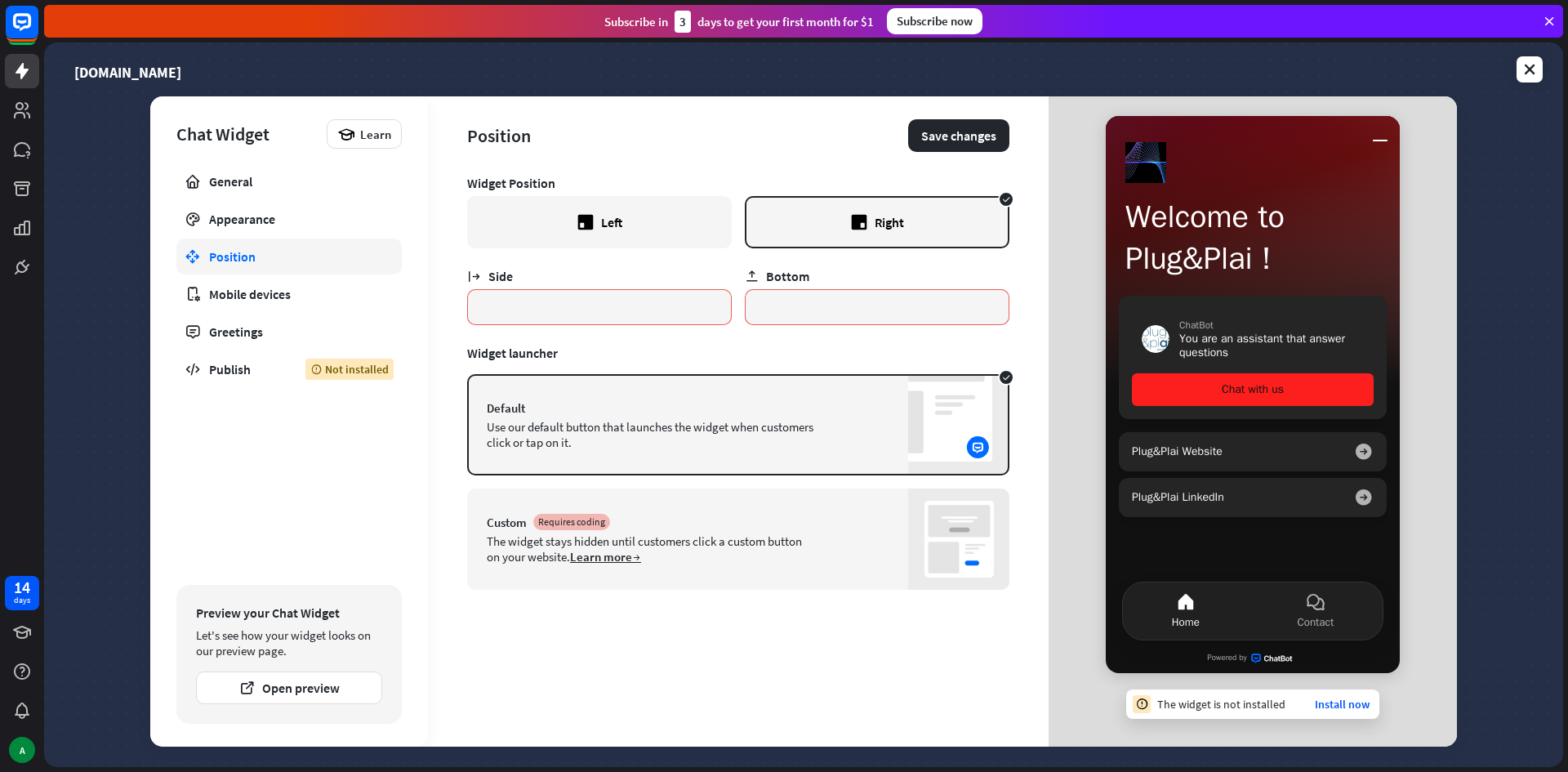 click on "Position" at bounding box center [289, 257] 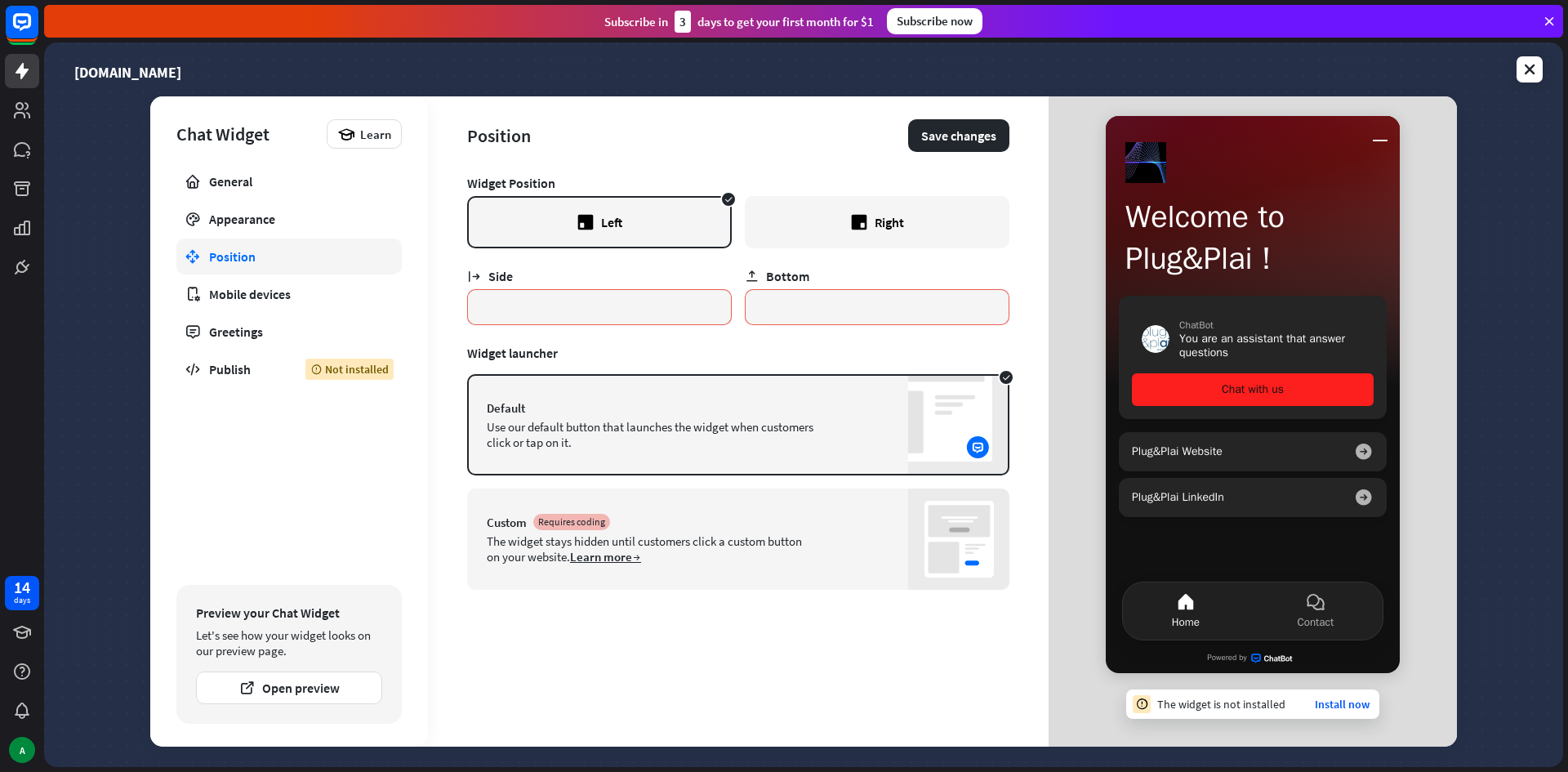 click on "Right" at bounding box center [877, 222] 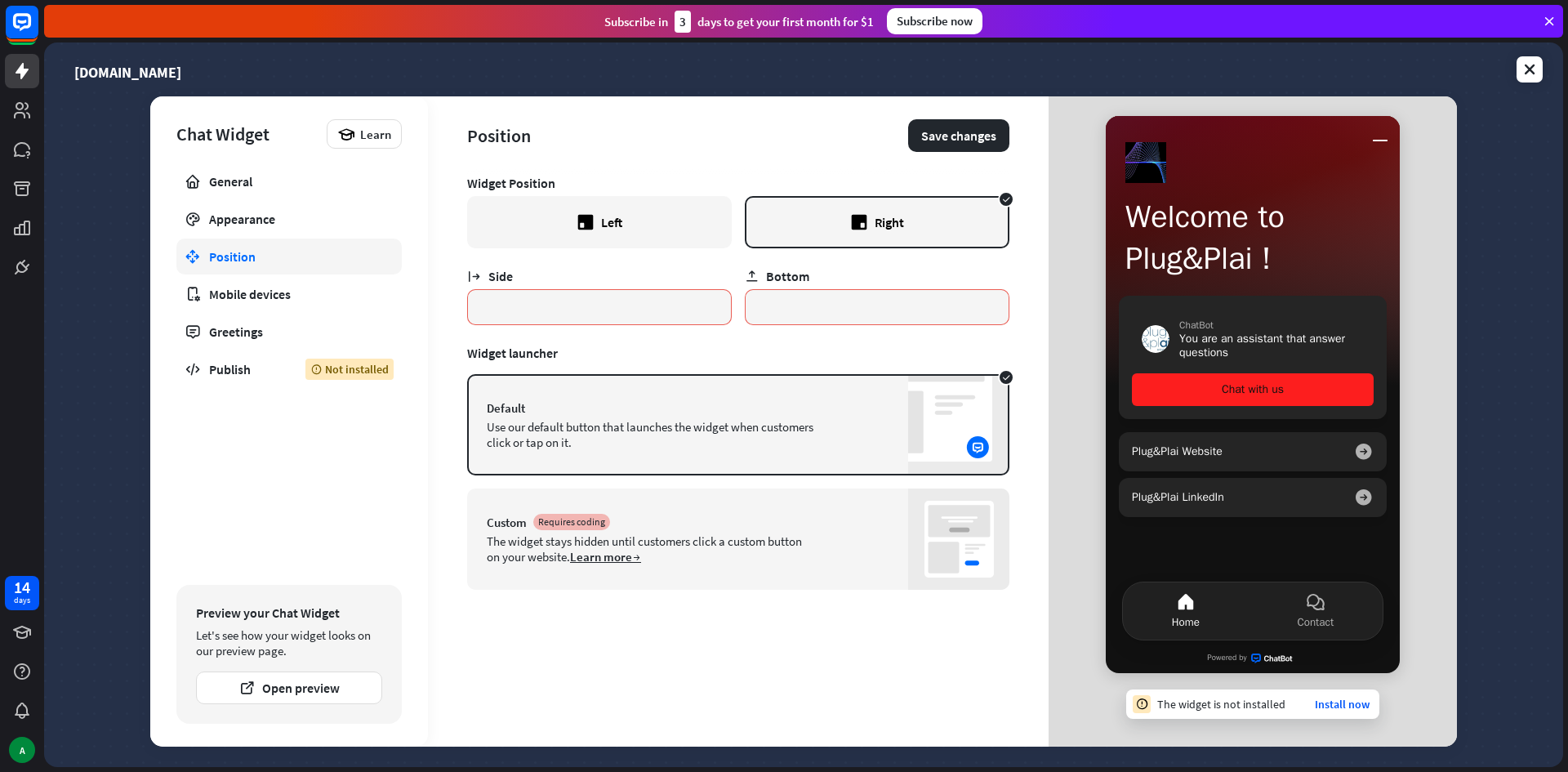 click on "Left" at bounding box center [599, 222] 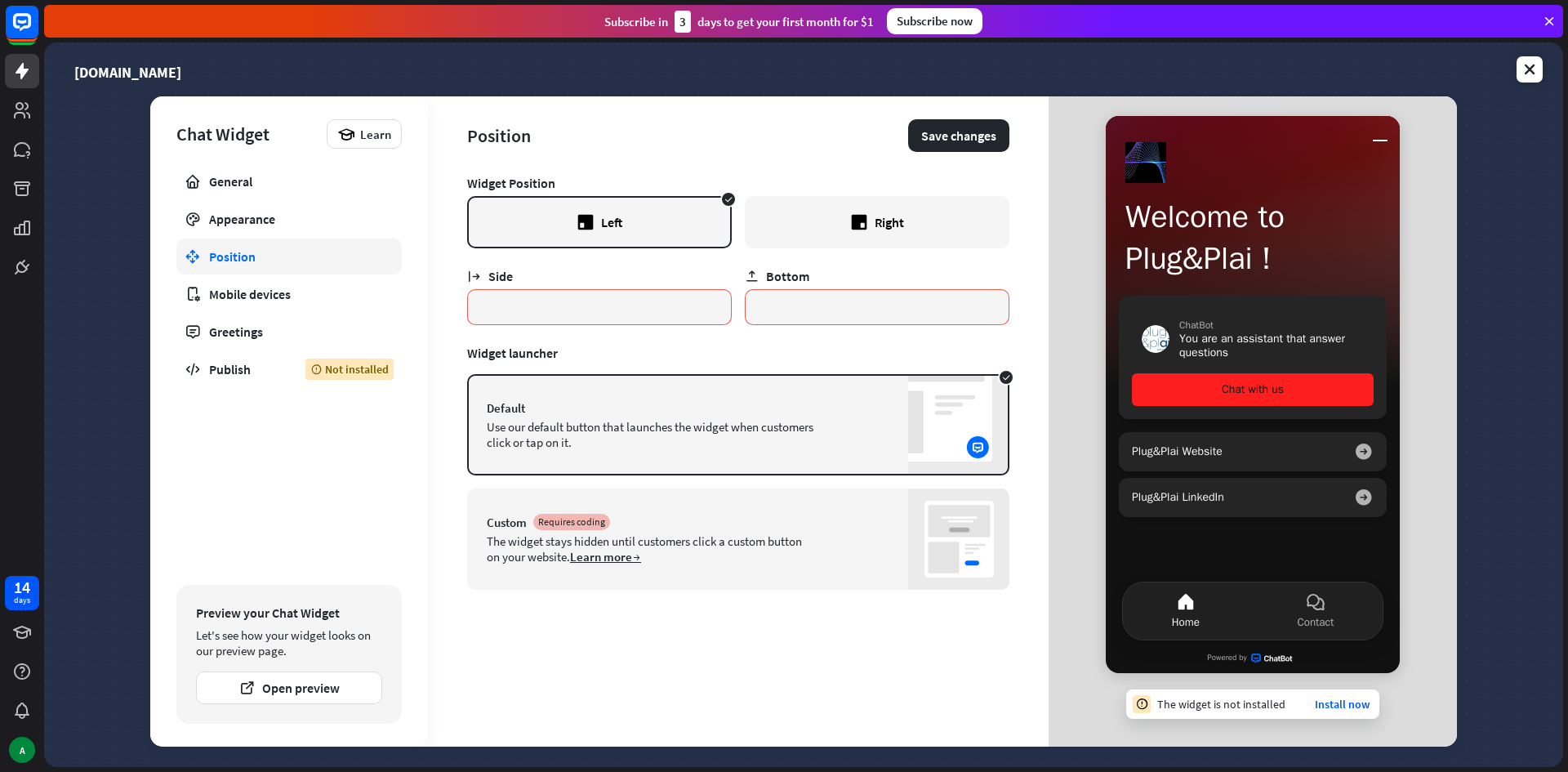 click on "The widget stays hidden until customers click a custom
button on your website.
Learn more" at bounding box center [650, 549] 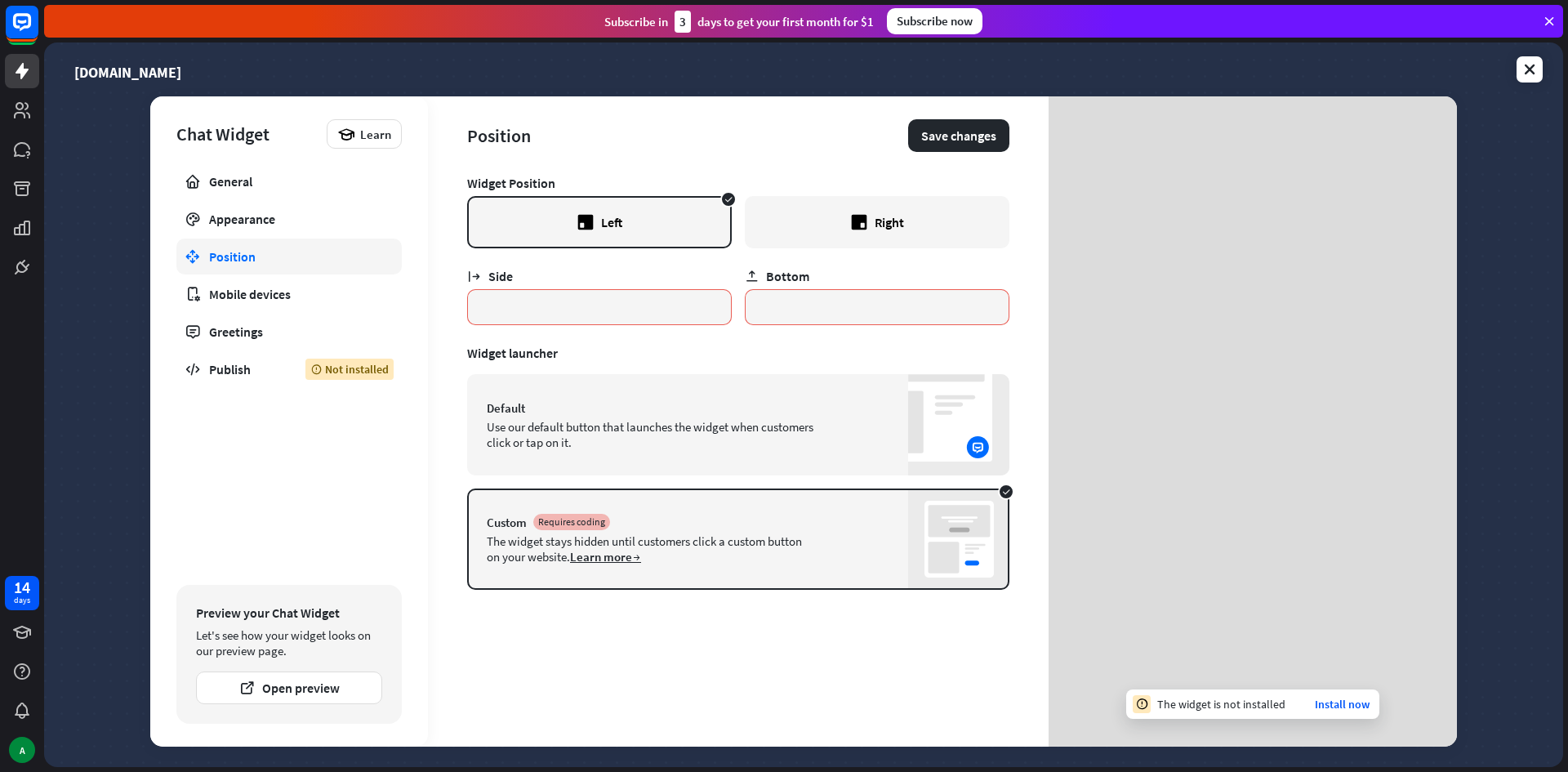 click on "Widget Position         Left           Right
Side
*
Bottom
*
Widget launcher
Default
Use our default button that launches the widget when
customers click or tap on it.
Custom
Requires coding
The widget stays hidden until customers click a custom
button on your website.
Learn more" at bounding box center [738, 461] 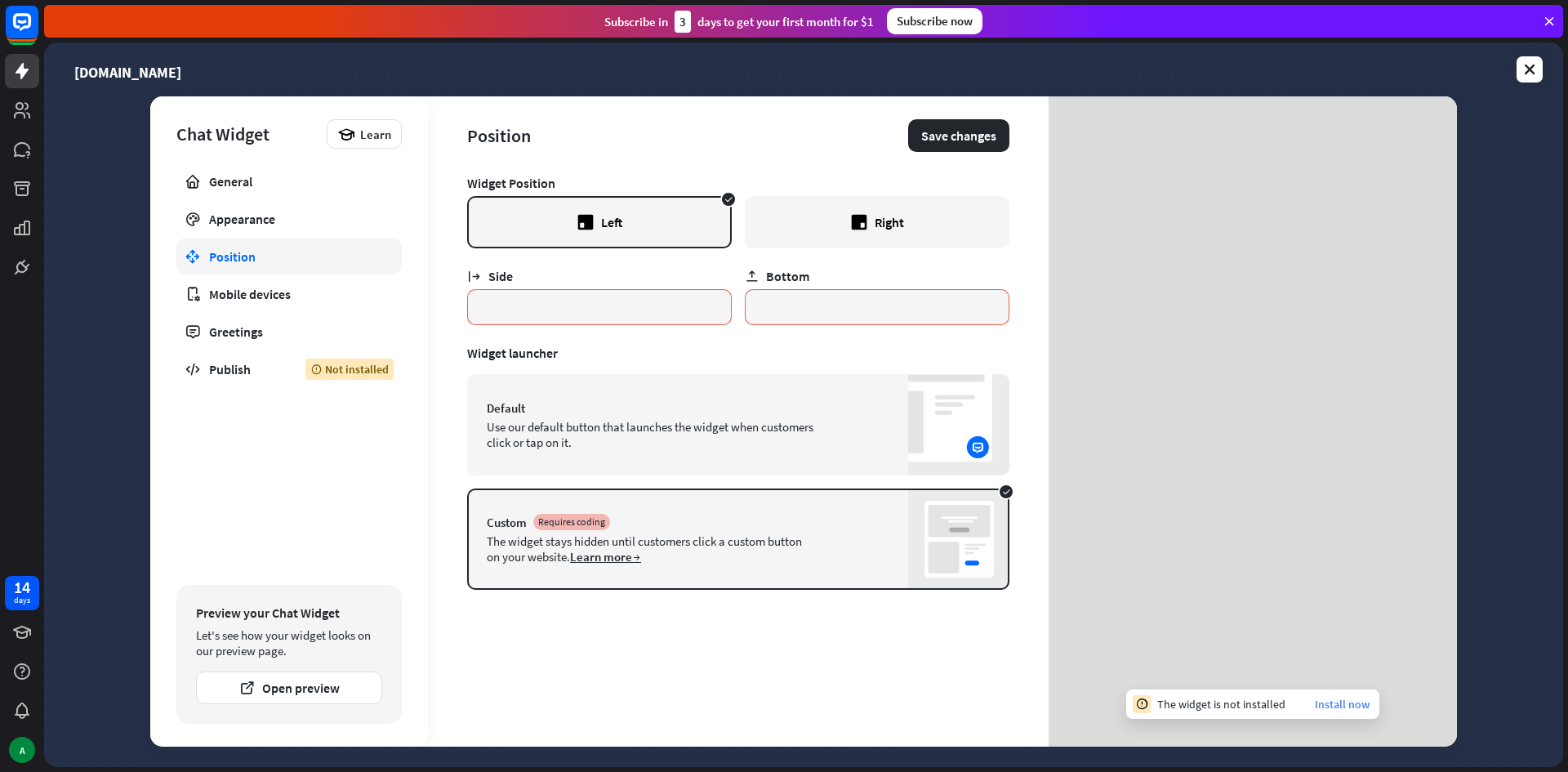 click on "Install now" at bounding box center (1342, 704) 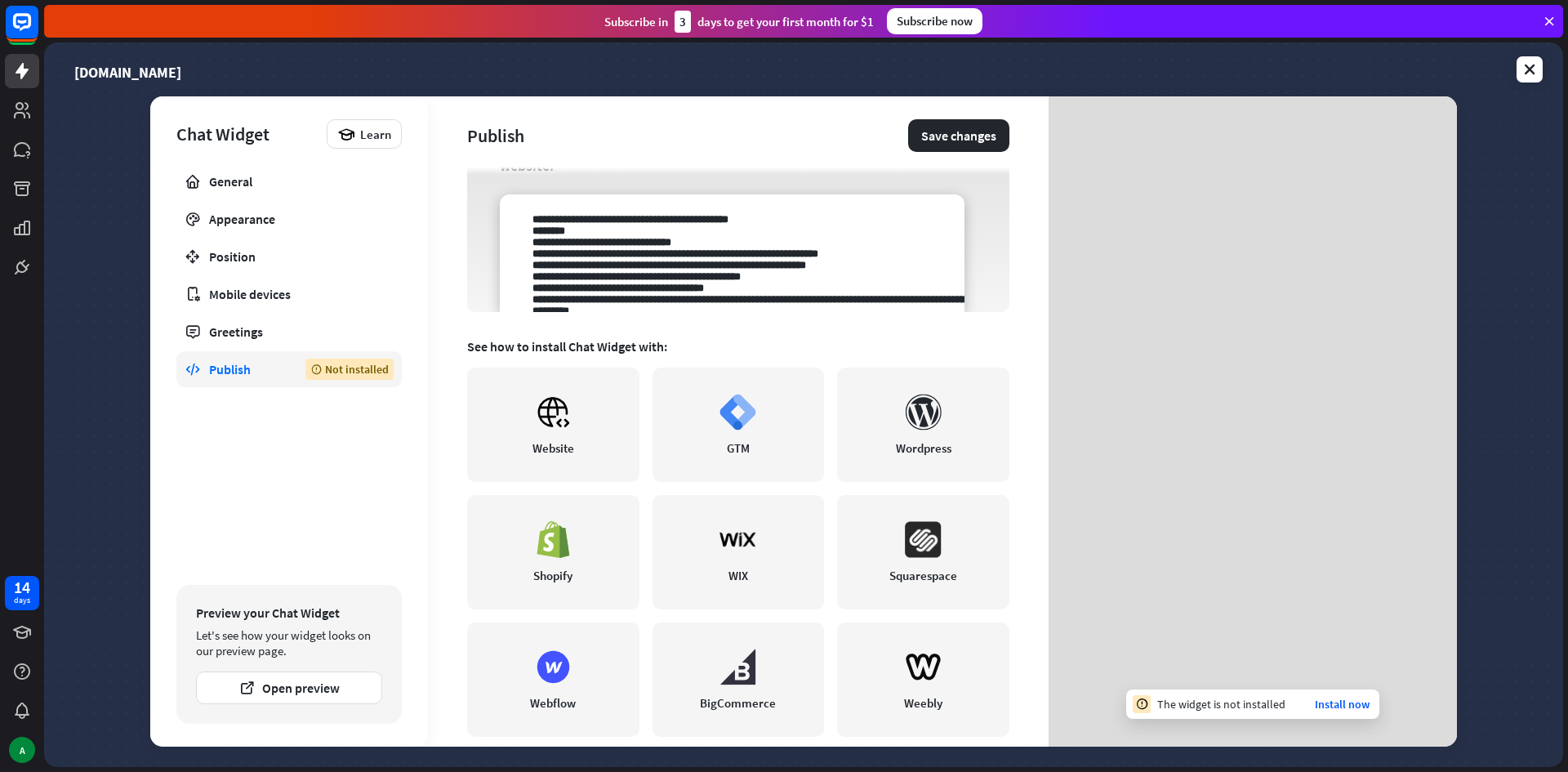 scroll, scrollTop: 224, scrollLeft: 0, axis: vertical 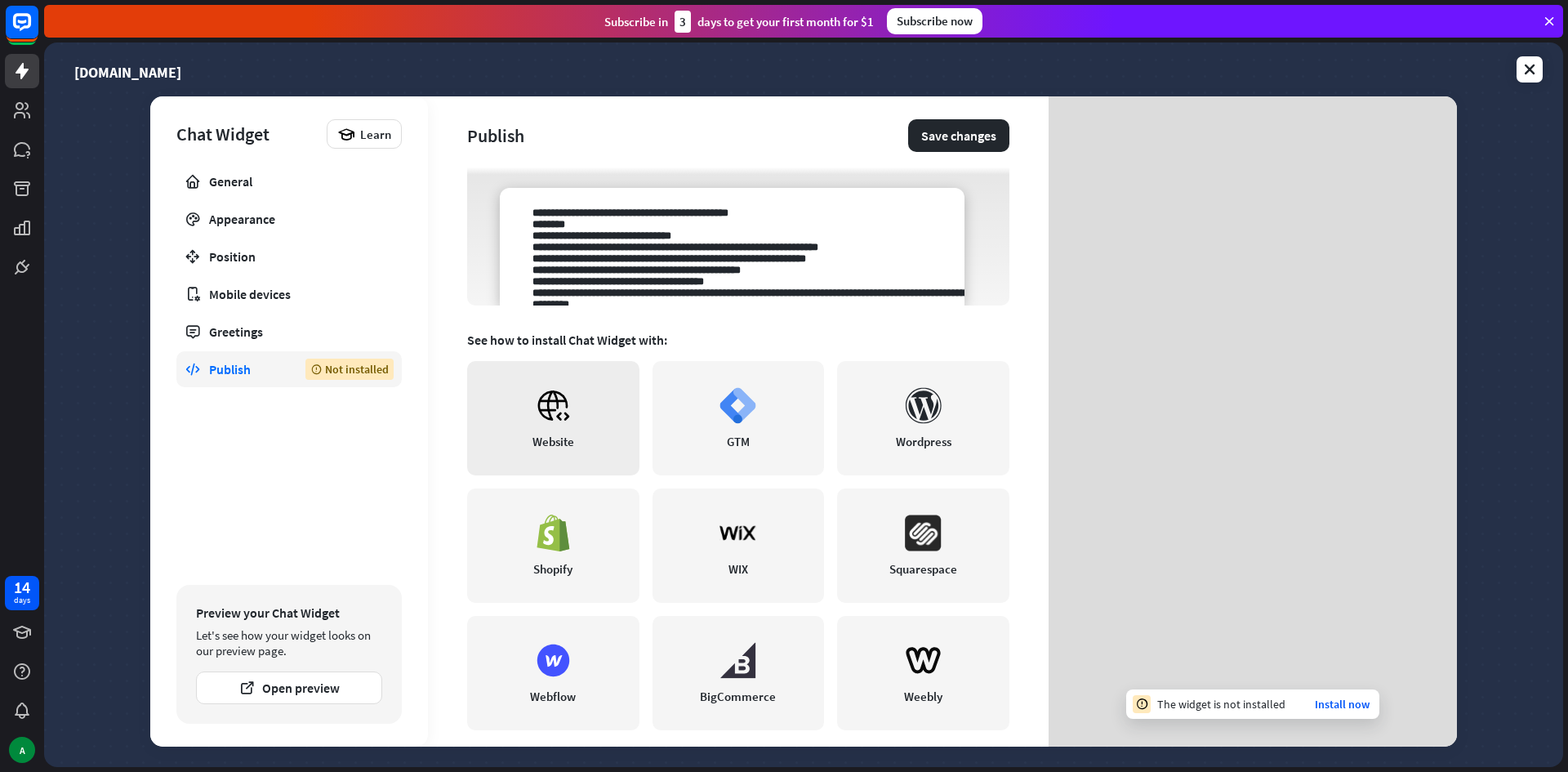 click on "Website" at bounding box center (553, 418) 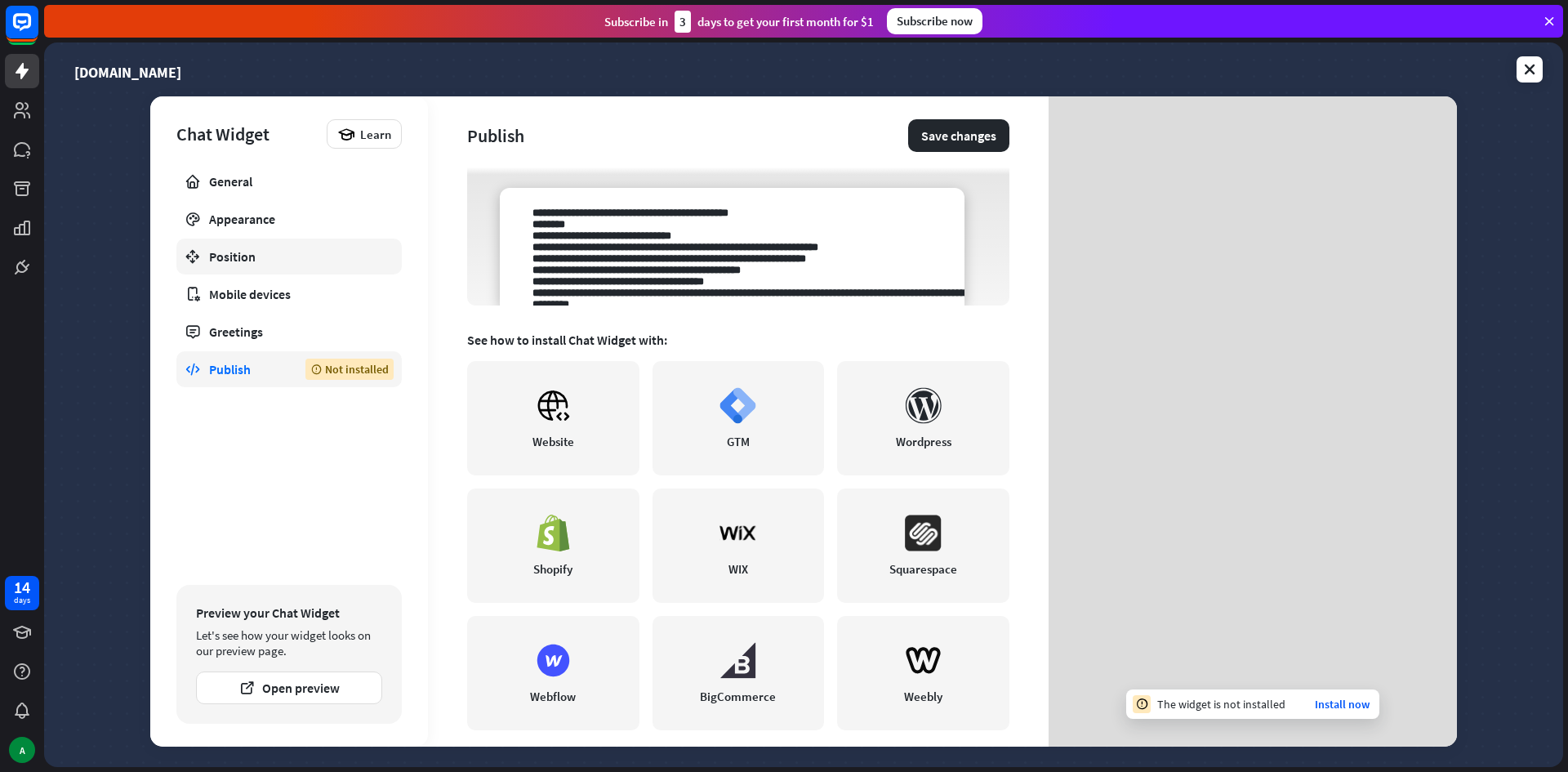 click on "Position" at bounding box center [289, 257] 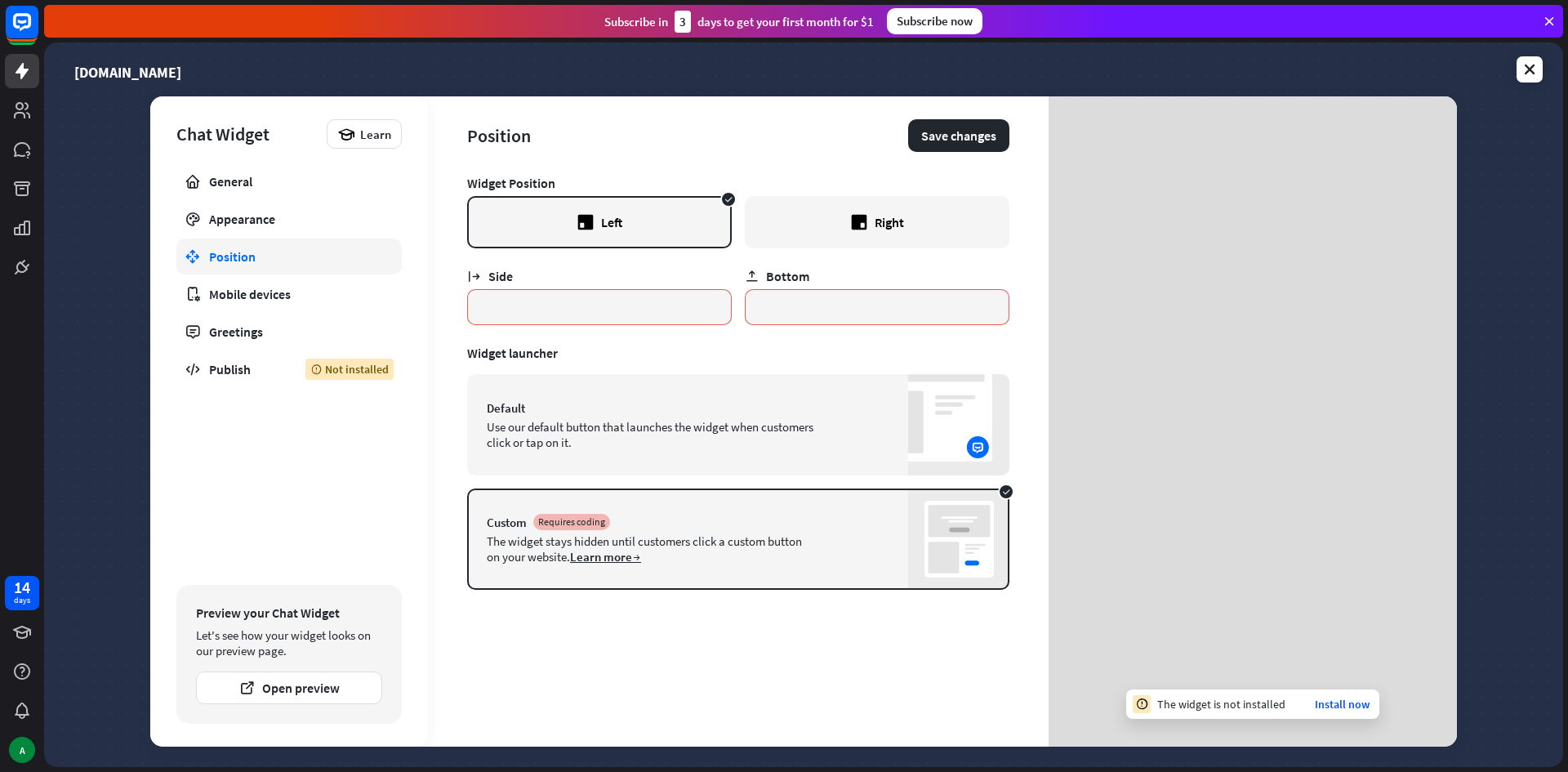 click on "Default" at bounding box center [738, 408] 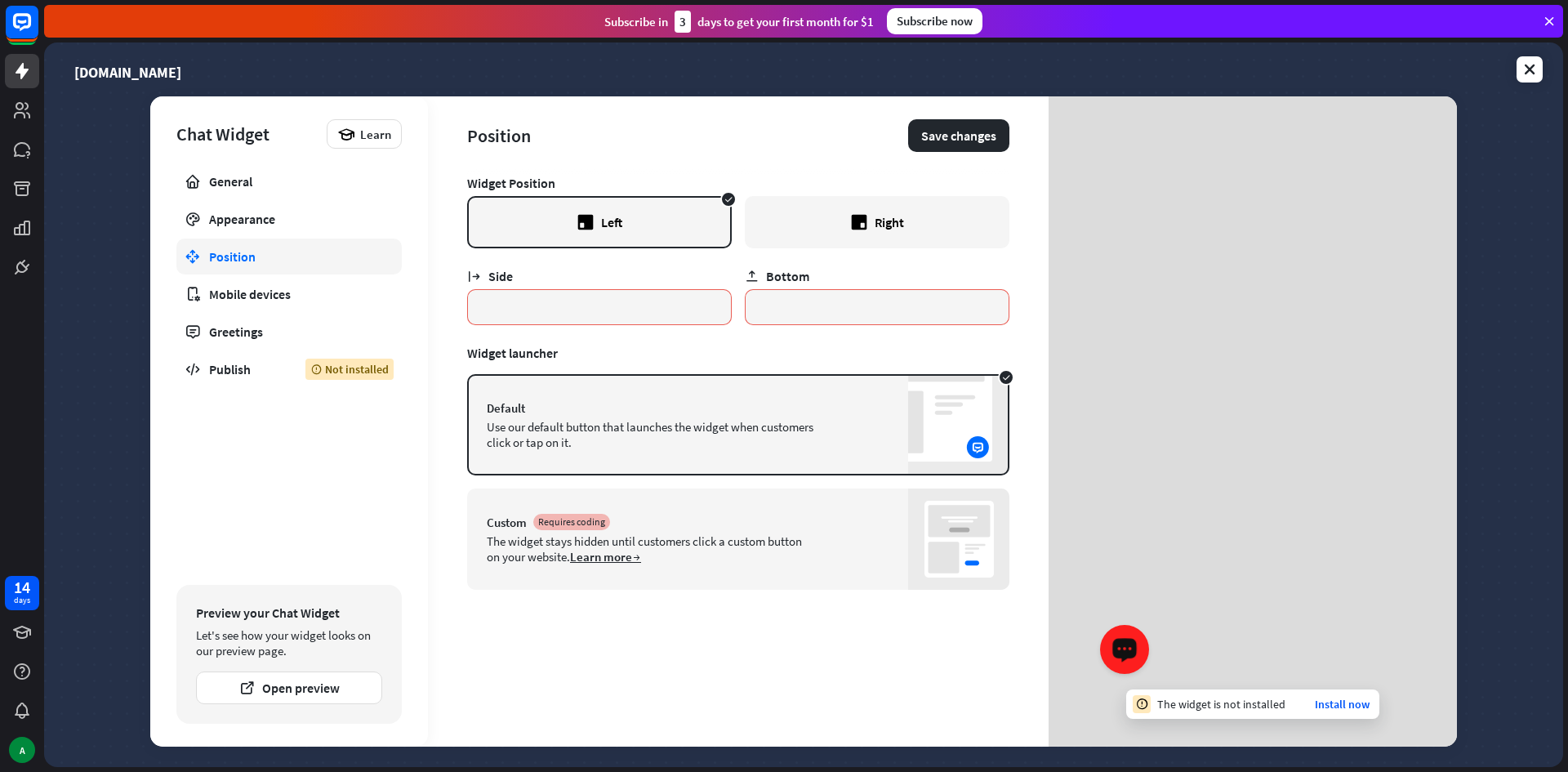 click at bounding box center [1125, 648] 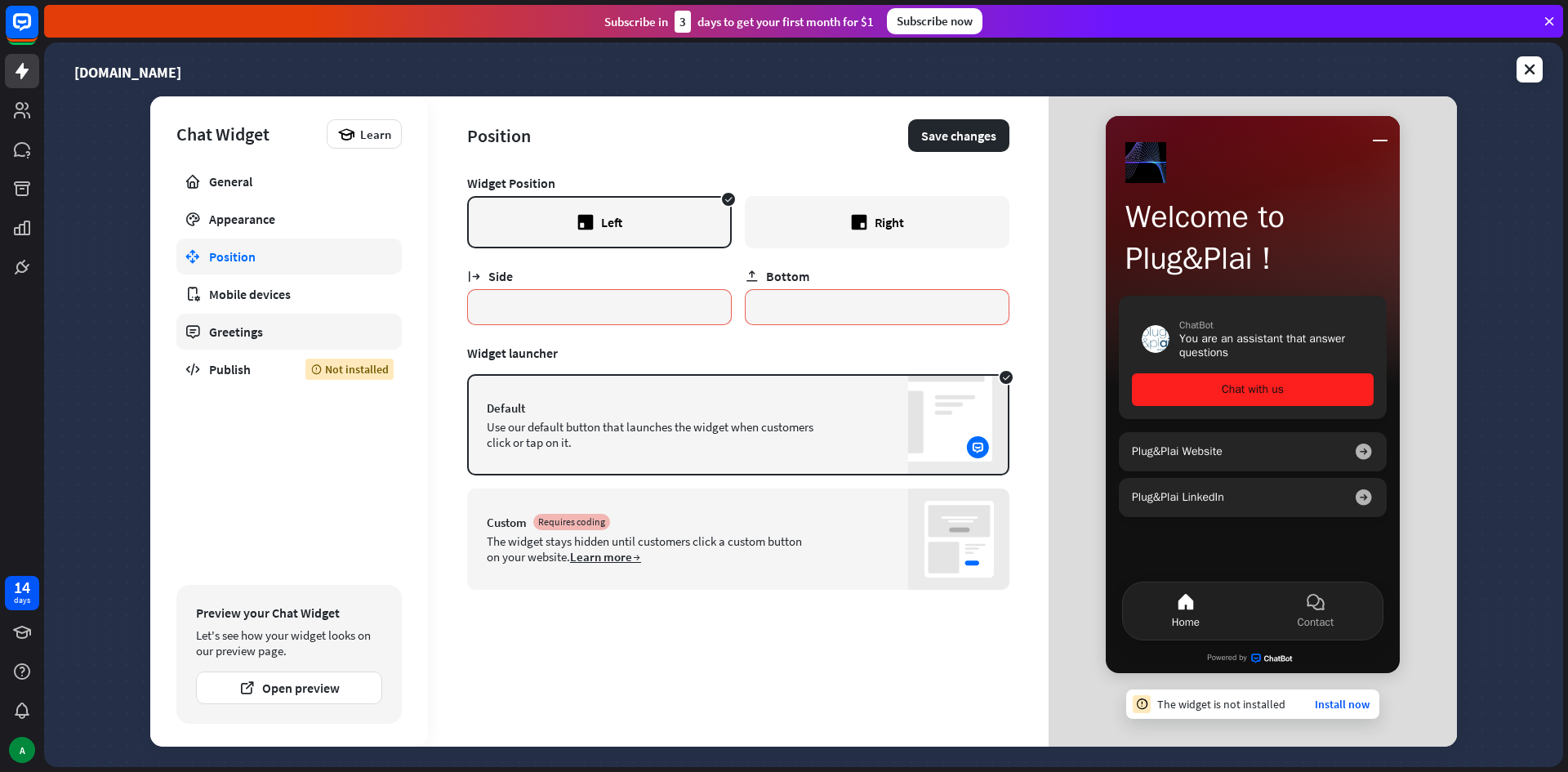 click on "Greetings" at bounding box center [289, 332] 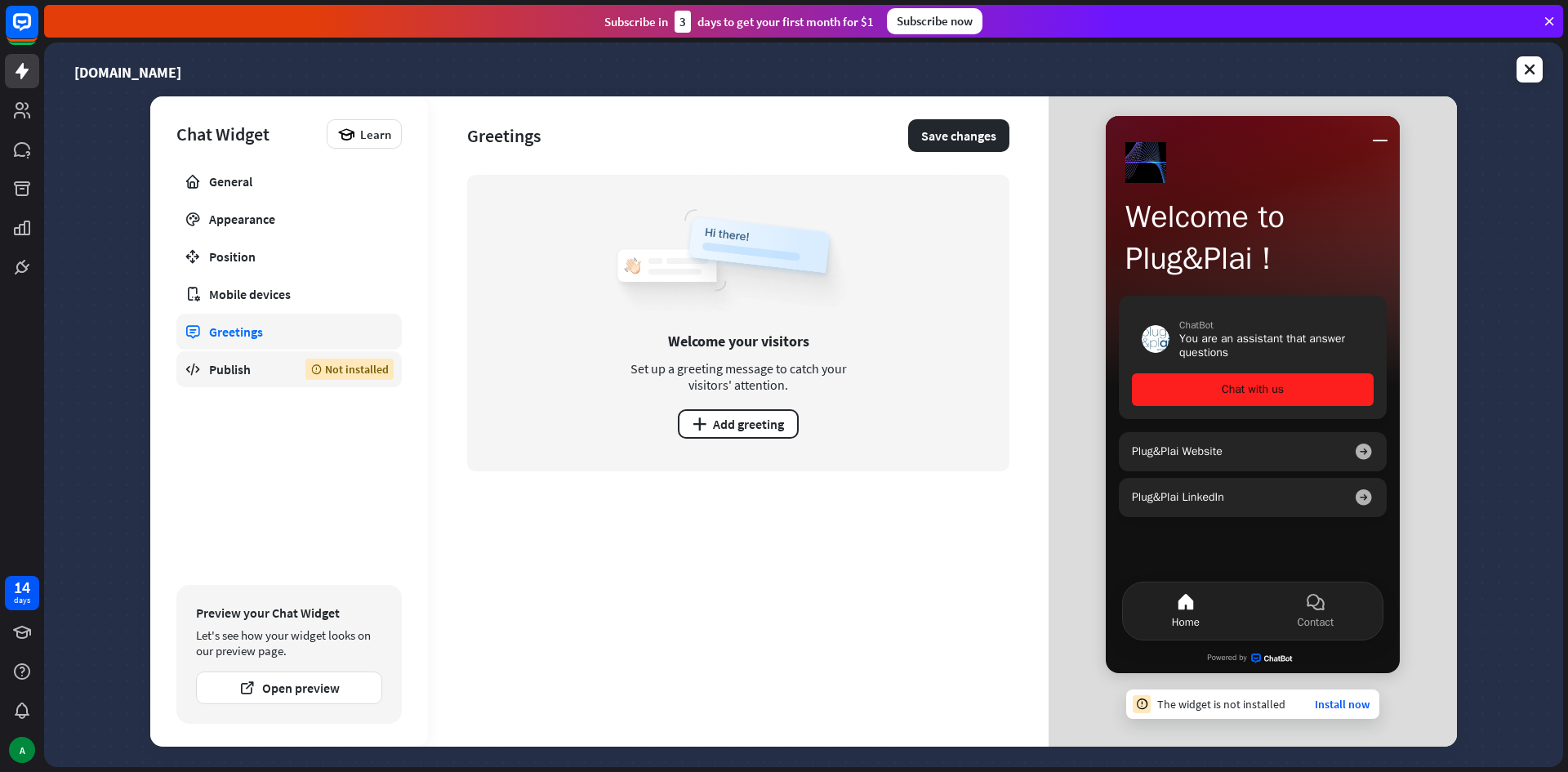 click on "Publish
Not installed" at bounding box center (289, 369) 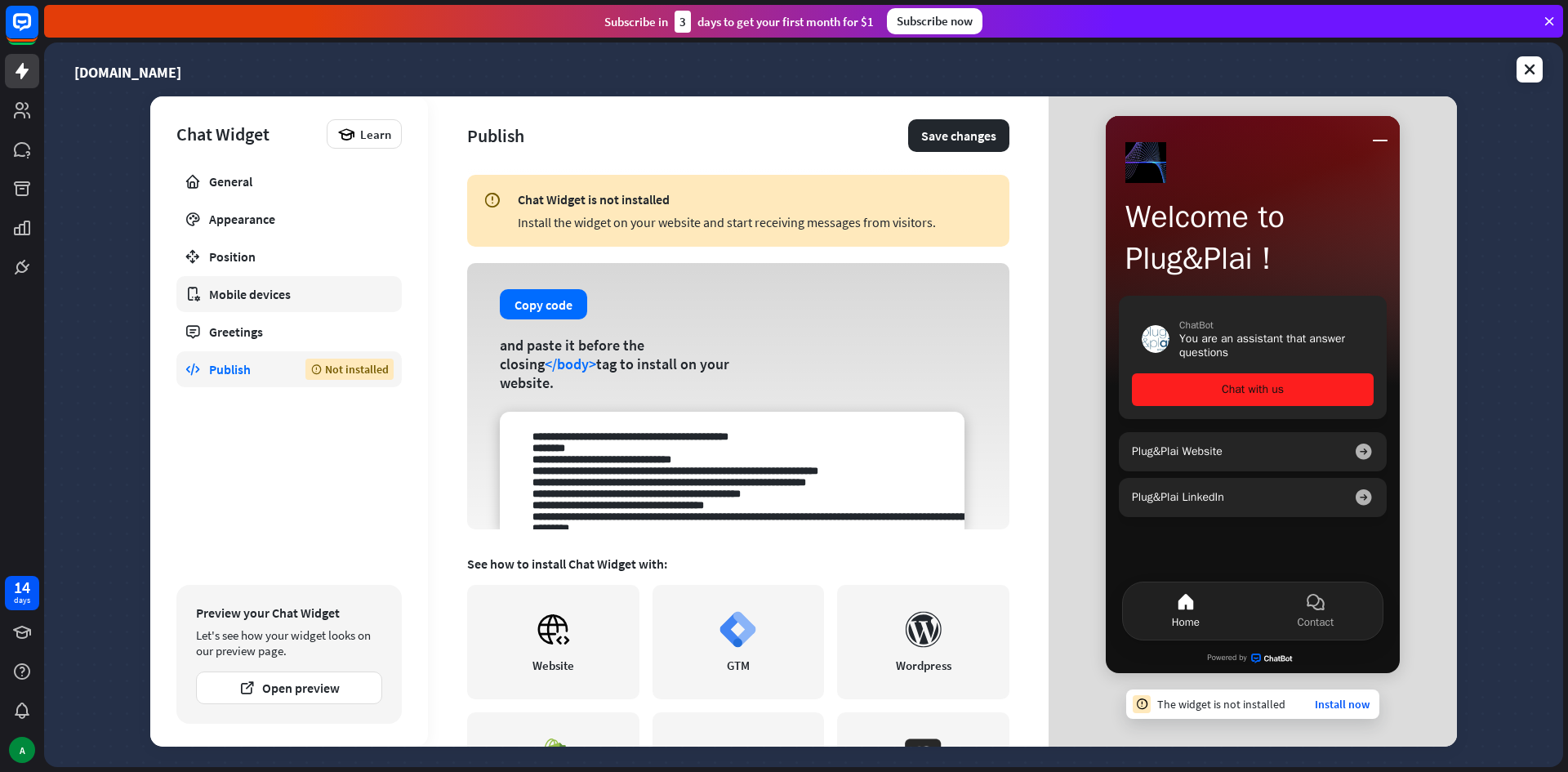 click on "Mobile devices" at bounding box center [289, 294] 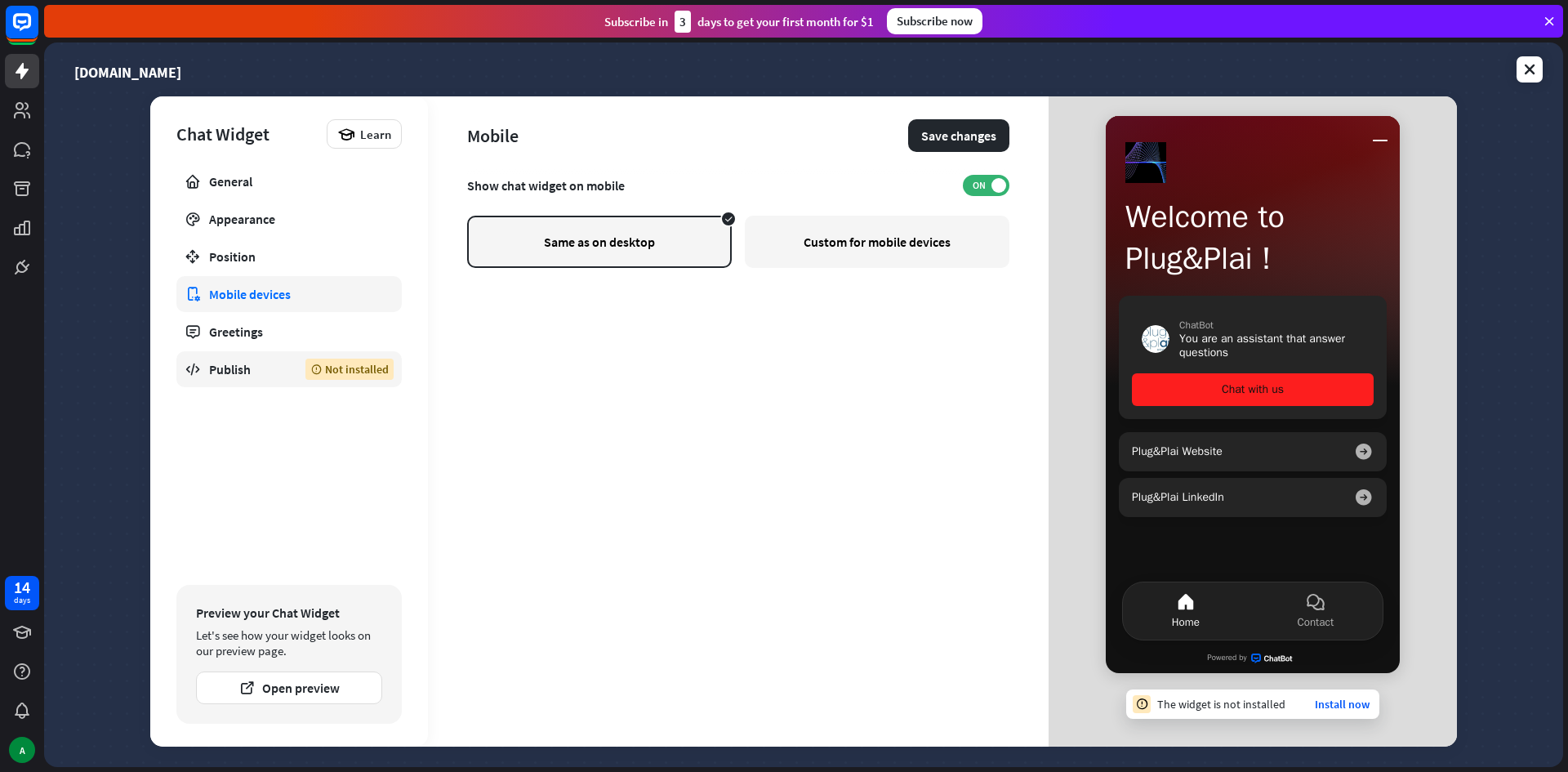click on "Publish
Not installed" at bounding box center [289, 369] 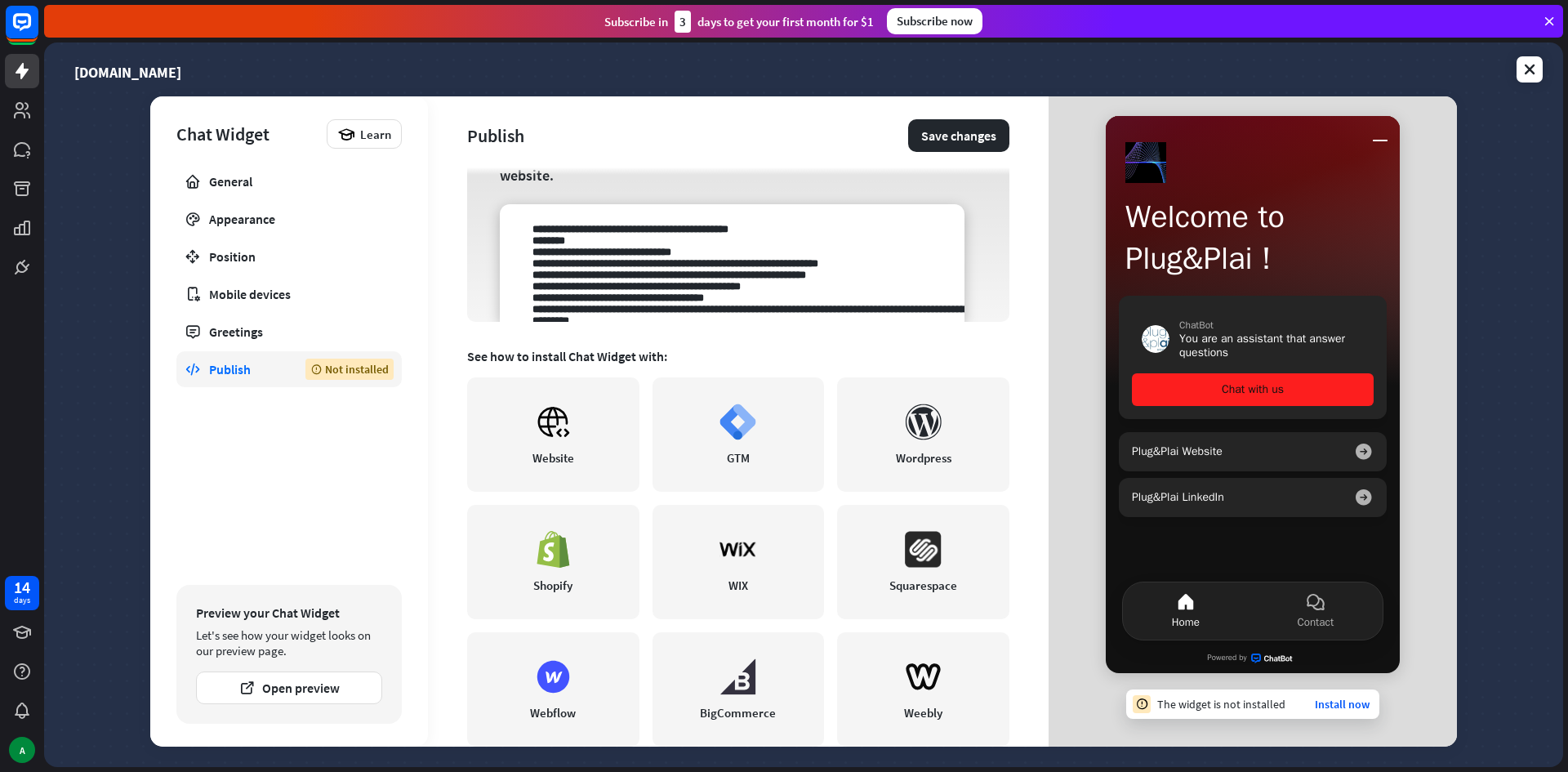 scroll, scrollTop: 240, scrollLeft: 0, axis: vertical 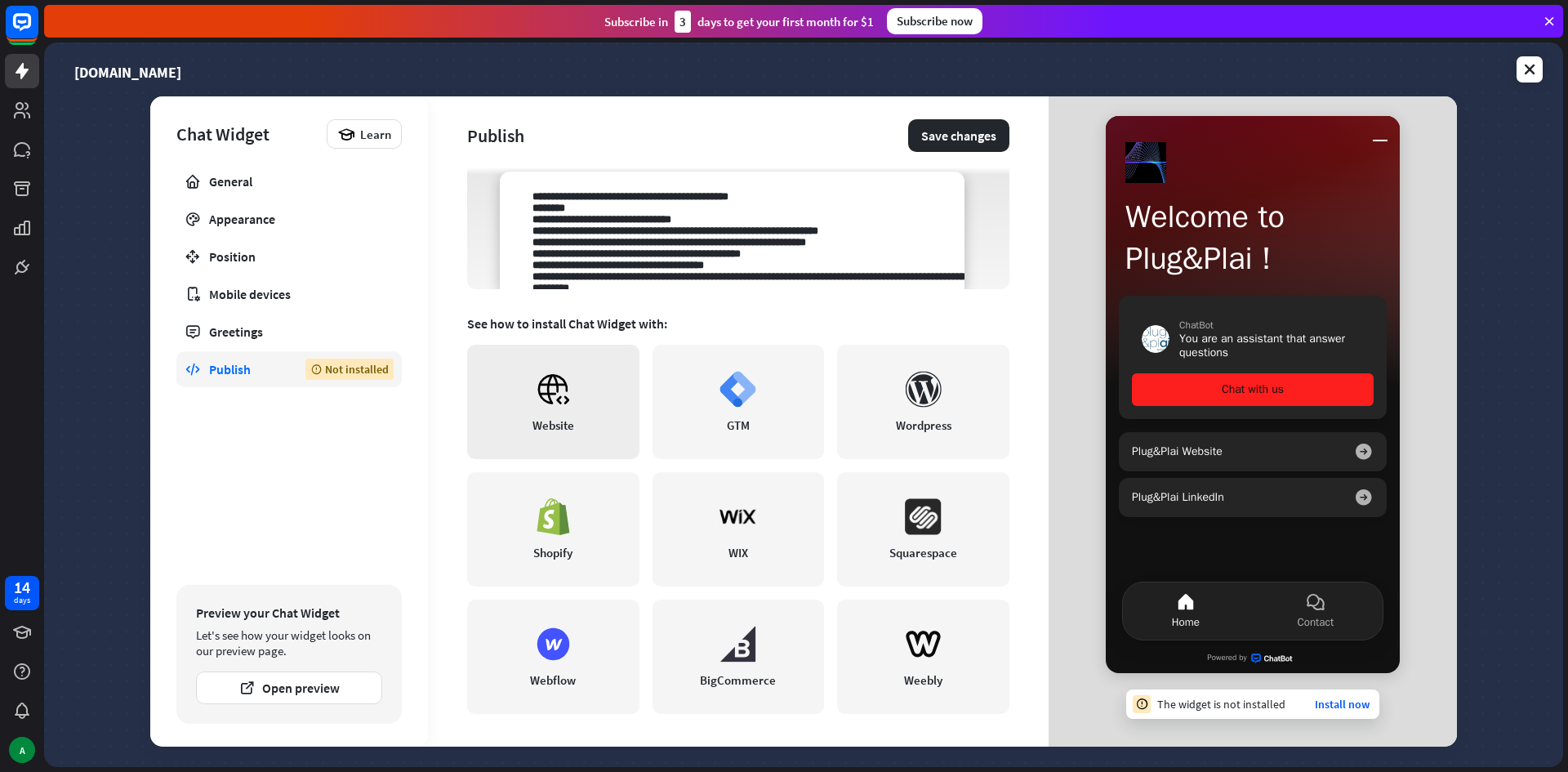 click on "Website" at bounding box center (553, 402) 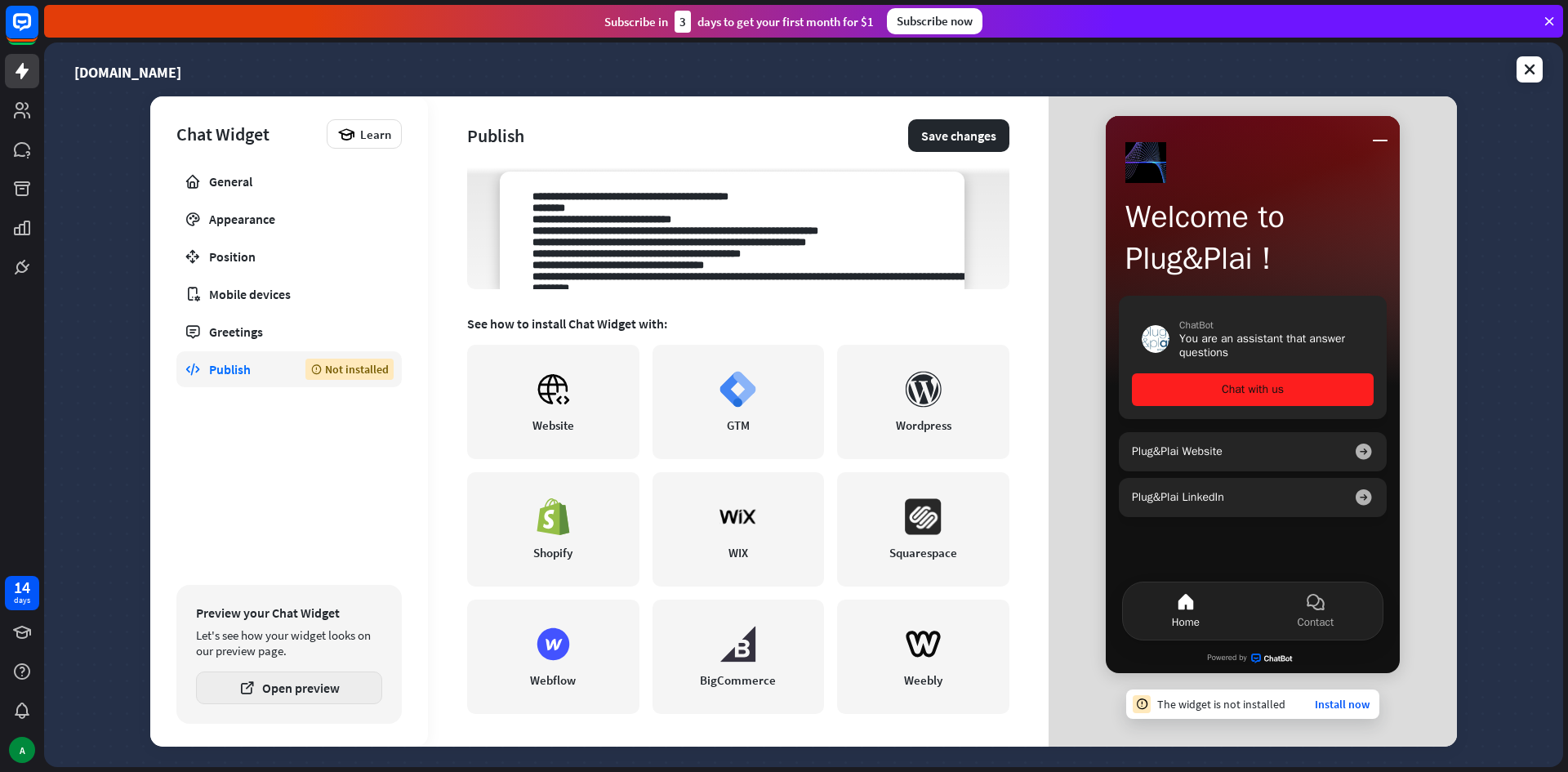 click on "Open preview" at bounding box center (289, 688) 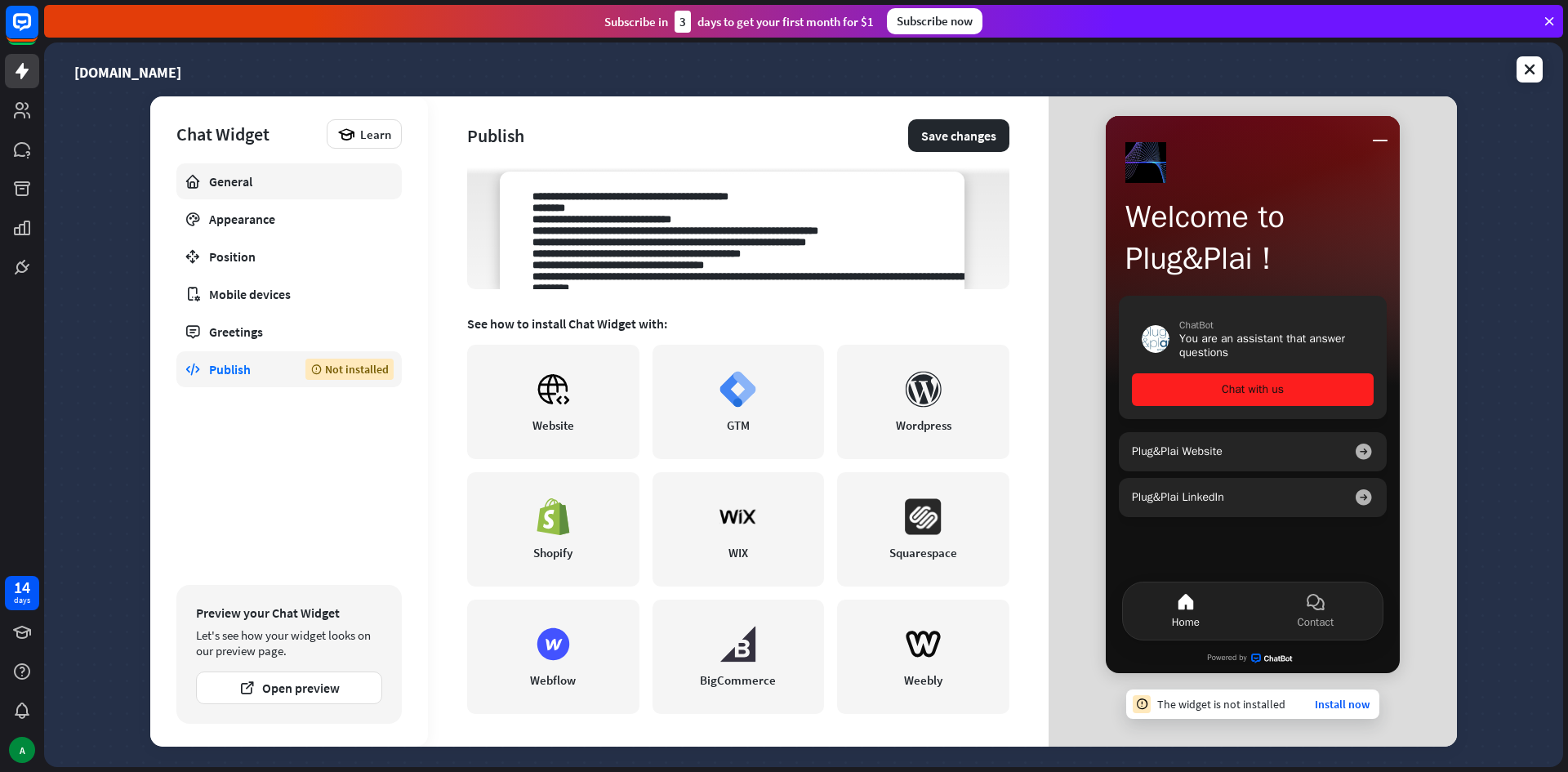 click on "General" at bounding box center (289, 181) 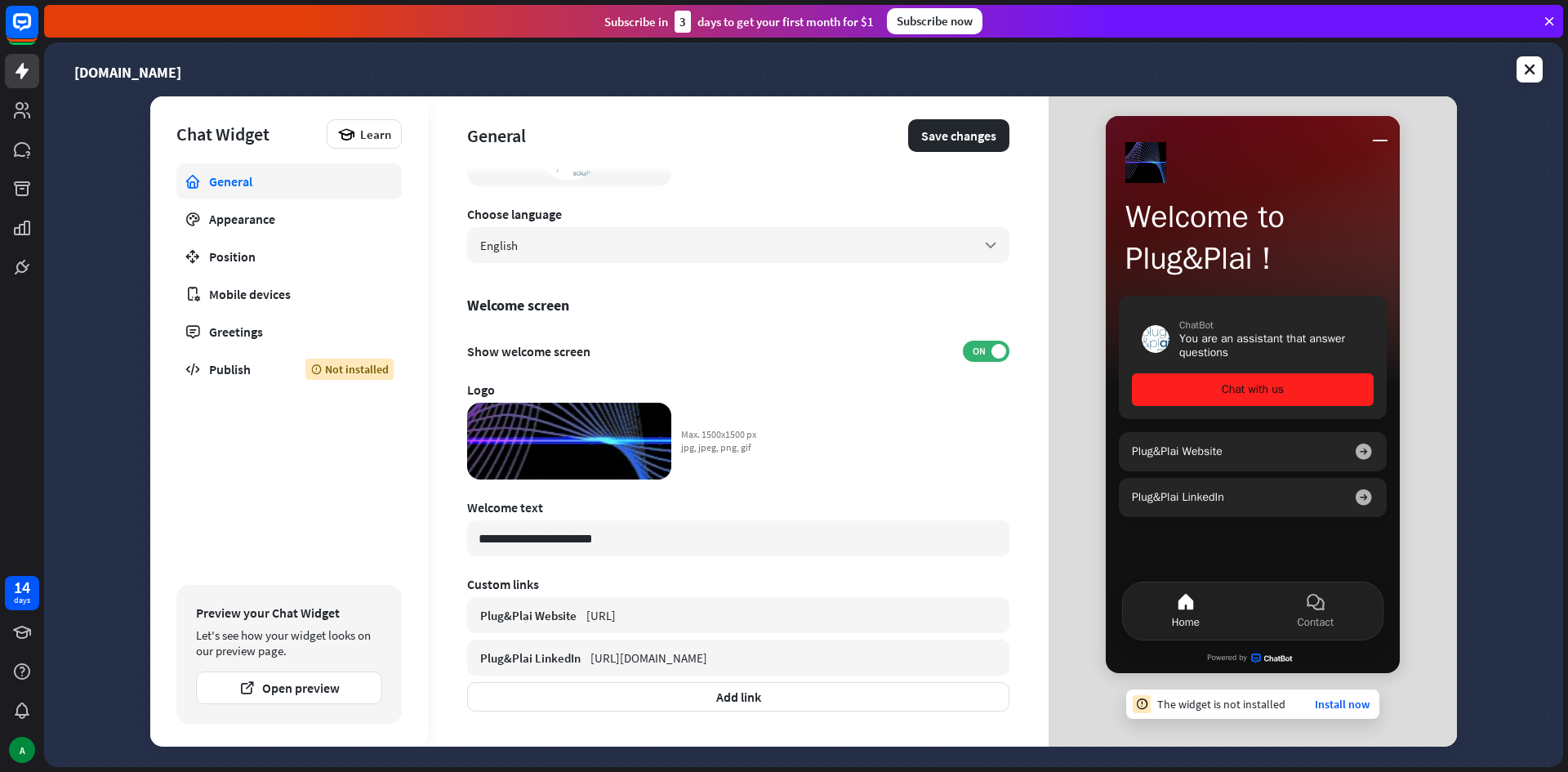 scroll, scrollTop: 0, scrollLeft: 0, axis: both 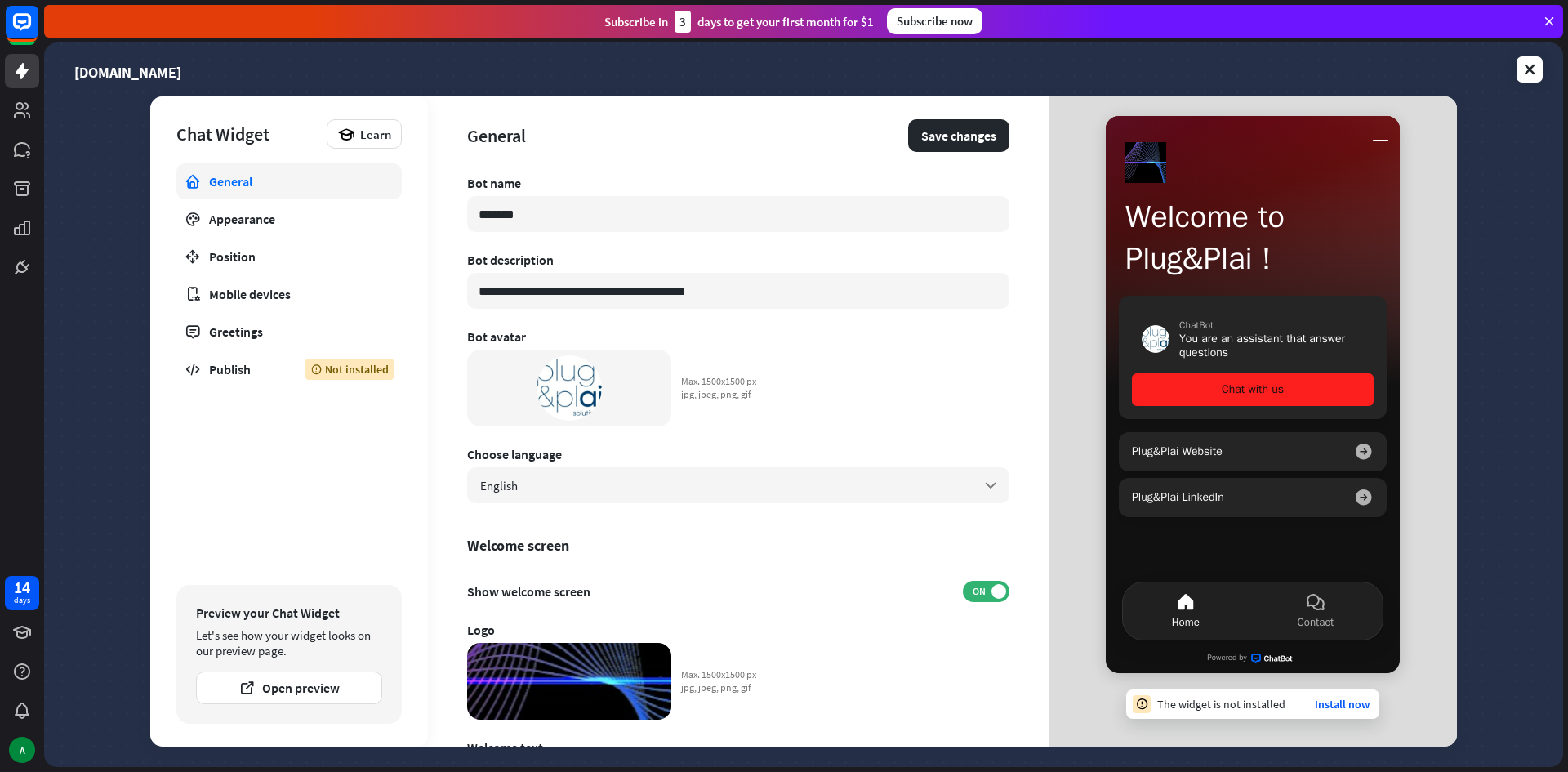click on "**********" at bounding box center (804, 404) 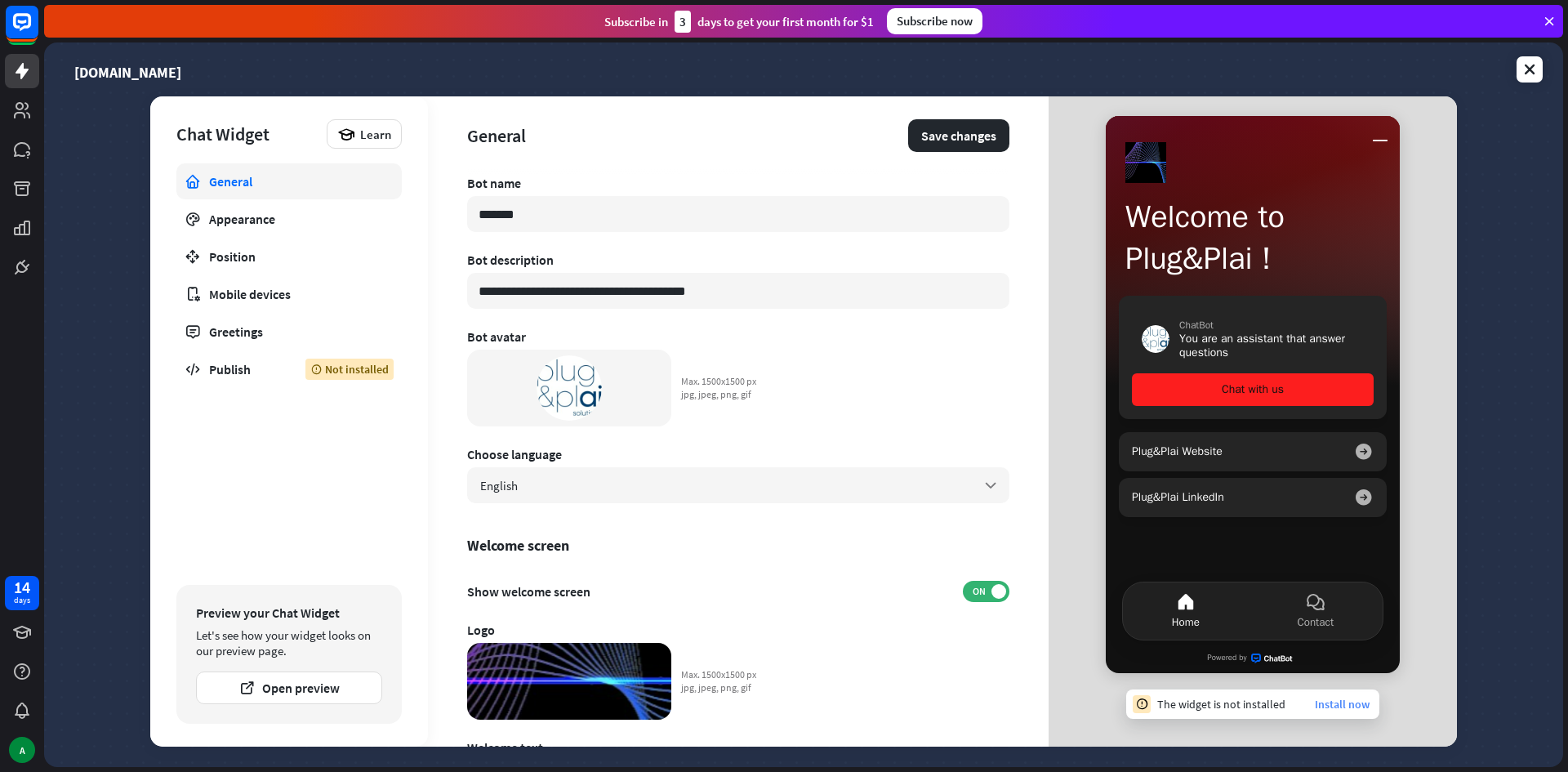 click on "Install now" at bounding box center [1342, 704] 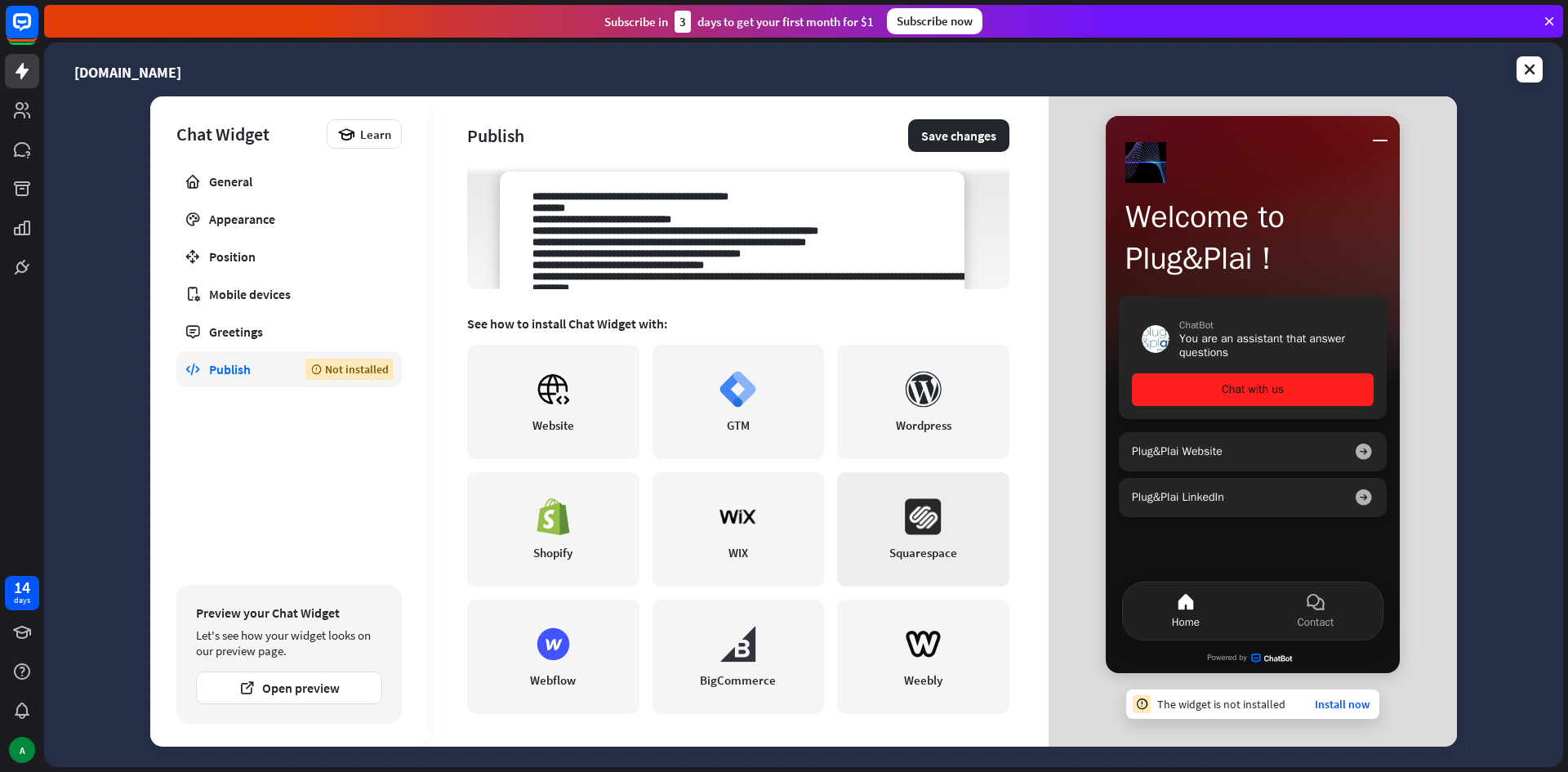 scroll, scrollTop: 0, scrollLeft: 0, axis: both 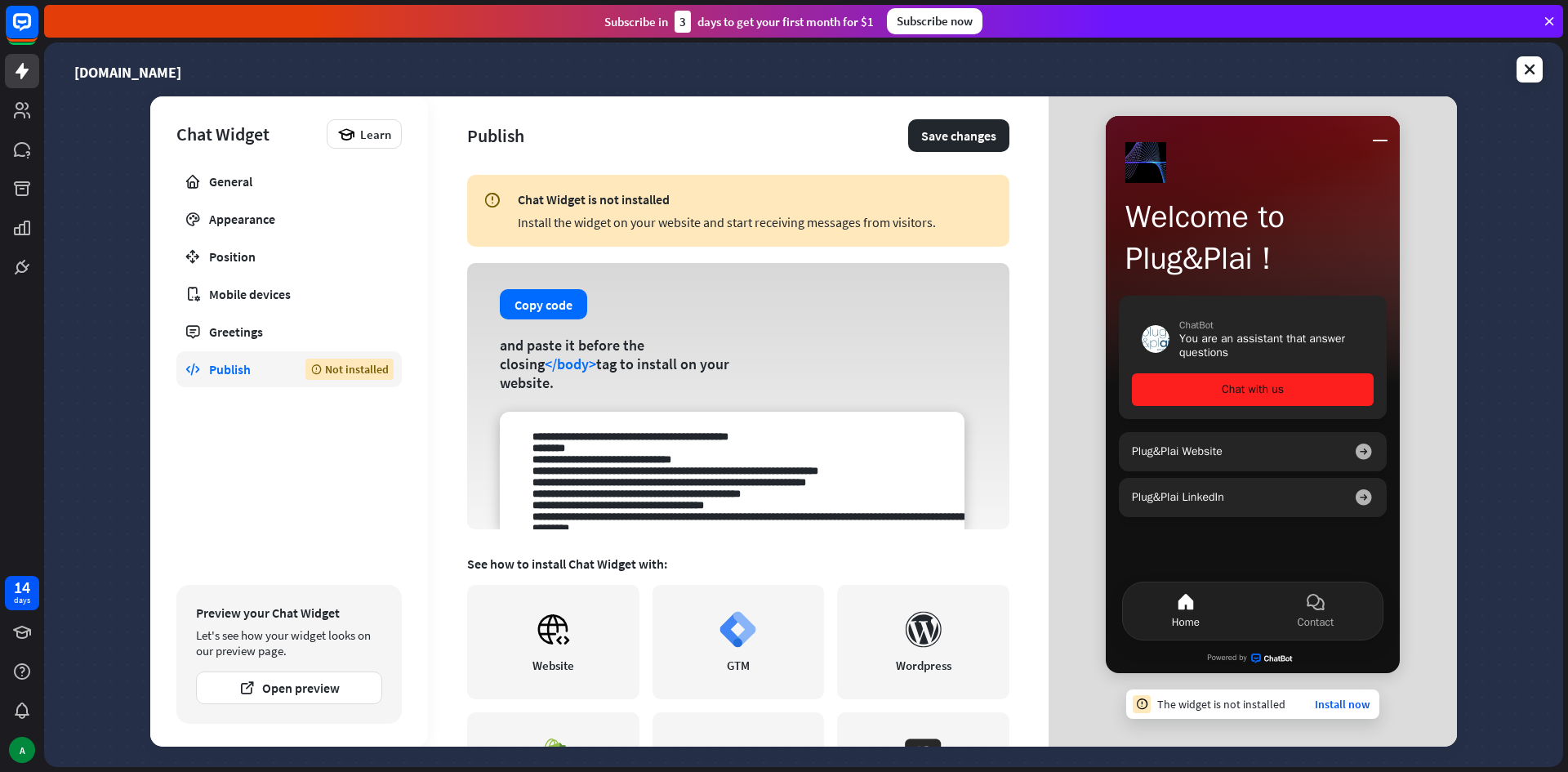 click on "</body>" at bounding box center (570, 364) 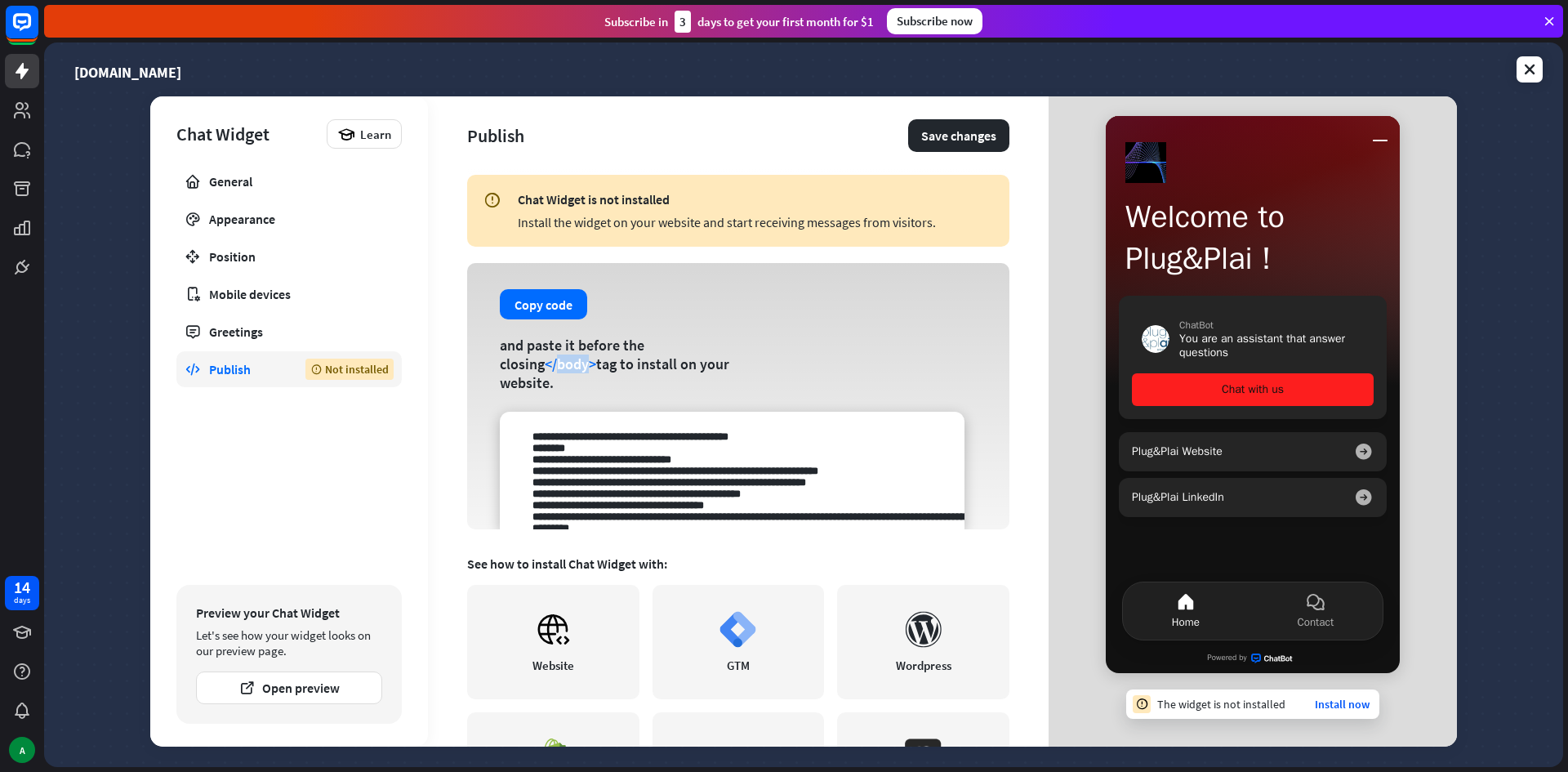 click on "</body>" at bounding box center (570, 364) 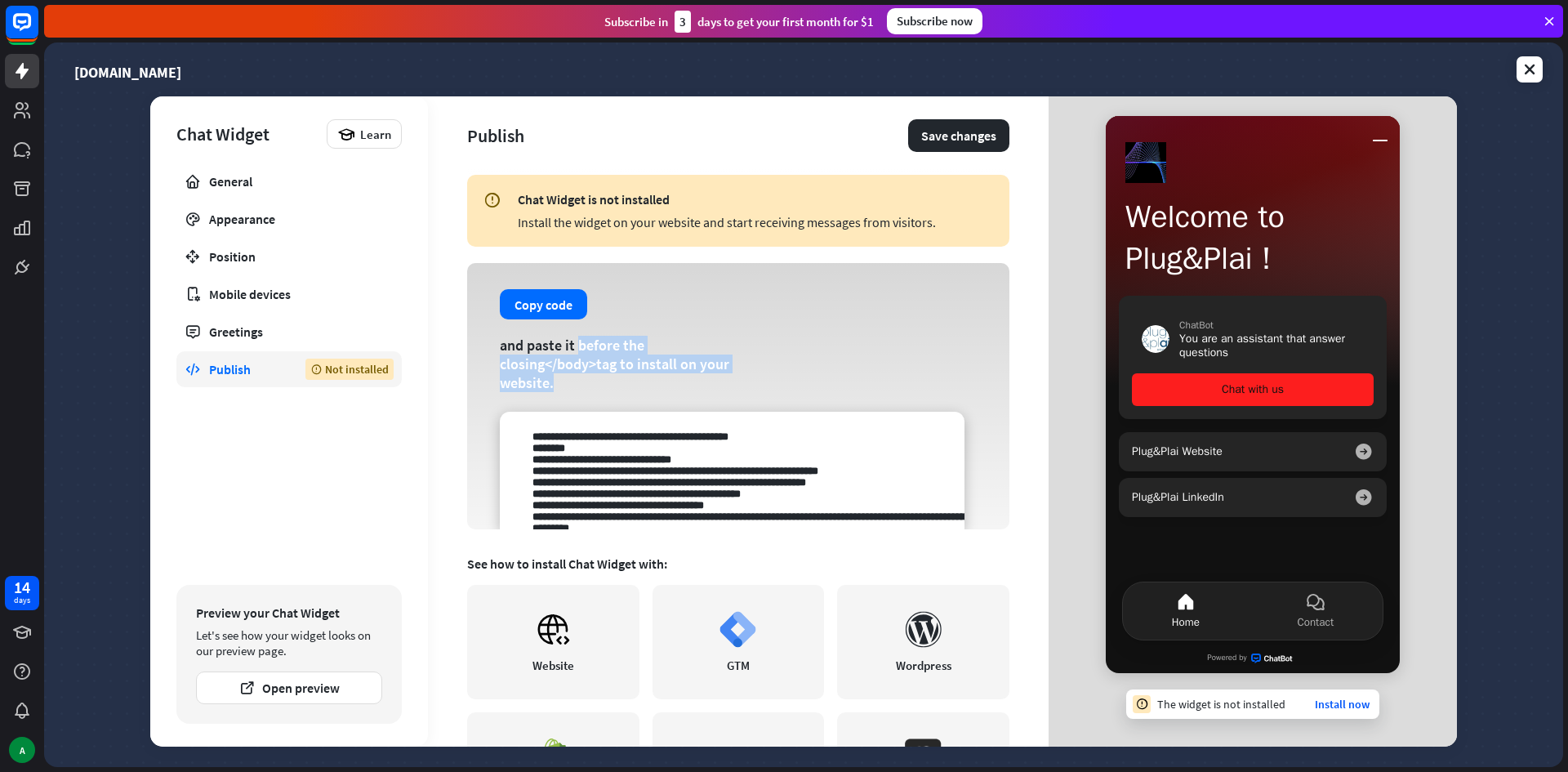 click on "</body>" at bounding box center [570, 364] 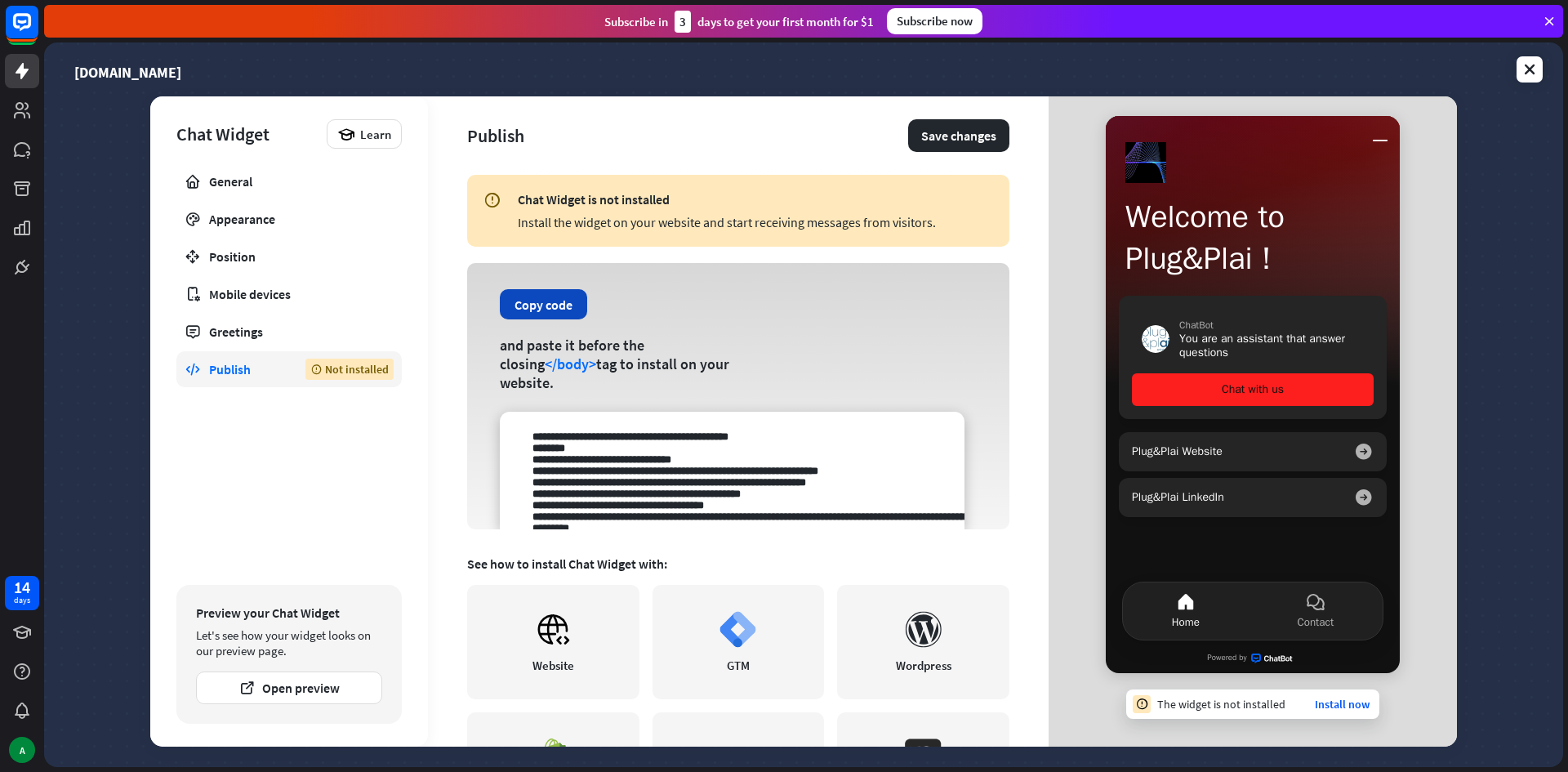 click on "Copy code" at bounding box center [543, 304] 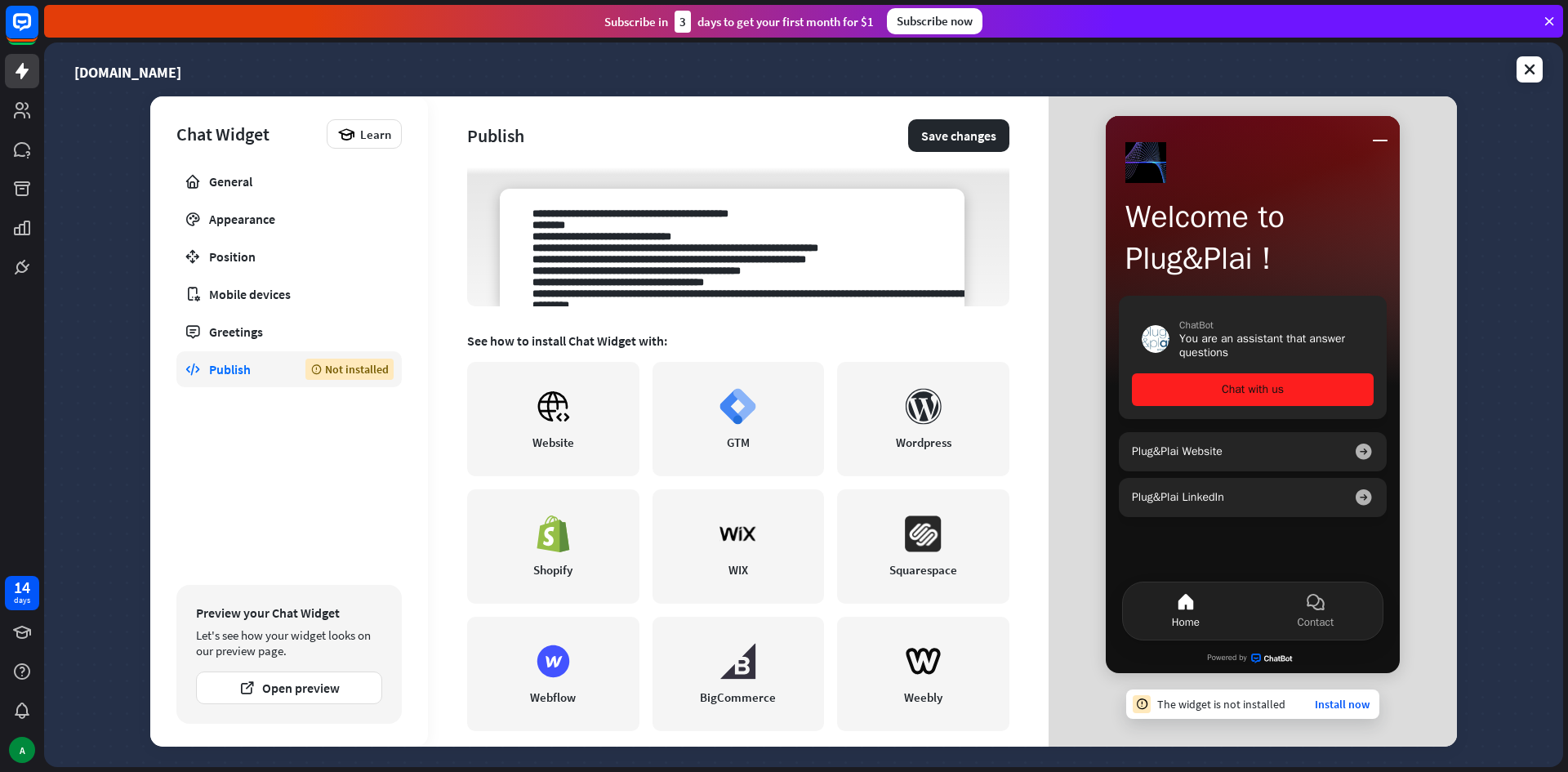 scroll, scrollTop: 240, scrollLeft: 0, axis: vertical 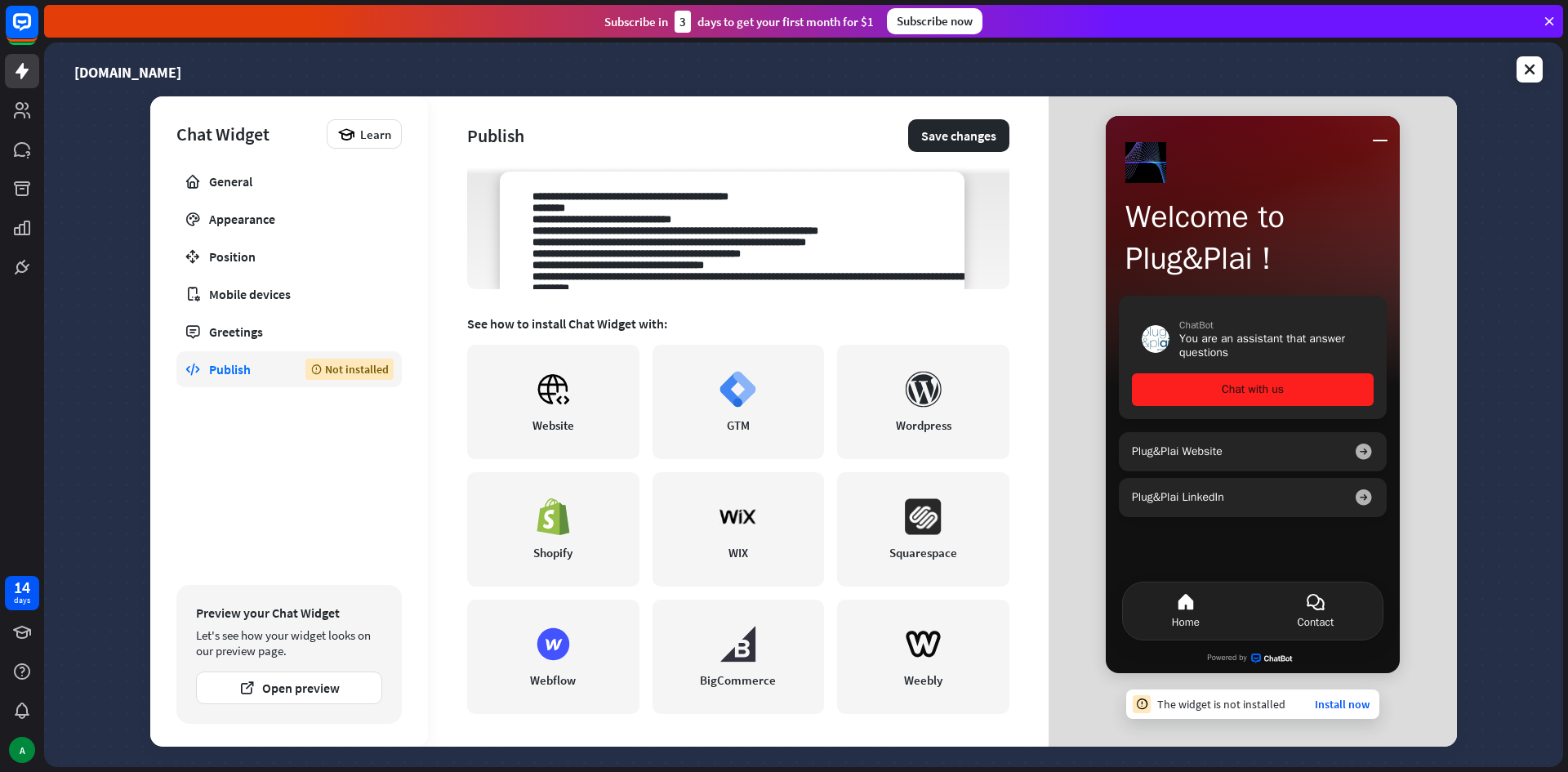 click on "Contact" at bounding box center [1316, 611] 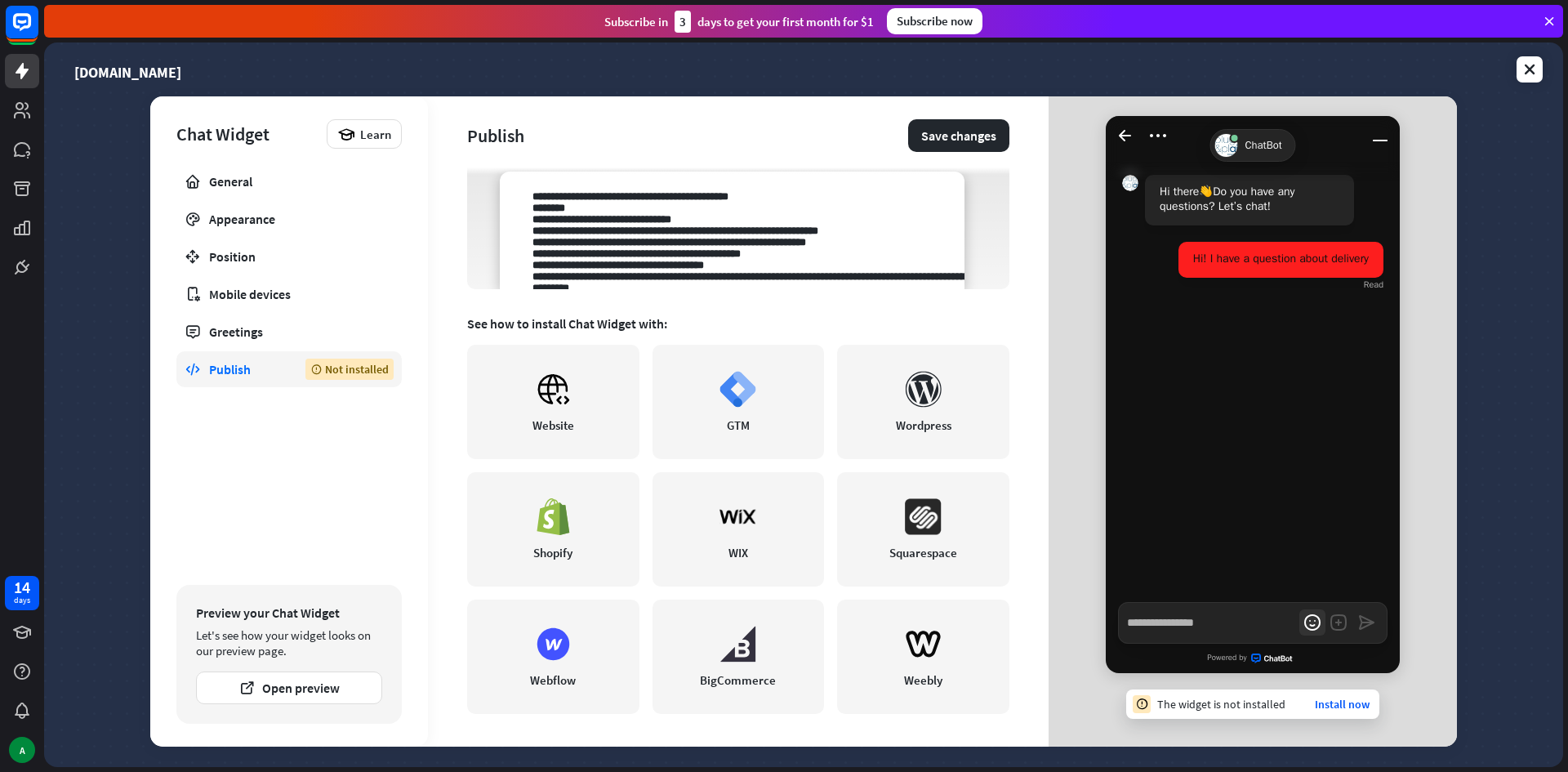 click at bounding box center [1339, 623] 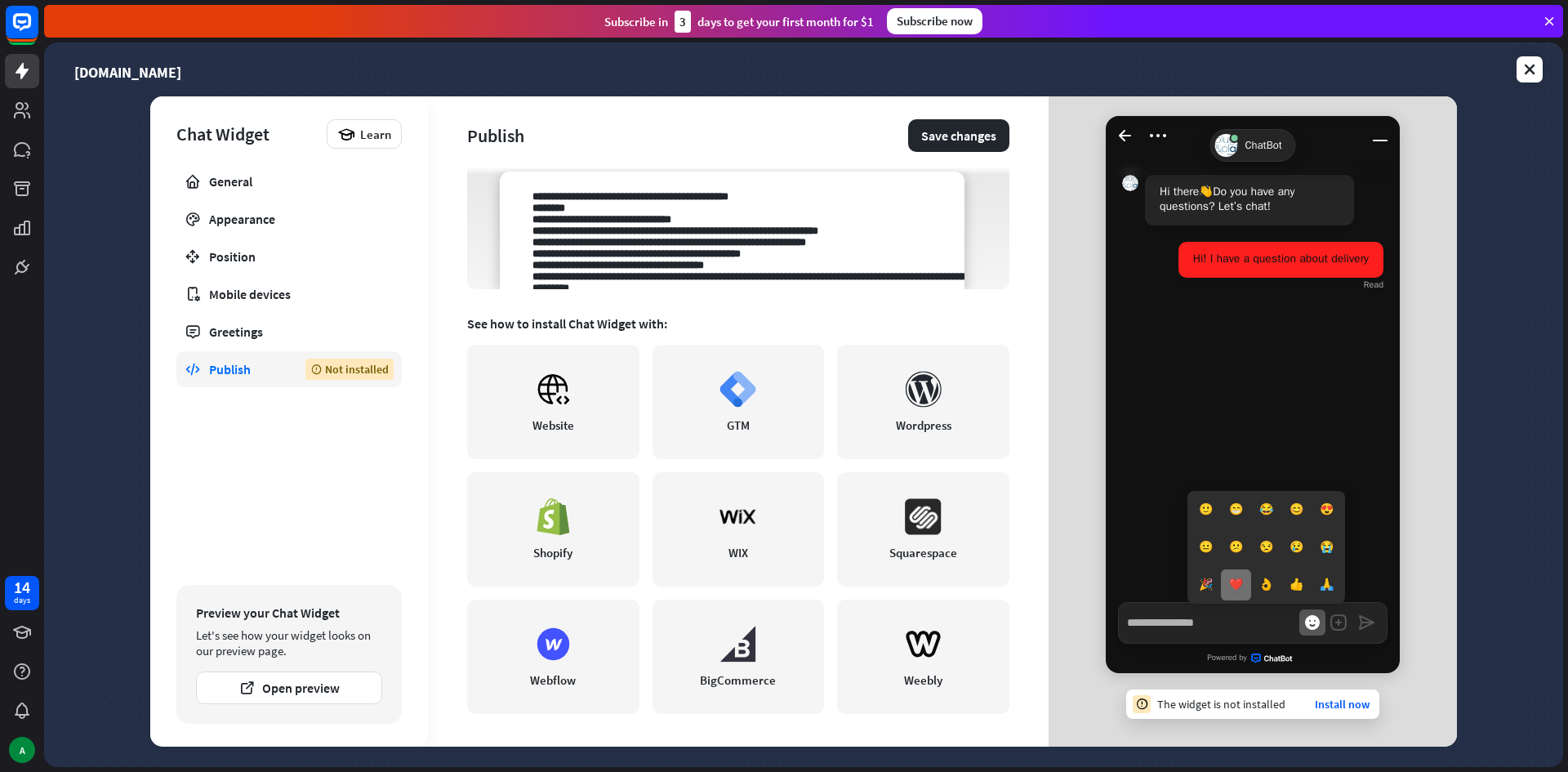 click on "❤️" at bounding box center [1236, 585] 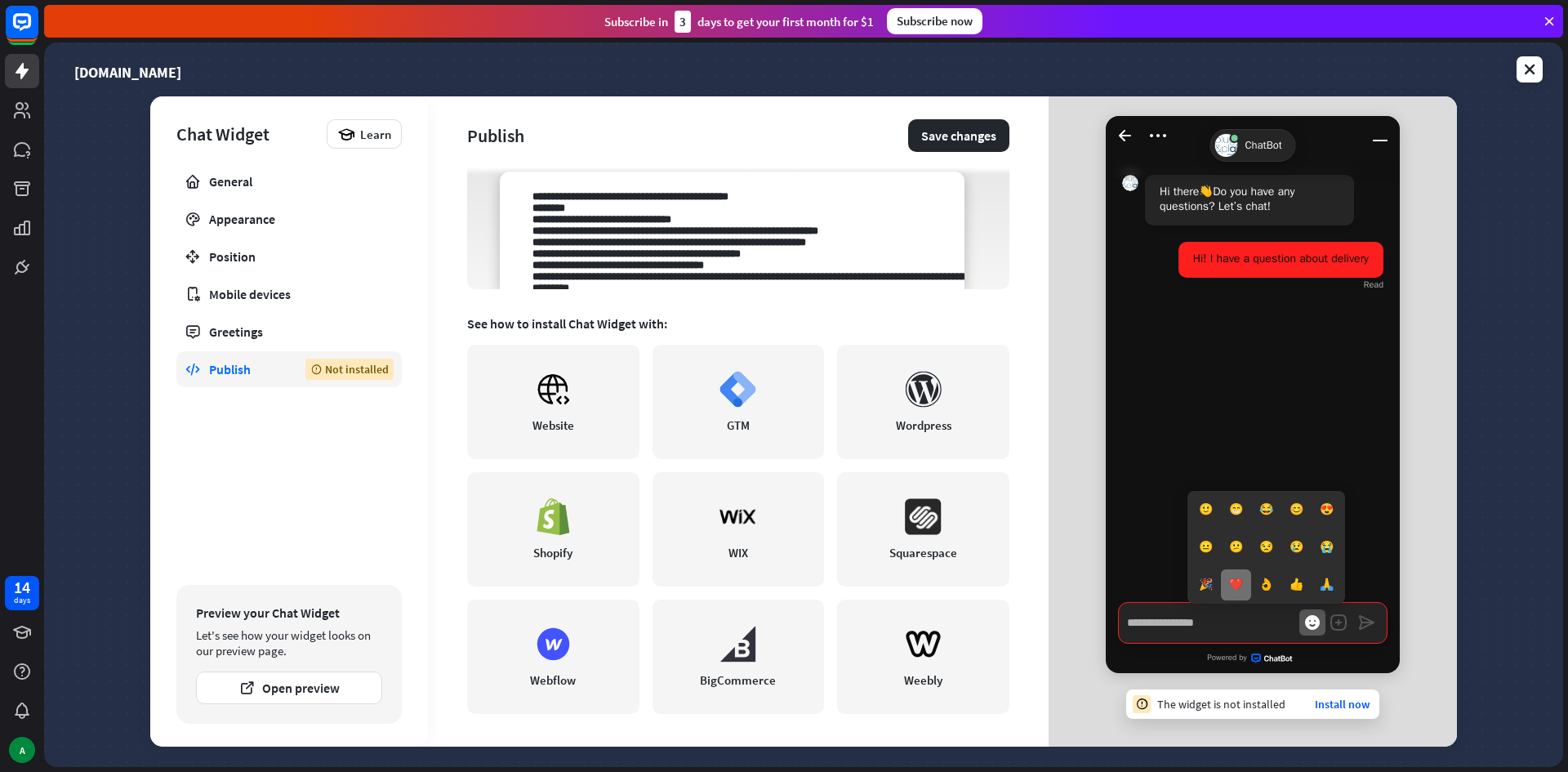 type on "*" 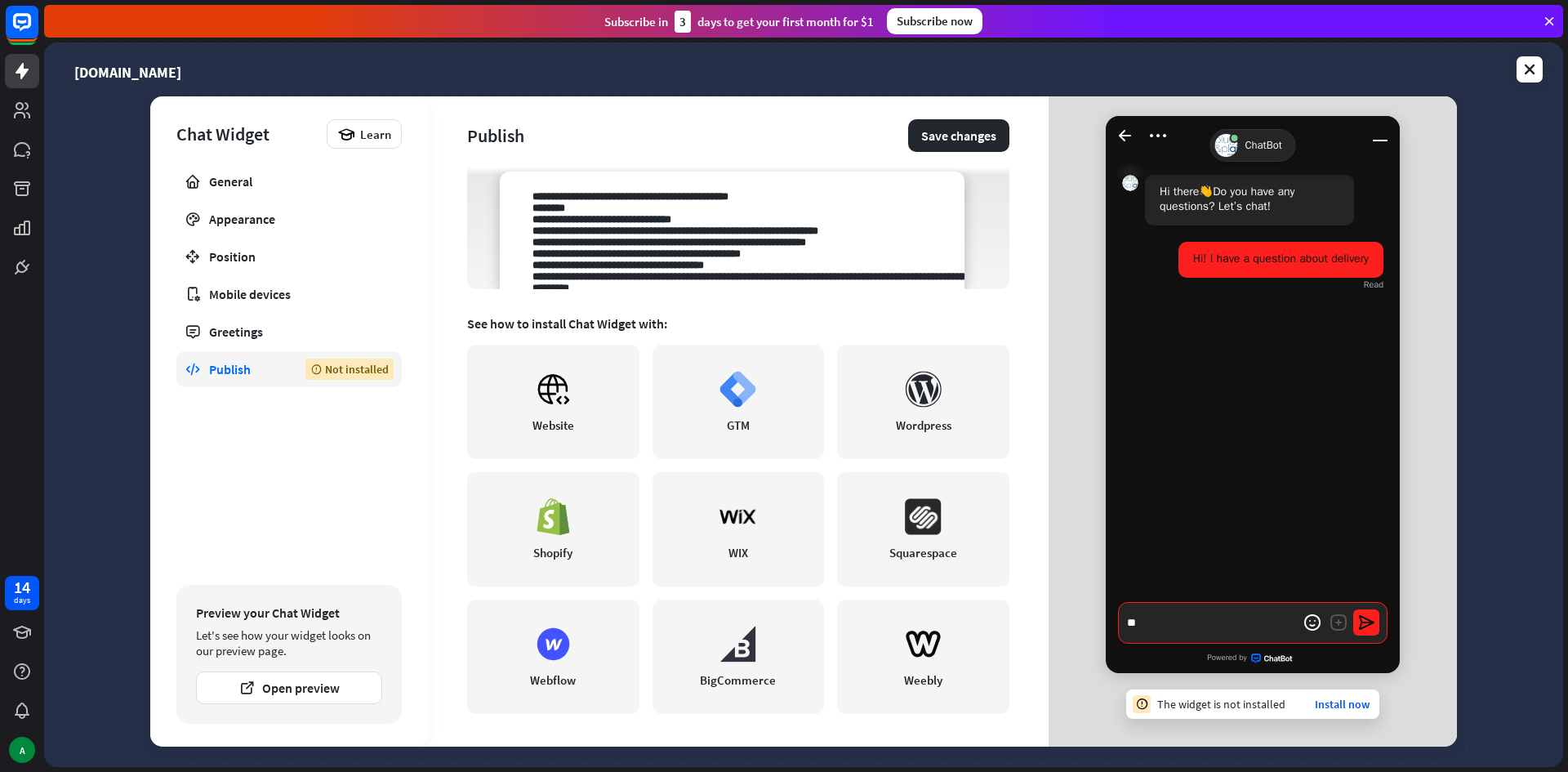 type on "*" 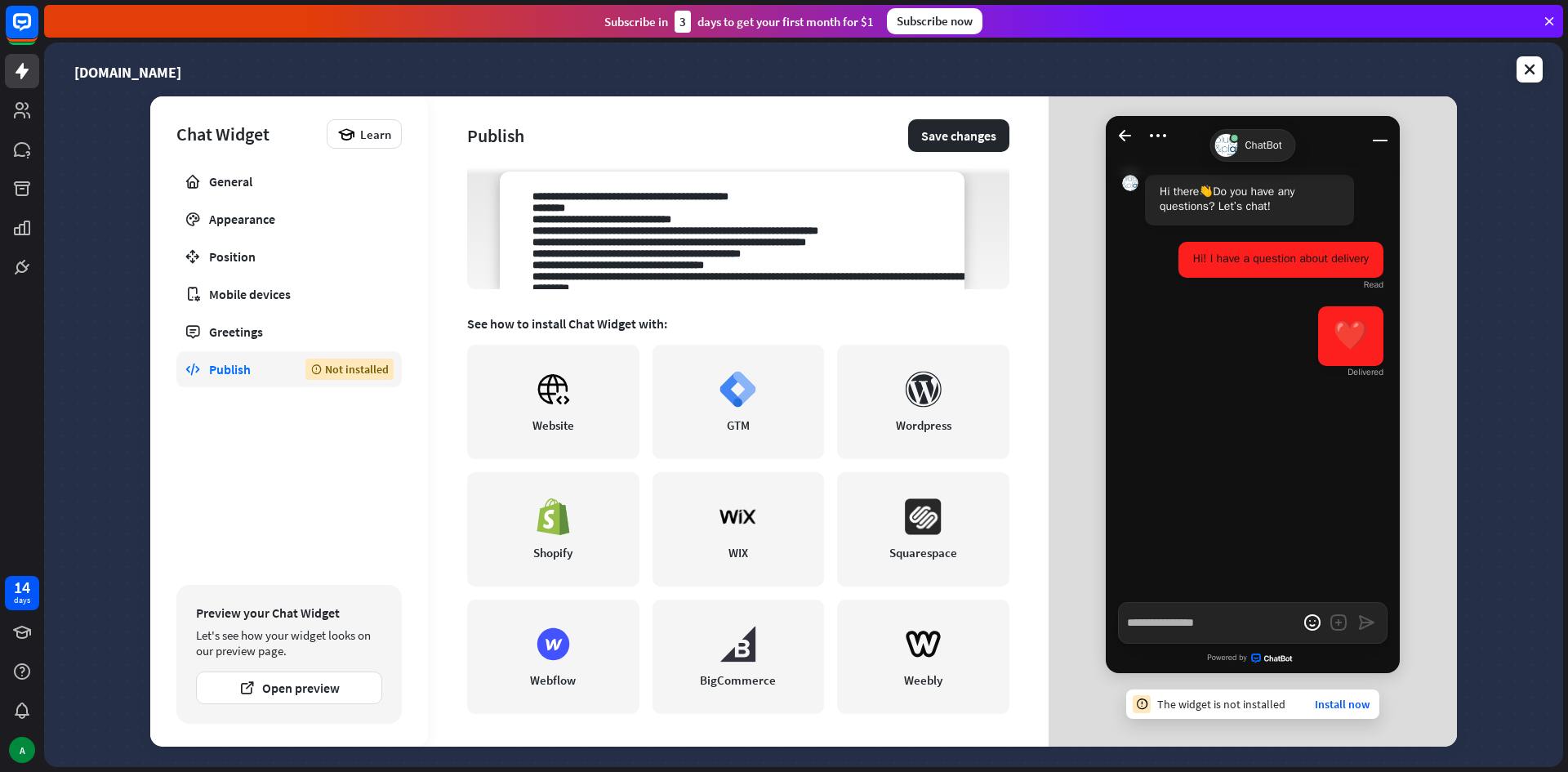 click on "[DOMAIN_NAME]
Chat Widget     Learn       General     Appearance     Position     Mobile devices     Greetings     Publish
Not installed
Preview your Chat Widget
Let's see how your widget looks on our preview page.
Open preview
Publish
Save changes
Chat Widget is not installed
Install the widget on your website and start receiving
messages from visitors.
Copy code
and paste it before the closing
</body>
tag to install on your website.
See how to install Chat Widget with:         Website                             GTM                         Wordpress                           Shopify                     WIX                     Squarespace           Webflow                         BigCommerce         Weebly   👋" at bounding box center [804, 404] 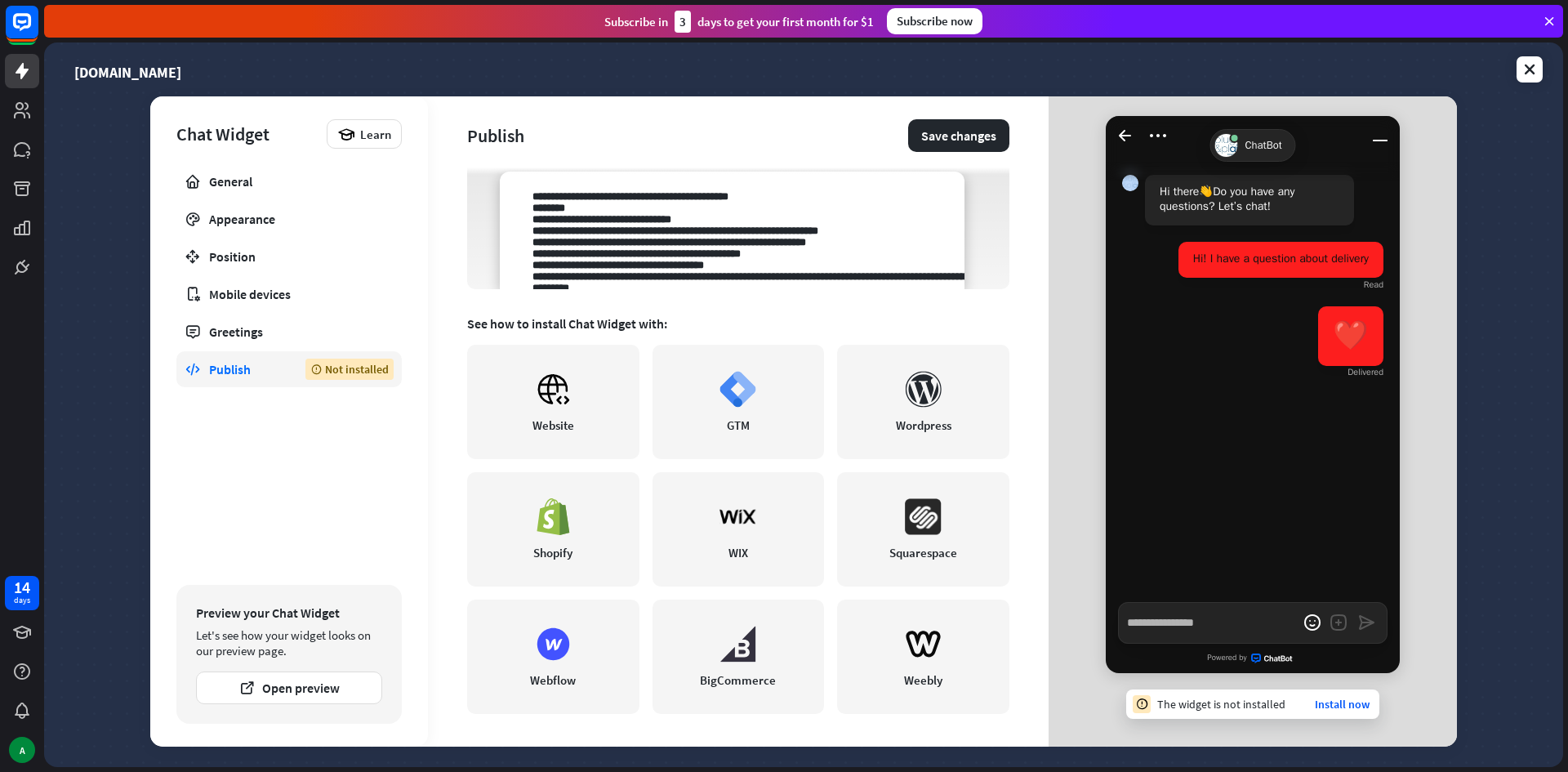 click on "[DOMAIN_NAME]
Chat Widget     Learn       General     Appearance     Position     Mobile devices     Greetings     Publish
Not installed
Preview your Chat Widget
Let's see how your widget looks on our preview page.
Open preview
Publish
Save changes
Chat Widget is not installed
Install the widget on your website and start receiving
messages from visitors.
Copy code
and paste it before the closing
</body>
tag to install on your website.
See how to install Chat Widget with:         Website                             GTM                         Wordpress                           Shopify                     WIX                     Squarespace           Webflow                         BigCommerce         Weebly   👋" at bounding box center [804, 404] 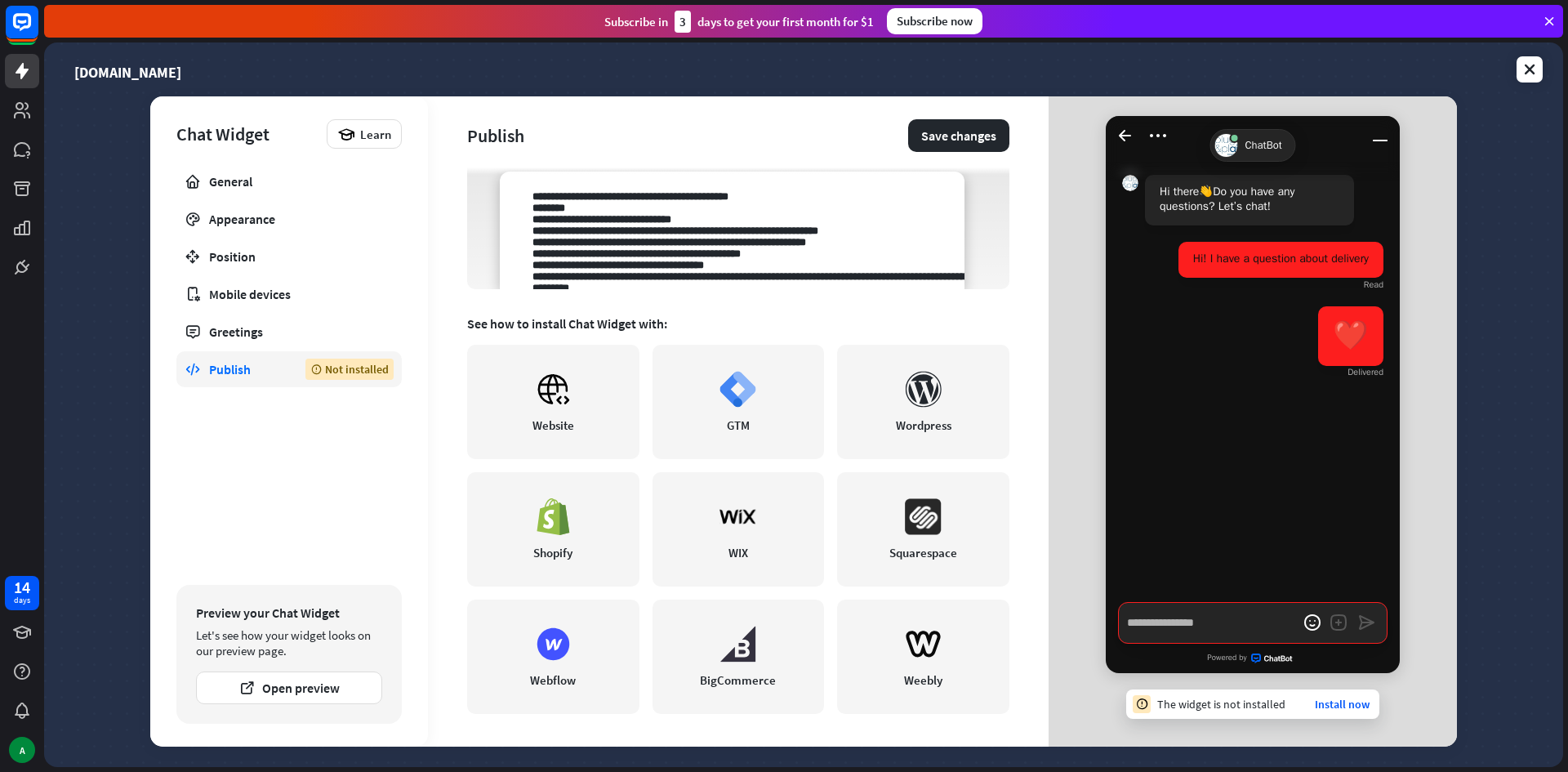 click at bounding box center (1253, 623) 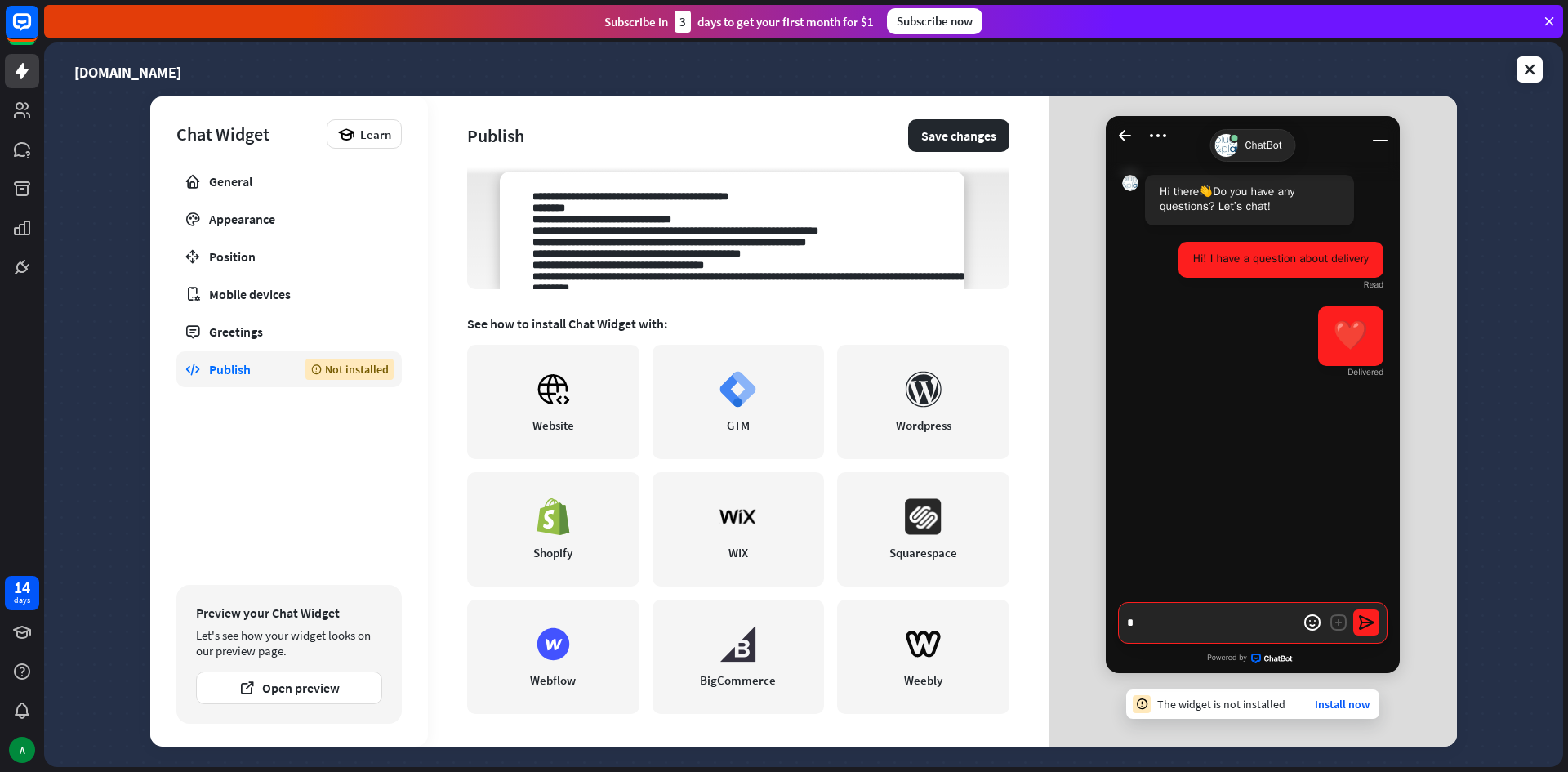 type on "*" 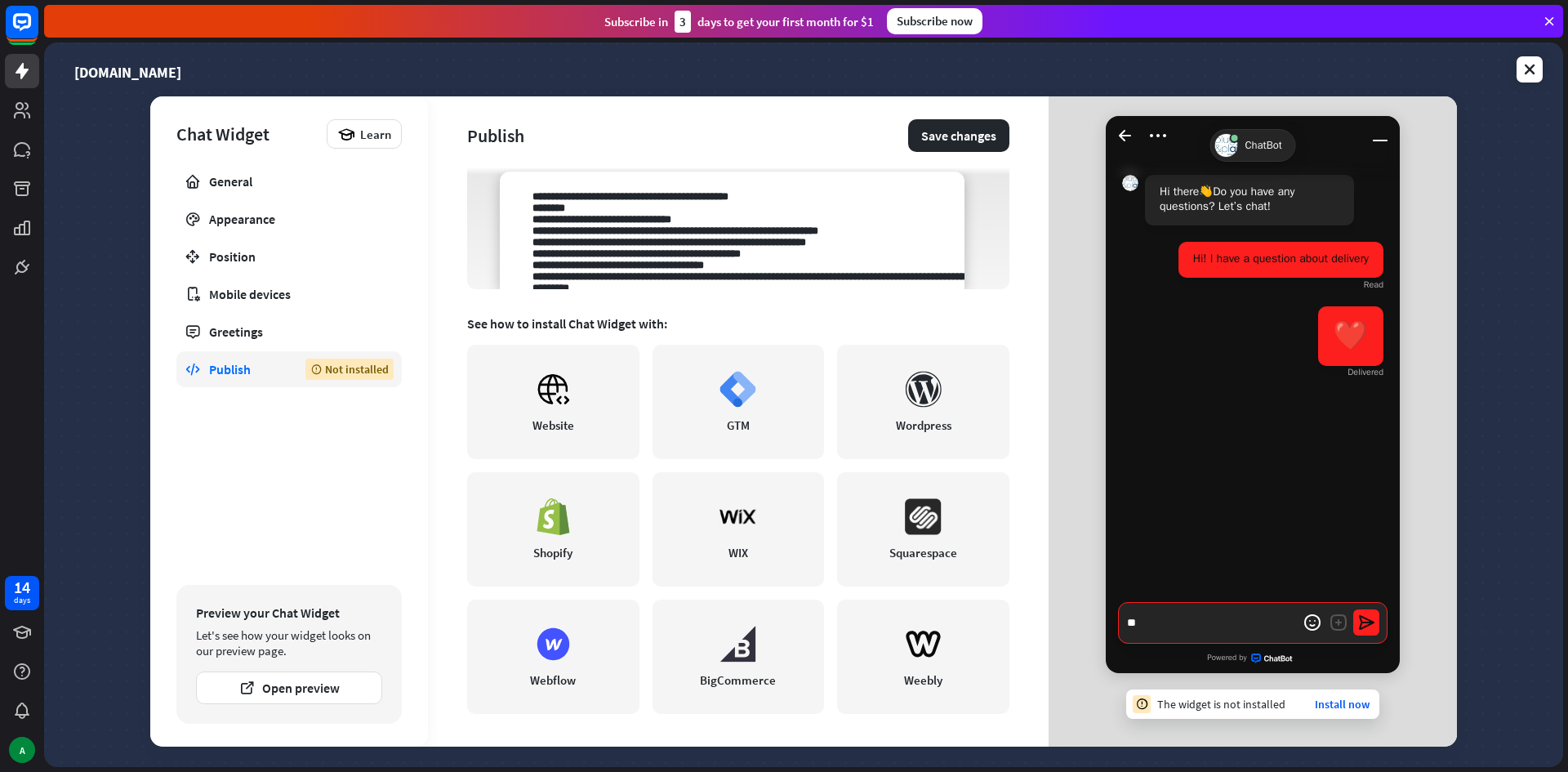 type on "*" 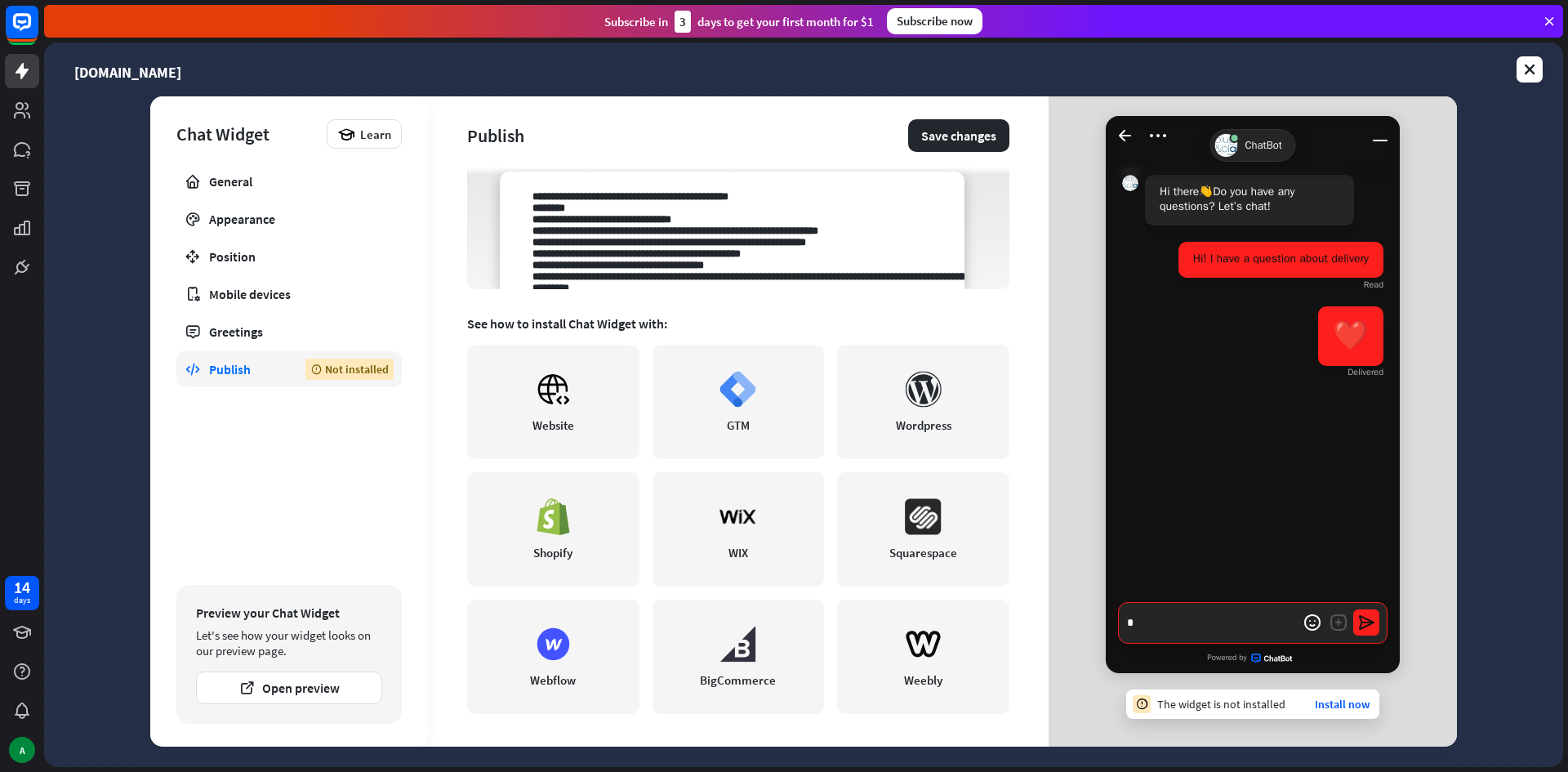 type on "*" 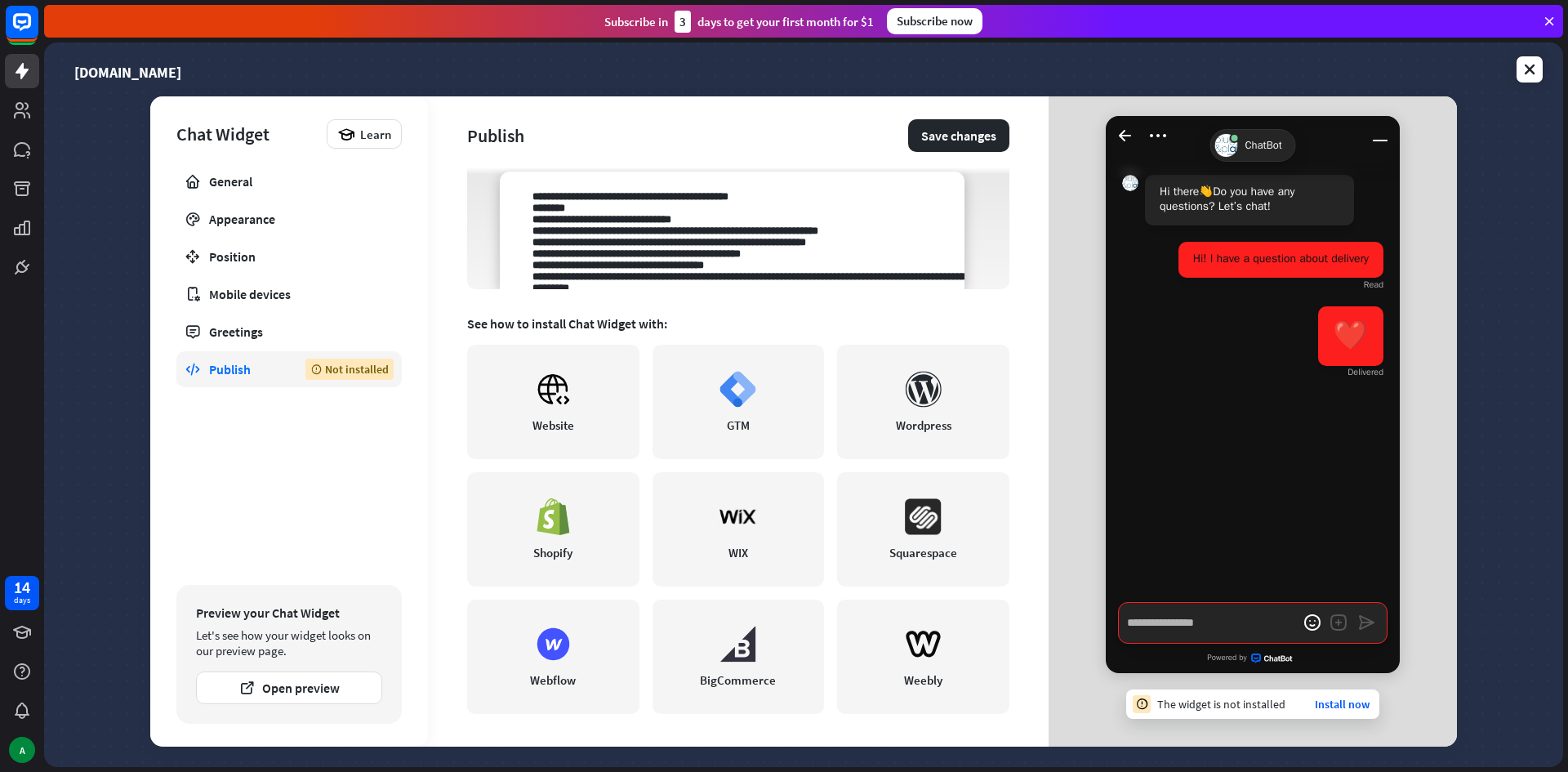 type on "*" 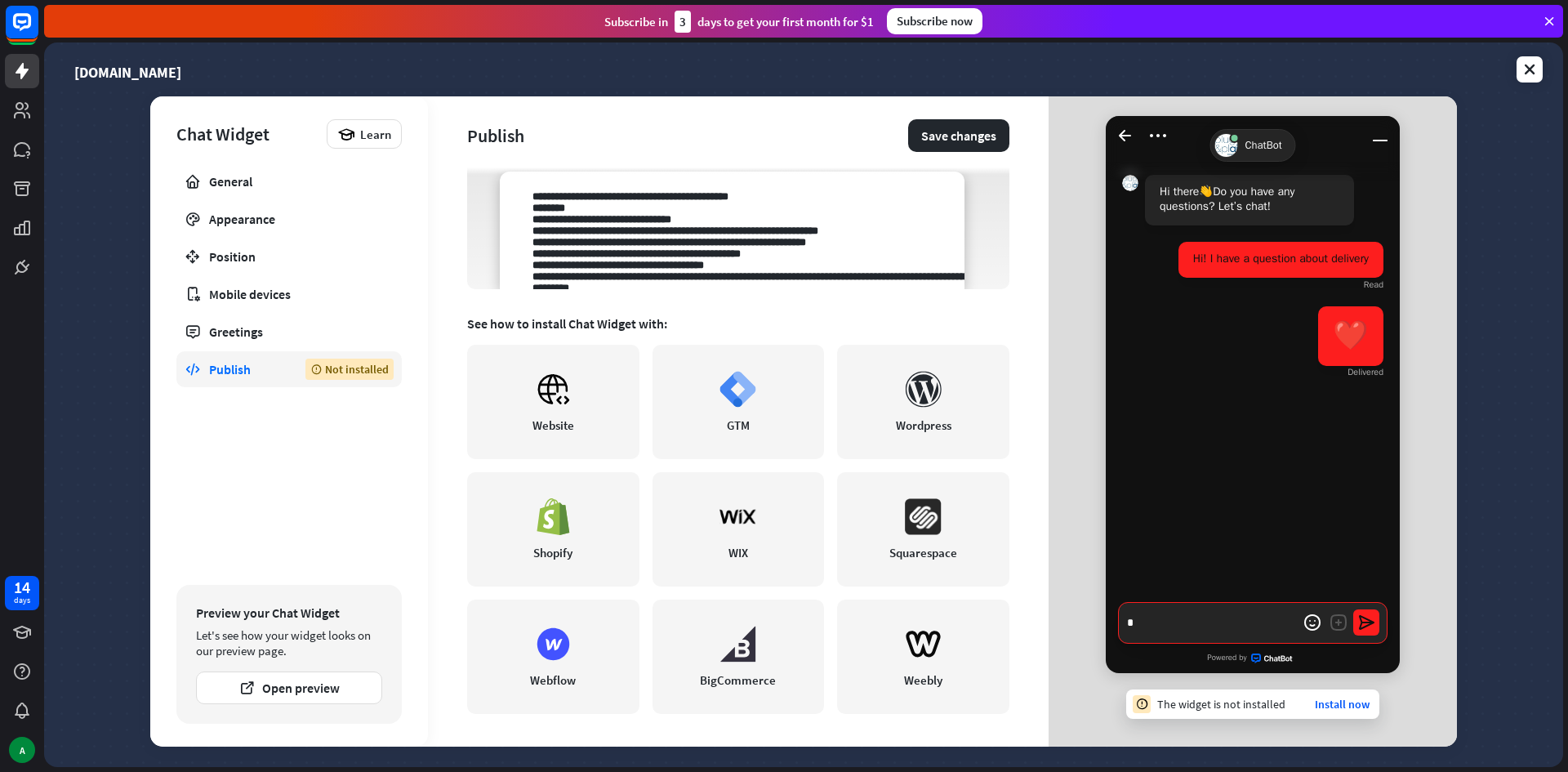 type on "*" 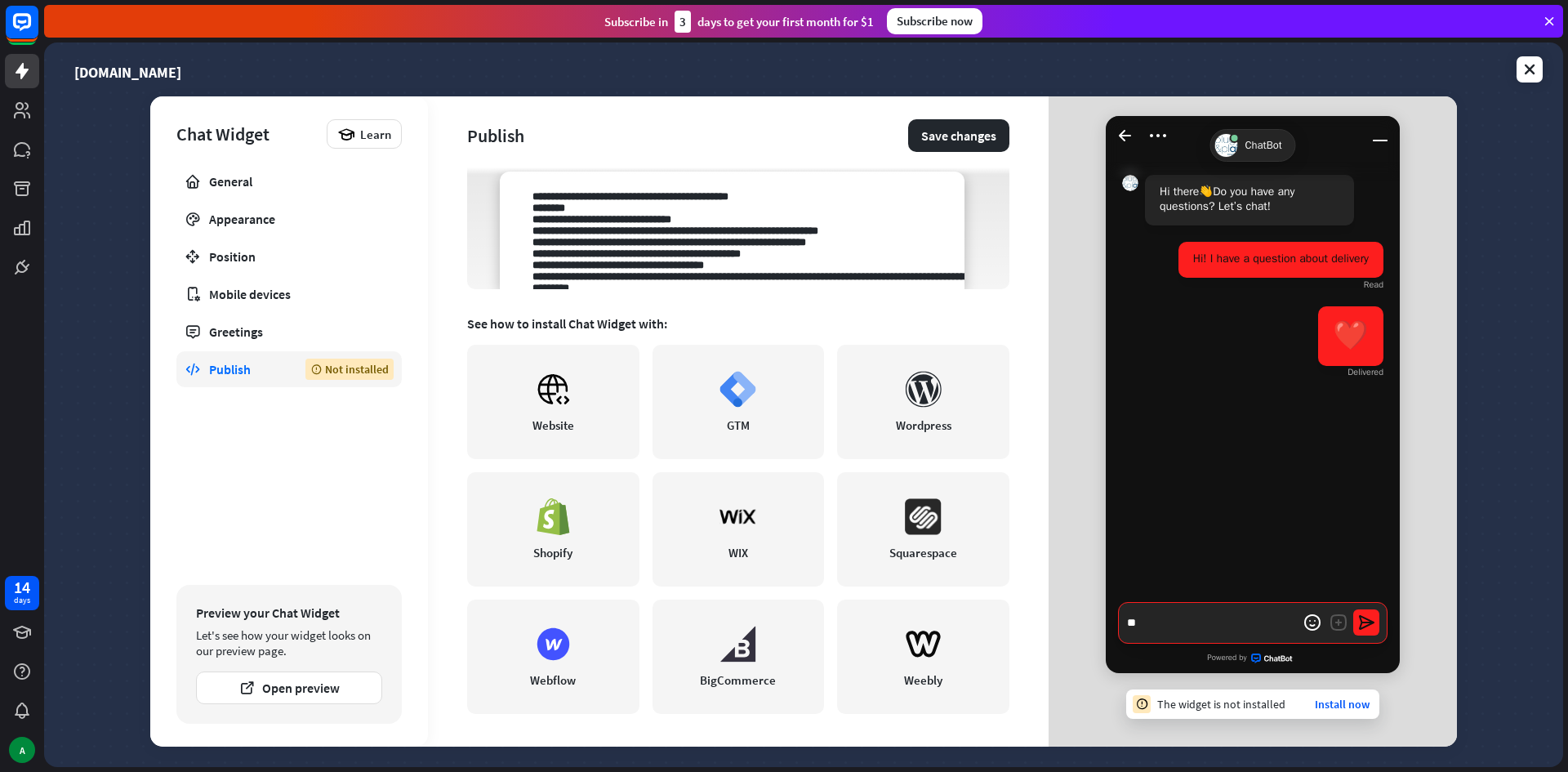 type on "*" 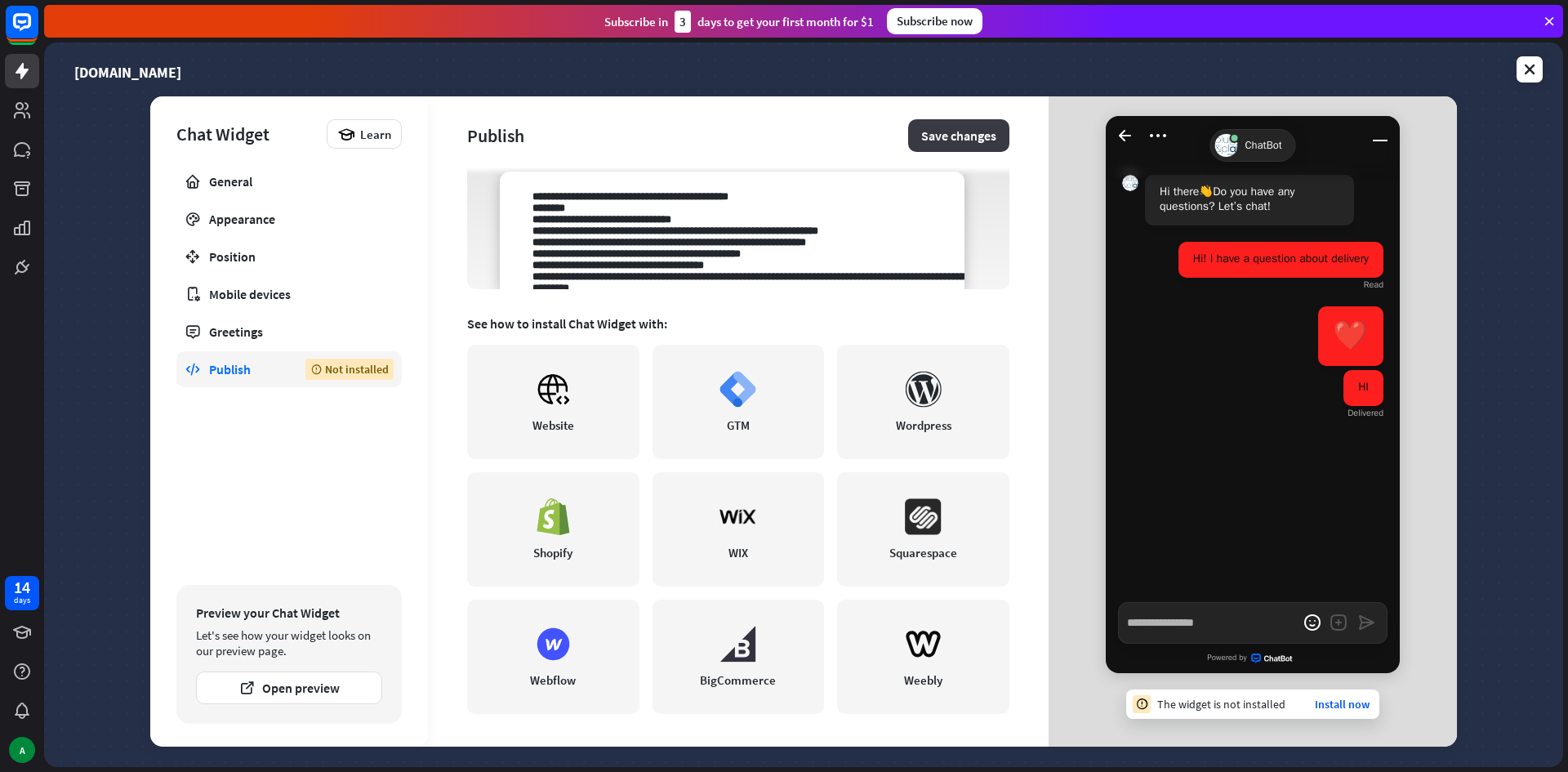 click on "Save changes" at bounding box center [959, 136] 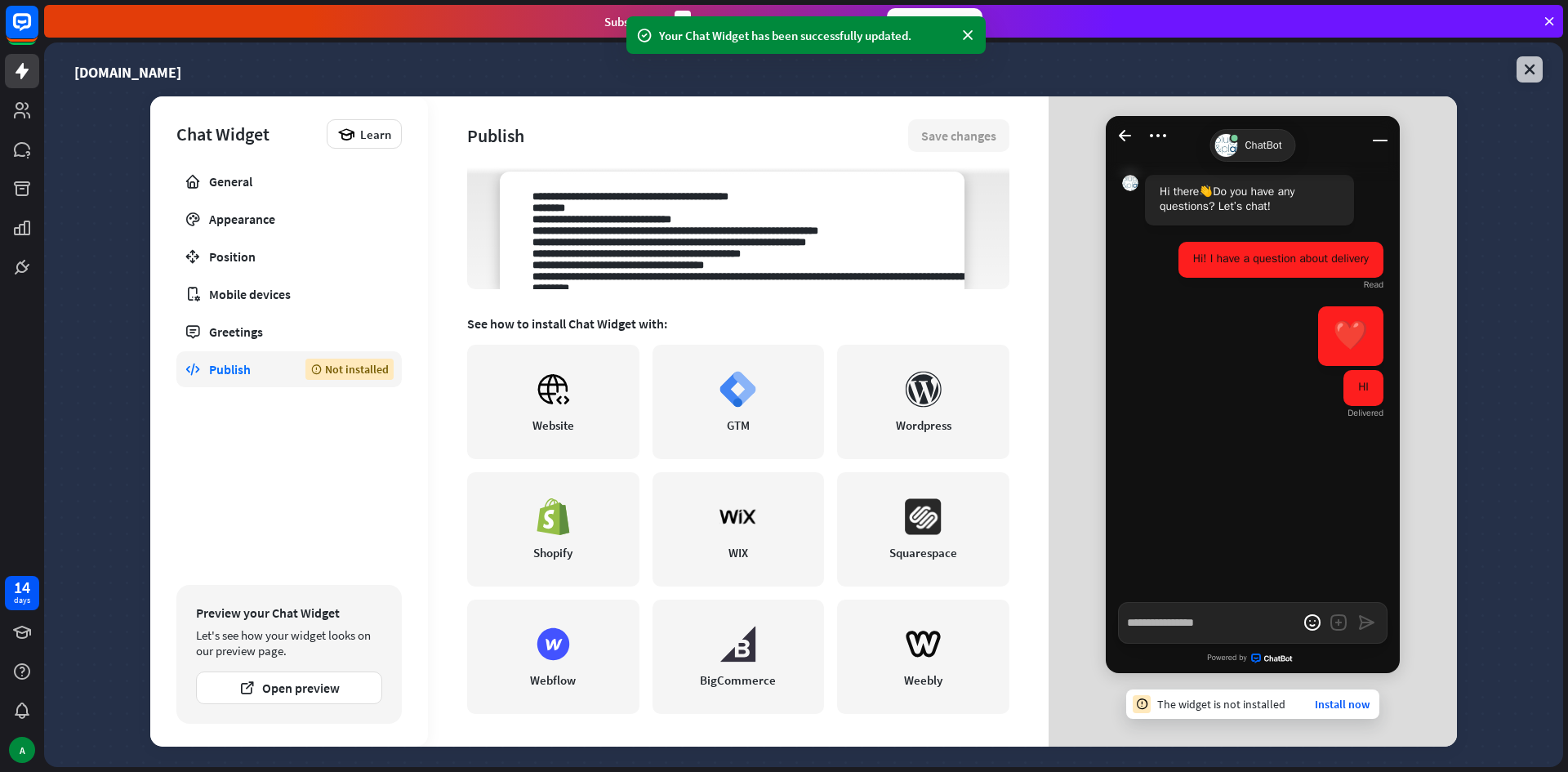 click at bounding box center [1530, 69] 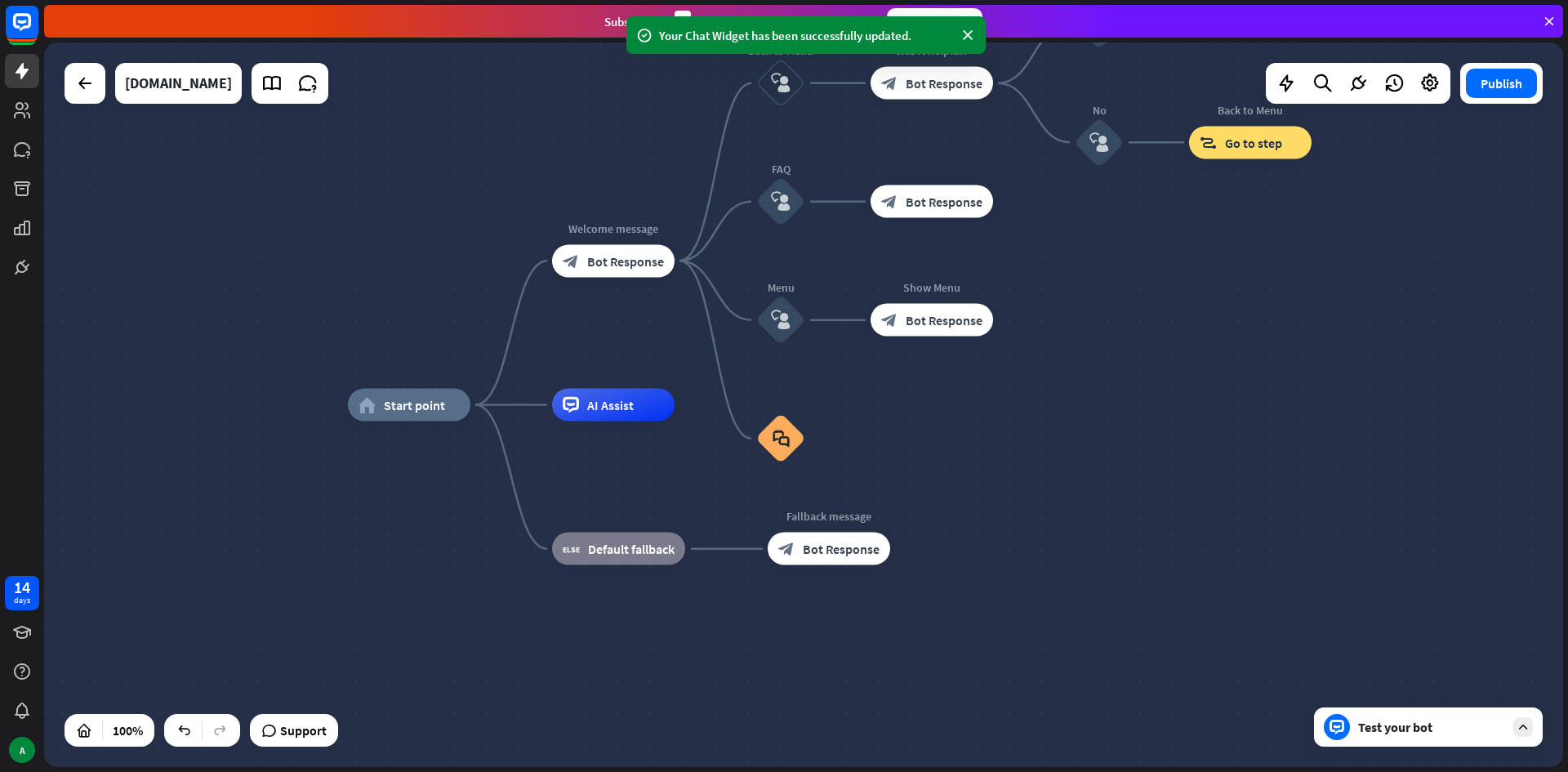 click on "Test your bot" at bounding box center [1432, 727] 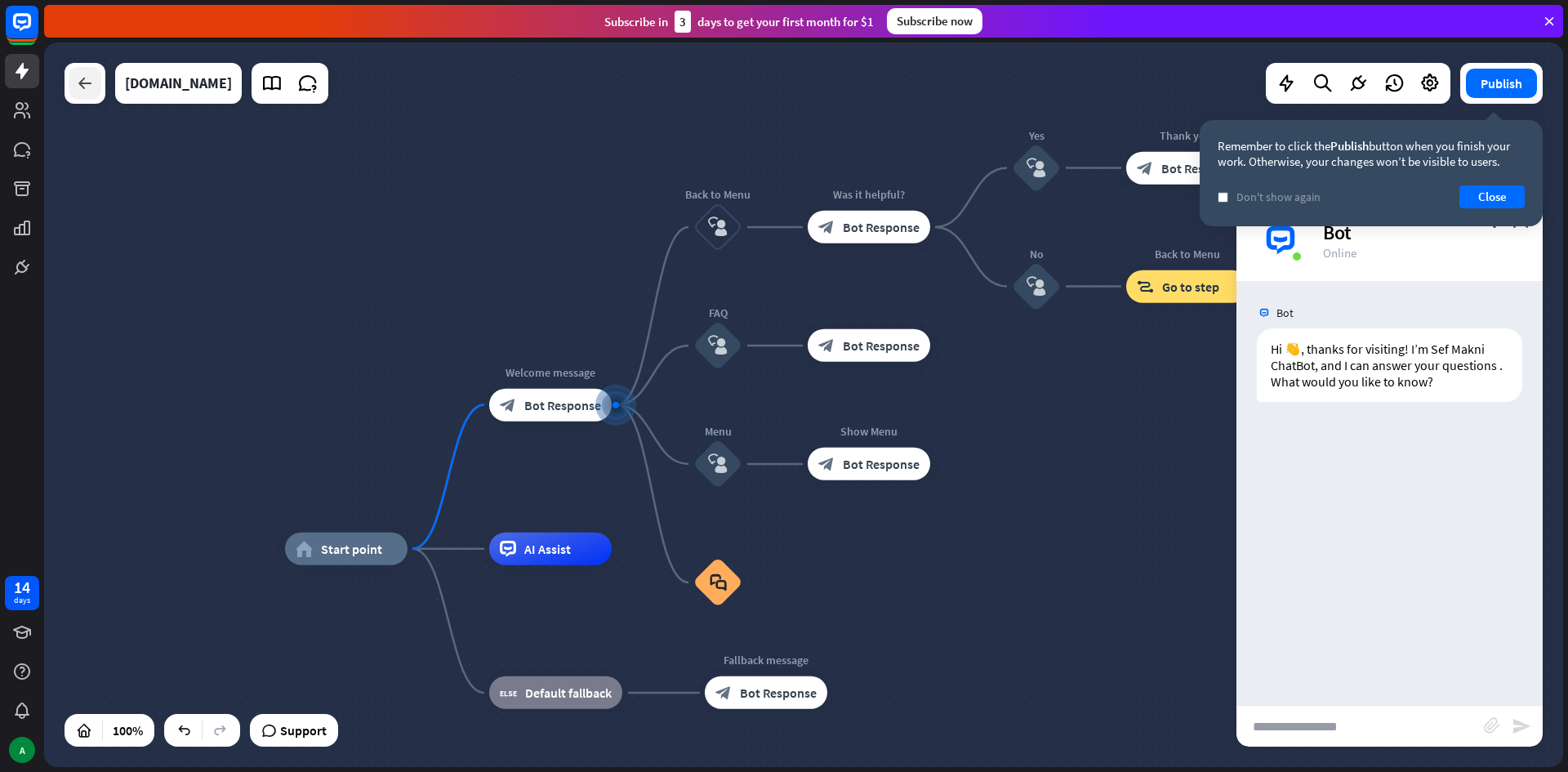 click at bounding box center [85, 83] 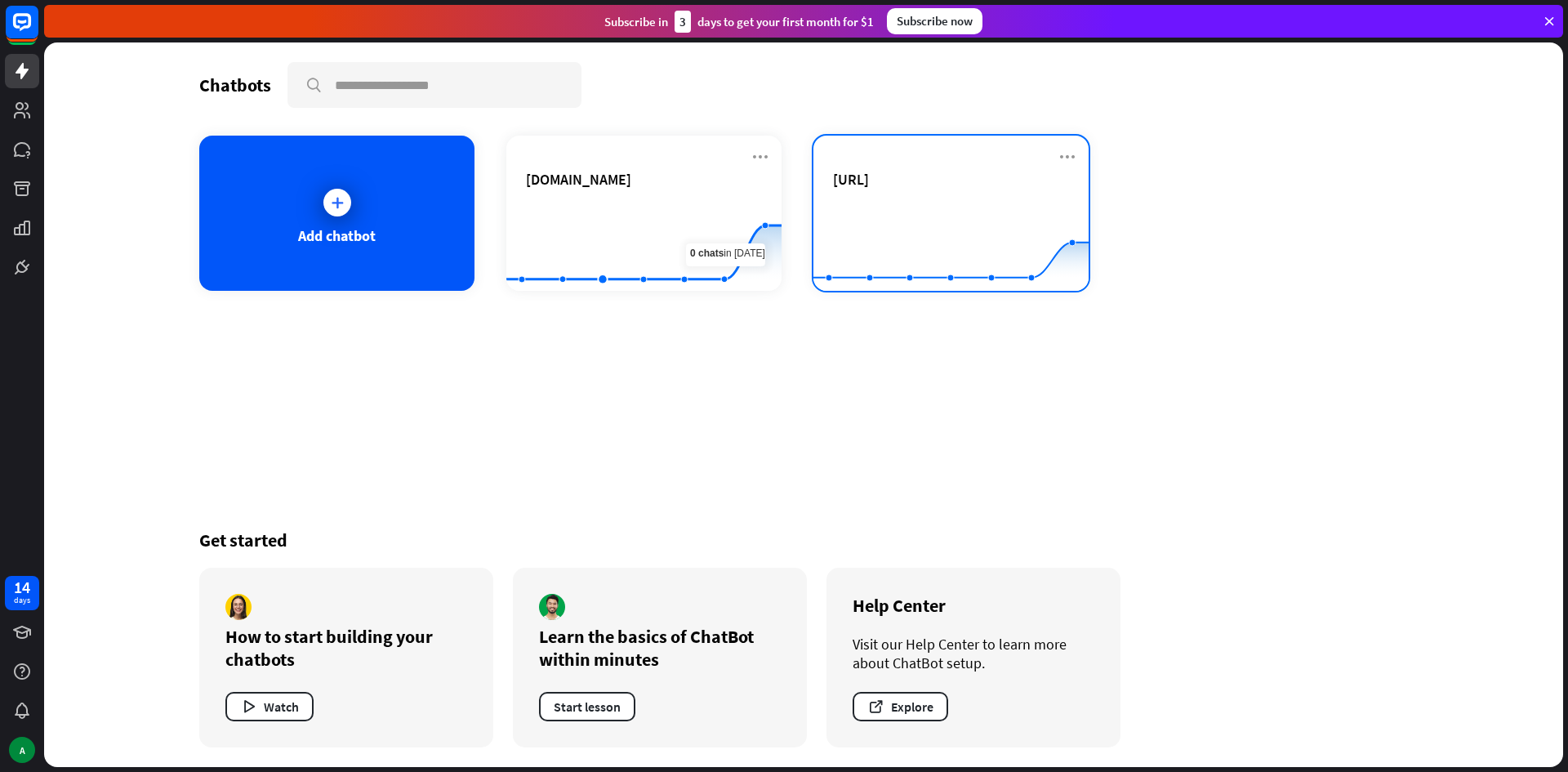 click 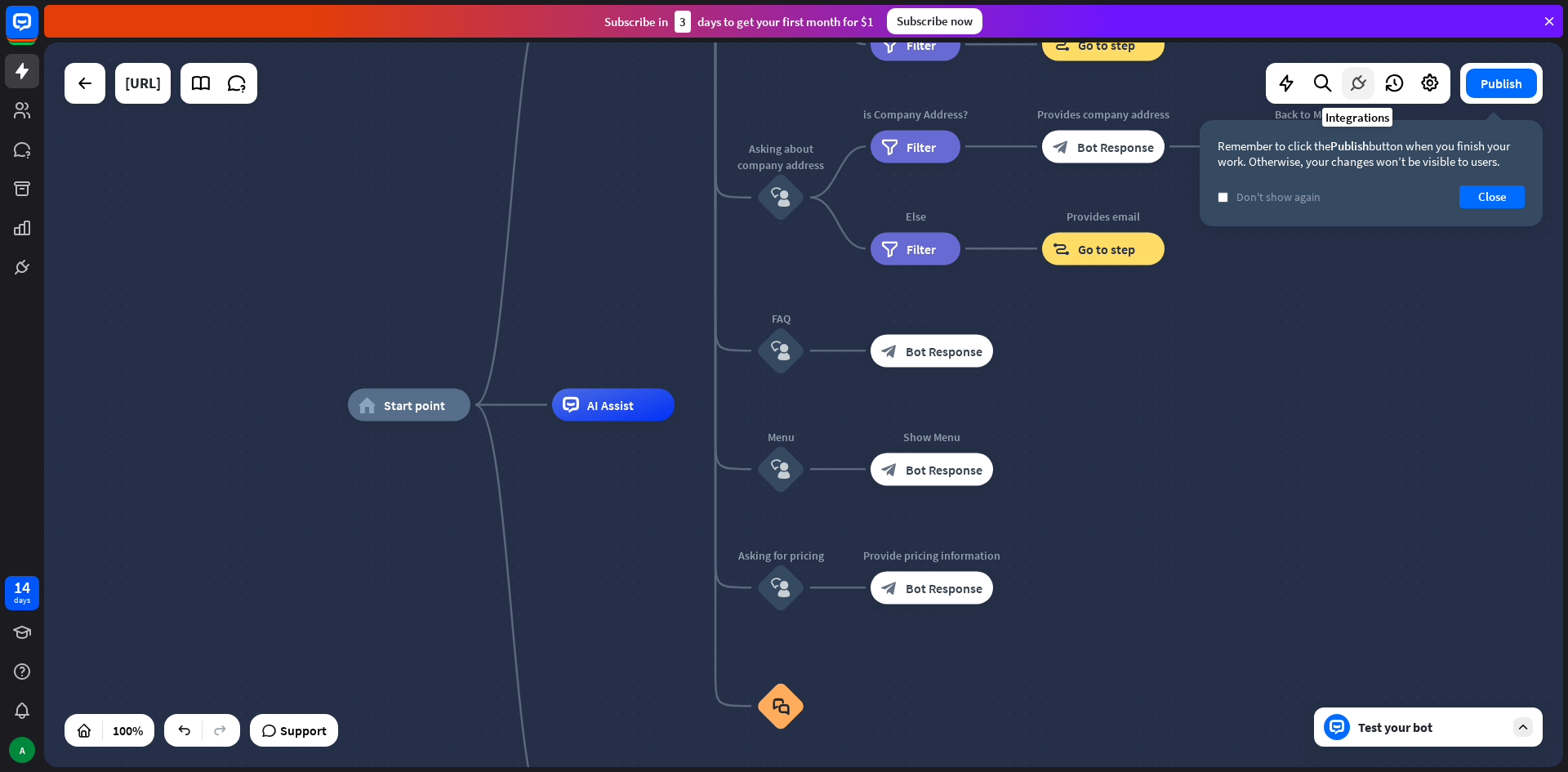 click at bounding box center [1358, 83] 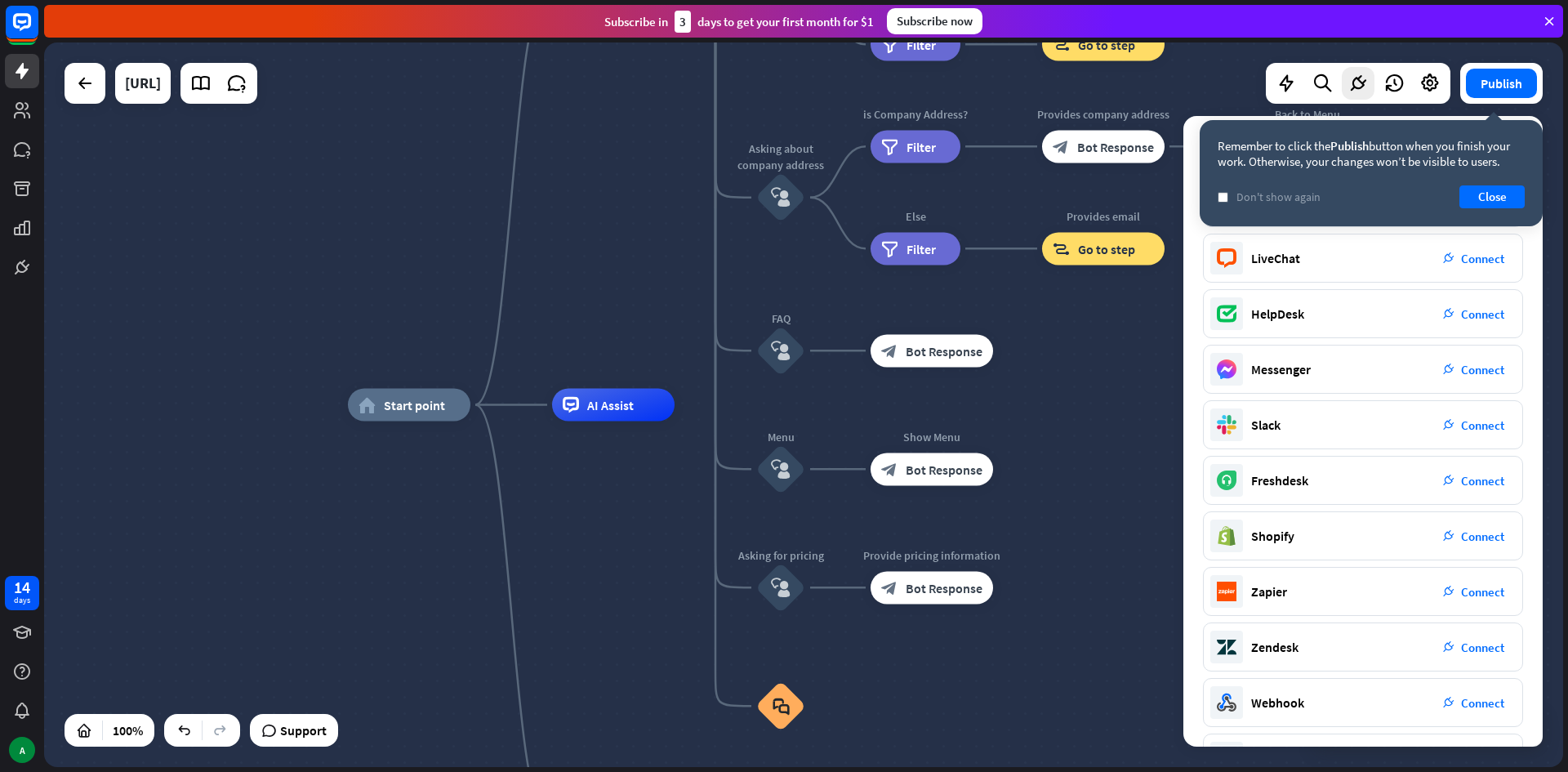 click on "Remember to click the
Publish
button when you finish your work. Otherwise, your changes won’t
be visible to users.
check   Don't show again    Close" at bounding box center (1371, 173) 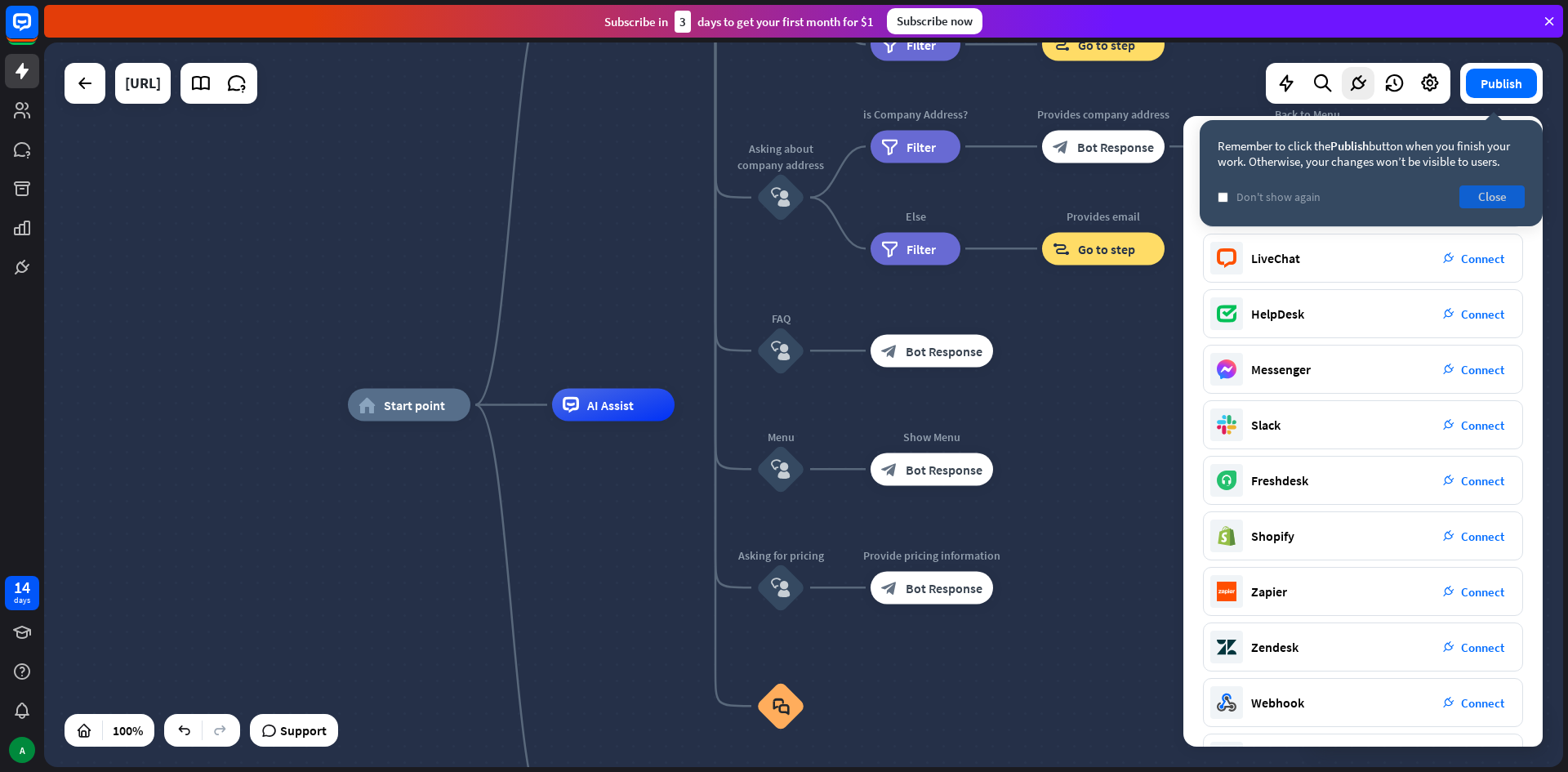click on "Close" at bounding box center [1492, 197] 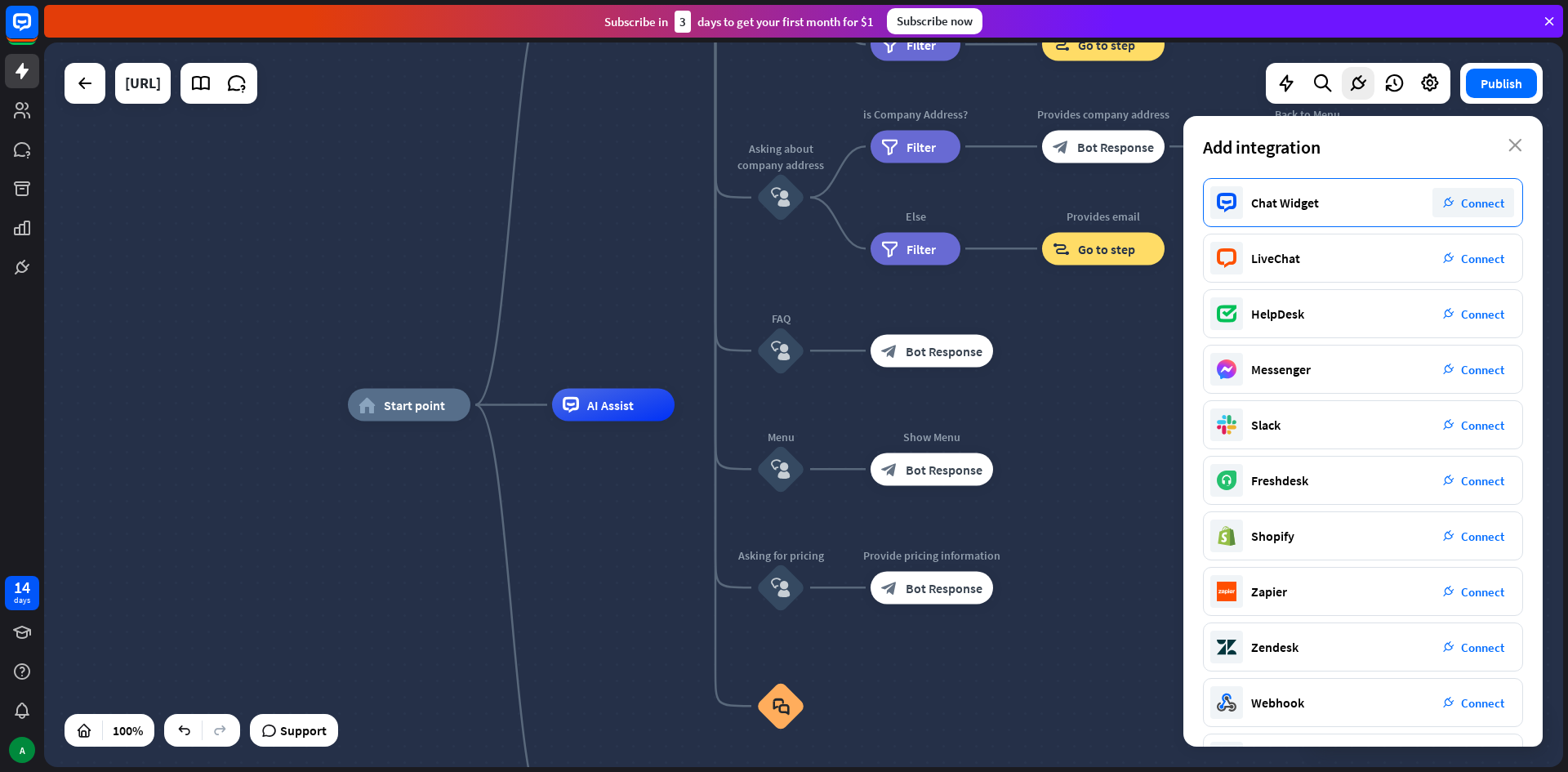 click on "Connect" at bounding box center (1482, 203) 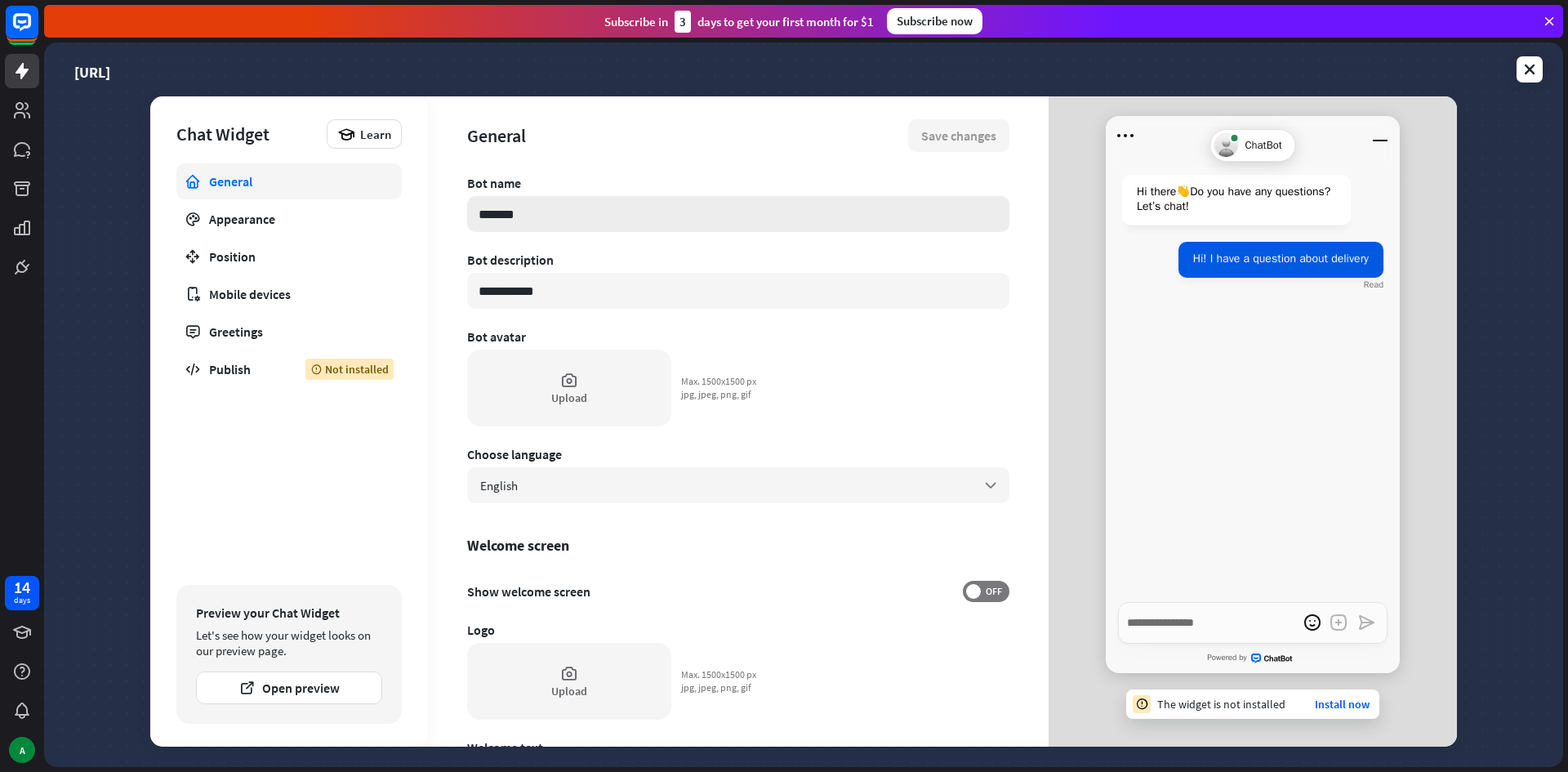 click on "*******" at bounding box center [738, 214] 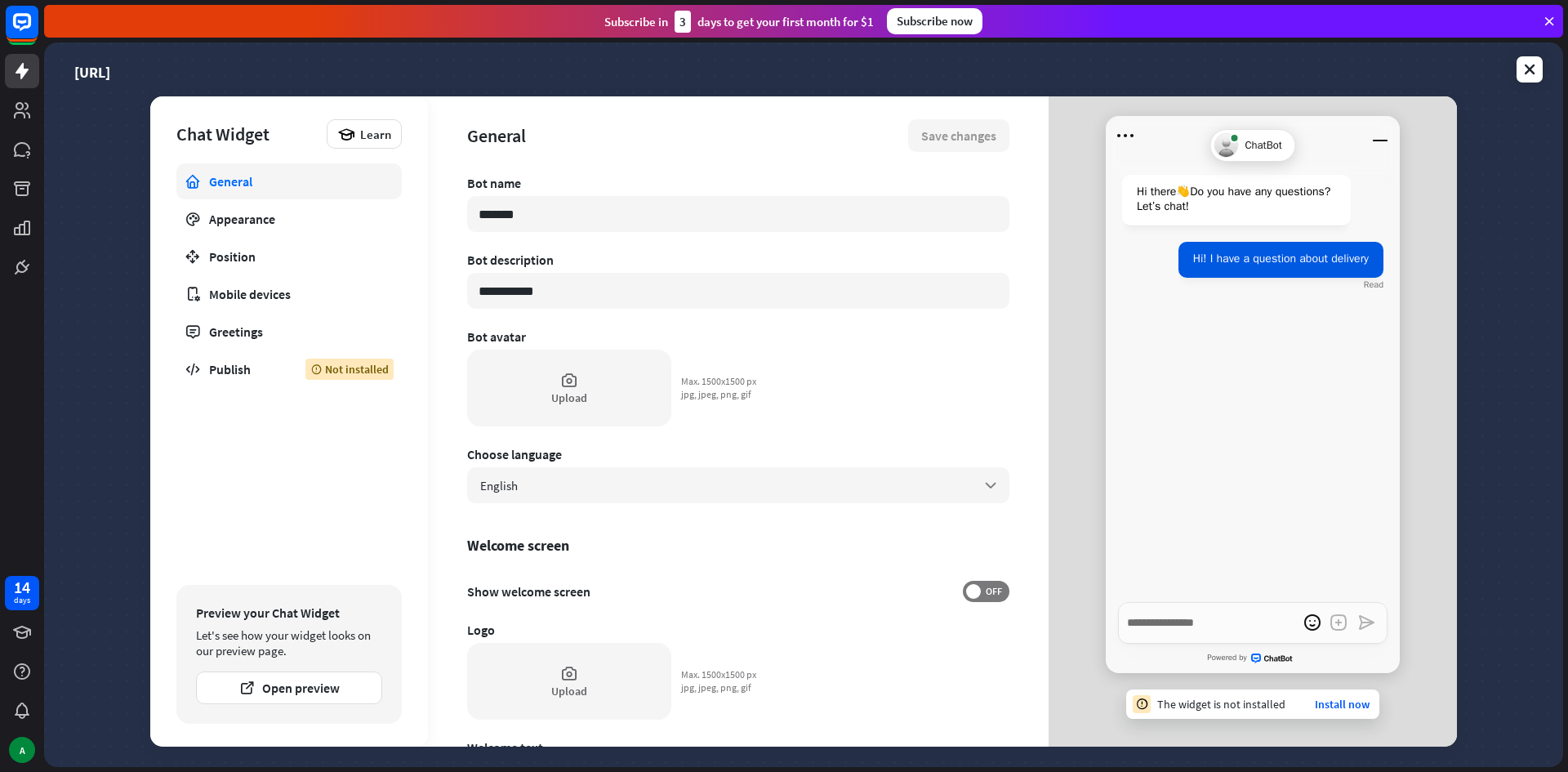 click on "**********" at bounding box center [738, 461] 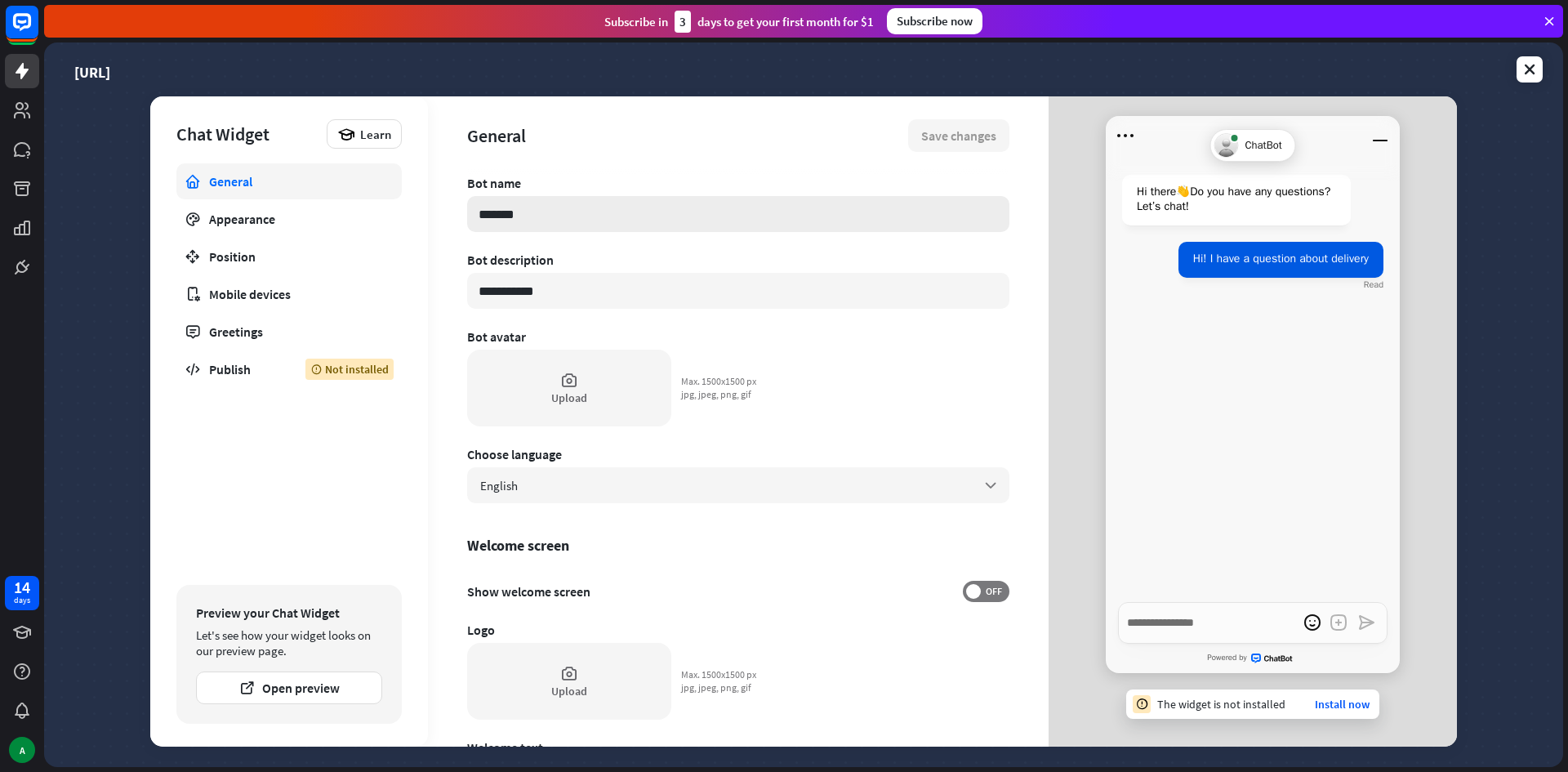 click on "*******" at bounding box center [738, 214] 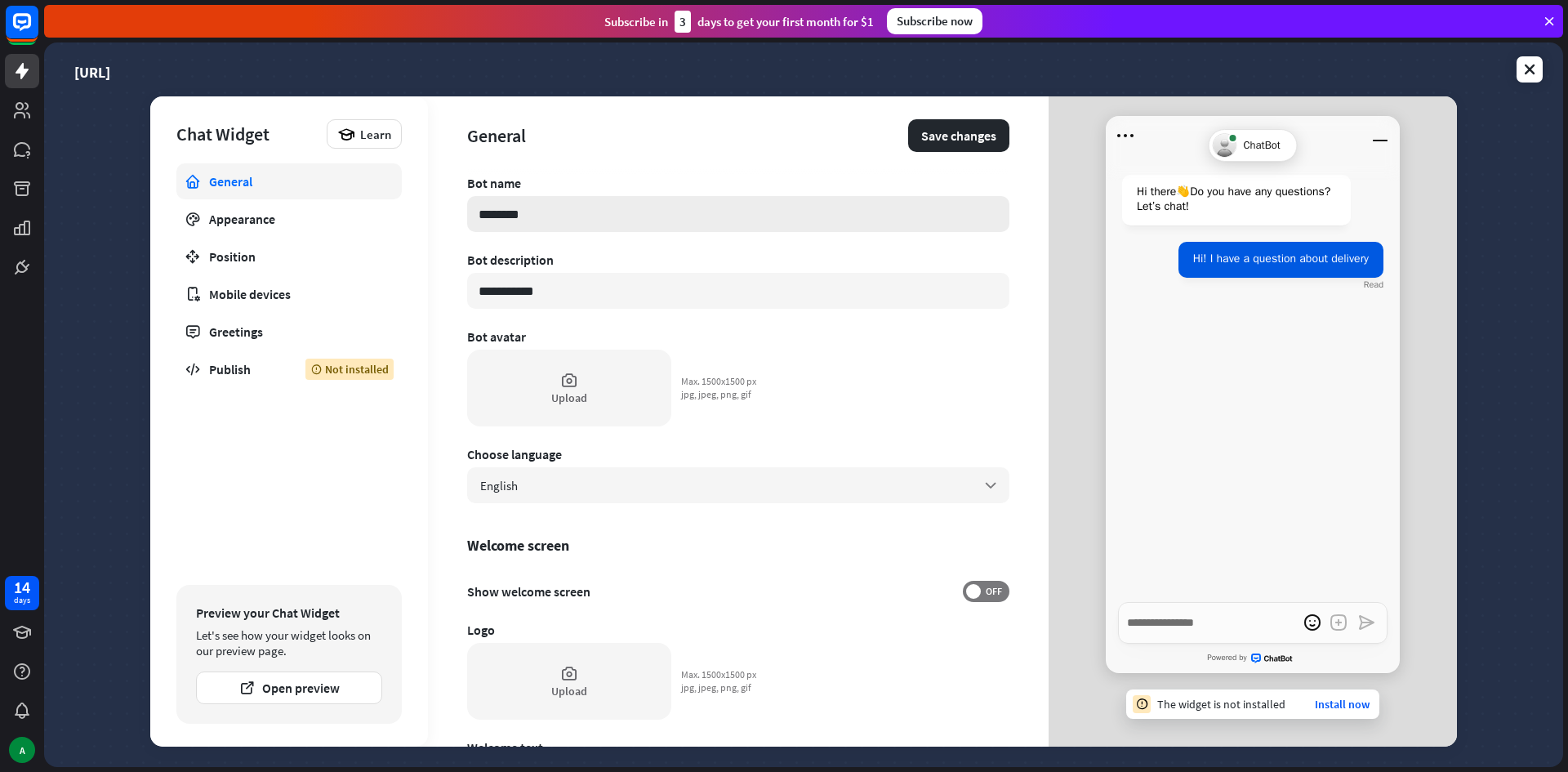 type on "*" 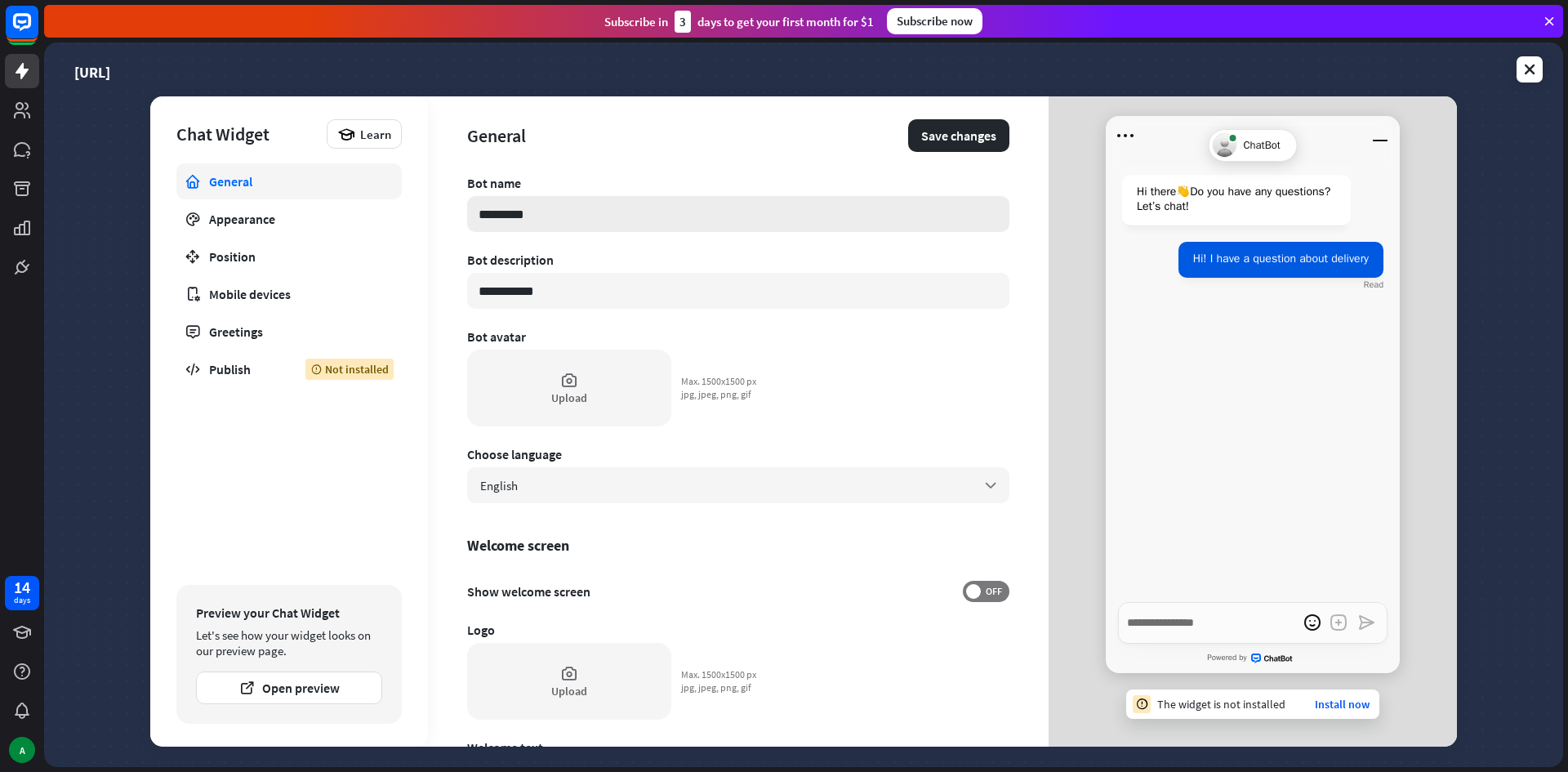 type on "*" 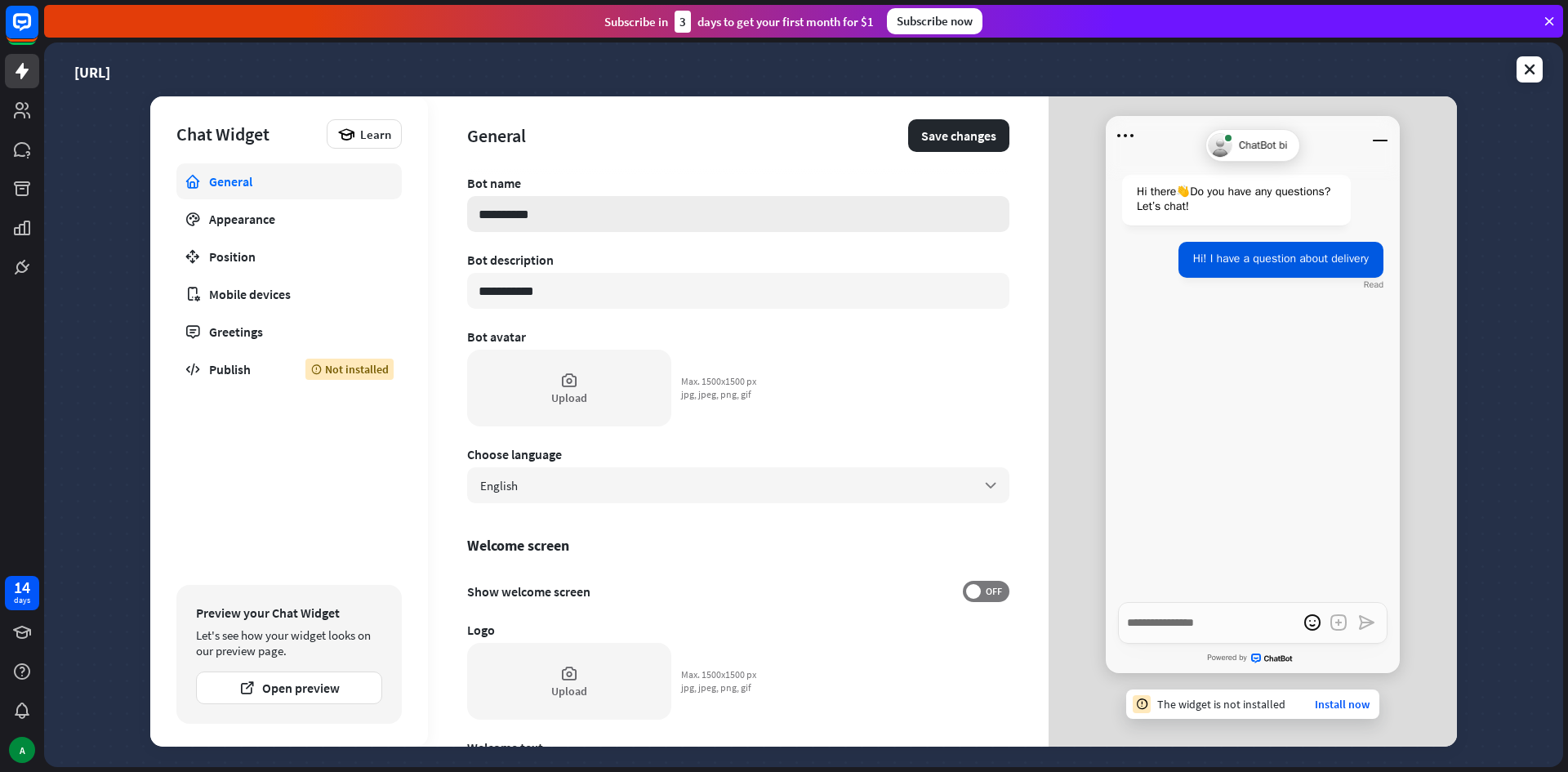 type on "*" 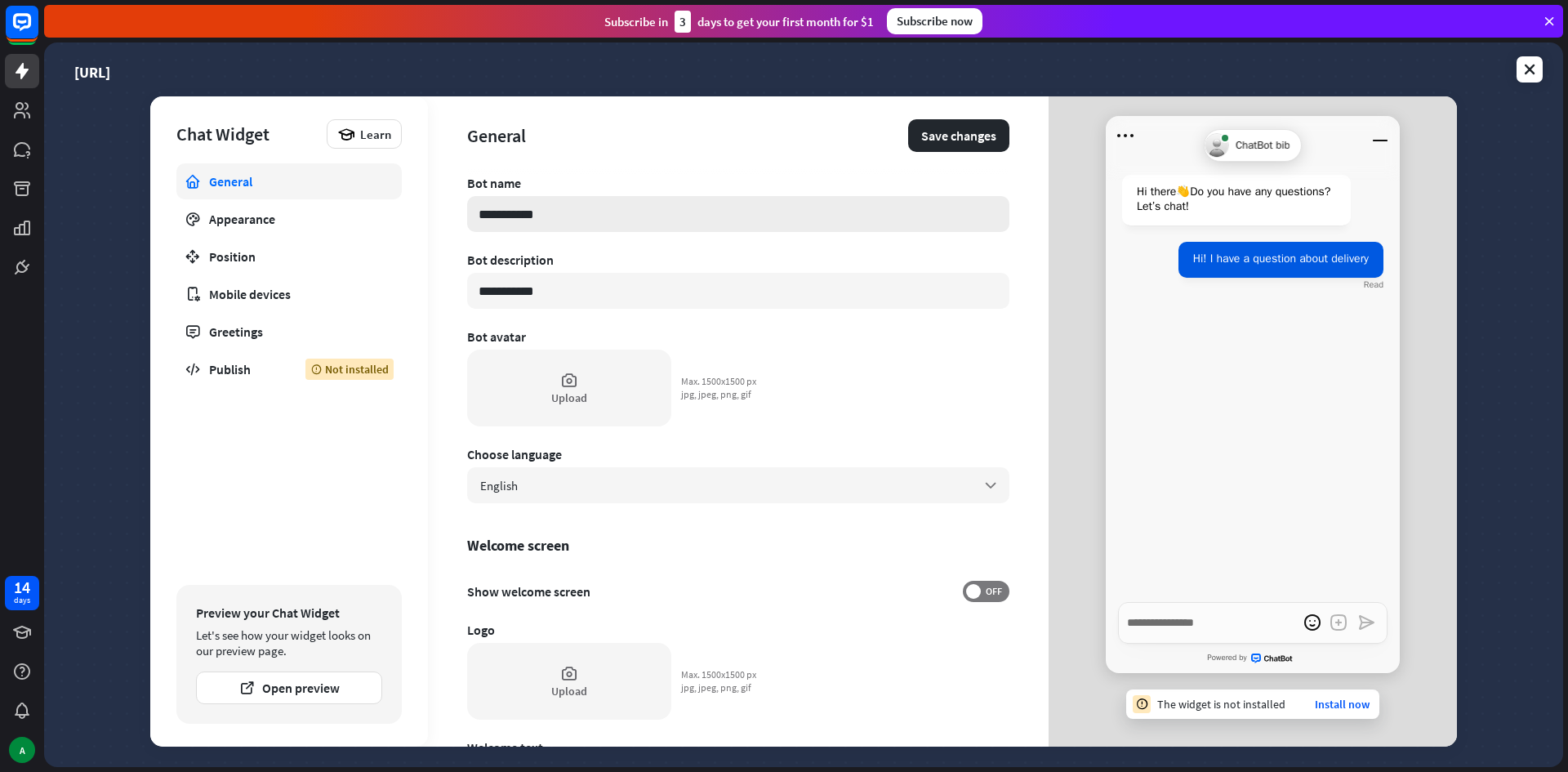 type on "*" 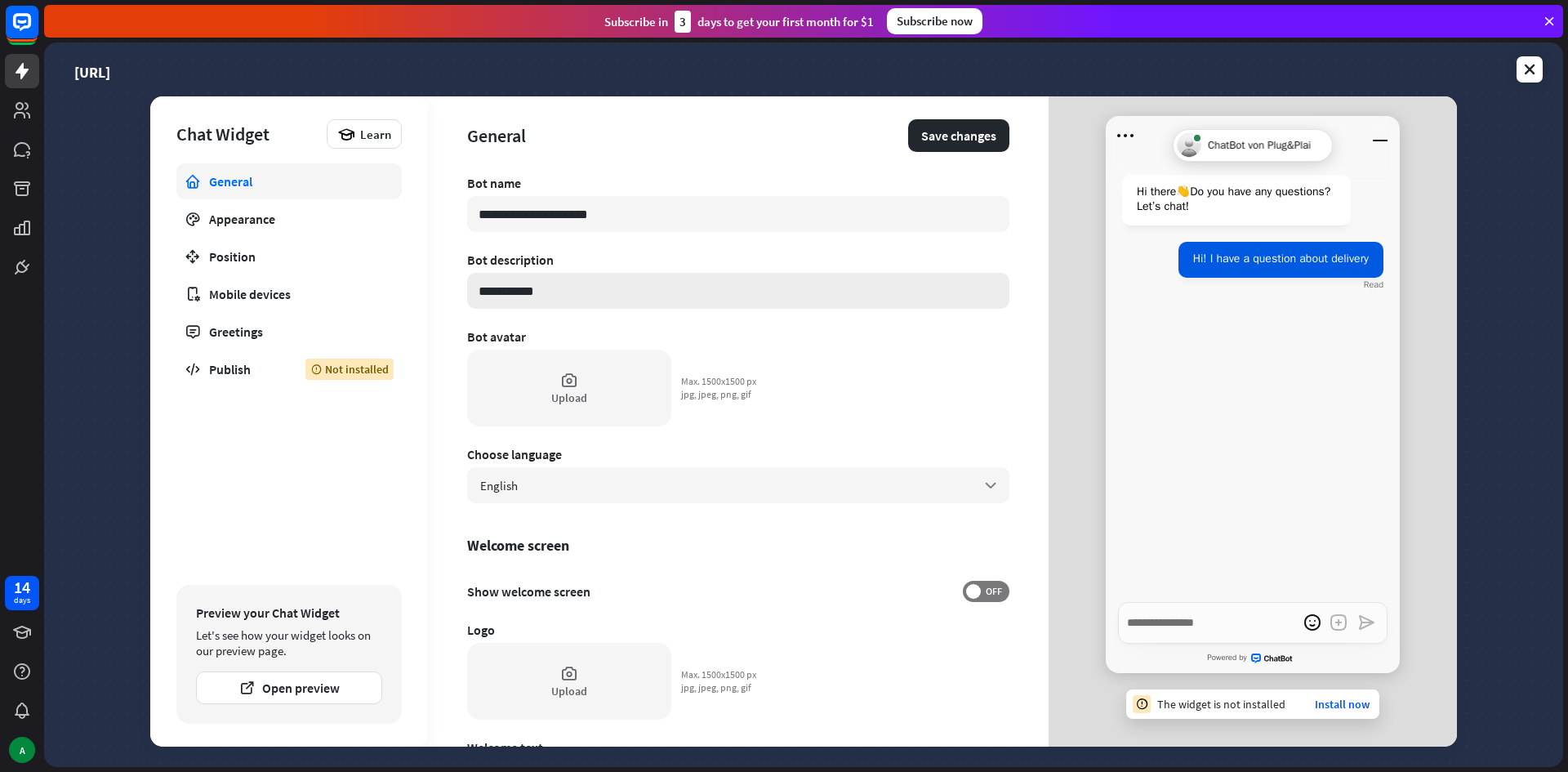 click on "**********" at bounding box center [738, 291] 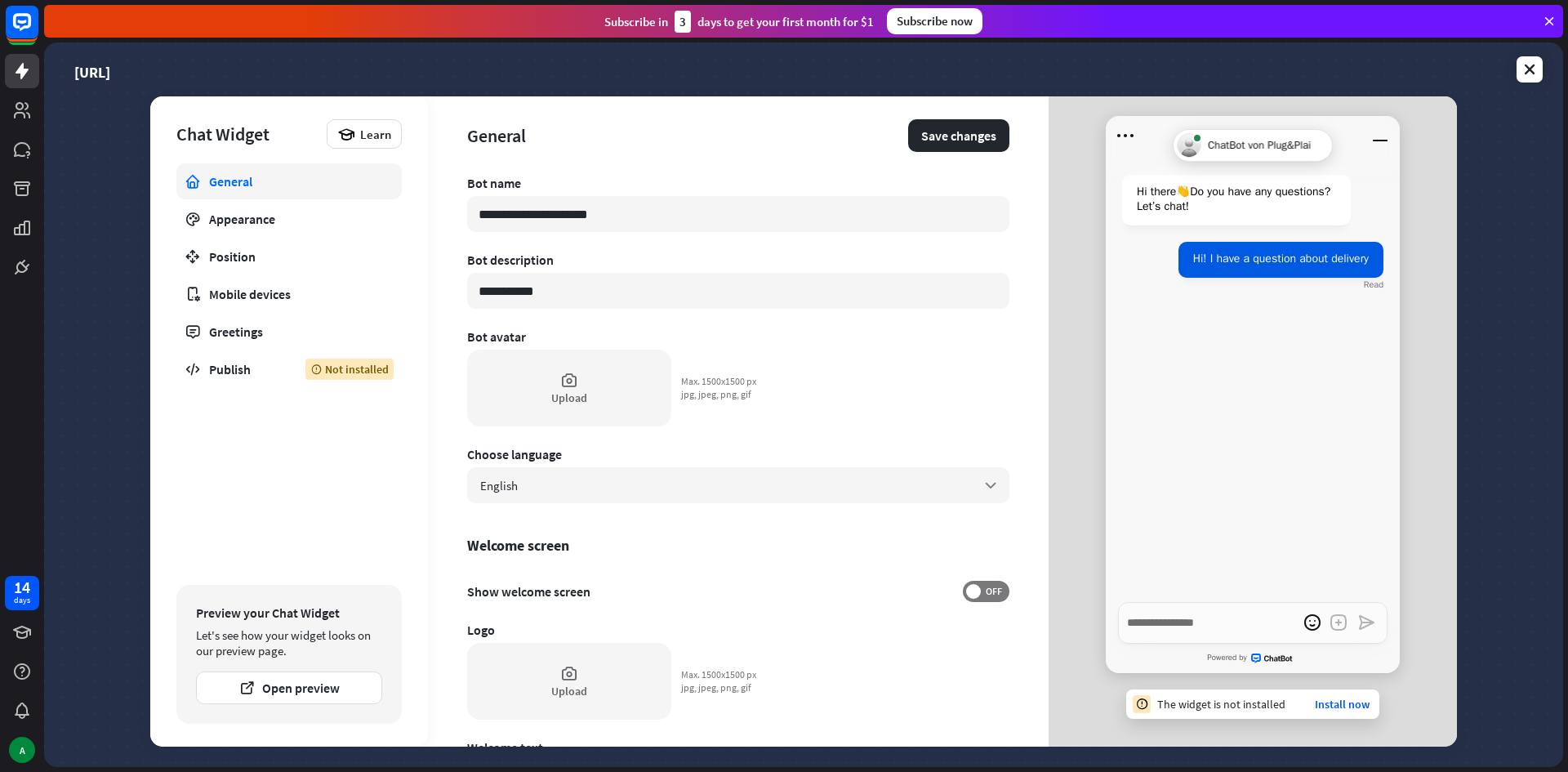 drag, startPoint x: 546, startPoint y: 289, endPoint x: 415, endPoint y: 279, distance: 131.38112 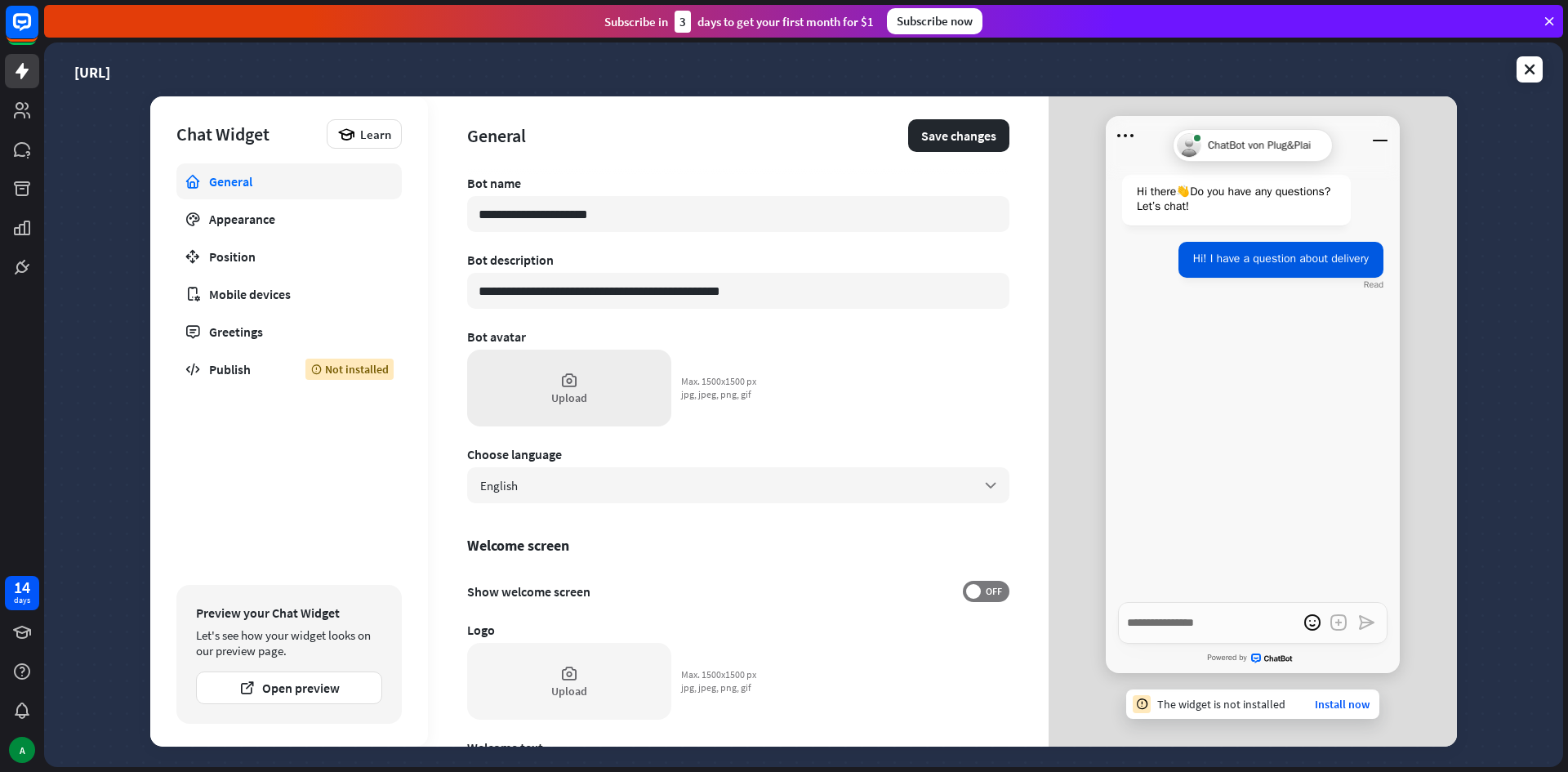 click on "Upload" at bounding box center [569, 388] 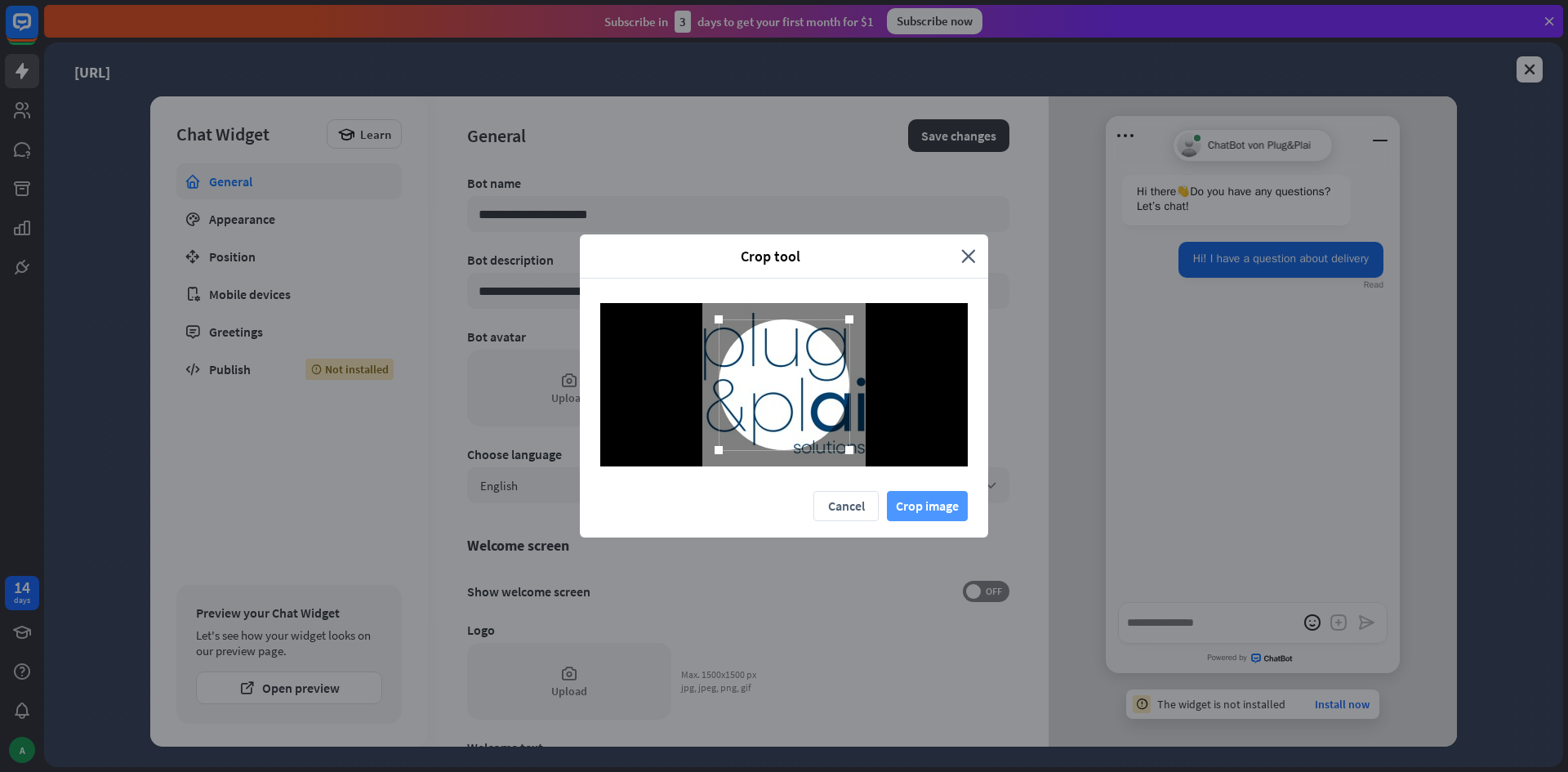 click on "Crop image" at bounding box center (927, 506) 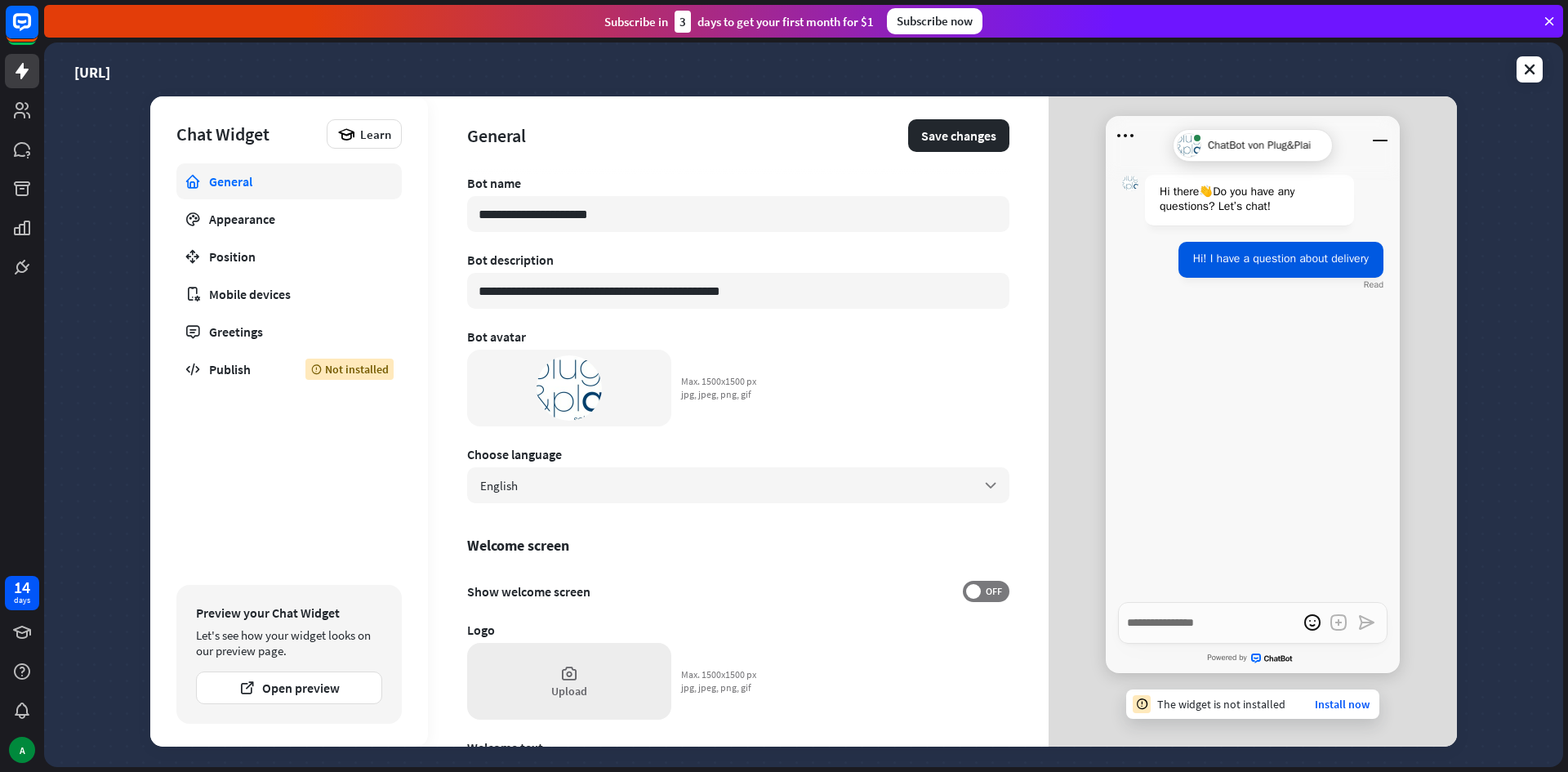 click on "Upload" at bounding box center [569, 681] 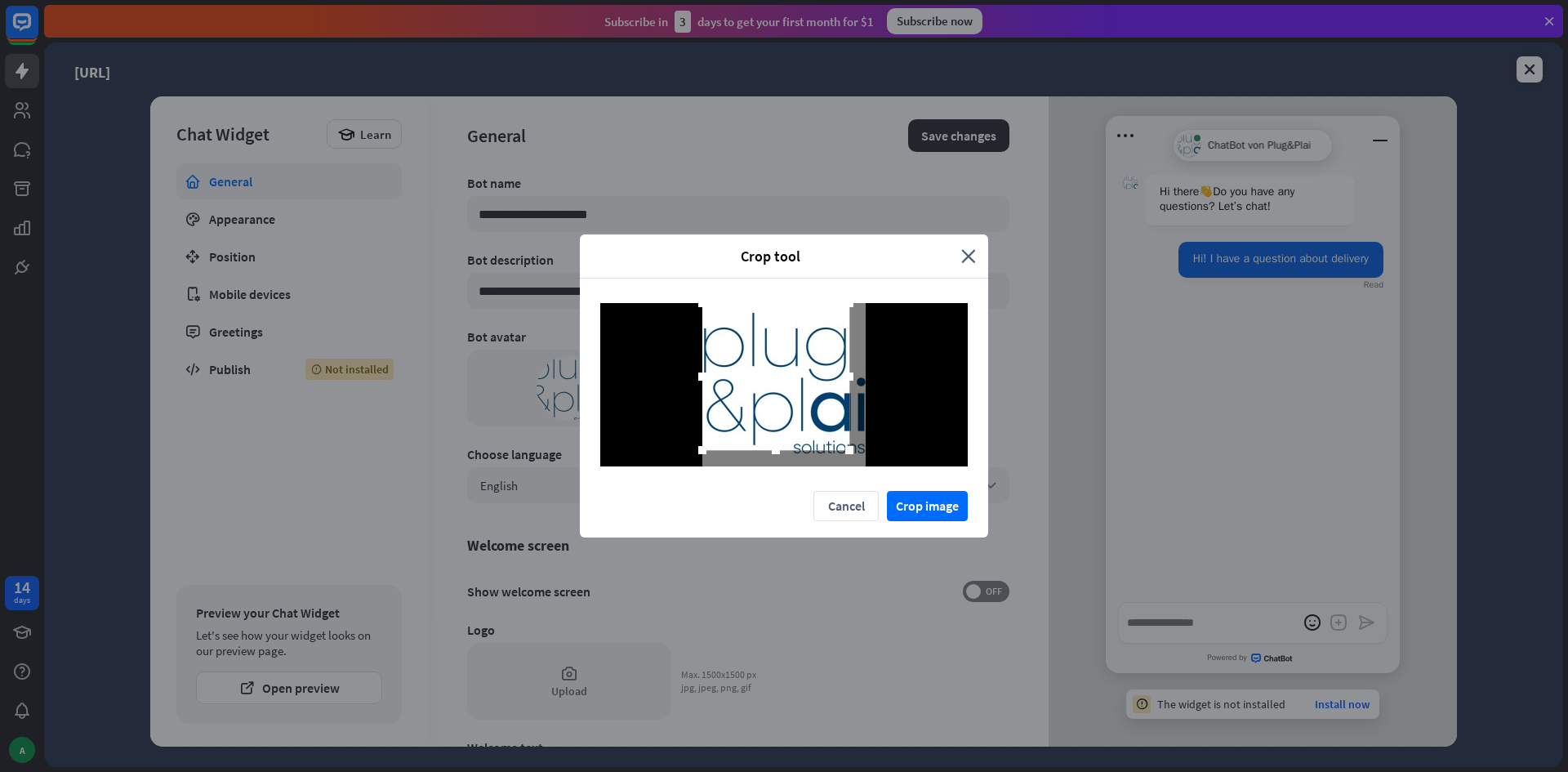 drag, startPoint x: 722, startPoint y: 320, endPoint x: 604, endPoint y: 285, distance: 123.08127 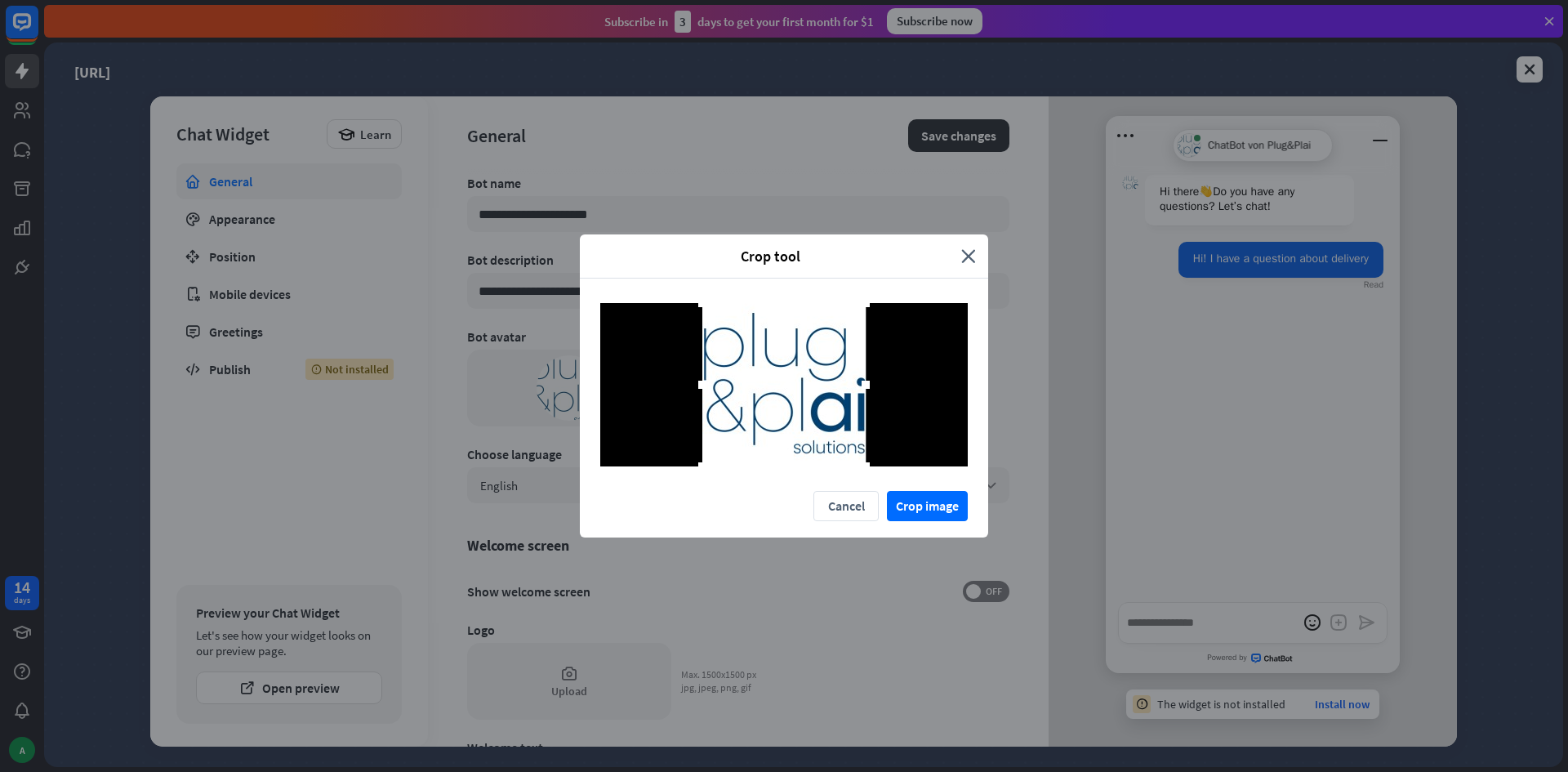 drag, startPoint x: 850, startPoint y: 446, endPoint x: 1009, endPoint y: 527, distance: 178.44327 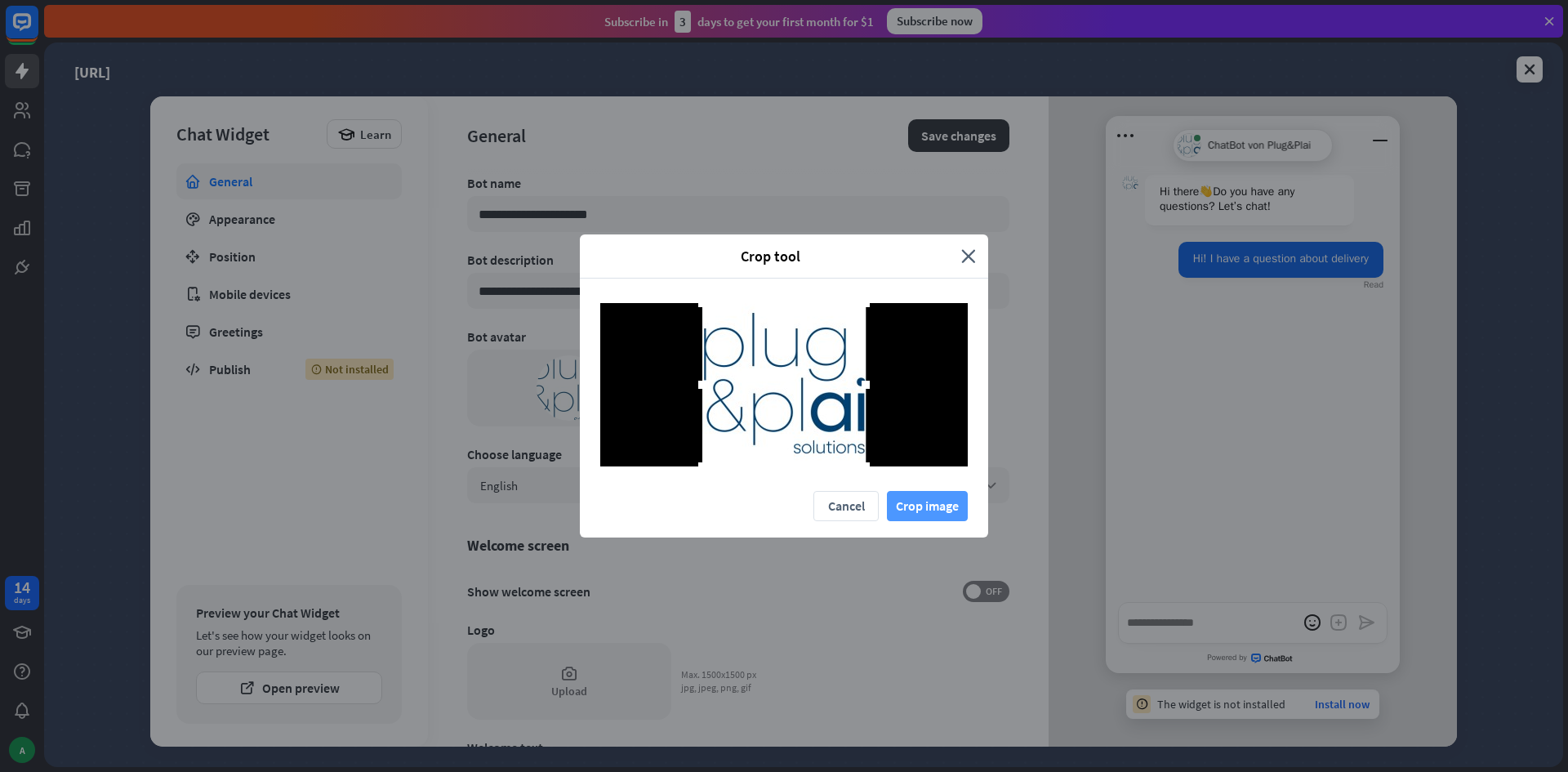 click on "Crop image" at bounding box center (927, 506) 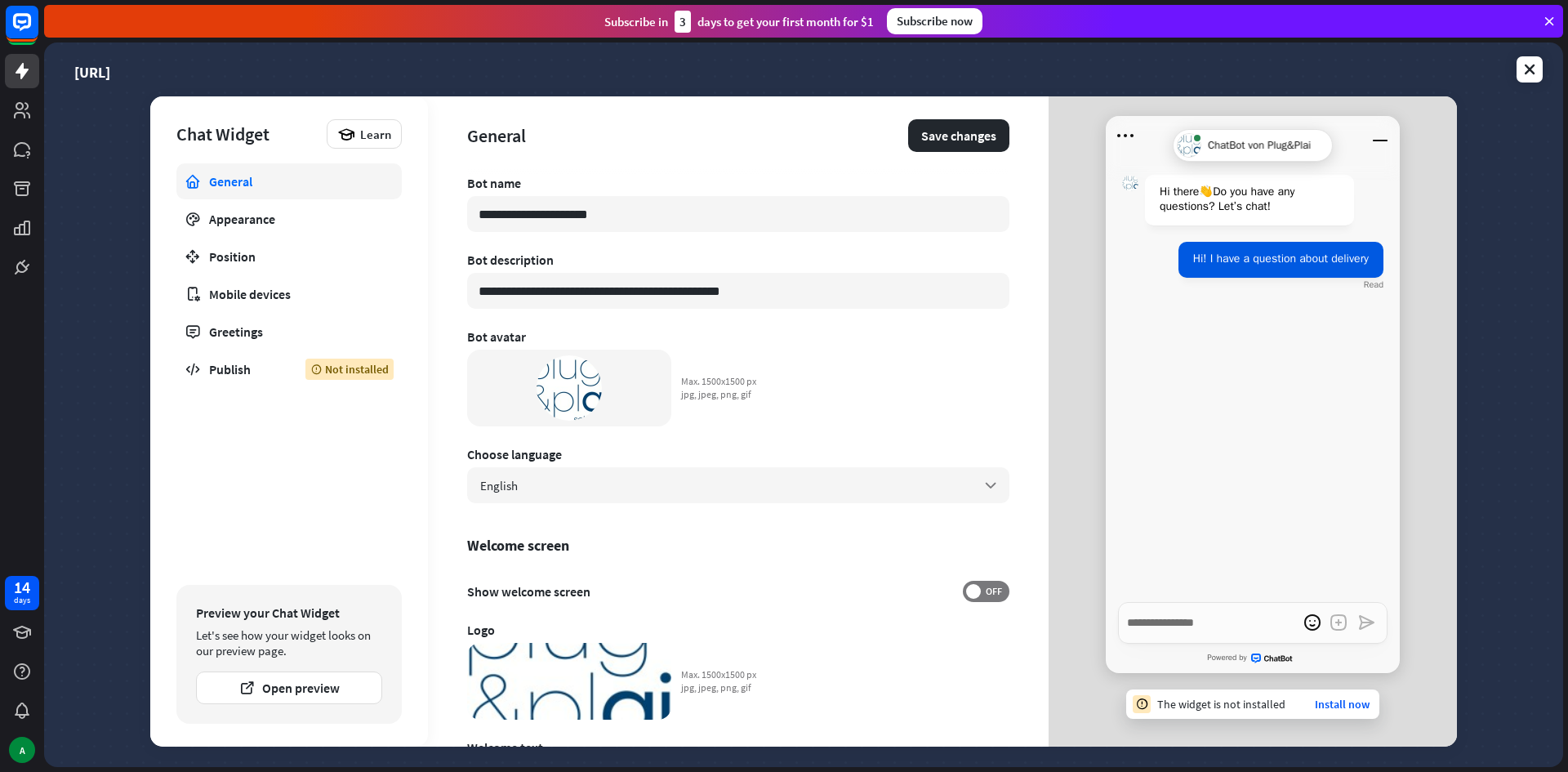 click on "**********" at bounding box center (738, 461) 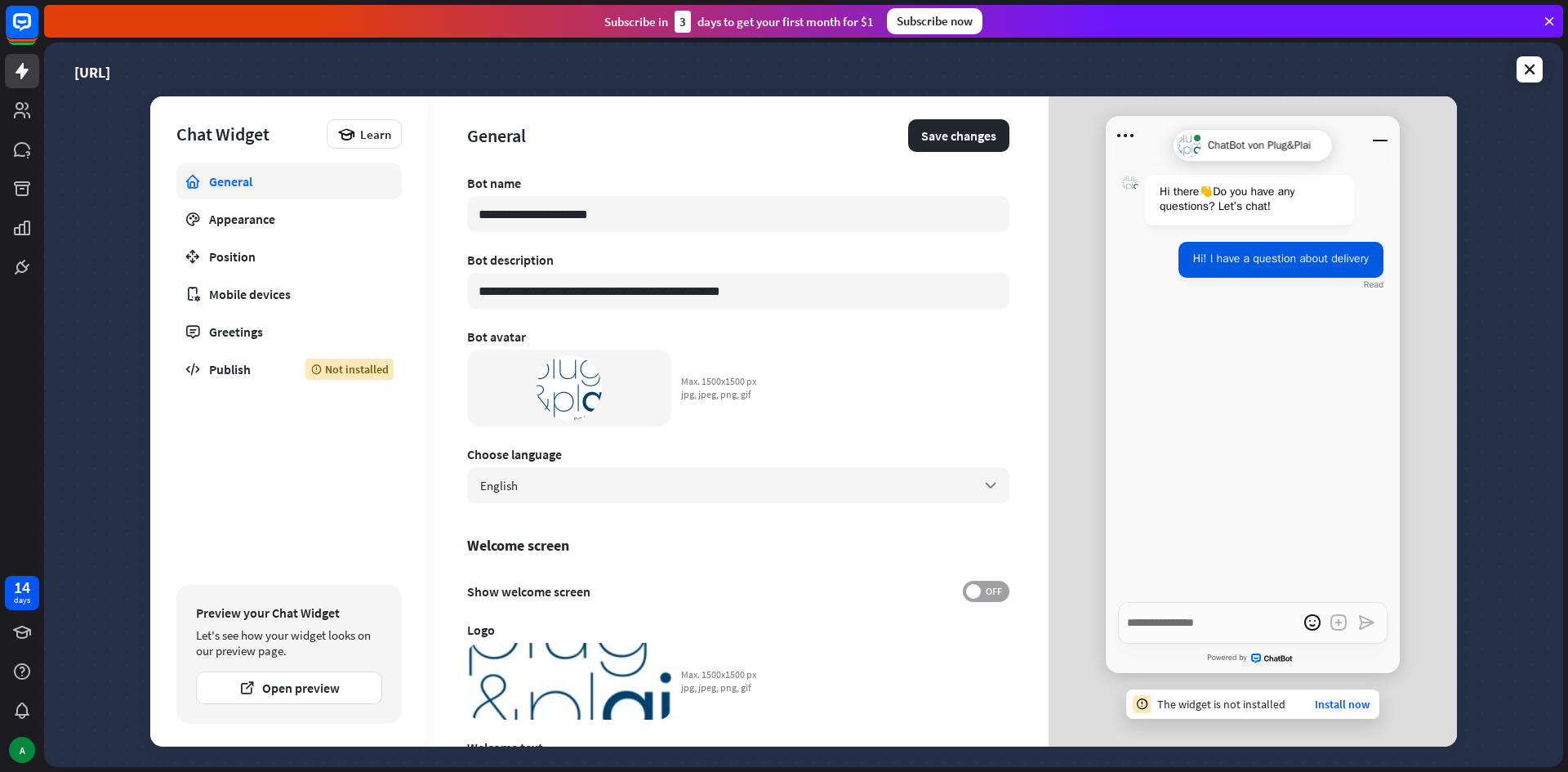 click on "OFF" at bounding box center (993, 591) 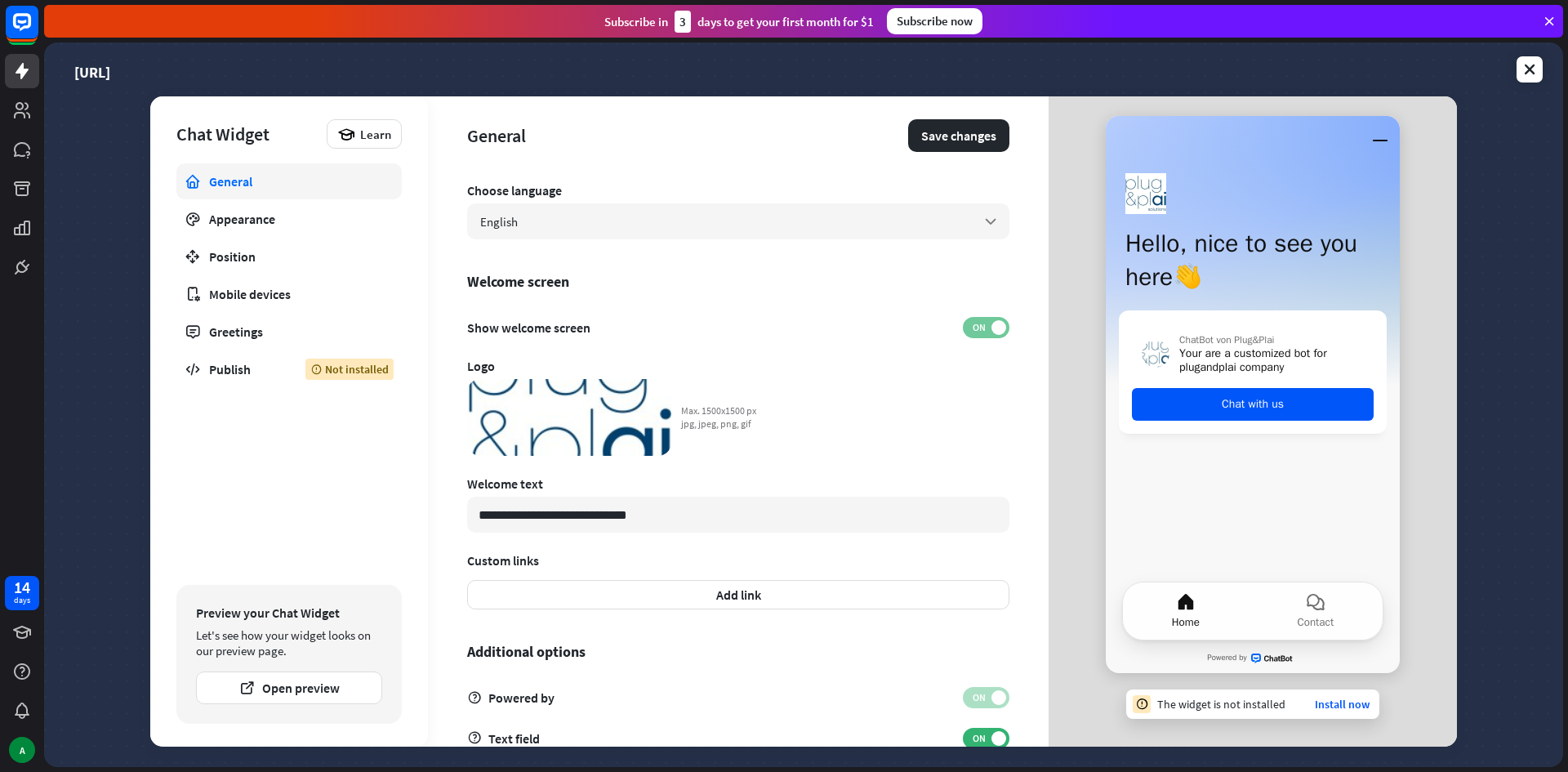 scroll, scrollTop: 304, scrollLeft: 0, axis: vertical 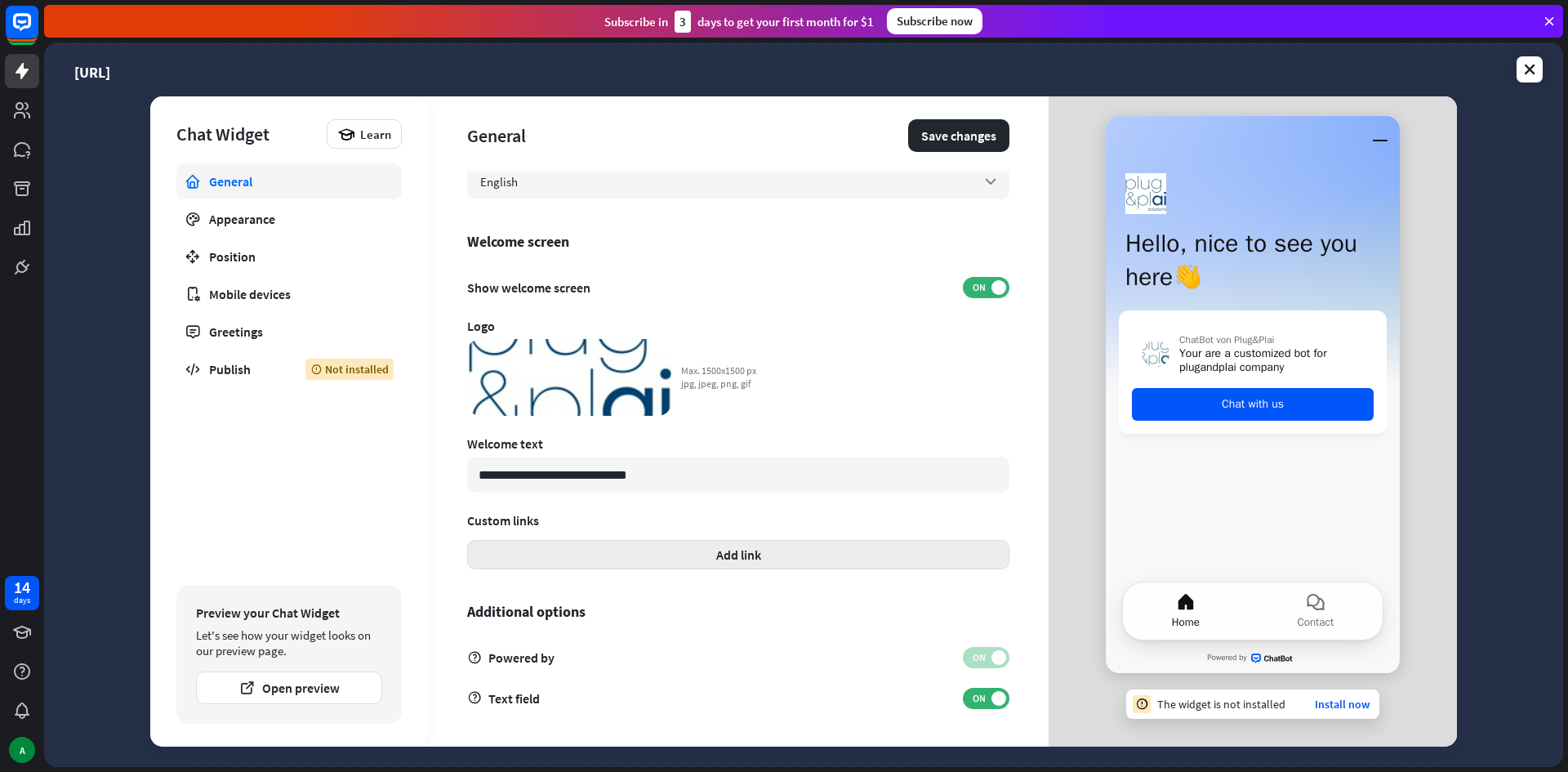 click on "Add link" at bounding box center [738, 555] 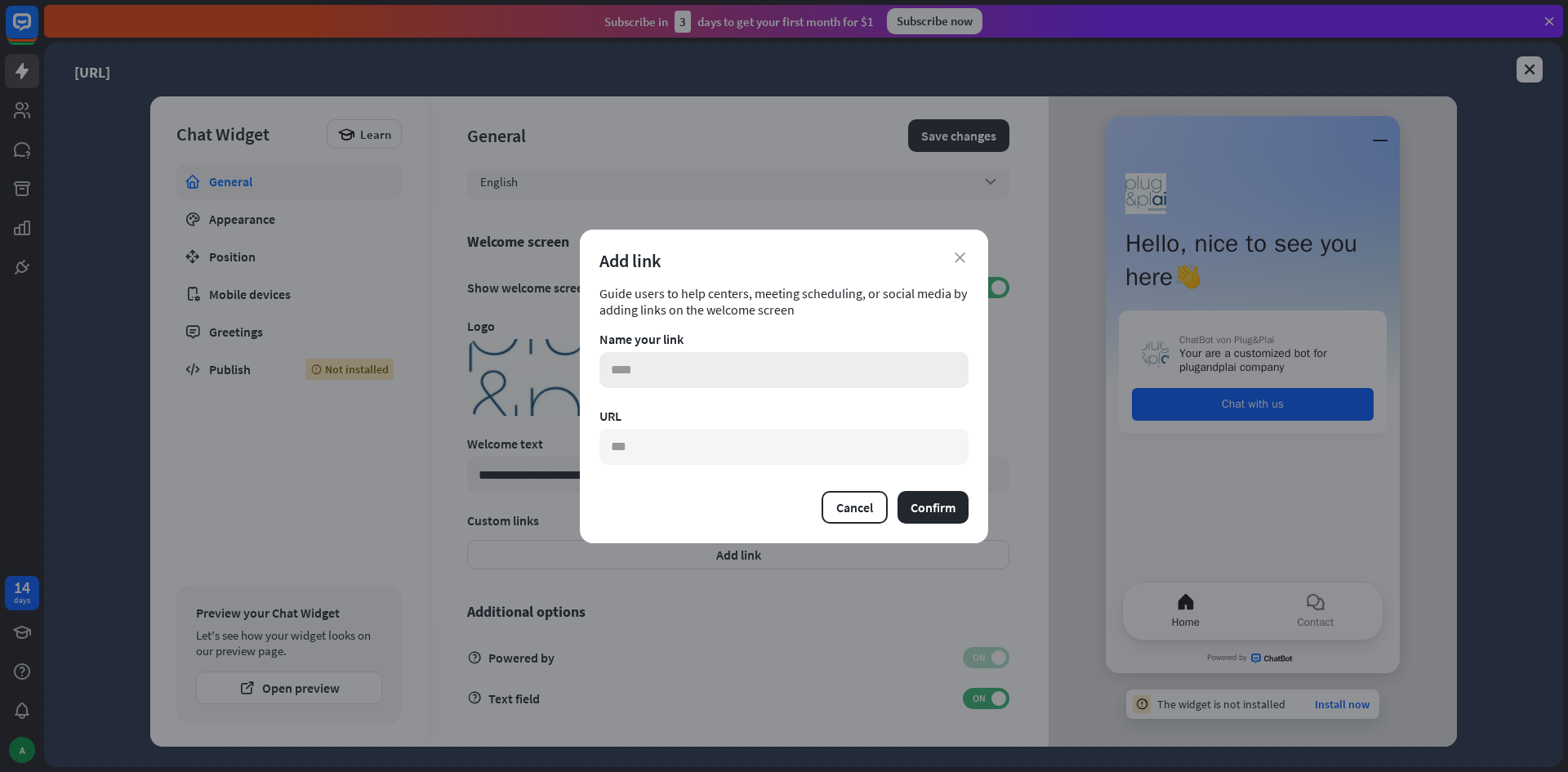 click at bounding box center [784, 370] 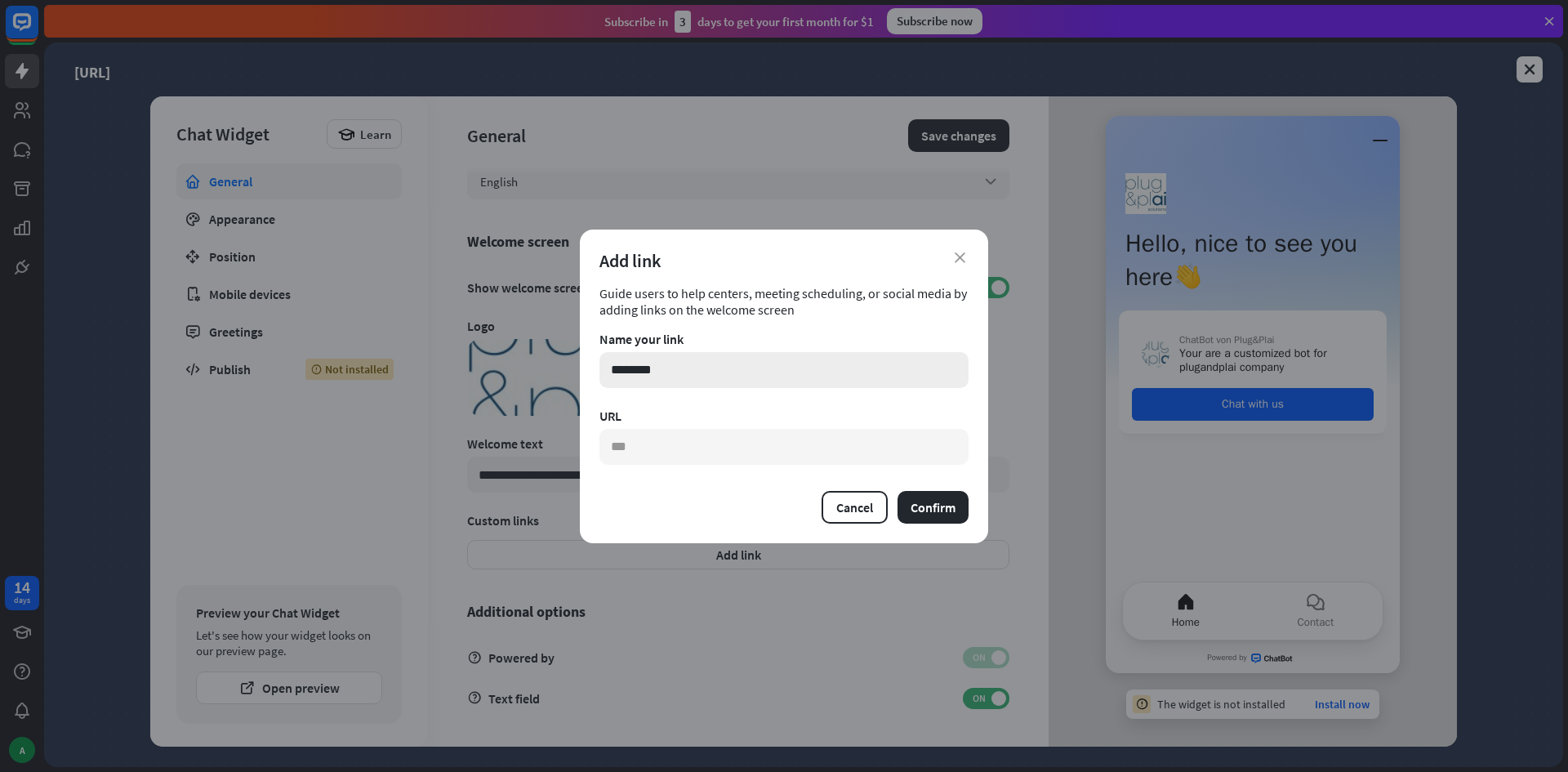 paste on "**********" 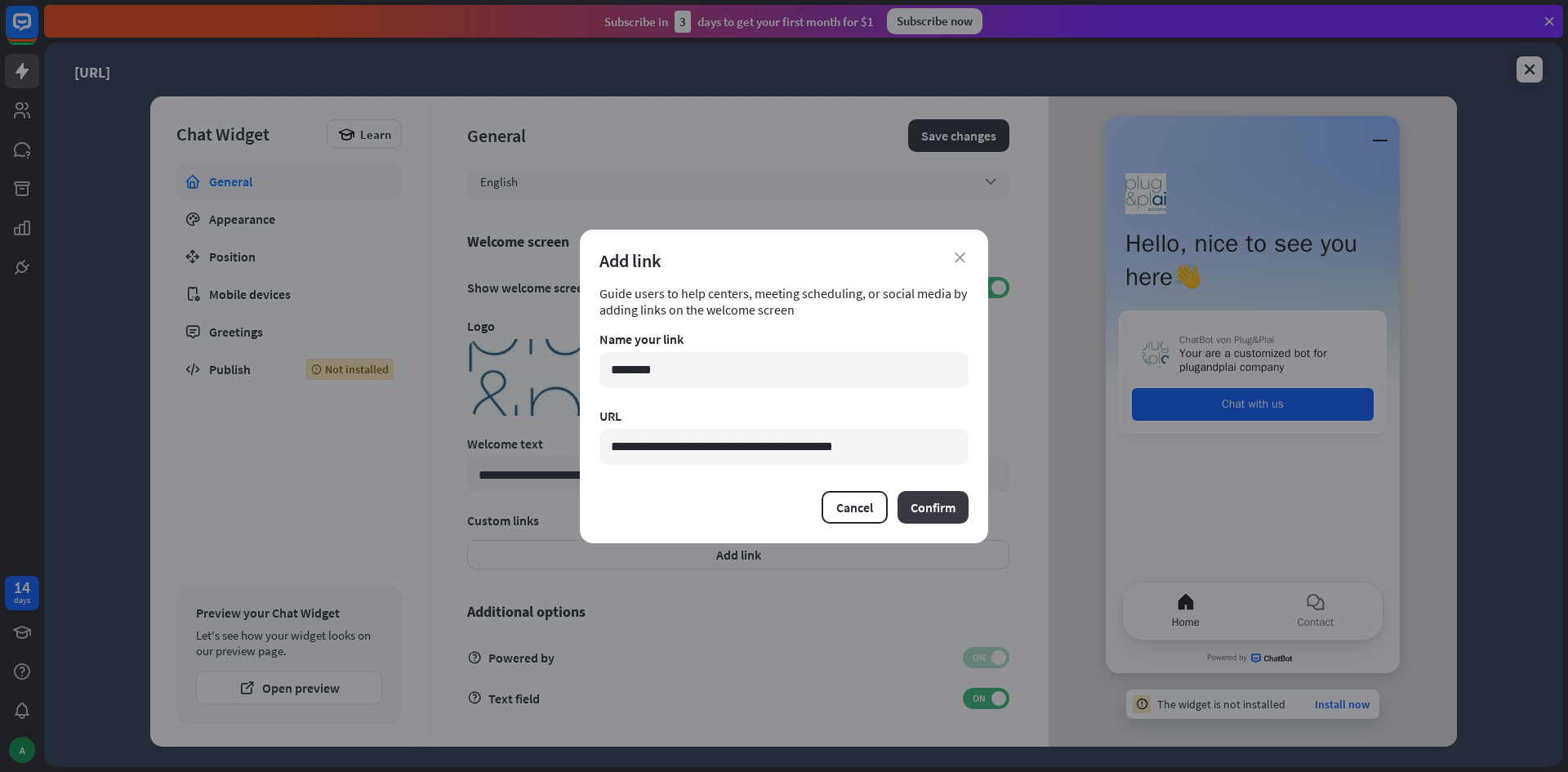 click on "Confirm" at bounding box center (933, 507) 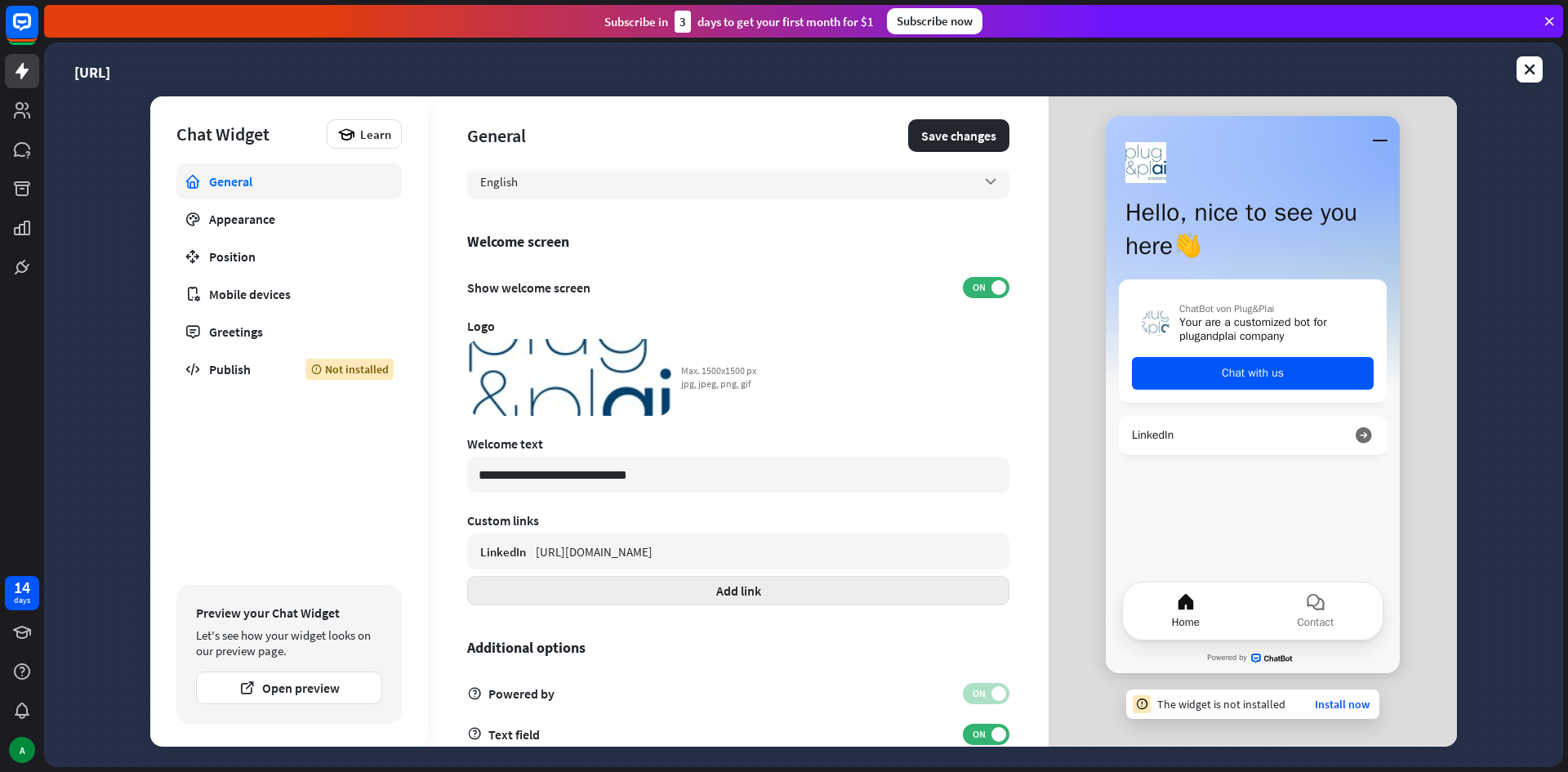 click on "Add link" at bounding box center (738, 591) 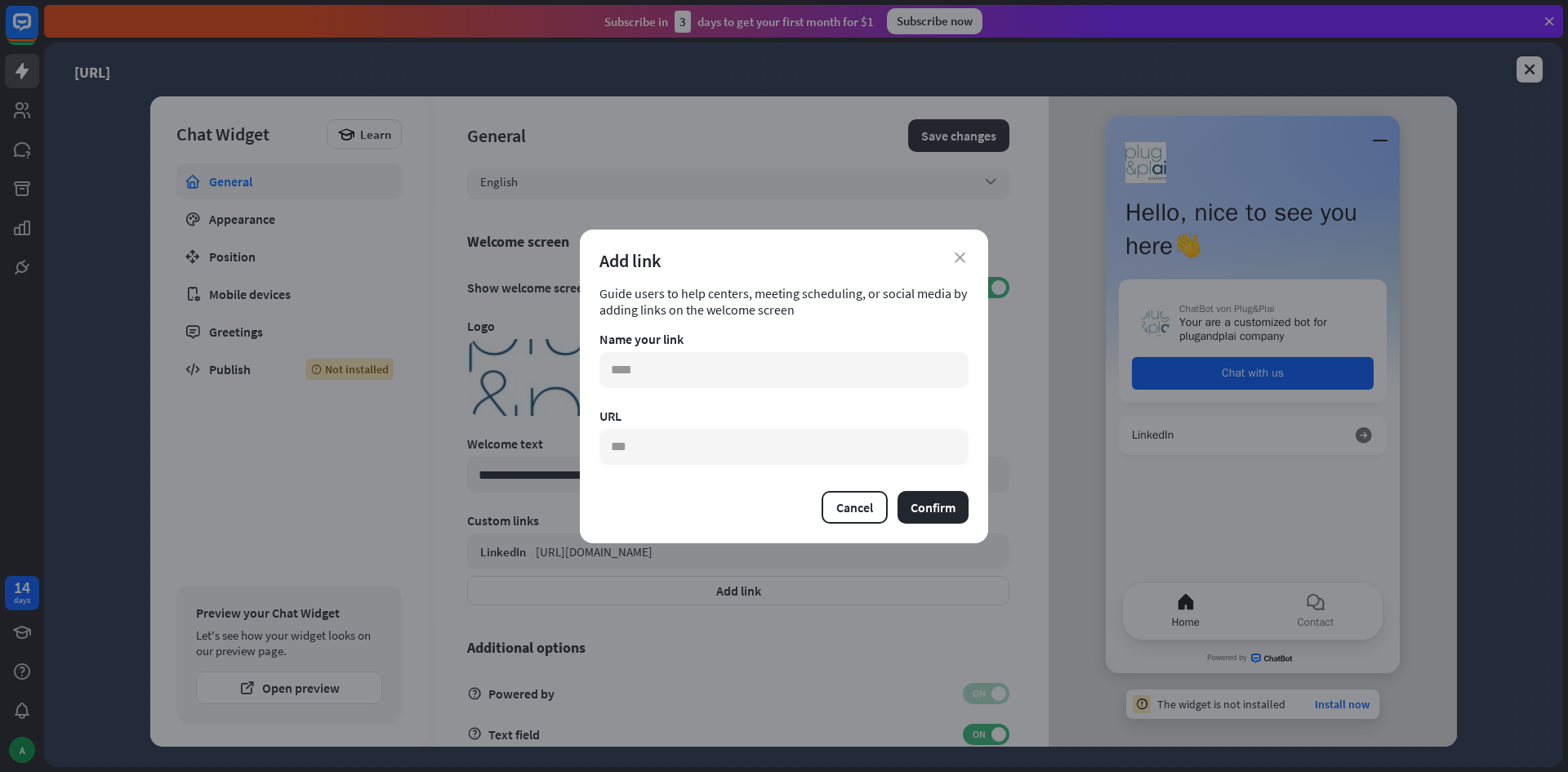 click on "close   Add link
Guide users to help centers, meeting scheduling, or social
media by adding links on the welcome screen
Name your link         URL
Cancel
Confirm" at bounding box center (784, 386) 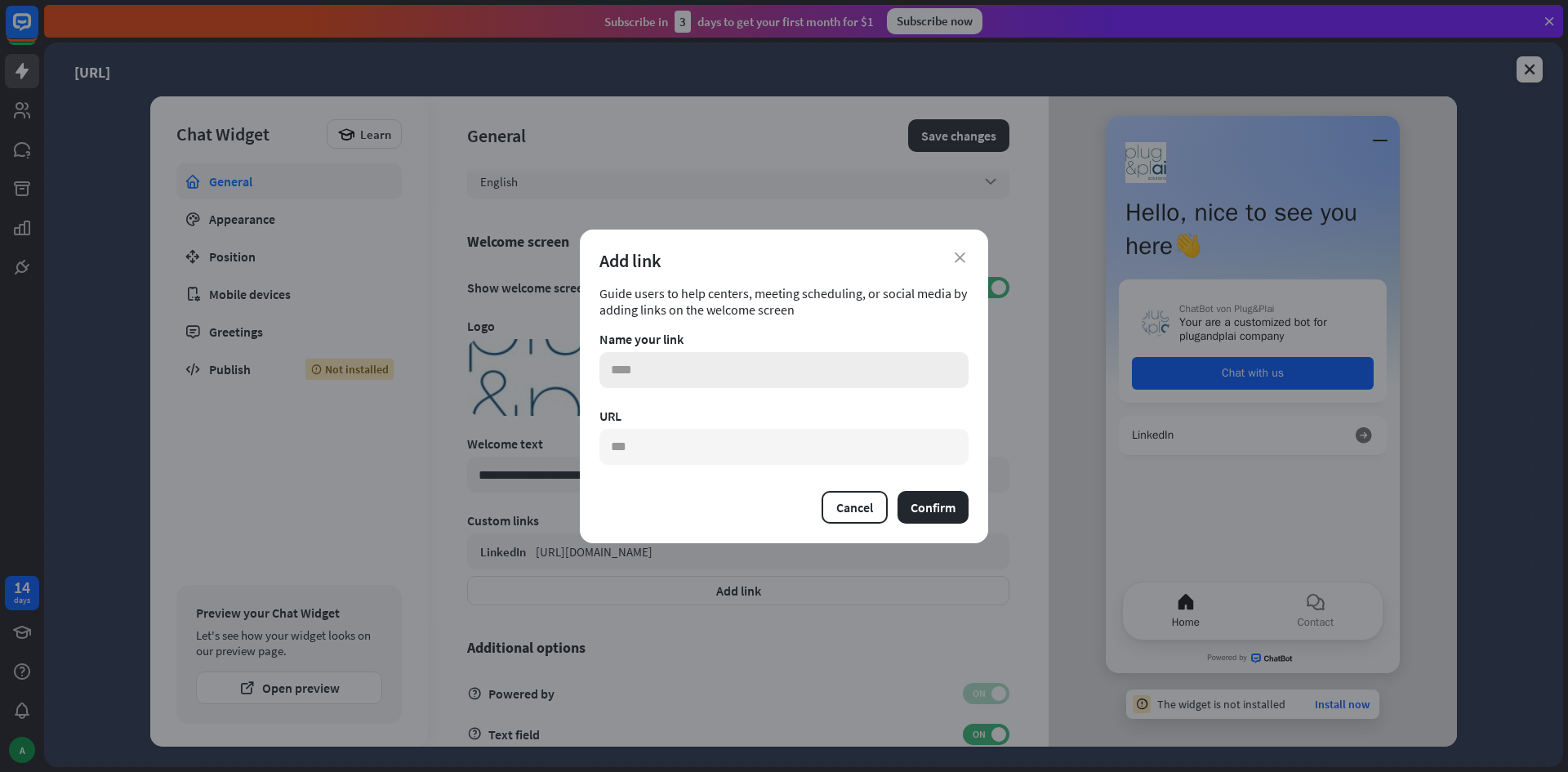 click at bounding box center (784, 370) 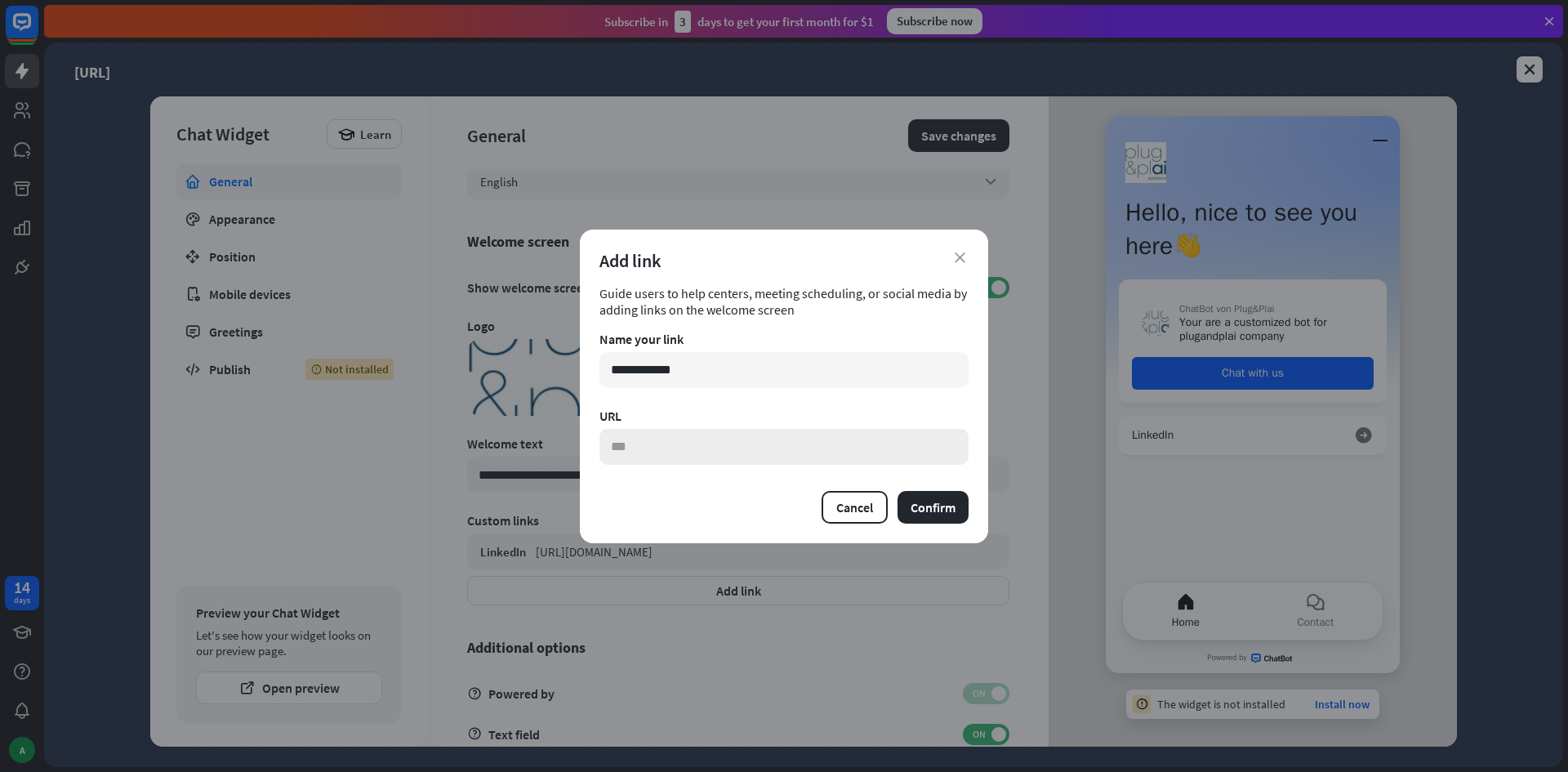 click at bounding box center [784, 447] 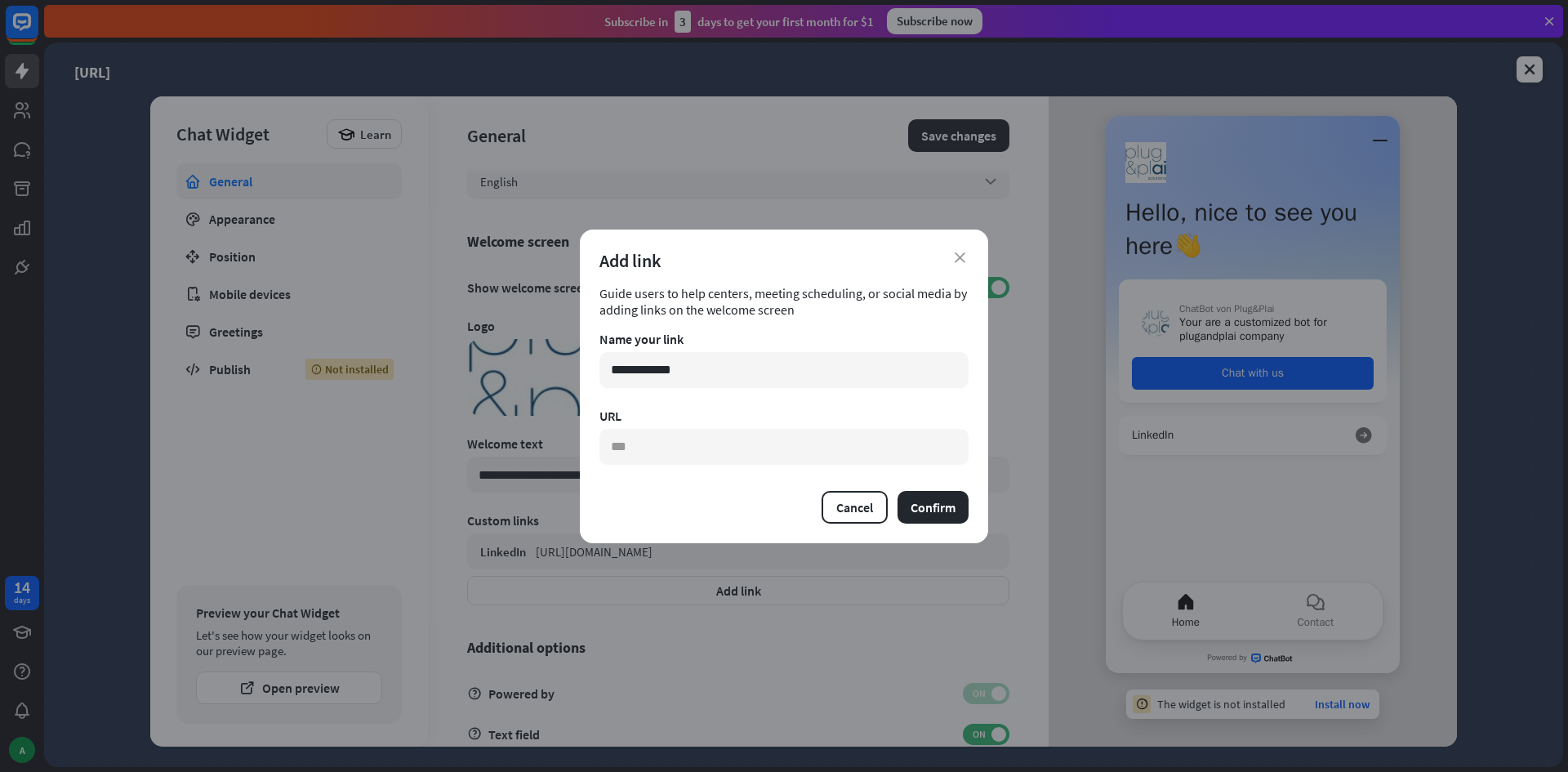 paste on "**********" 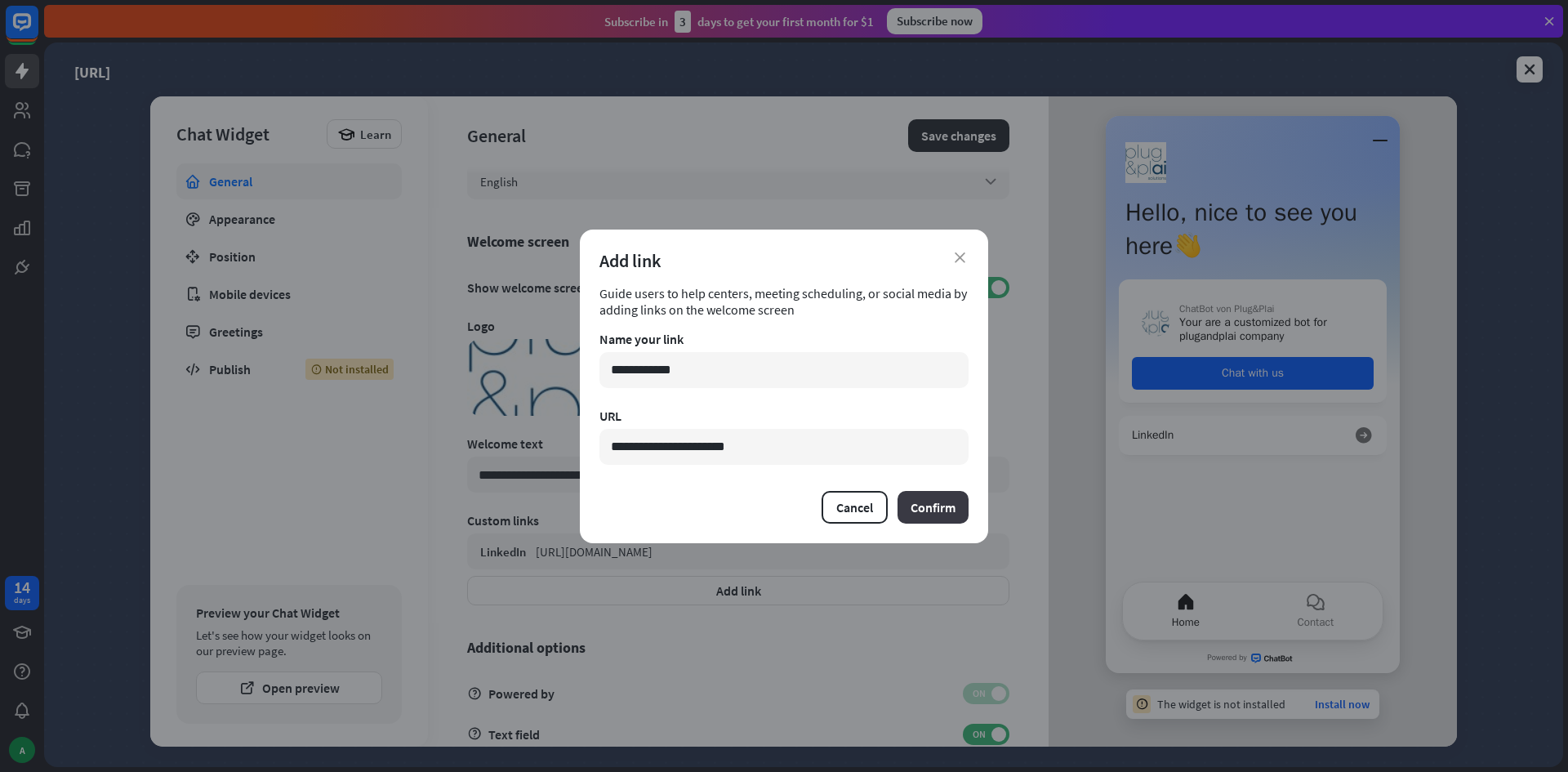 click on "Confirm" at bounding box center [933, 507] 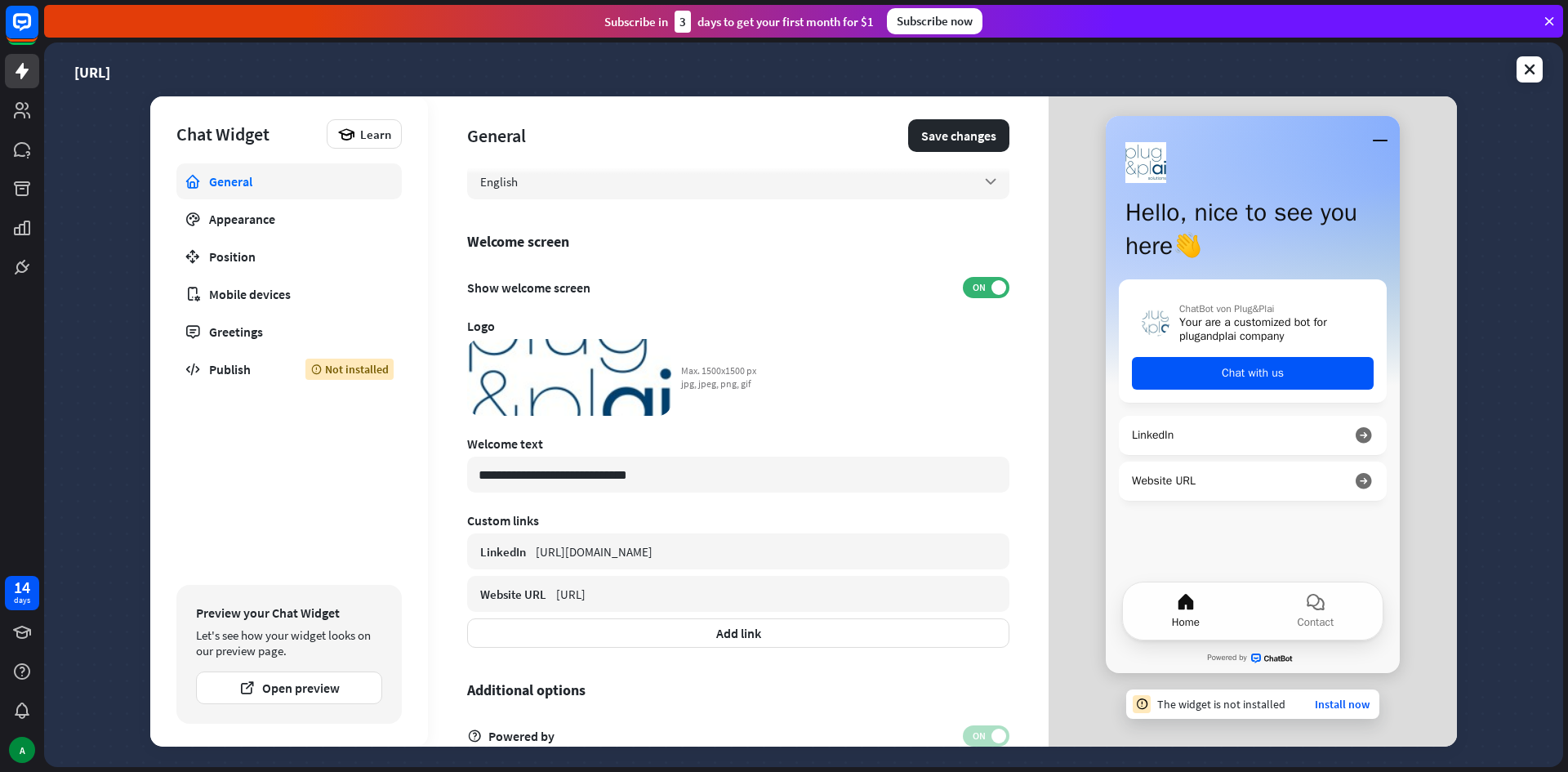 click on "General     Appearance     Position     Mobile devices     Greetings     Publish
Not installed" at bounding box center (289, 370) 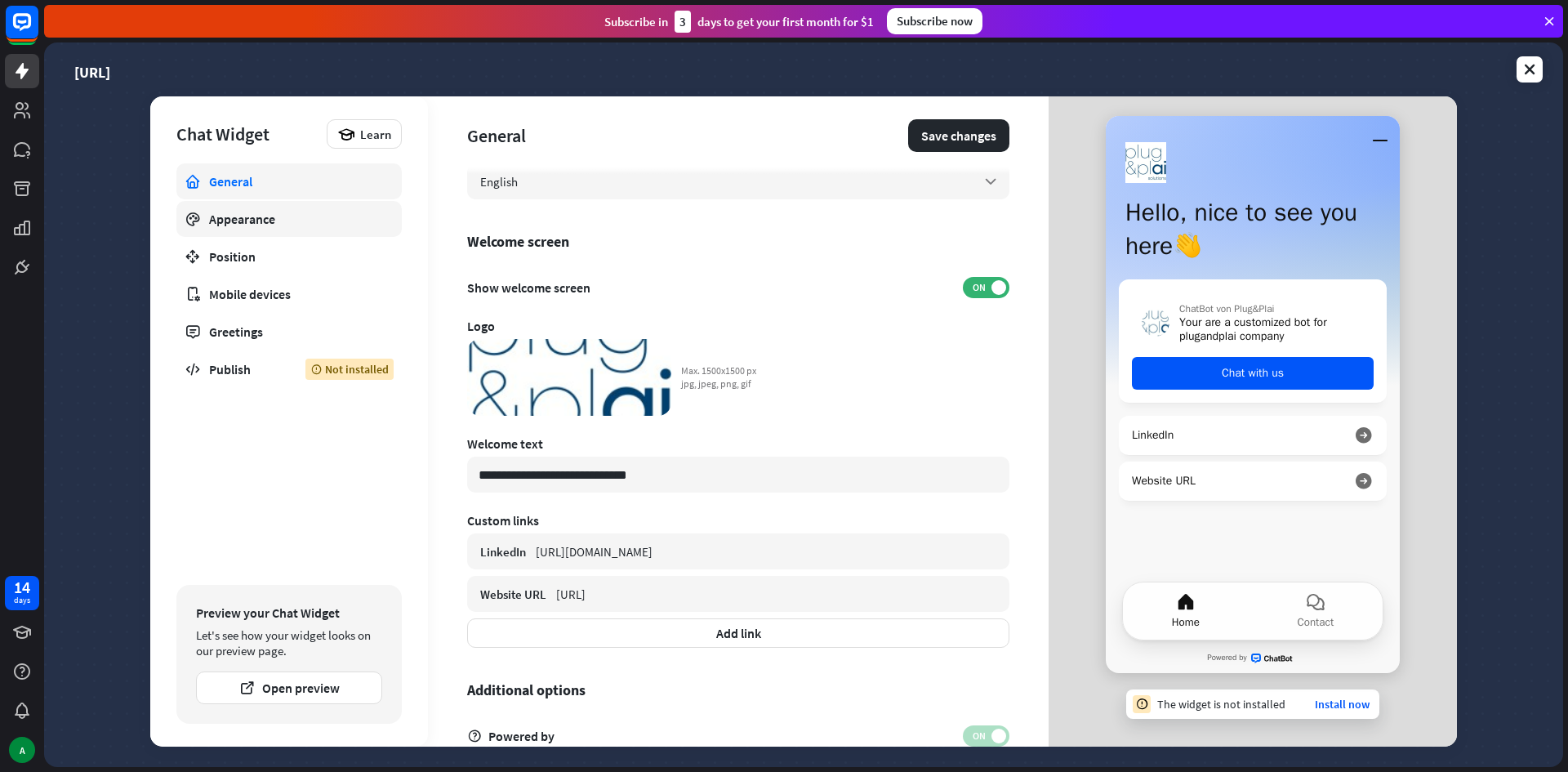 click on "Appearance" at bounding box center (289, 219) 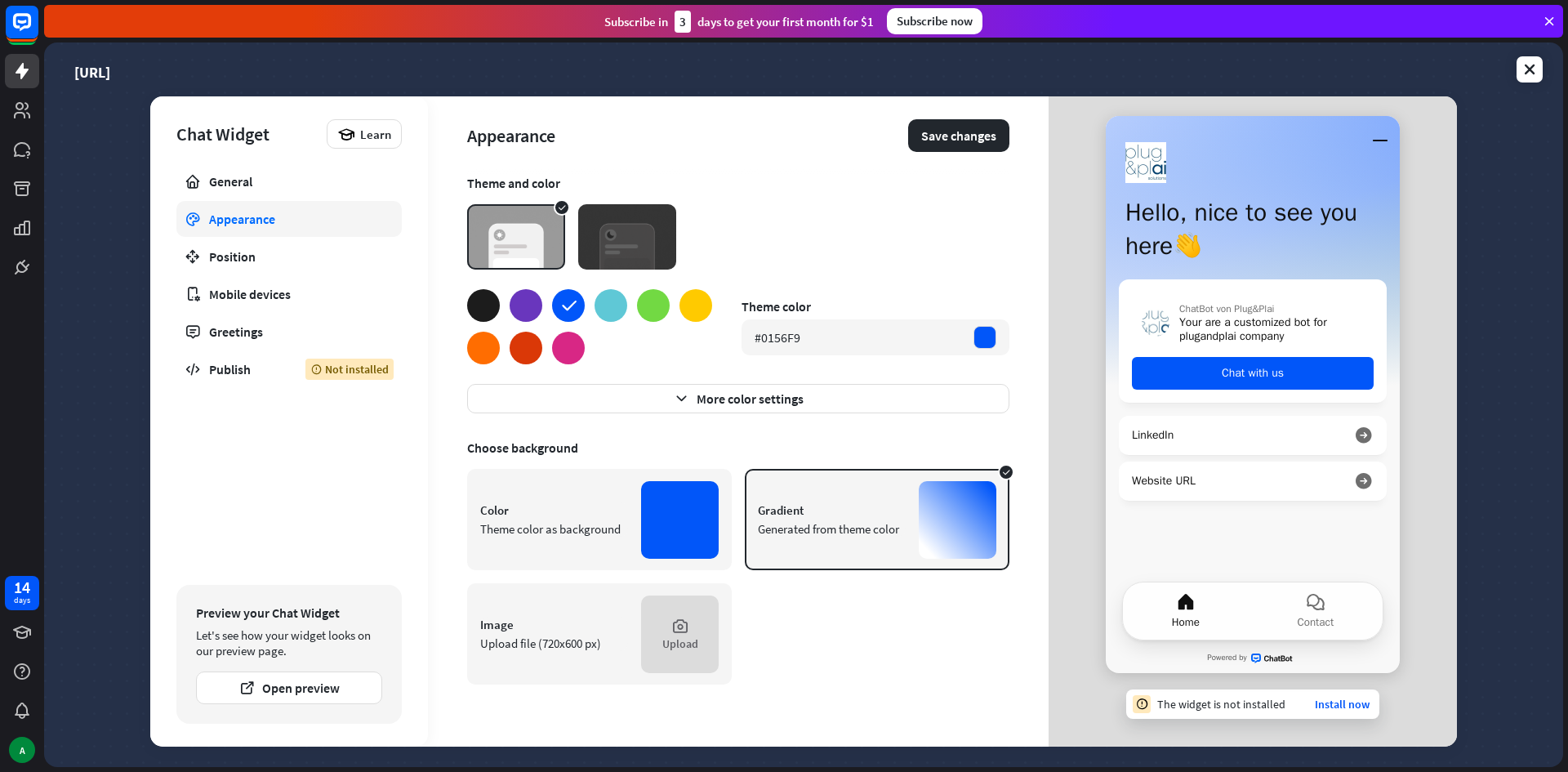 scroll, scrollTop: 0, scrollLeft: 0, axis: both 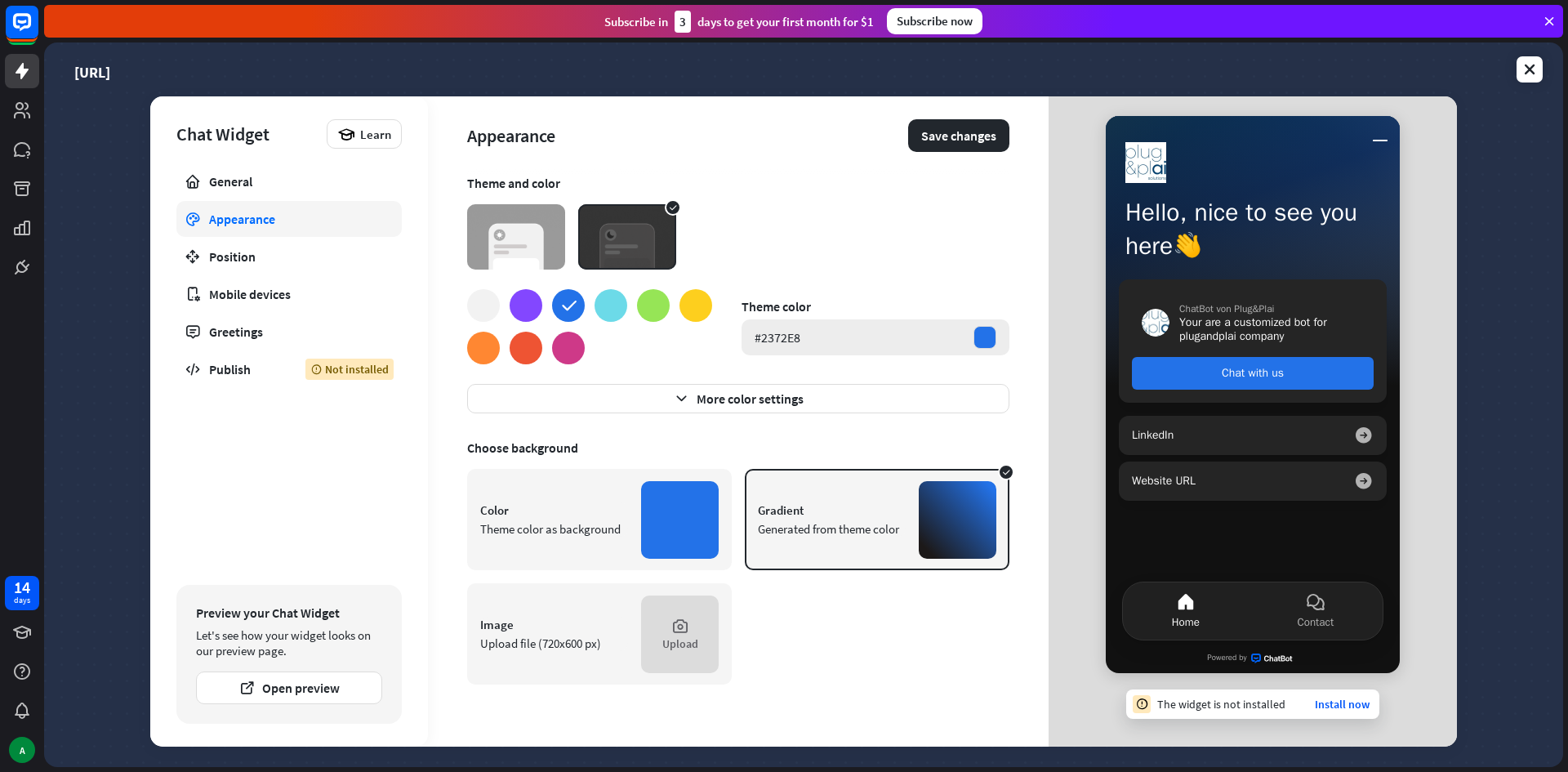 click on "#2372E8" at bounding box center [875, 337] 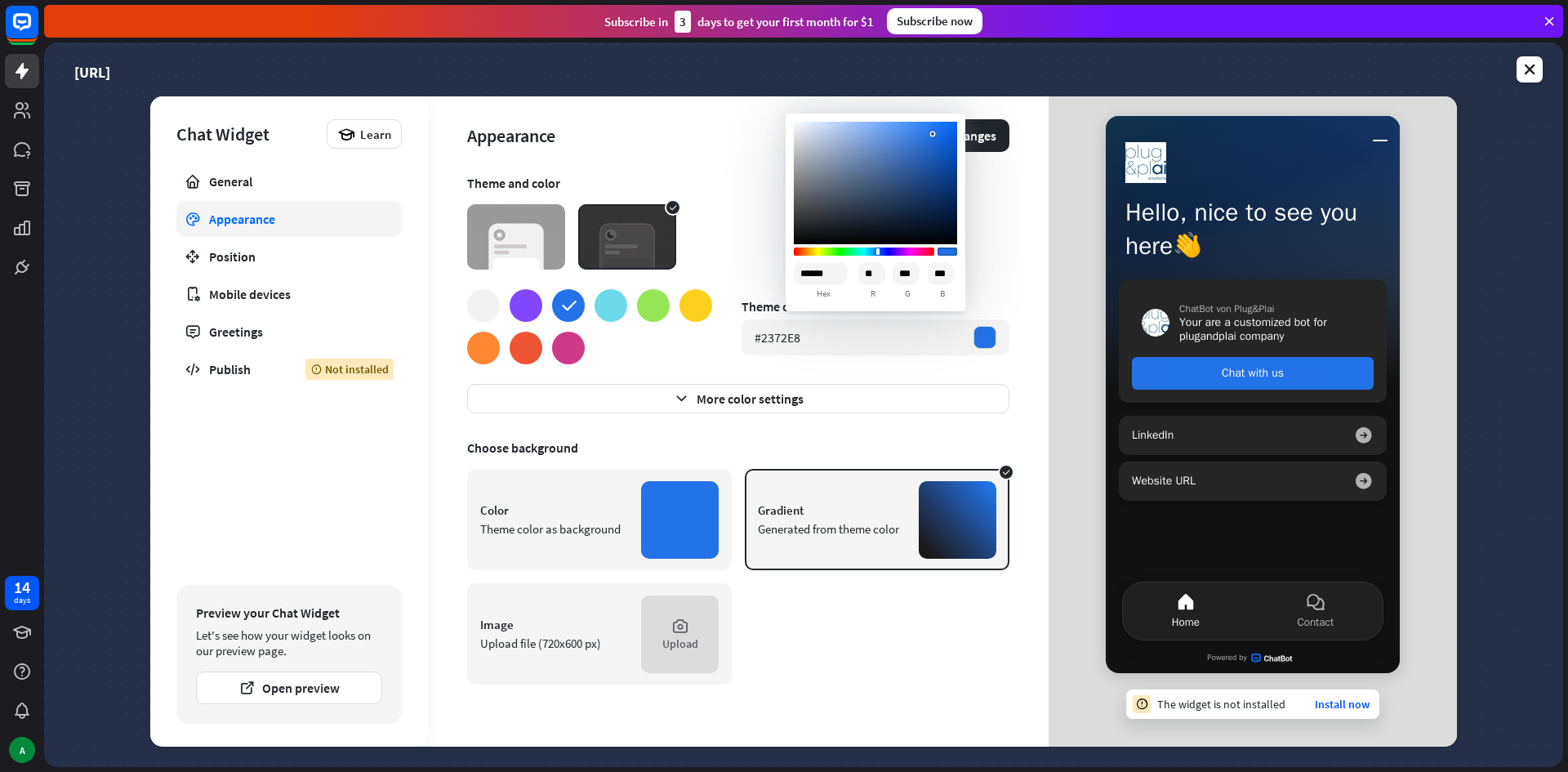 click on "******   hex     **   r     ***   g     ***   b" at bounding box center (875, 281) 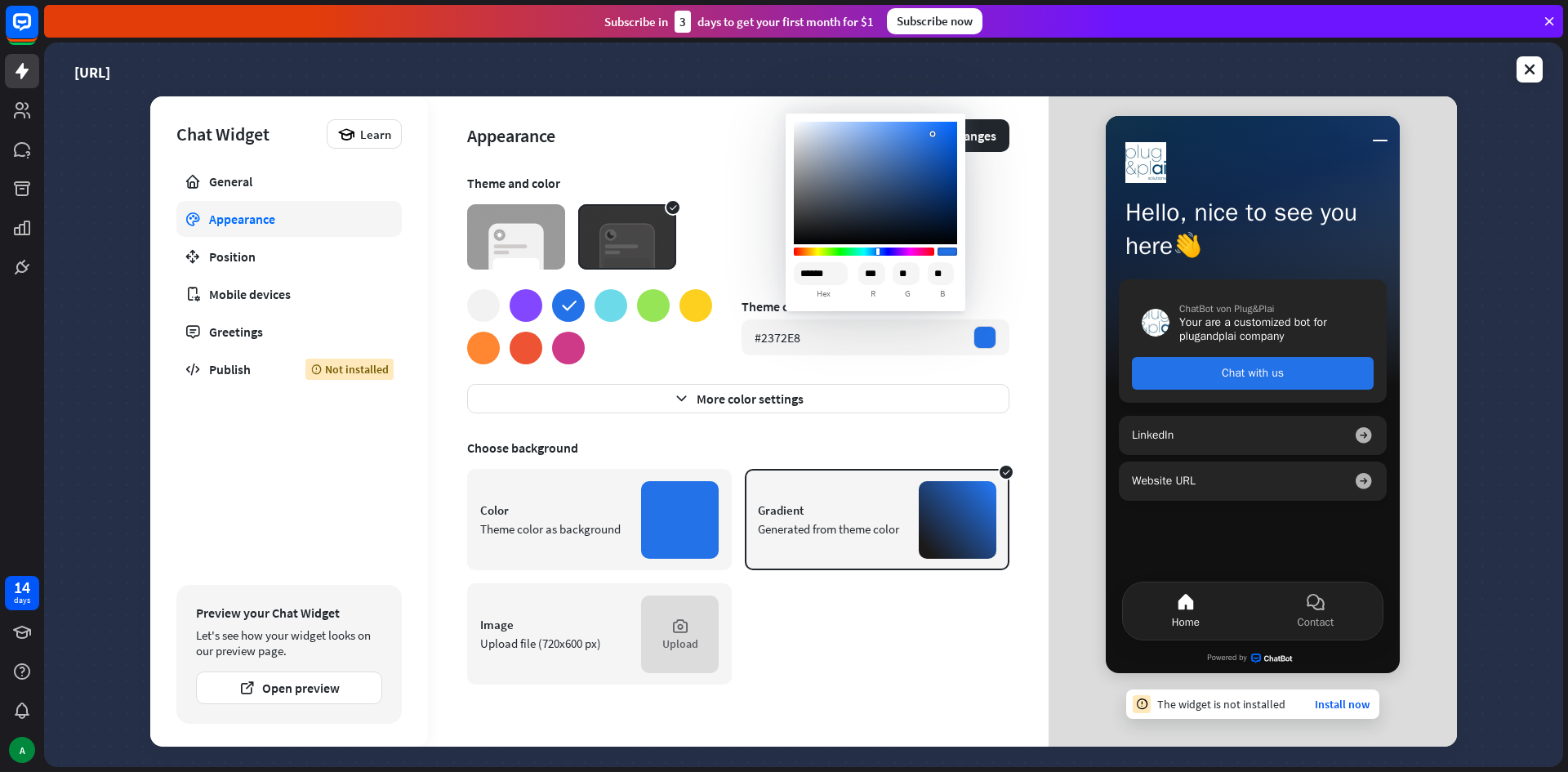 click at bounding box center (864, 252) 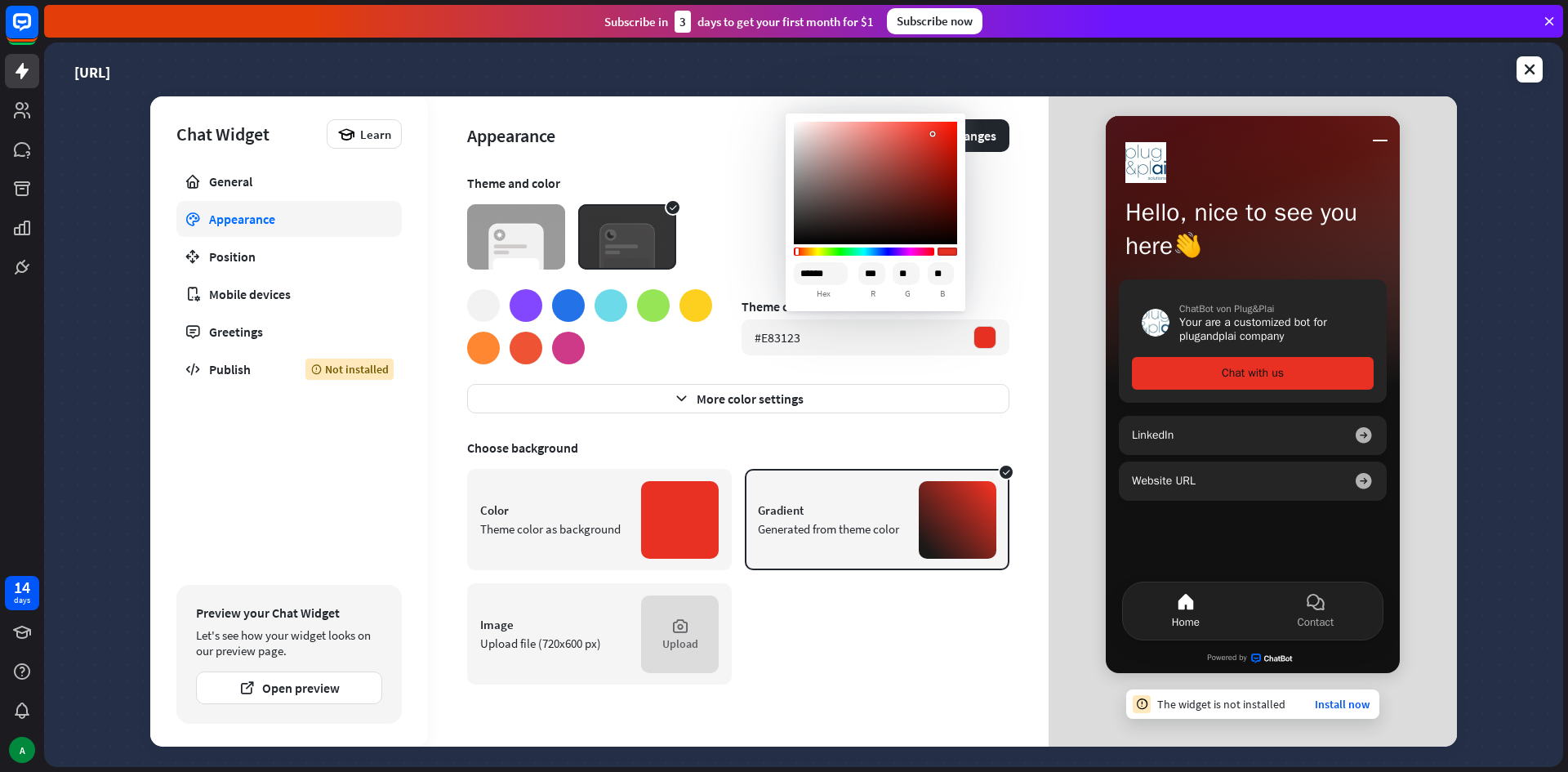 click at bounding box center [797, 252] 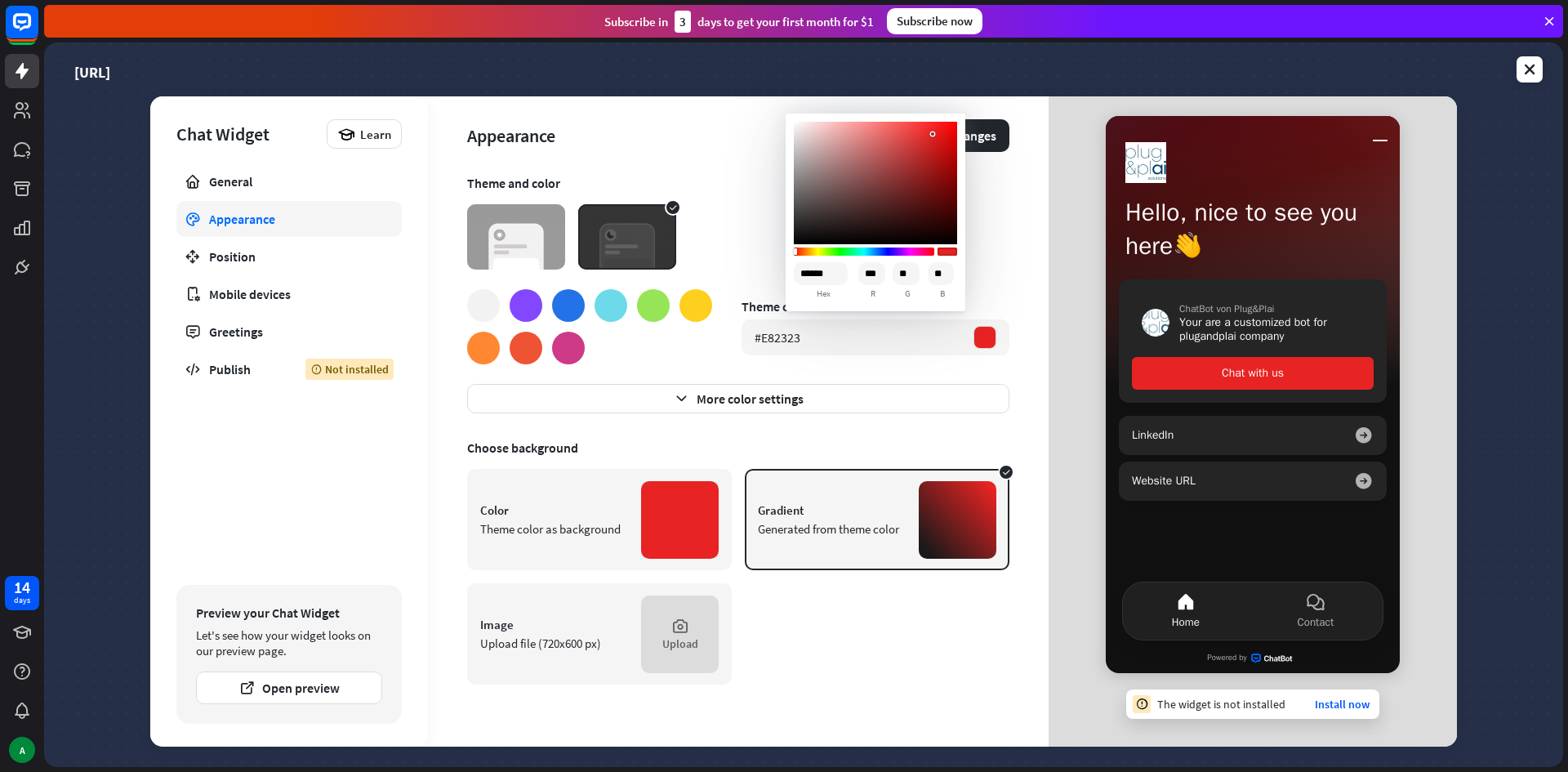 click at bounding box center [795, 252] 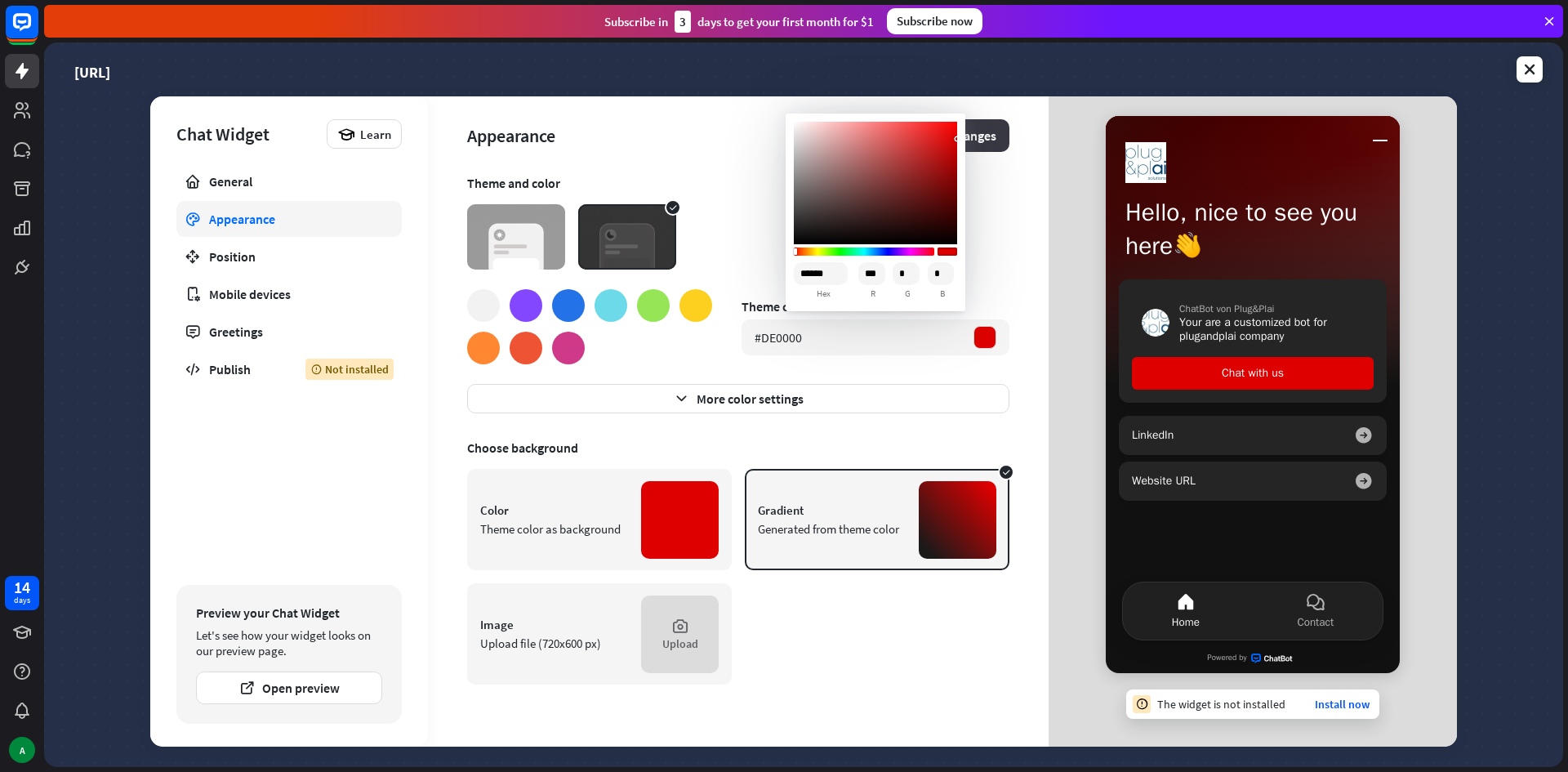 drag, startPoint x: 931, startPoint y: 136, endPoint x: 982, endPoint y: 138, distance: 51.0392 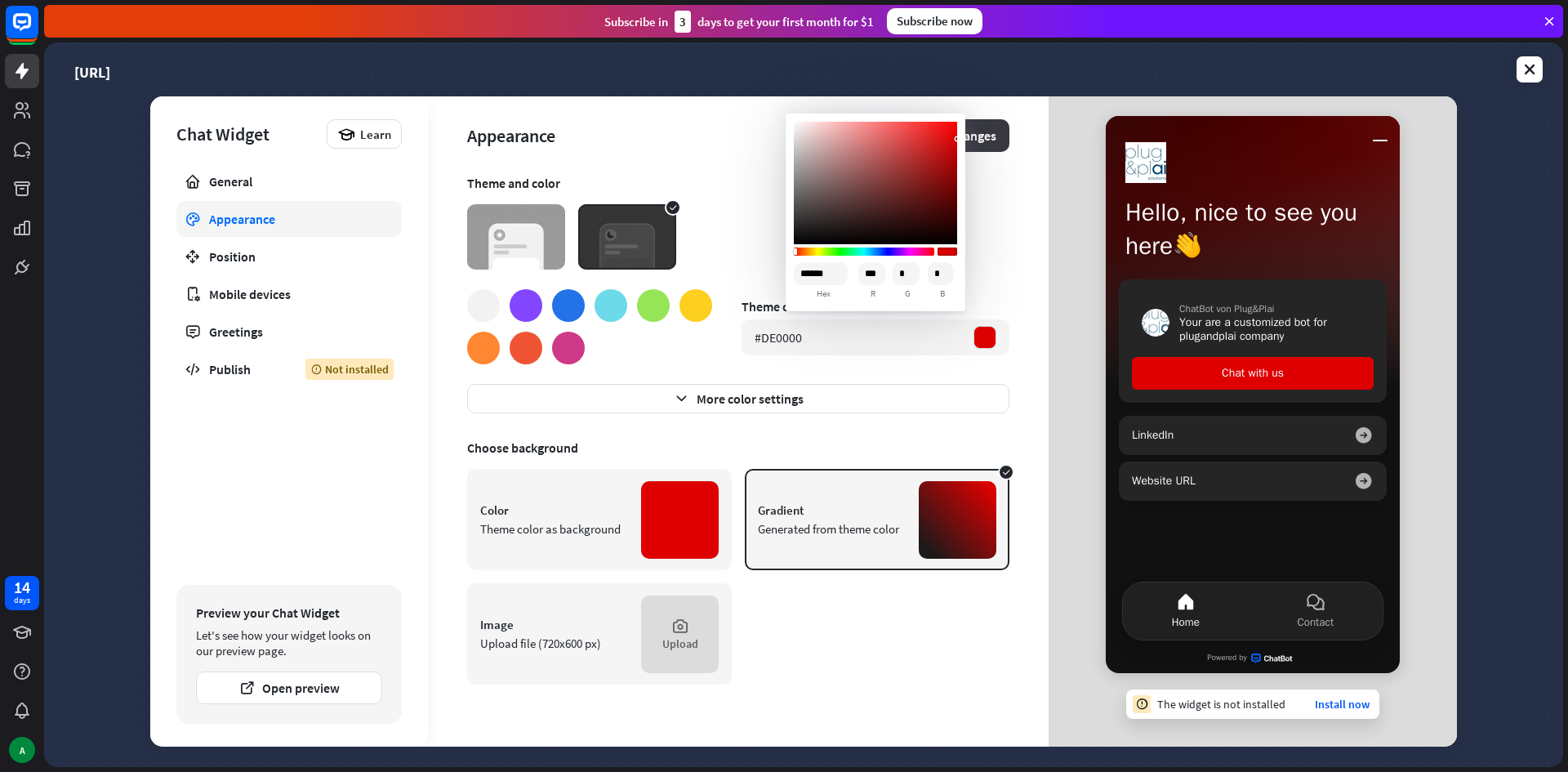 click on "14   days
A
close
Product Help
First steps   Get started with ChatBot       Help Center   Follow step-by-step tutorials       Academy   Level up your skill set       Contact us   Connect with our Product Experts
Subscribe [DATE]
to get your first month for $1
Subscribe now
[URL]
Chat Widget     Learn       General     Appearance     Position     Mobile devices     Greetings     Publish
Not installed
Preview your Chat Widget
Let's see how your widget looks on our preview page.
Appearance     Theme and color" at bounding box center [784, 386] 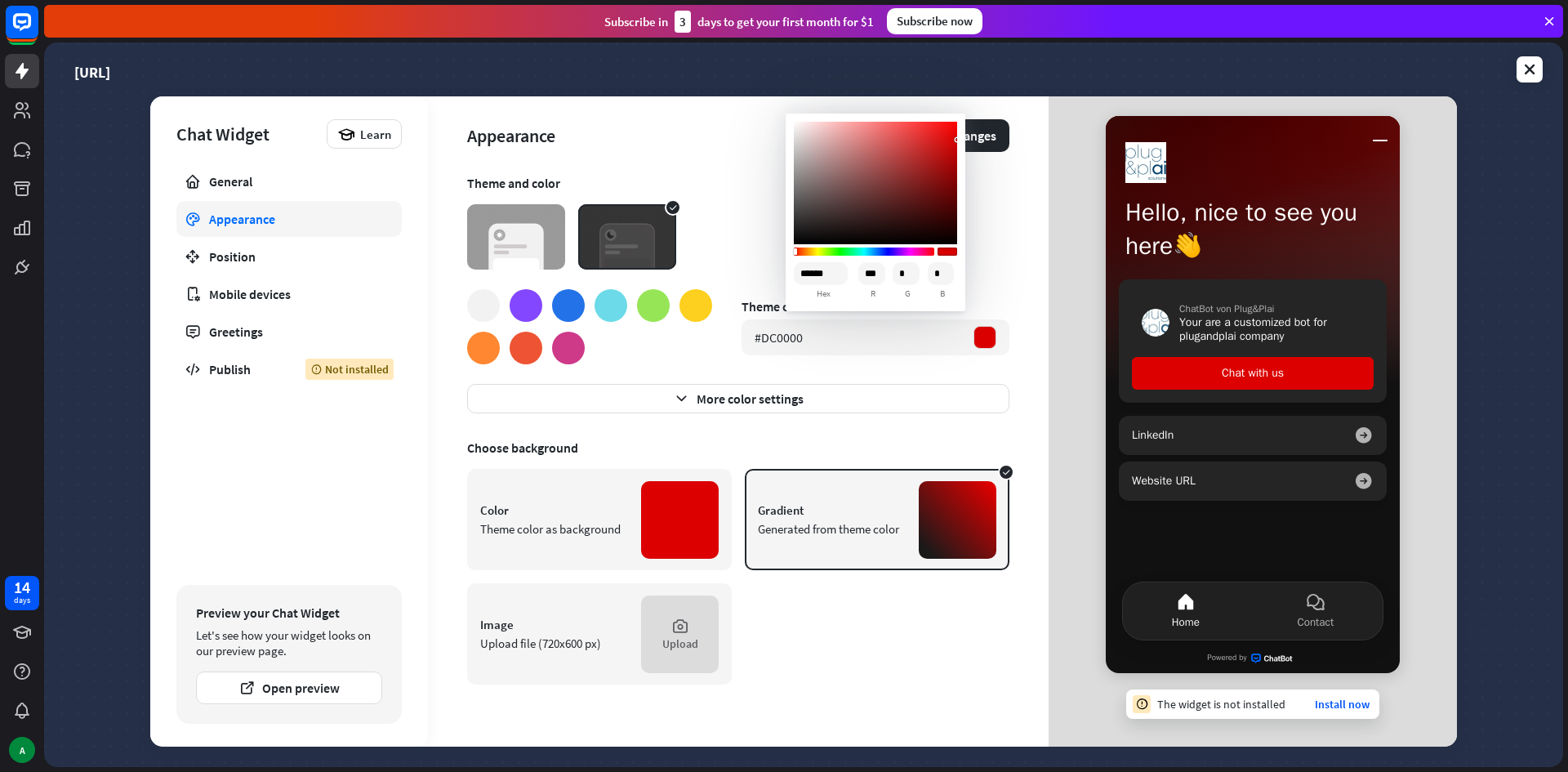 click on "Theme and color" at bounding box center (738, 222) 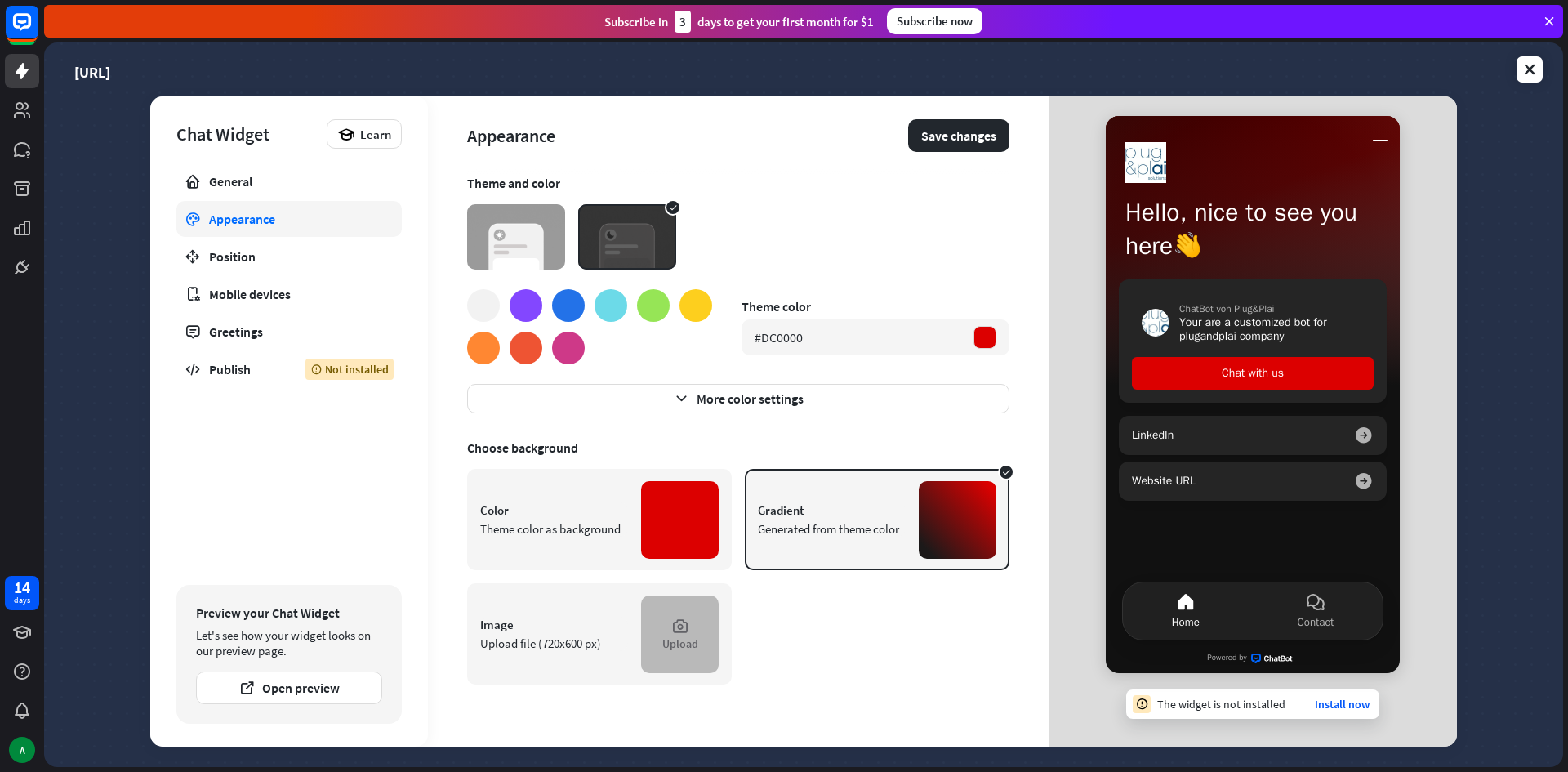 click at bounding box center (680, 626) 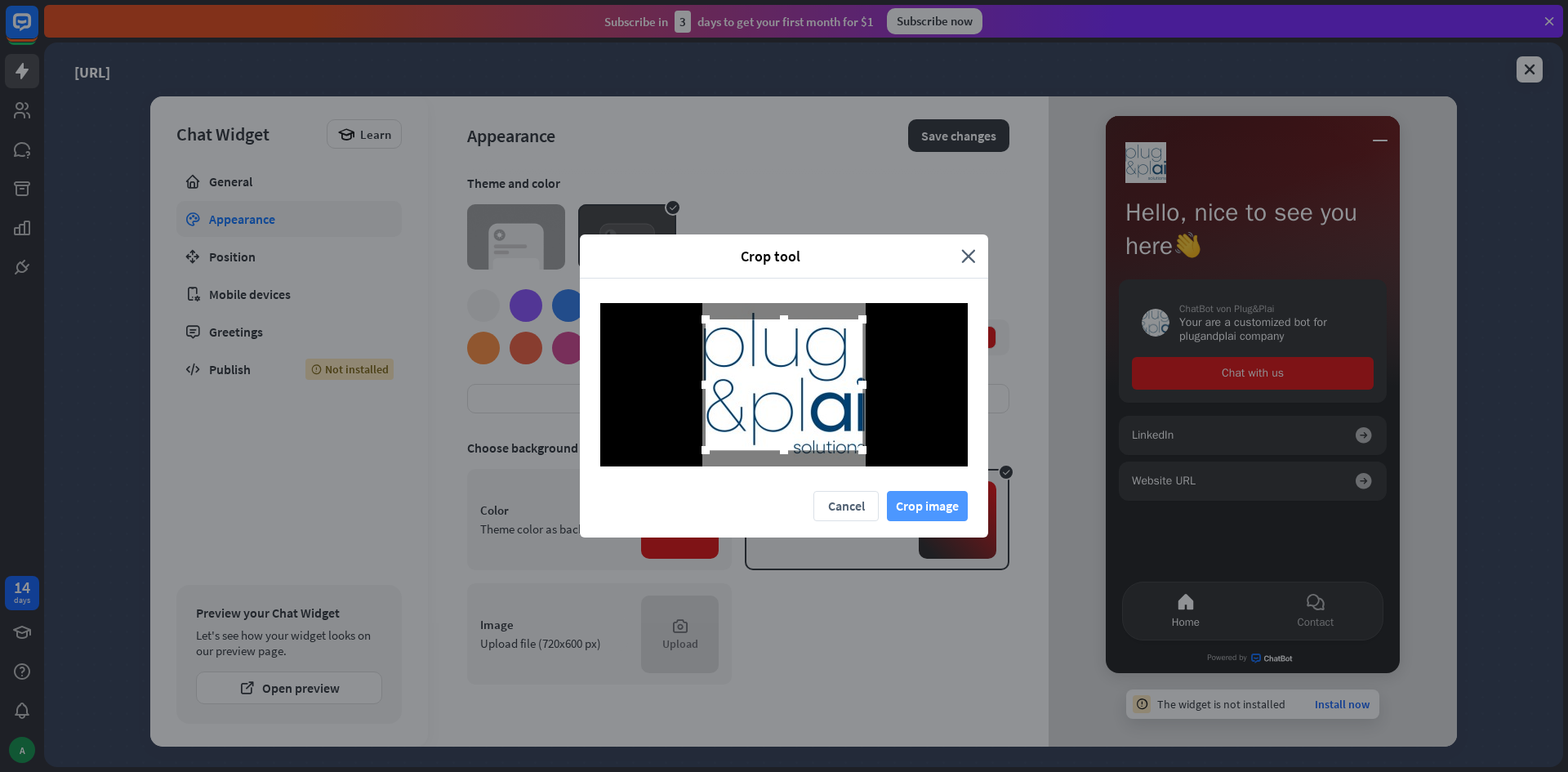 click on "Crop image" at bounding box center [927, 506] 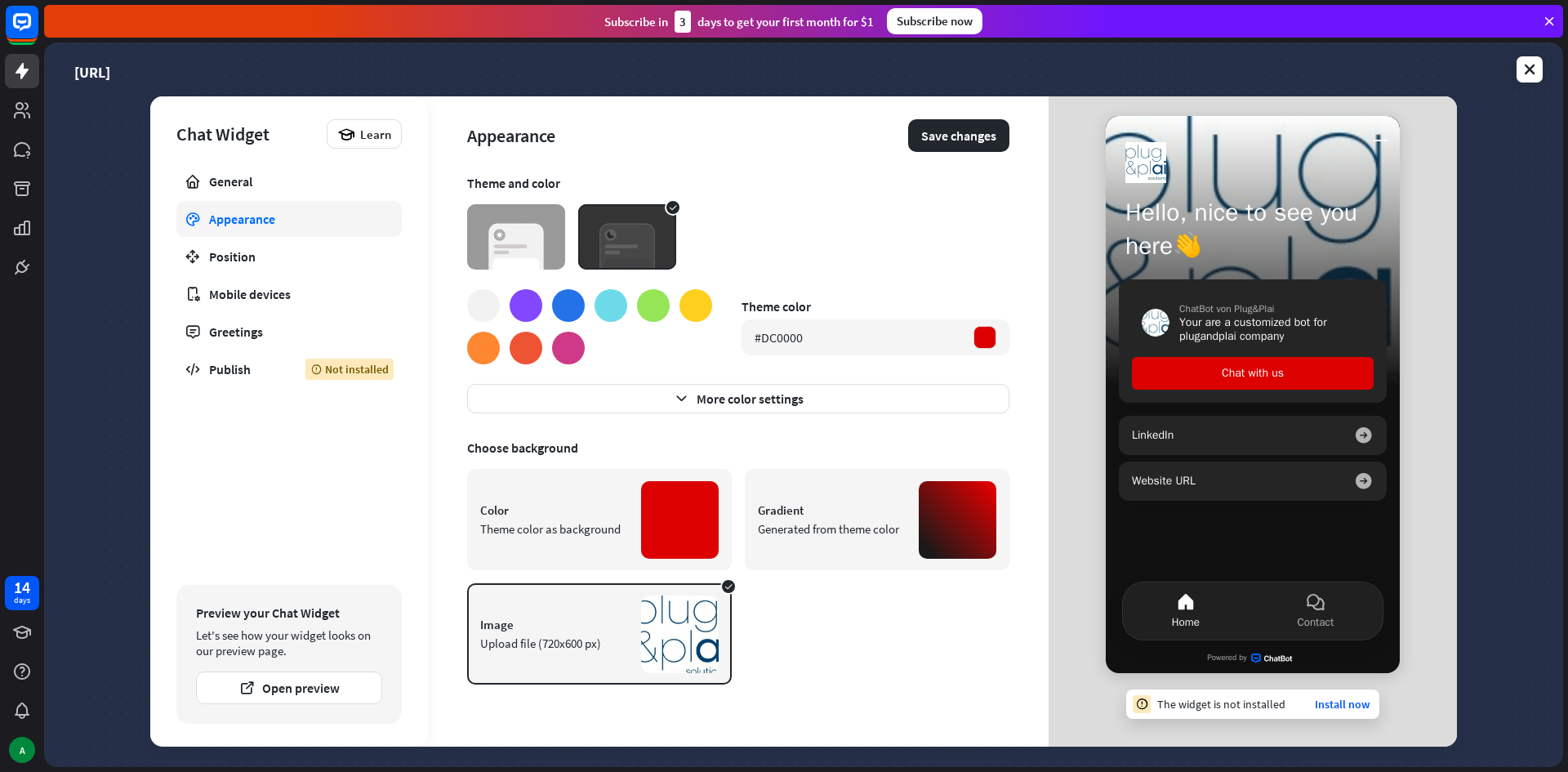 click on "Upload file (720x600 px)" at bounding box center (554, 643) 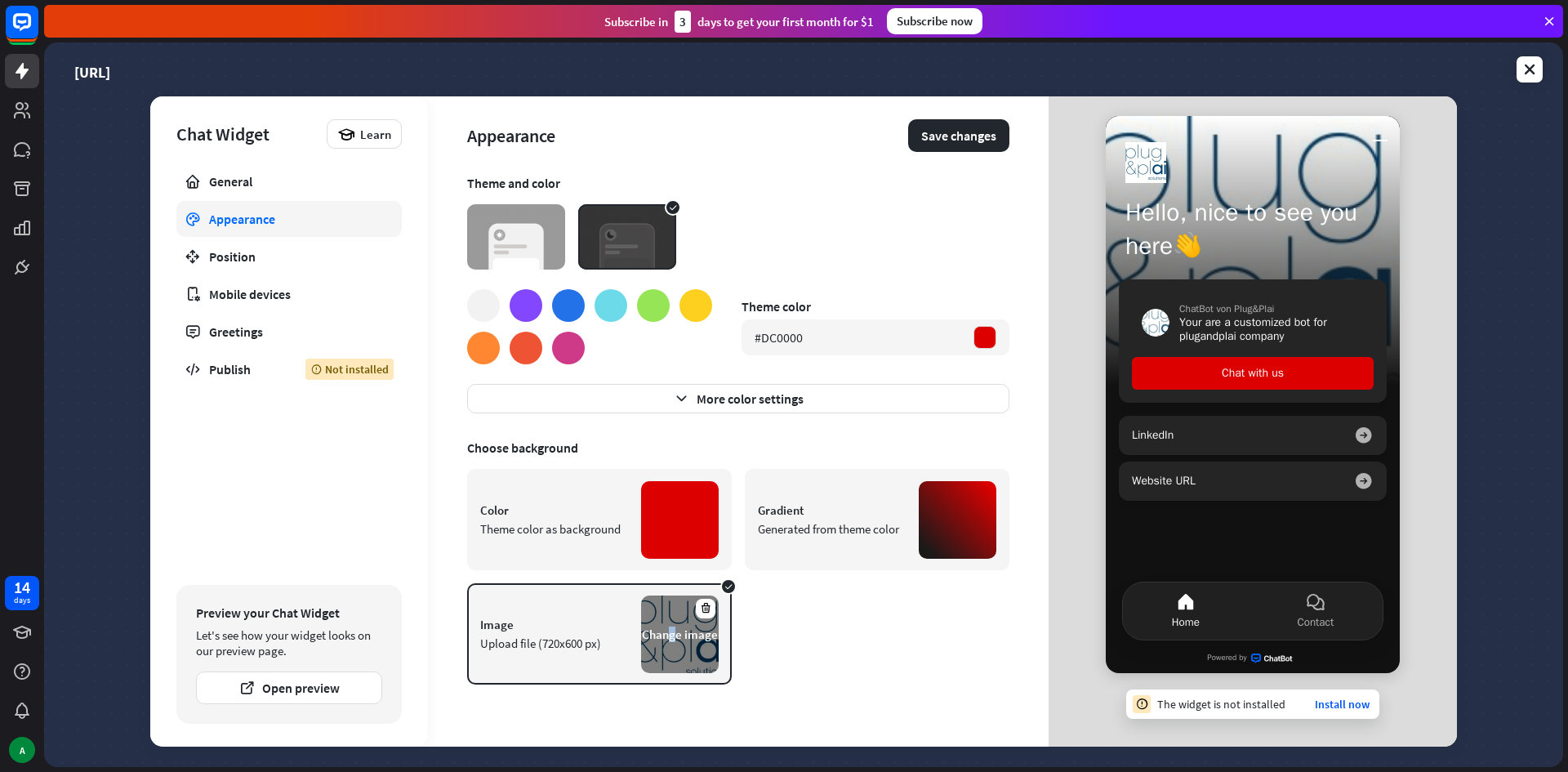 click on "Change image" at bounding box center (679, 634) 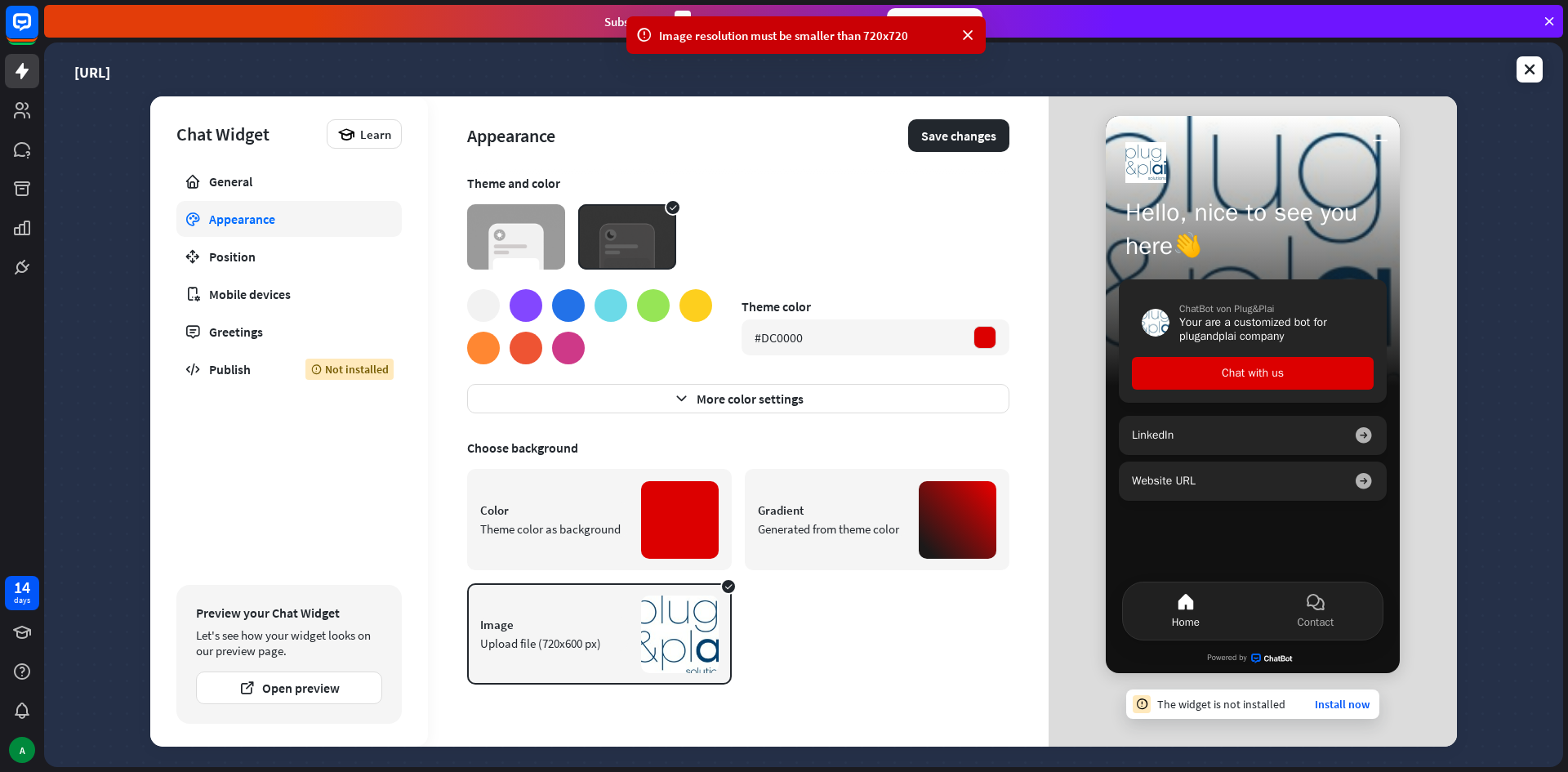 click on "Color
Theme color as background
Gradient
Generated from theme color
Image
Upload file (720x600 px)
Change image" at bounding box center [738, 577] 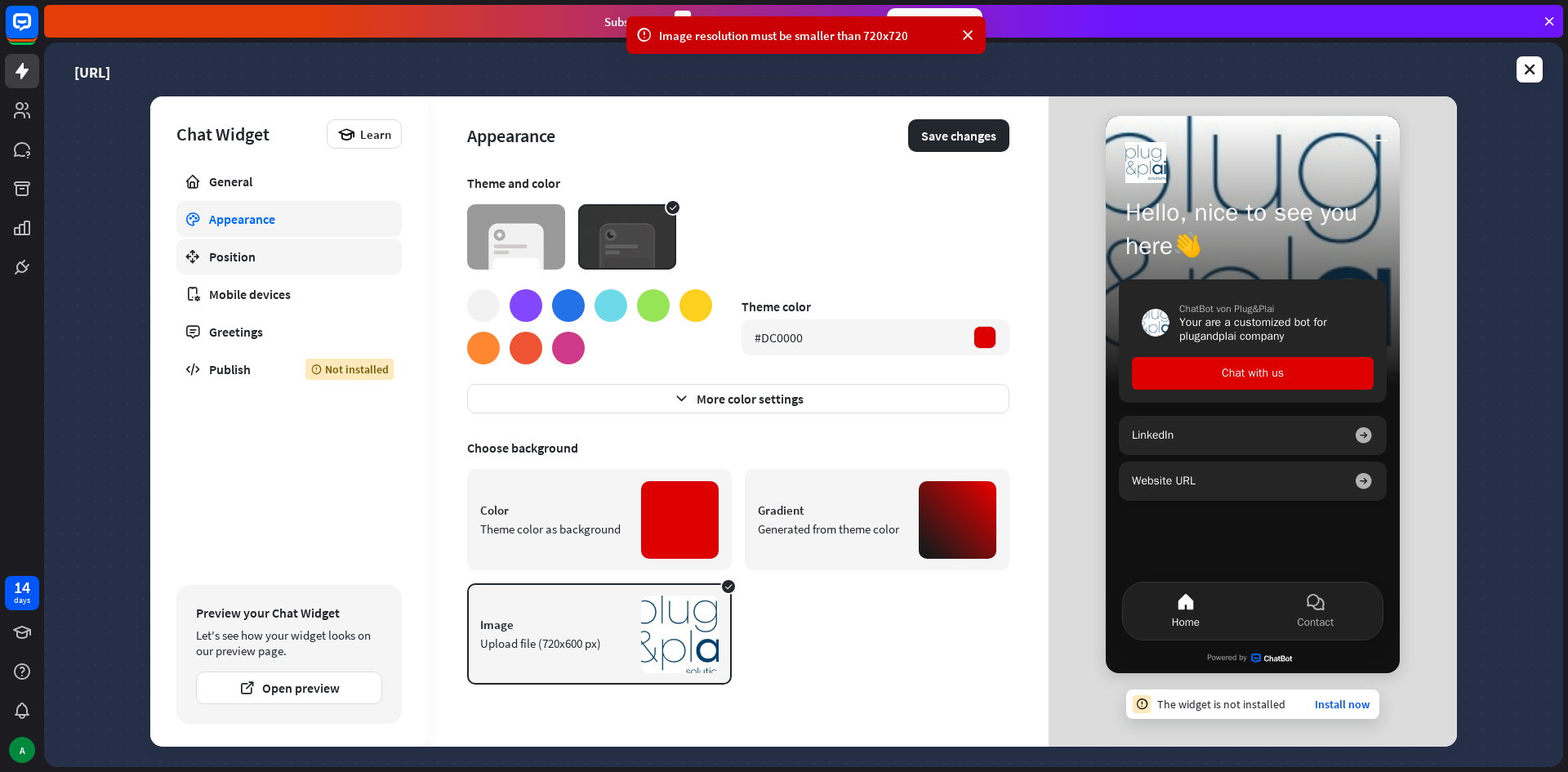 click on "Position" at bounding box center [289, 257] 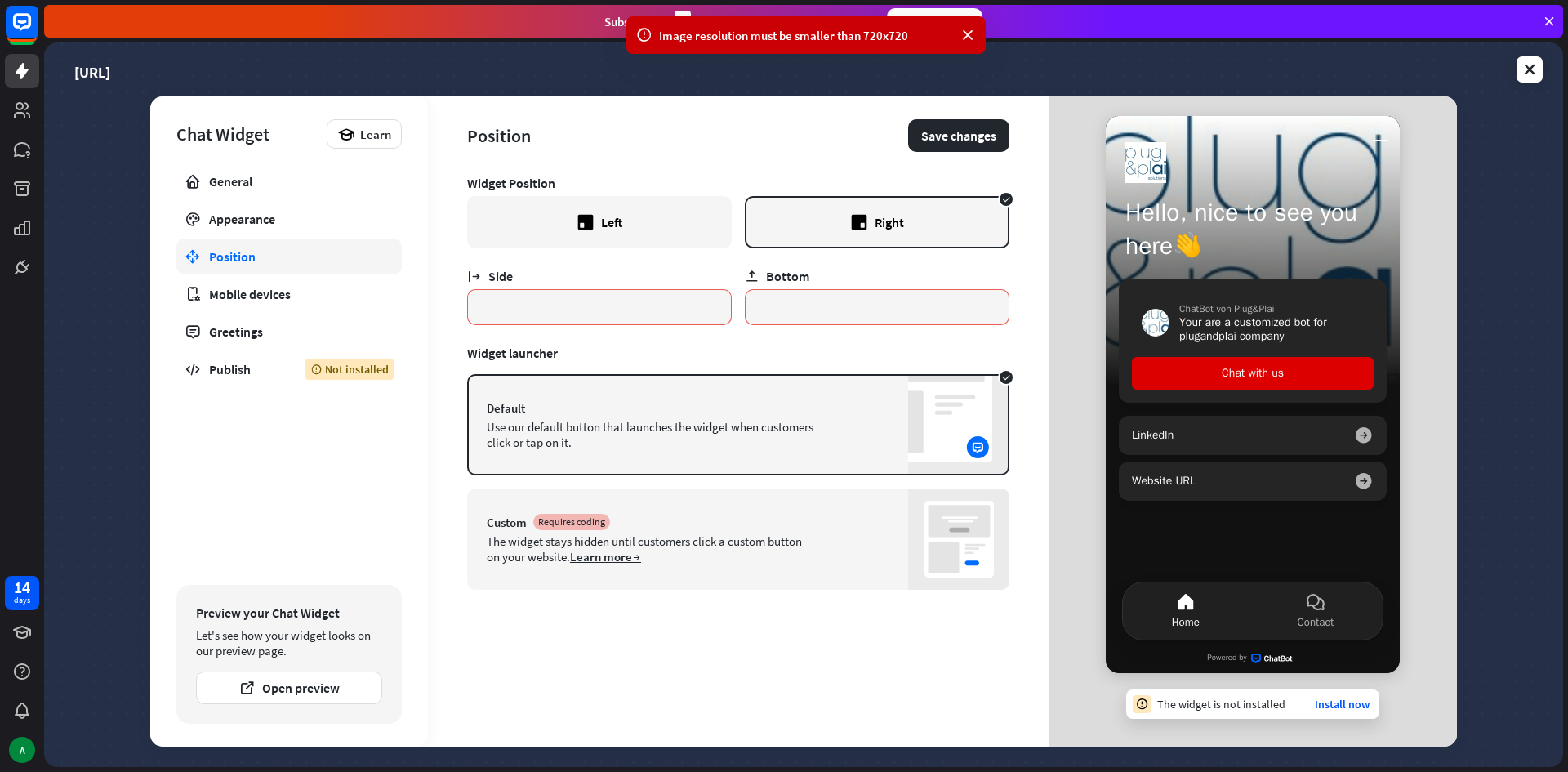 click on "Position" at bounding box center [289, 257] 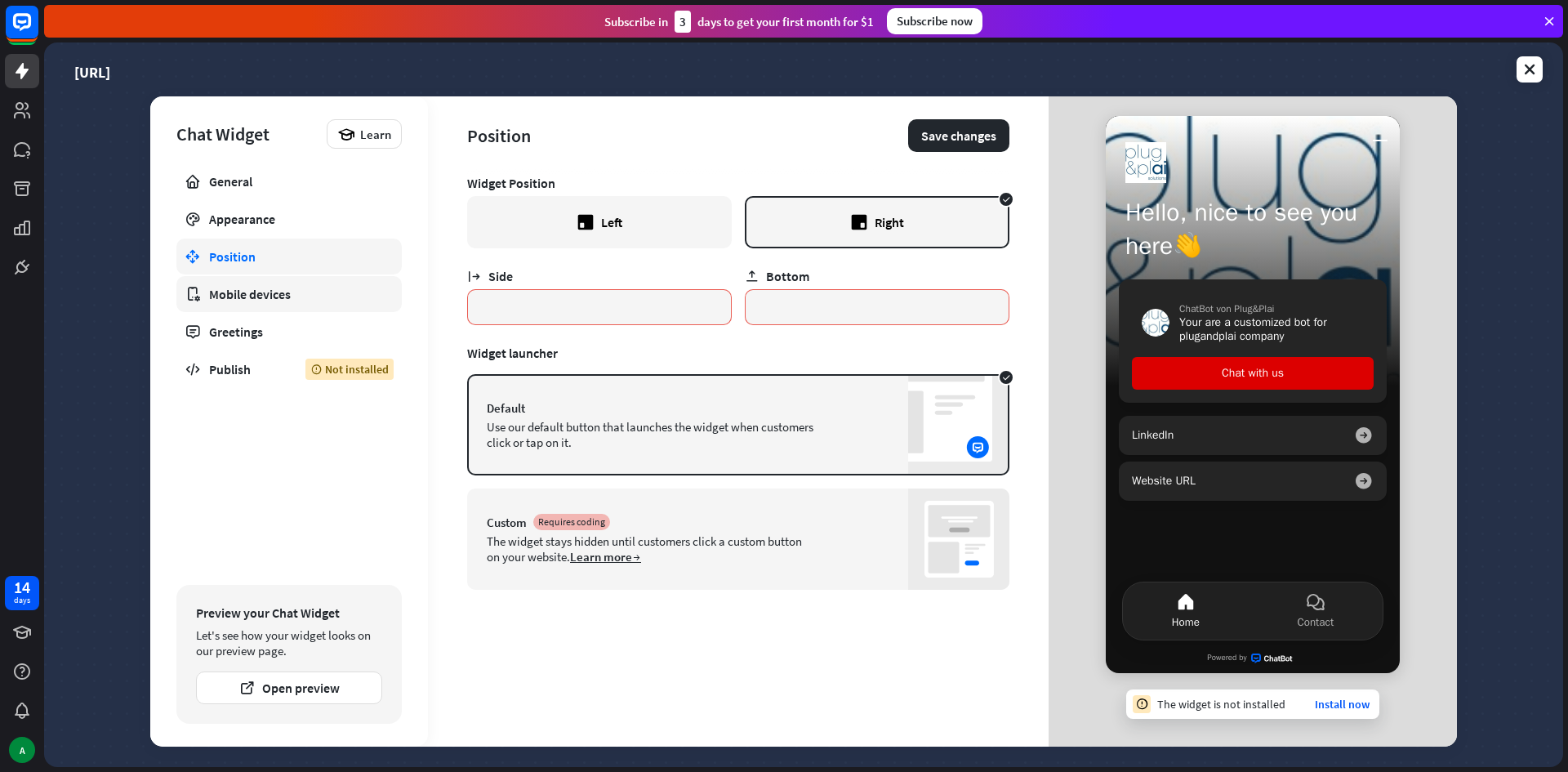 click on "Mobile devices" at bounding box center (289, 294) 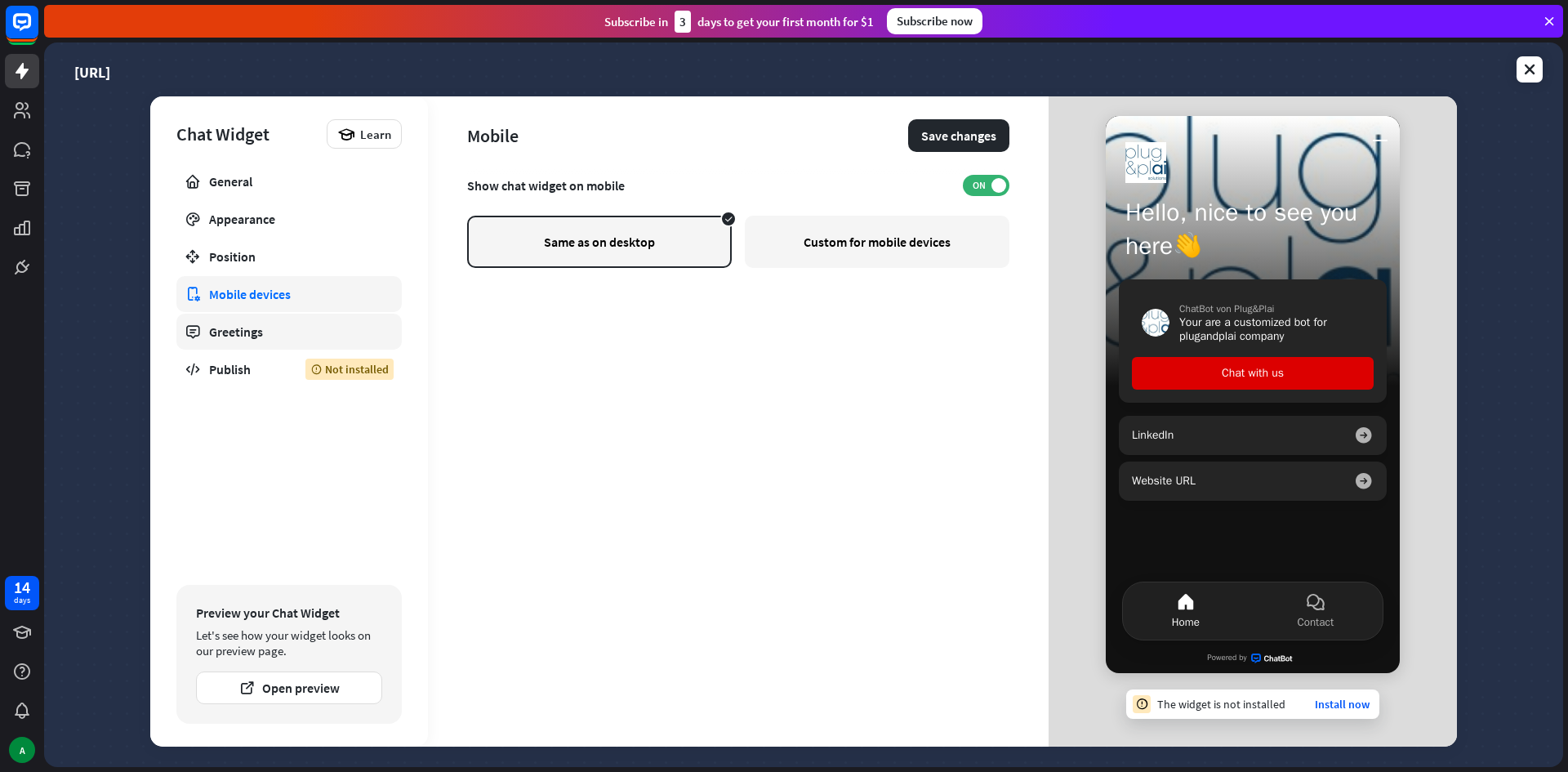 click on "Greetings" at bounding box center (289, 332) 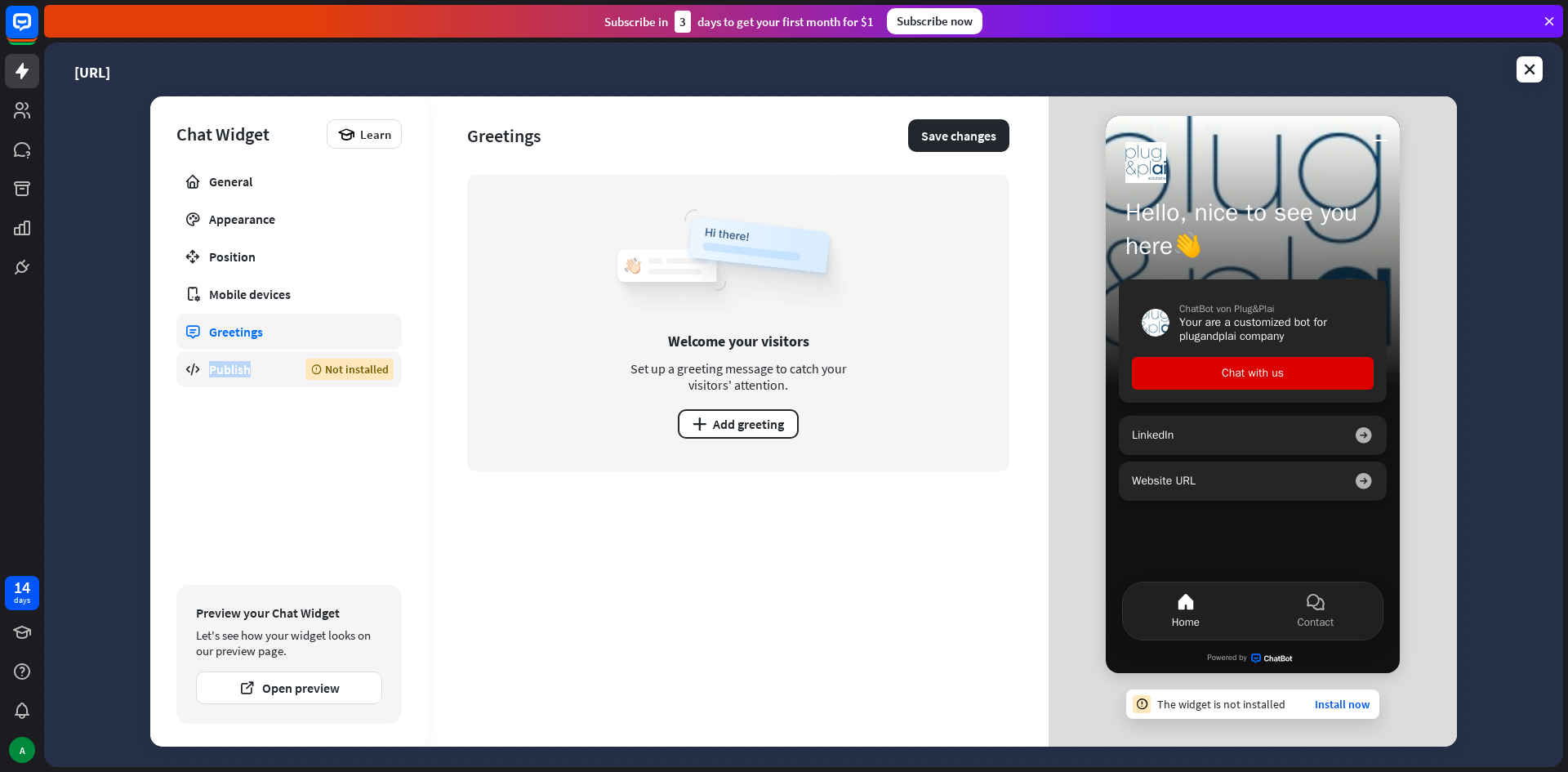 drag, startPoint x: 274, startPoint y: 350, endPoint x: 267, endPoint y: 372, distance: 23.086793 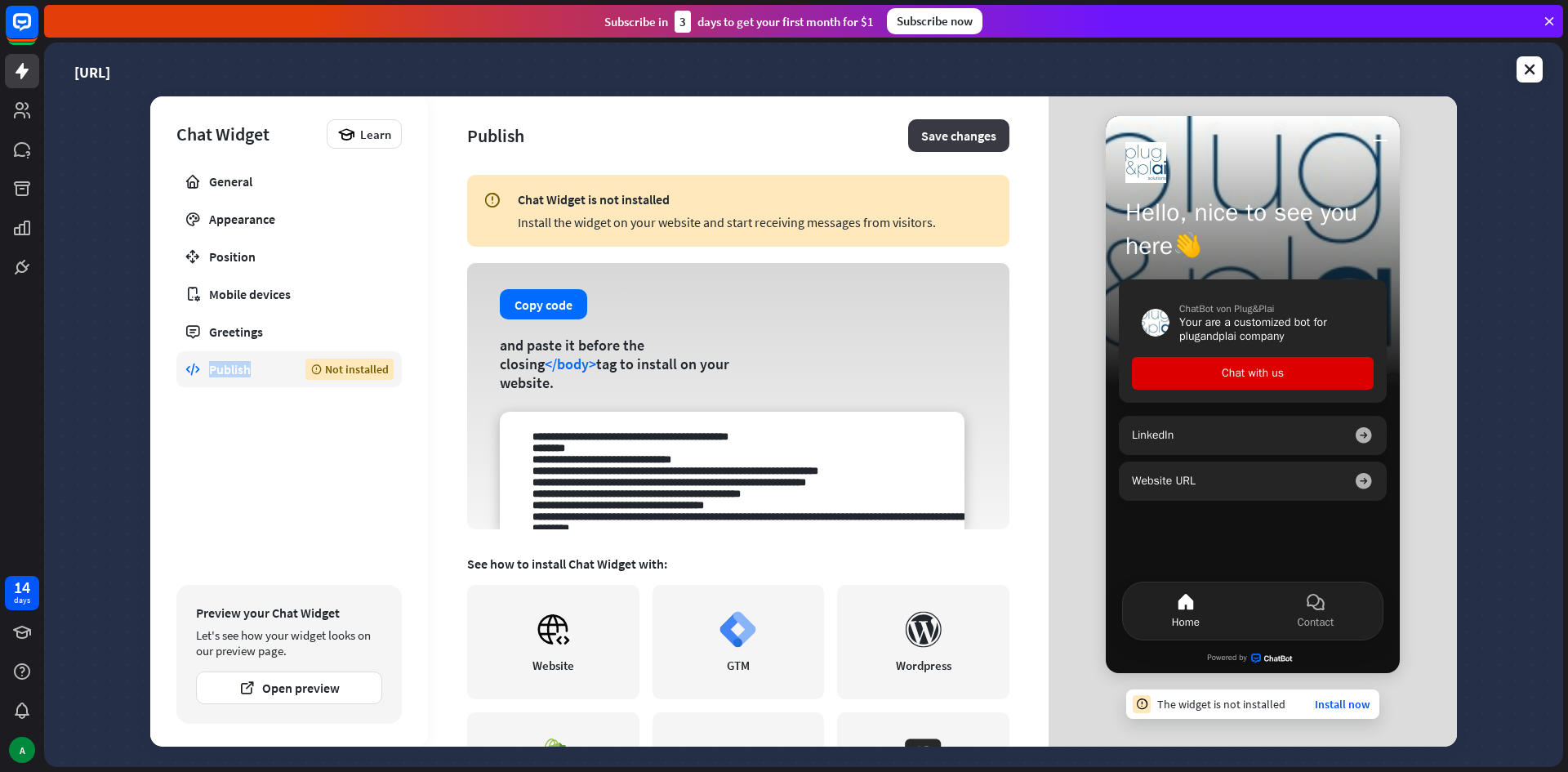 click on "Save changes" at bounding box center (959, 136) 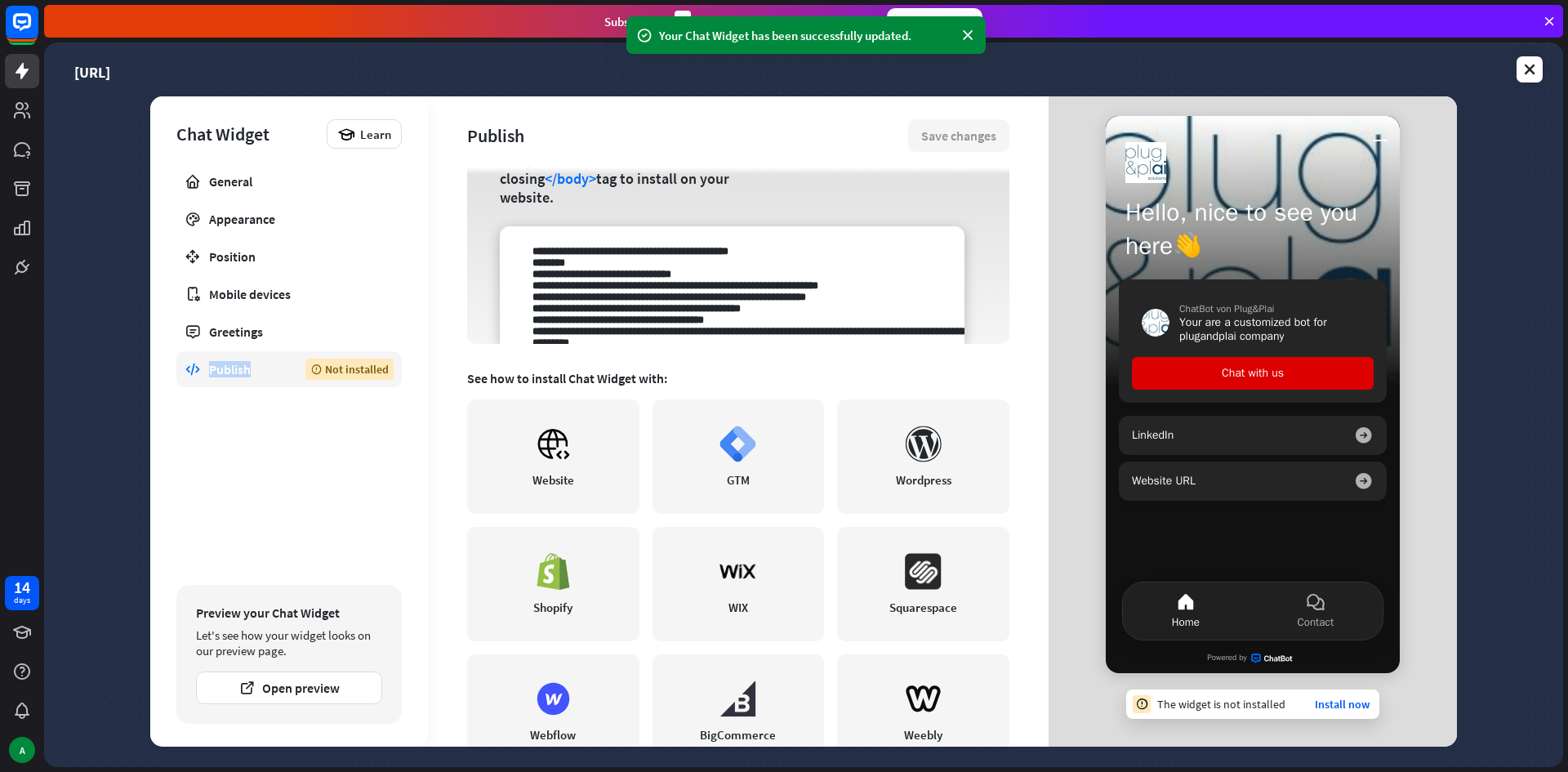 scroll, scrollTop: 240, scrollLeft: 0, axis: vertical 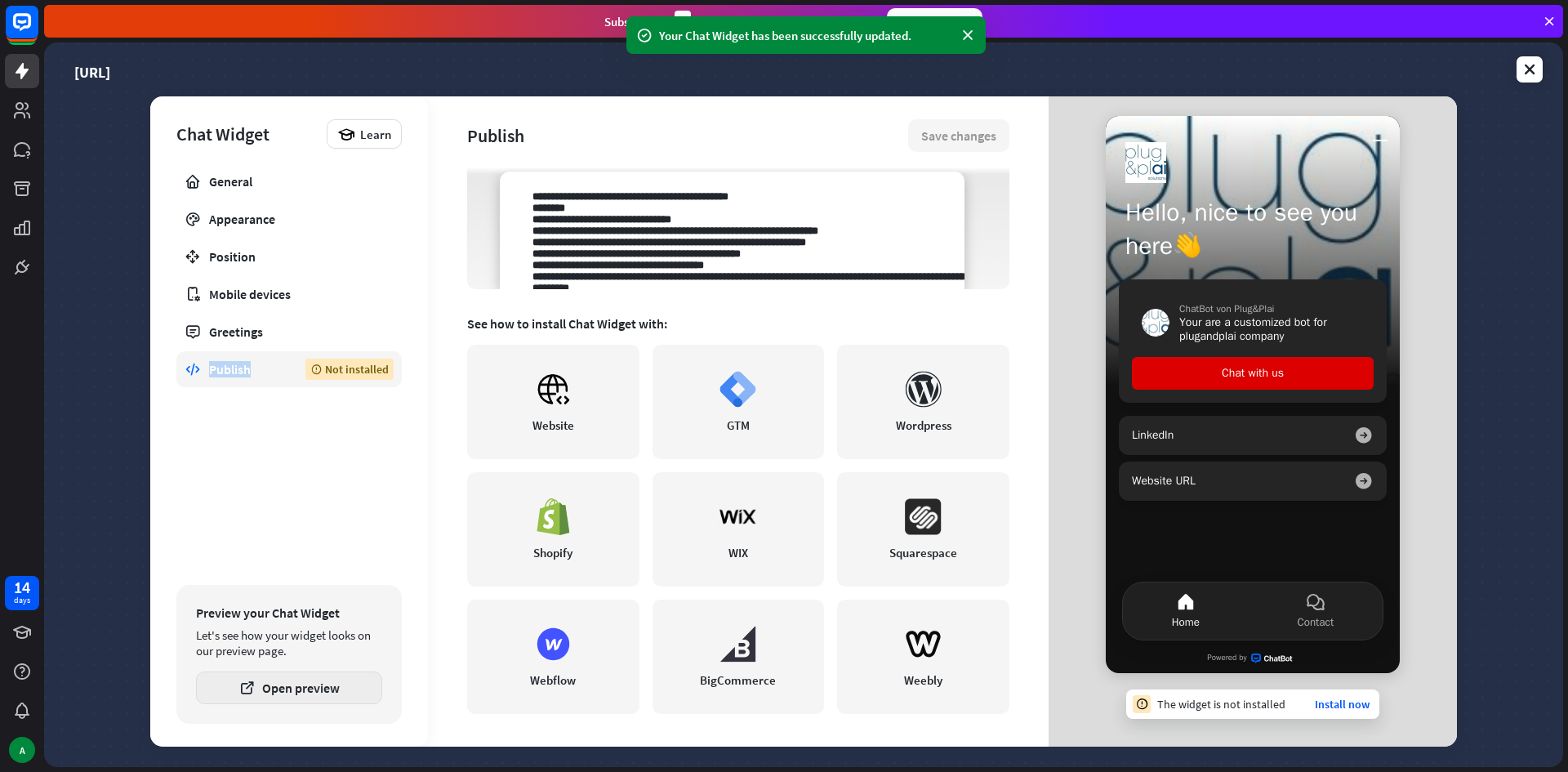 click on "Open preview" at bounding box center [289, 688] 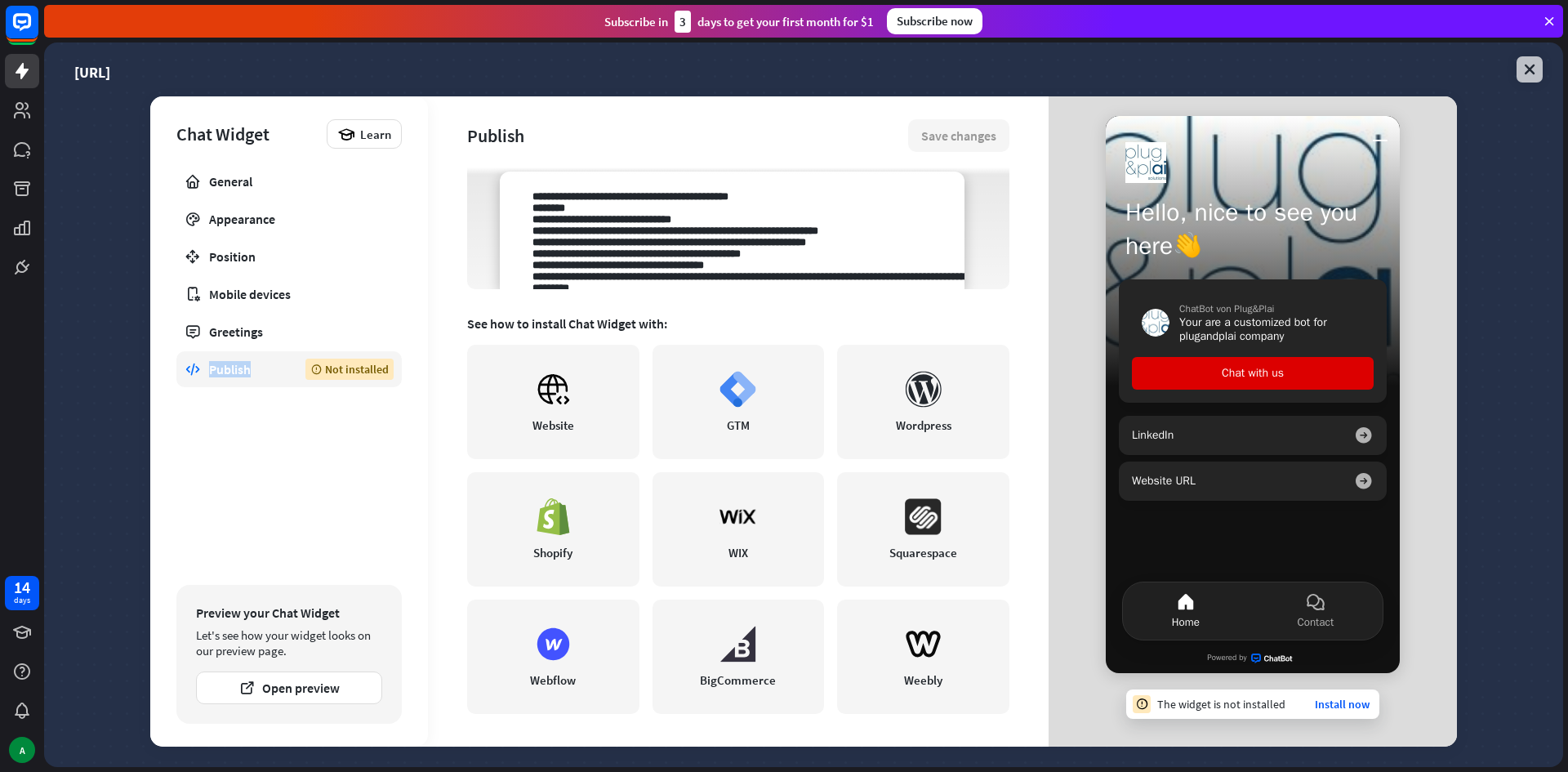 click at bounding box center [1530, 69] 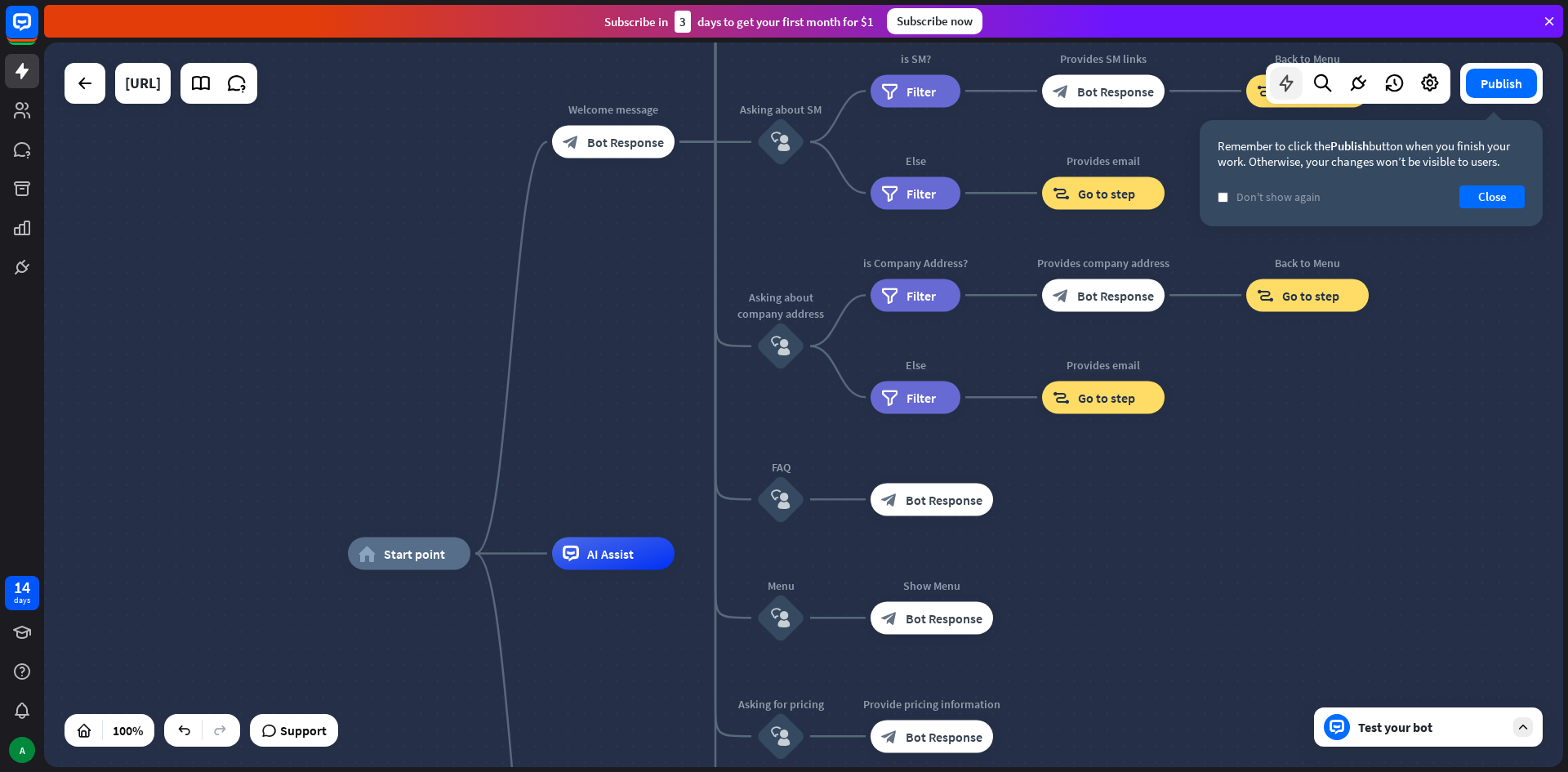 click at bounding box center (1286, 83) 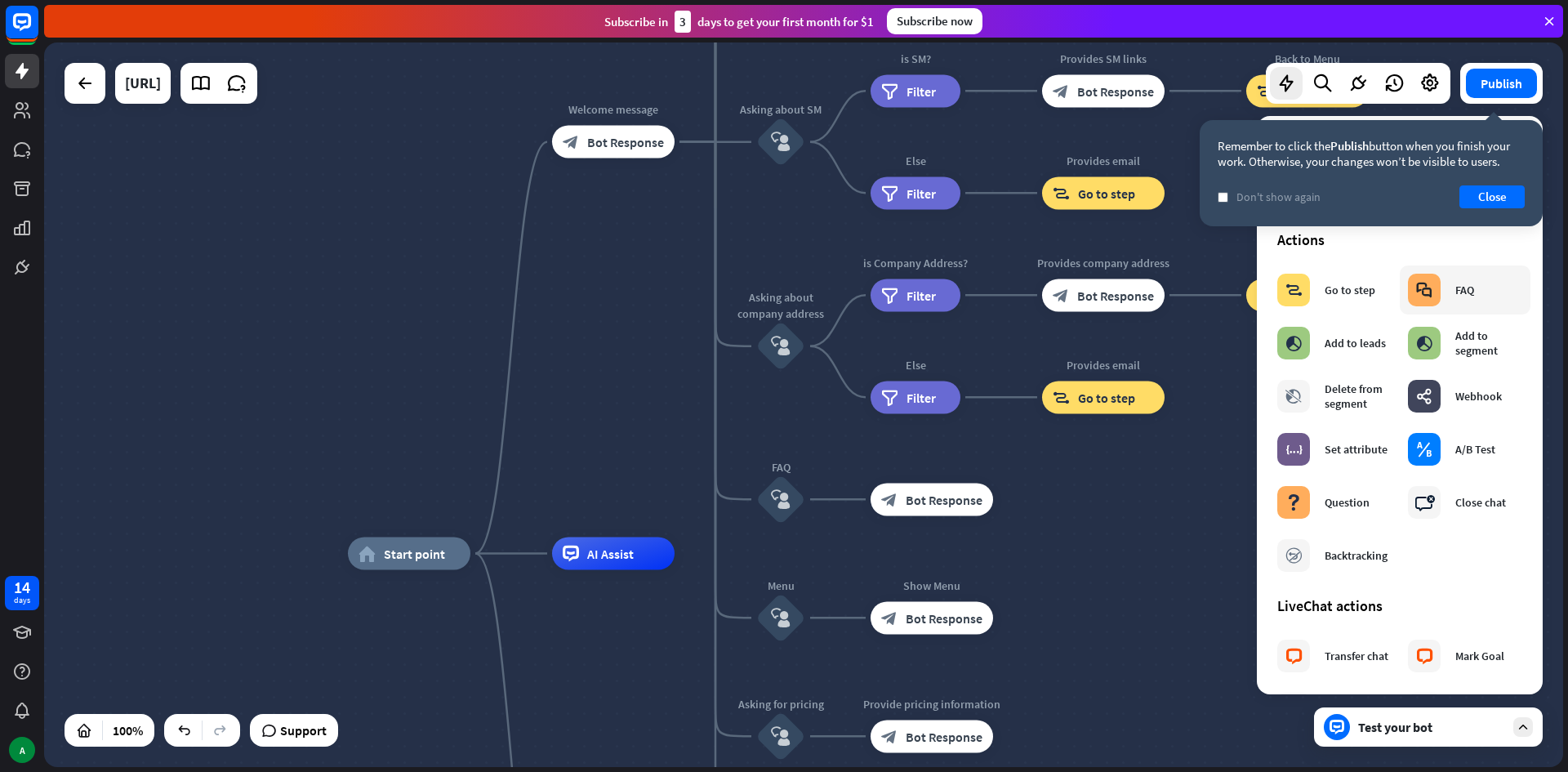 scroll, scrollTop: 152, scrollLeft: 0, axis: vertical 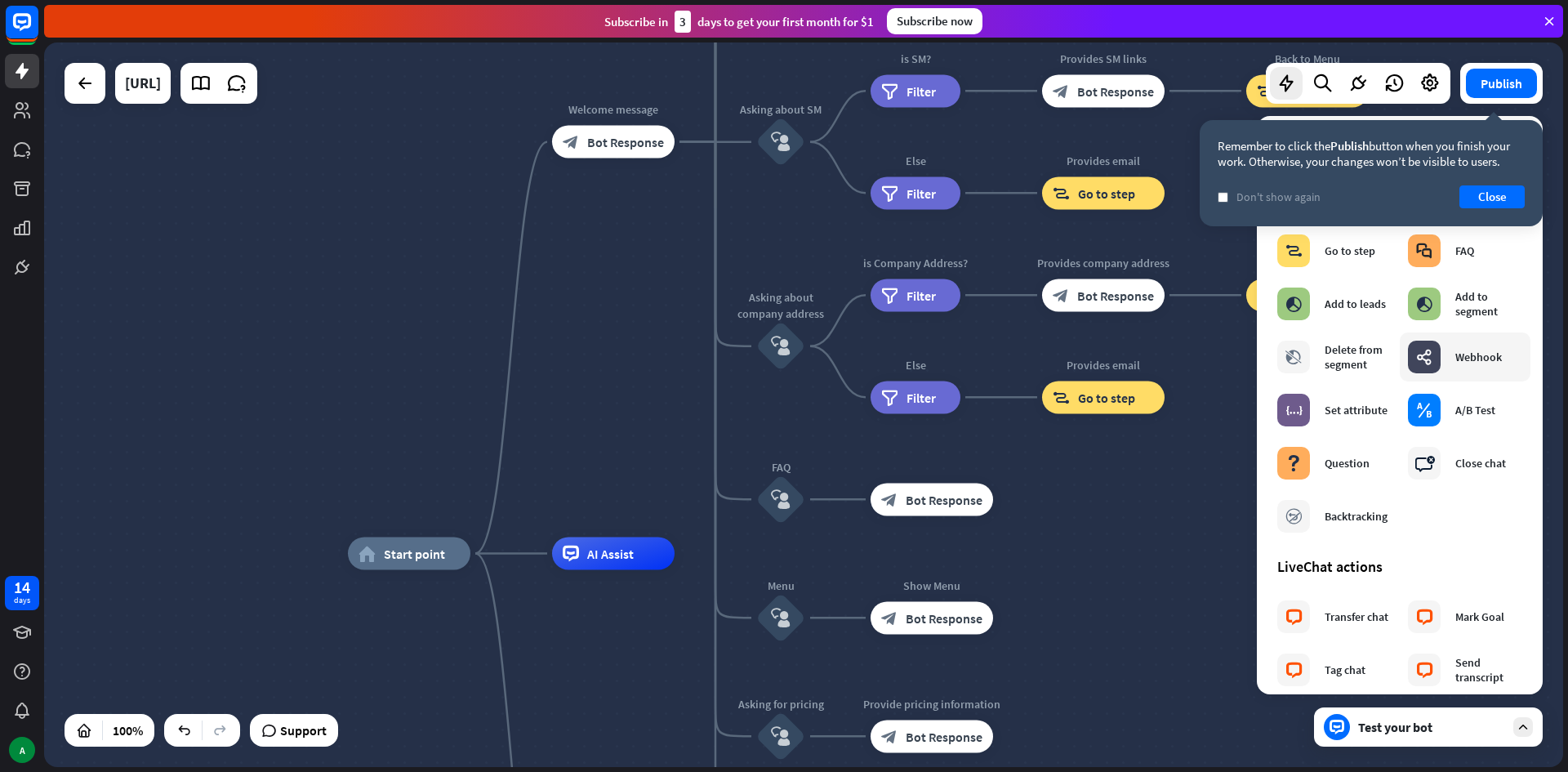 click on "webhooks" at bounding box center [1424, 357] 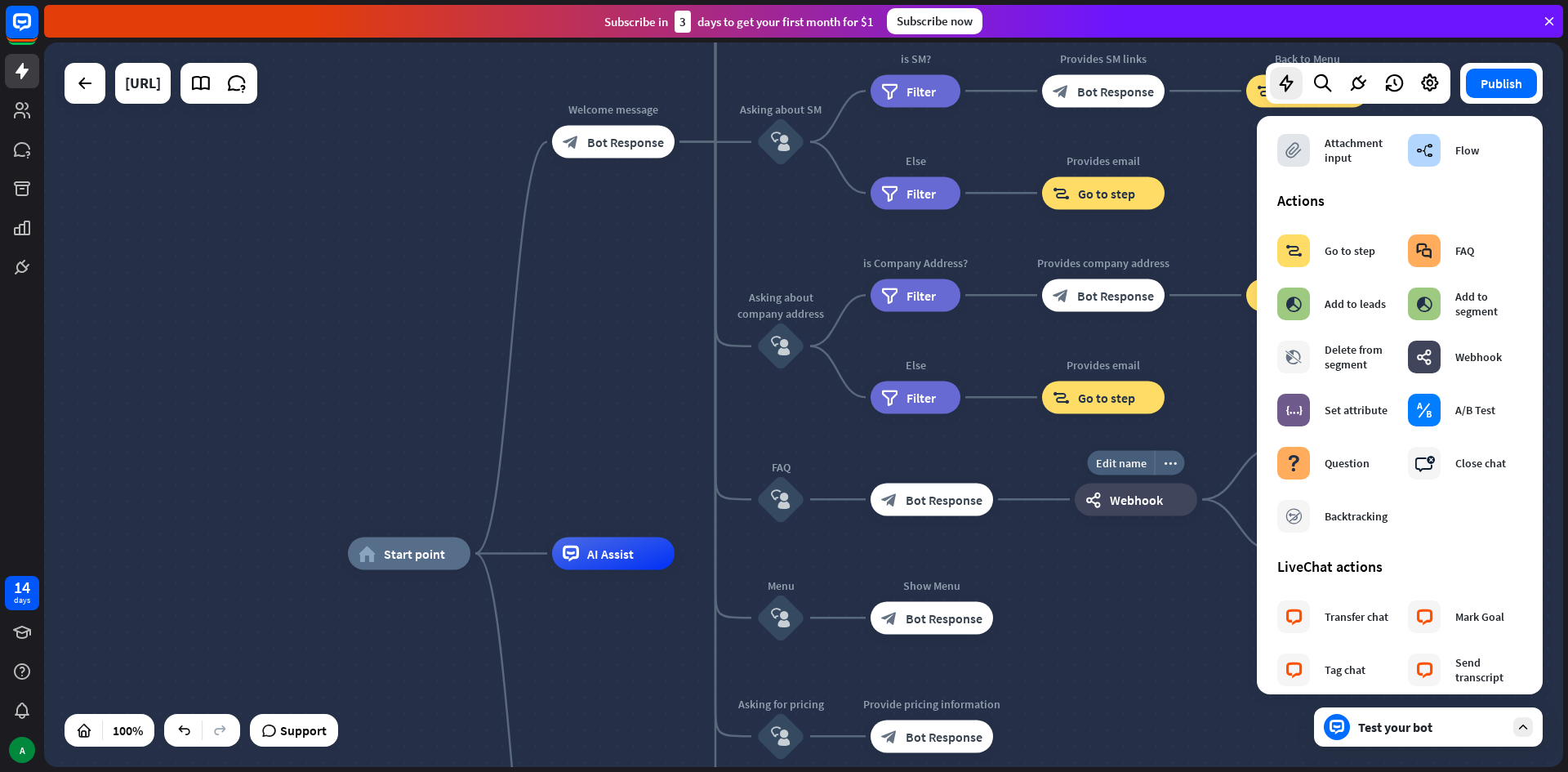 click on "Webhook" at bounding box center [1136, 499] 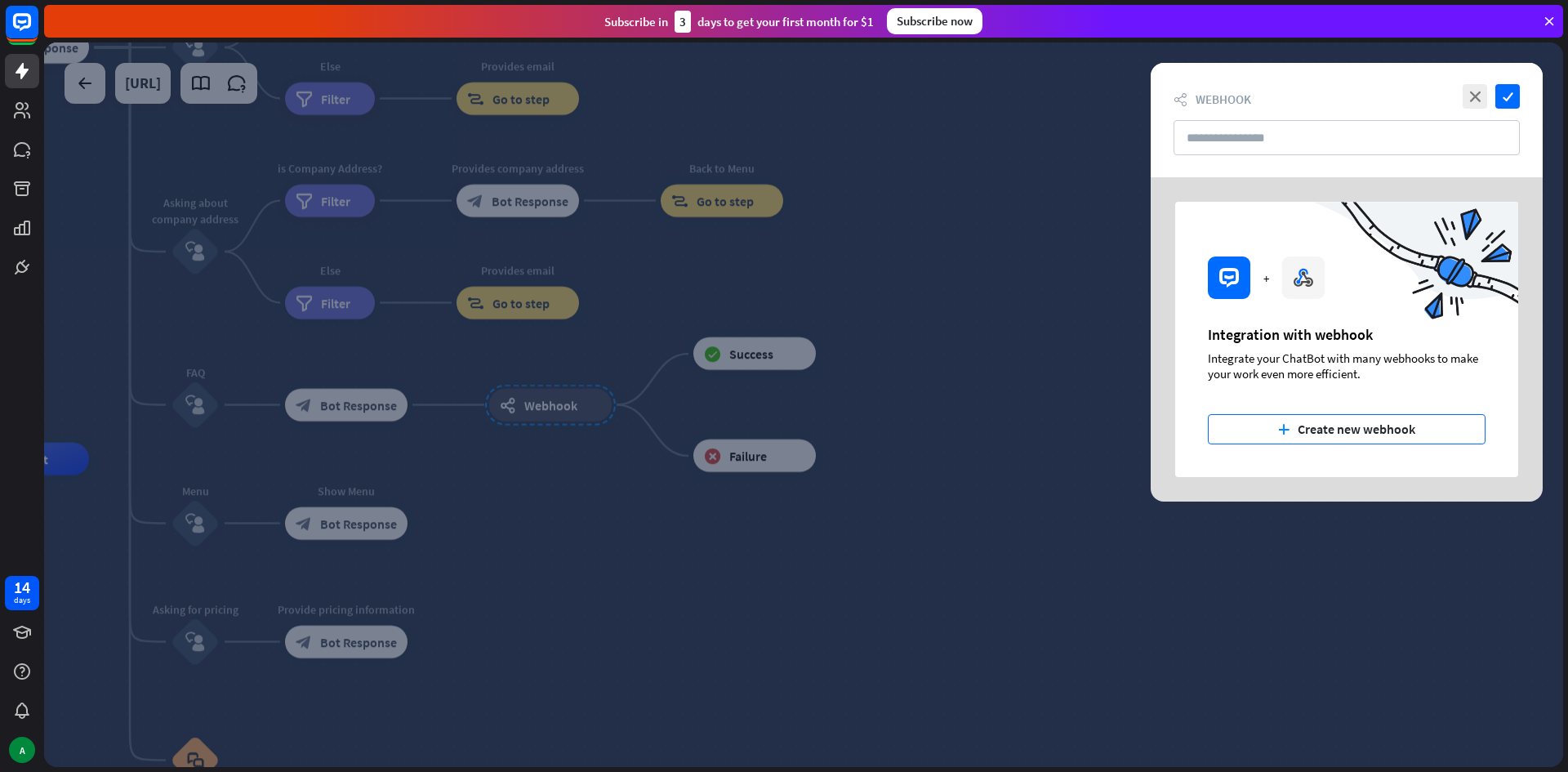 click on "plus
Create new webhook" at bounding box center [1347, 429] 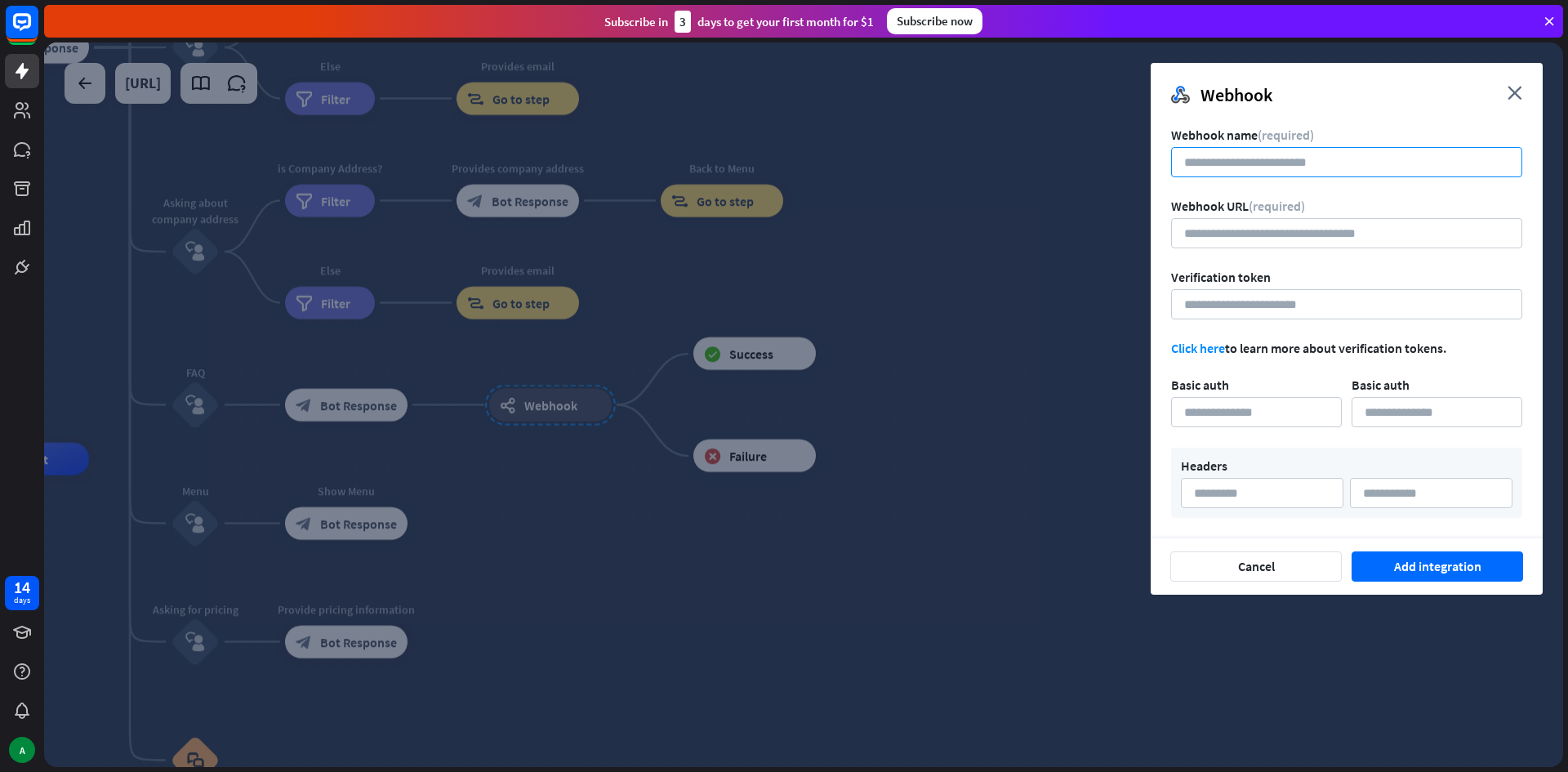 click at bounding box center (1347, 162) 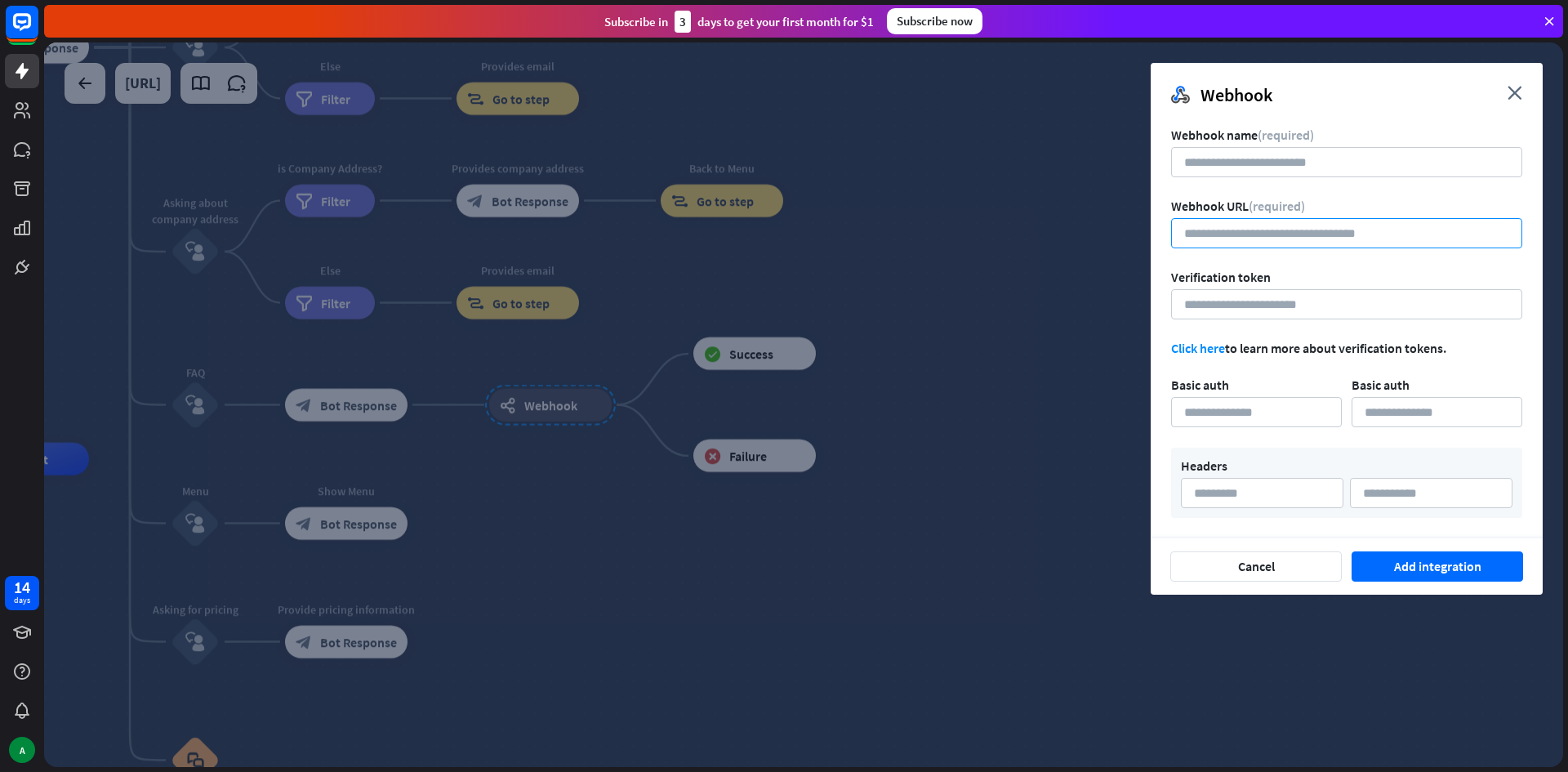 click at bounding box center [1347, 233] 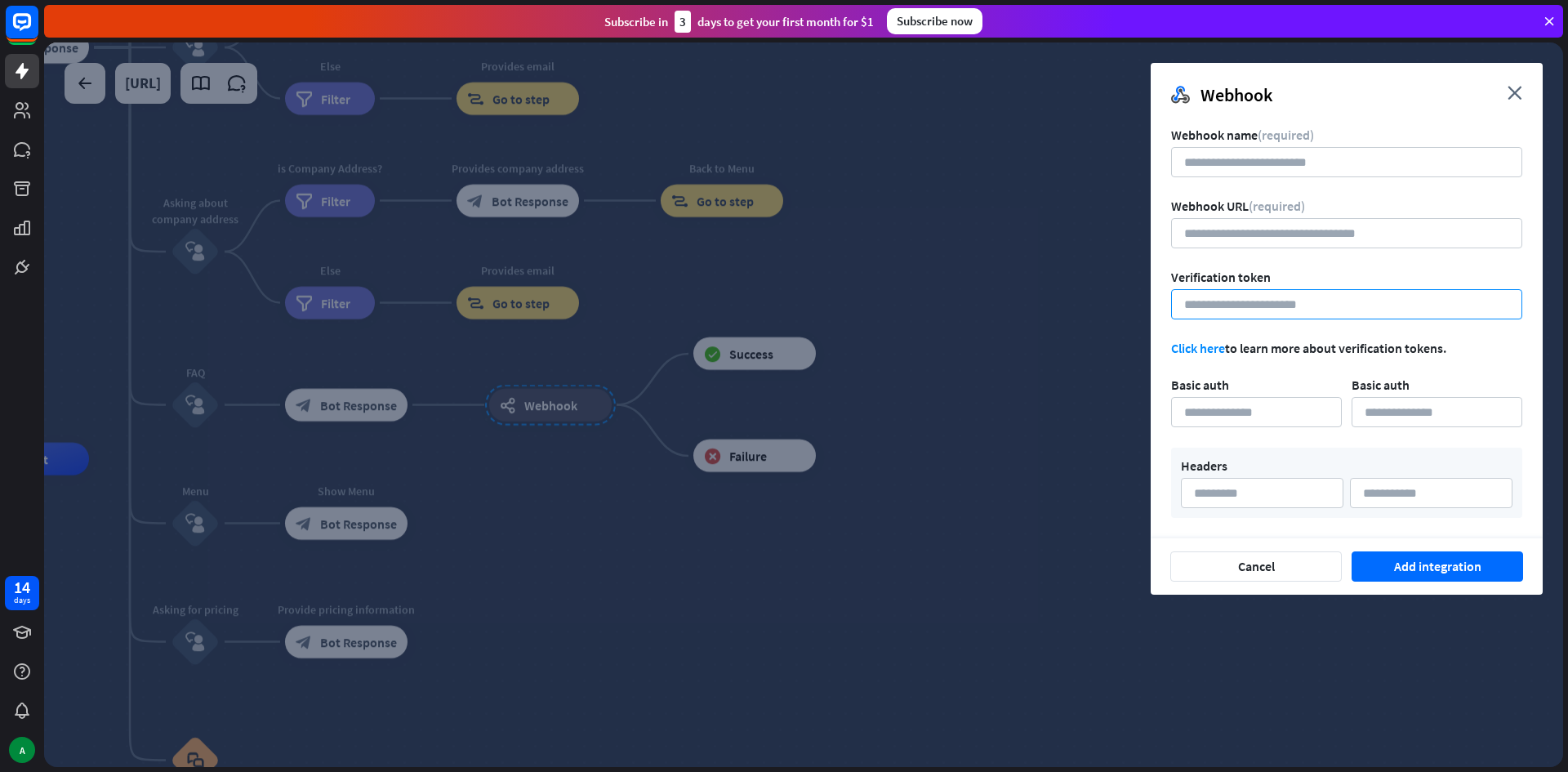 drag, startPoint x: 1183, startPoint y: 301, endPoint x: 1293, endPoint y: 282, distance: 111.62885 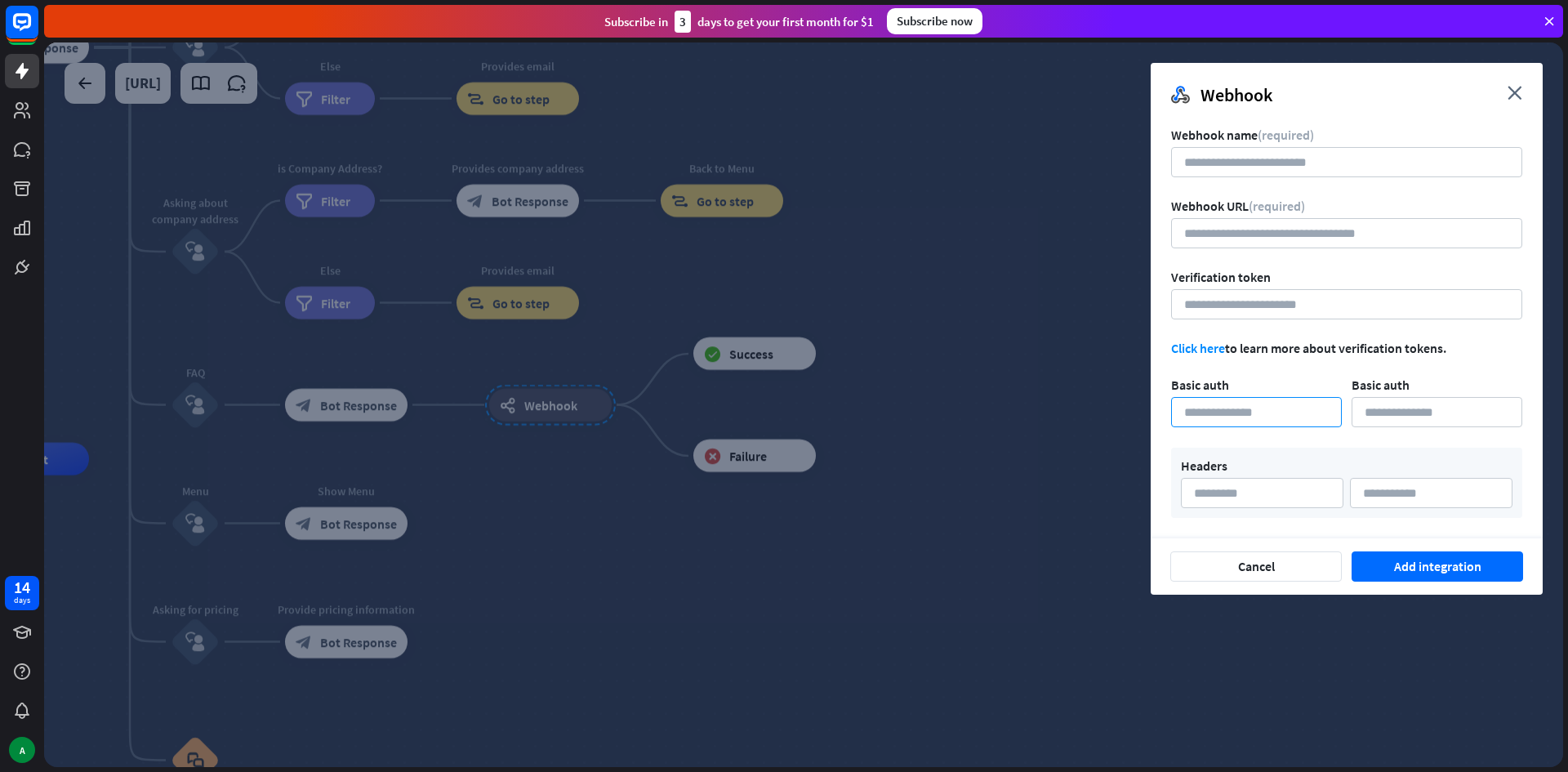 drag, startPoint x: 1259, startPoint y: 377, endPoint x: 1312, endPoint y: 400, distance: 57.77543 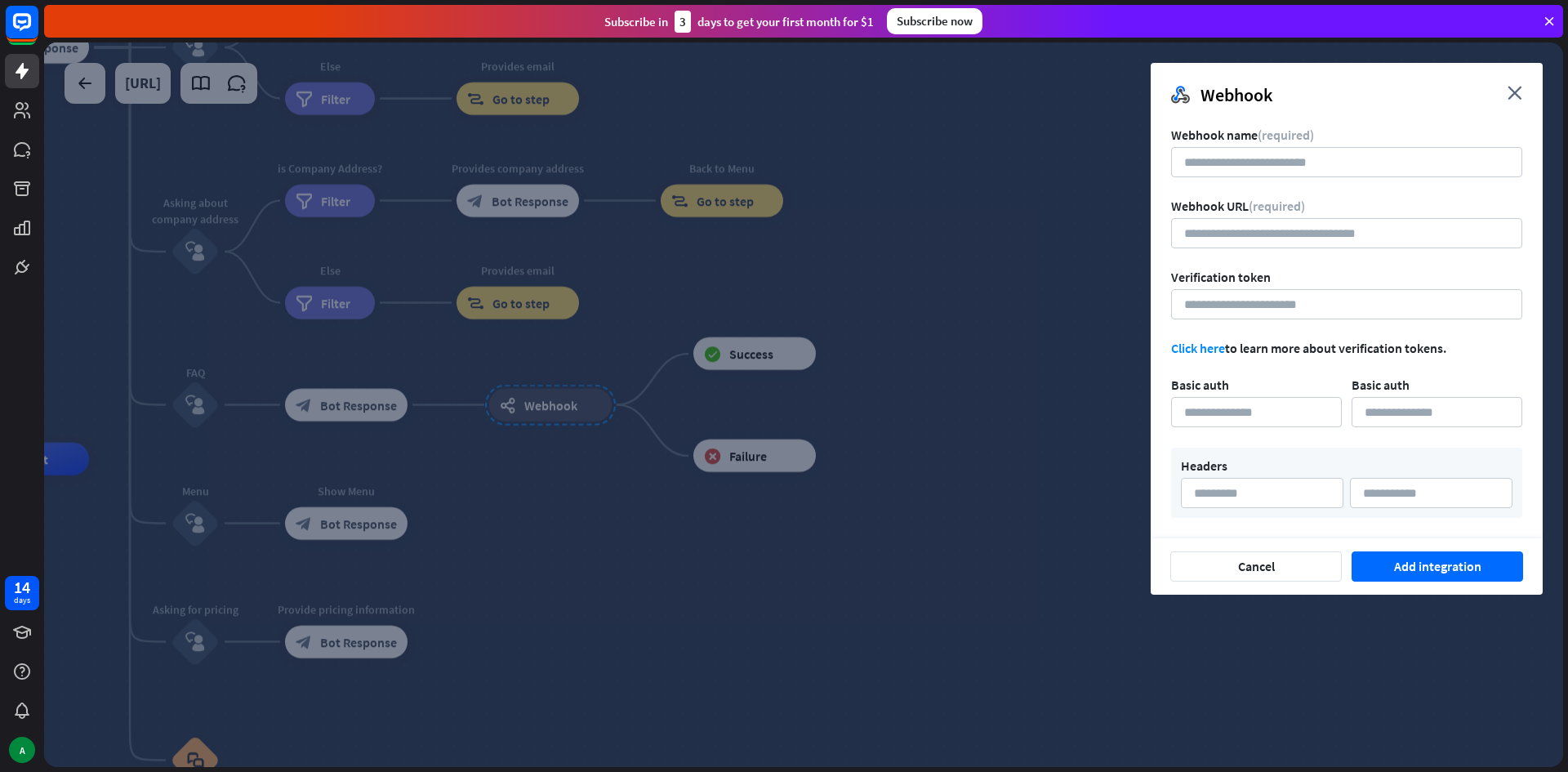 click at bounding box center [804, 404] 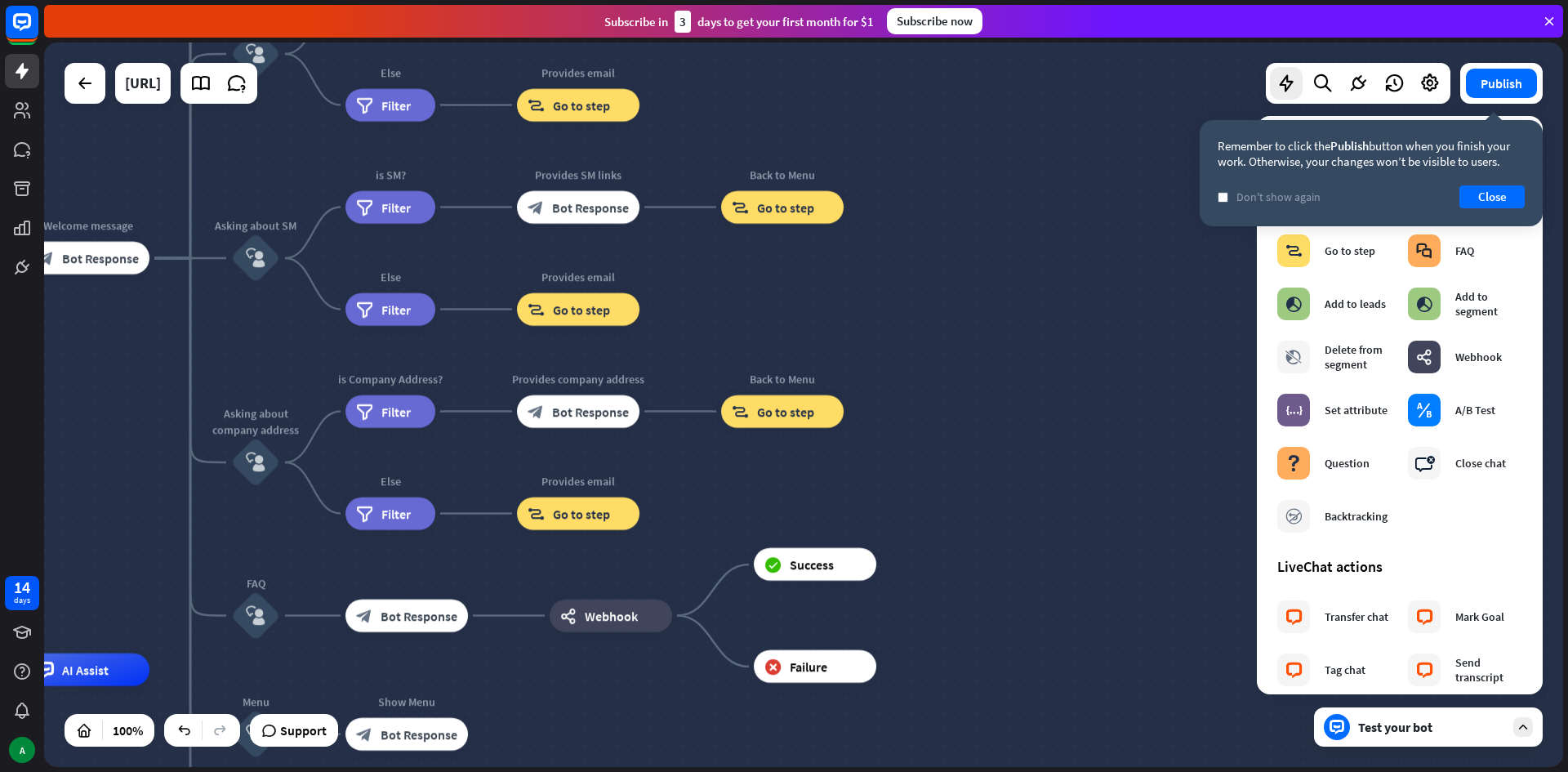 drag, startPoint x: 738, startPoint y: 262, endPoint x: 799, endPoint y: 473, distance: 219.64062 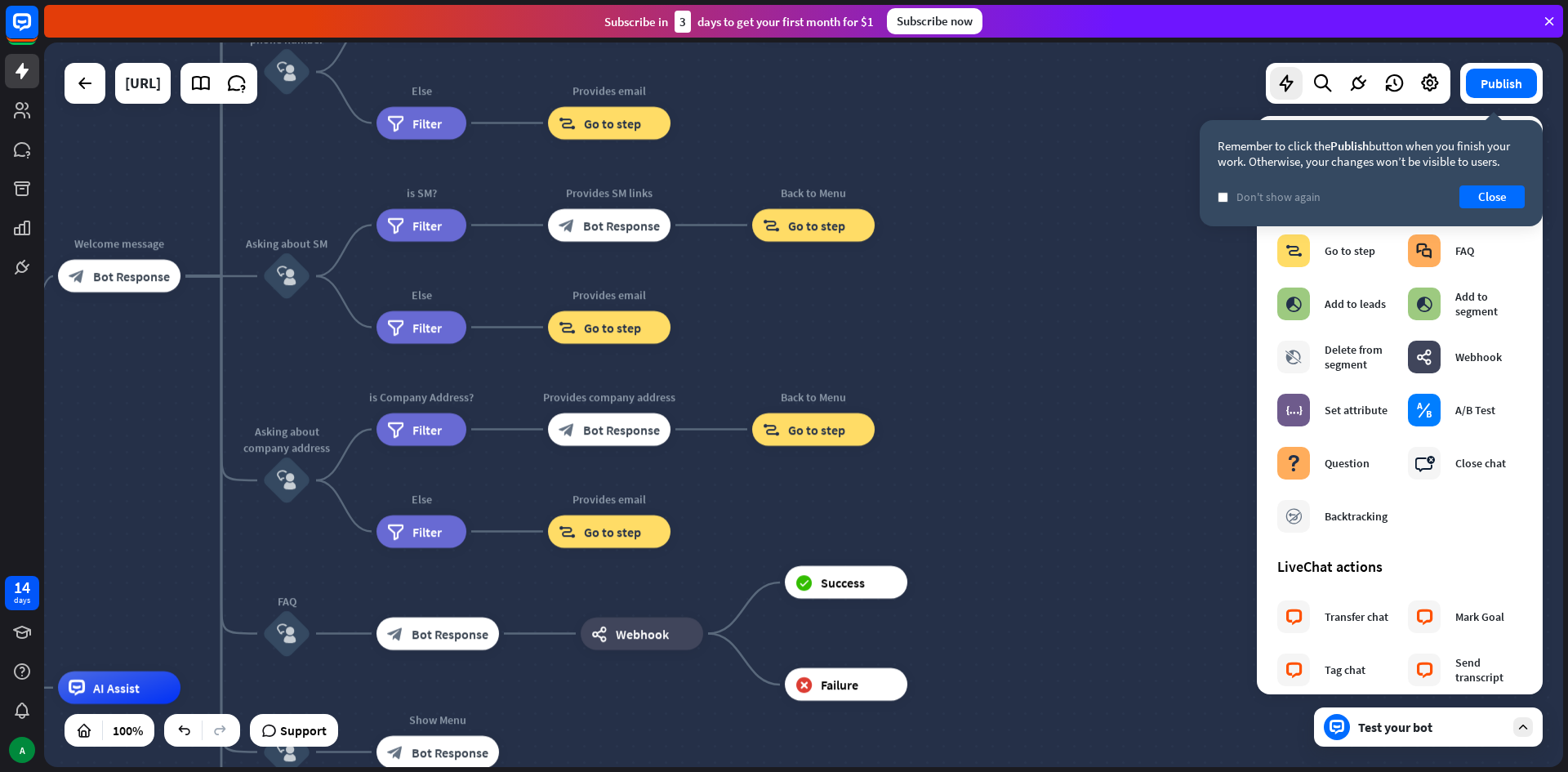 drag, startPoint x: 884, startPoint y: 317, endPoint x: 989, endPoint y: 377, distance: 120.93387 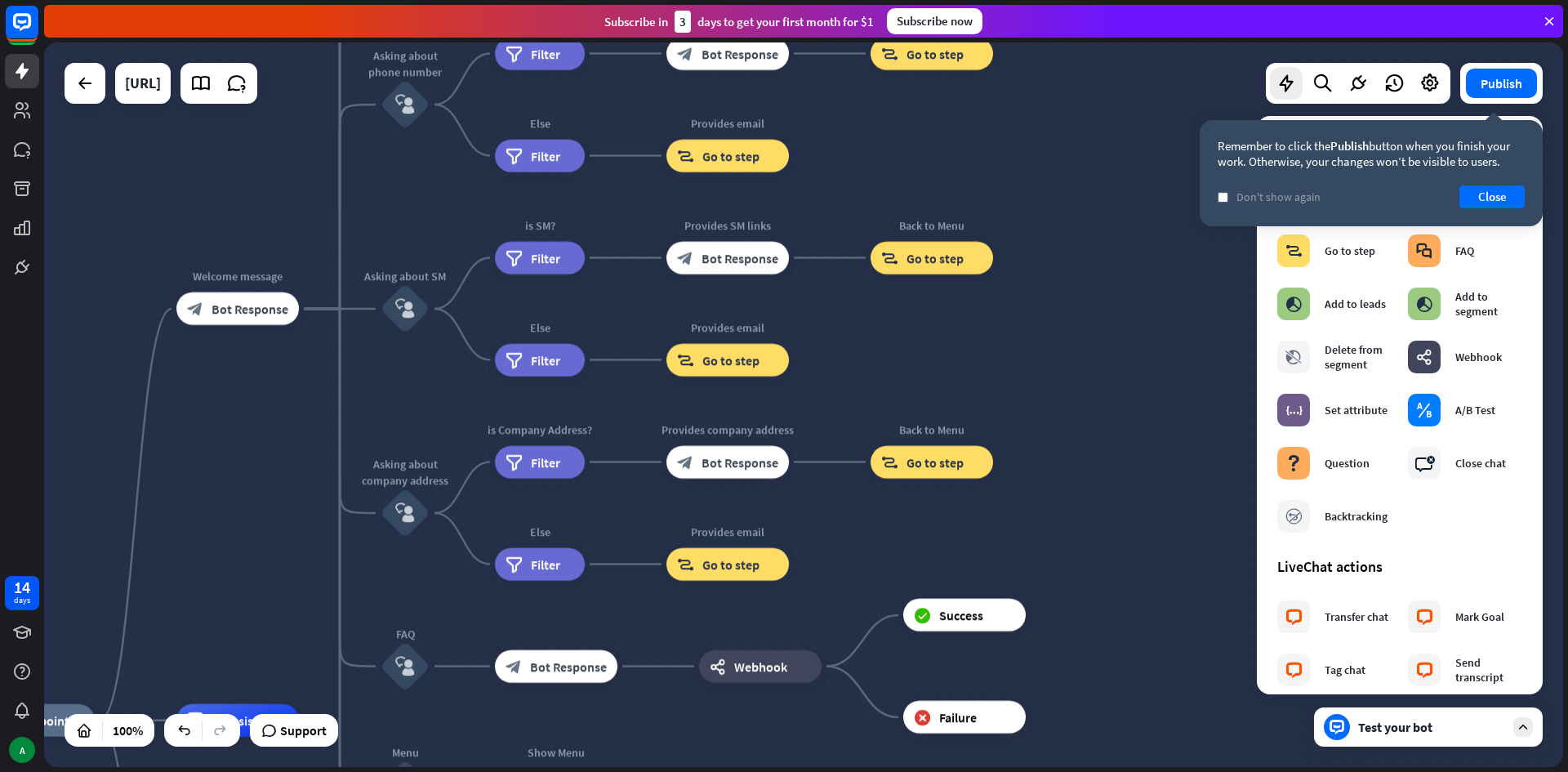 drag, startPoint x: 945, startPoint y: 365, endPoint x: 1051, endPoint y: 335, distance: 110.16351 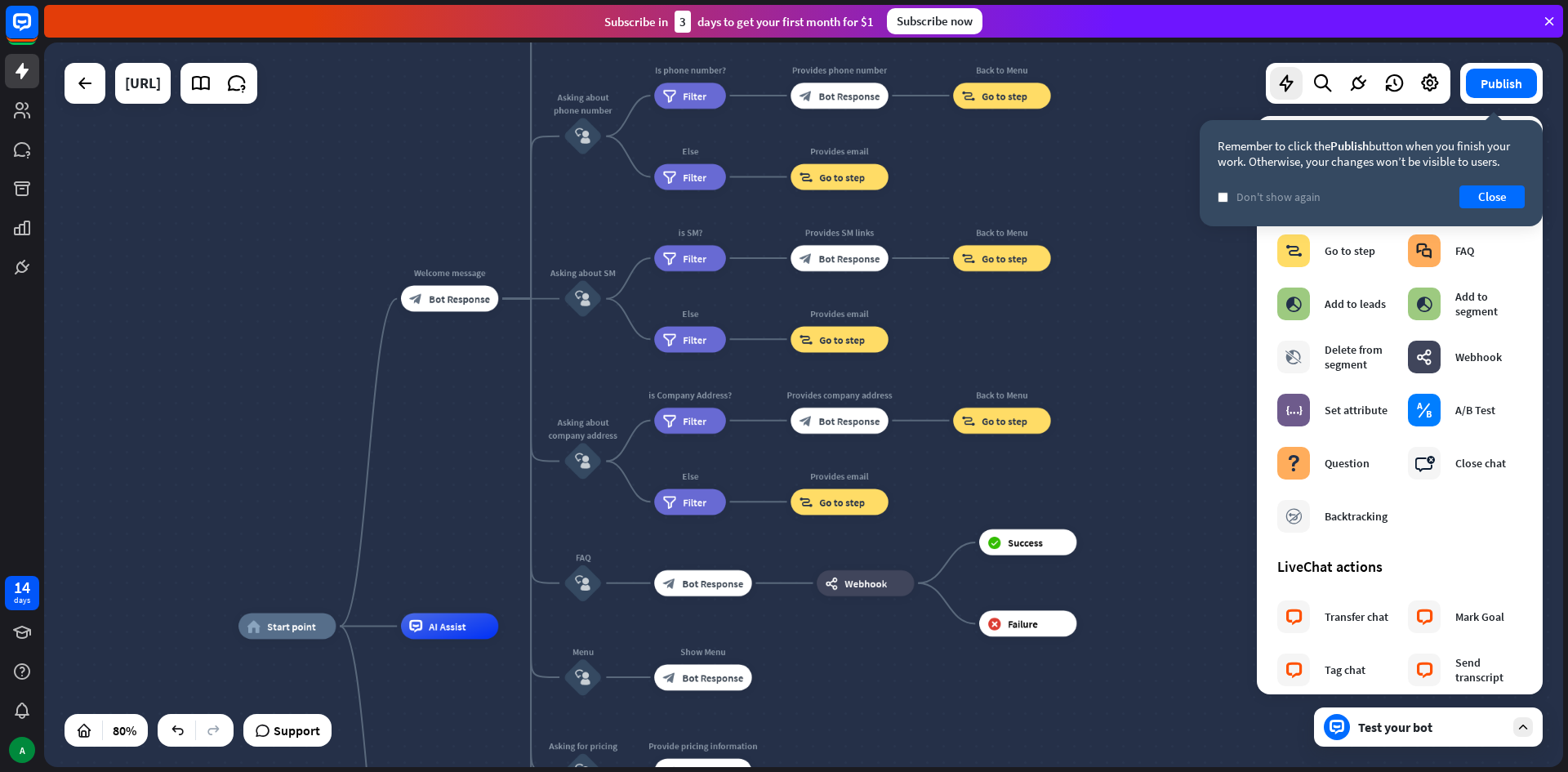 drag, startPoint x: 953, startPoint y: 410, endPoint x: 926, endPoint y: 221, distance: 190.91883 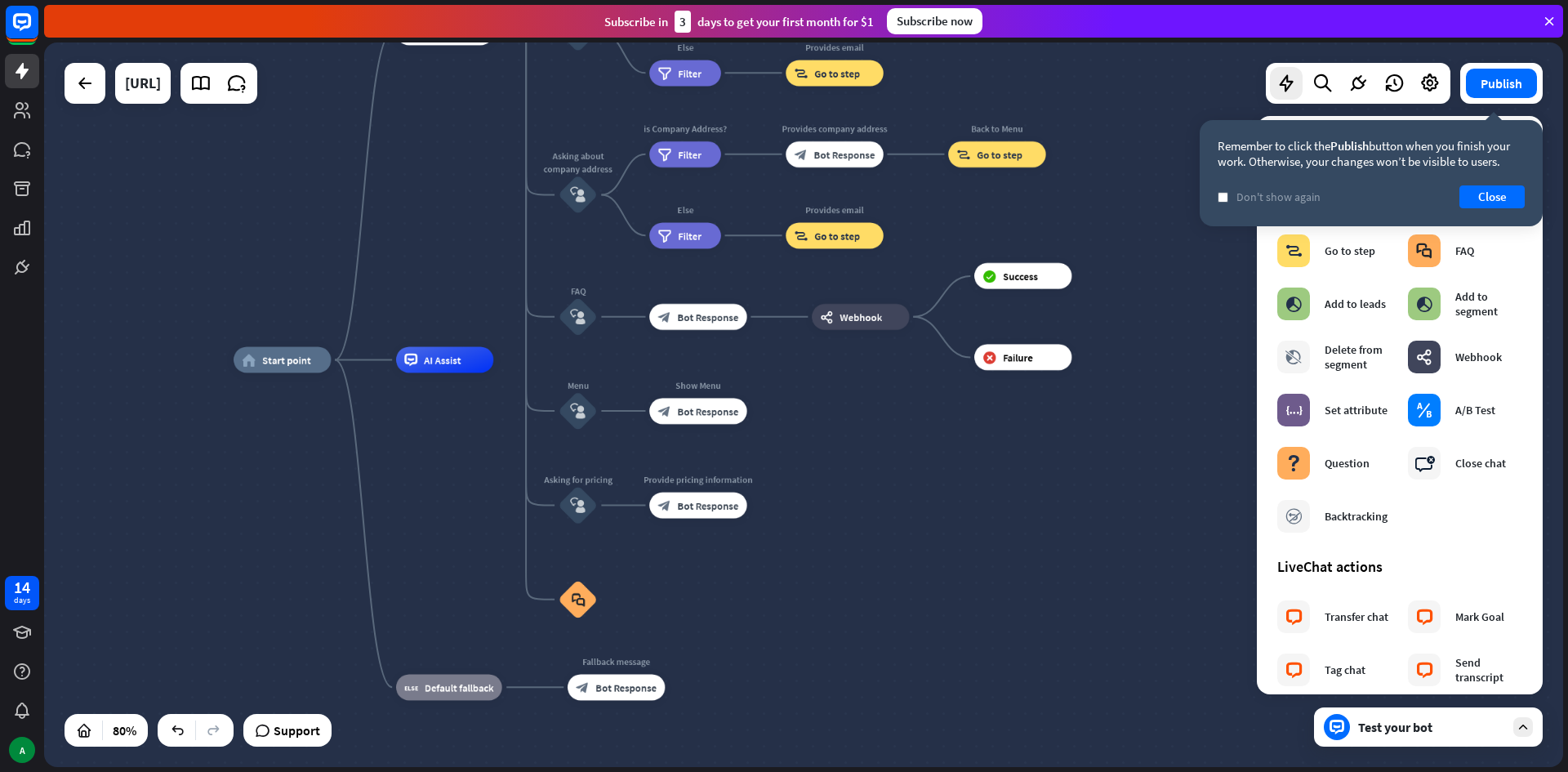 drag, startPoint x: 926, startPoint y: 302, endPoint x: 903, endPoint y: 105, distance: 198.3381 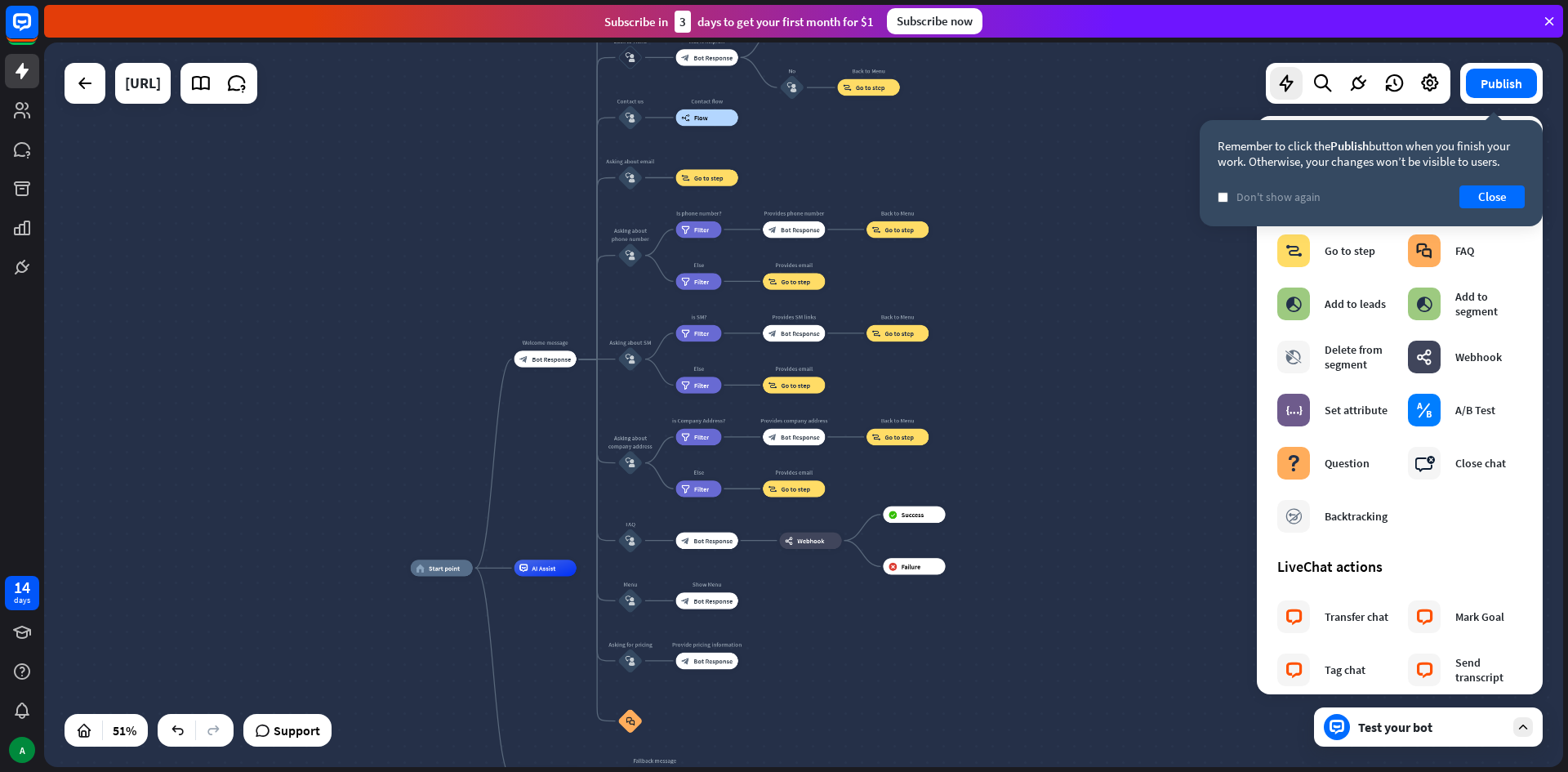 drag, startPoint x: 986, startPoint y: 102, endPoint x: 936, endPoint y: 377, distance: 279.5085 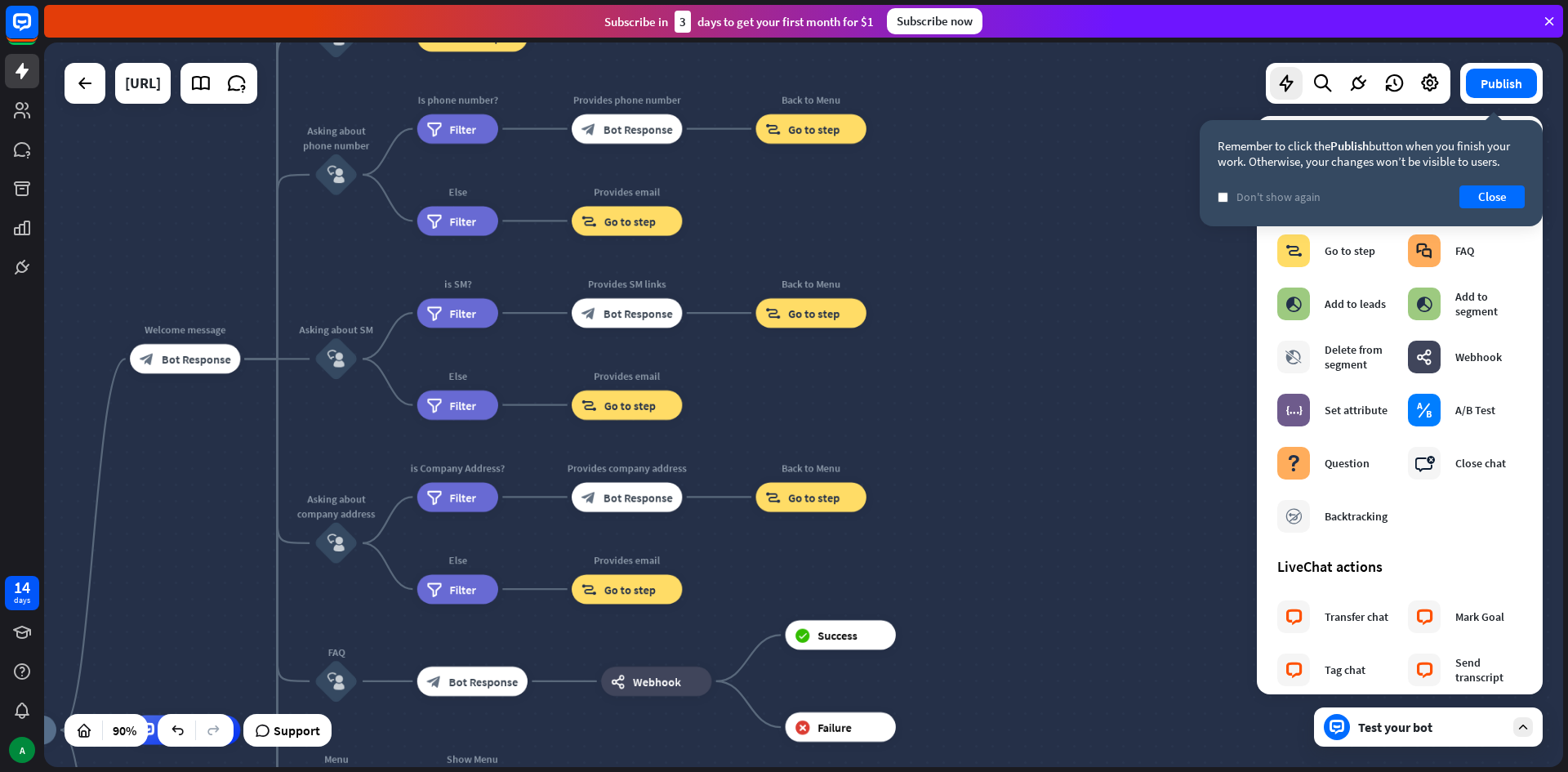 drag, startPoint x: 998, startPoint y: 368, endPoint x: 1164, endPoint y: 330, distance: 170.29386 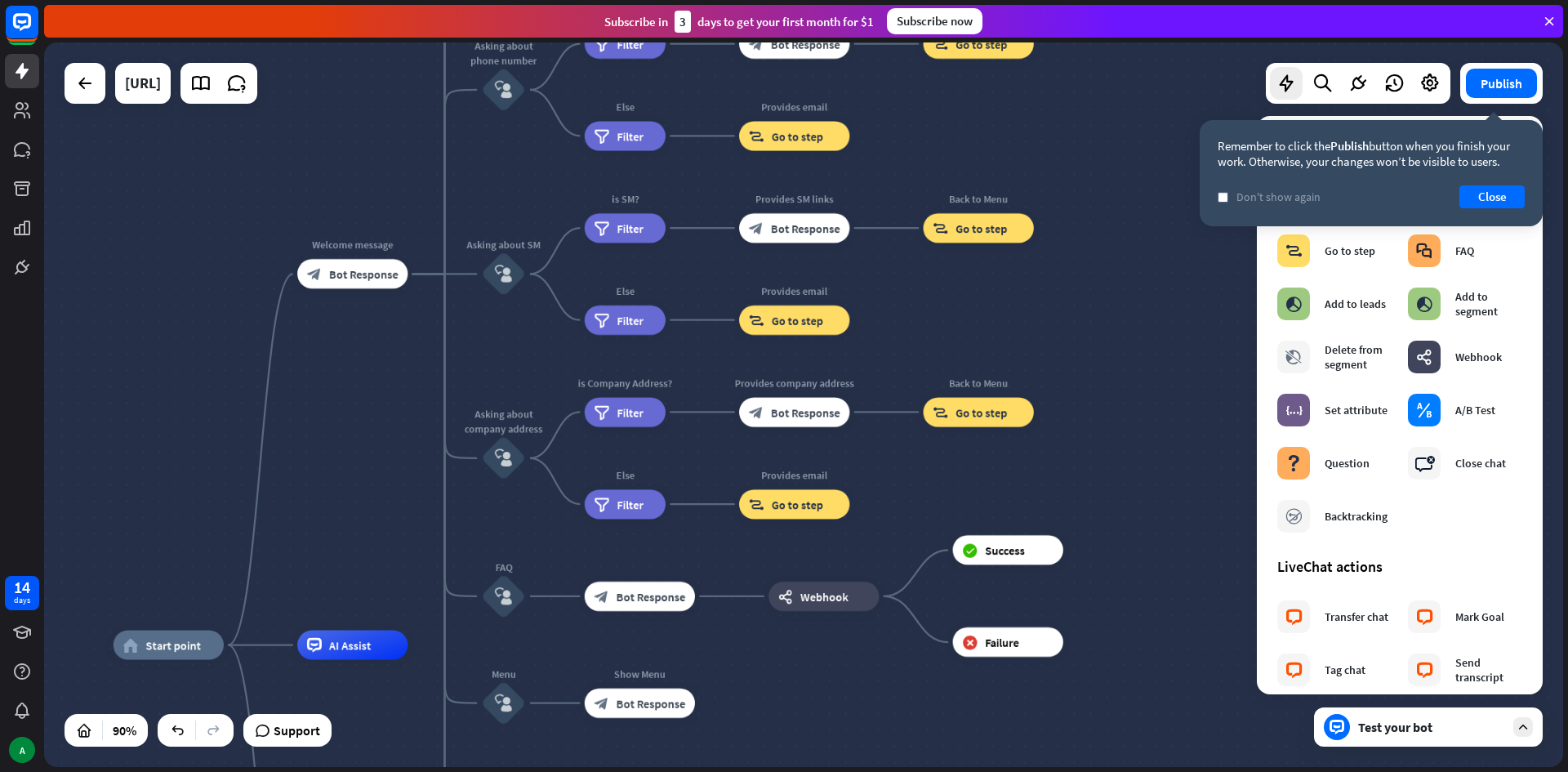 drag, startPoint x: 1152, startPoint y: 324, endPoint x: 1158, endPoint y: 264, distance: 60.29925 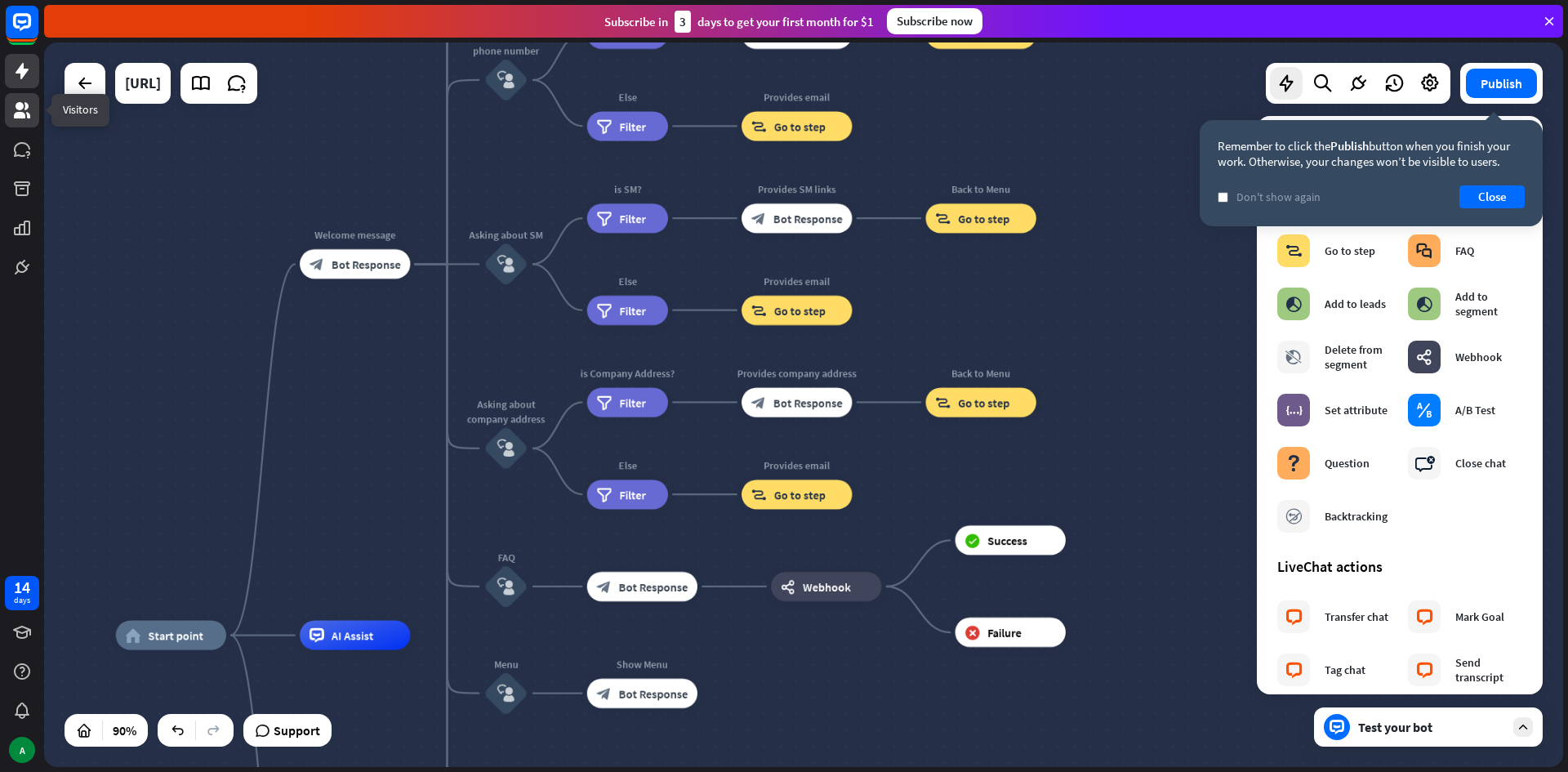 click 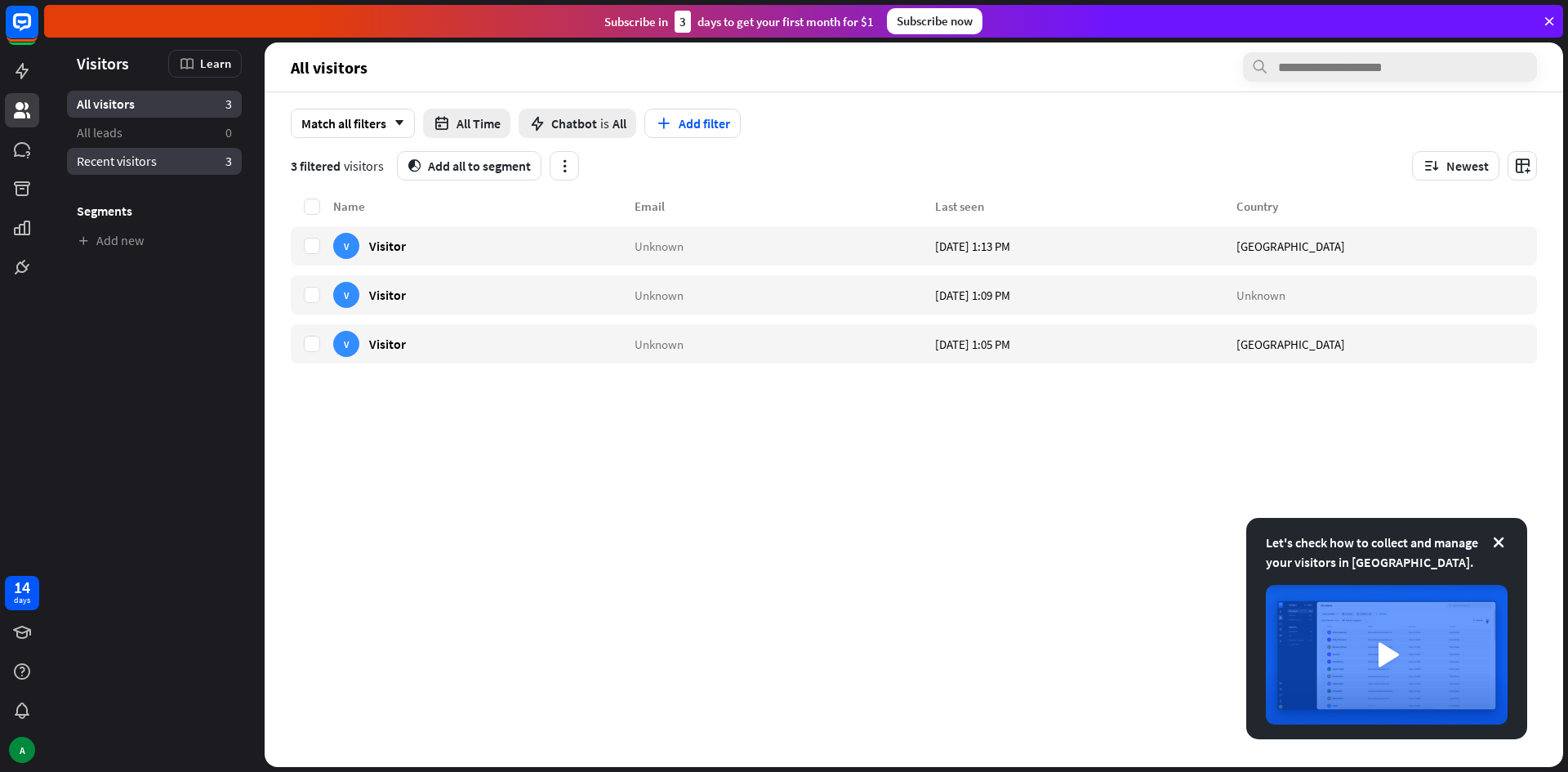 click on "Recent visitors" at bounding box center (117, 161) 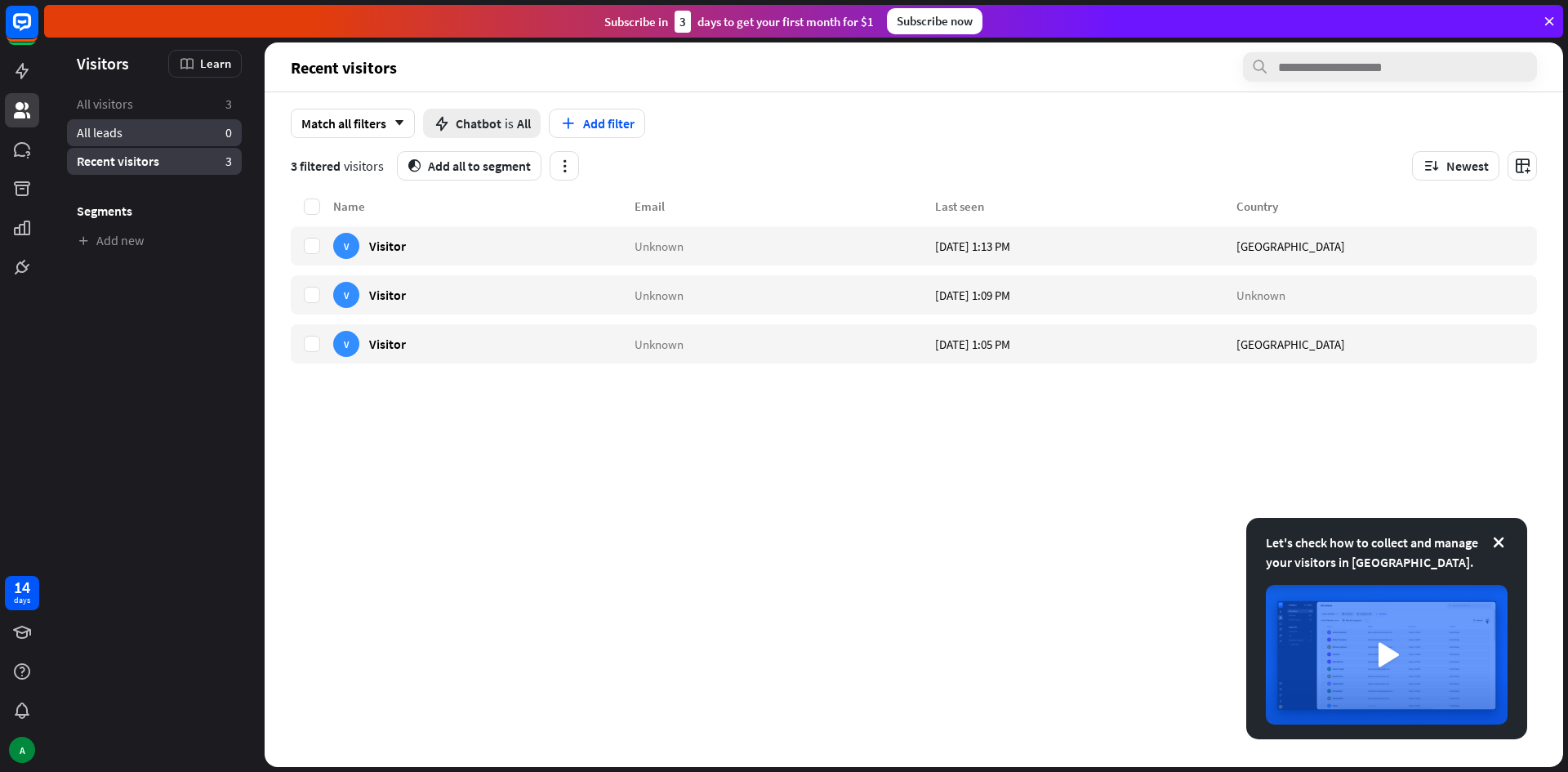 click on "All leads
0" at bounding box center (154, 132) 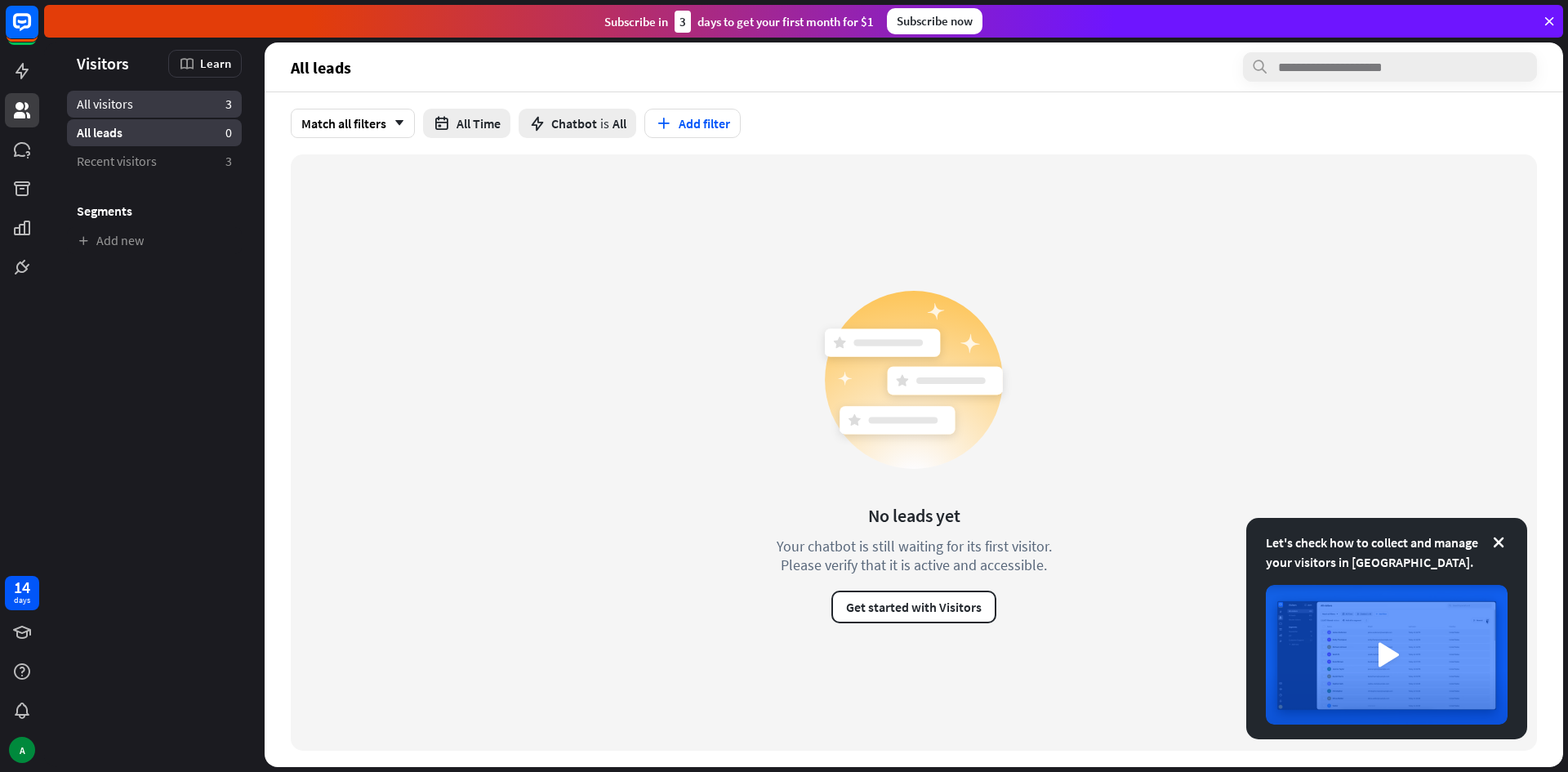 click on "All visitors
3" at bounding box center [154, 104] 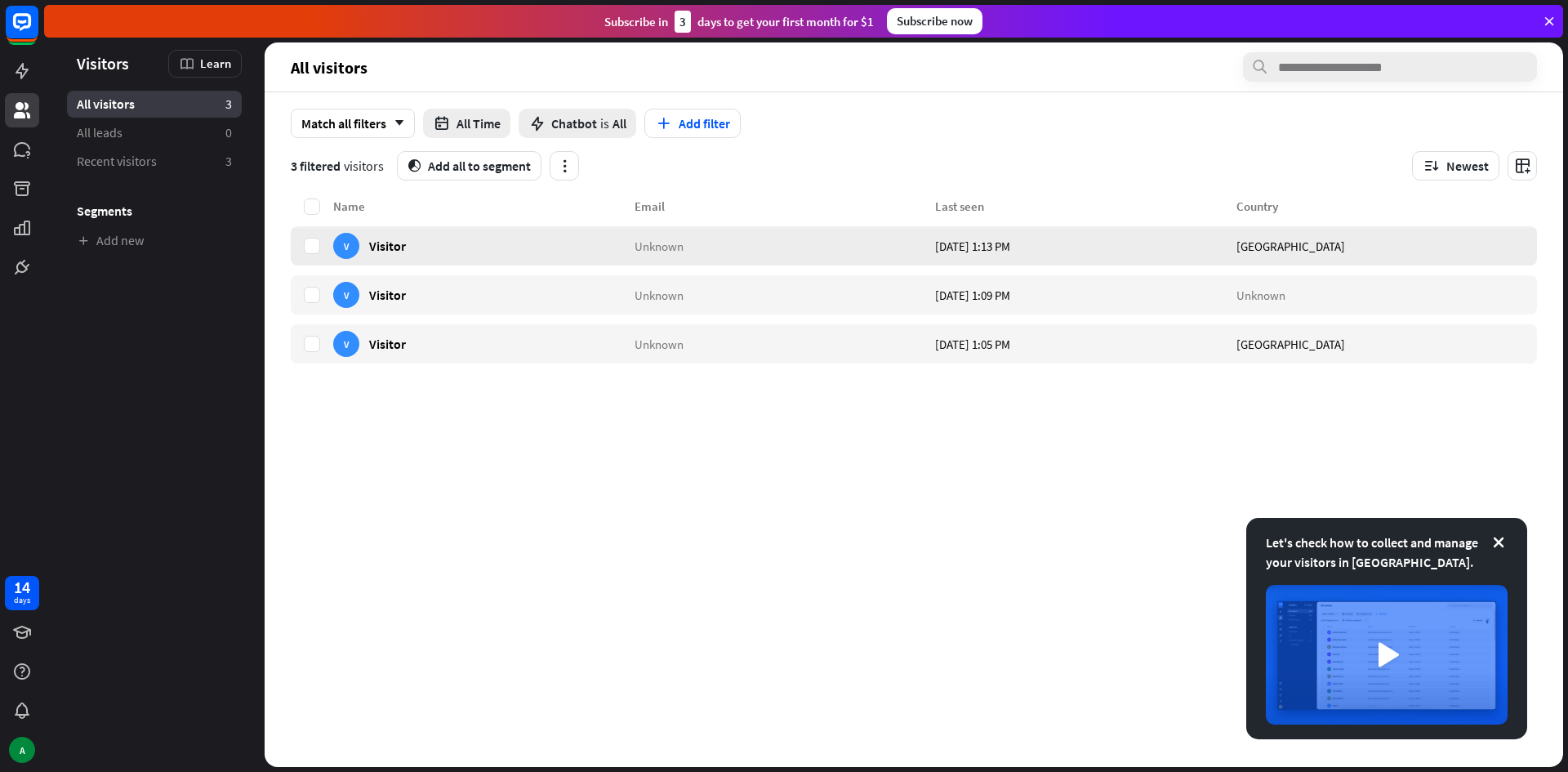 click on "V
Visitor" at bounding box center (369, 246) 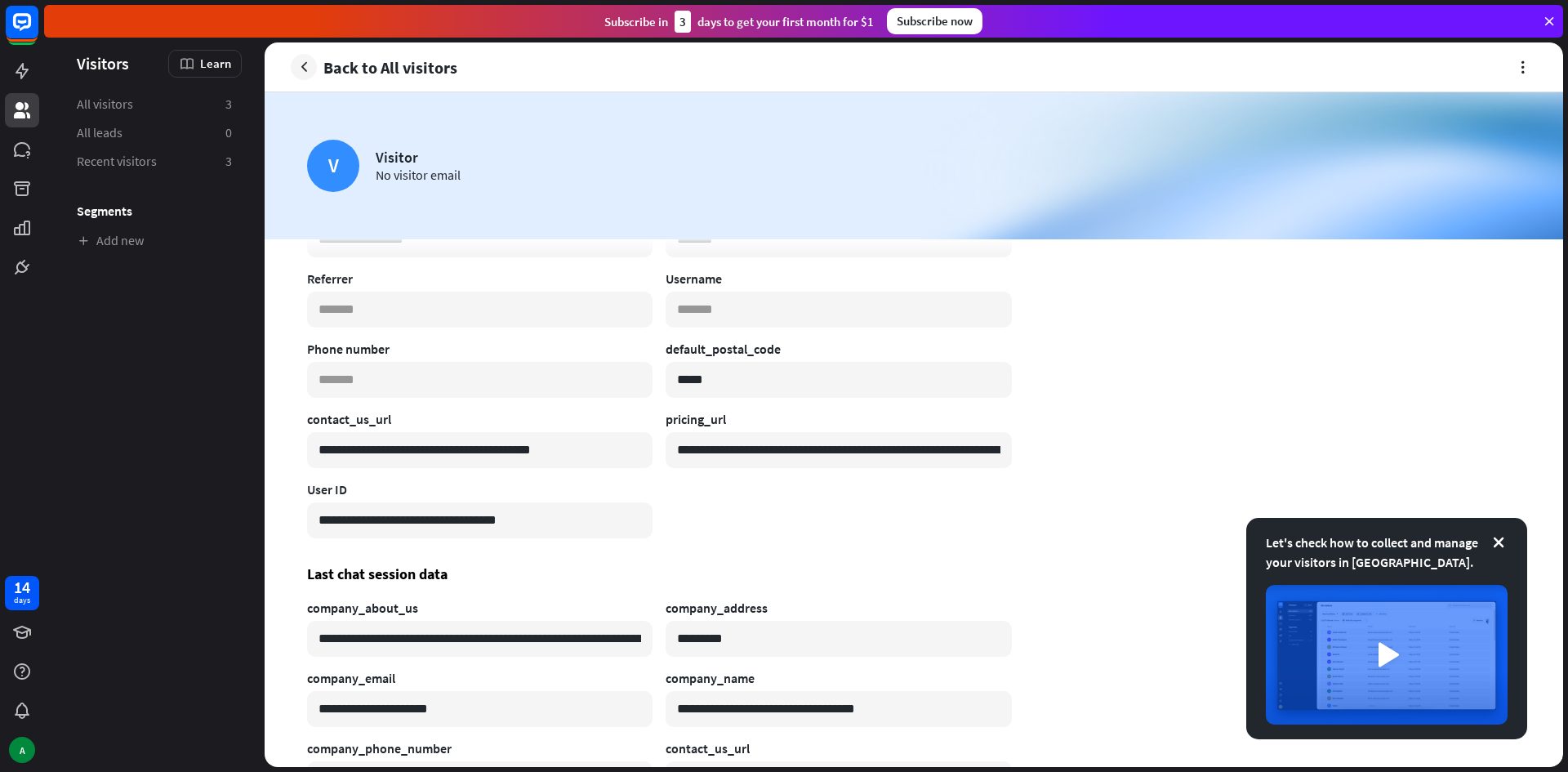 scroll, scrollTop: 512, scrollLeft: 0, axis: vertical 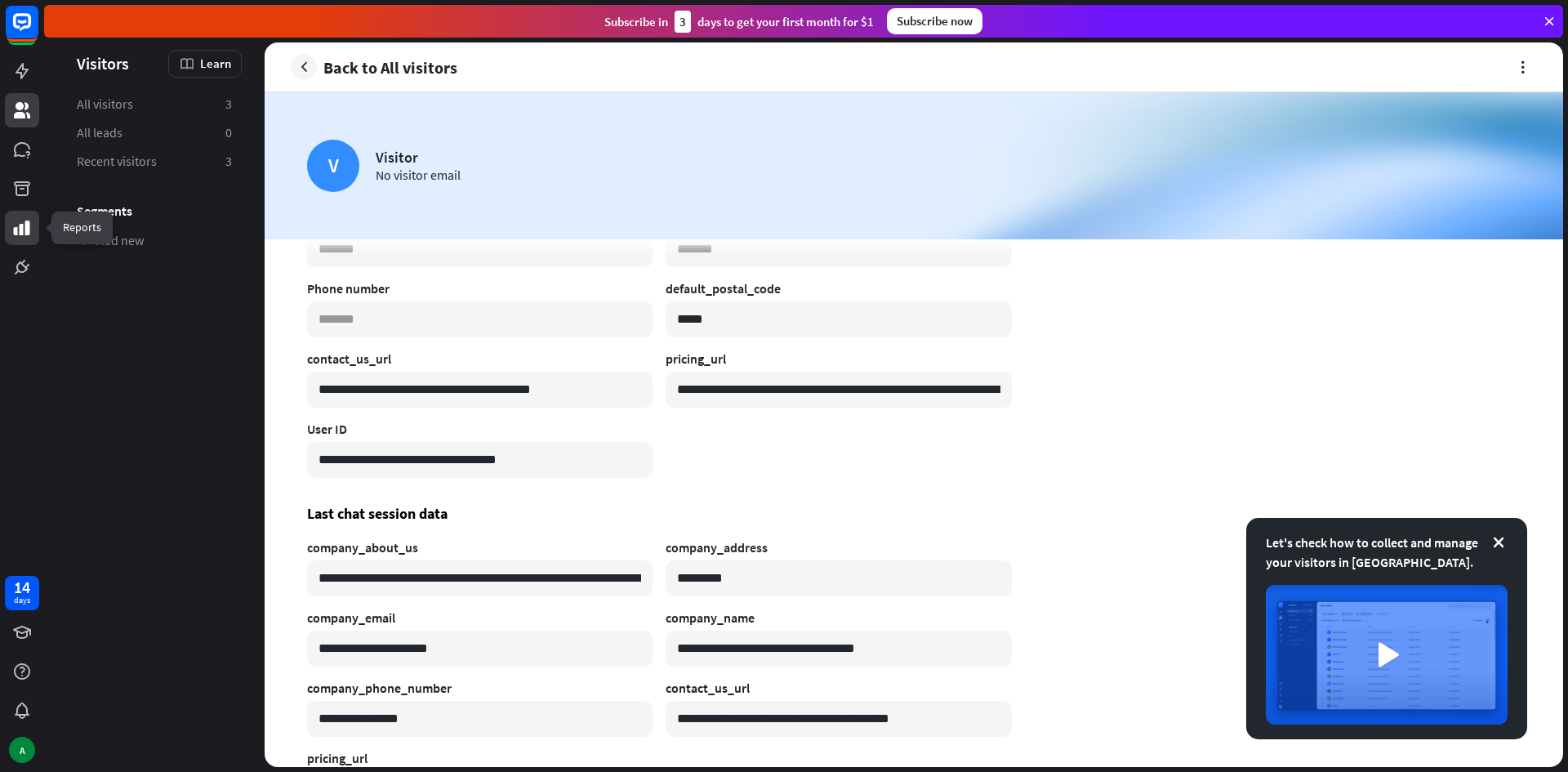 click 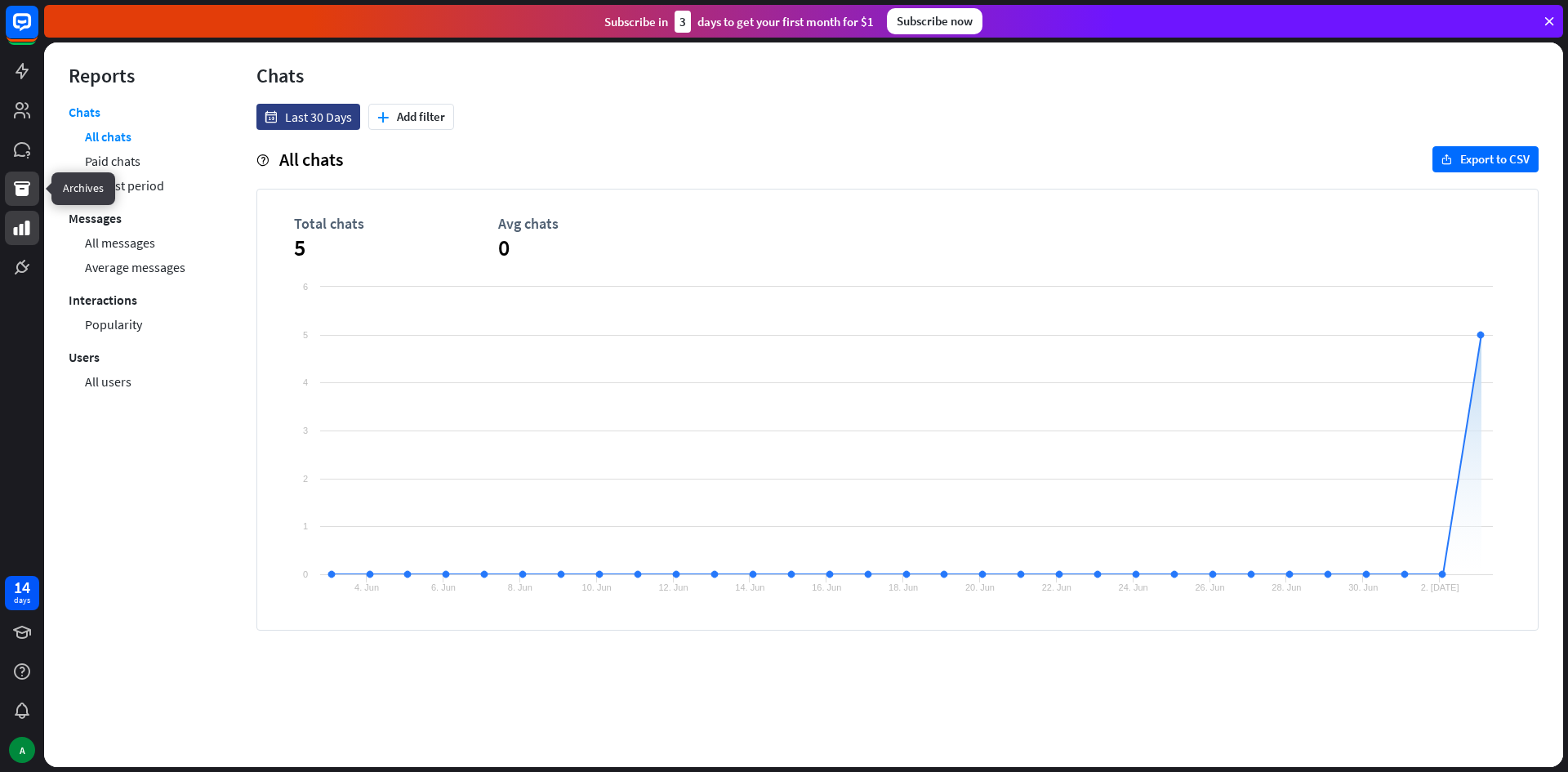 click 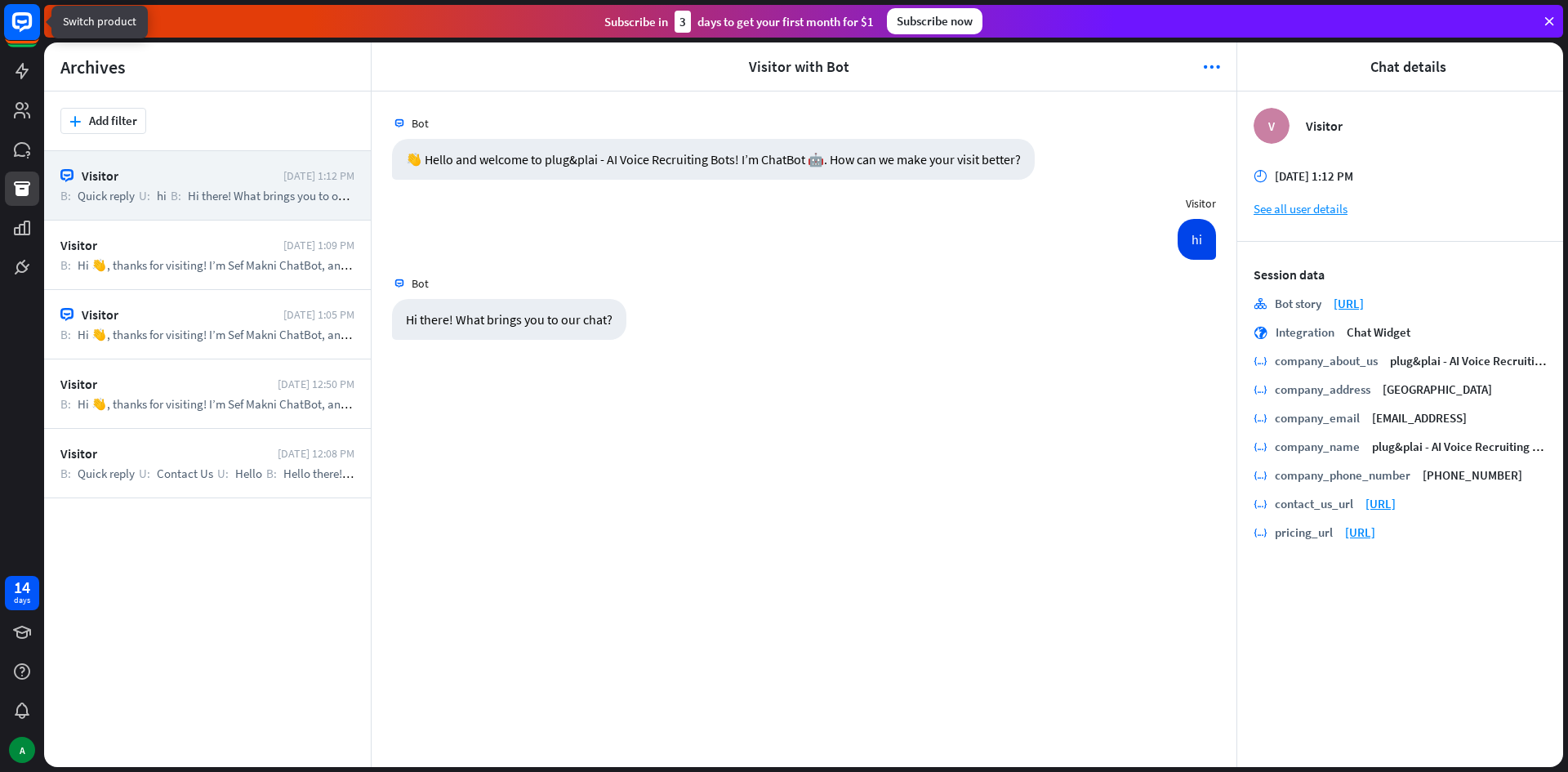 click 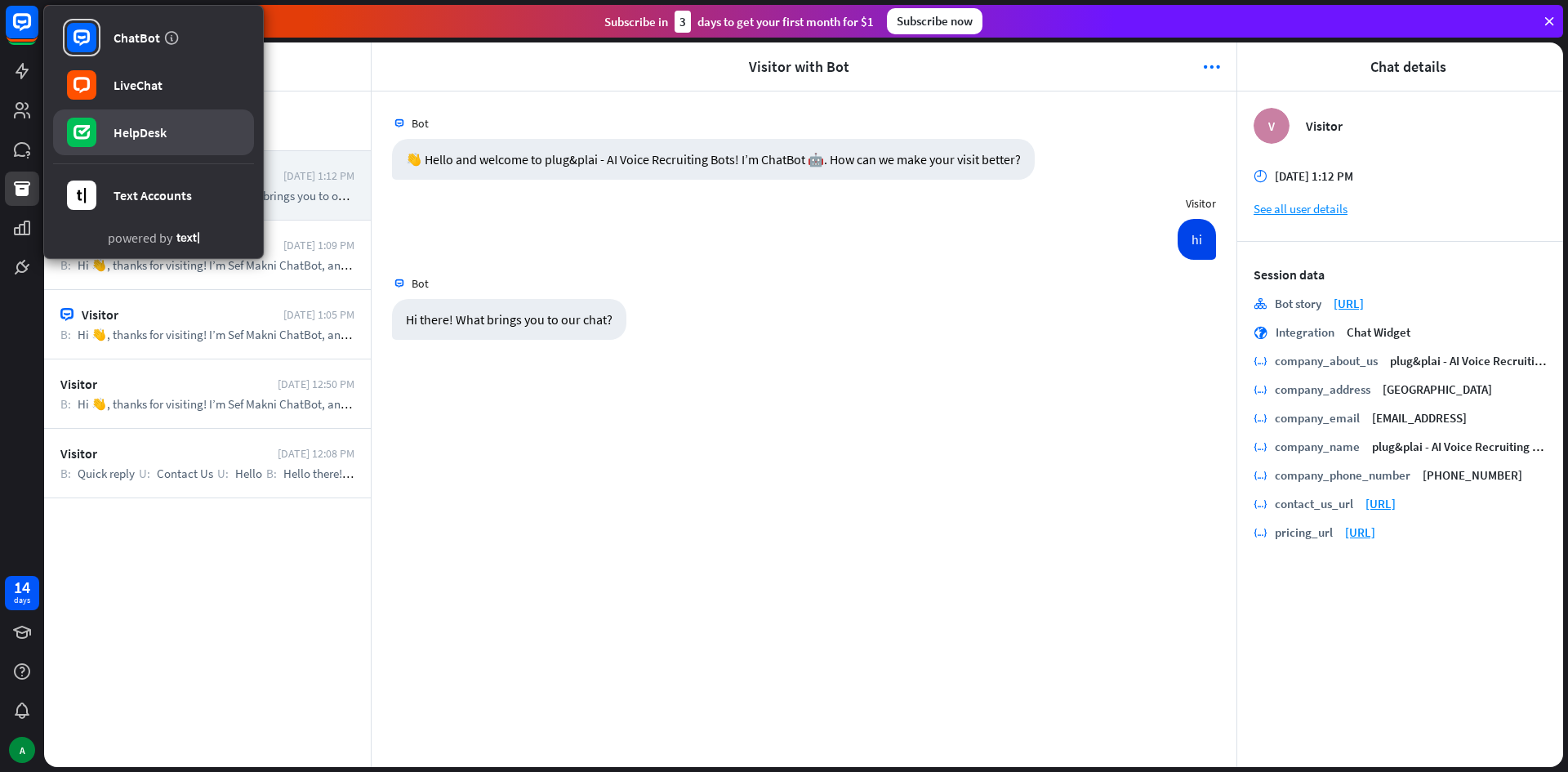 click on "HelpDesk" at bounding box center (154, 132) 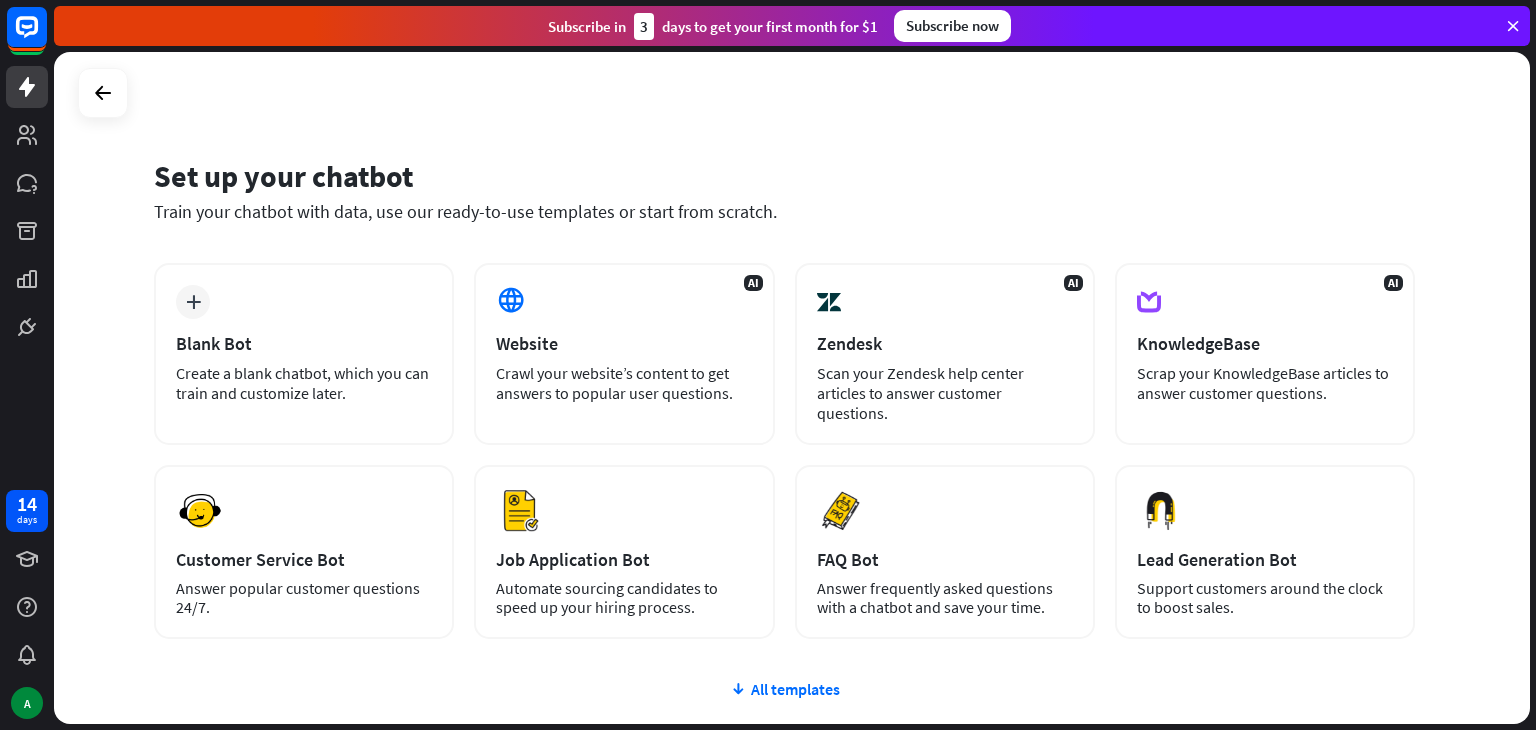 scroll, scrollTop: 0, scrollLeft: 0, axis: both 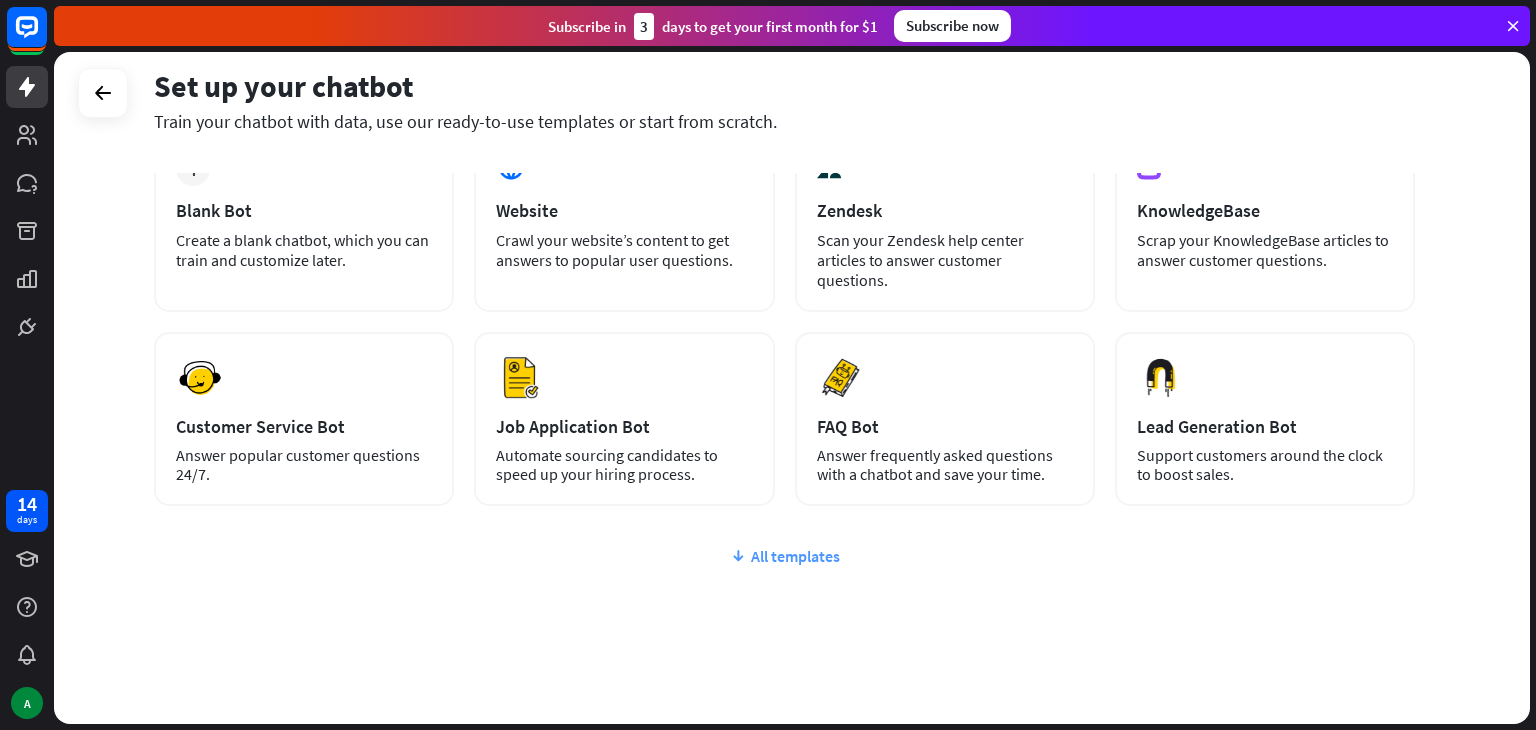 click on "All templates" at bounding box center [784, 556] 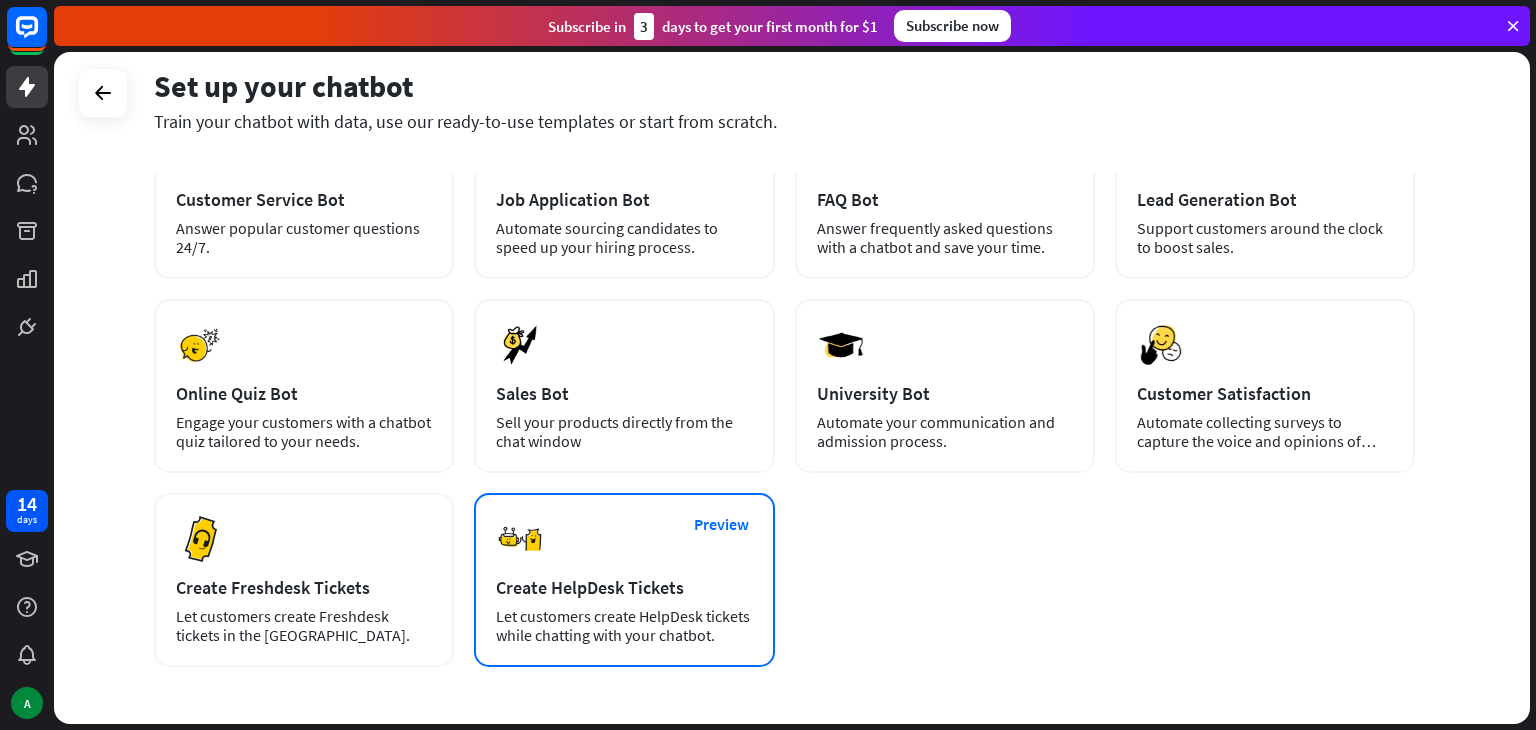 scroll, scrollTop: 0, scrollLeft: 0, axis: both 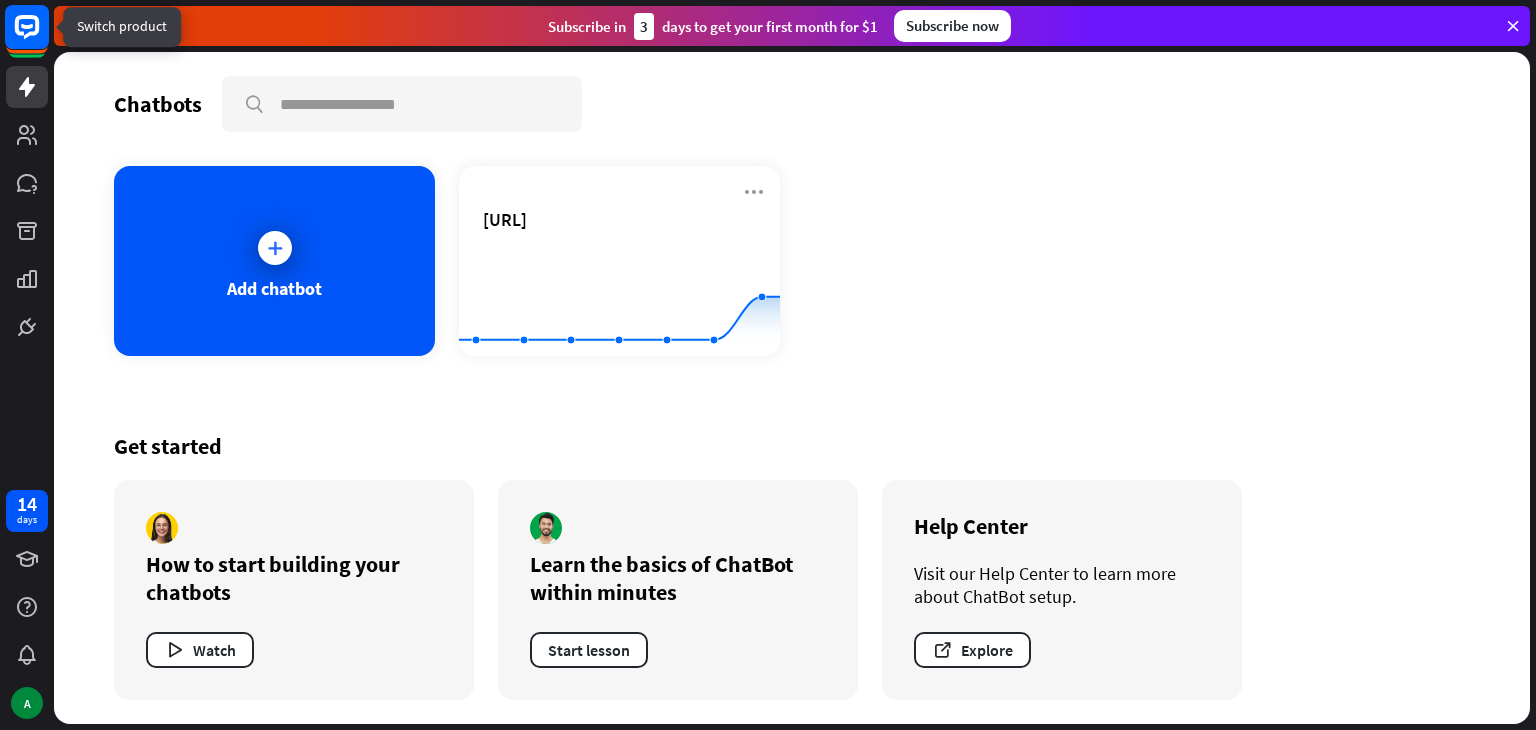 click 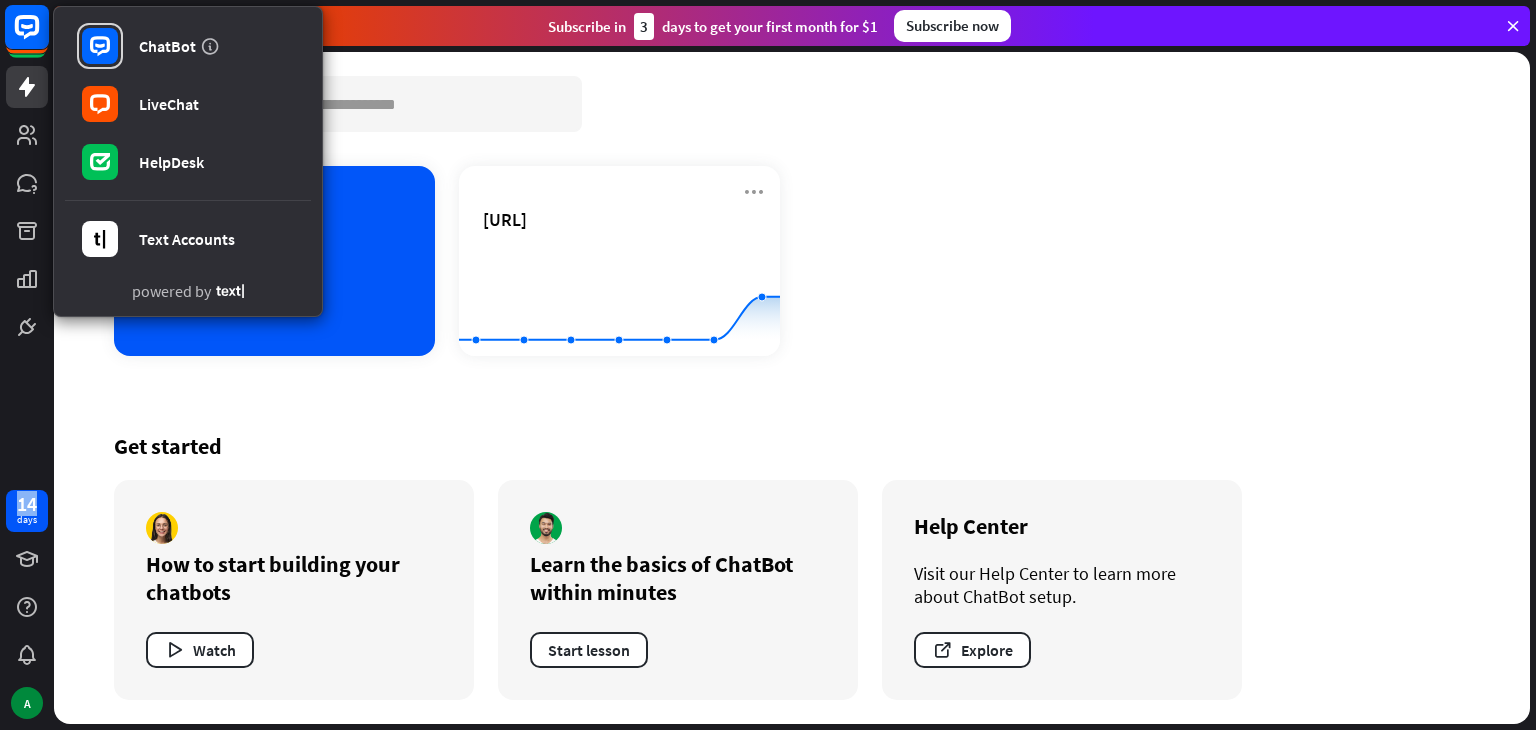 click 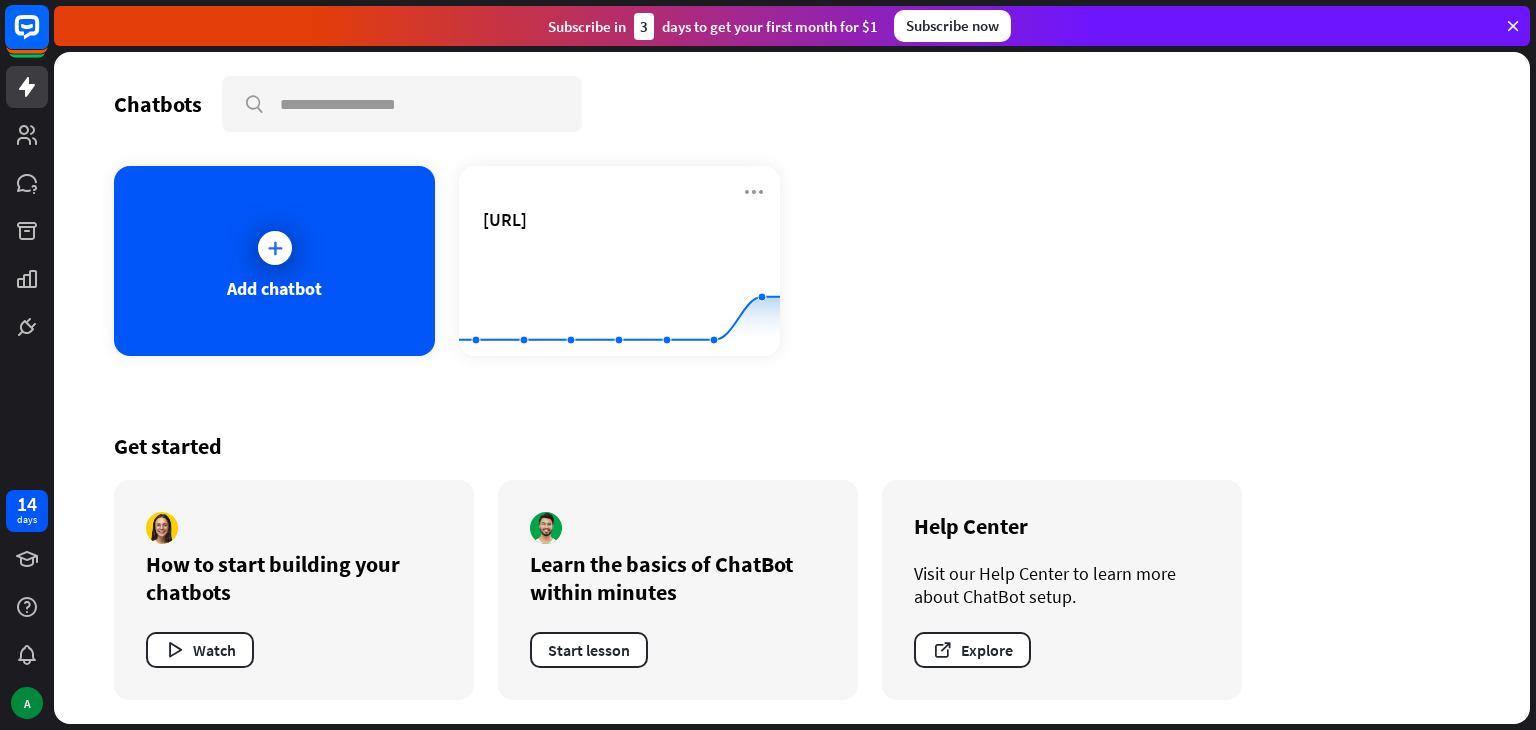click 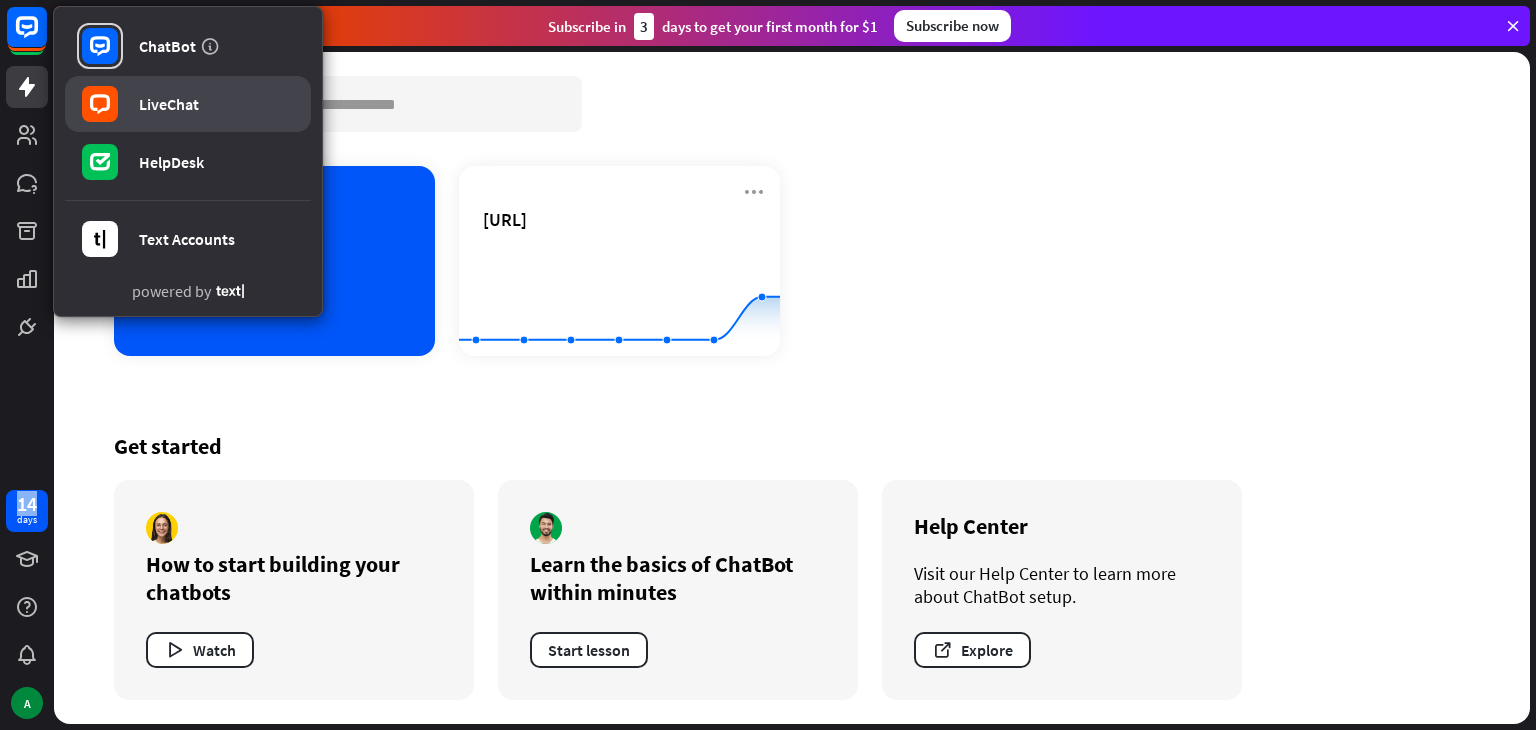 drag, startPoint x: 28, startPoint y: 47, endPoint x: 180, endPoint y: 112, distance: 165.31485 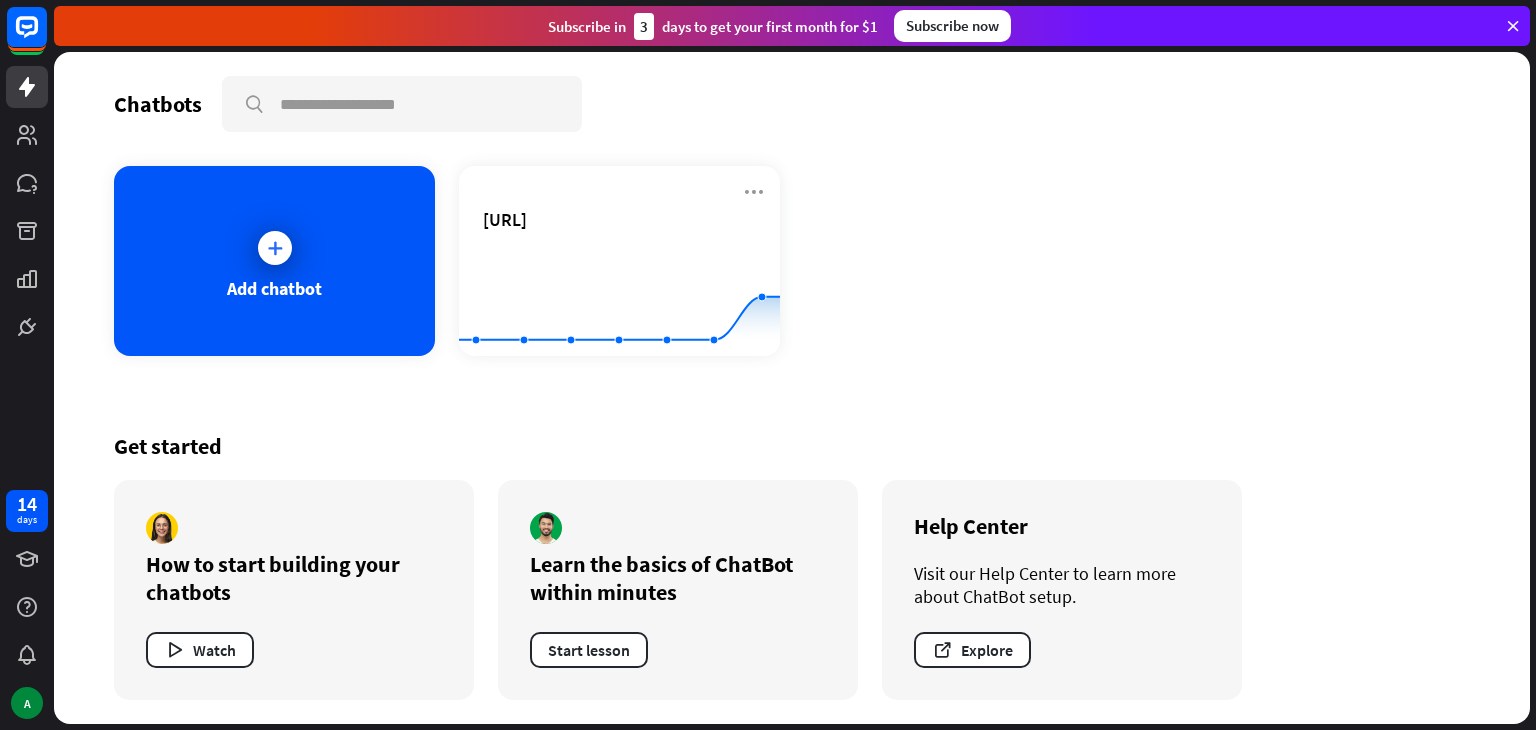 click on "Chatbots" at bounding box center [158, 104] 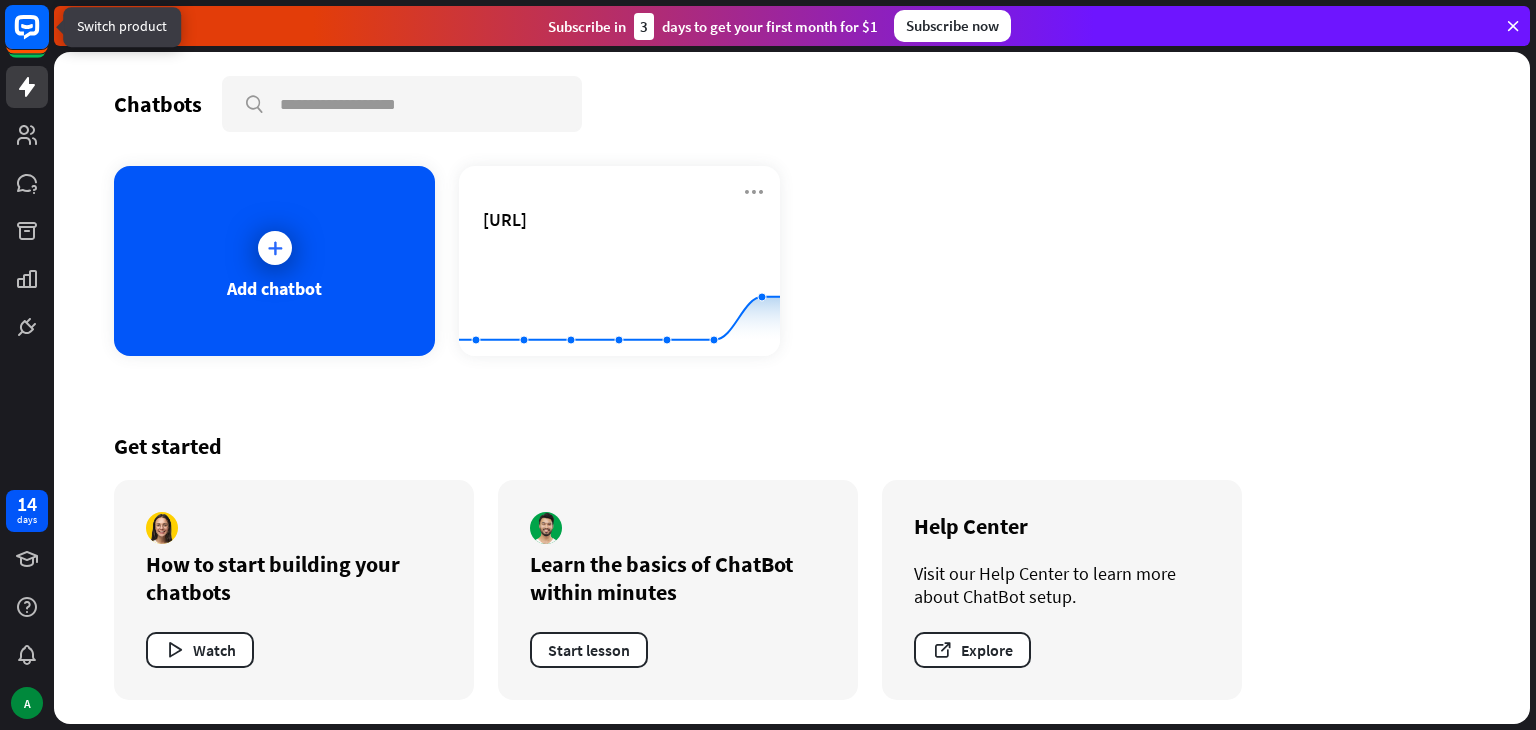 click 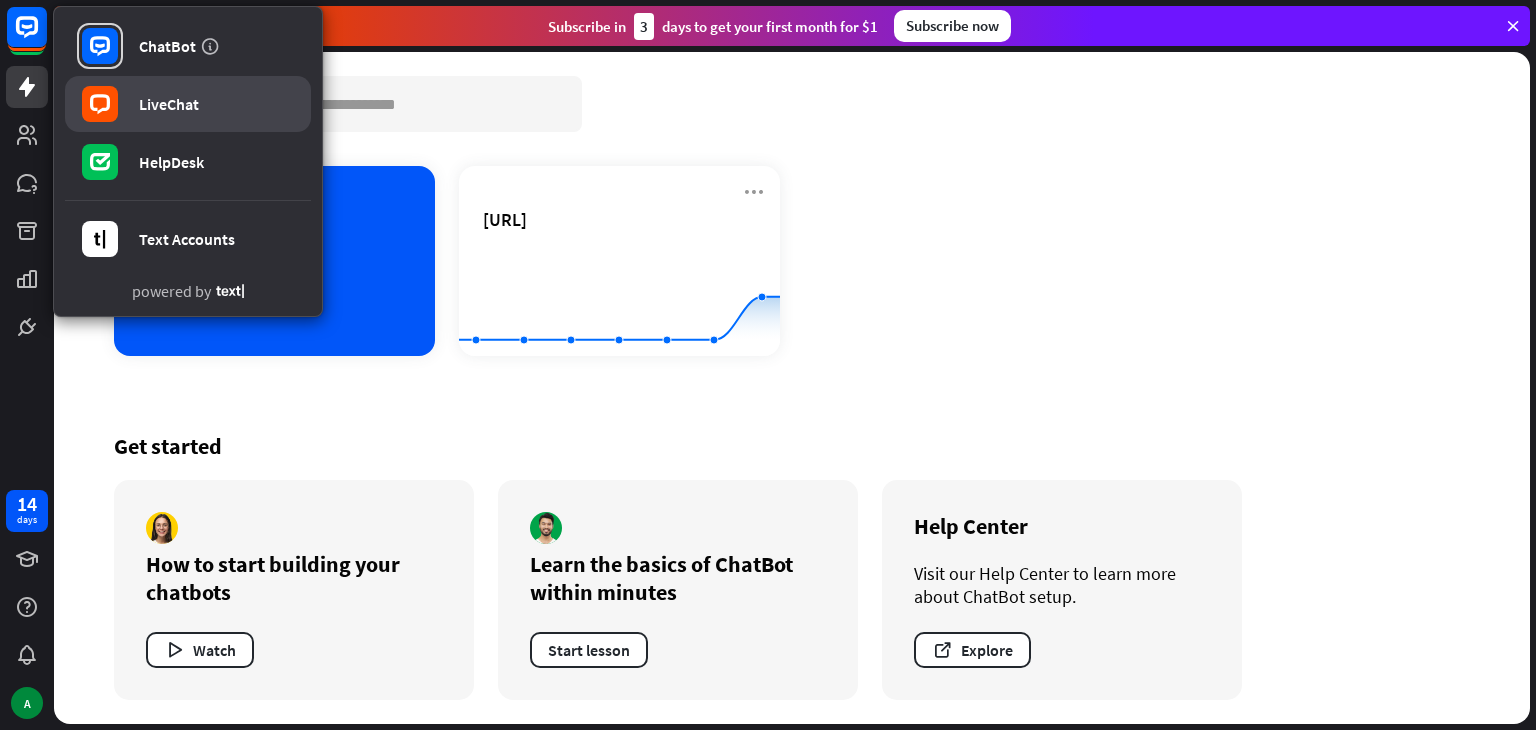 click on "LiveChat" at bounding box center [169, 104] 